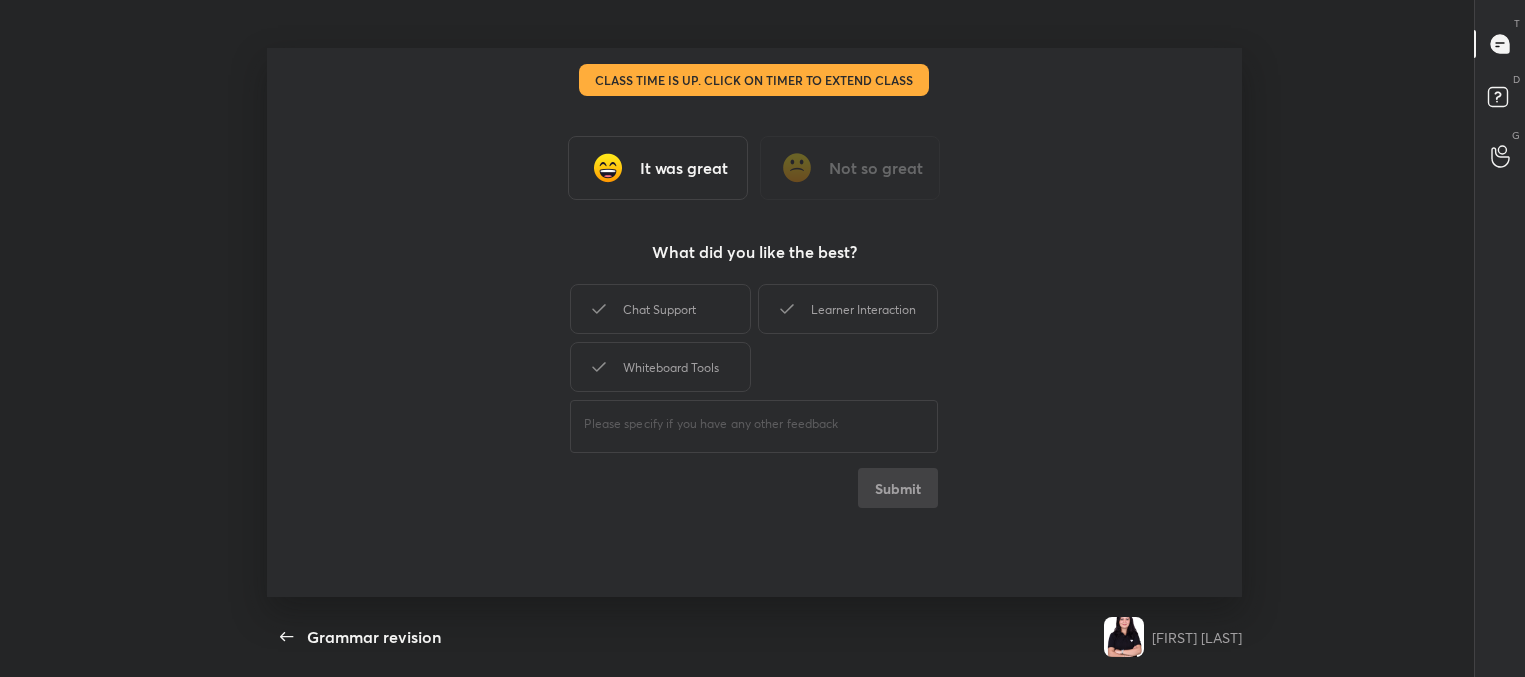 scroll, scrollTop: 0, scrollLeft: 0, axis: both 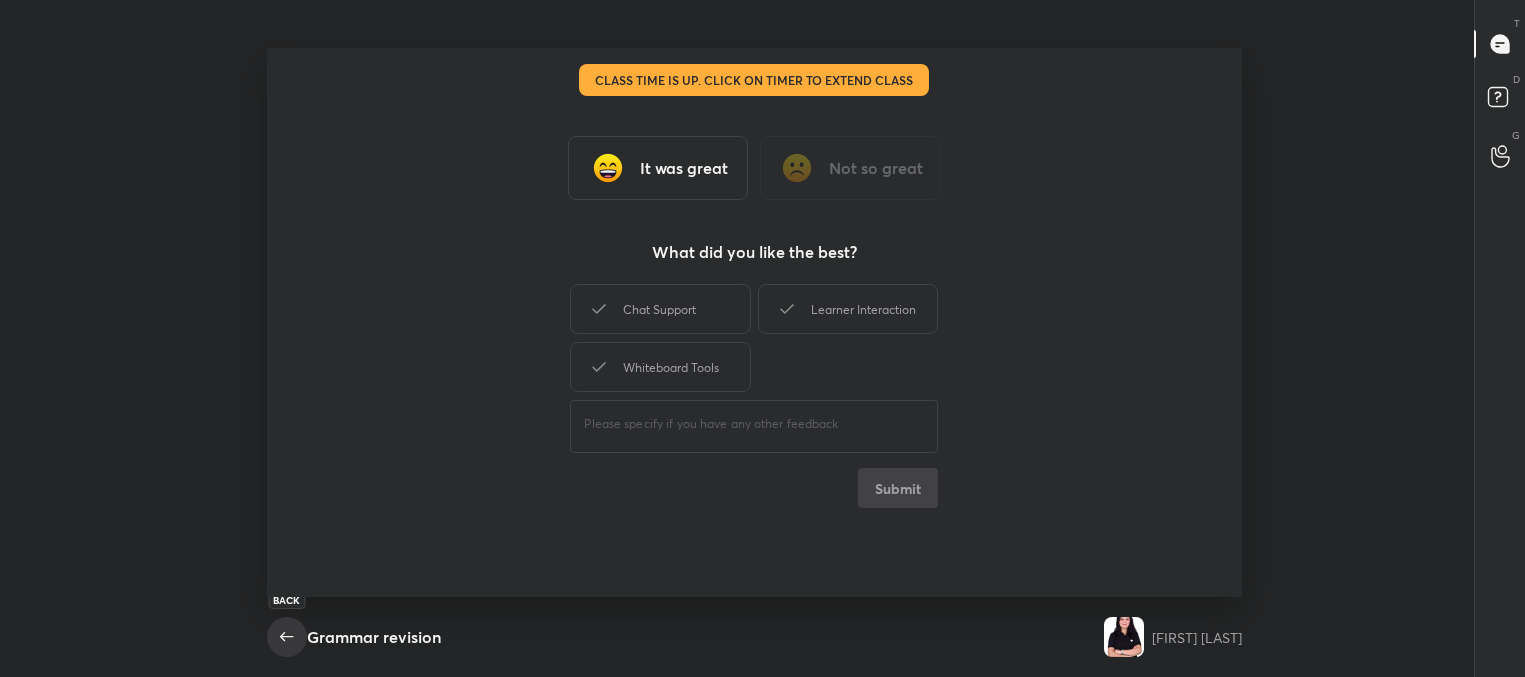 click 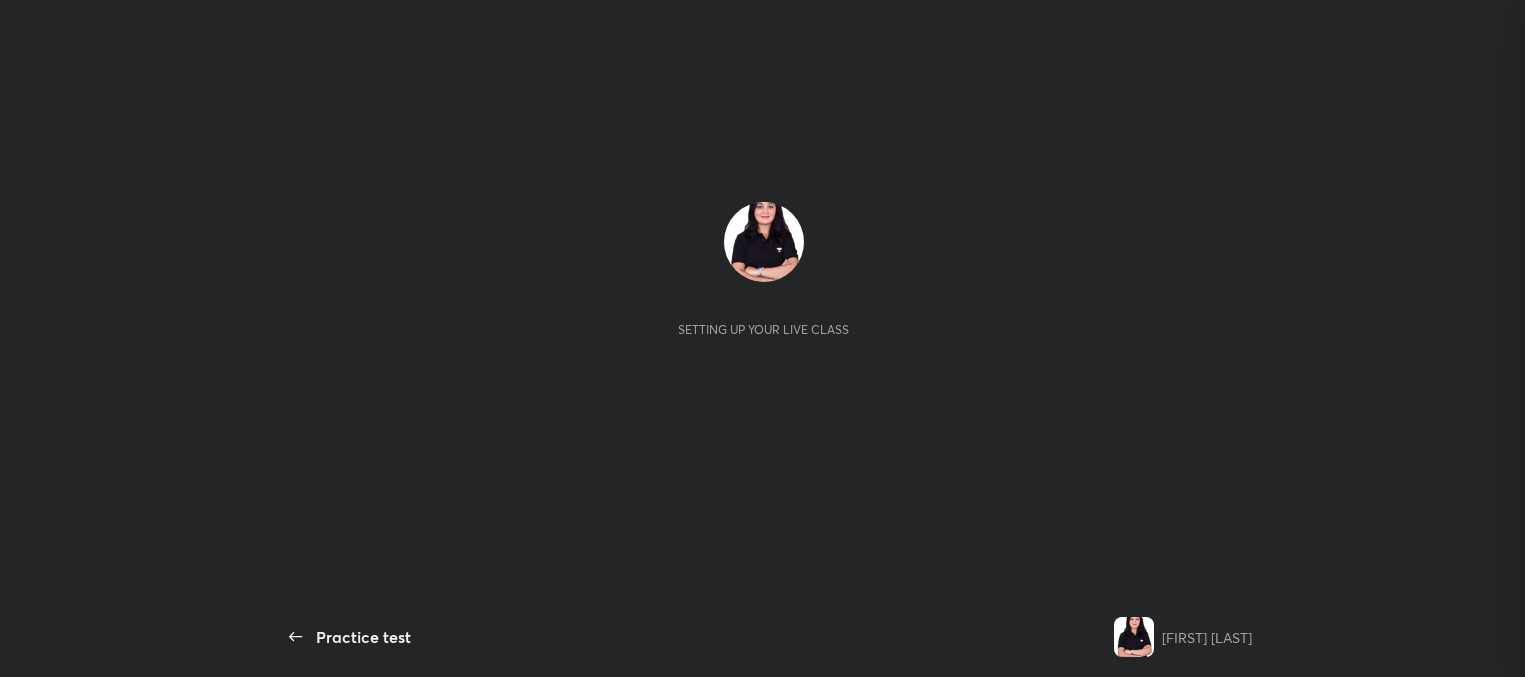 scroll, scrollTop: 0, scrollLeft: 0, axis: both 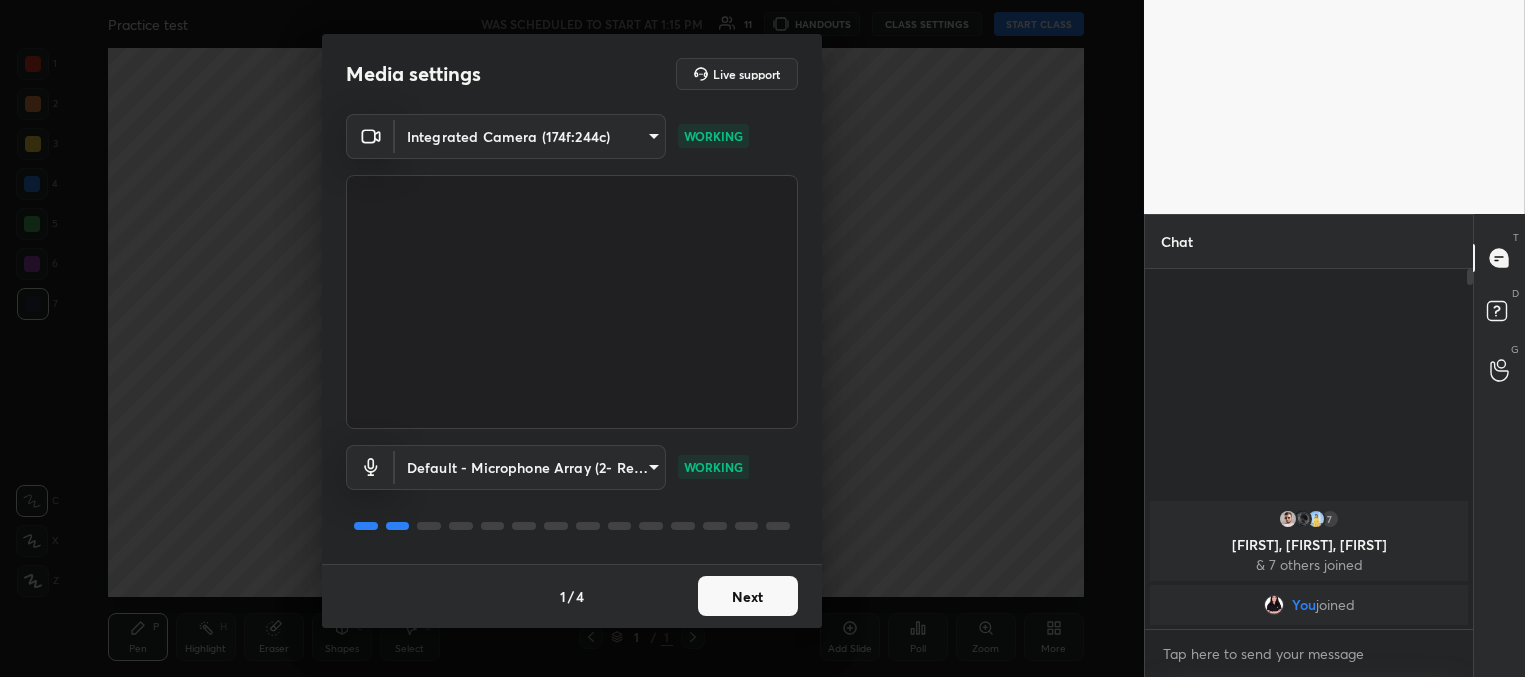 click on "Next" at bounding box center [748, 596] 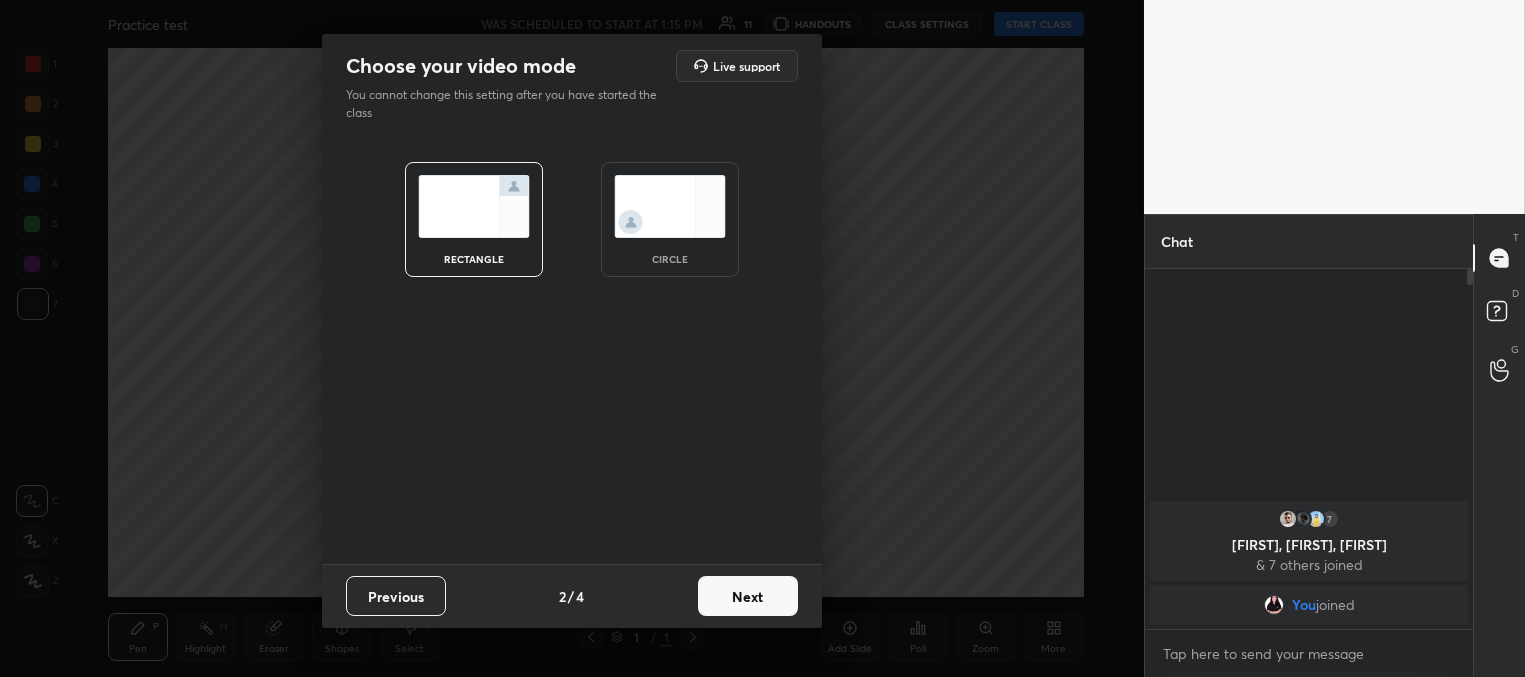 click on "Next" at bounding box center (748, 596) 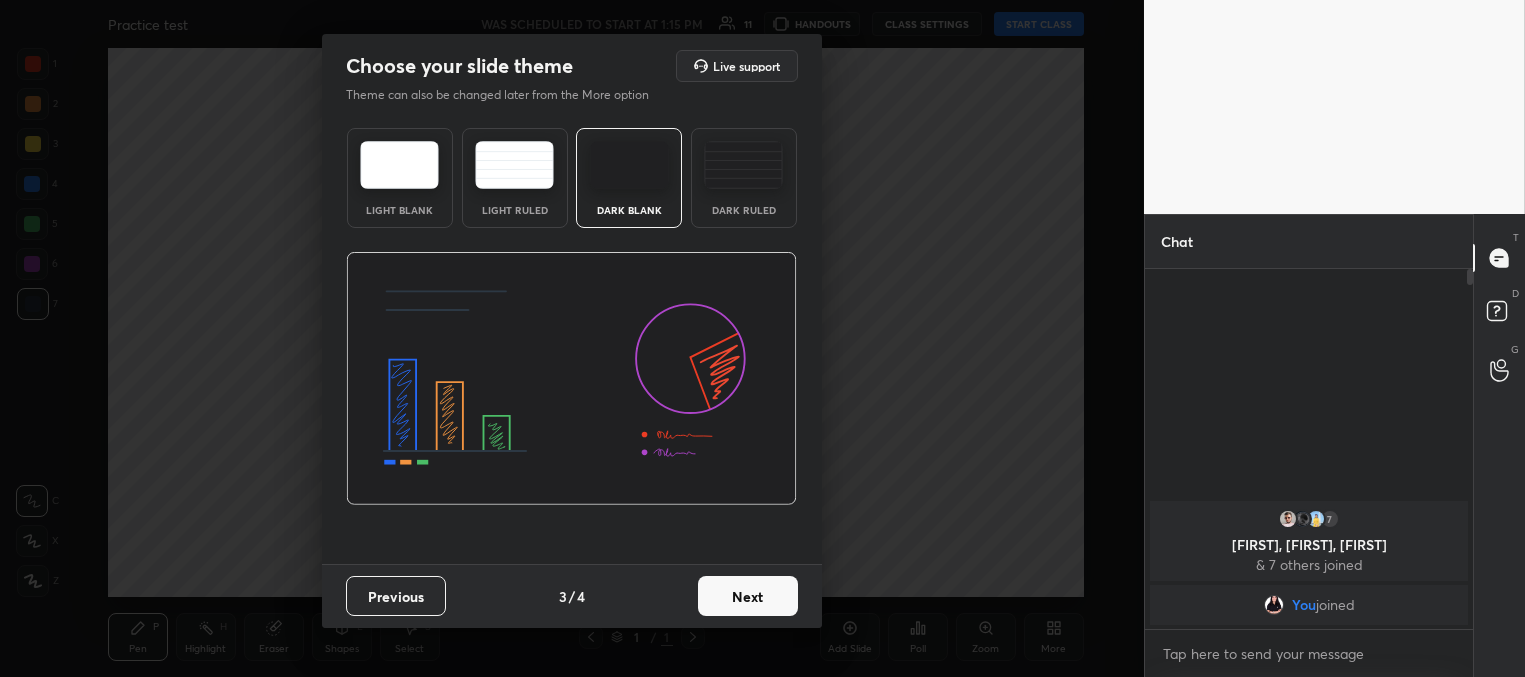click on "Next" at bounding box center [748, 596] 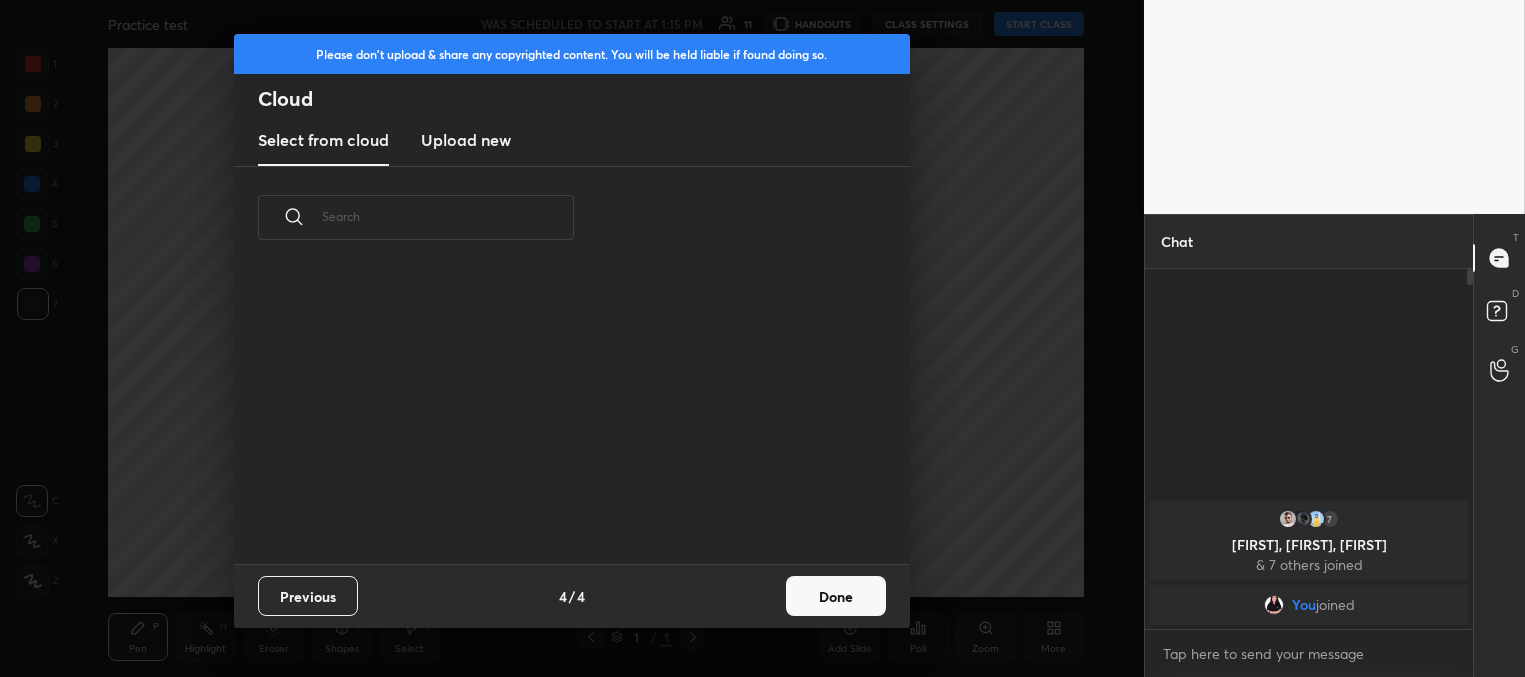 click on "Previous 4 / 4 Done" at bounding box center (572, 596) 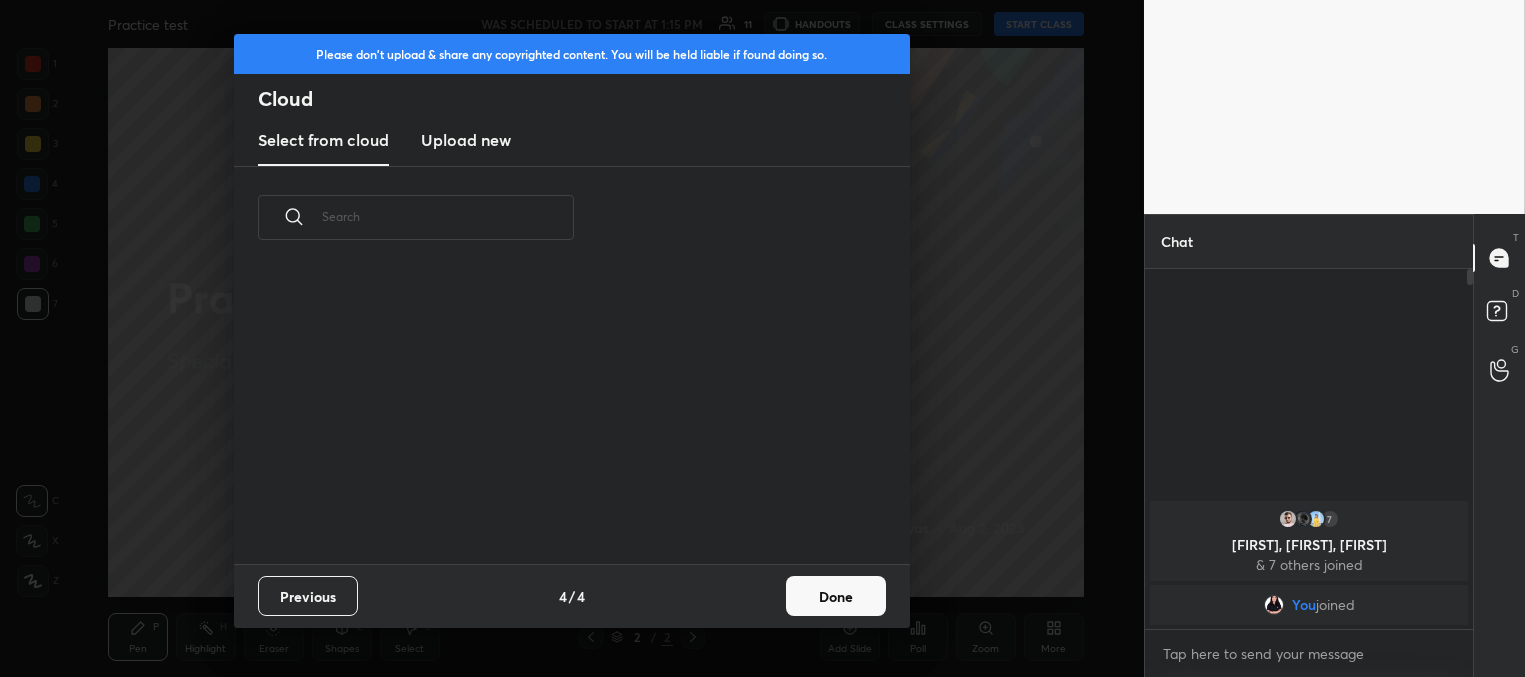 scroll, scrollTop: 6, scrollLeft: 10, axis: both 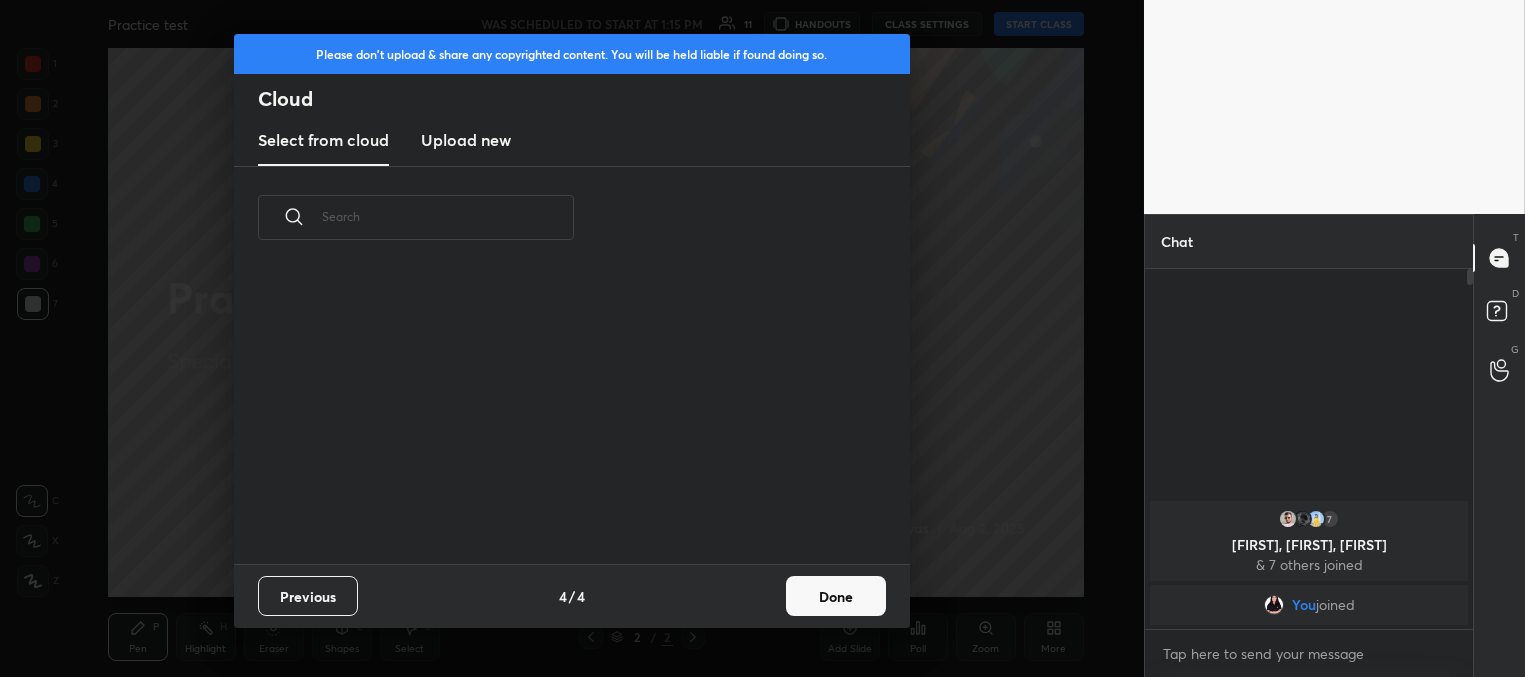 drag, startPoint x: 868, startPoint y: 592, endPoint x: 796, endPoint y: 254, distance: 345.58356 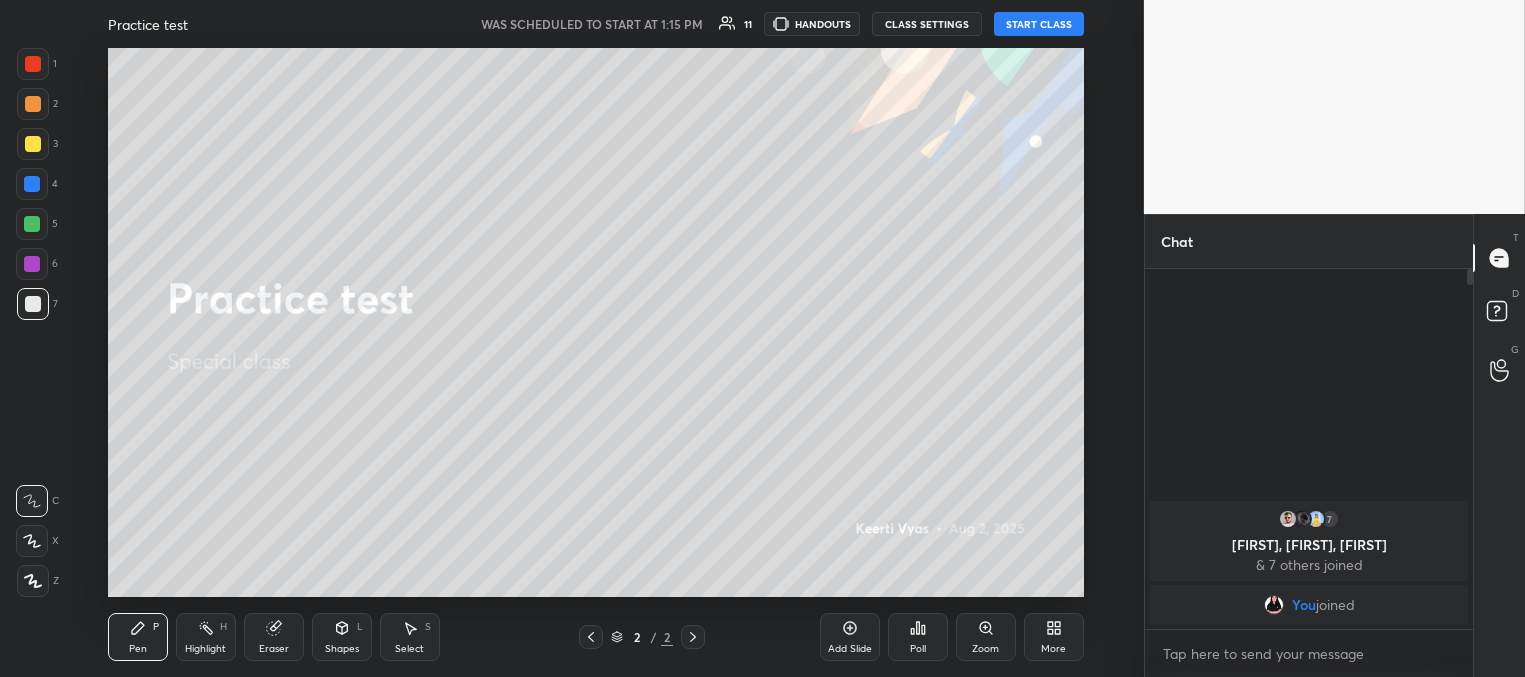 click on "START CLASS" at bounding box center [1039, 24] 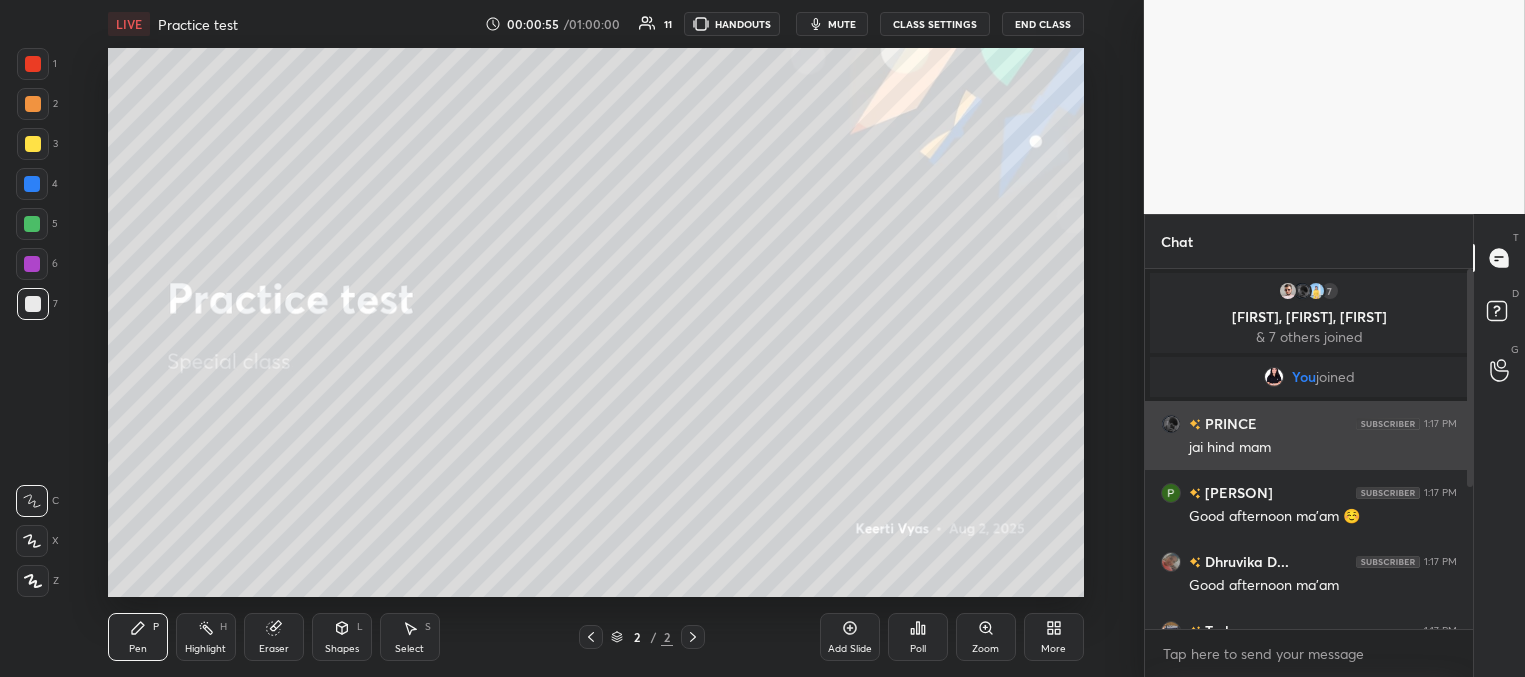 scroll, scrollTop: 233, scrollLeft: 0, axis: vertical 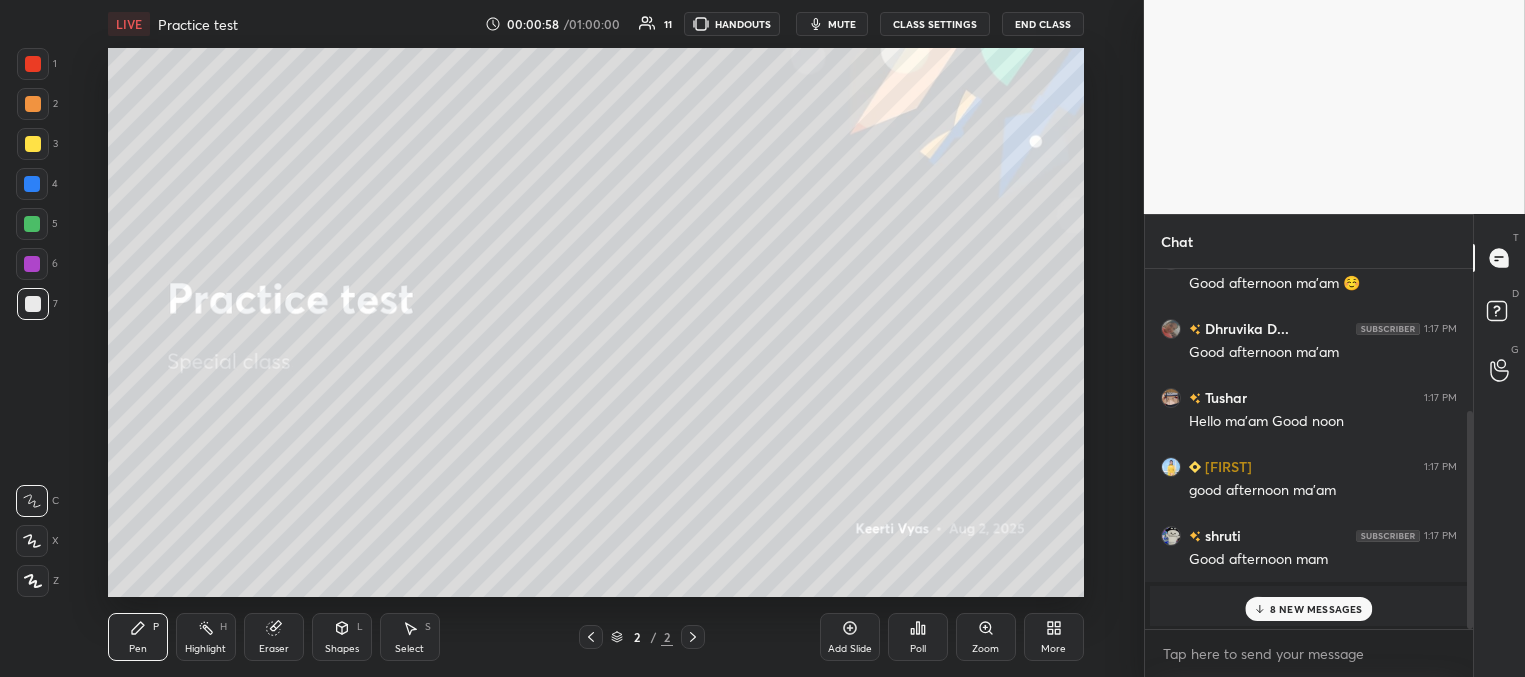 click on "More" at bounding box center (1053, 649) 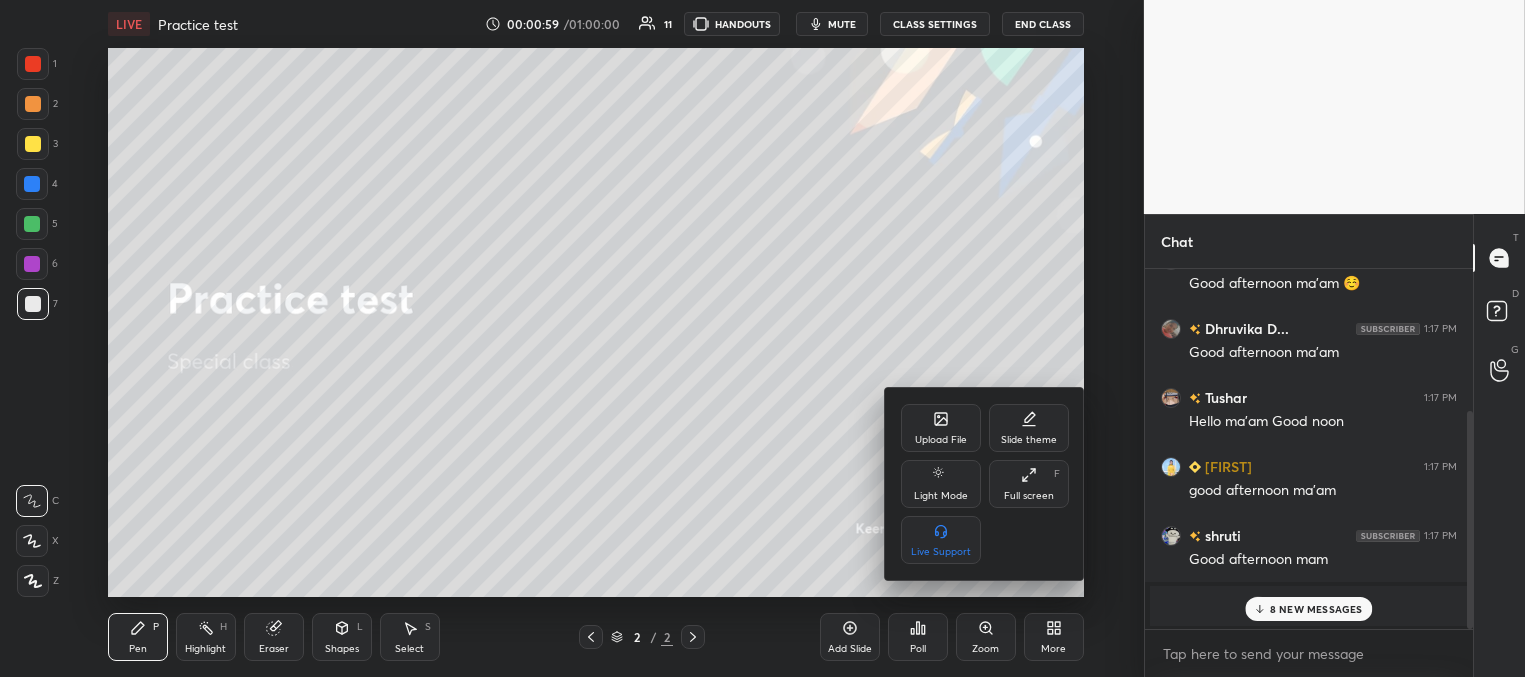 click on "Upload File" at bounding box center [941, 440] 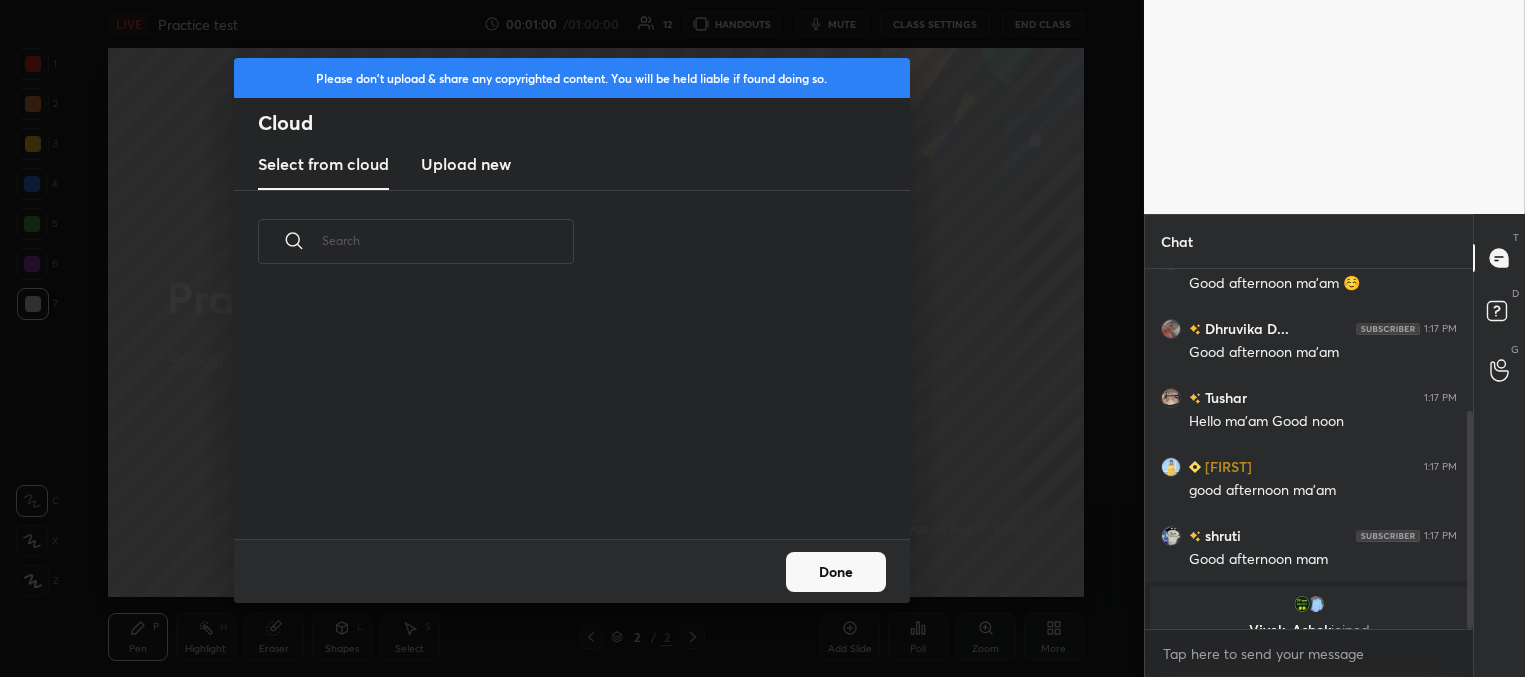 scroll, scrollTop: 6, scrollLeft: 10, axis: both 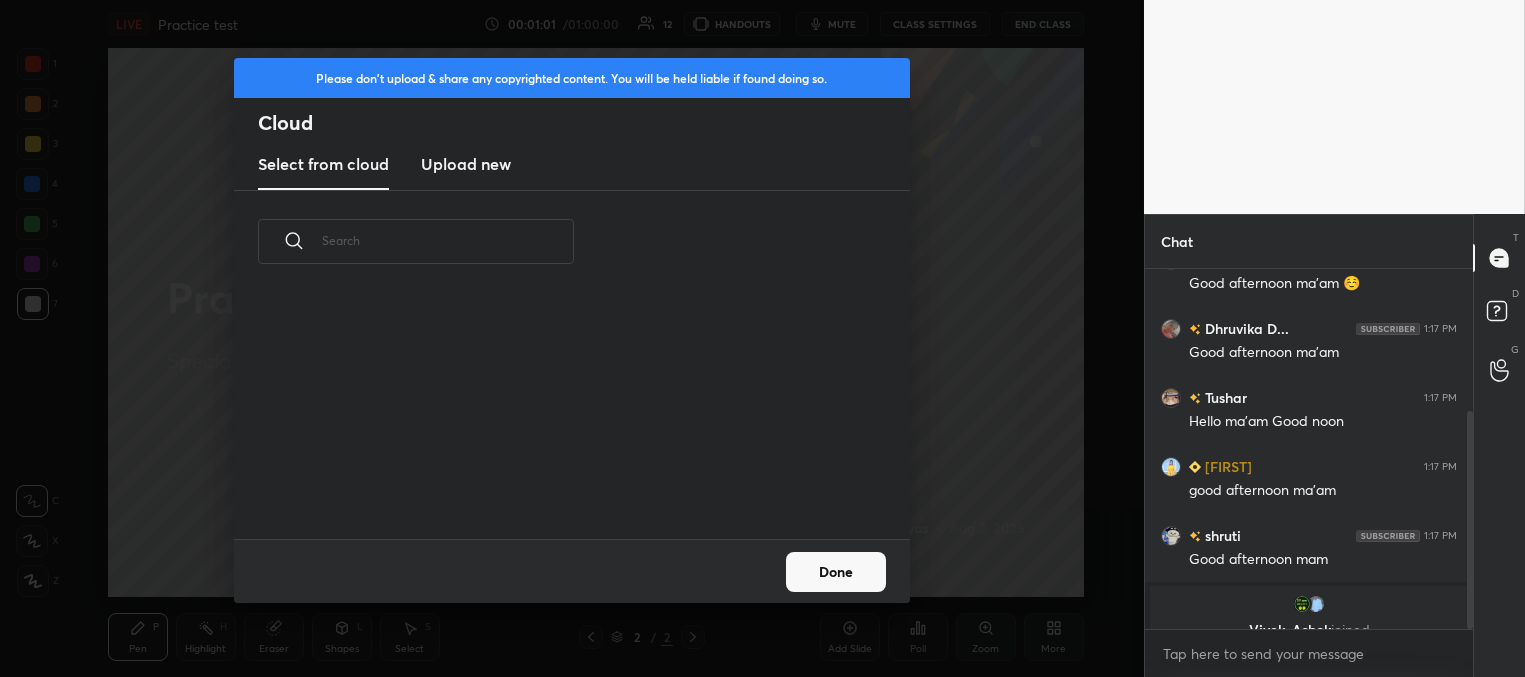 click on "Upload new" at bounding box center [466, 164] 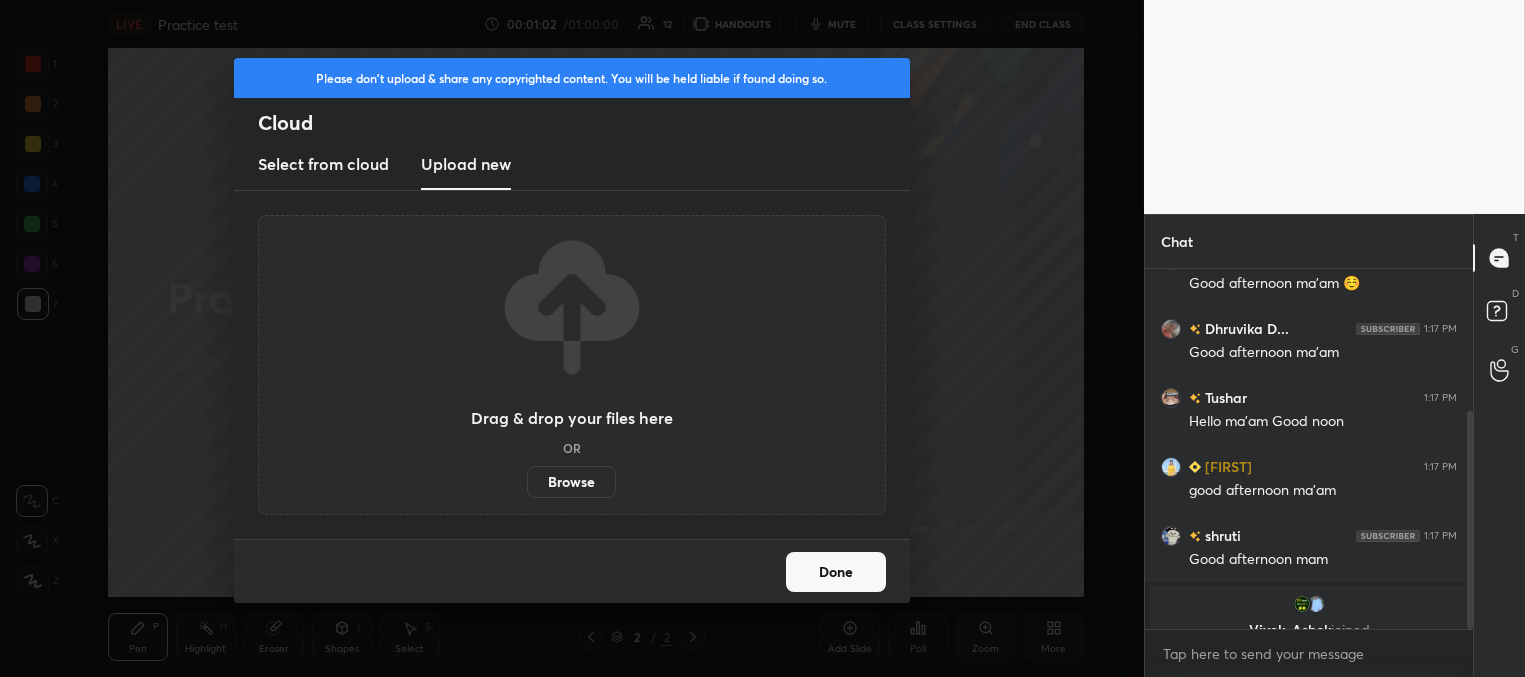 click on "Browse" at bounding box center [571, 482] 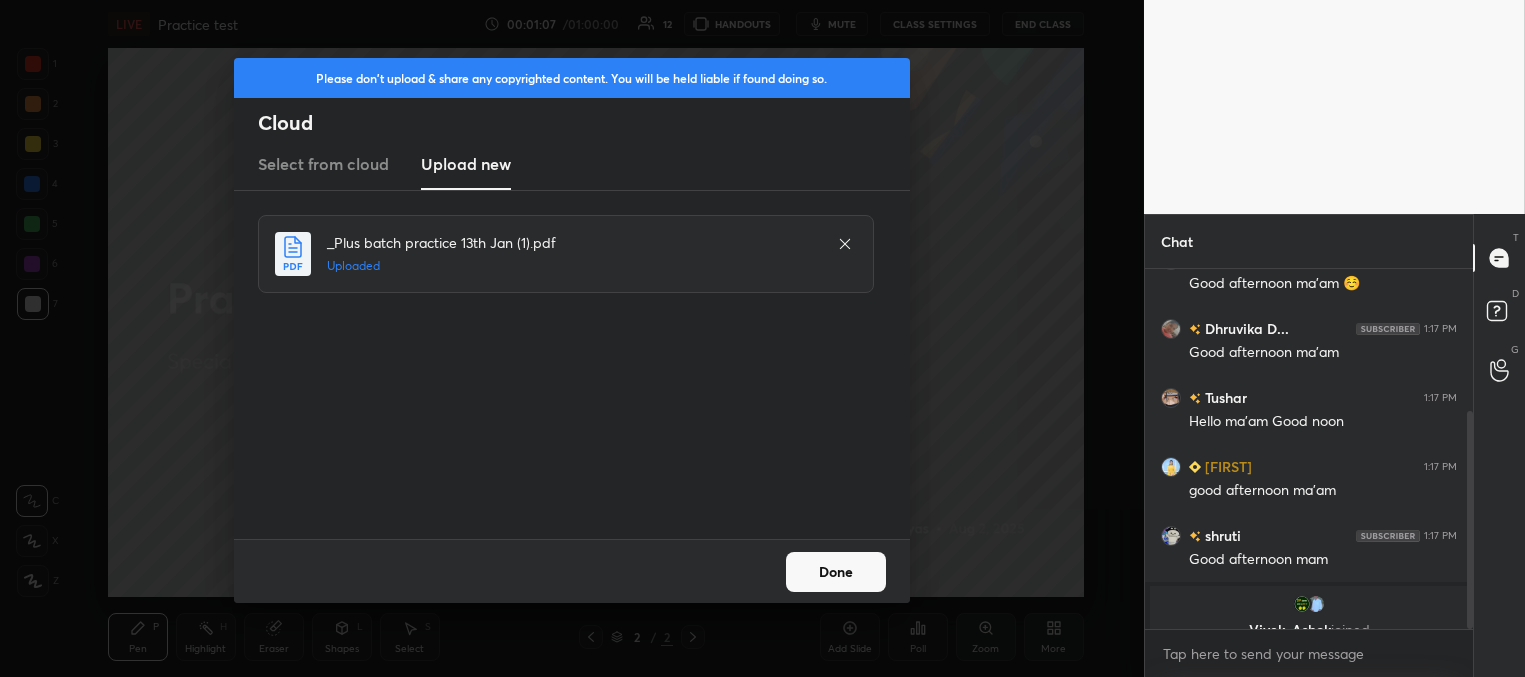 click on "Done" at bounding box center (836, 572) 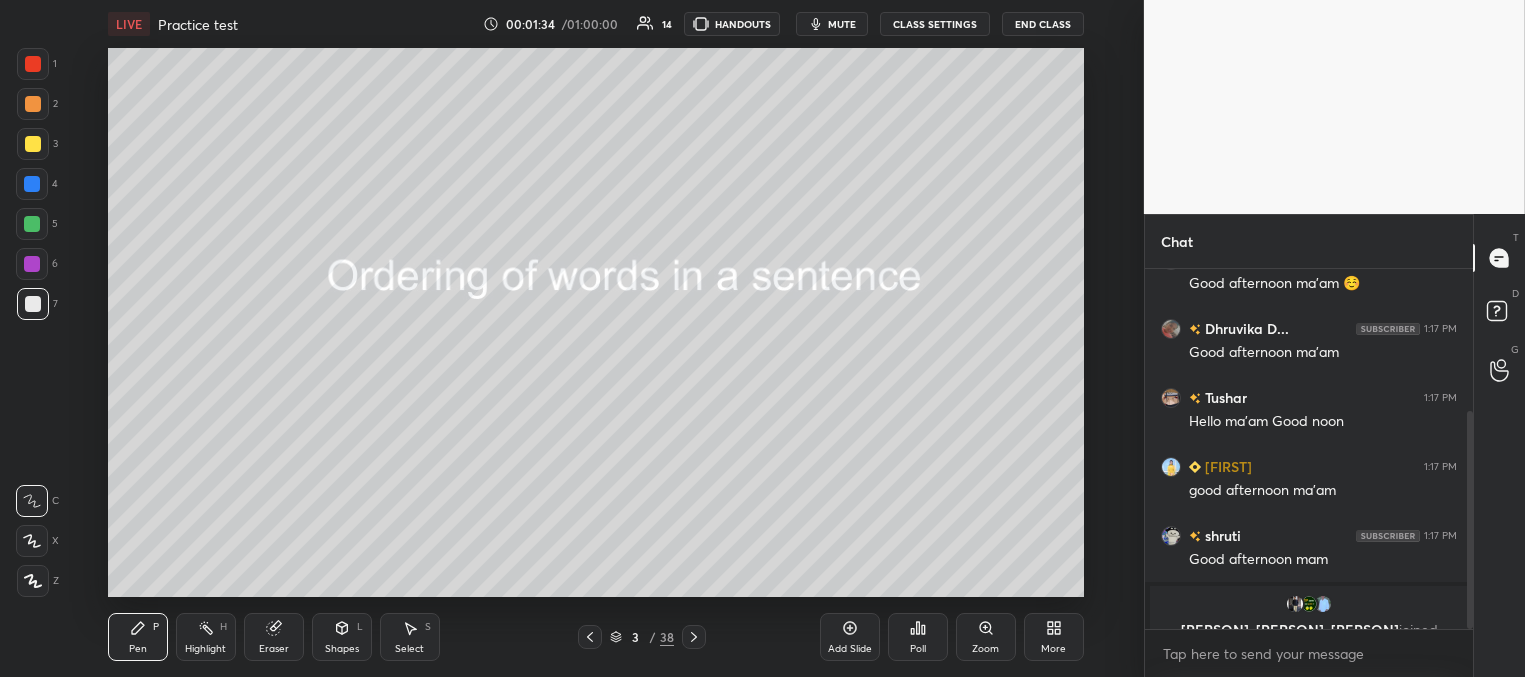 scroll, scrollTop: 302, scrollLeft: 0, axis: vertical 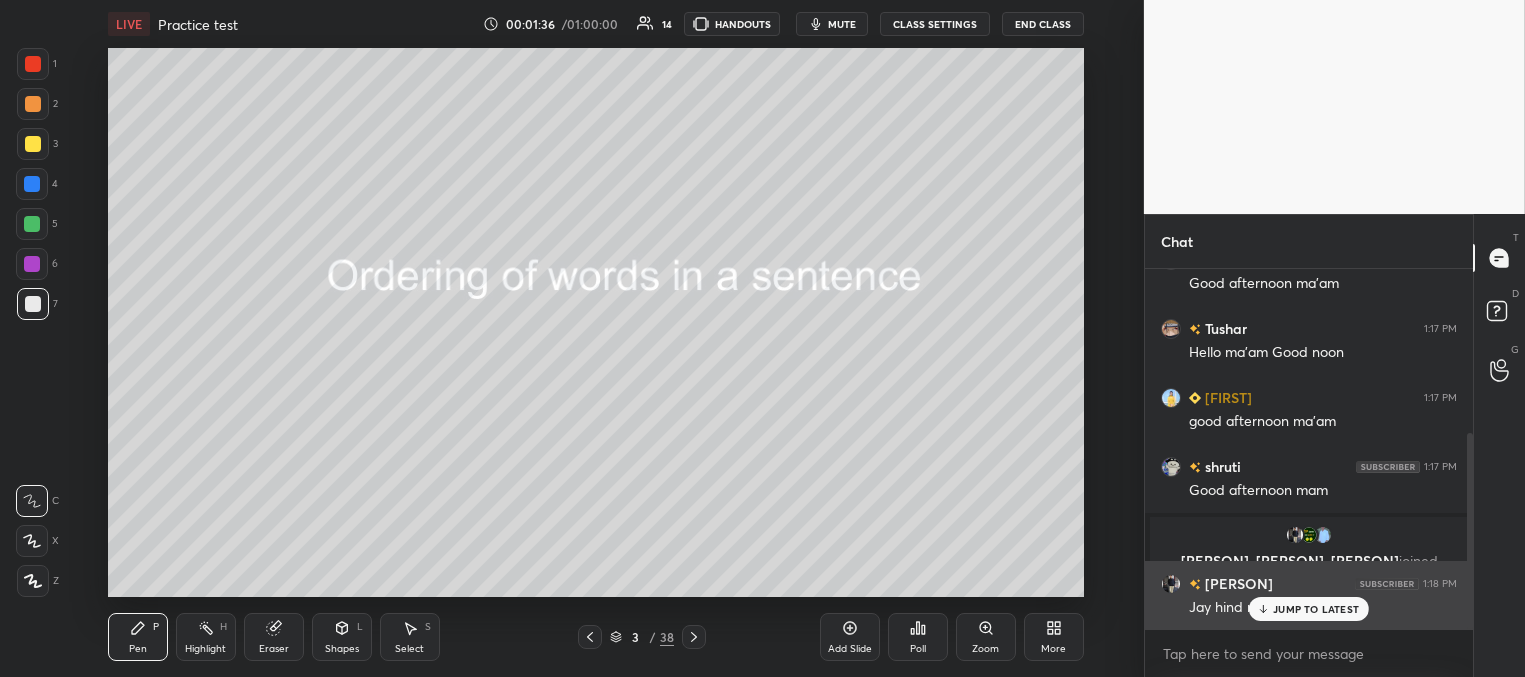 click on "JUMP TO LATEST" at bounding box center (1316, 609) 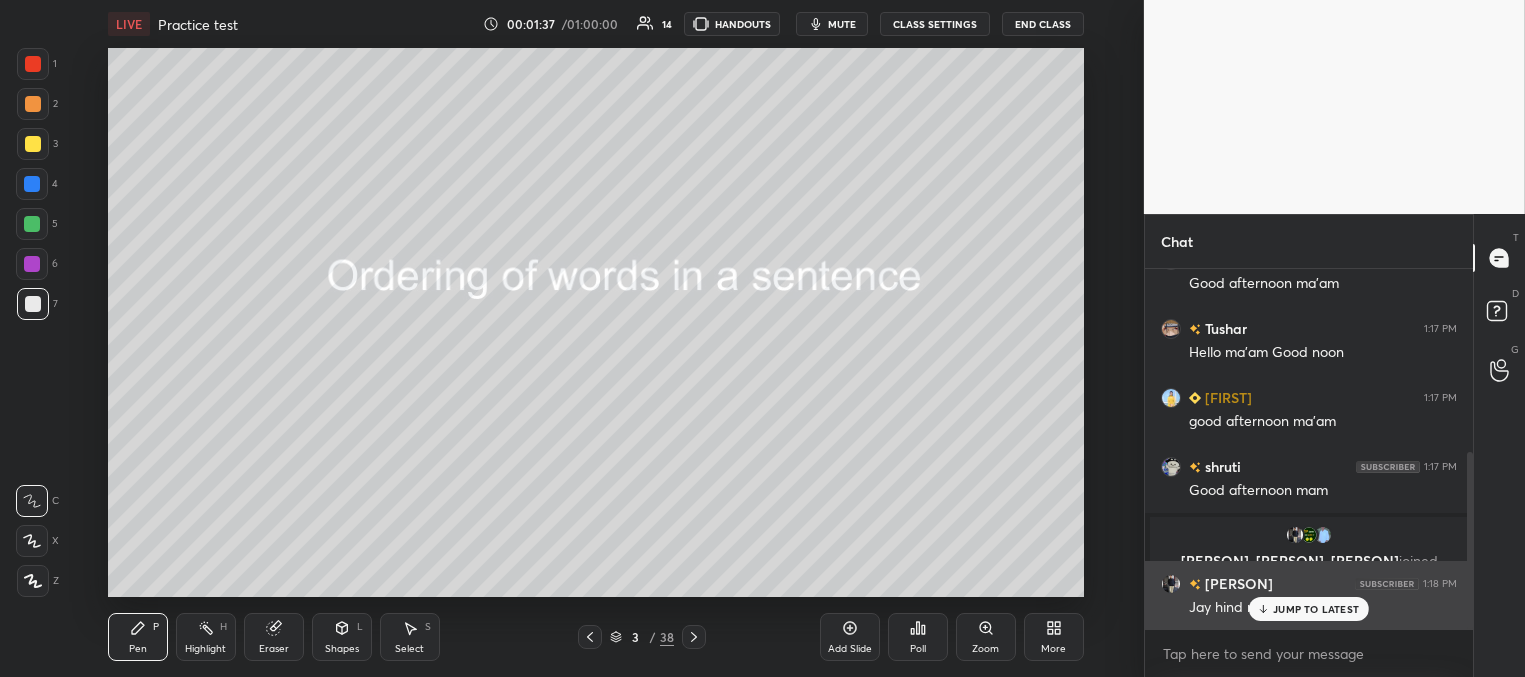 scroll, scrollTop: 371, scrollLeft: 0, axis: vertical 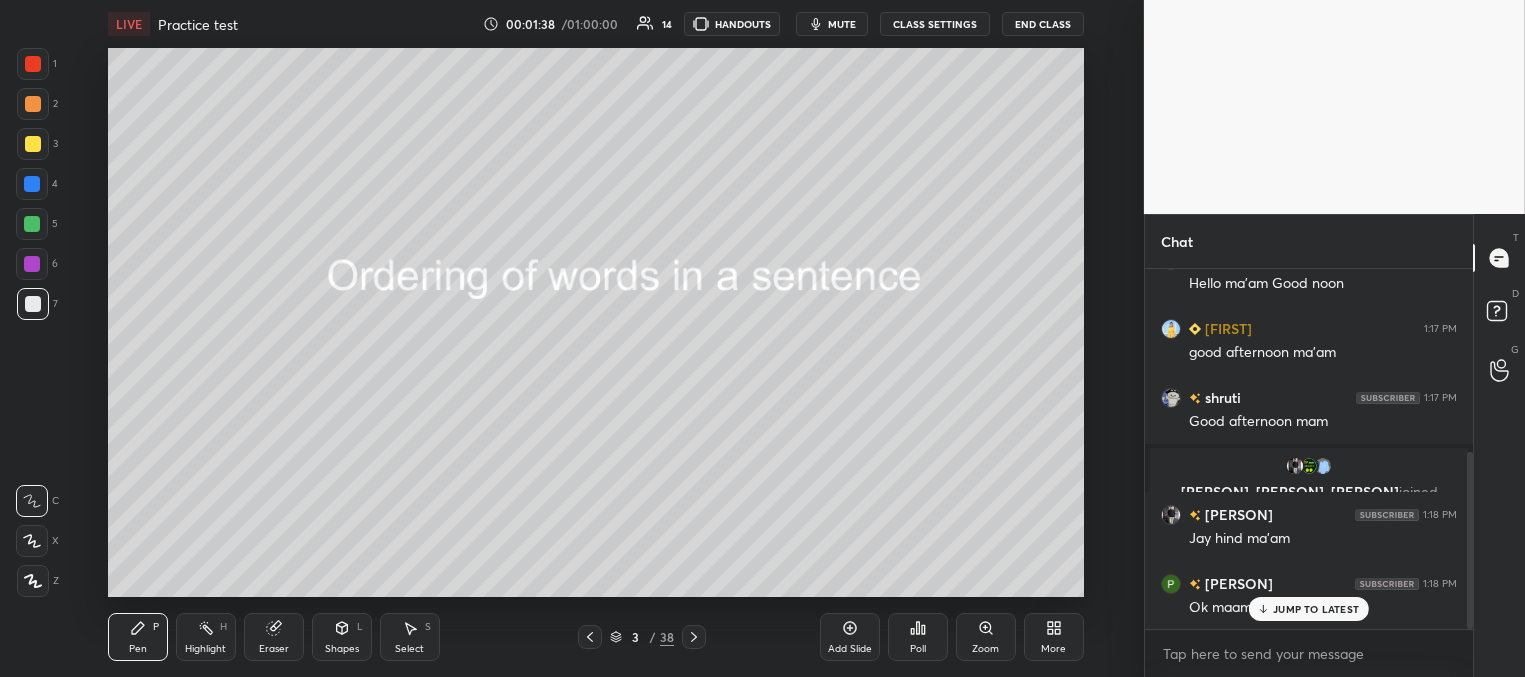 drag, startPoint x: 1283, startPoint y: 610, endPoint x: 1255, endPoint y: 588, distance: 35.608986 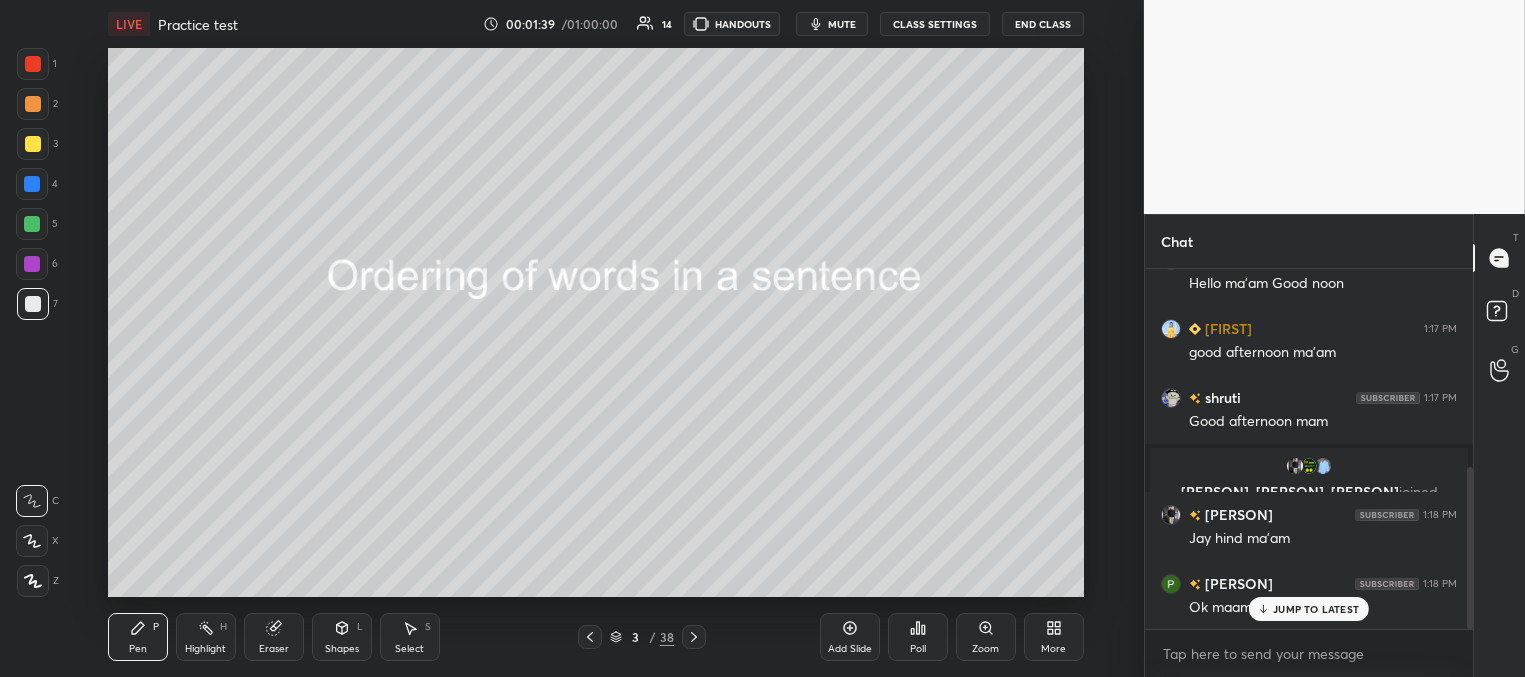 scroll, scrollTop: 440, scrollLeft: 0, axis: vertical 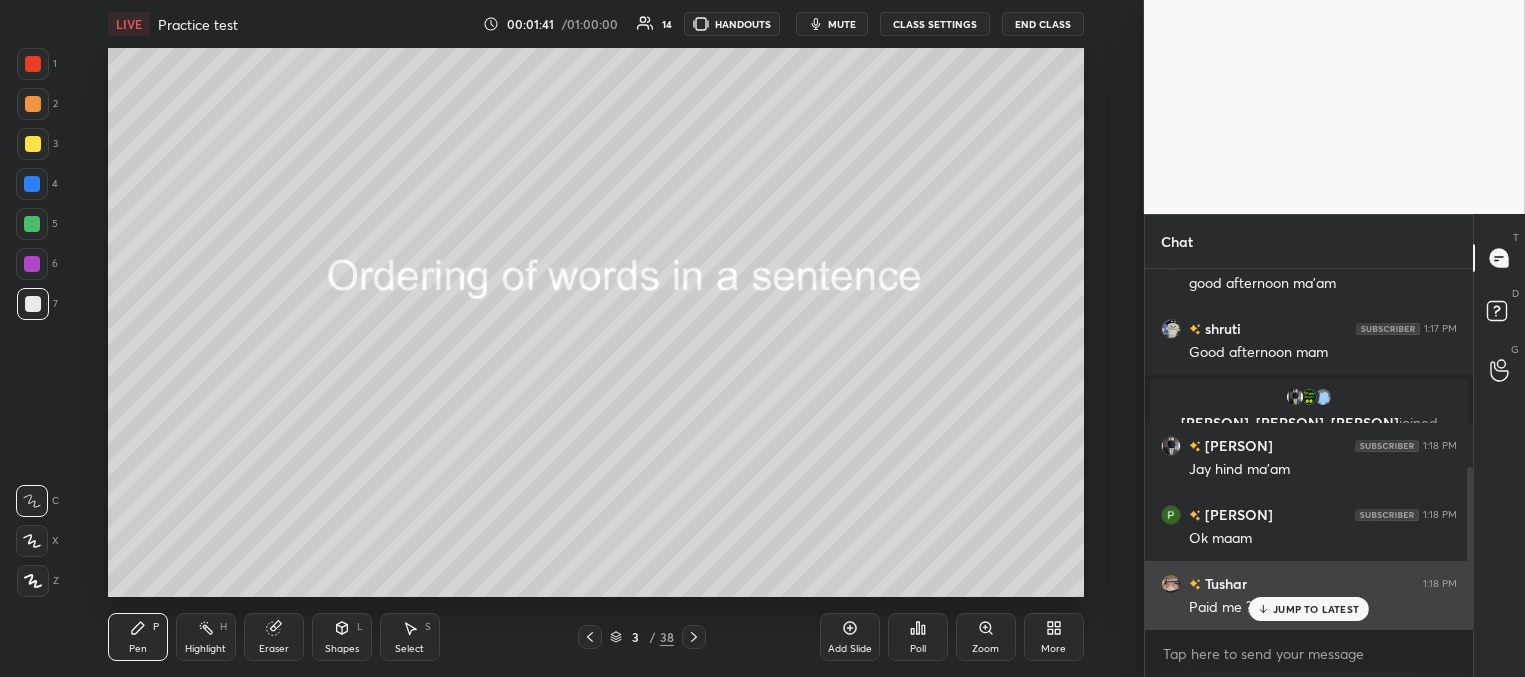 drag, startPoint x: 1275, startPoint y: 613, endPoint x: 1200, endPoint y: 586, distance: 79.71198 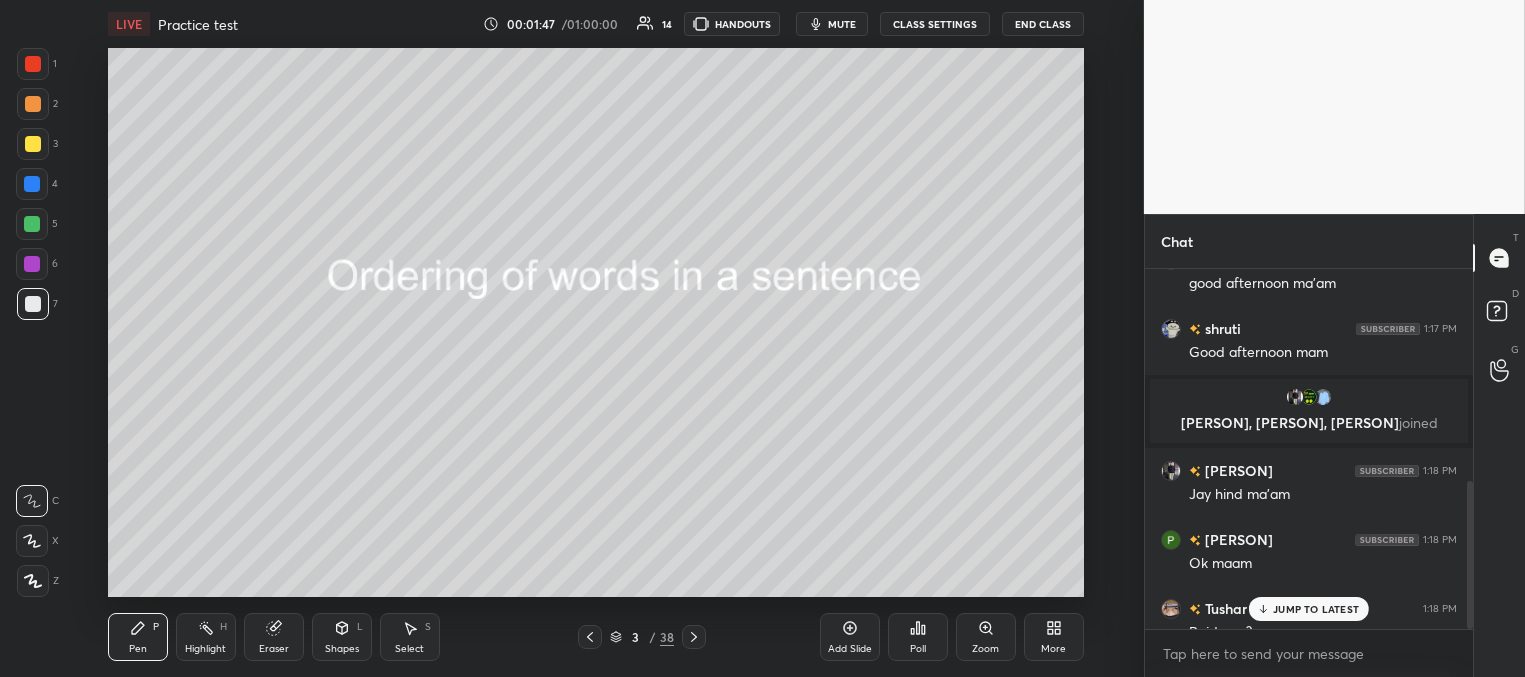 scroll, scrollTop: 513, scrollLeft: 0, axis: vertical 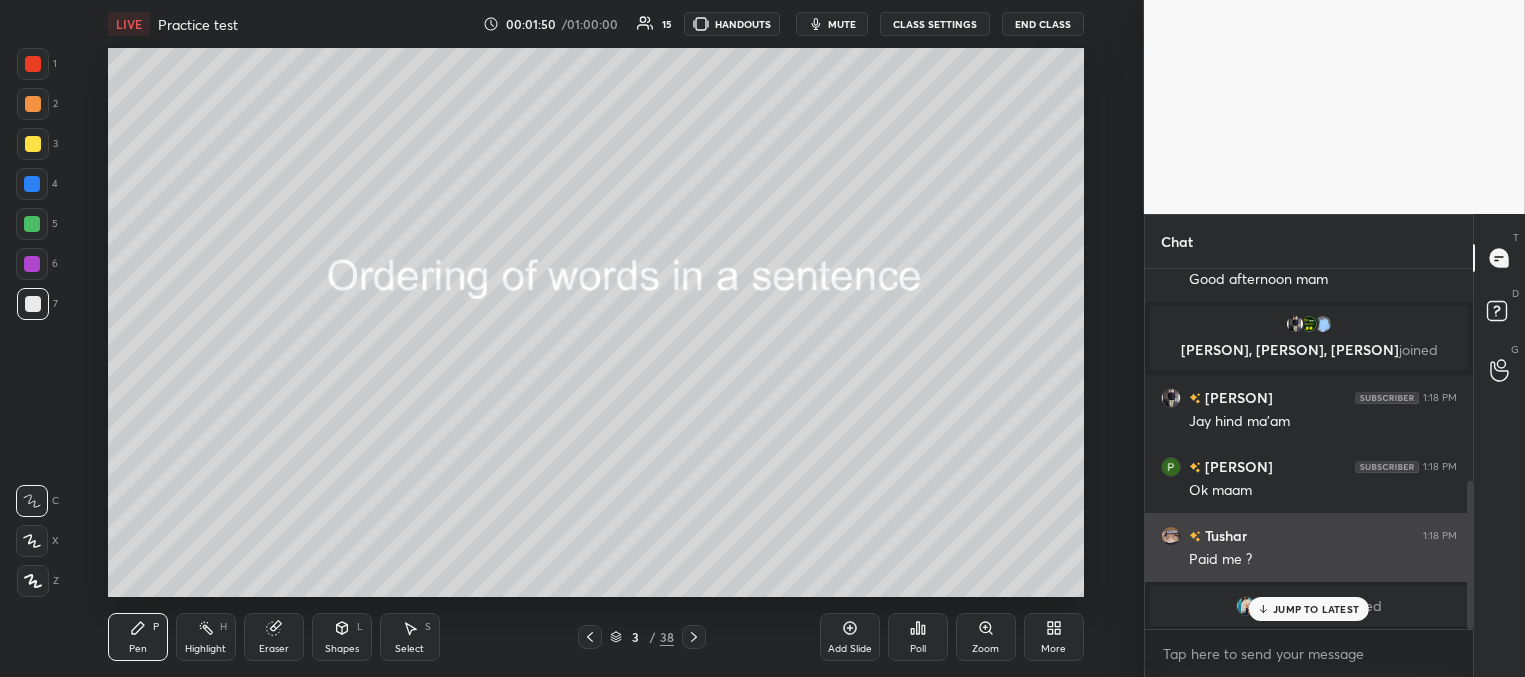 drag, startPoint x: 1284, startPoint y: 608, endPoint x: 1207, endPoint y: 573, distance: 84.58132 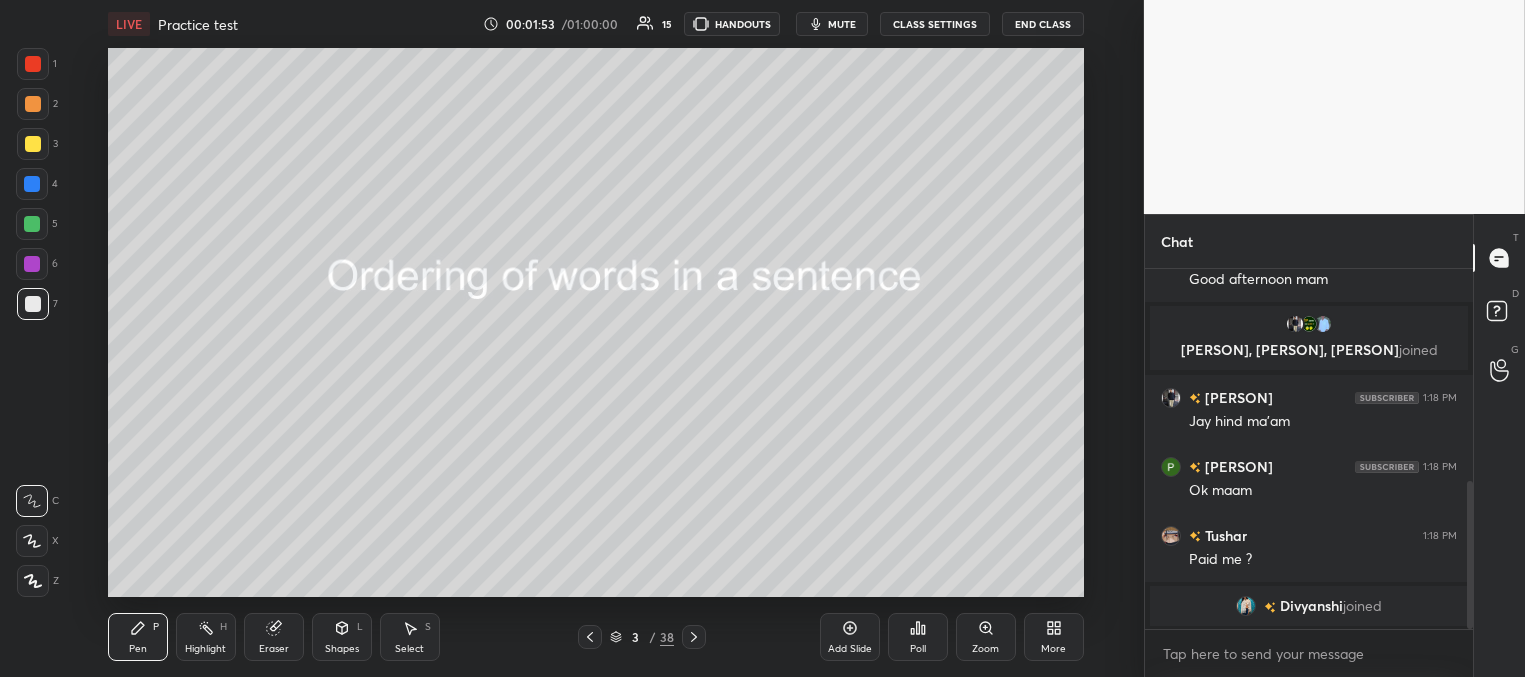 scroll, scrollTop: 582, scrollLeft: 0, axis: vertical 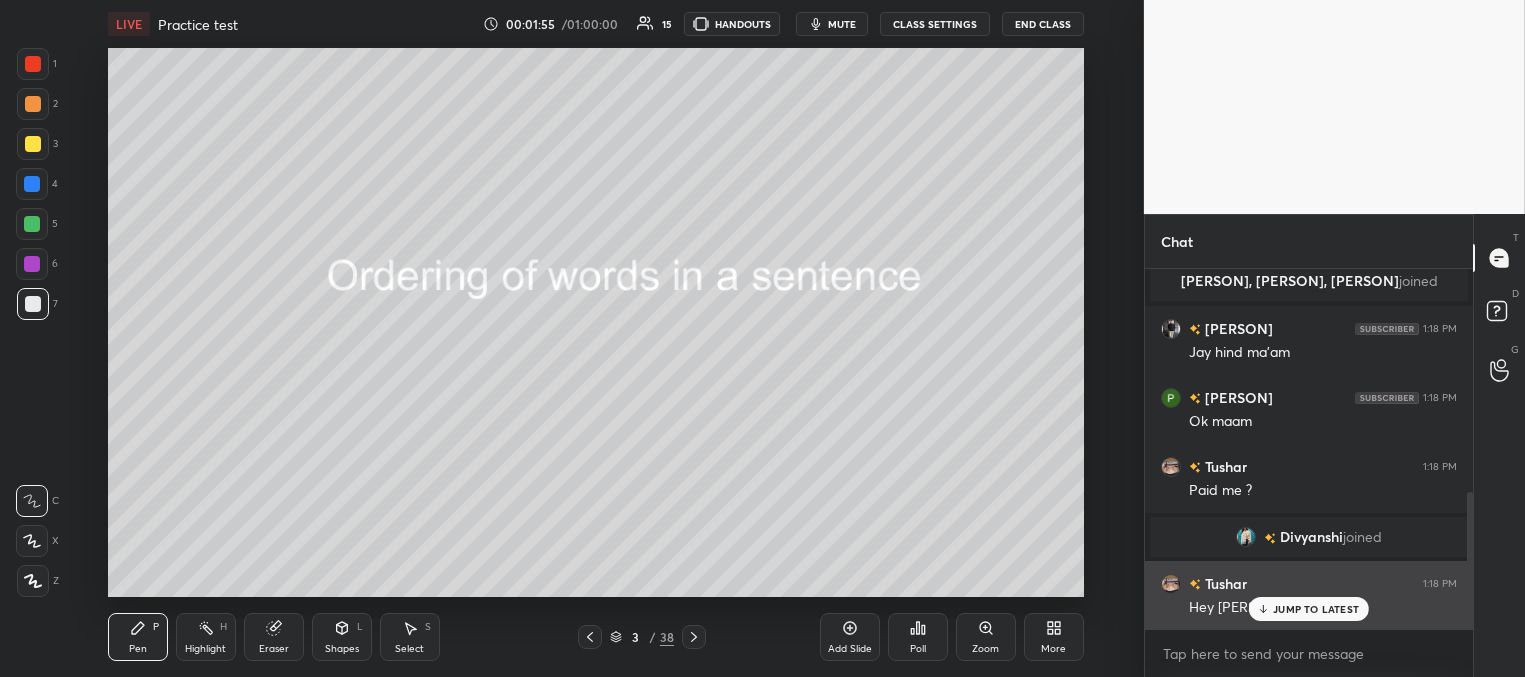 click on "JUMP TO LATEST" at bounding box center [1316, 609] 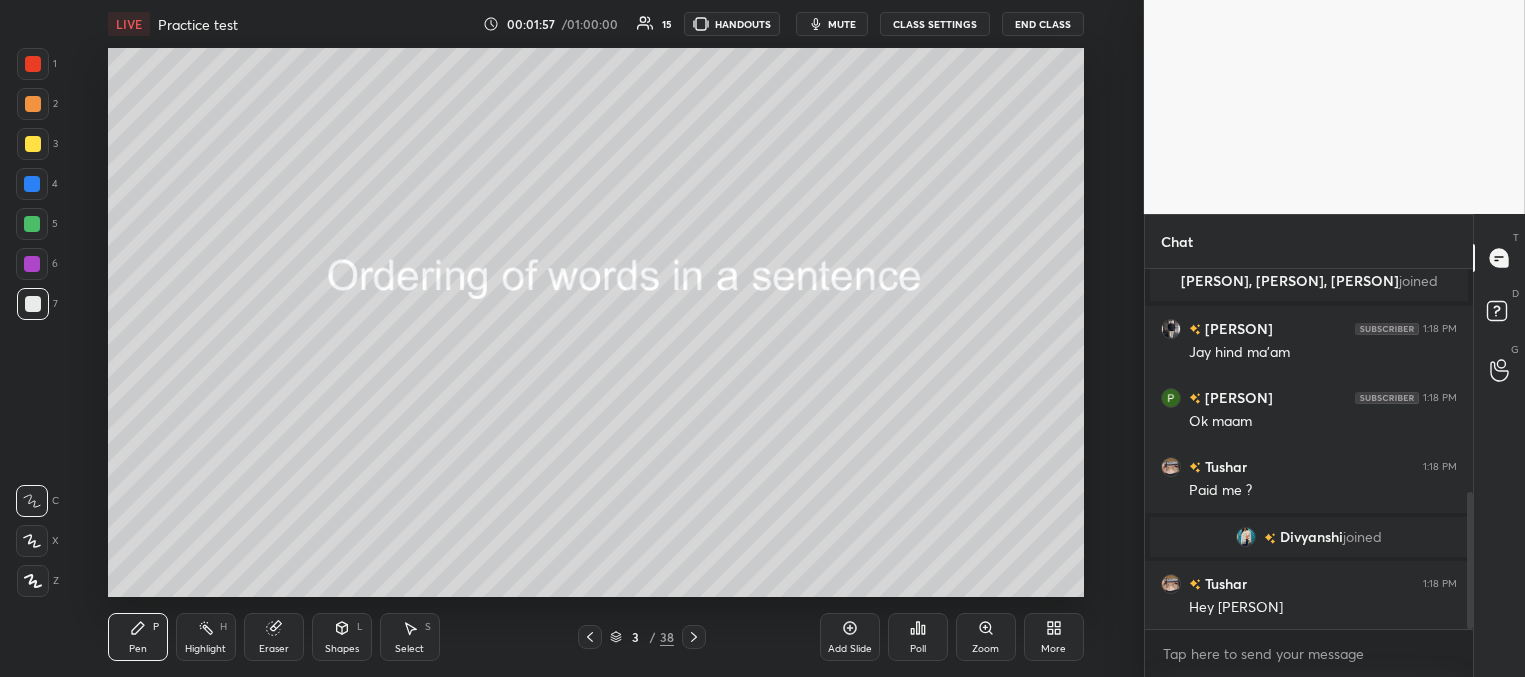 click at bounding box center (33, 144) 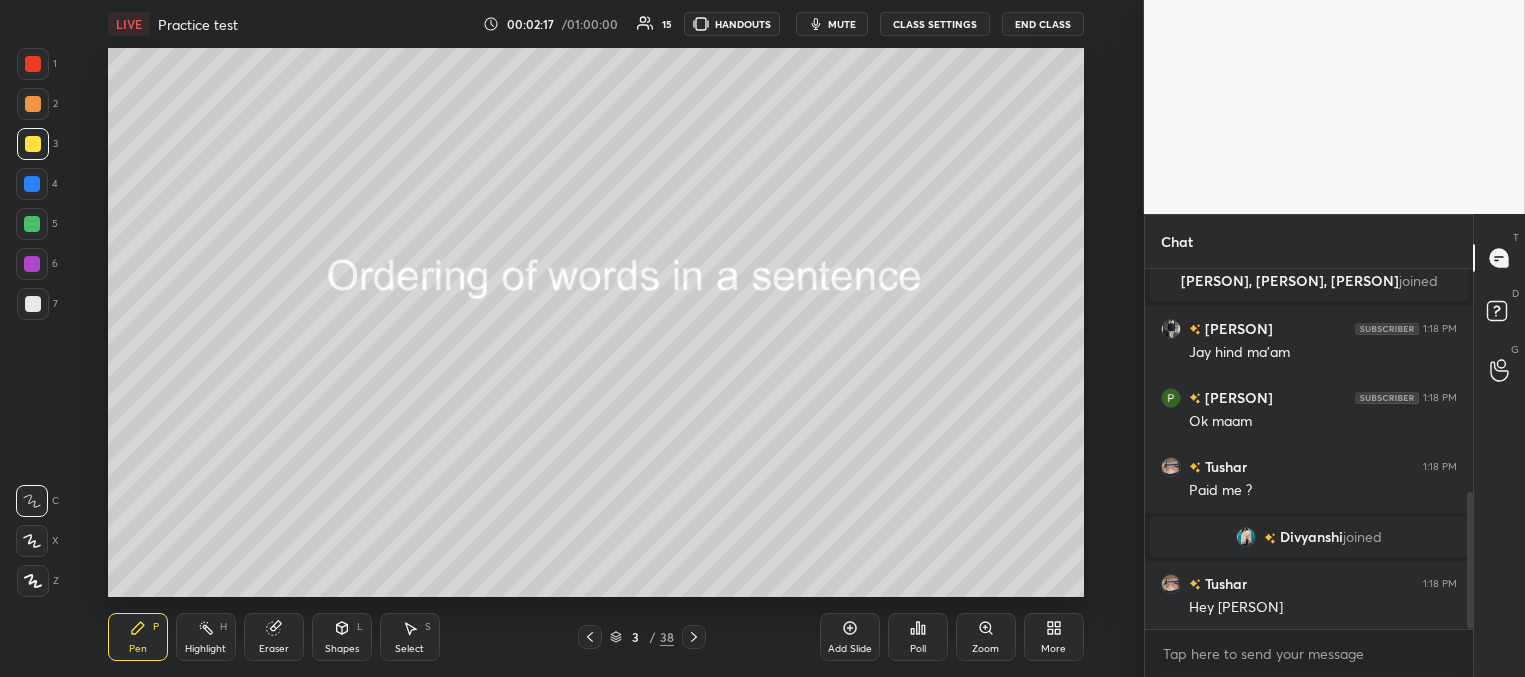 scroll, scrollTop: 651, scrollLeft: 0, axis: vertical 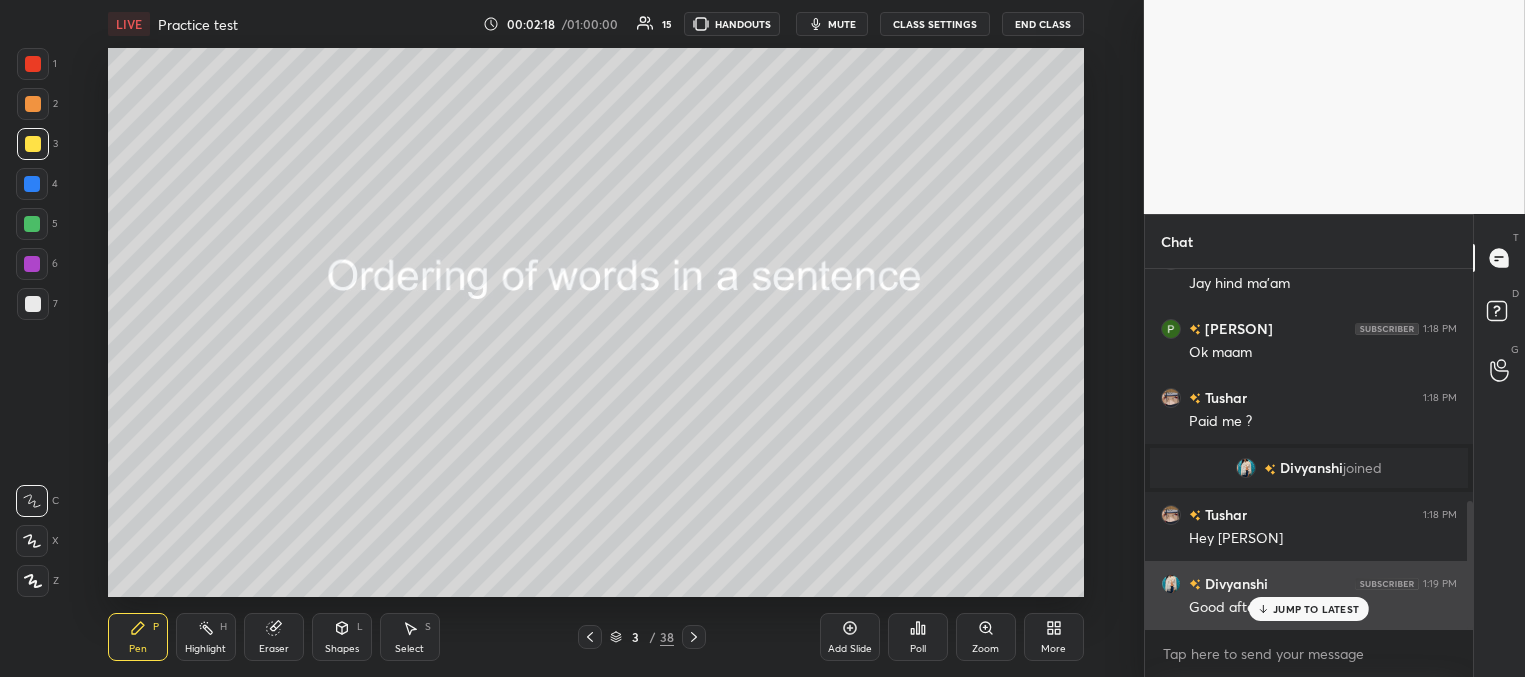 click on "JUMP TO LATEST" at bounding box center [1316, 609] 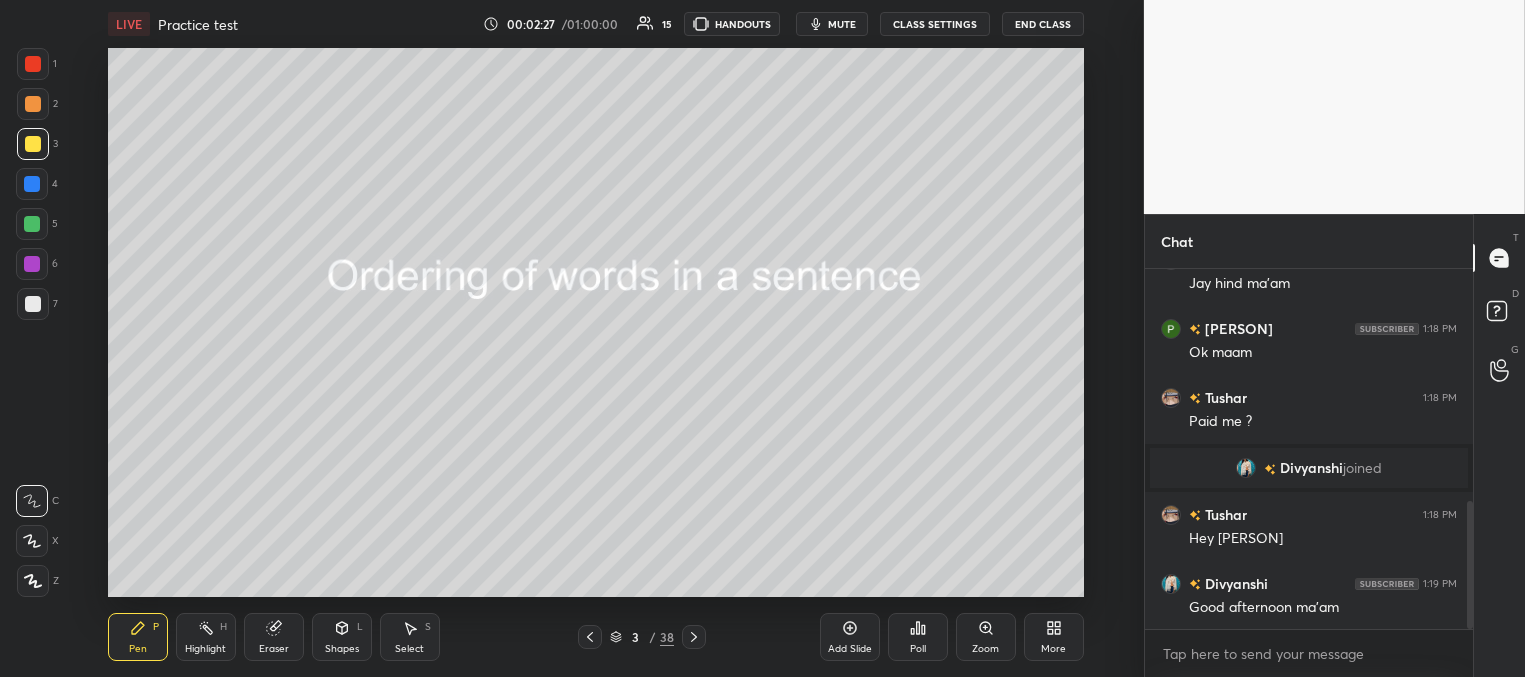scroll, scrollTop: 720, scrollLeft: 0, axis: vertical 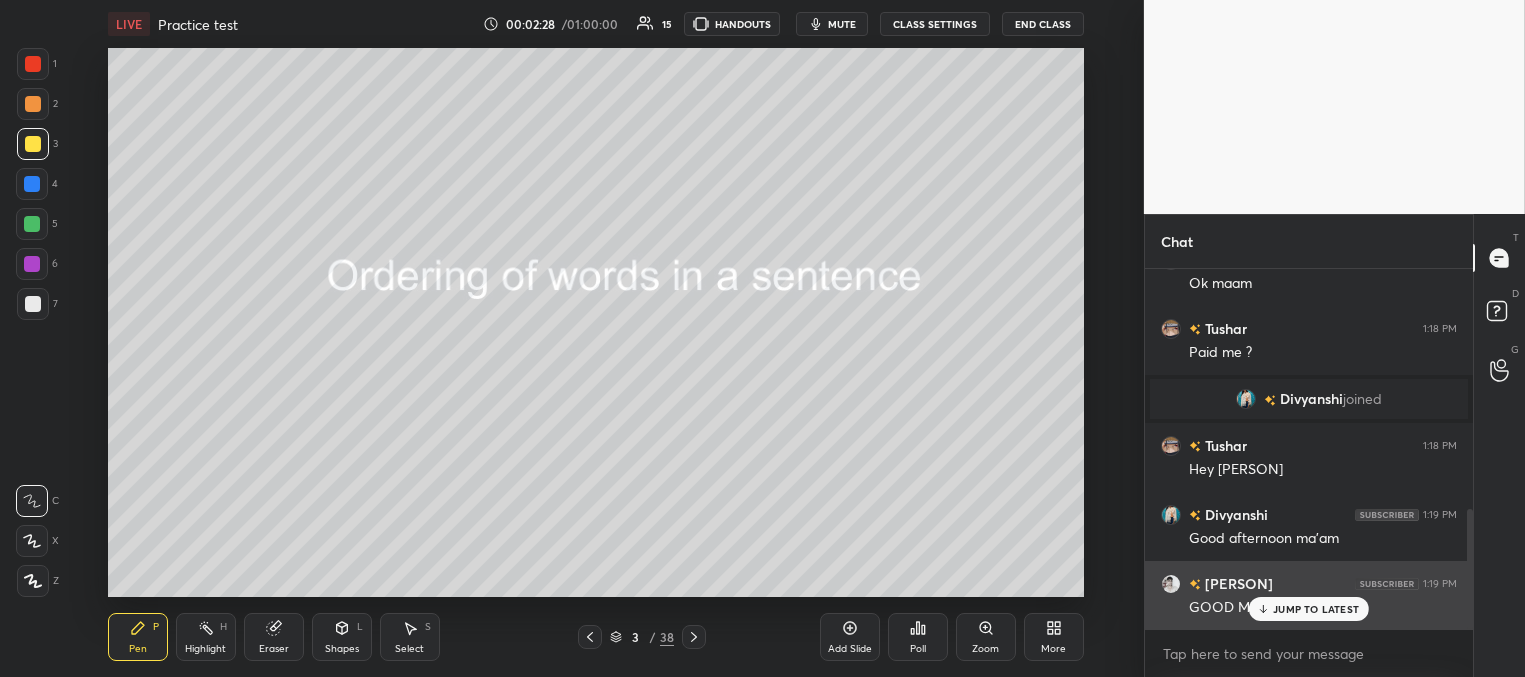 drag, startPoint x: 1277, startPoint y: 610, endPoint x: 1230, endPoint y: 595, distance: 49.335587 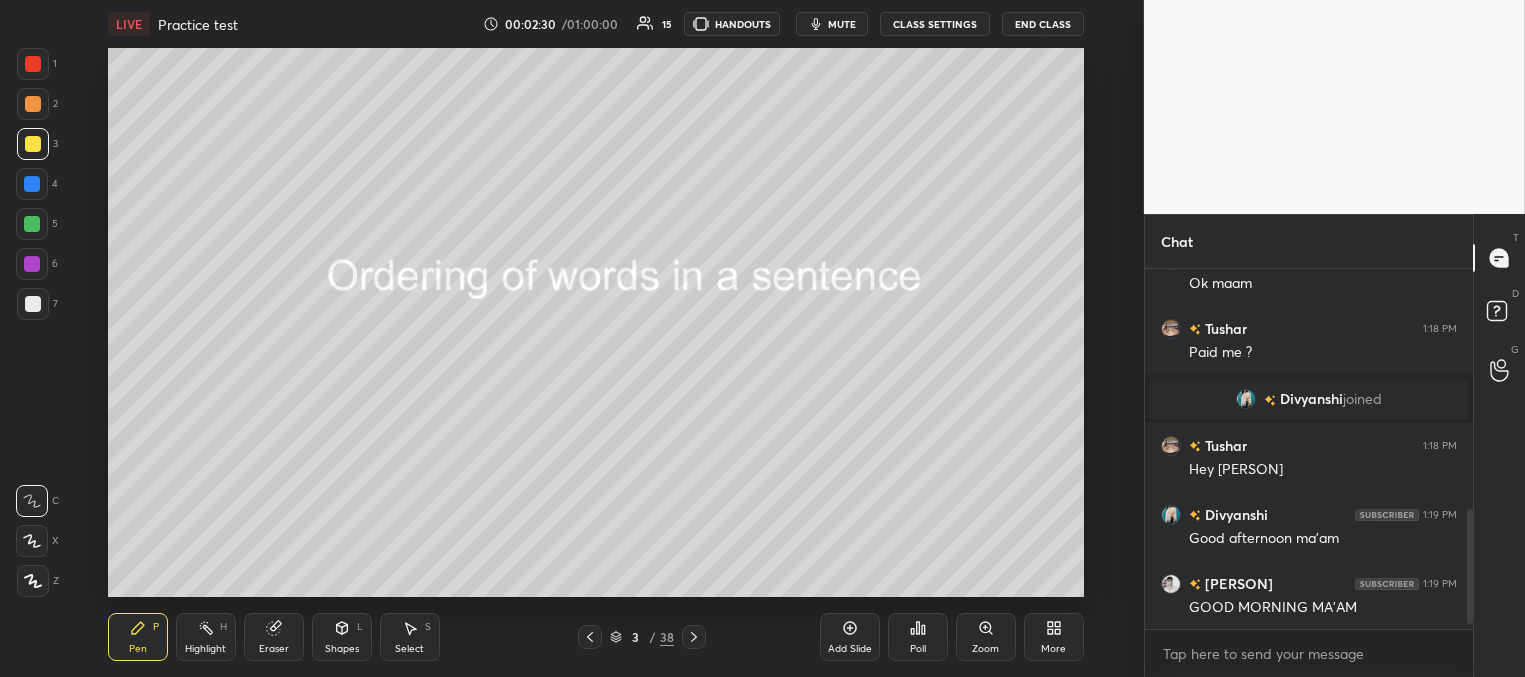scroll, scrollTop: 789, scrollLeft: 0, axis: vertical 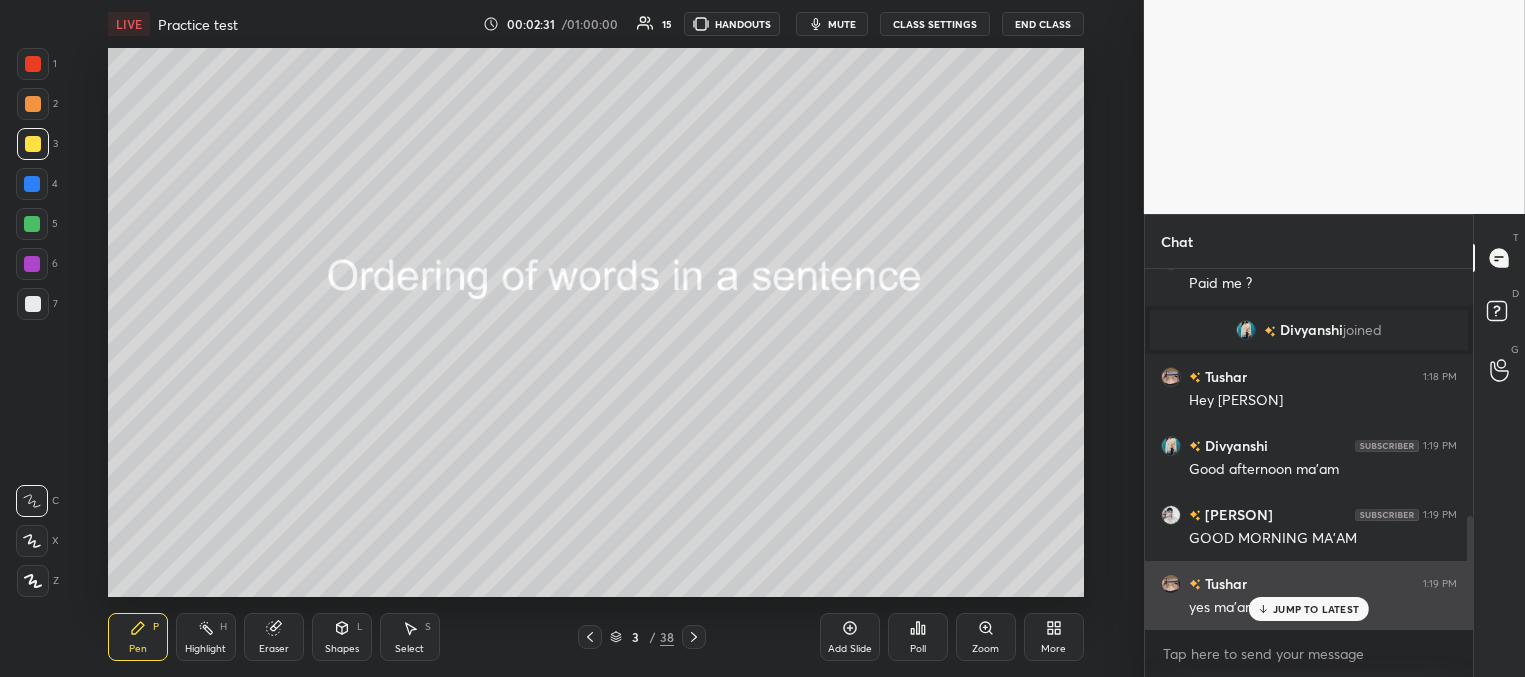 drag, startPoint x: 1277, startPoint y: 610, endPoint x: 1246, endPoint y: 590, distance: 36.891735 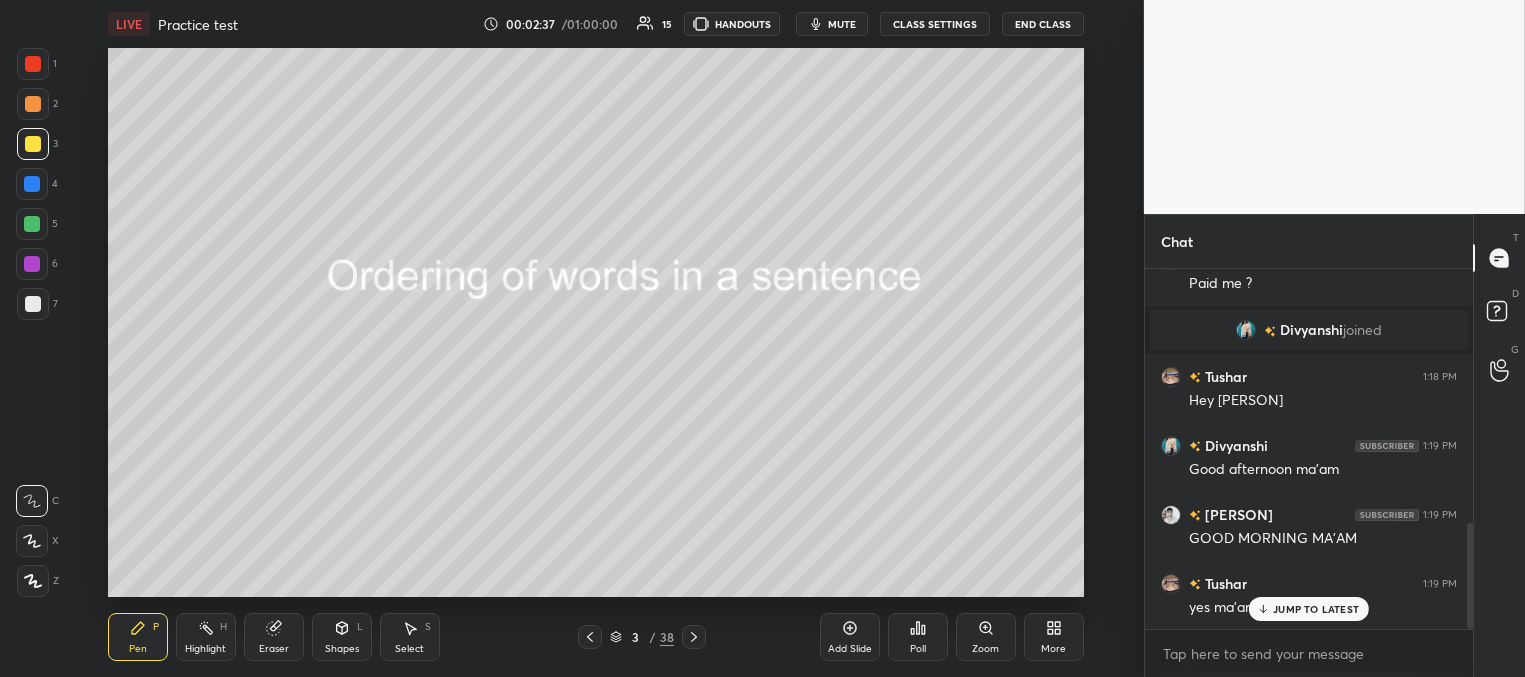 scroll, scrollTop: 858, scrollLeft: 0, axis: vertical 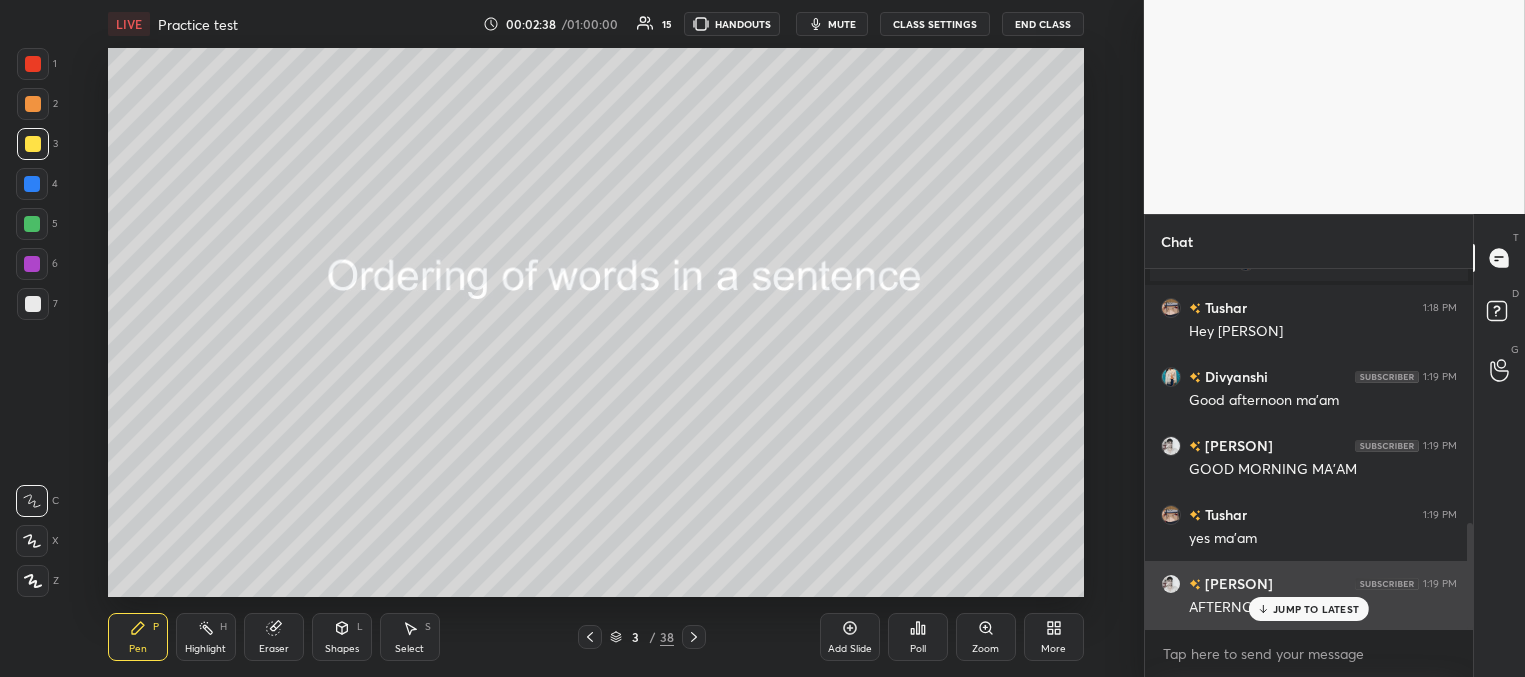 drag, startPoint x: 1280, startPoint y: 612, endPoint x: 1262, endPoint y: 595, distance: 24.758837 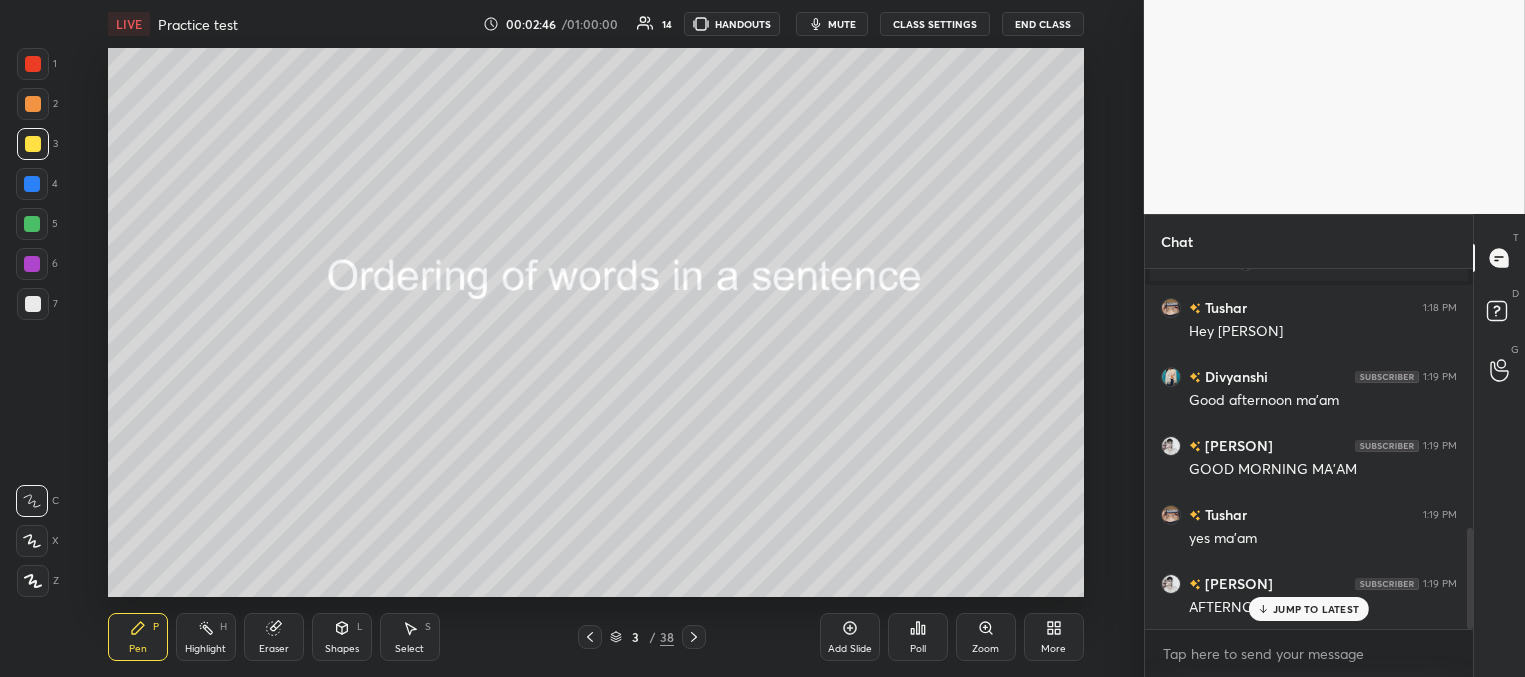 scroll, scrollTop: 927, scrollLeft: 0, axis: vertical 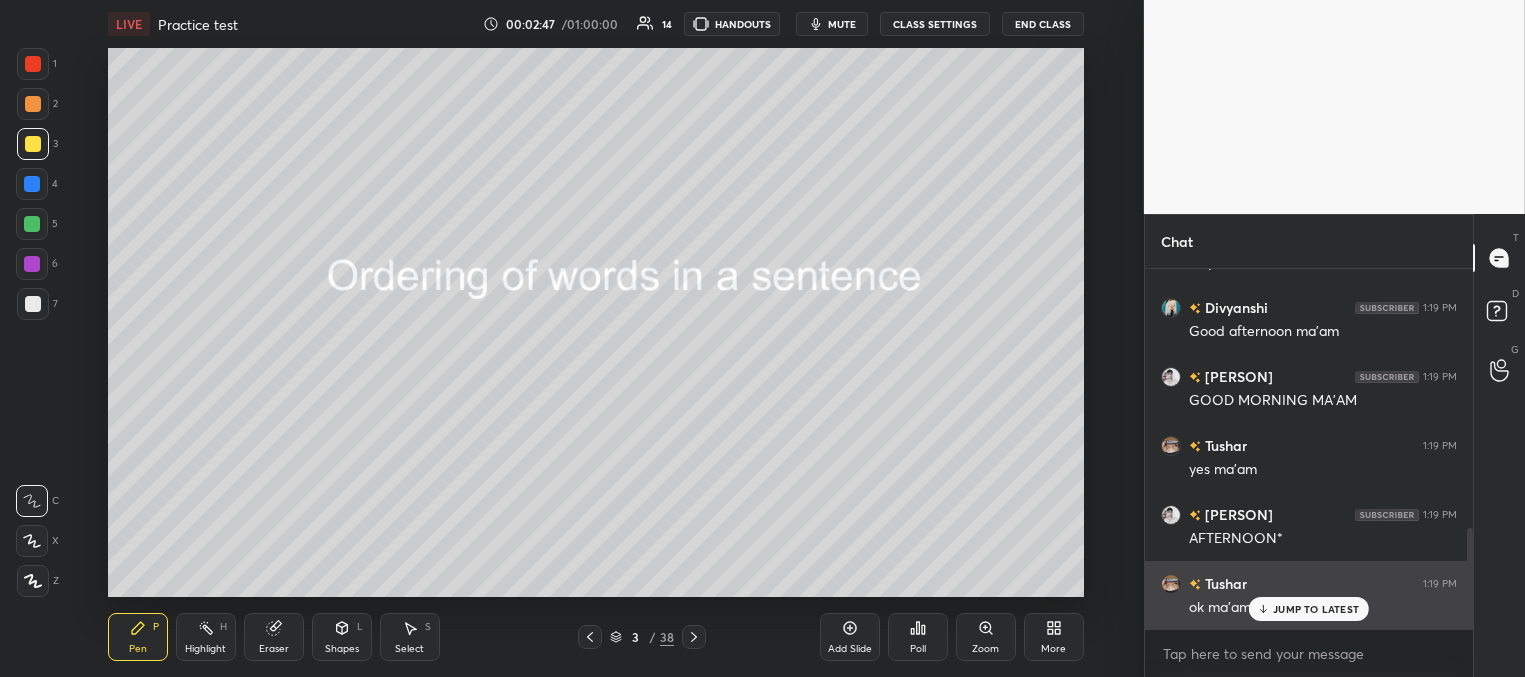 drag, startPoint x: 1277, startPoint y: 608, endPoint x: 1255, endPoint y: 598, distance: 24.166092 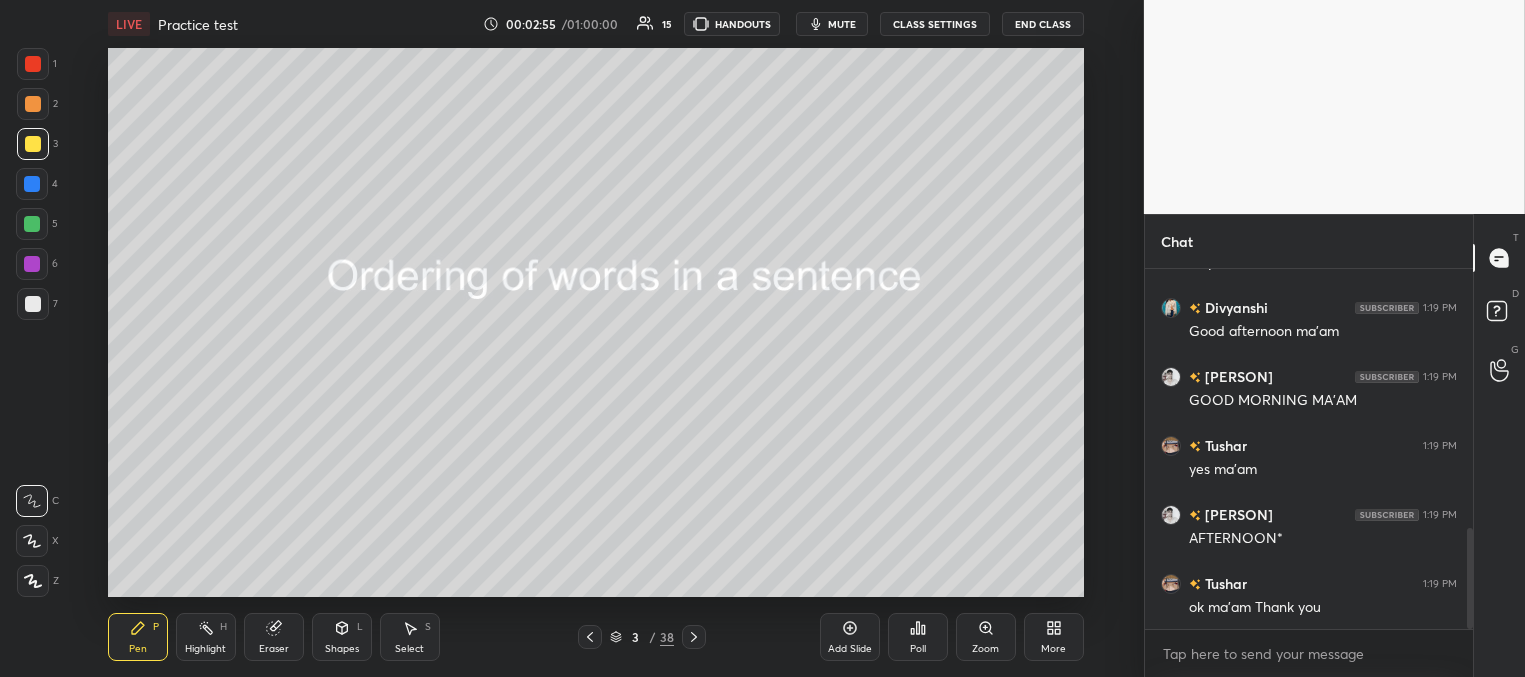 scroll, scrollTop: 947, scrollLeft: 0, axis: vertical 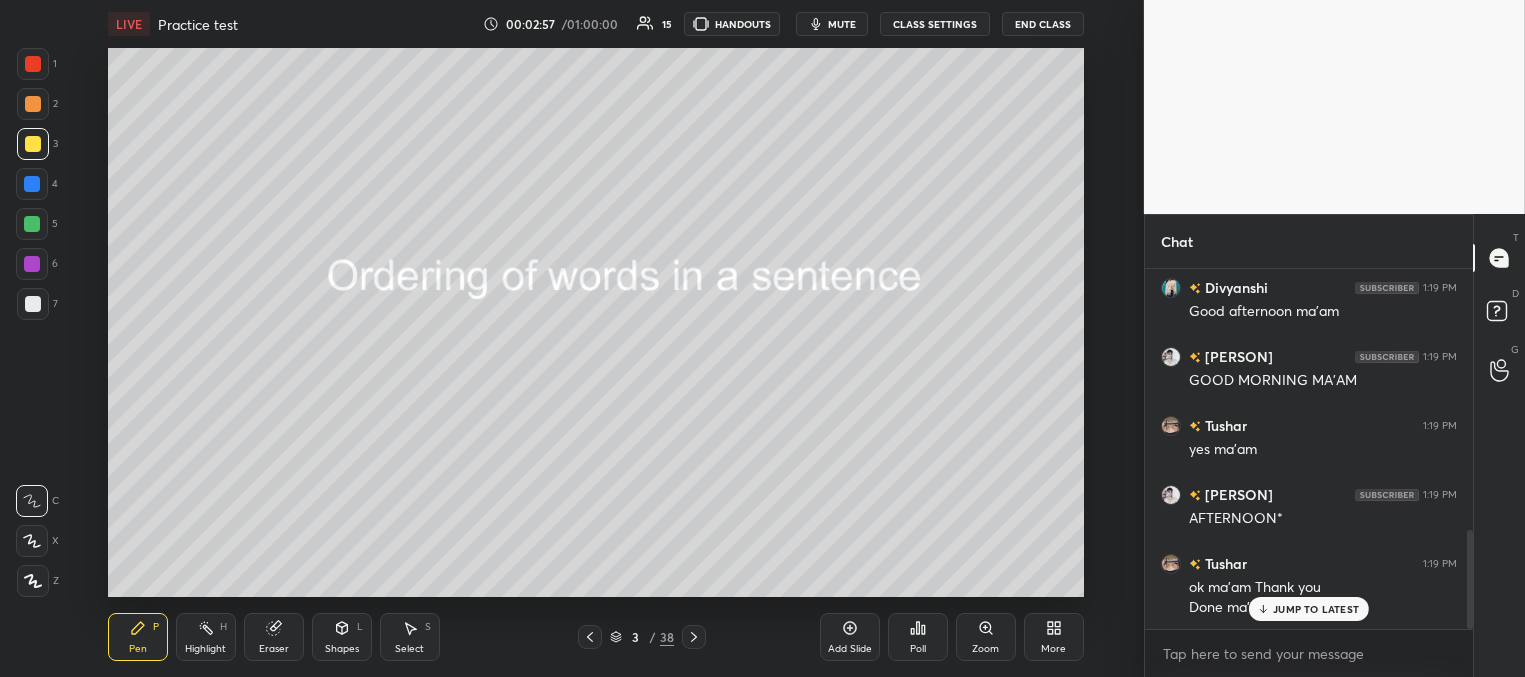 click on "JUMP TO LATEST" at bounding box center (1316, 609) 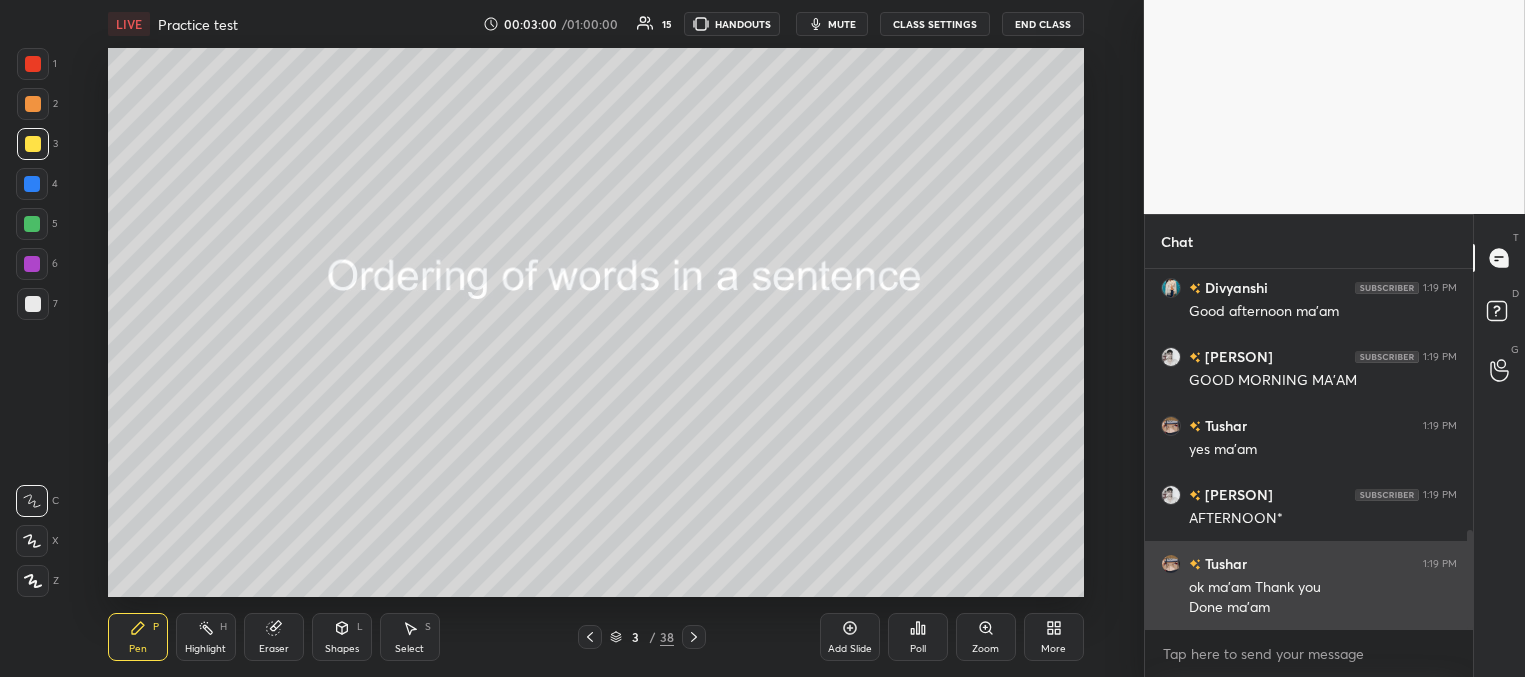 scroll, scrollTop: 312, scrollLeft: 322, axis: both 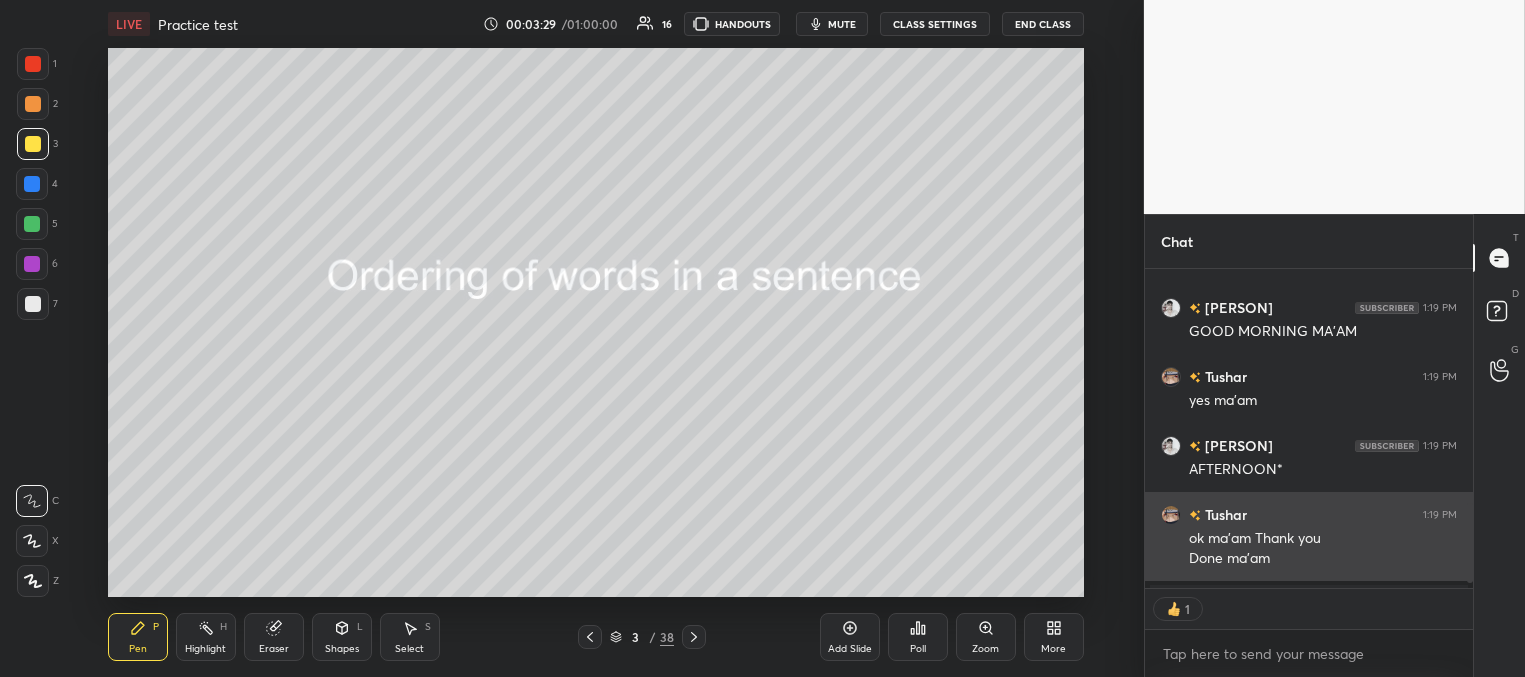 type on "x" 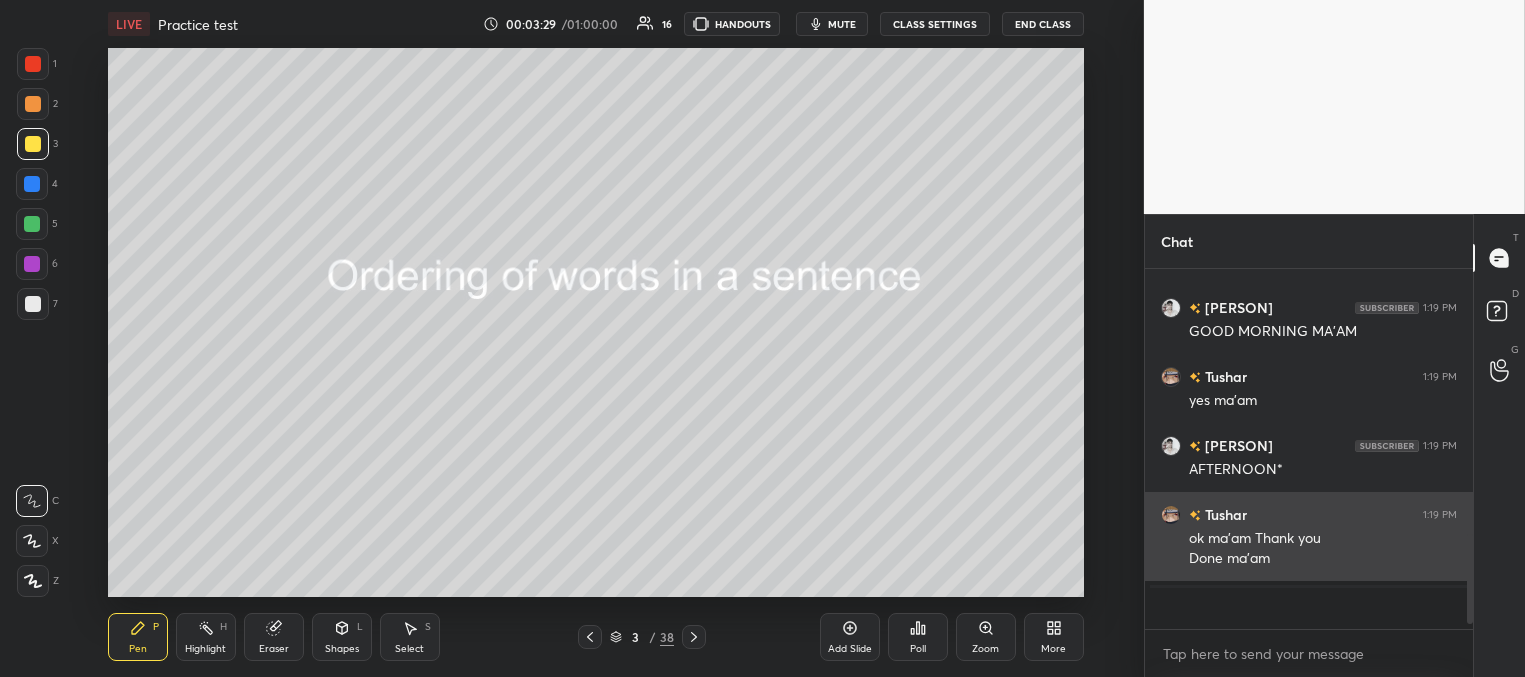 scroll, scrollTop: 7, scrollLeft: 6, axis: both 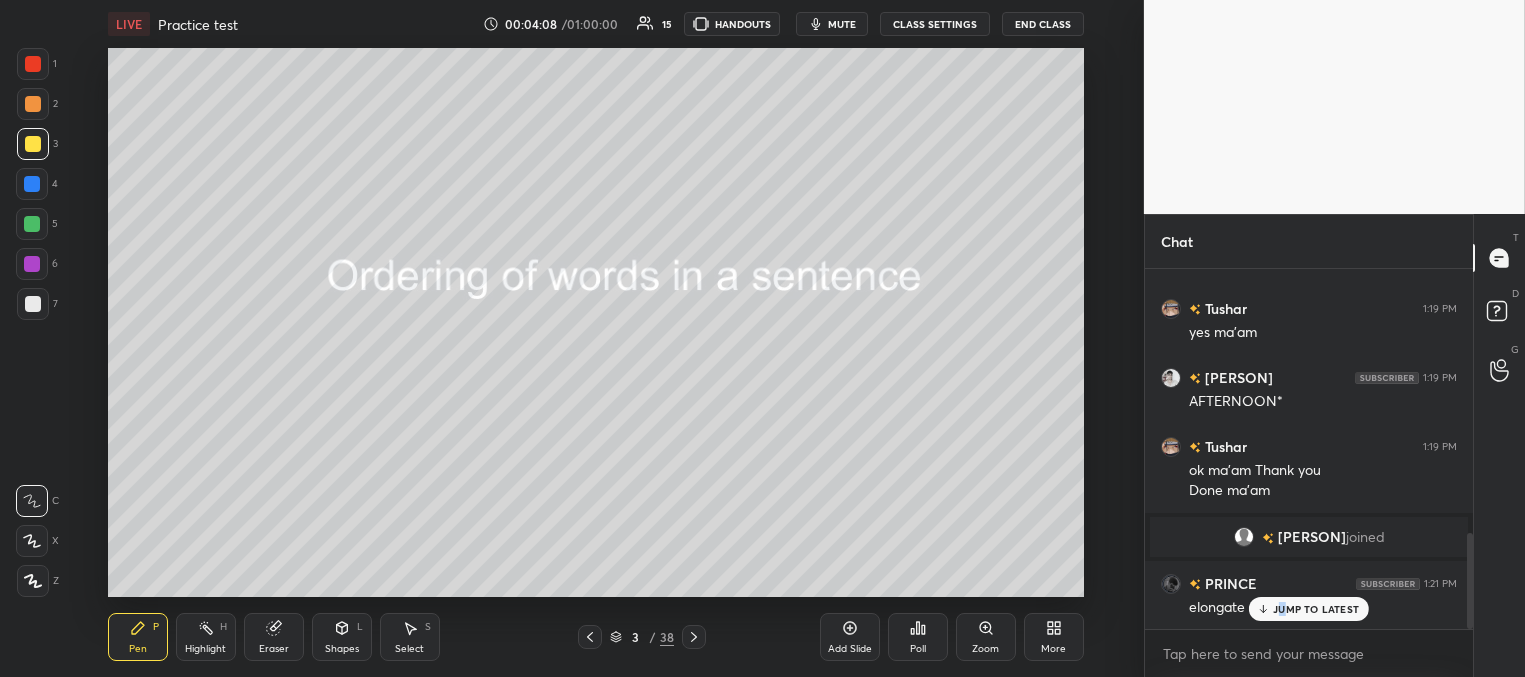 click on "JUMP TO LATEST" at bounding box center (1316, 609) 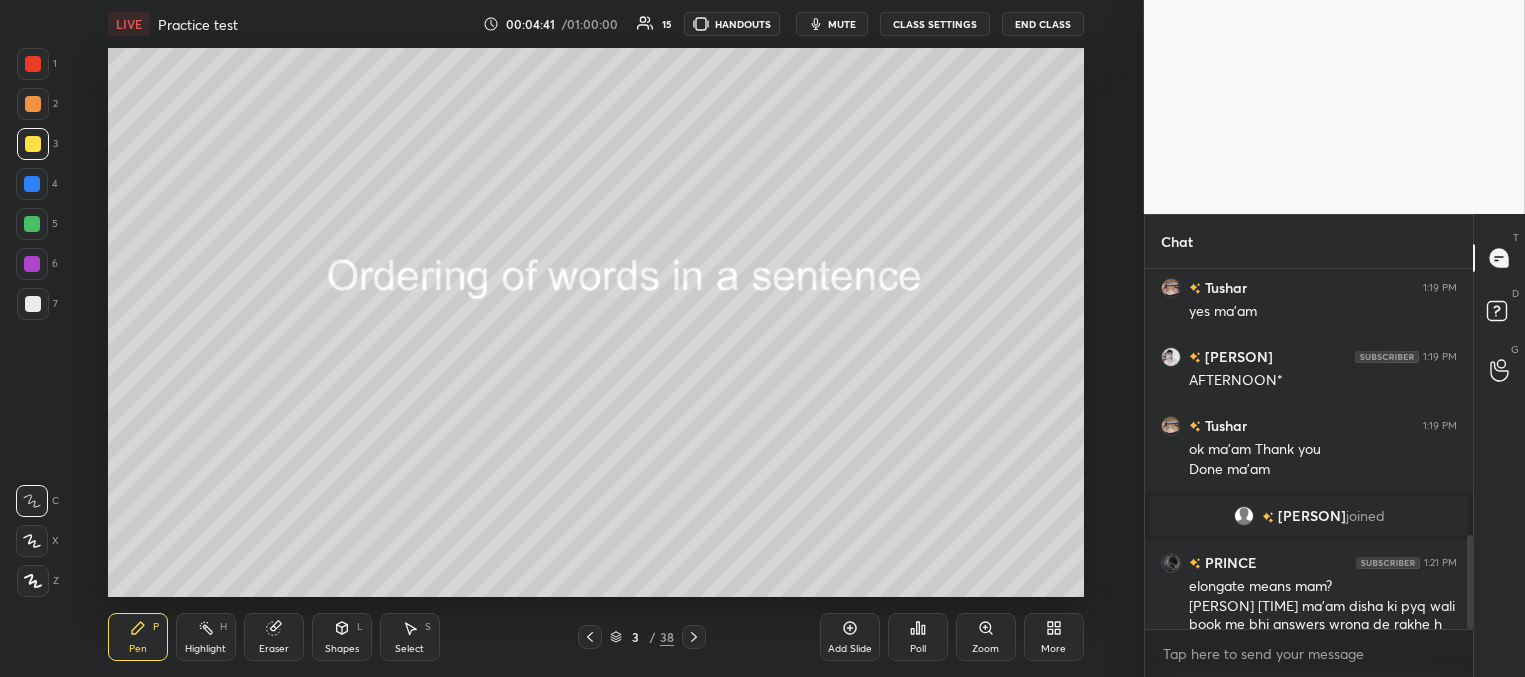 scroll, scrollTop: 1062, scrollLeft: 0, axis: vertical 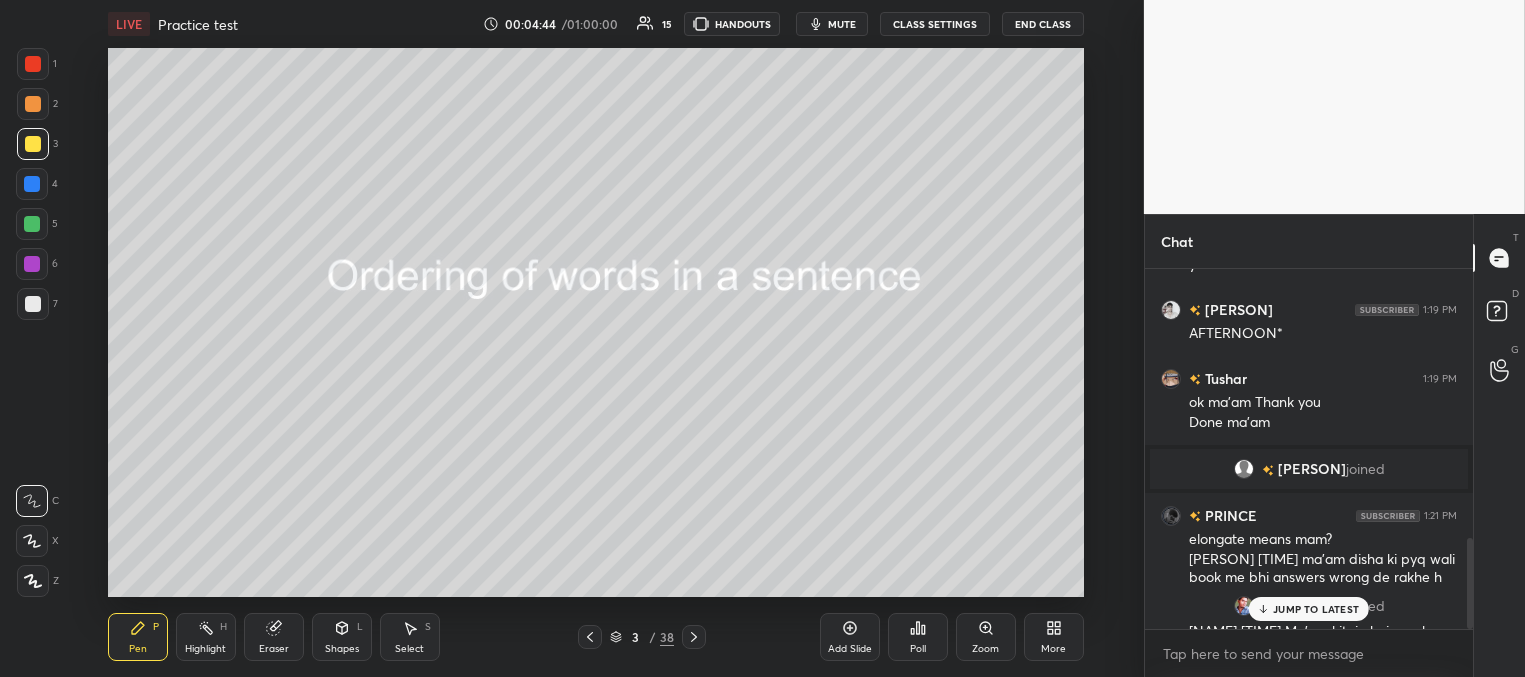 click 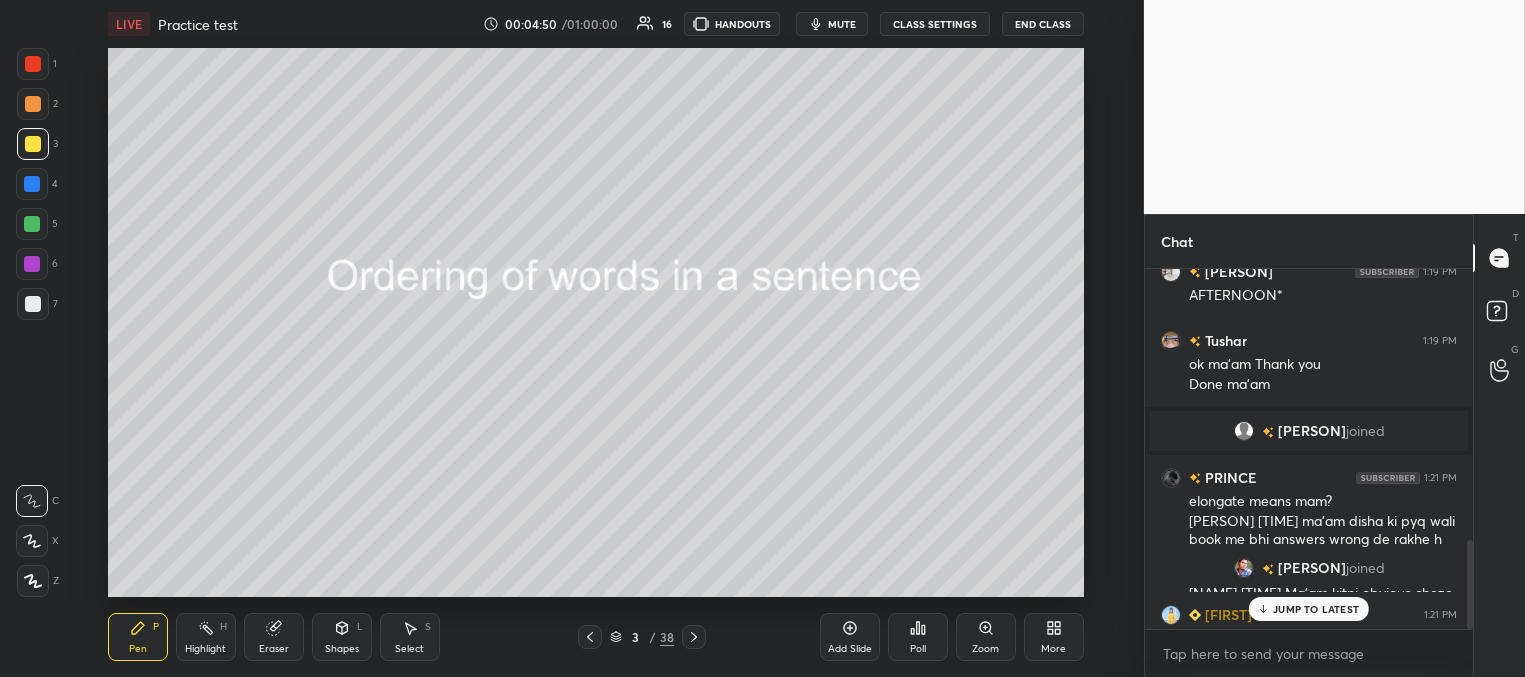 scroll, scrollTop: 1093, scrollLeft: 0, axis: vertical 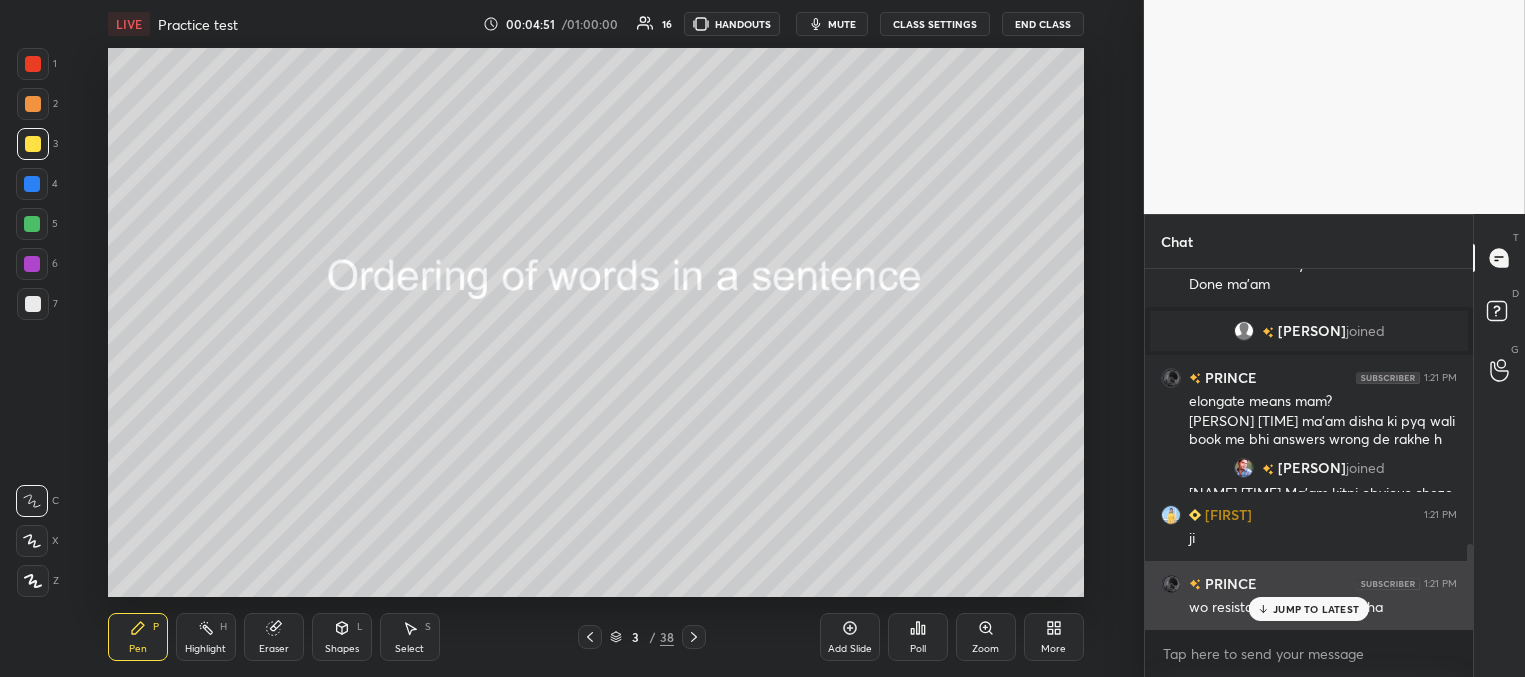 click 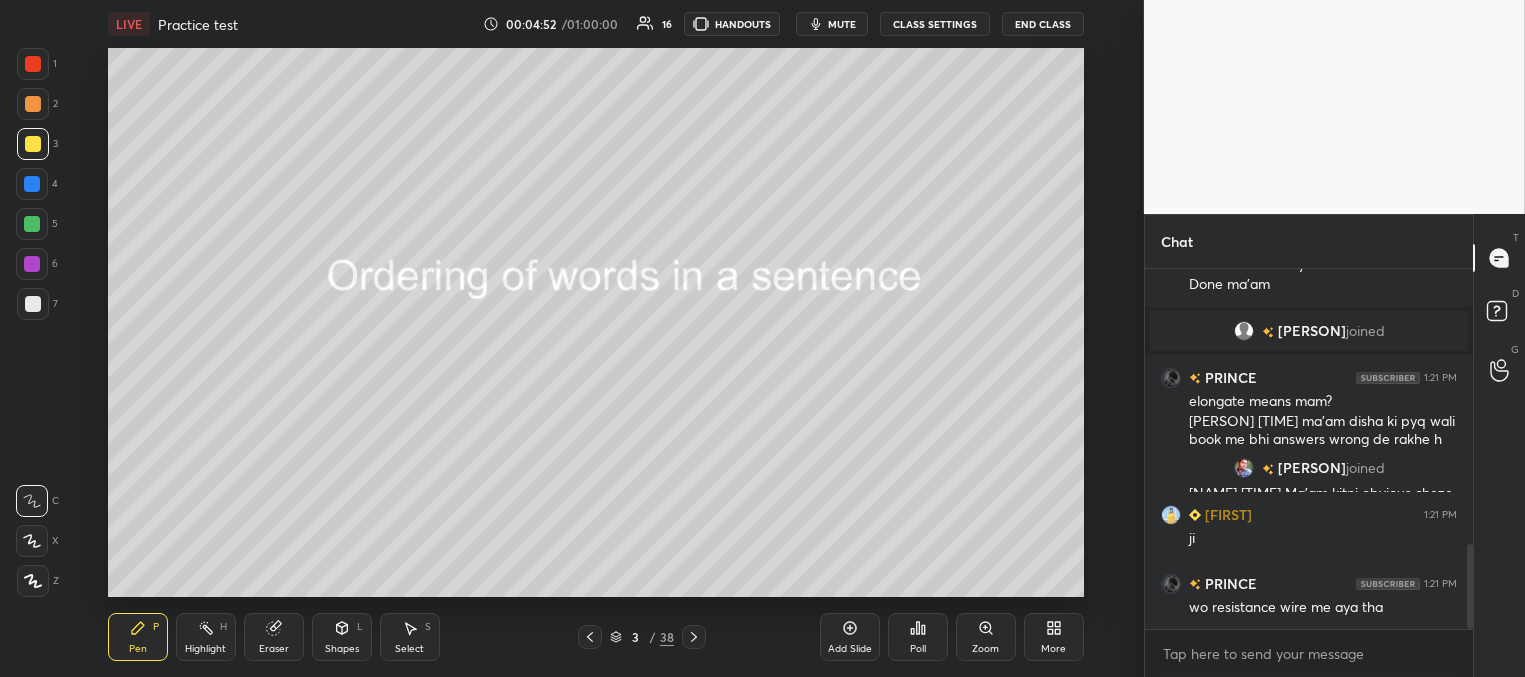 scroll, scrollTop: 1182, scrollLeft: 0, axis: vertical 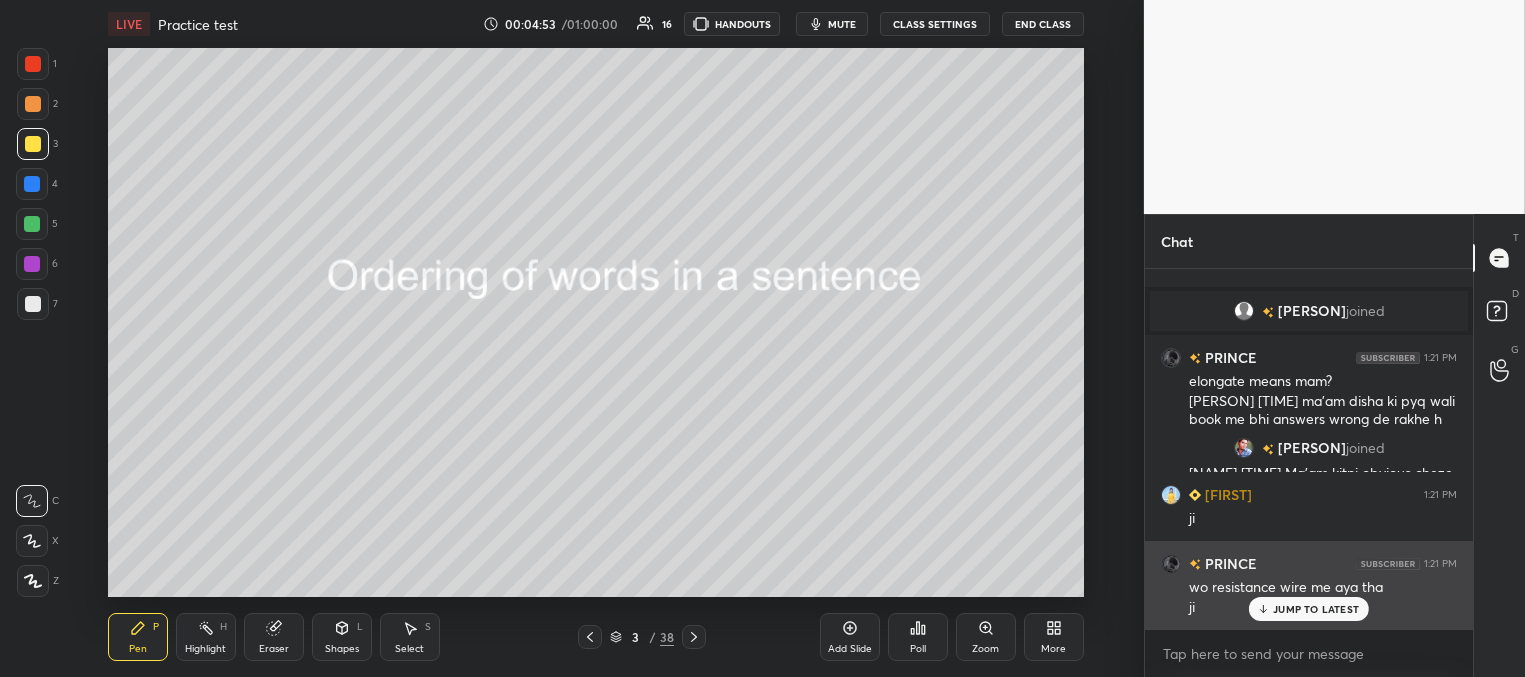 click on "JUMP TO LATEST" at bounding box center [1316, 609] 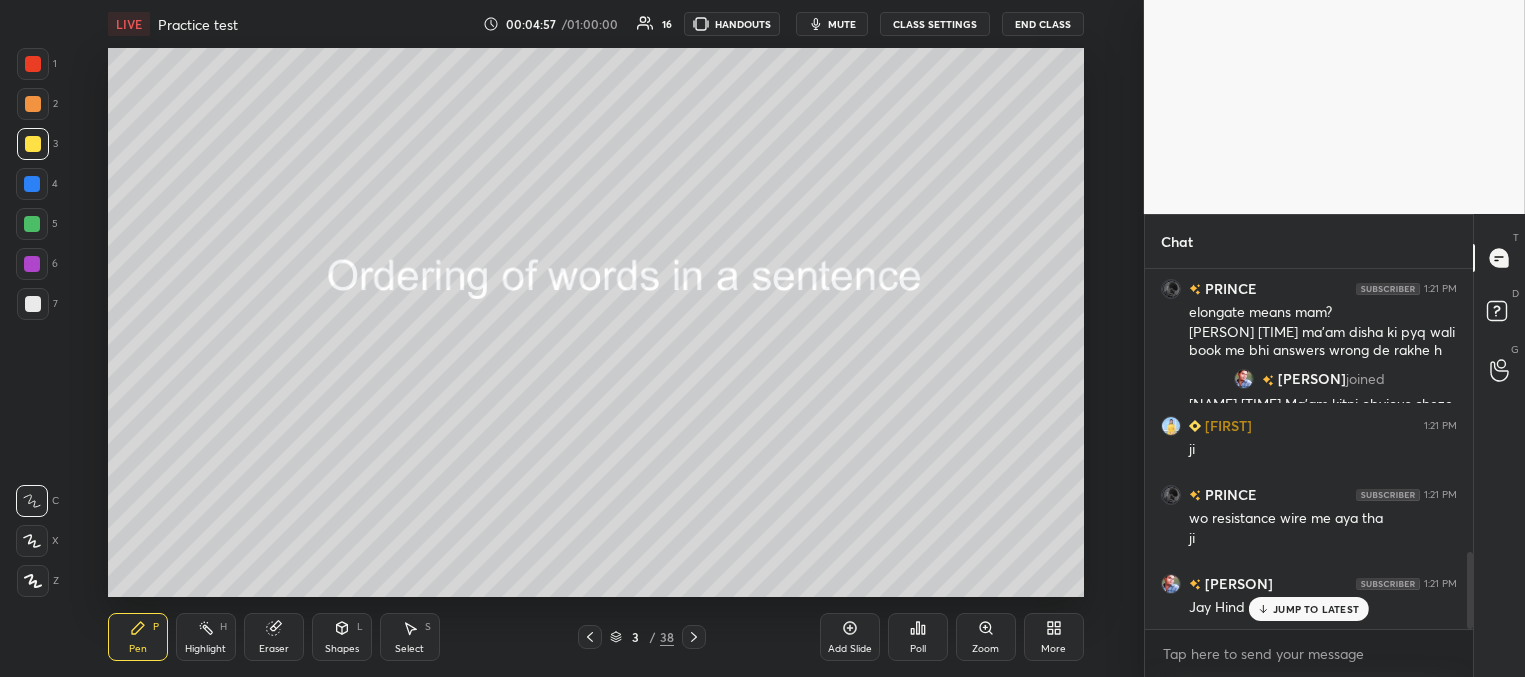 scroll, scrollTop: 1320, scrollLeft: 0, axis: vertical 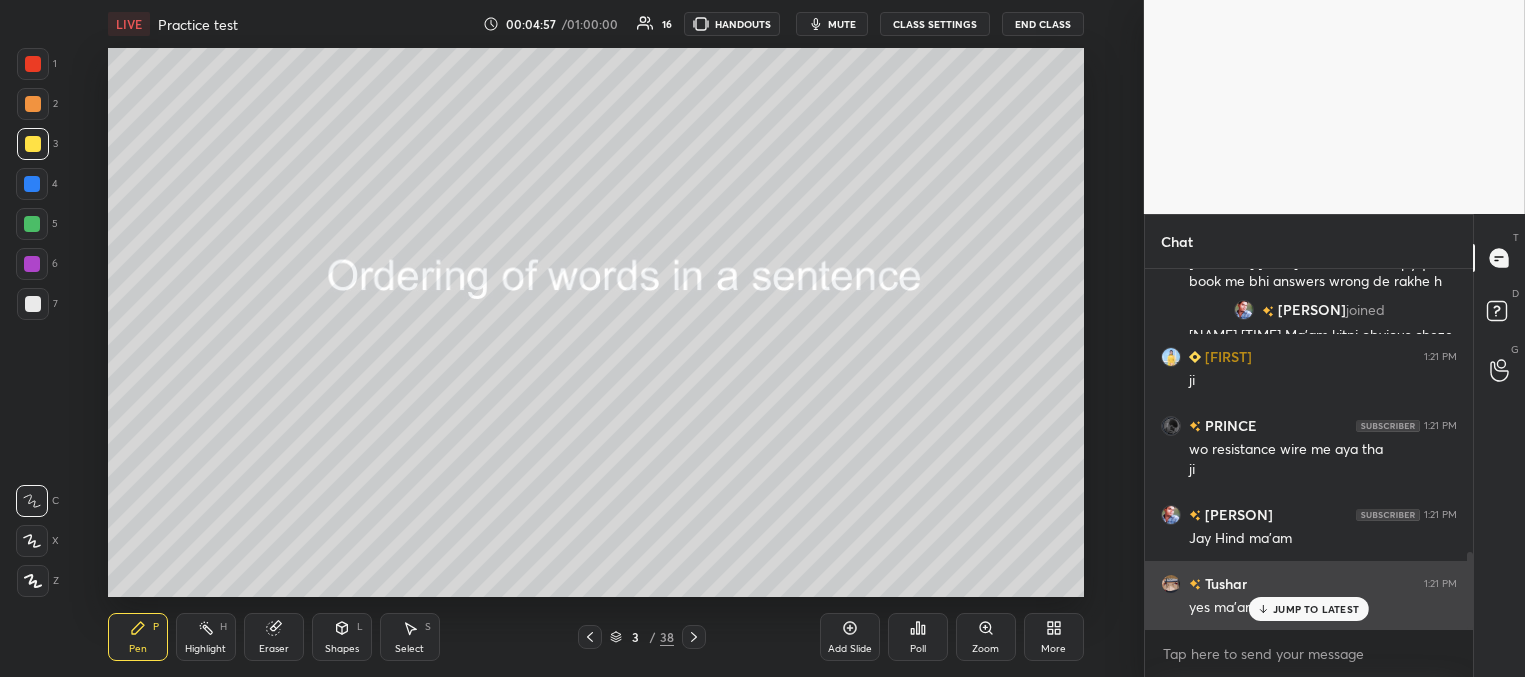 click on "JUMP TO LATEST" at bounding box center [1316, 609] 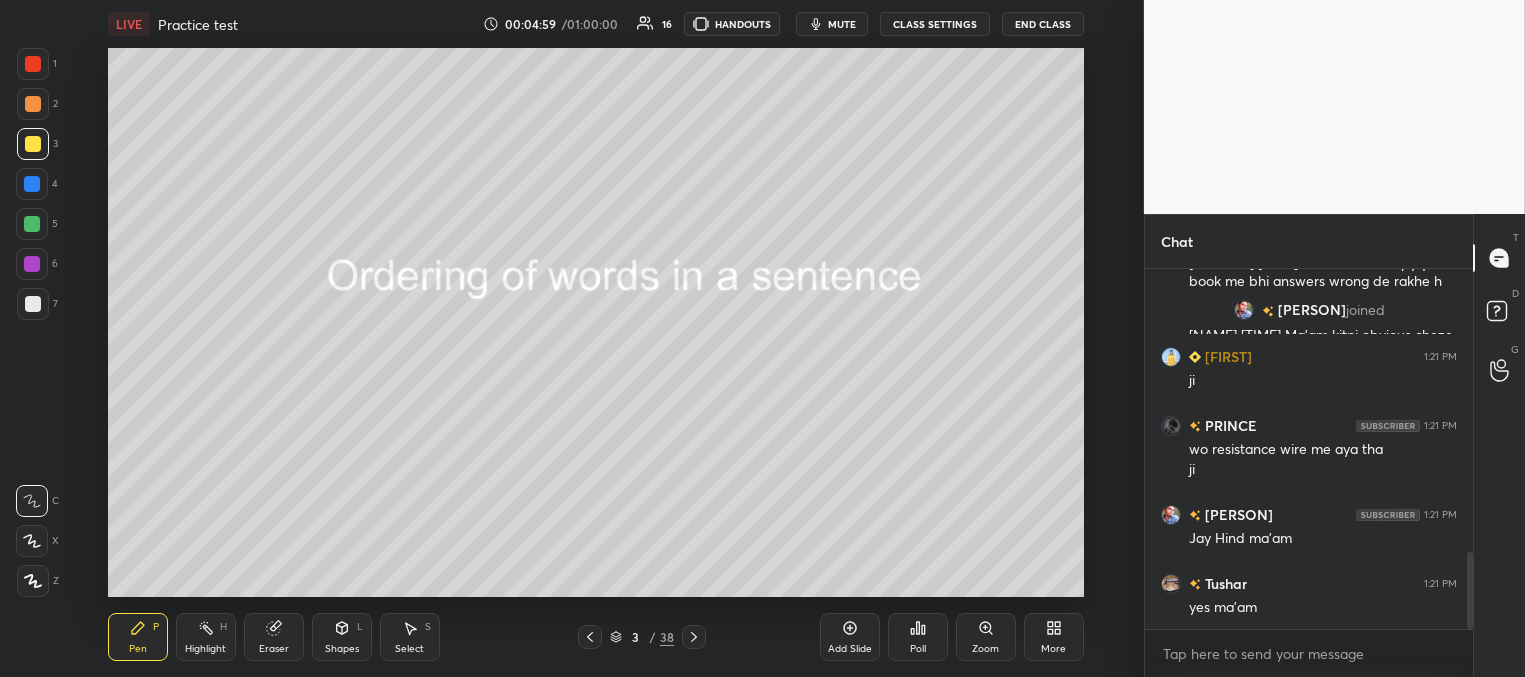 click 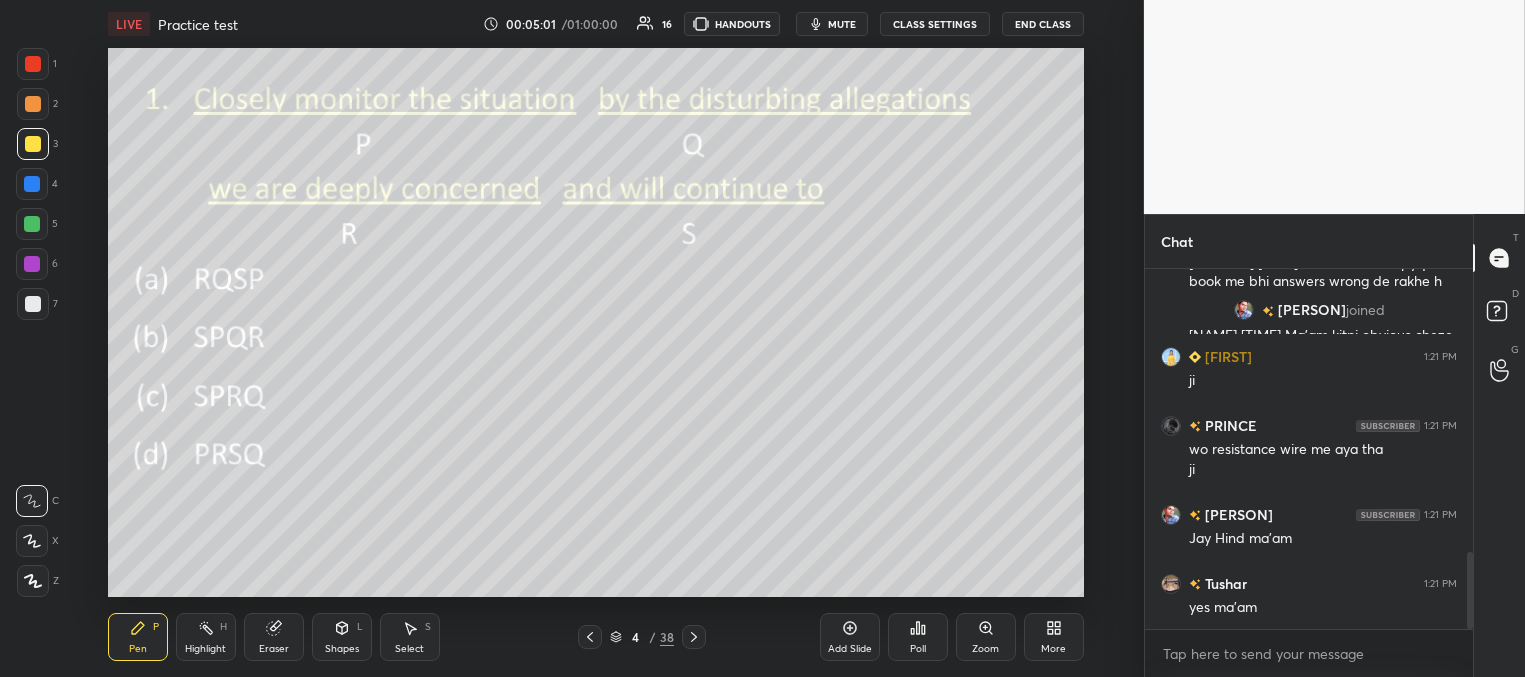 click 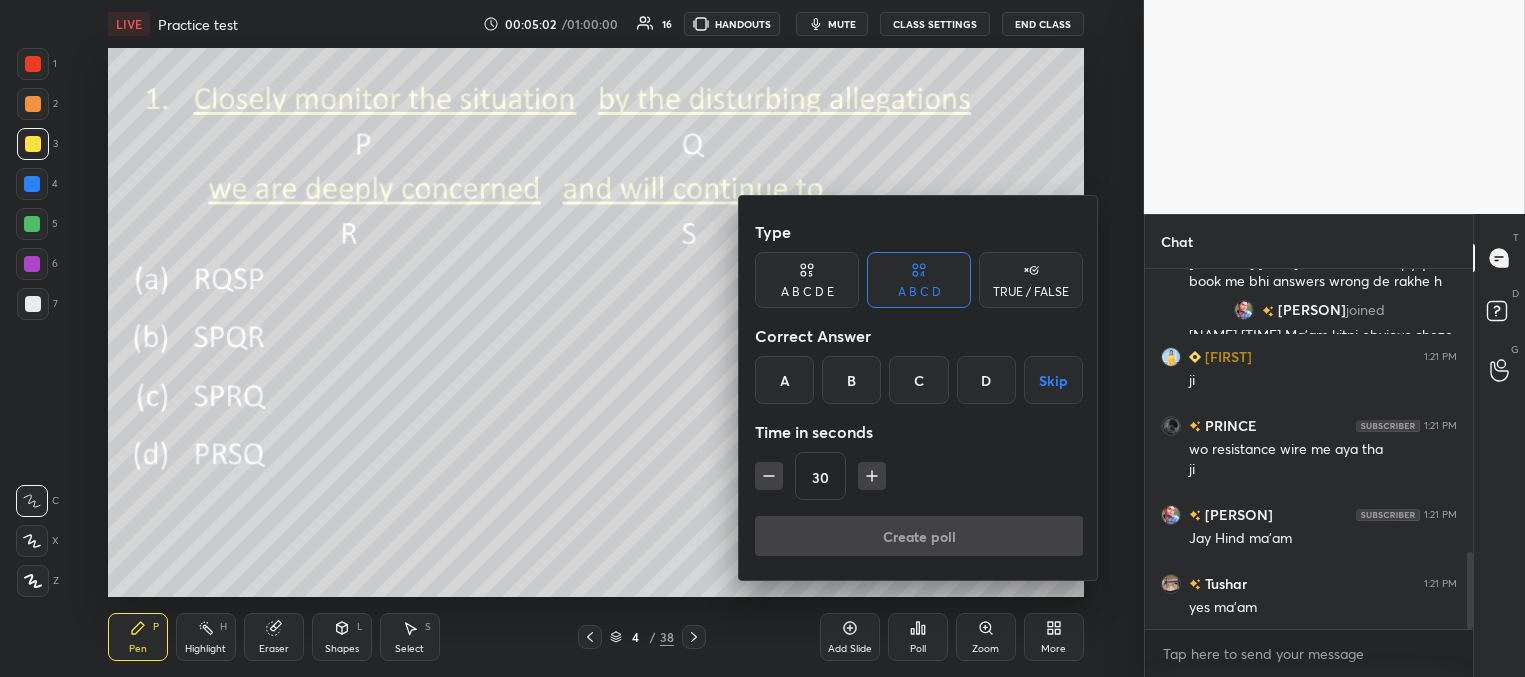 click 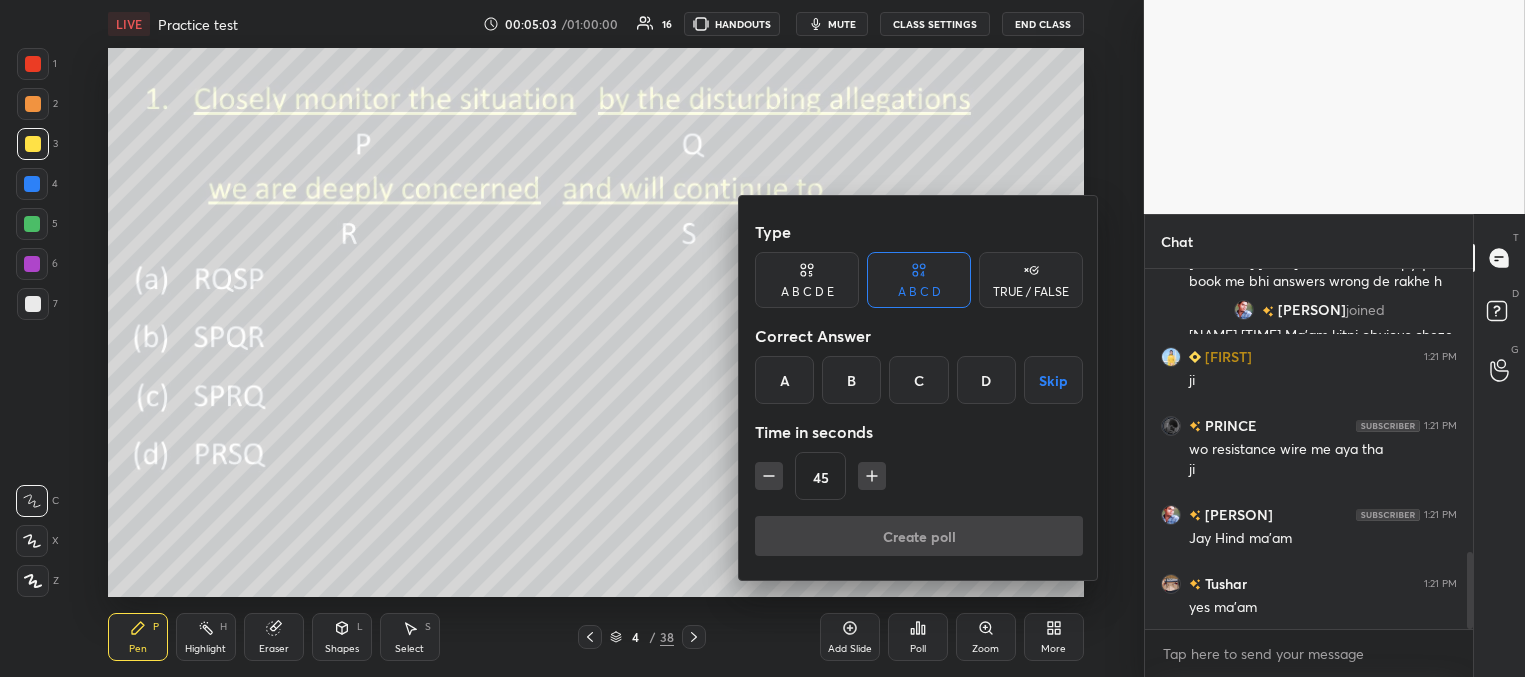 drag, startPoint x: 789, startPoint y: 381, endPoint x: 797, endPoint y: 390, distance: 12.0415945 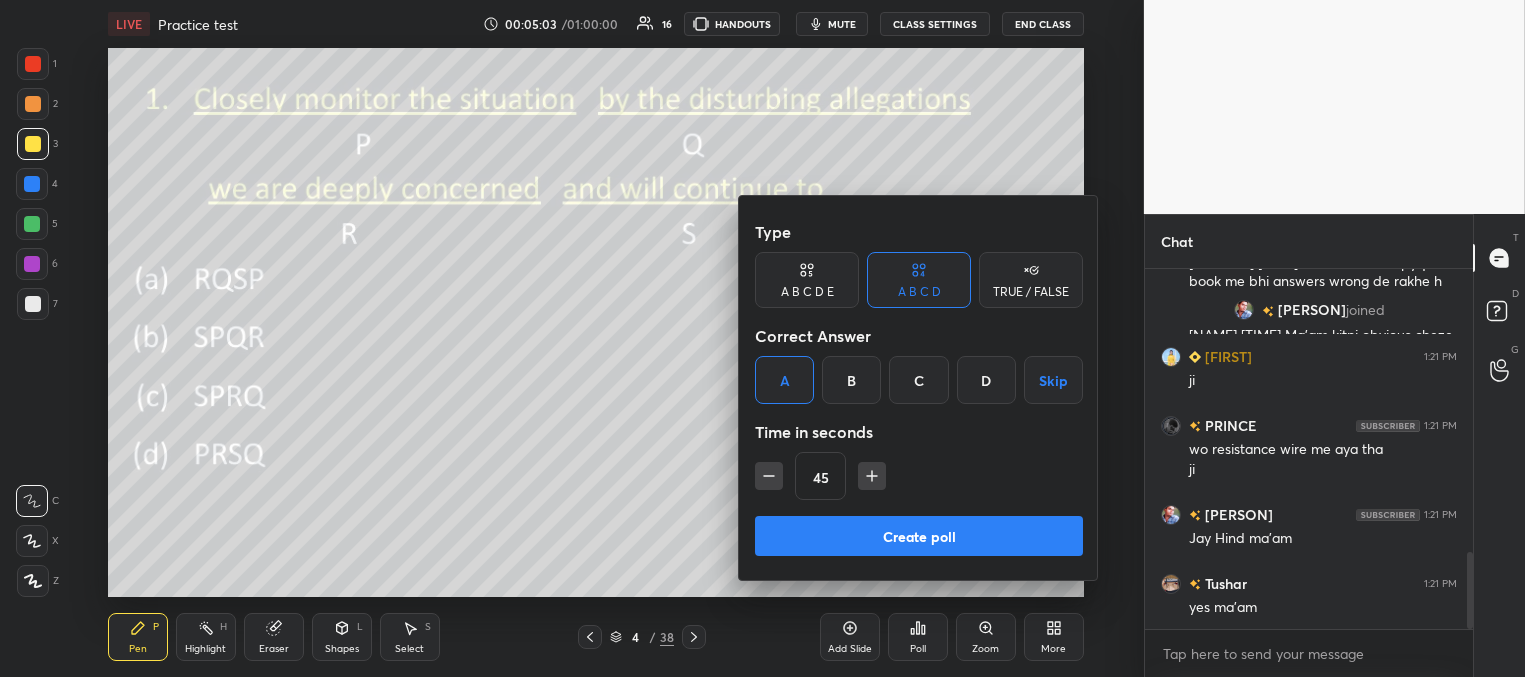 drag, startPoint x: 874, startPoint y: 537, endPoint x: 866, endPoint y: 519, distance: 19.697716 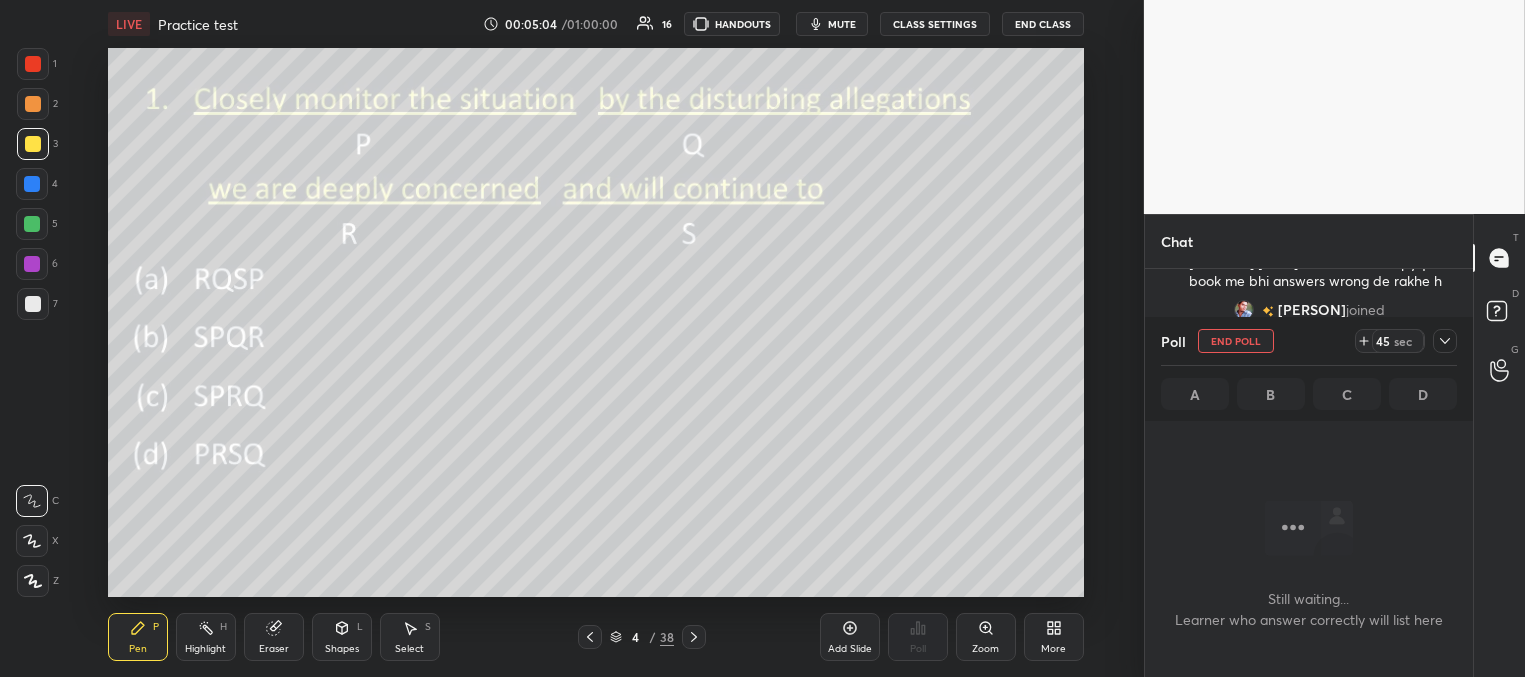 scroll, scrollTop: 383, scrollLeft: 322, axis: both 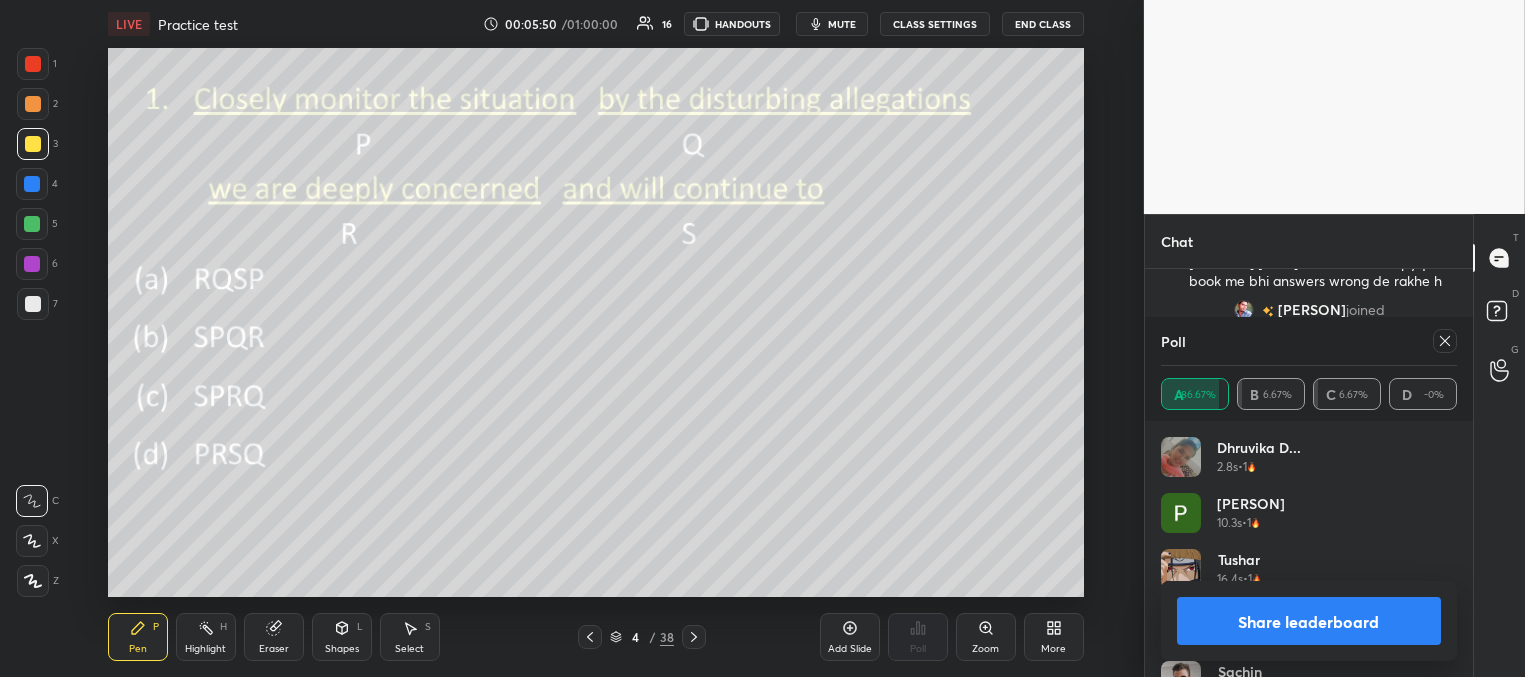 drag, startPoint x: 1442, startPoint y: 338, endPoint x: 1415, endPoint y: 346, distance: 28.160255 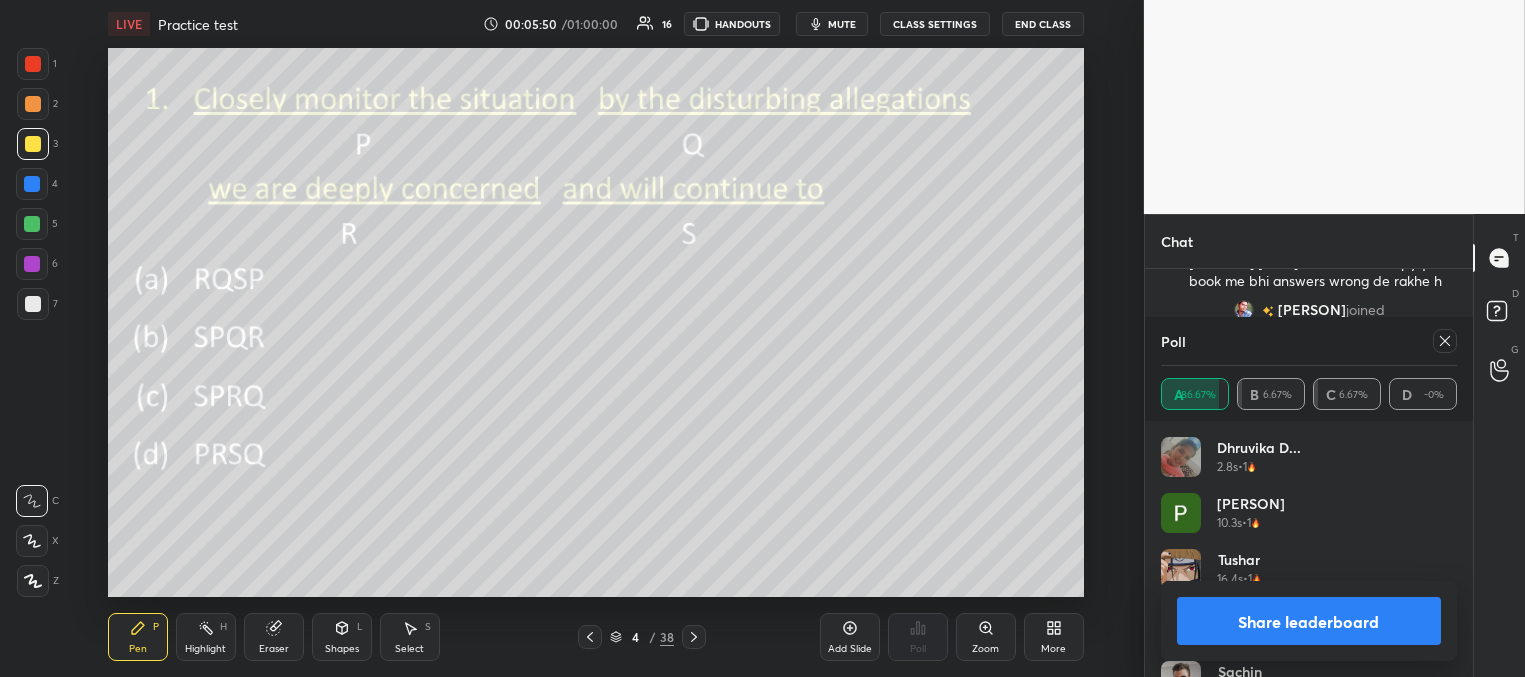 click 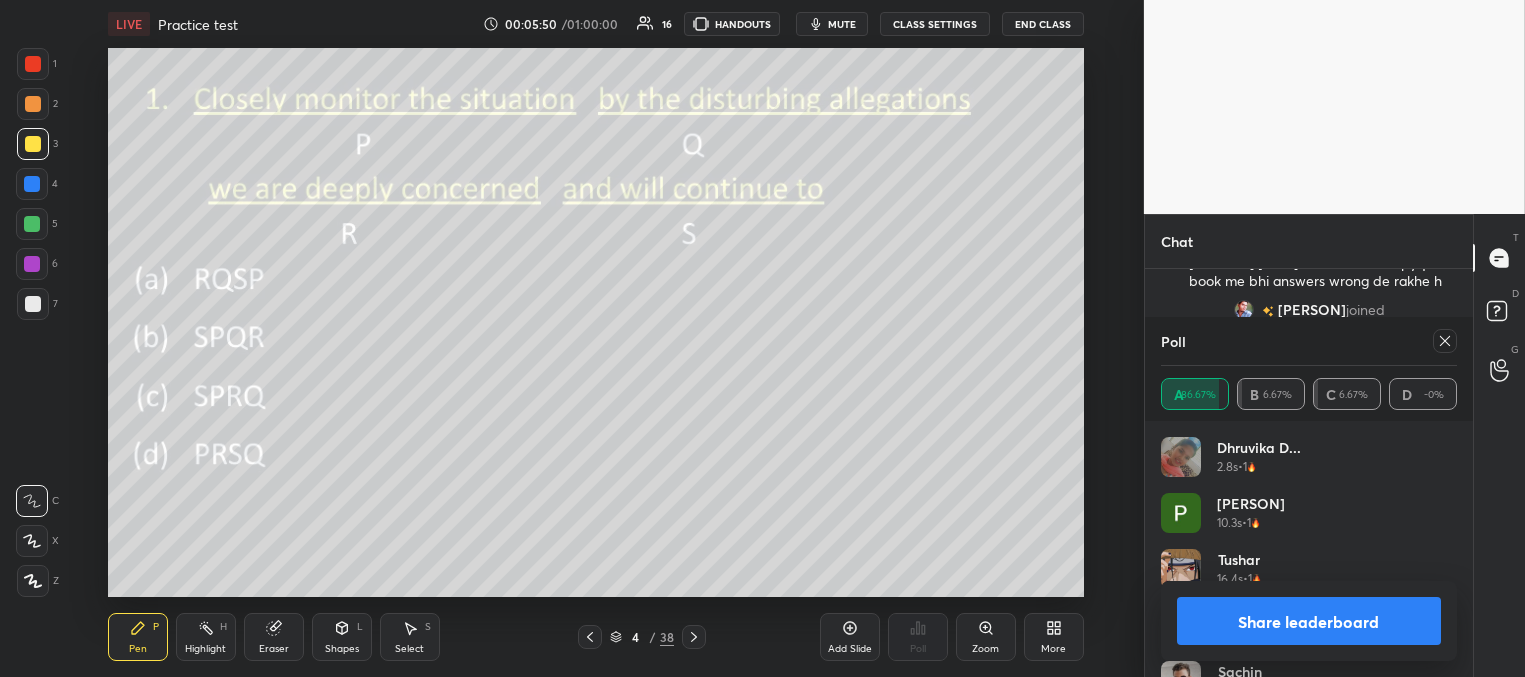 scroll, scrollTop: 165, scrollLeft: 291, axis: both 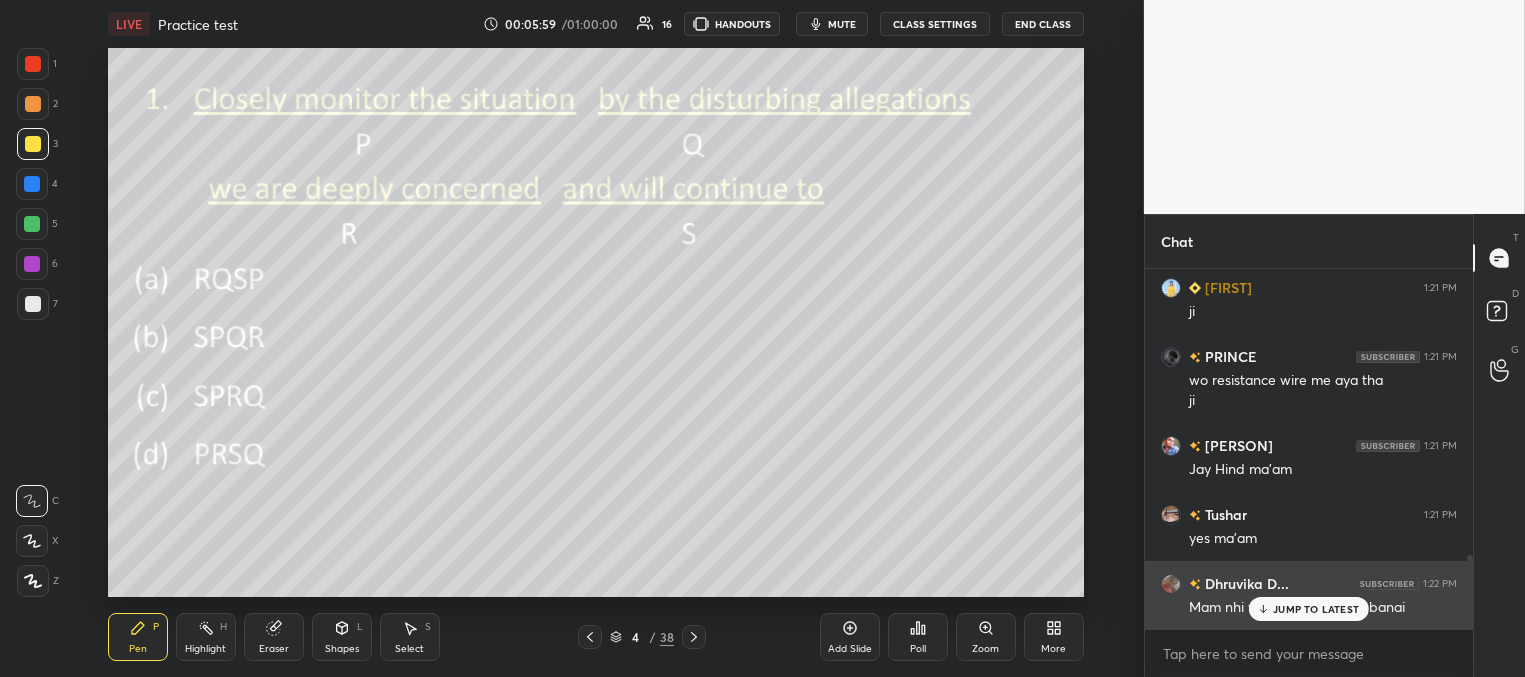 drag, startPoint x: 1284, startPoint y: 606, endPoint x: 1210, endPoint y: 594, distance: 74.96666 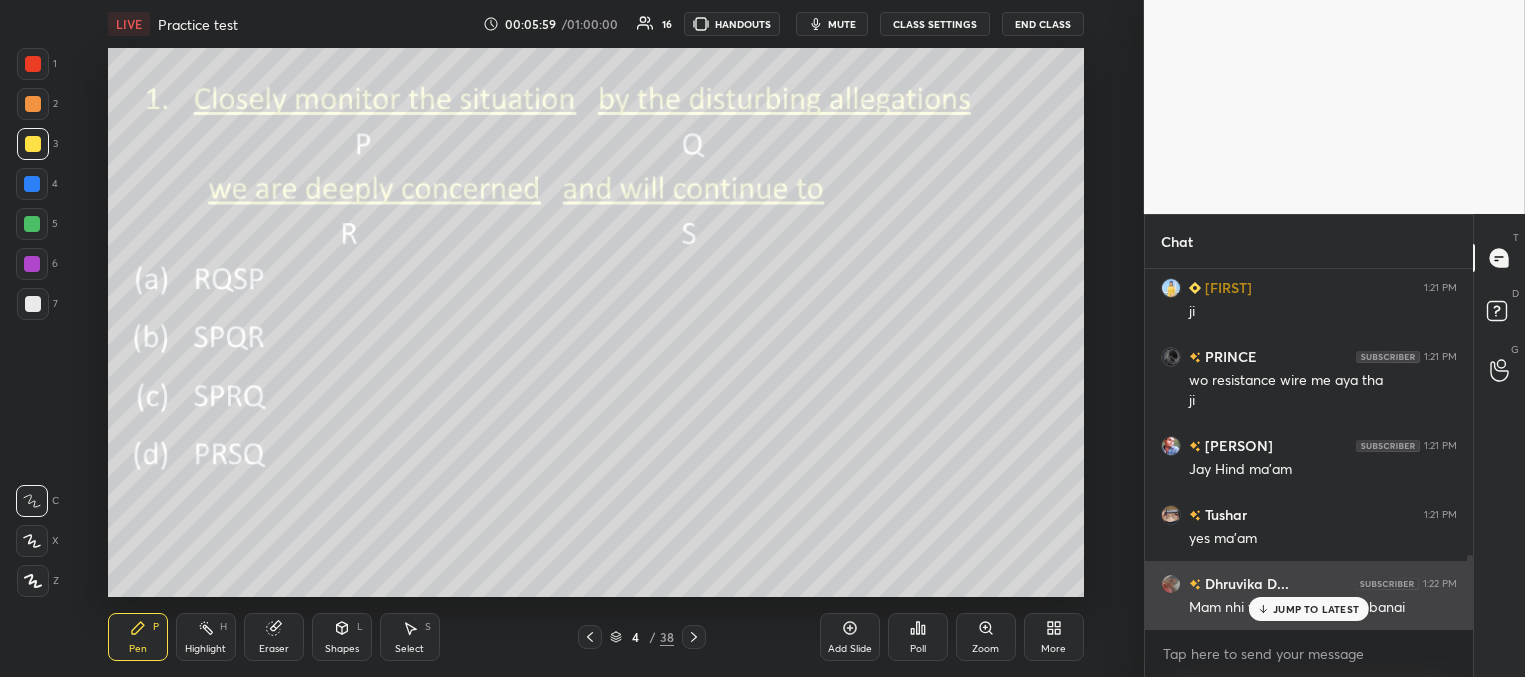 click on "JUMP TO LATEST" at bounding box center (1316, 609) 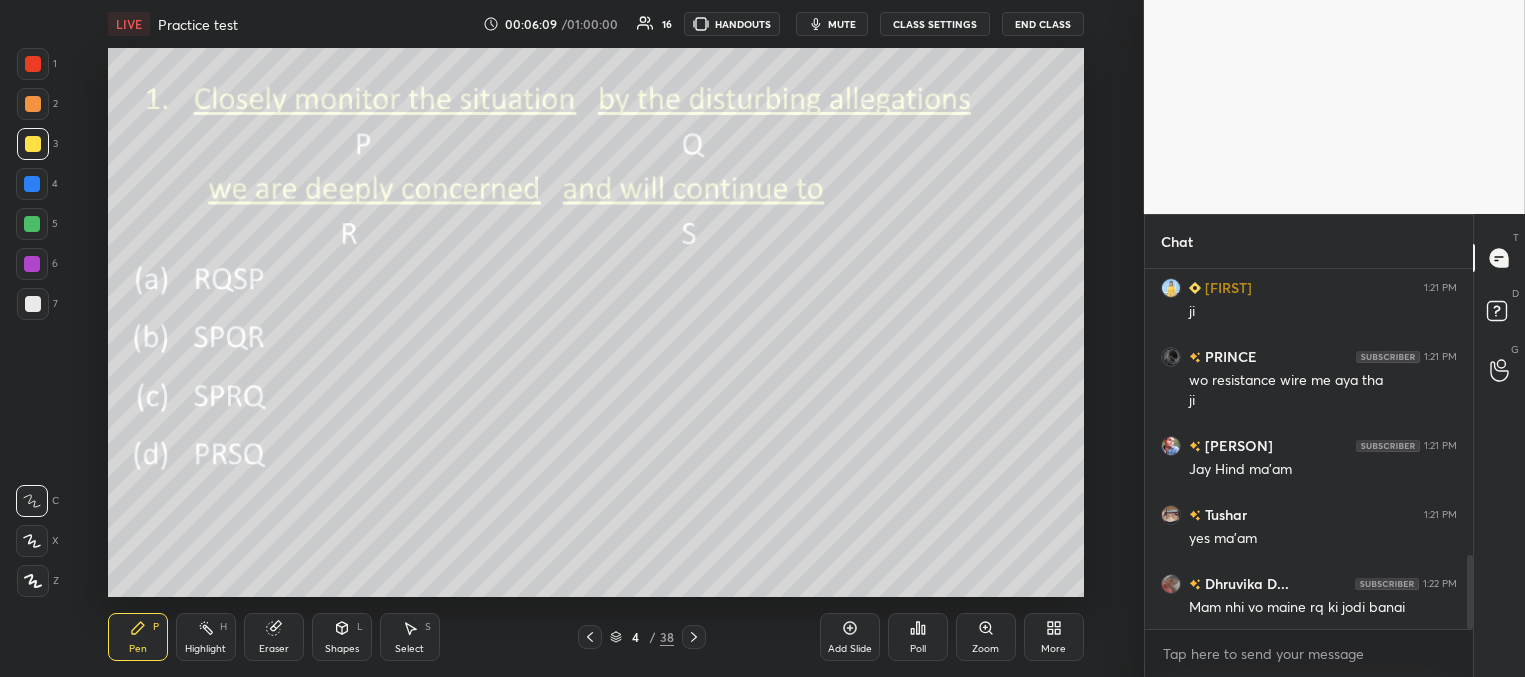 scroll, scrollTop: 1458, scrollLeft: 0, axis: vertical 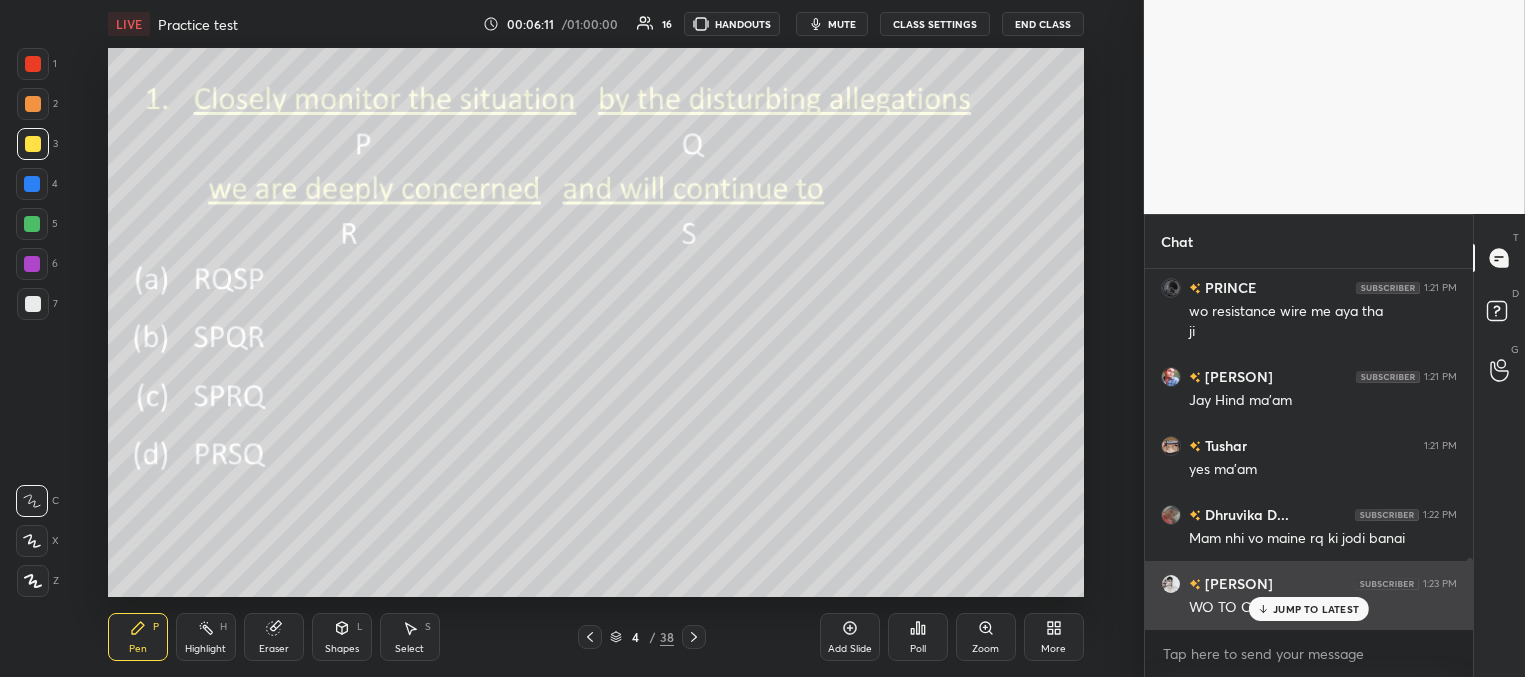 click on "JUMP TO LATEST" at bounding box center (1316, 609) 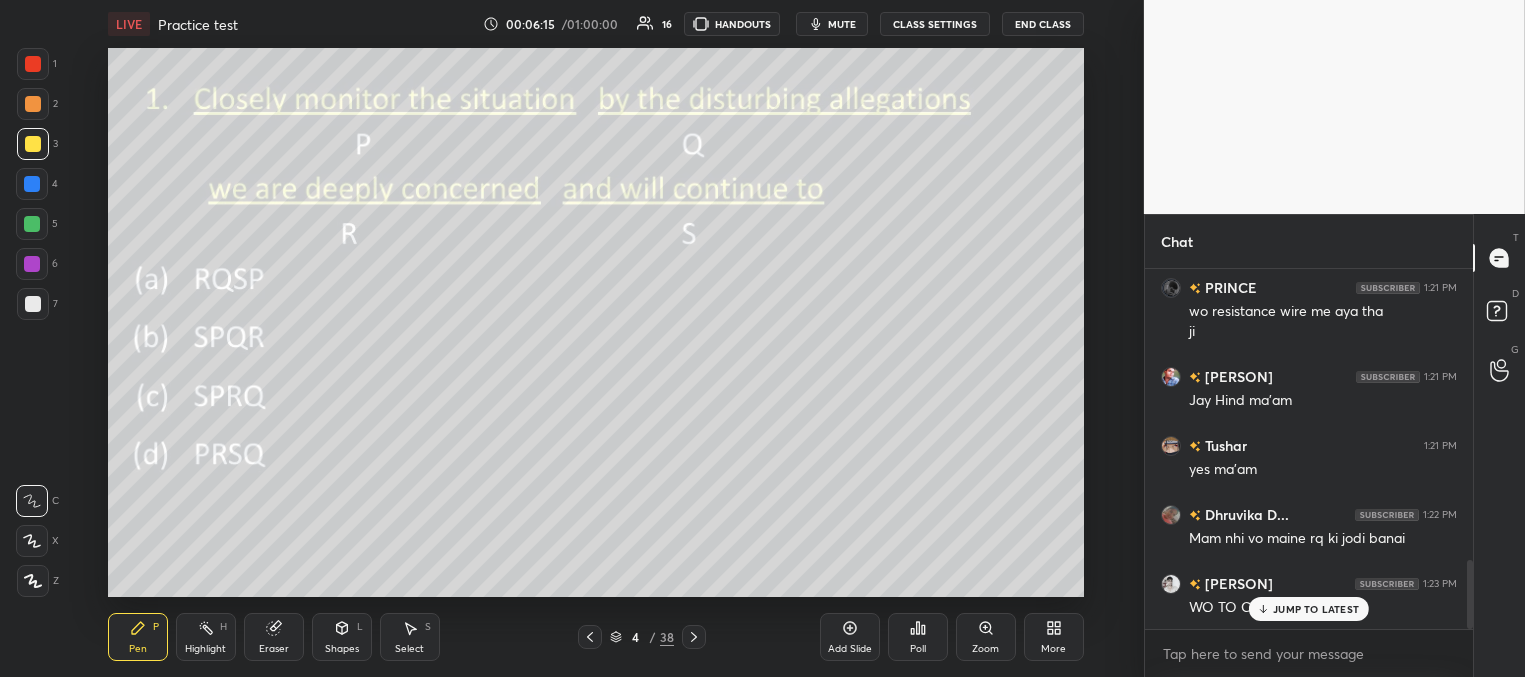 scroll, scrollTop: 1527, scrollLeft: 0, axis: vertical 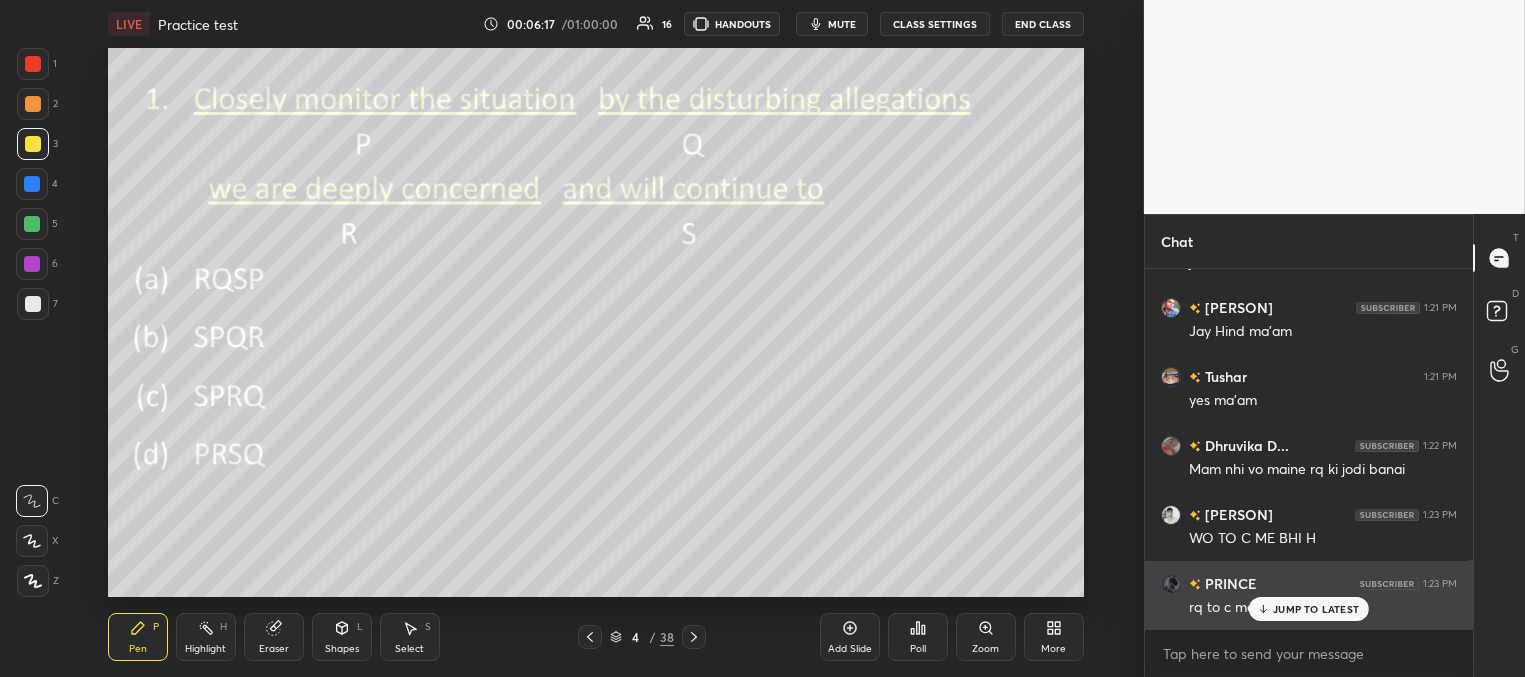click on "JUMP TO LATEST" at bounding box center (1316, 609) 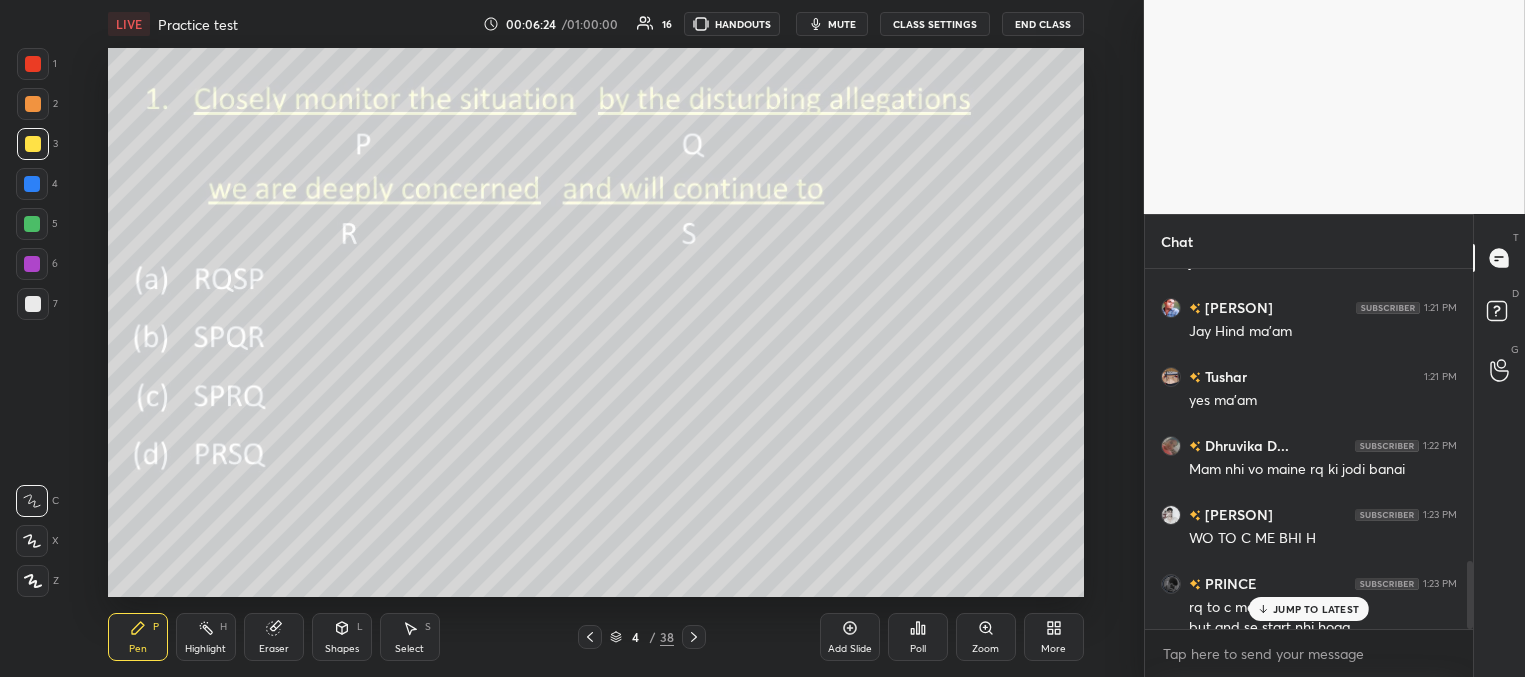 scroll, scrollTop: 1547, scrollLeft: 0, axis: vertical 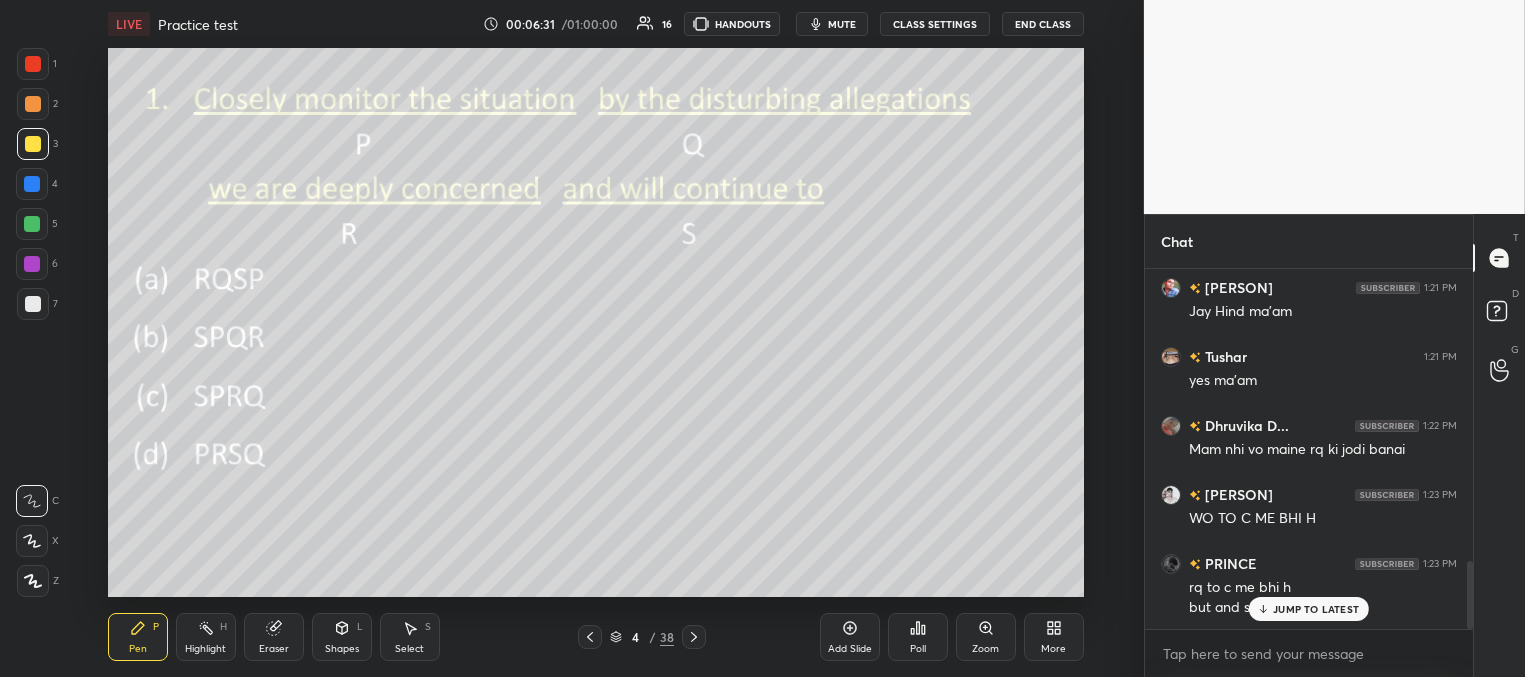 click 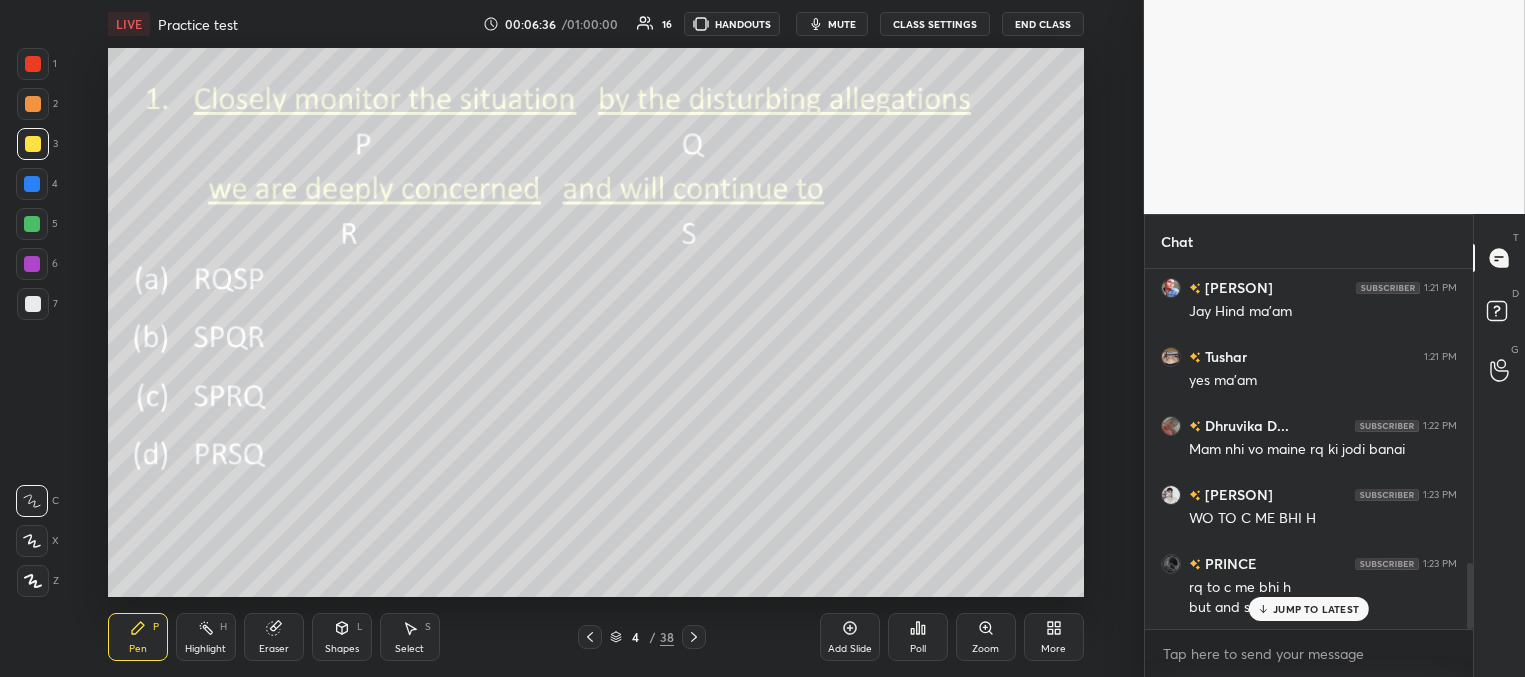 scroll, scrollTop: 1616, scrollLeft: 0, axis: vertical 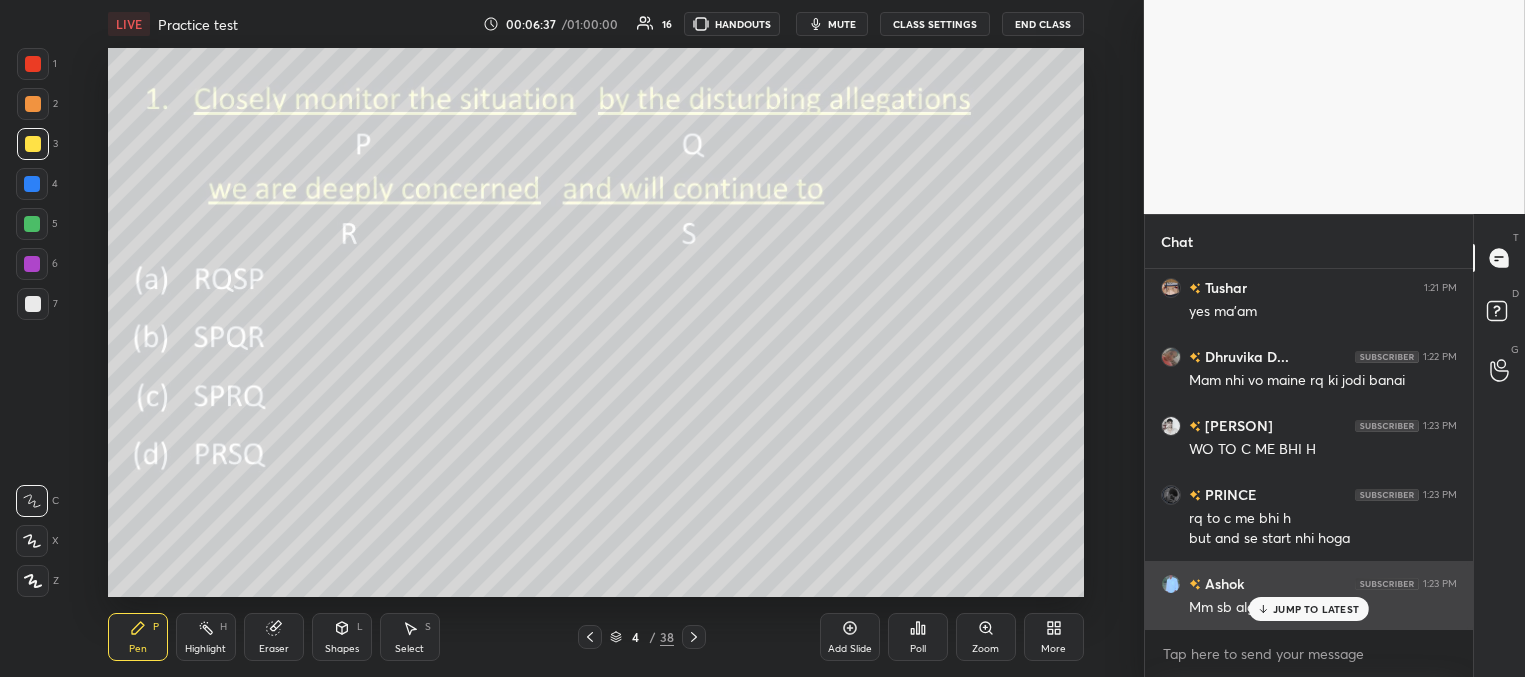drag, startPoint x: 1274, startPoint y: 614, endPoint x: 1262, endPoint y: 609, distance: 13 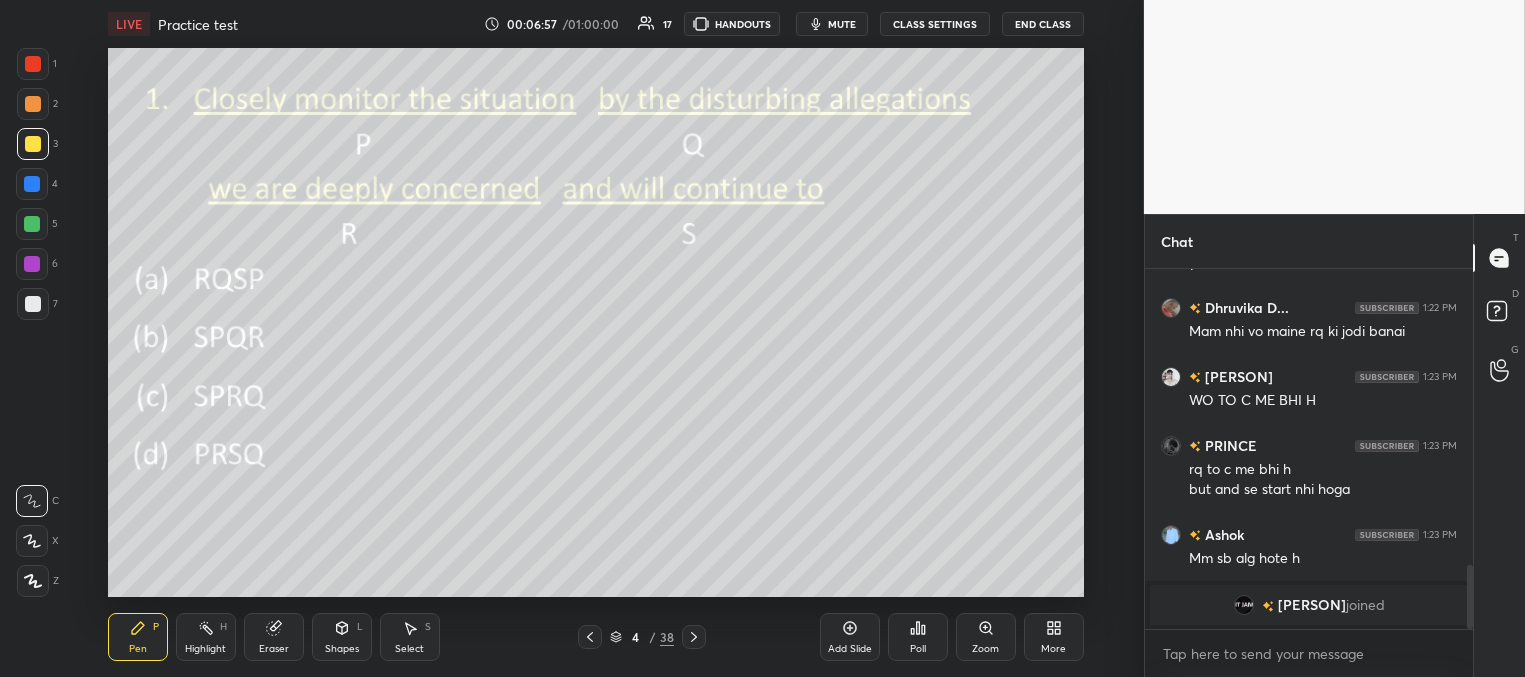 scroll, scrollTop: 1617, scrollLeft: 0, axis: vertical 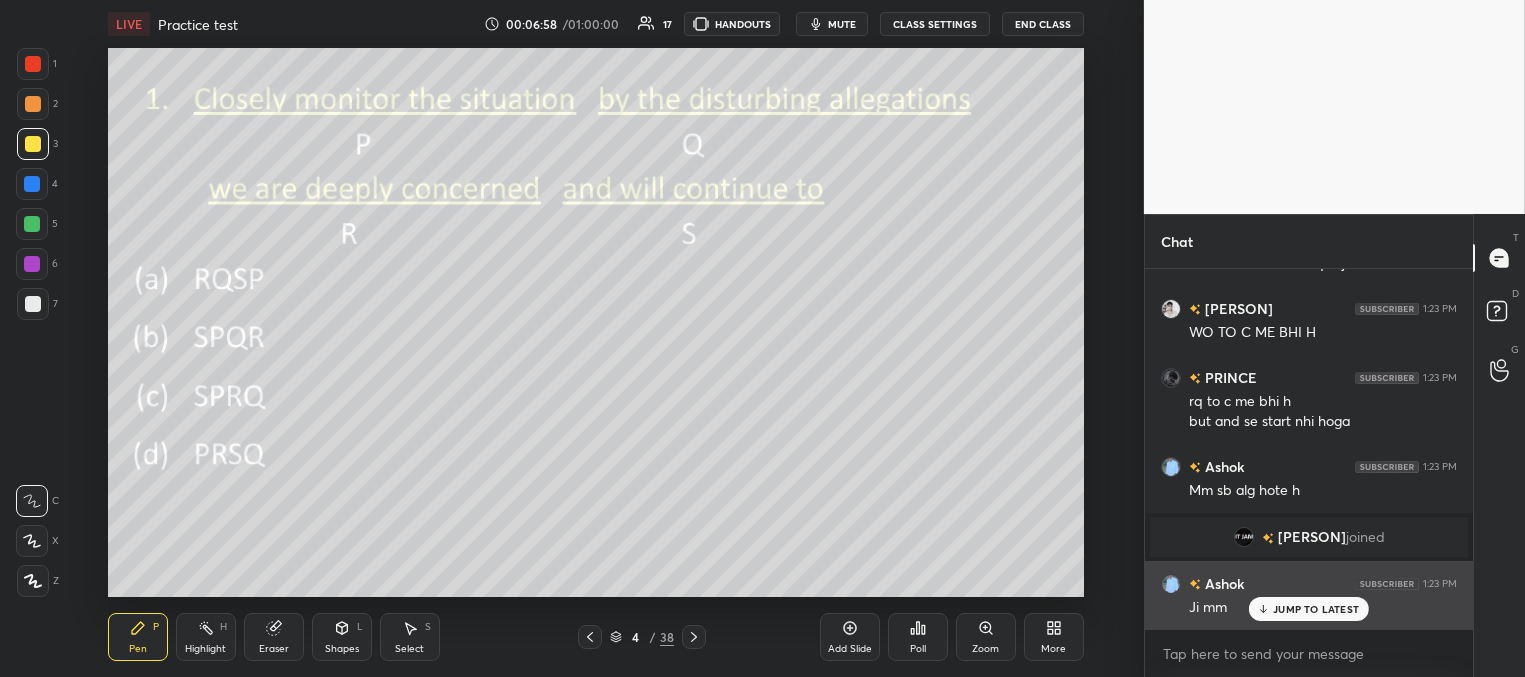 click on "JUMP TO LATEST" at bounding box center (1309, 609) 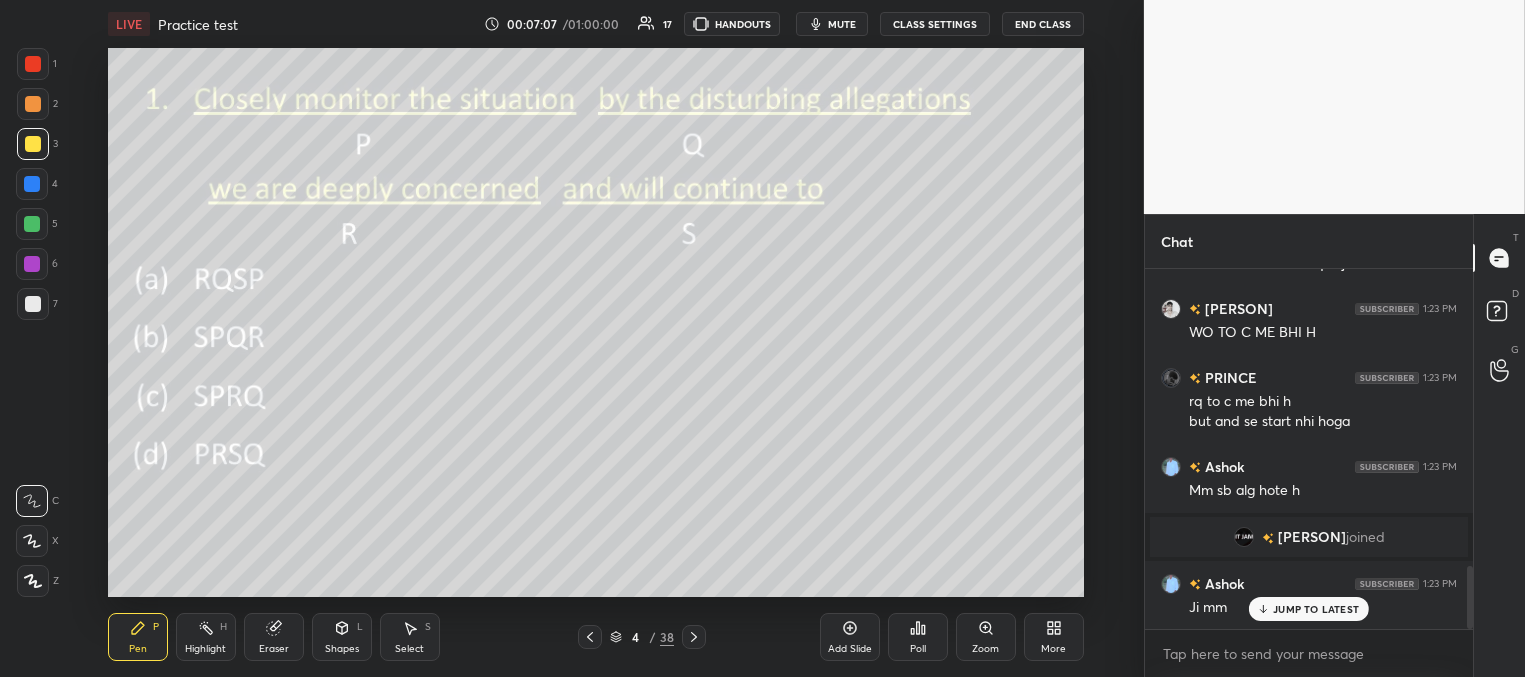 scroll, scrollTop: 1686, scrollLeft: 0, axis: vertical 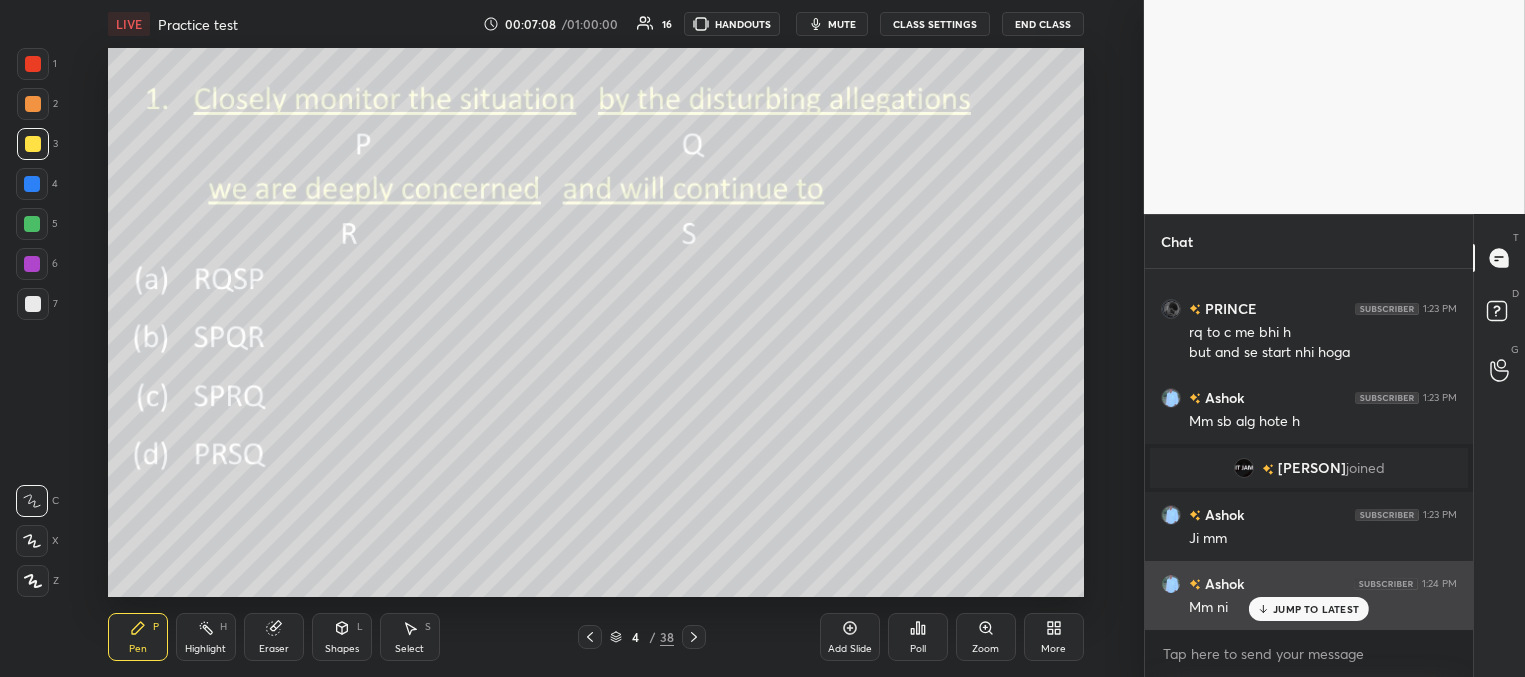 click on "JUMP TO LATEST" at bounding box center (1316, 609) 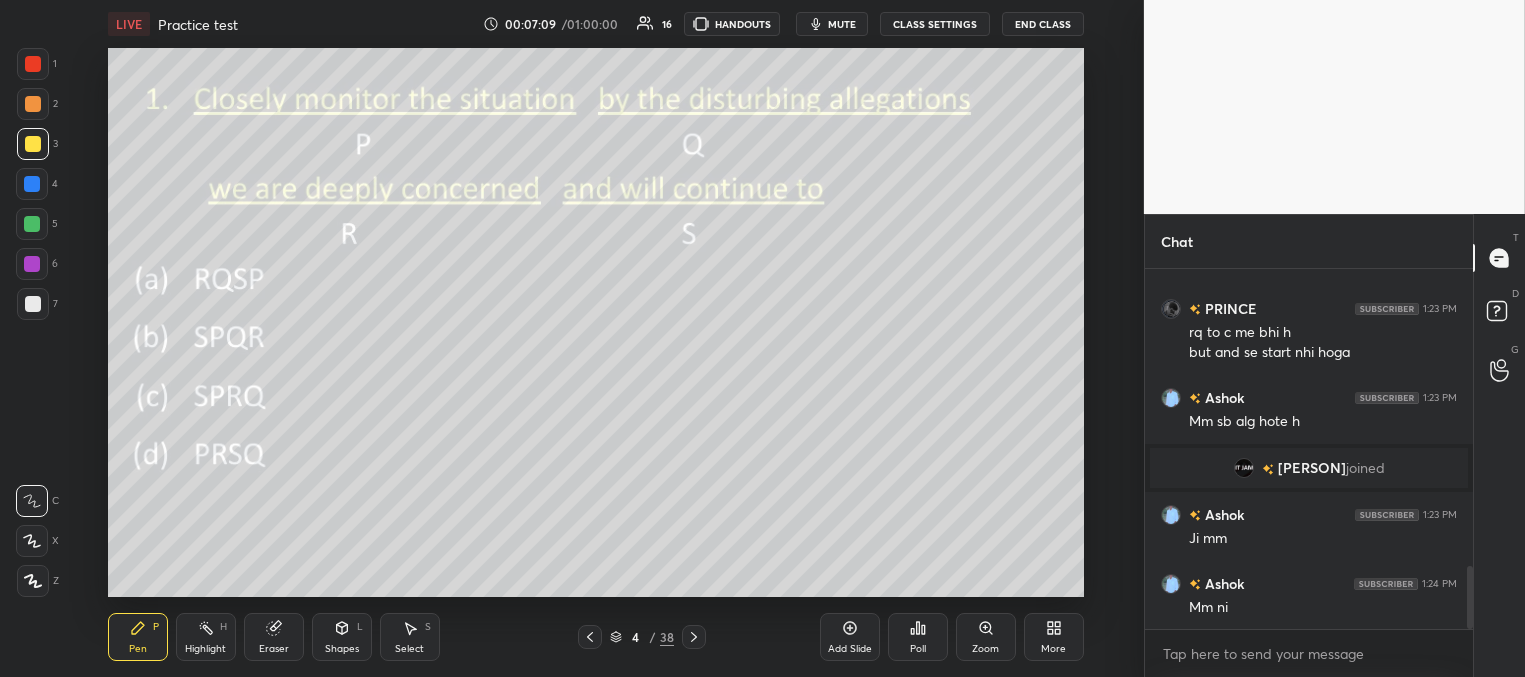 scroll, scrollTop: 1734, scrollLeft: 0, axis: vertical 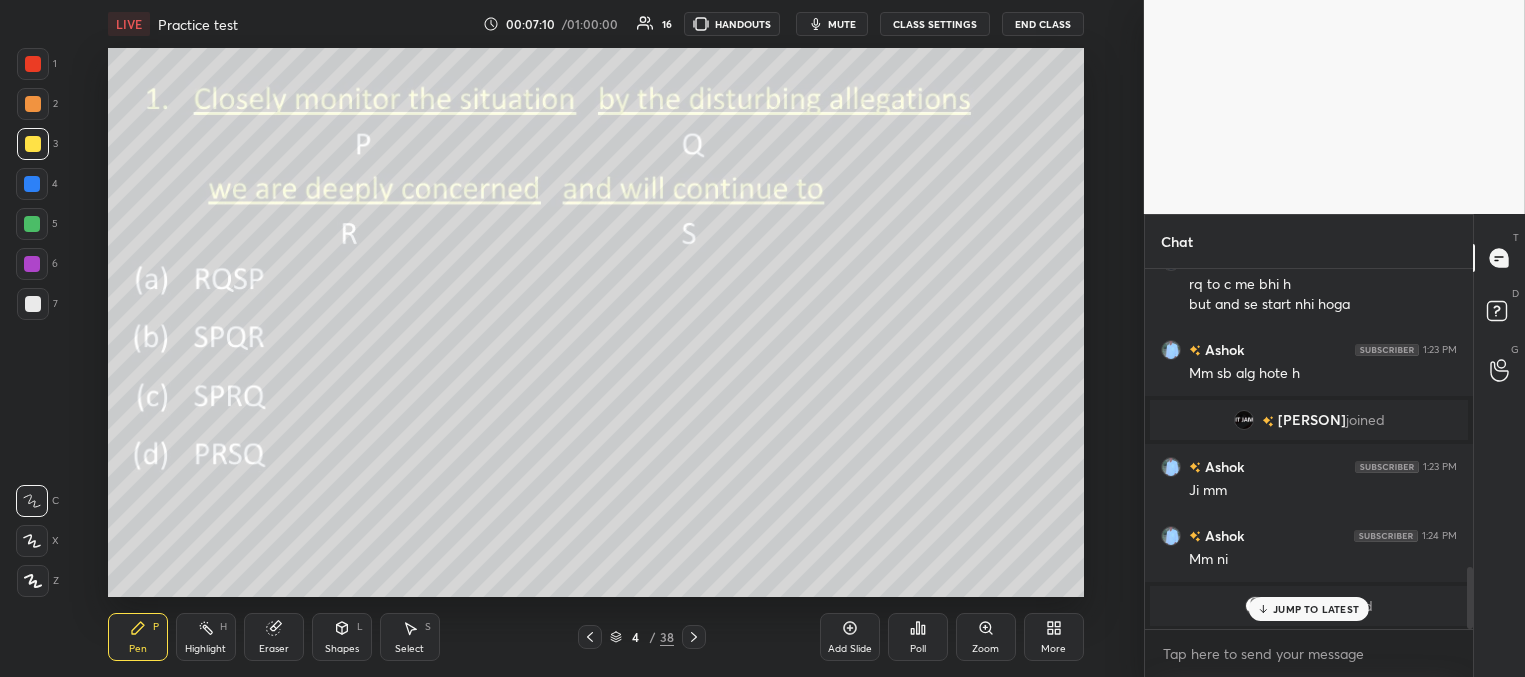 click on "JUMP TO LATEST" at bounding box center [1316, 609] 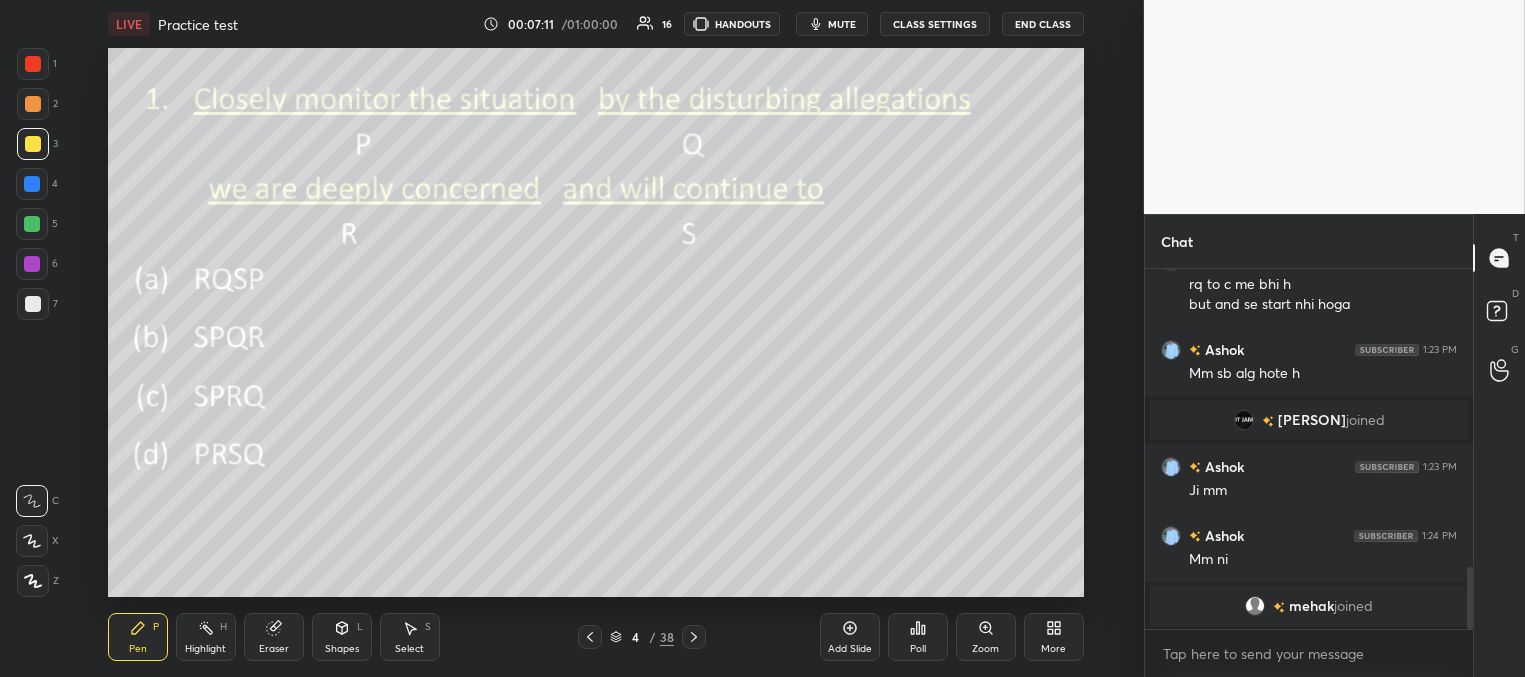 drag, startPoint x: 694, startPoint y: 636, endPoint x: 705, endPoint y: 632, distance: 11.7046995 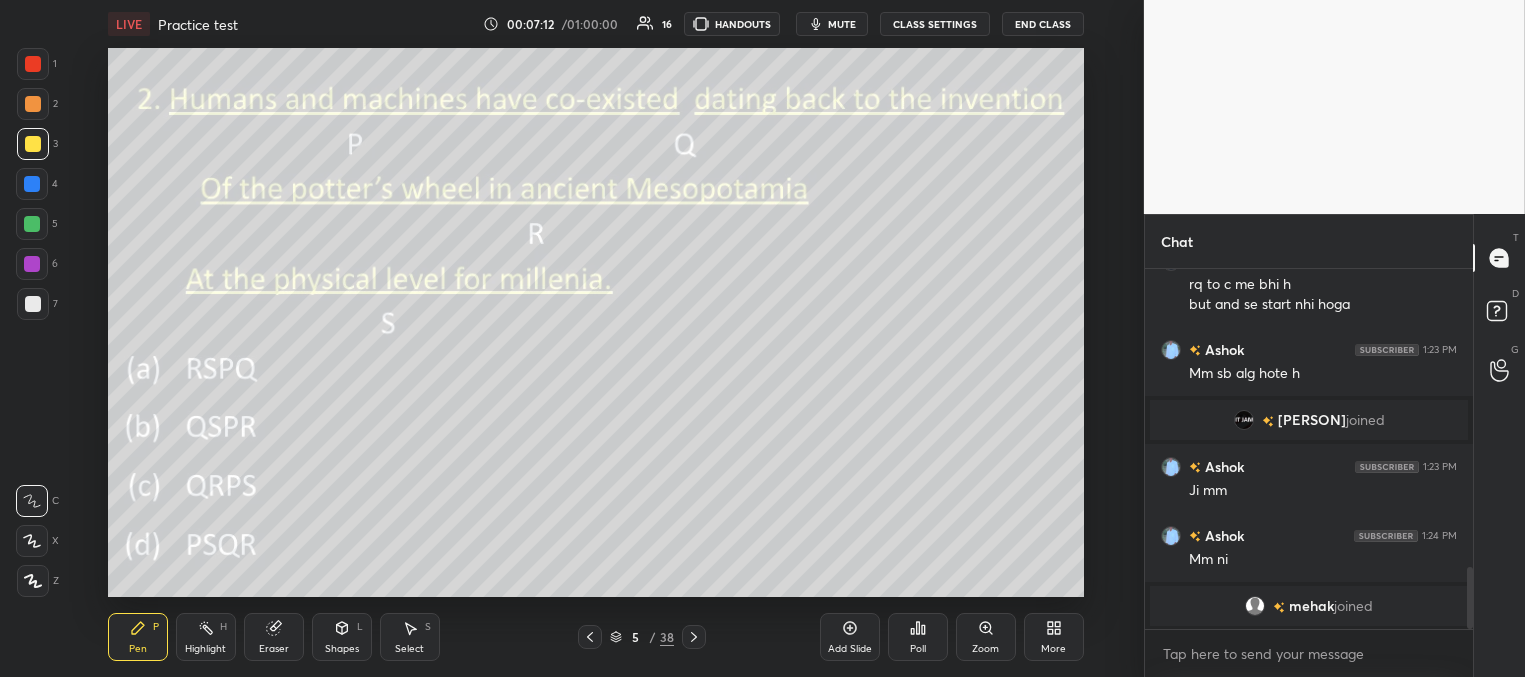 click on "Poll" at bounding box center (918, 637) 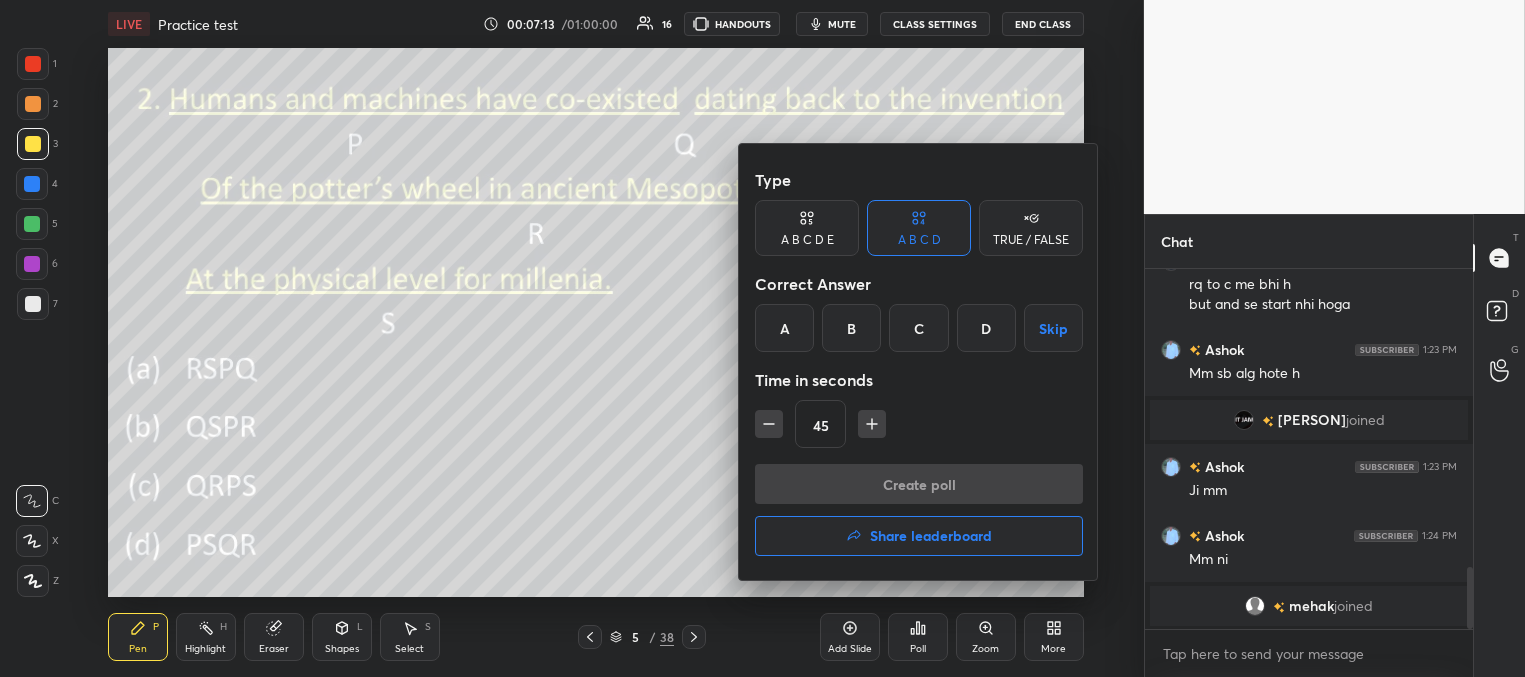 click on "D" at bounding box center (986, 328) 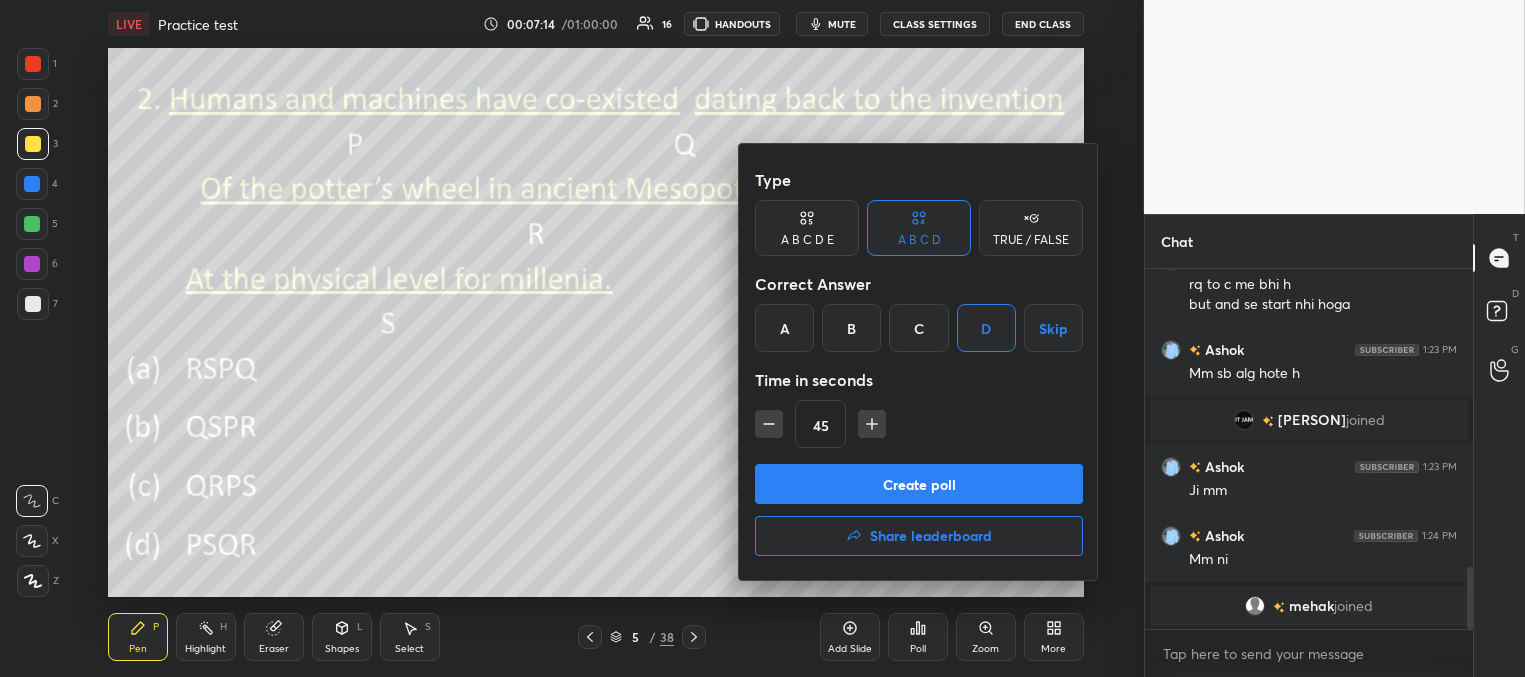 click on "Create poll" at bounding box center [919, 484] 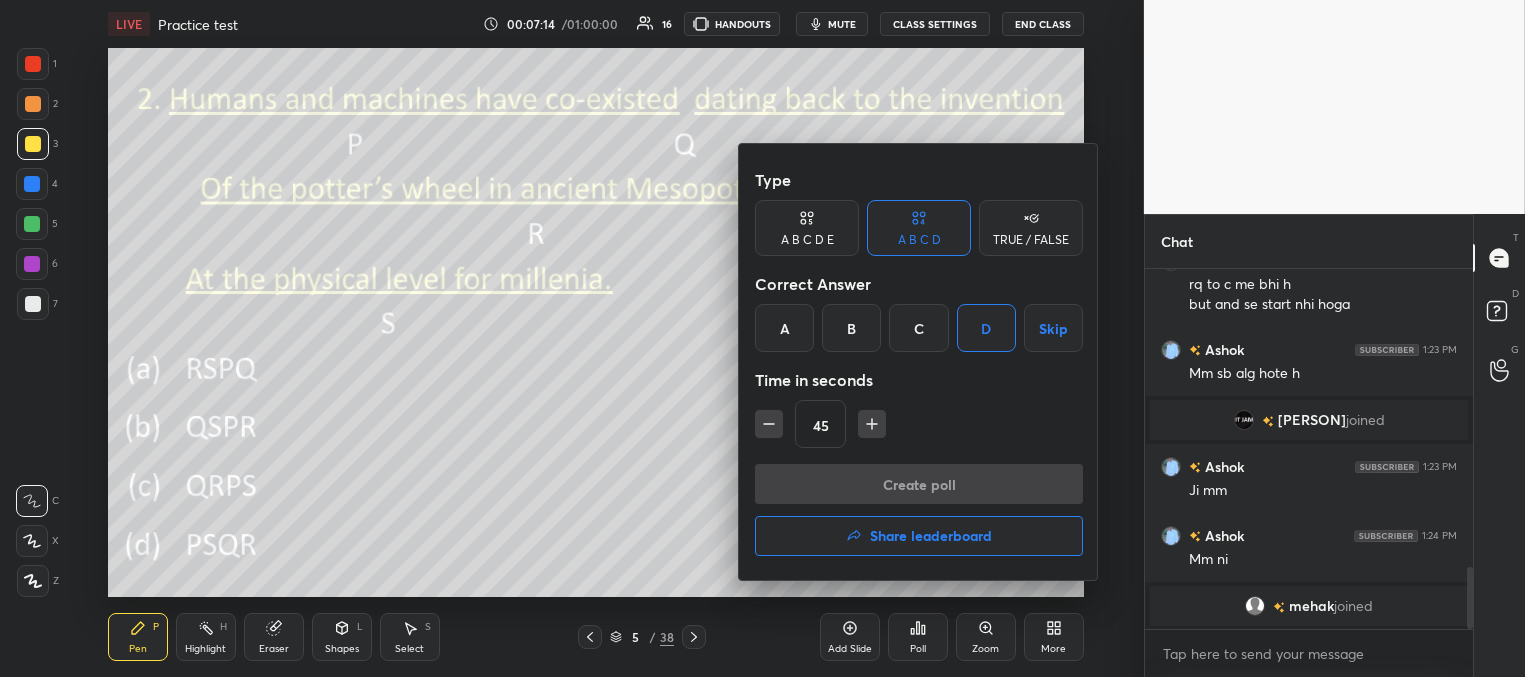 scroll, scrollTop: 288, scrollLeft: 322, axis: both 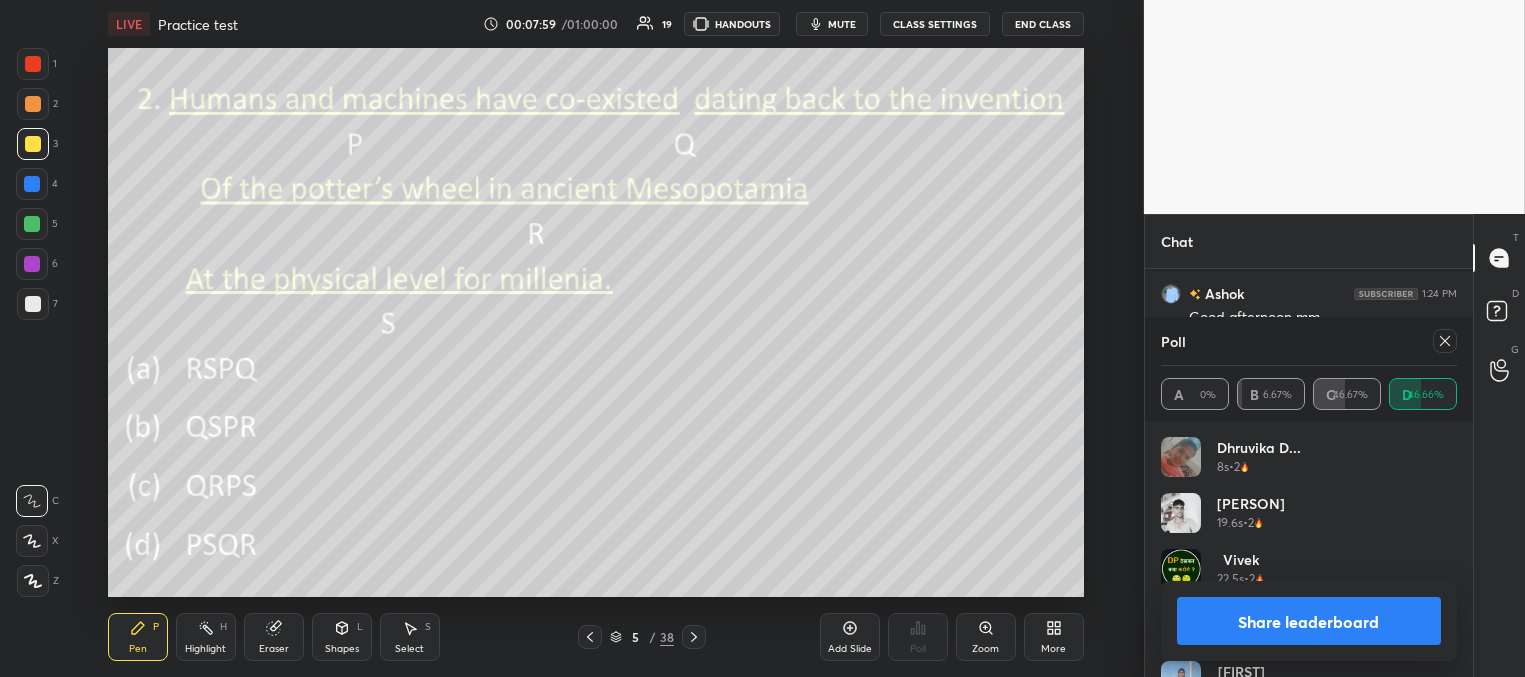 click 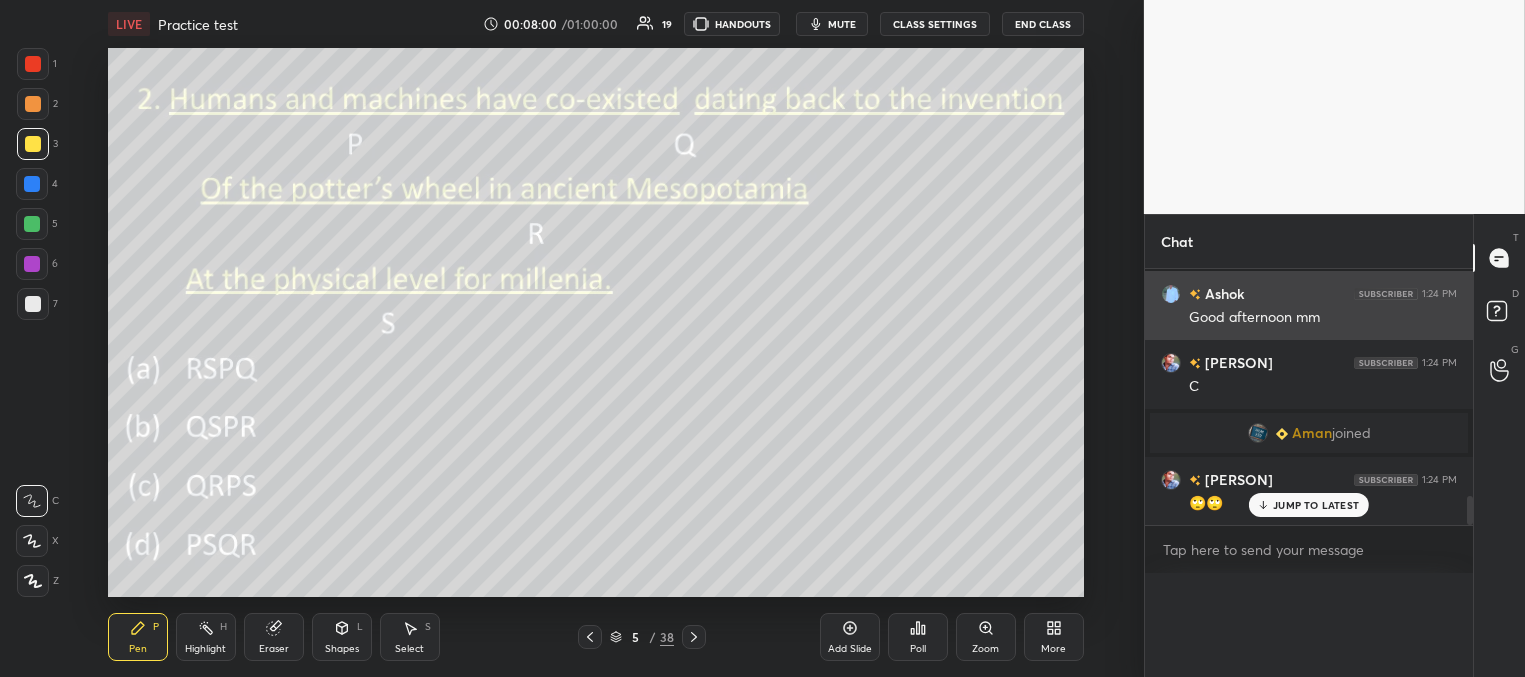 scroll, scrollTop: 164, scrollLeft: 291, axis: both 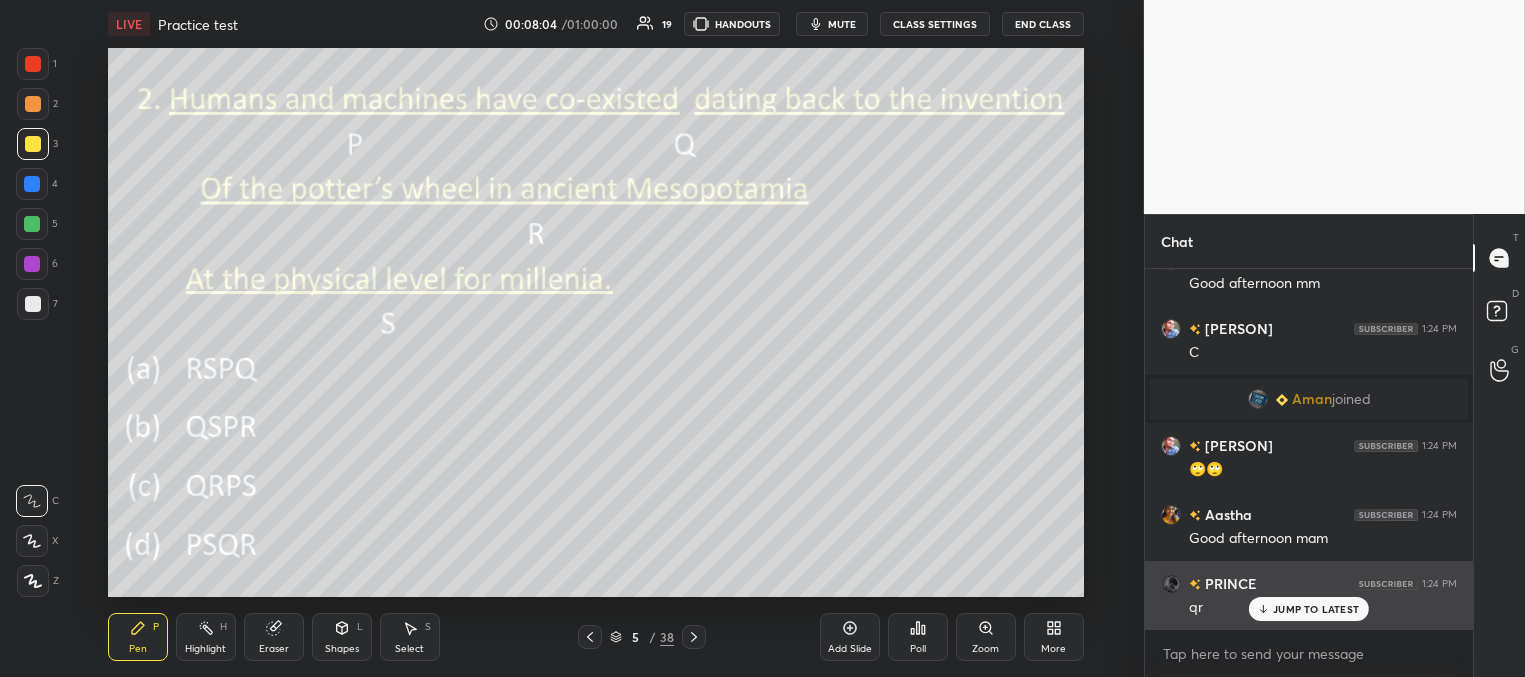 click on "JUMP TO LATEST" at bounding box center [1316, 609] 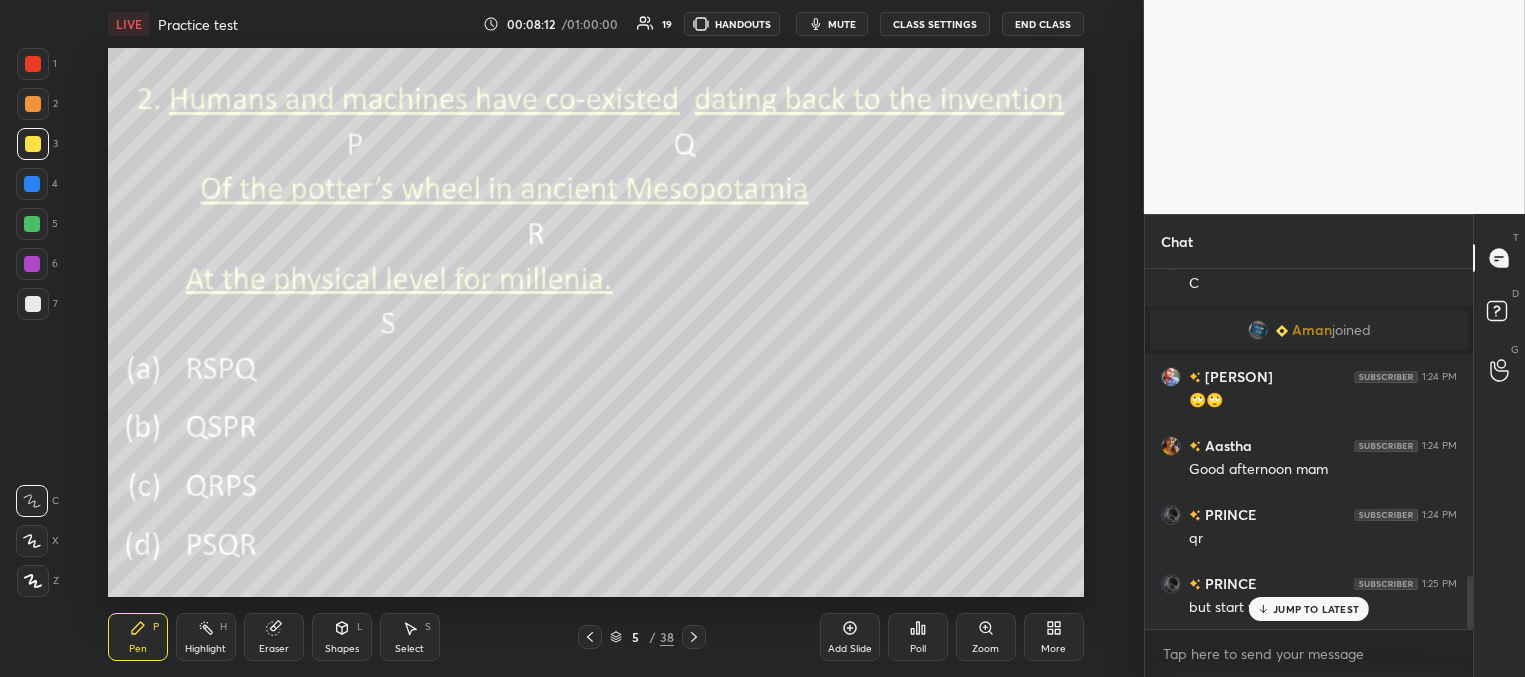 click 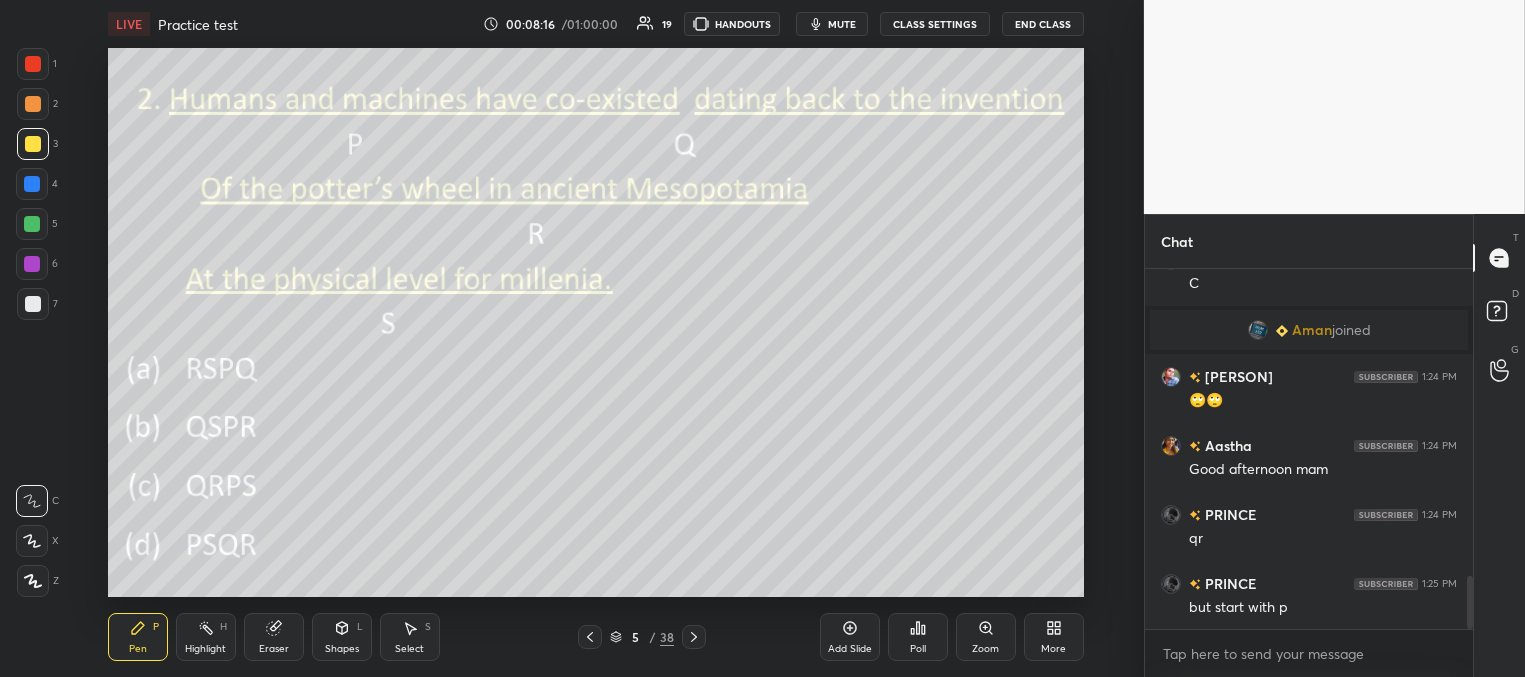 click 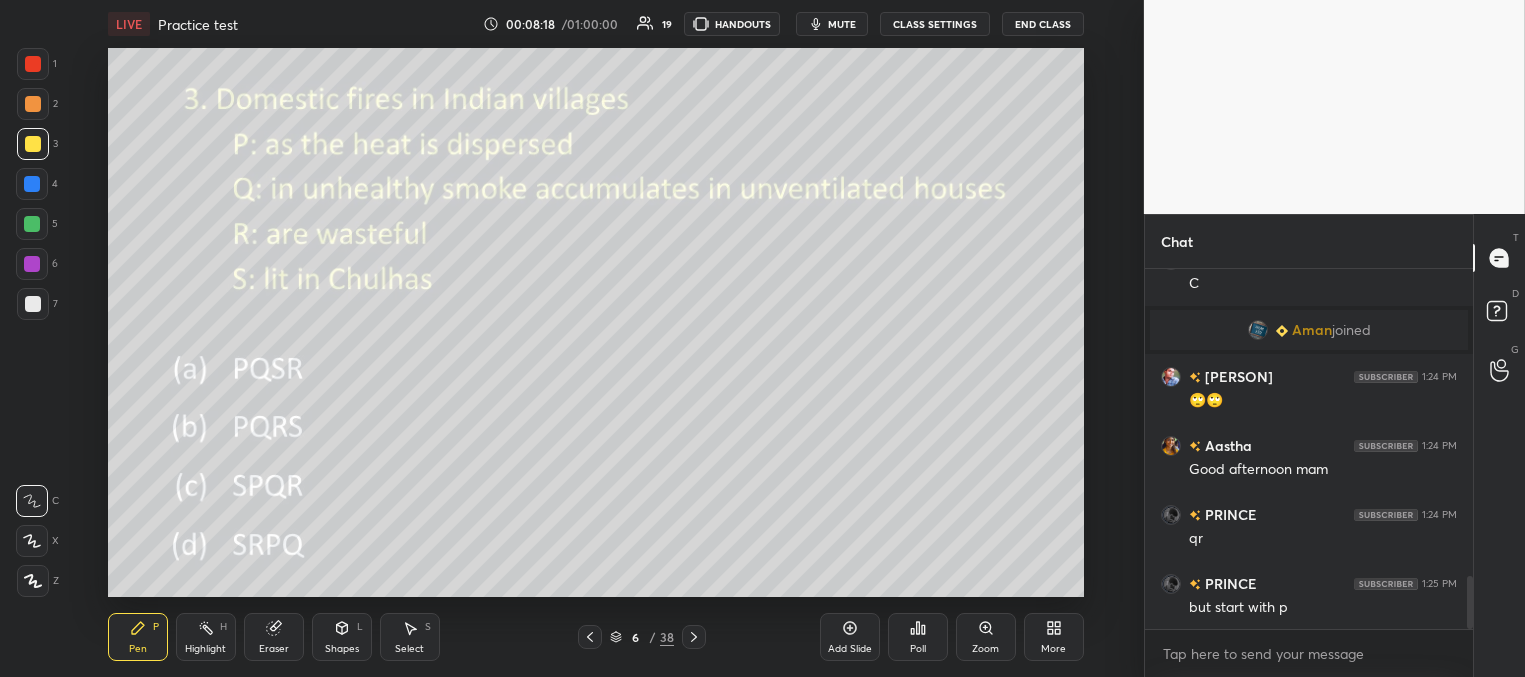 click 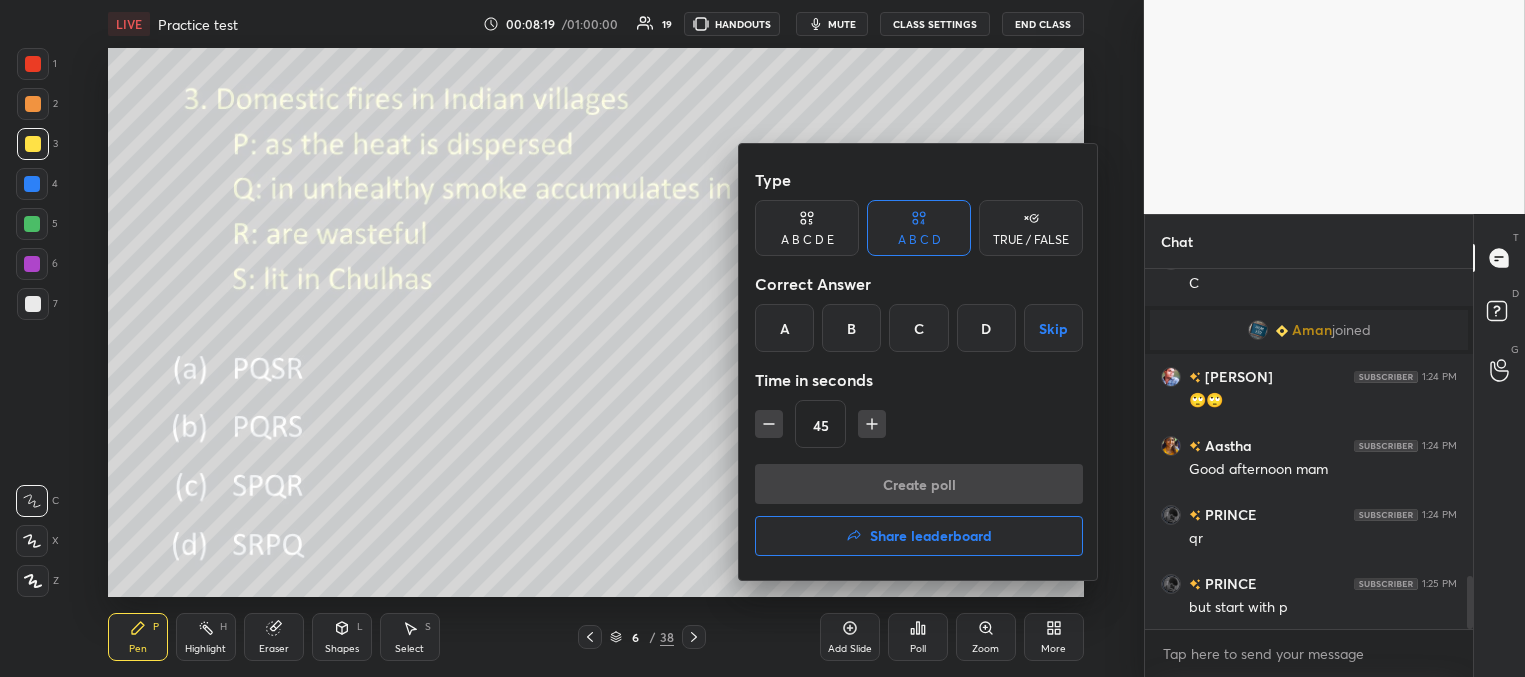 click on "D" at bounding box center [986, 328] 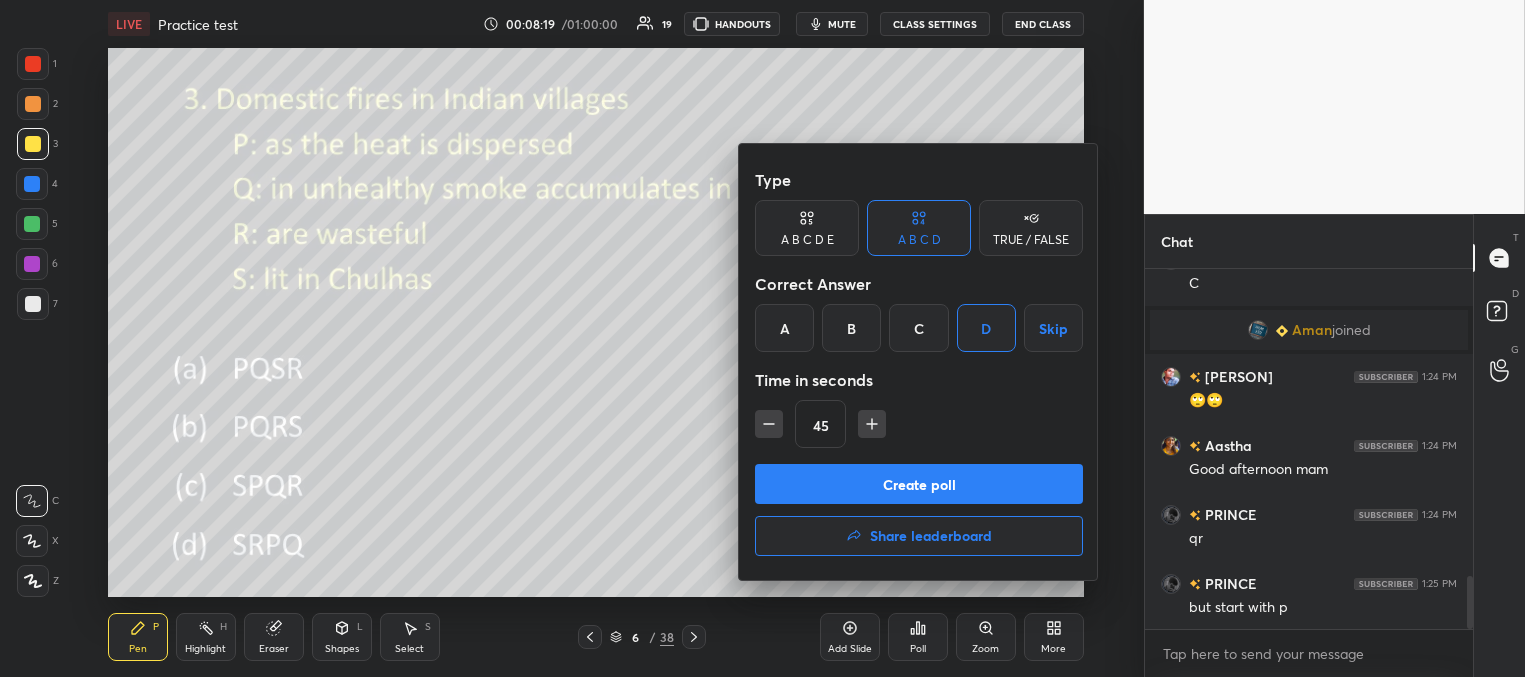 click on "Create poll" at bounding box center [919, 484] 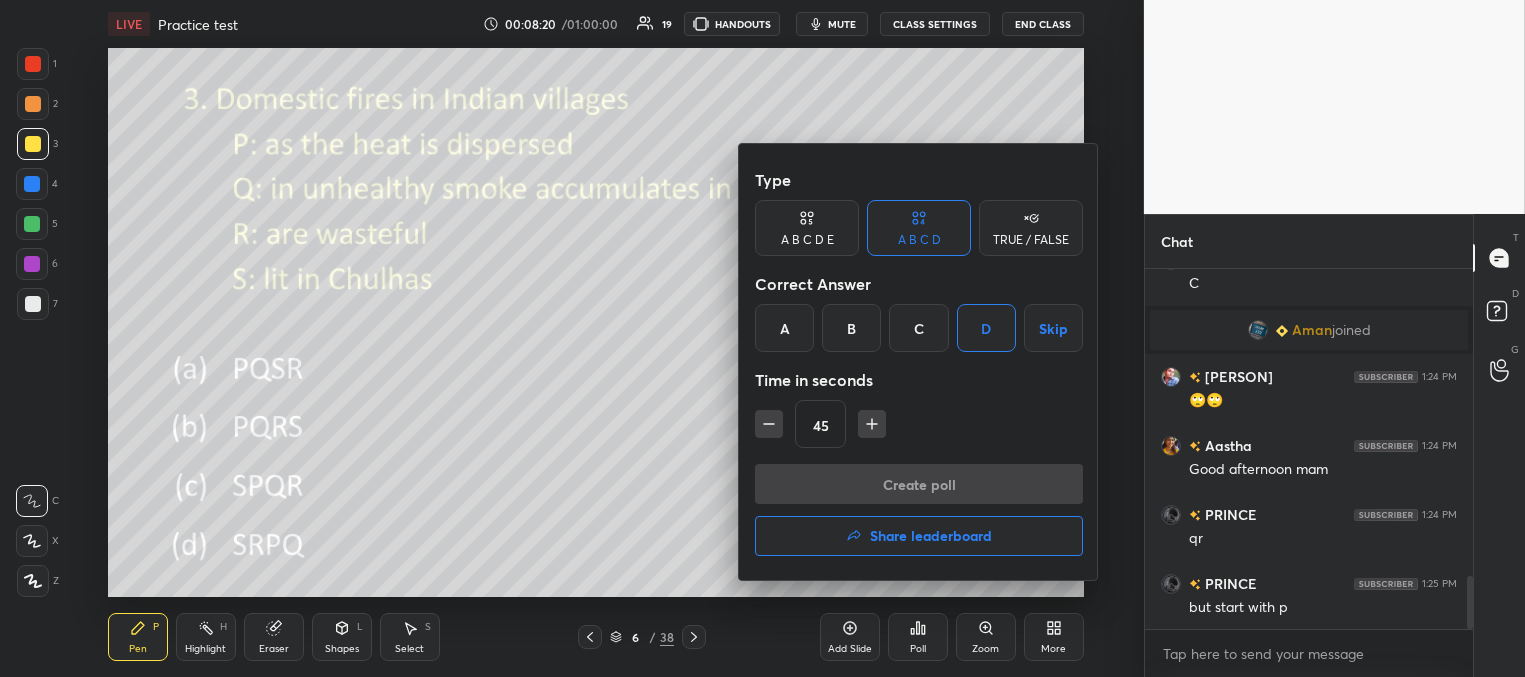 scroll, scrollTop: 334, scrollLeft: 322, axis: both 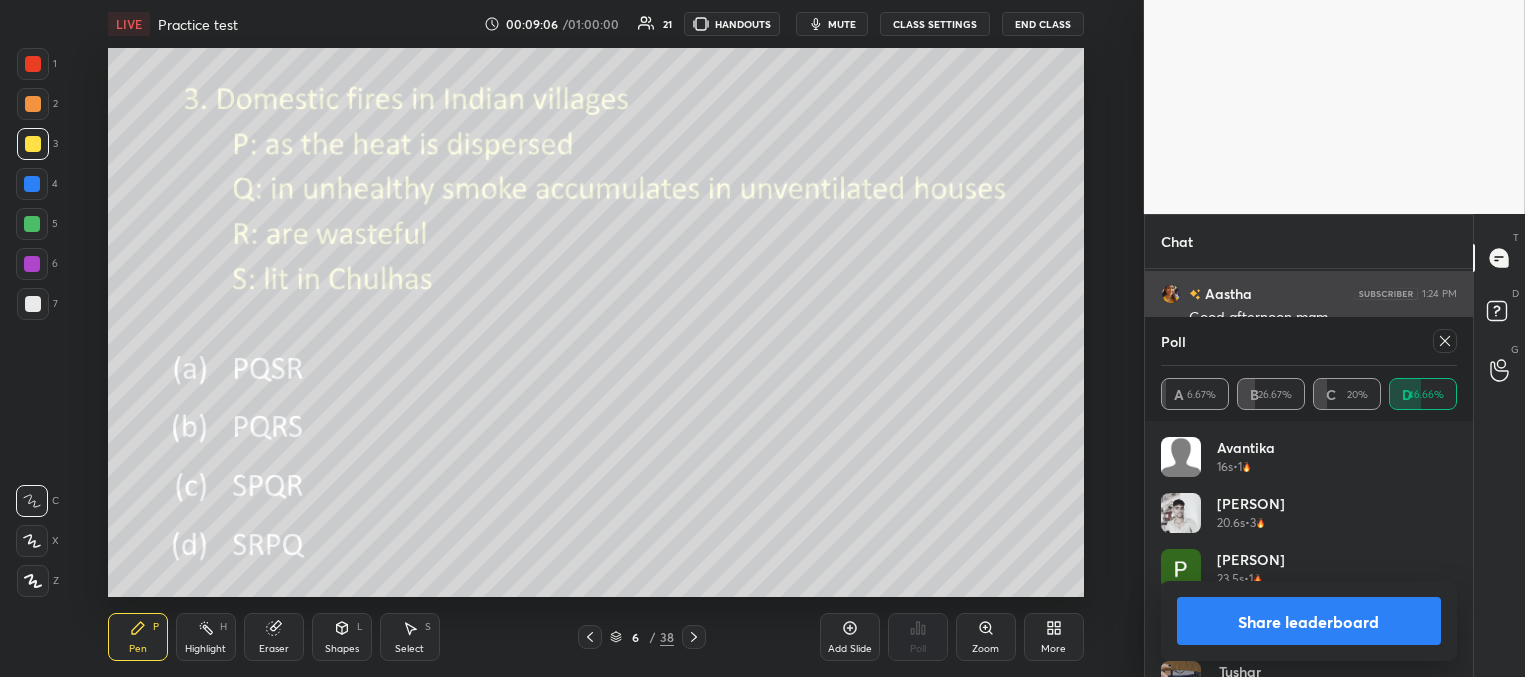 drag, startPoint x: 1442, startPoint y: 339, endPoint x: 1429, endPoint y: 331, distance: 15.264338 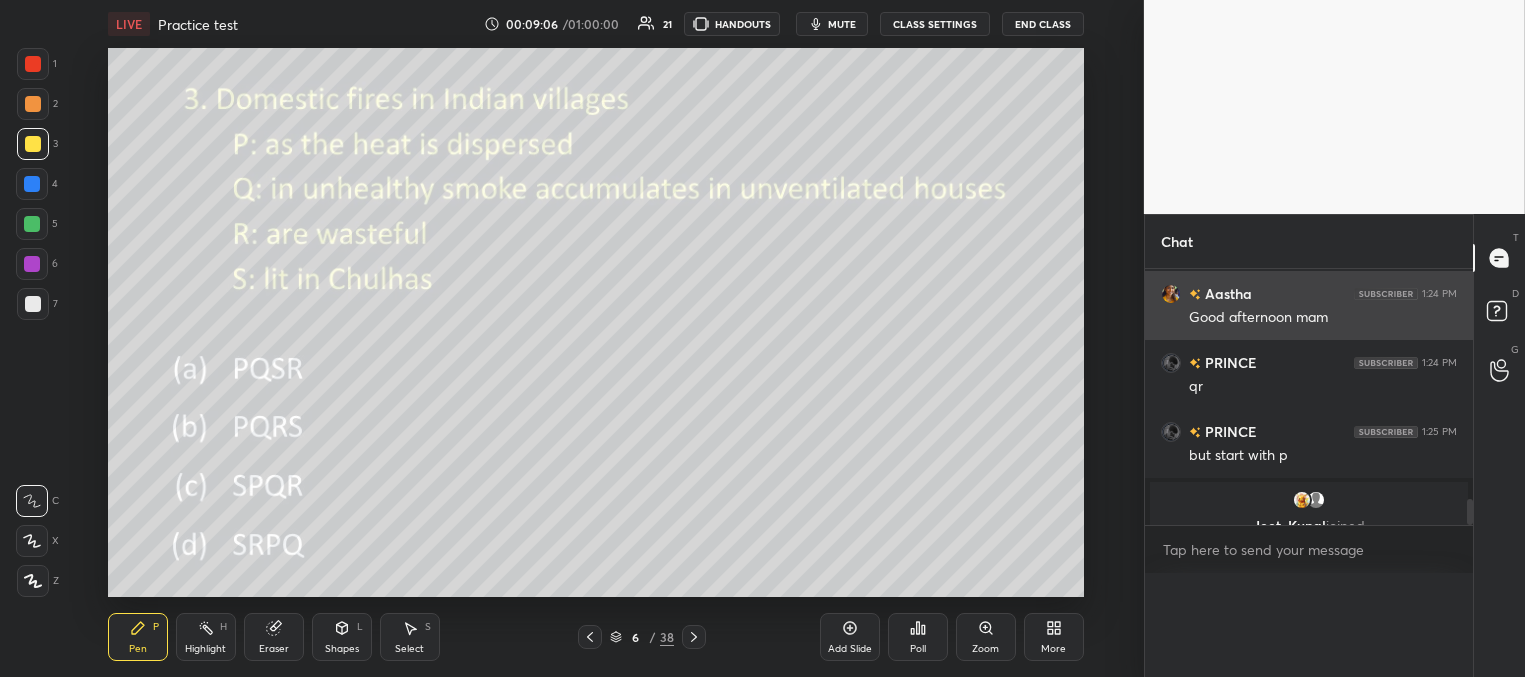 scroll, scrollTop: 165, scrollLeft: 291, axis: both 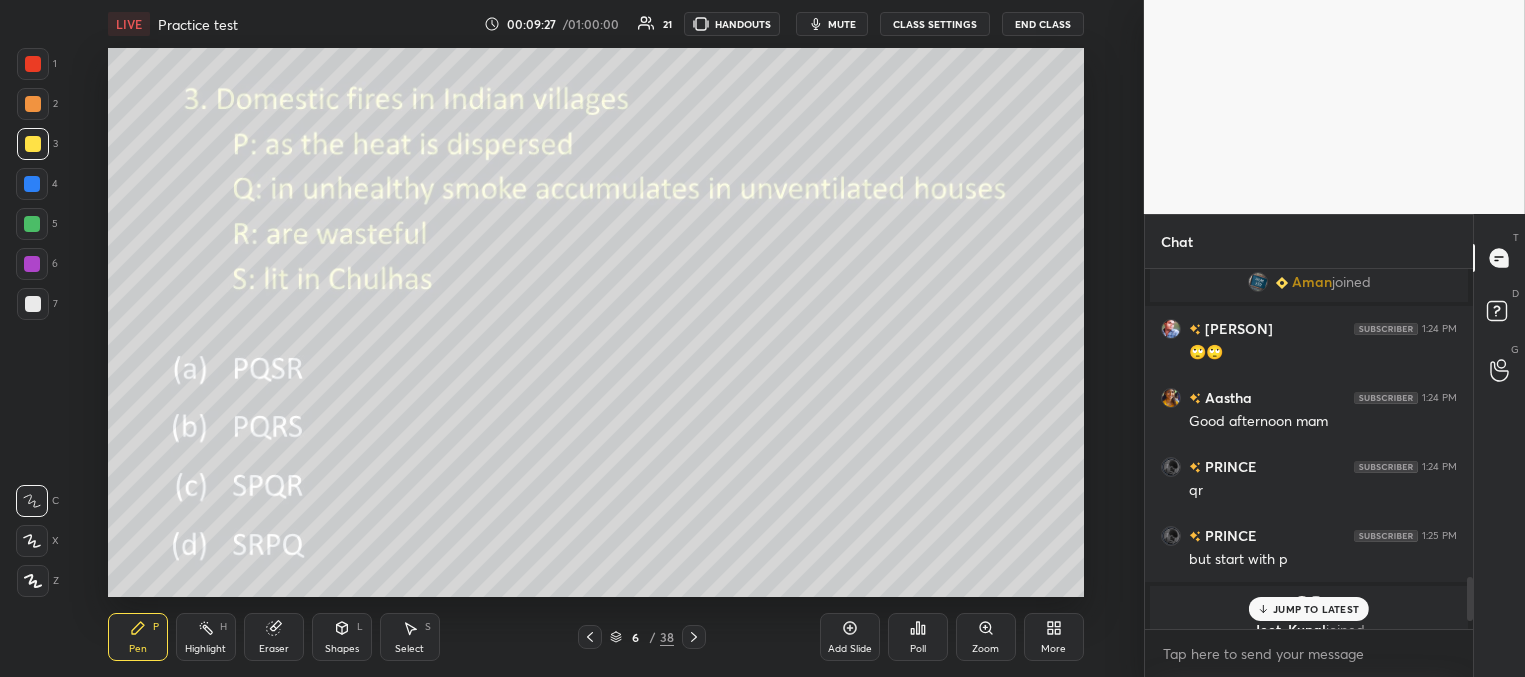 click 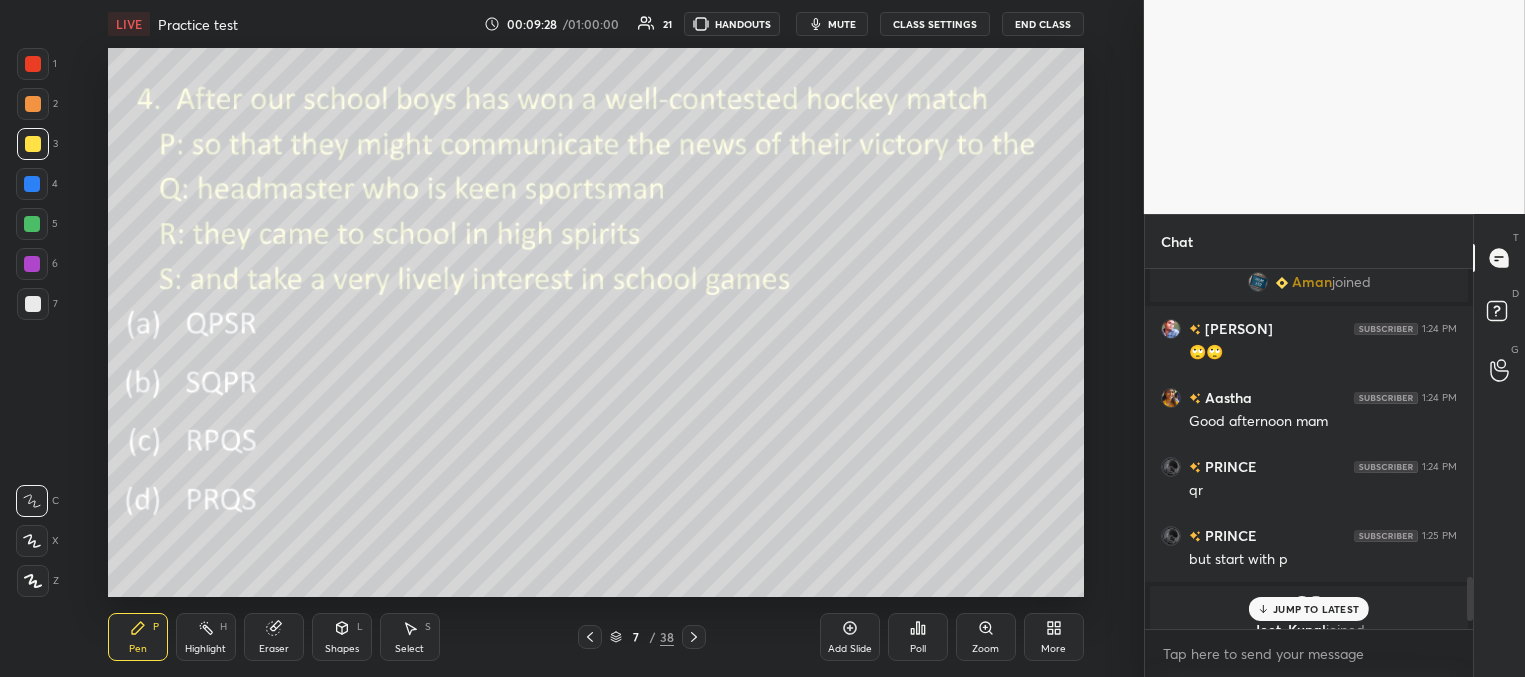 click 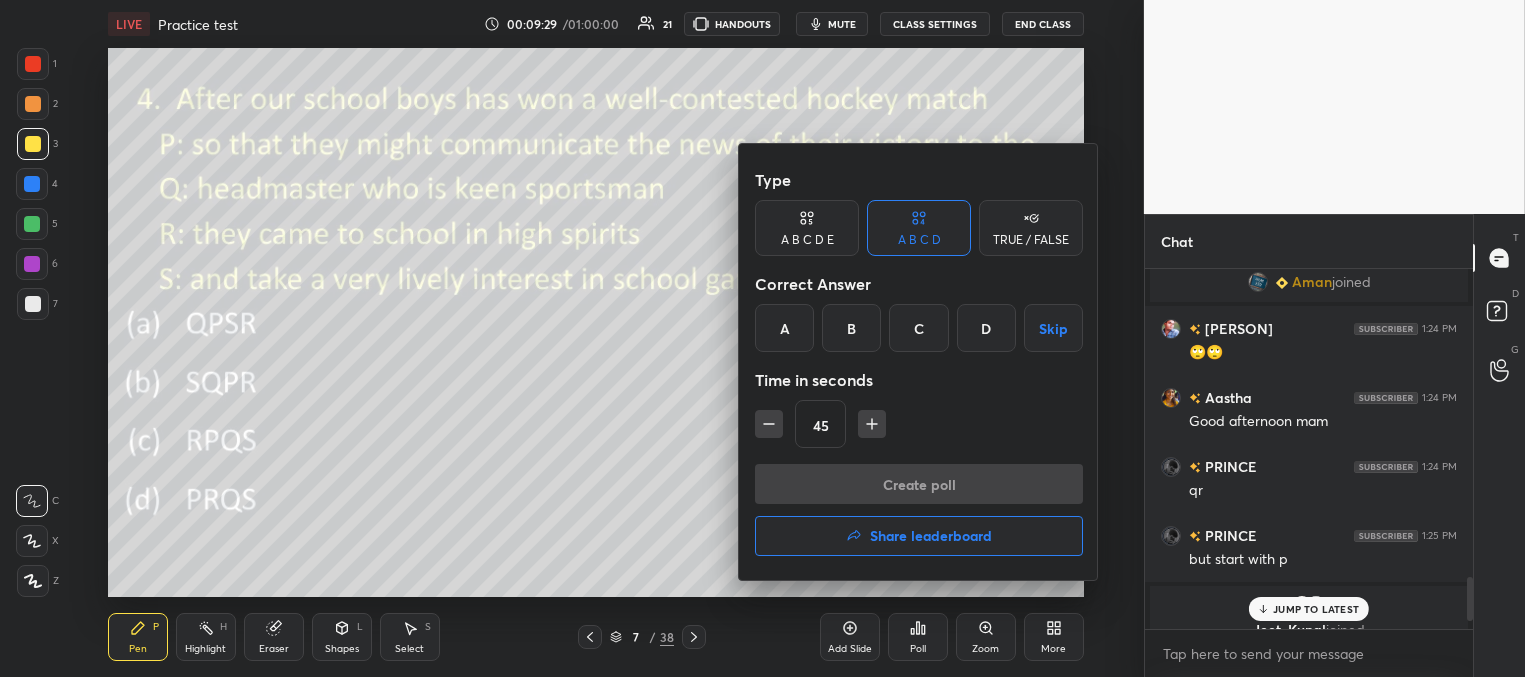 drag, startPoint x: 923, startPoint y: 332, endPoint x: 924, endPoint y: 346, distance: 14.035668 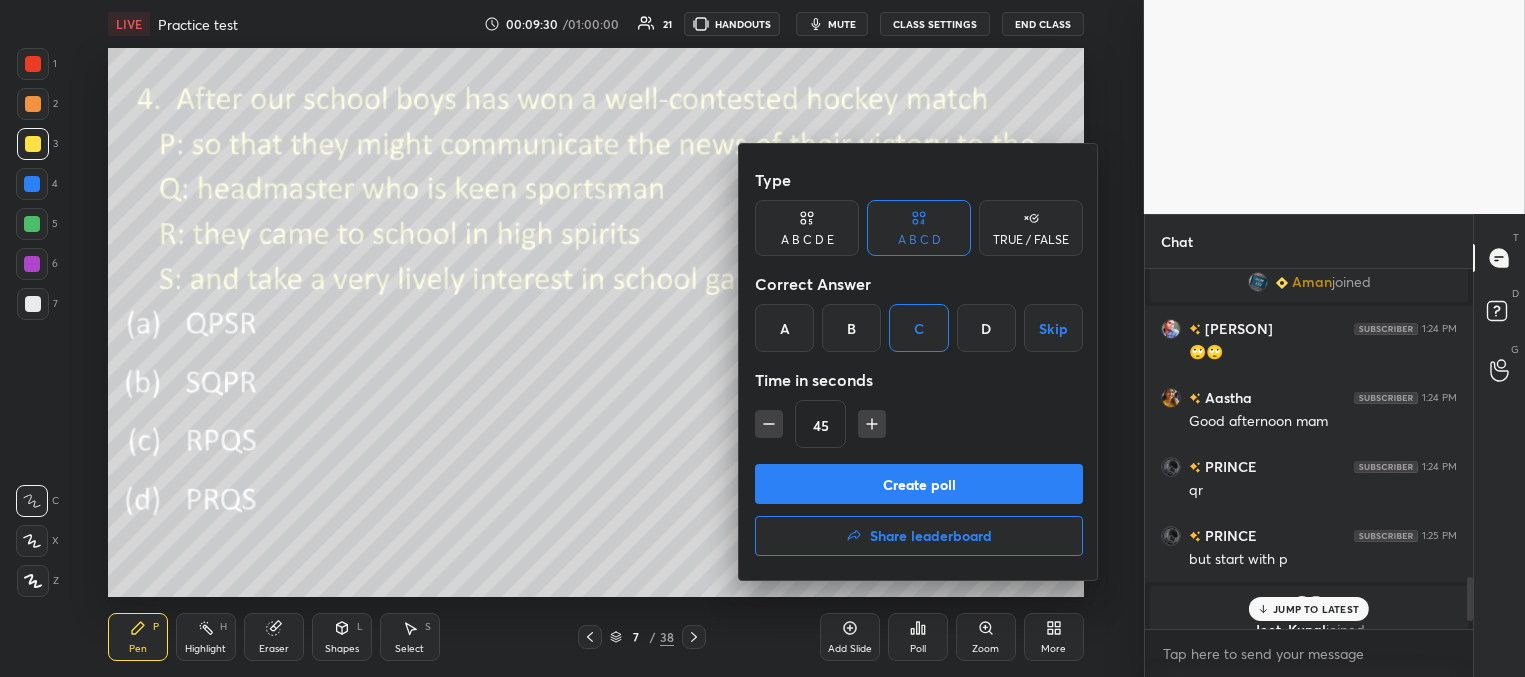 click on "Create poll" at bounding box center (919, 484) 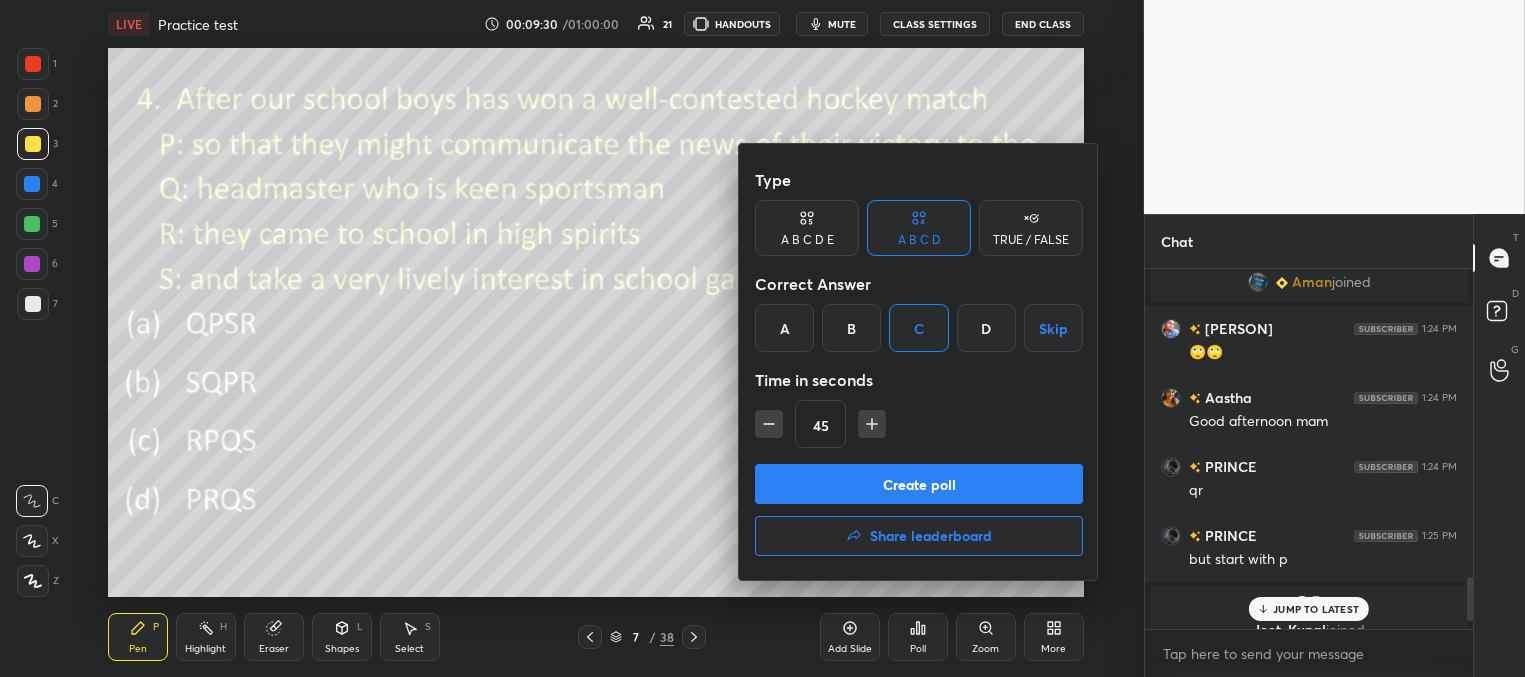 scroll, scrollTop: 334, scrollLeft: 322, axis: both 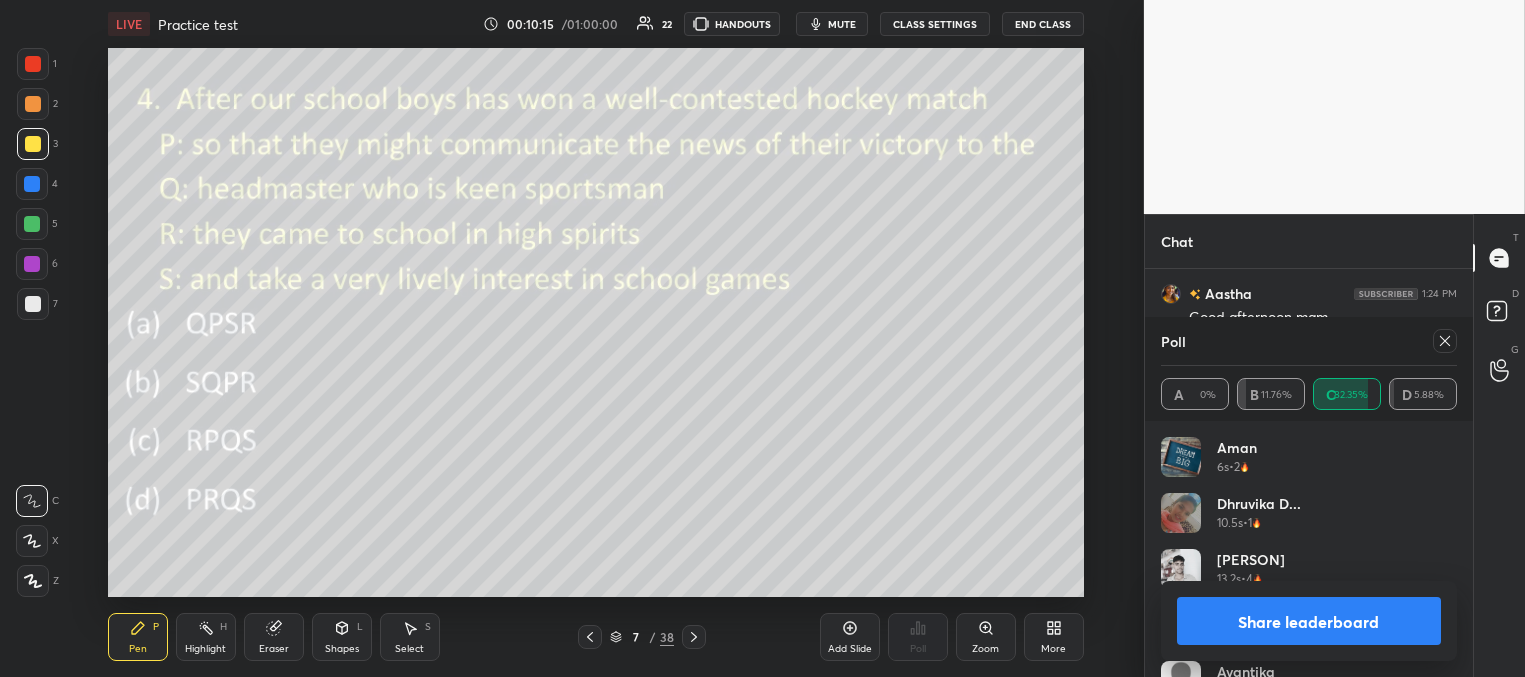 click 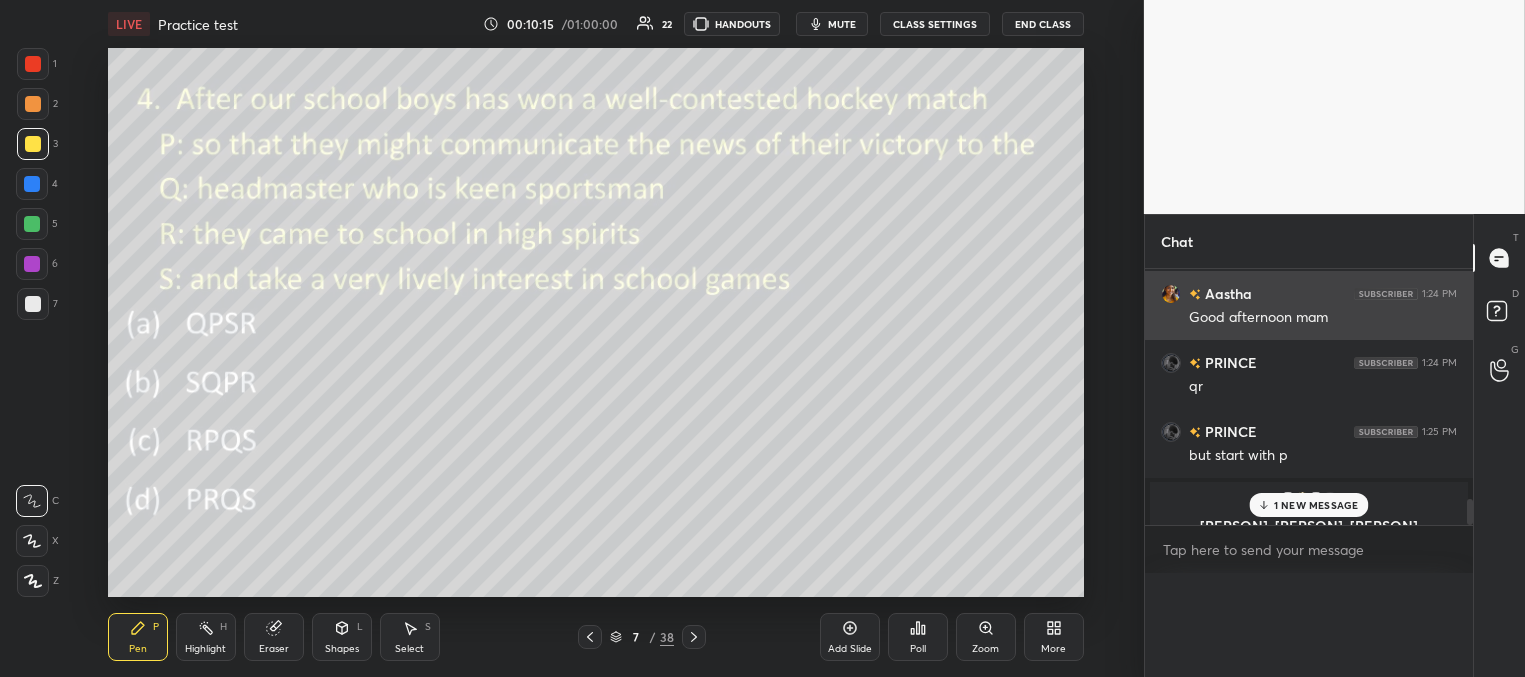 scroll, scrollTop: 187, scrollLeft: 291, axis: both 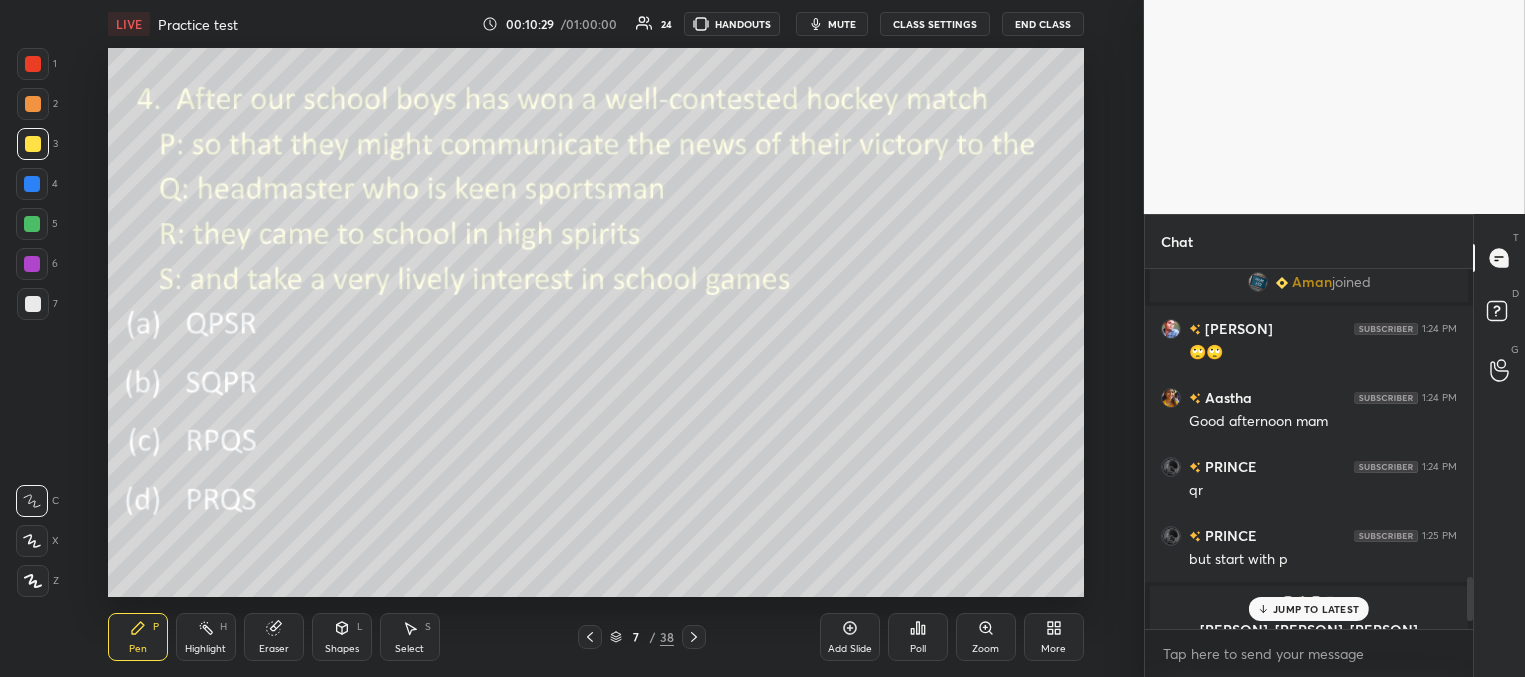 drag, startPoint x: 1300, startPoint y: 609, endPoint x: 1181, endPoint y: 598, distance: 119.507324 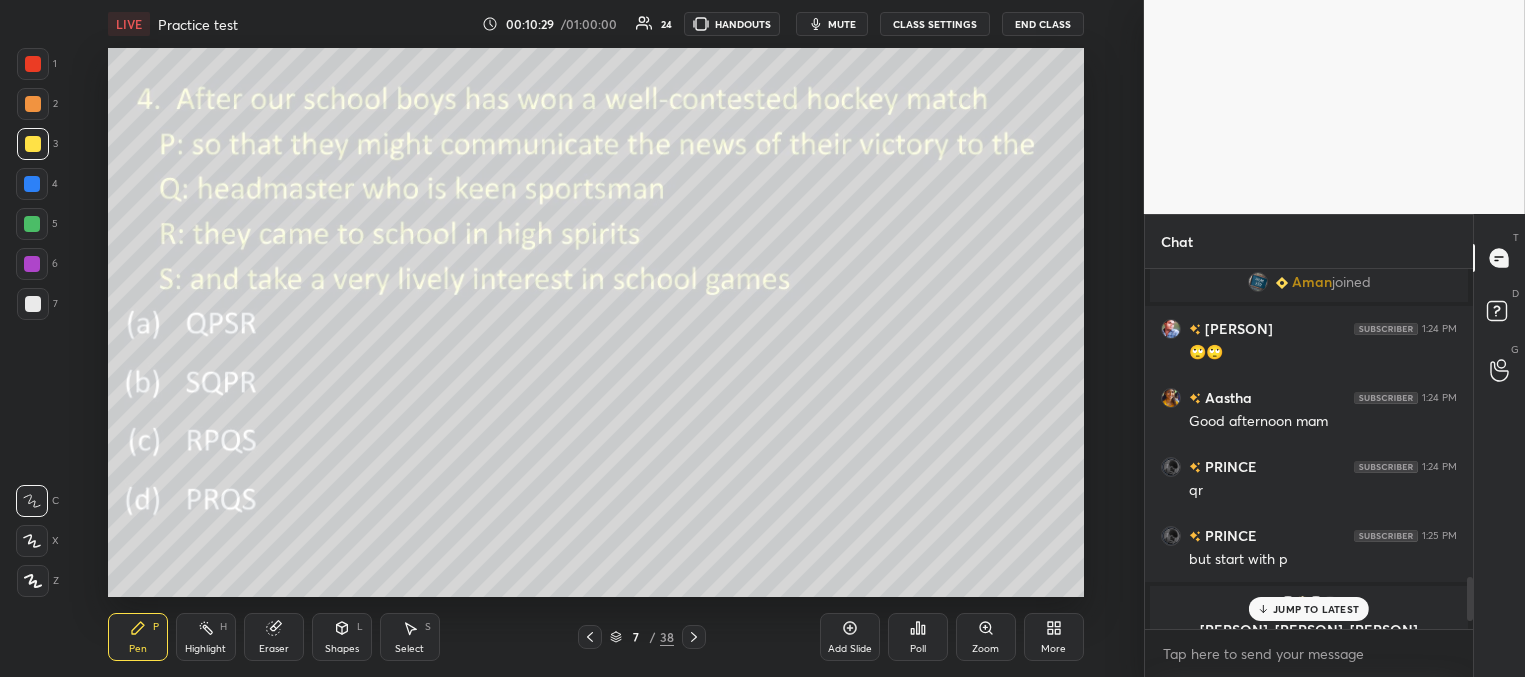 click on "JUMP TO LATEST" at bounding box center (1316, 609) 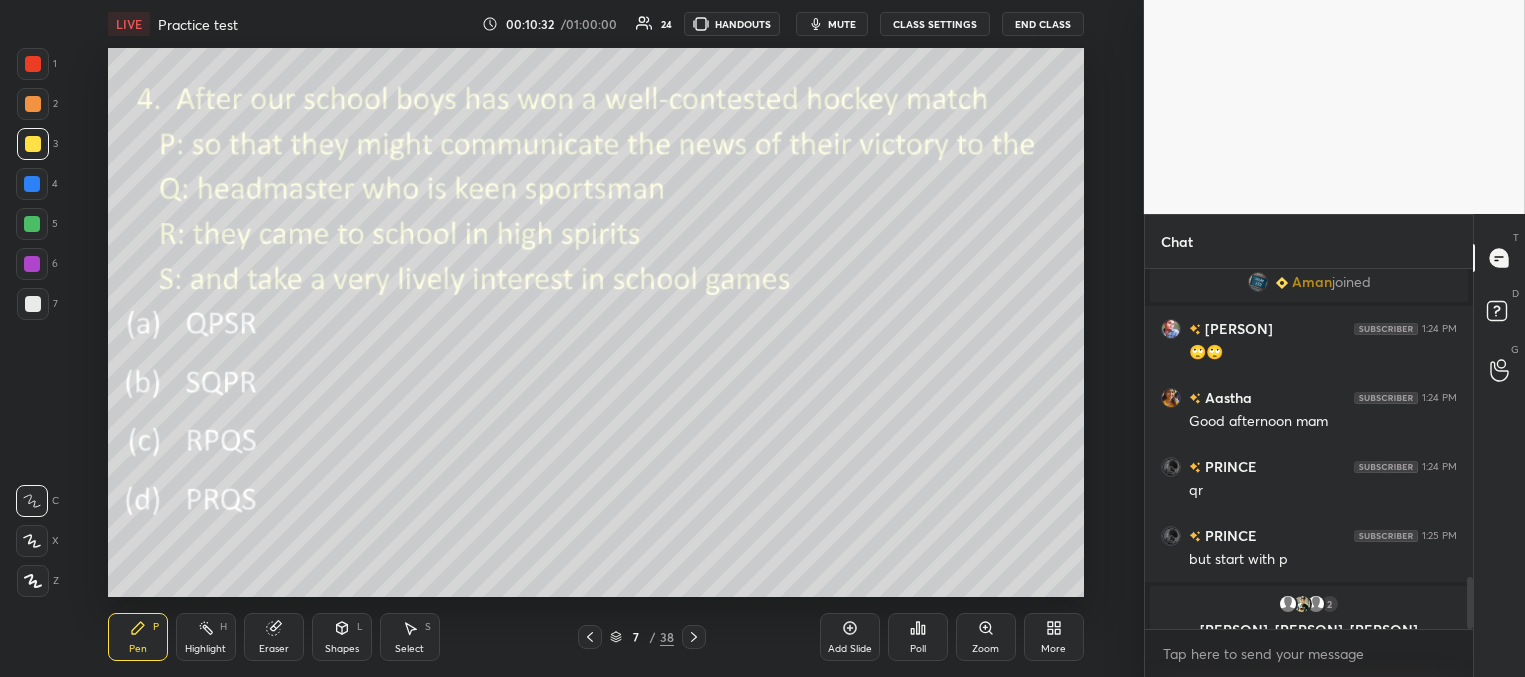 click 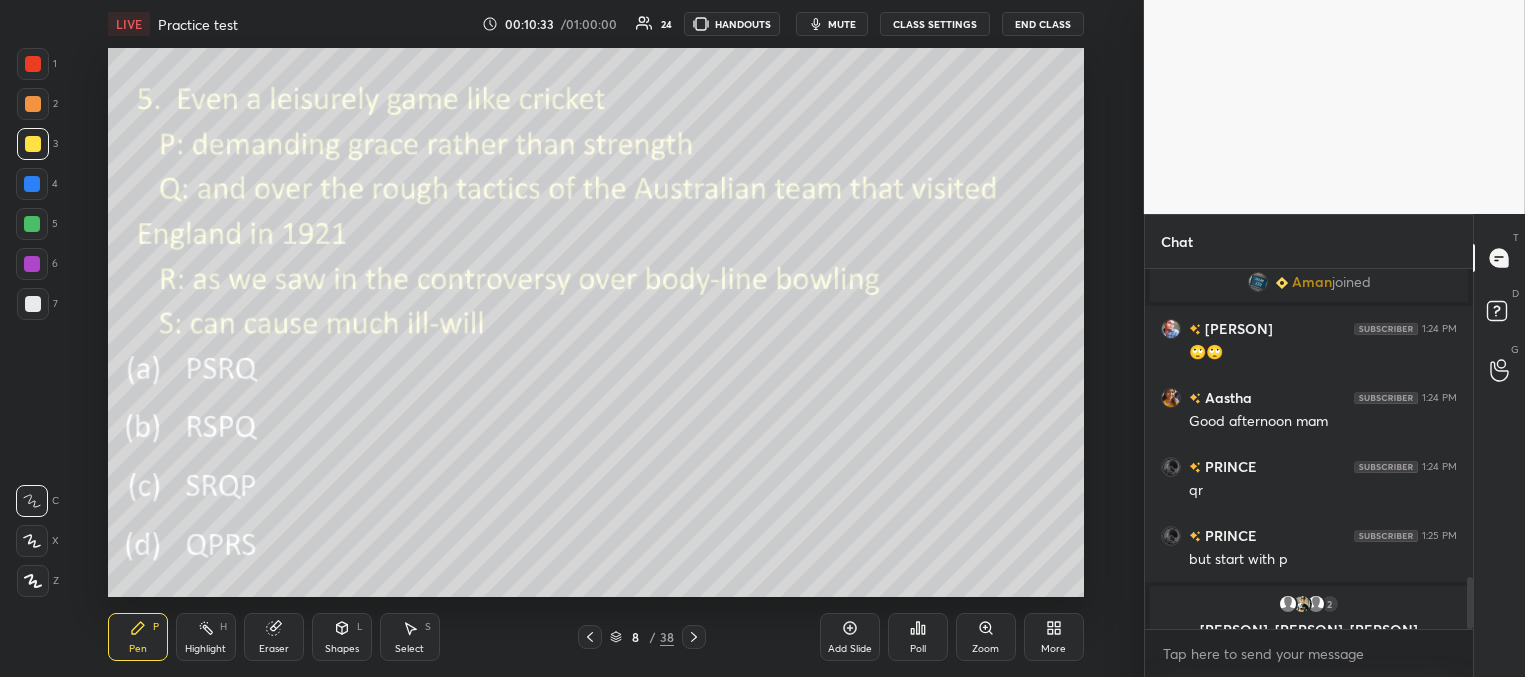 click 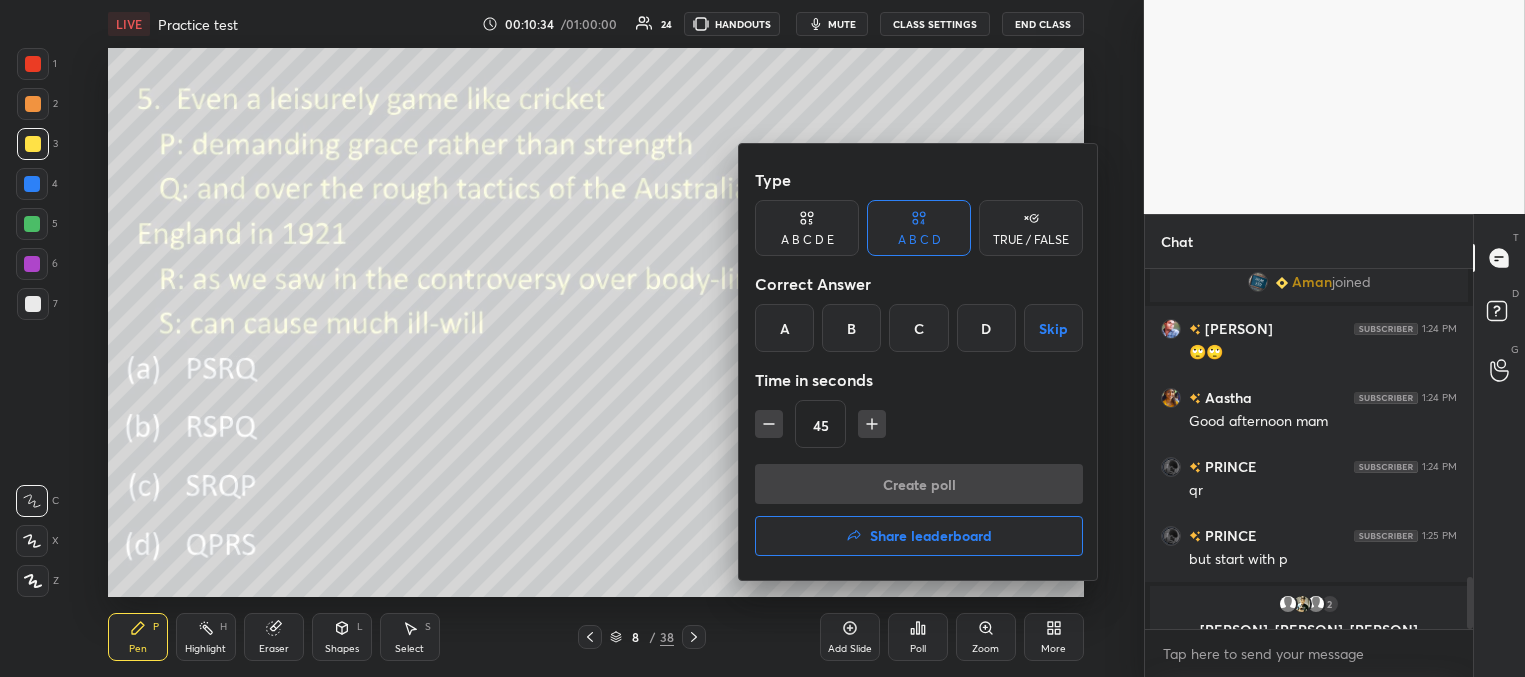 click on "A" at bounding box center (784, 328) 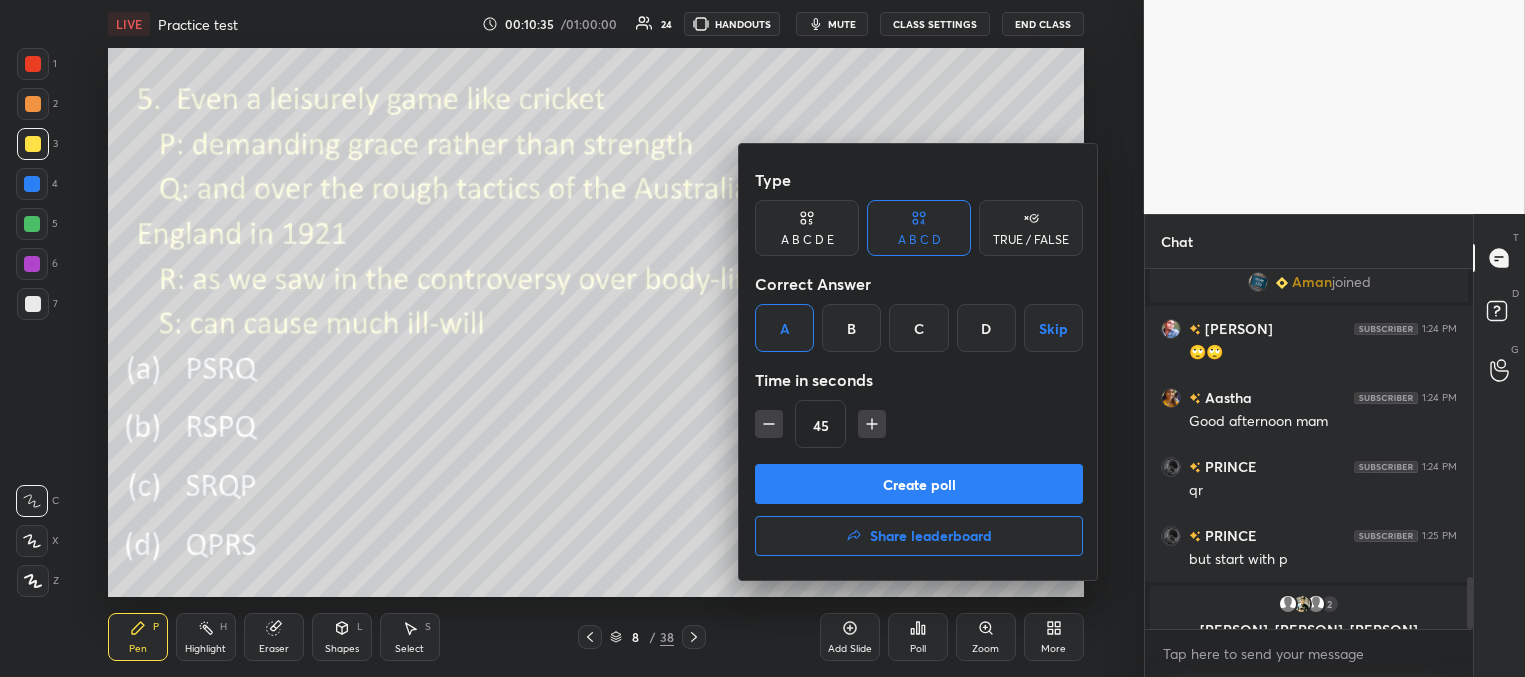 click on "Create poll" at bounding box center (919, 484) 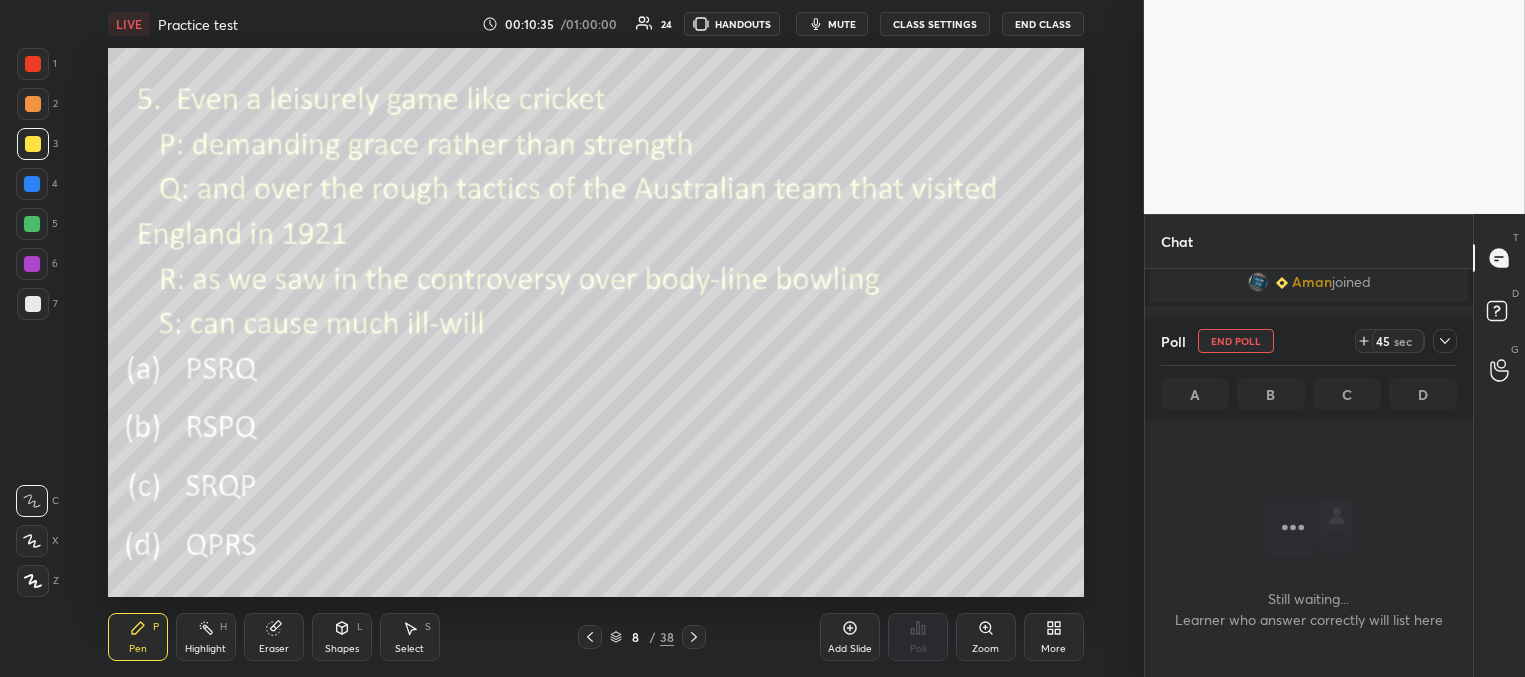 scroll, scrollTop: 287, scrollLeft: 322, axis: both 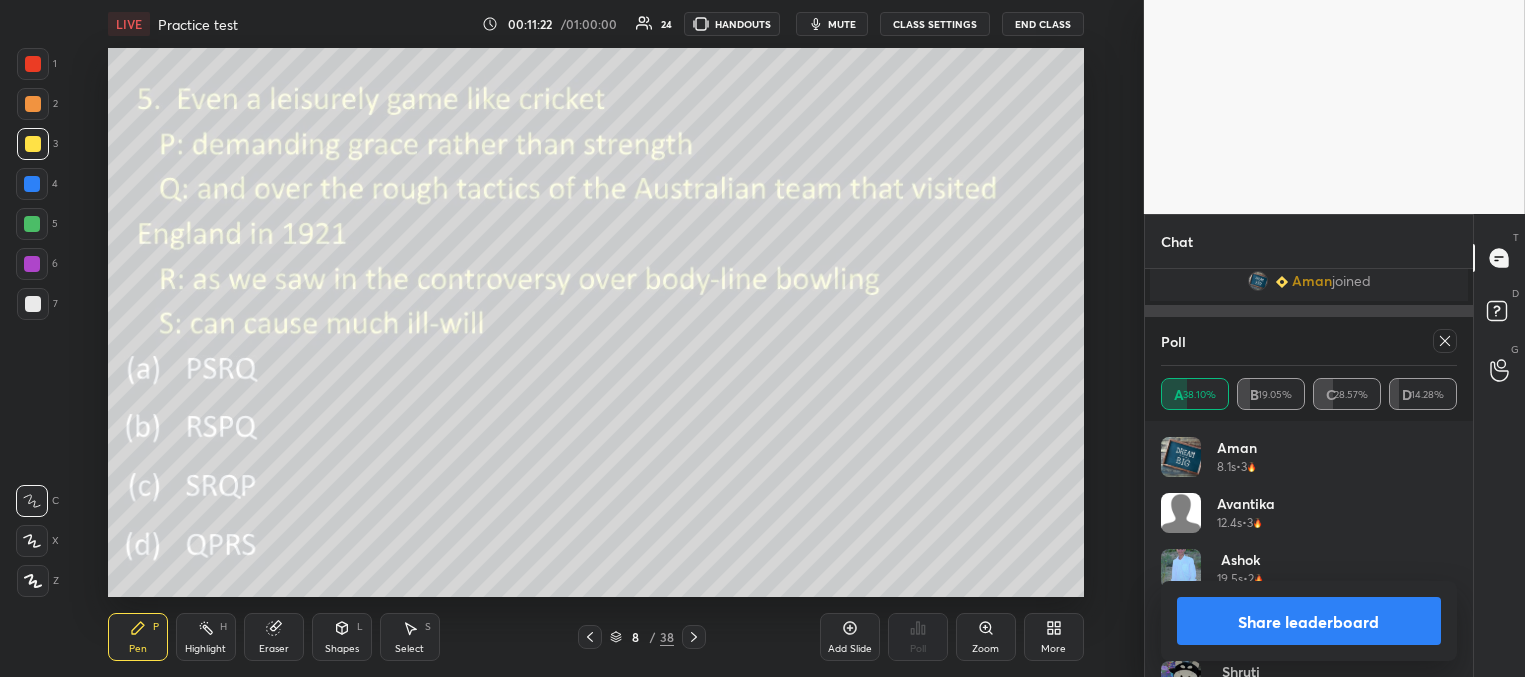 drag, startPoint x: 1443, startPoint y: 338, endPoint x: 1406, endPoint y: 330, distance: 37.85499 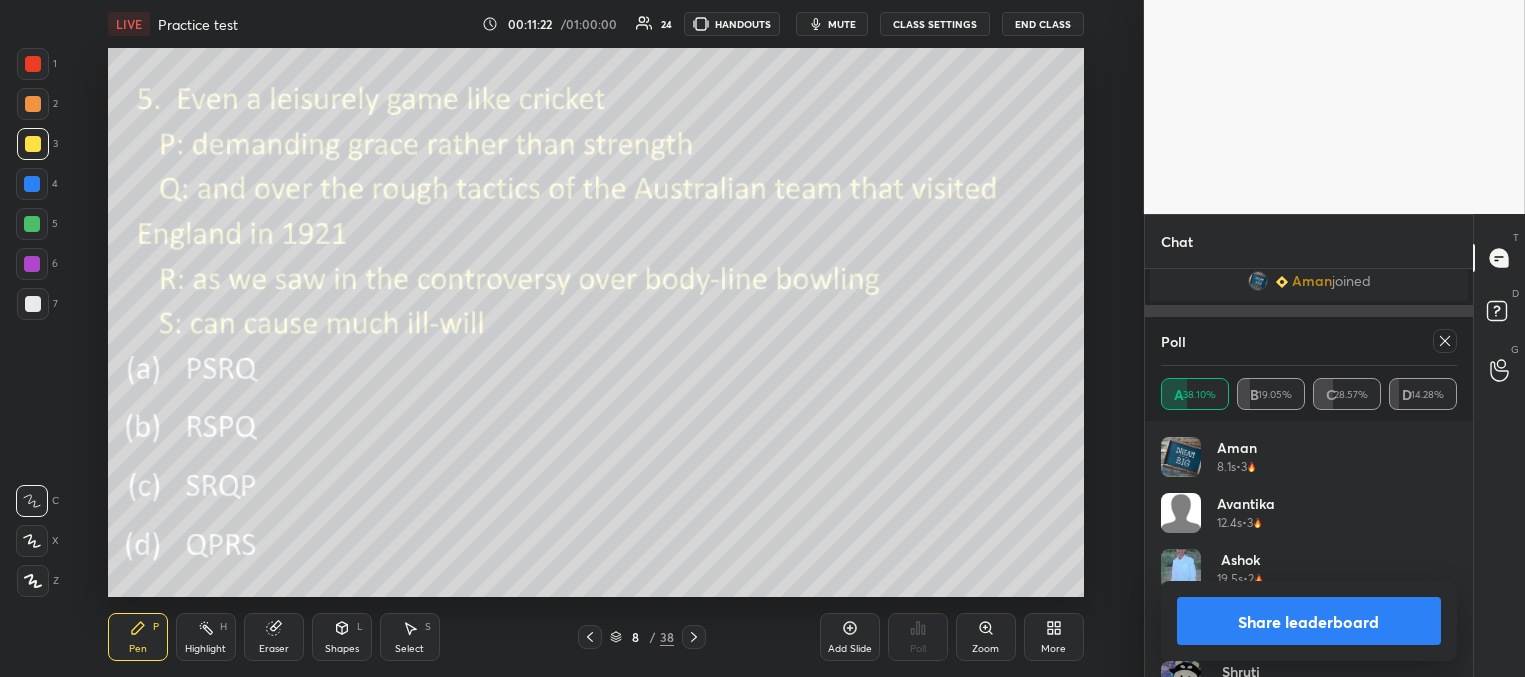 click 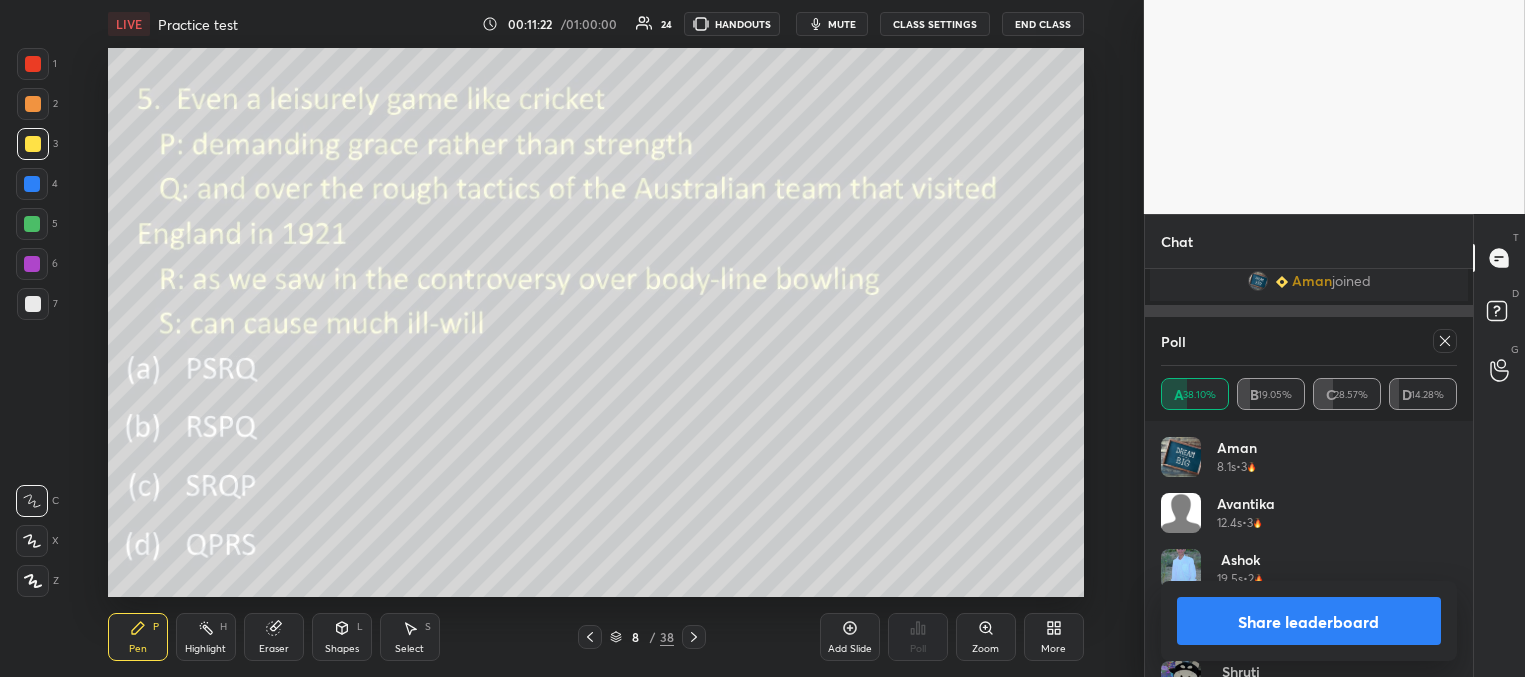 scroll, scrollTop: 165, scrollLeft: 291, axis: both 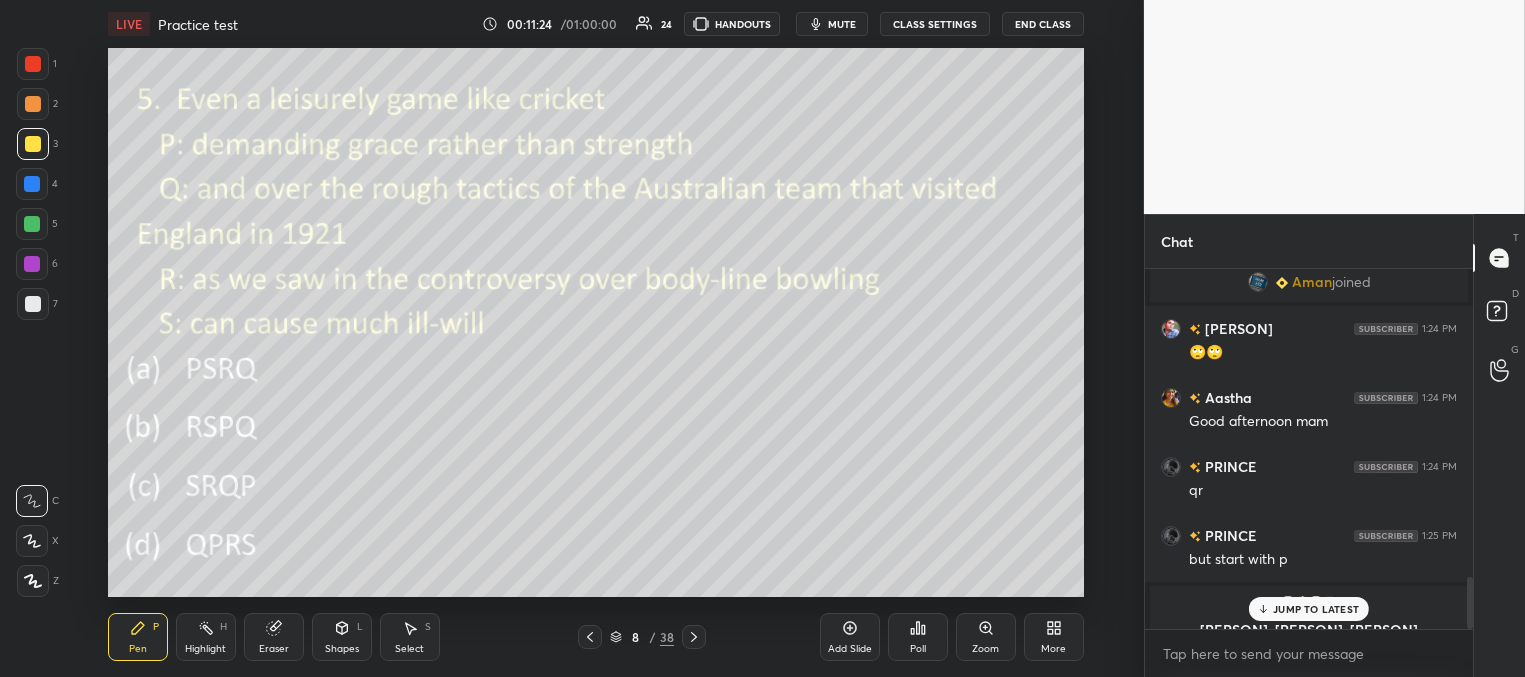 drag, startPoint x: 1303, startPoint y: 612, endPoint x: 1242, endPoint y: 594, distance: 63.600315 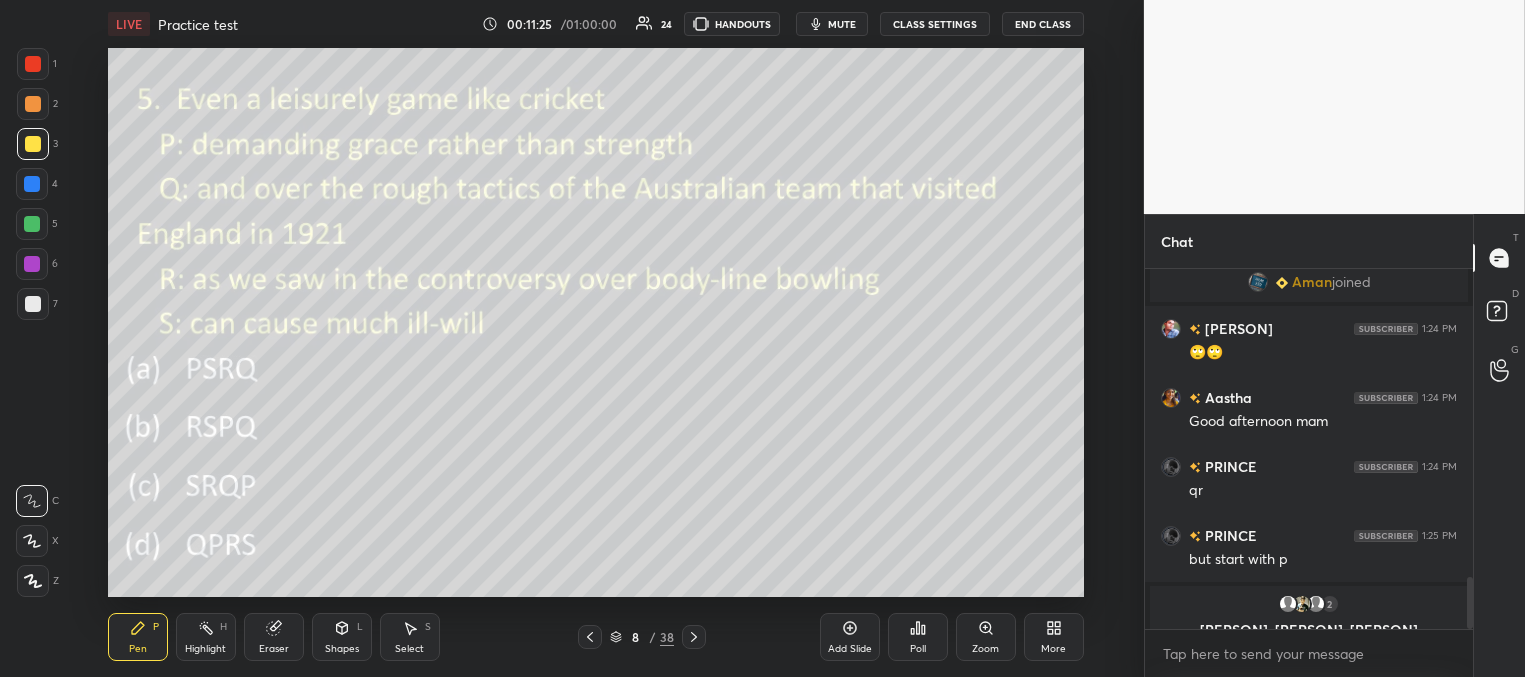 scroll, scrollTop: 2073, scrollLeft: 0, axis: vertical 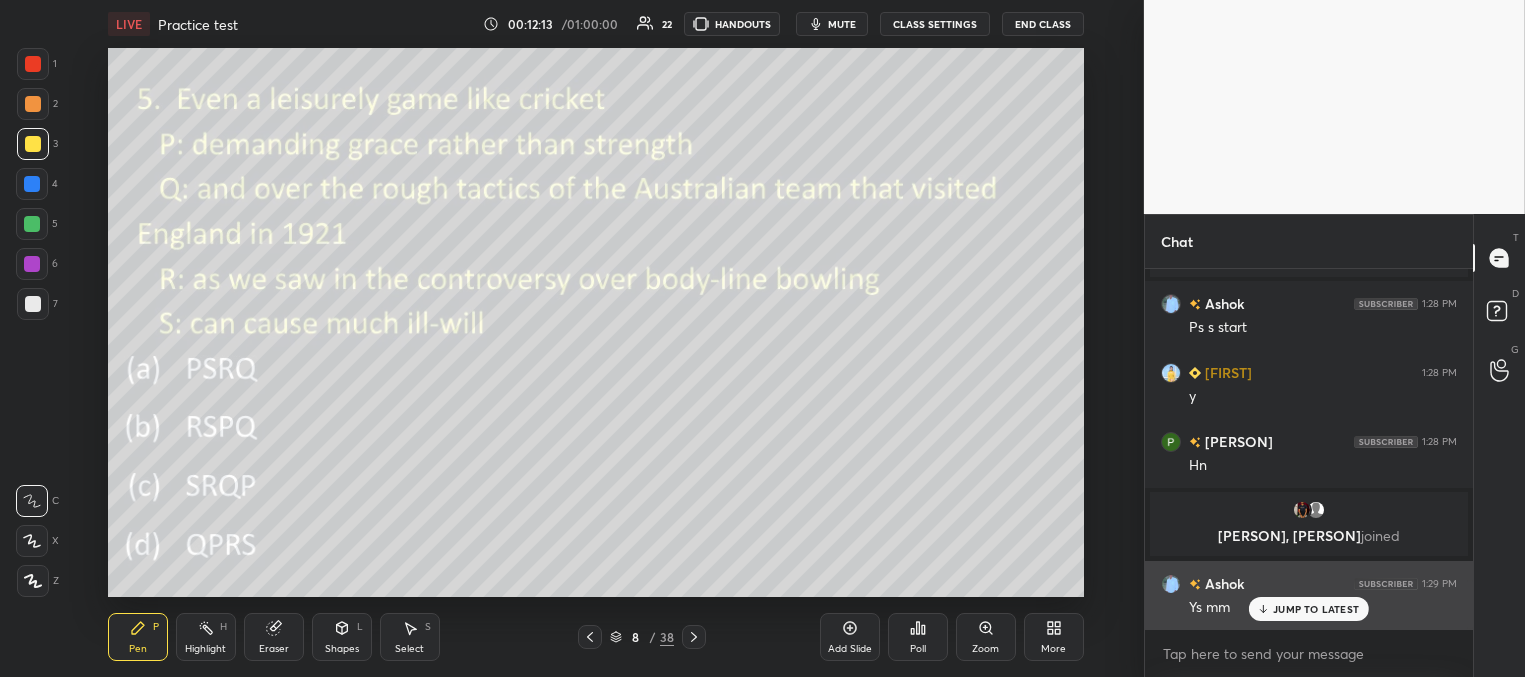 click on "JUMP TO LATEST" at bounding box center [1316, 609] 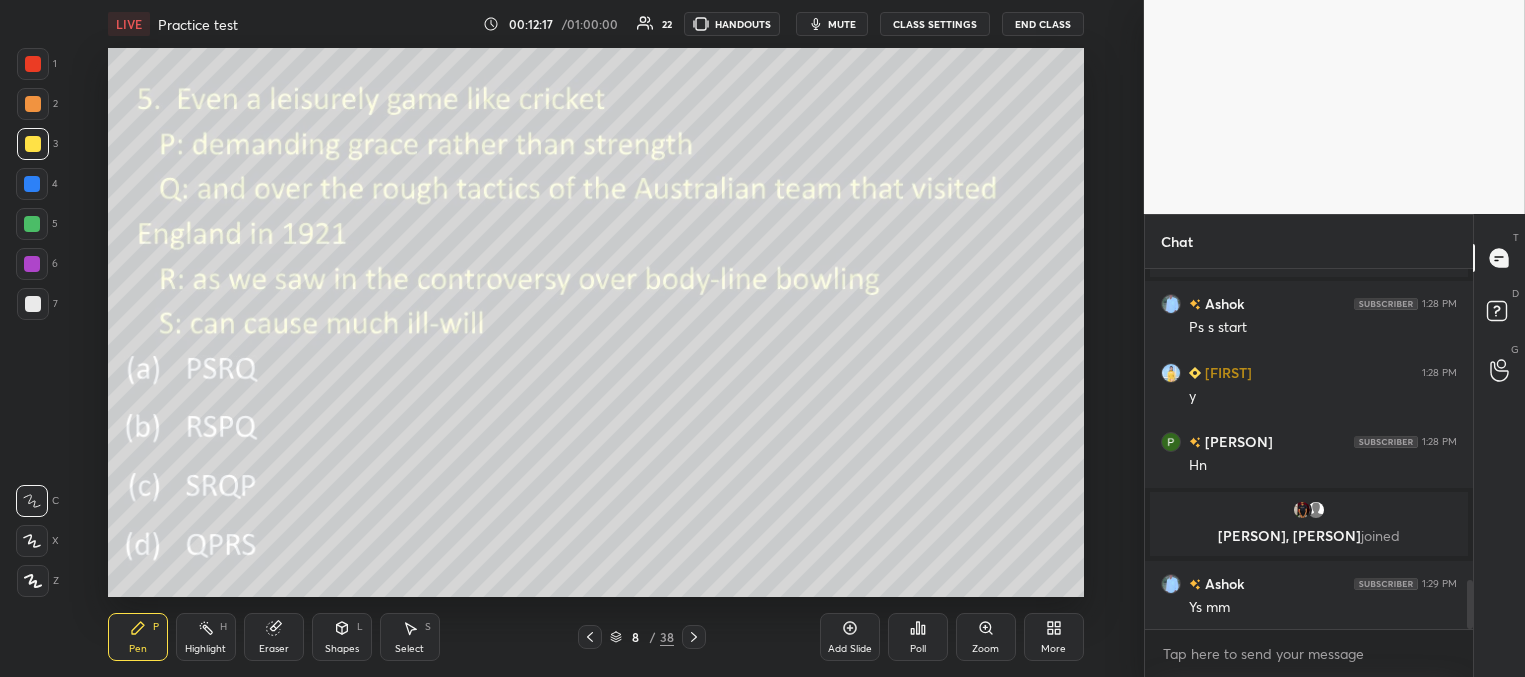 click on "Poll" at bounding box center [918, 649] 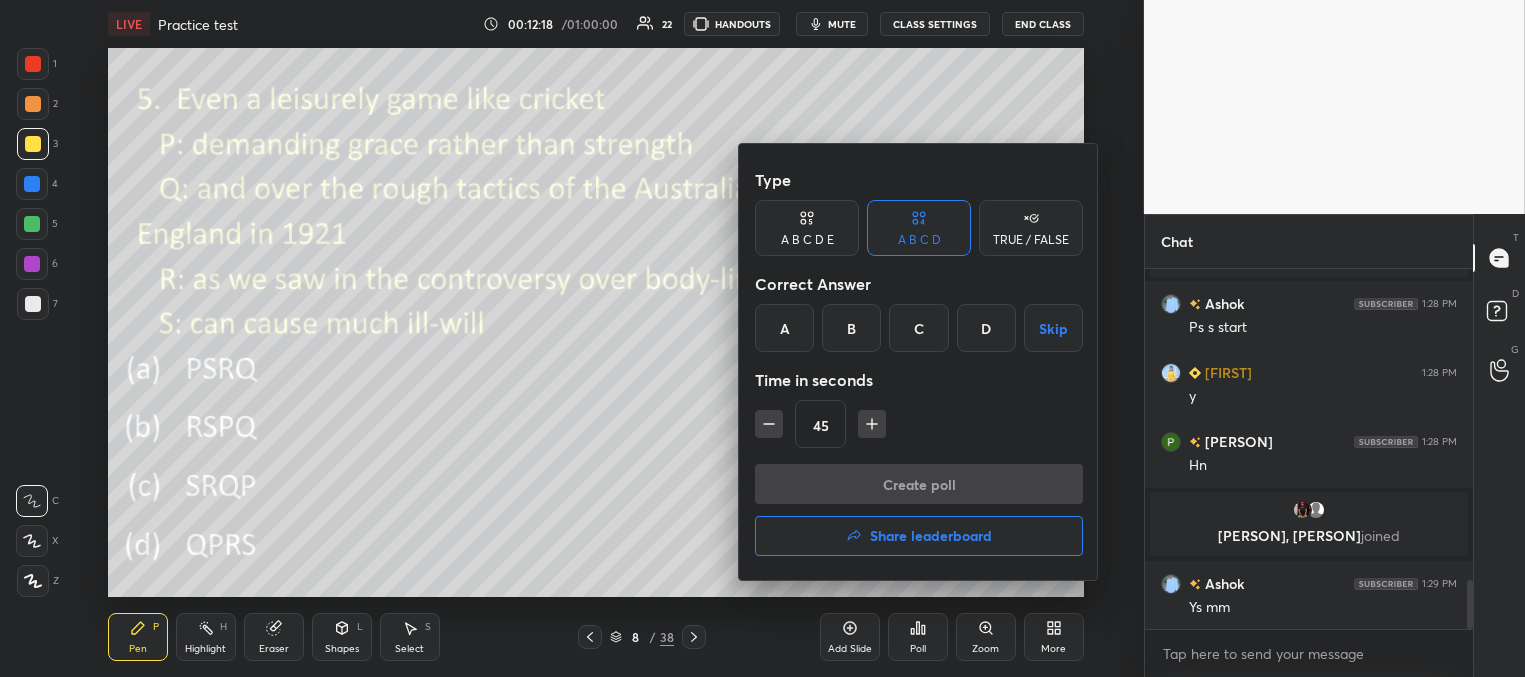 click on "Share leaderboard" at bounding box center [931, 536] 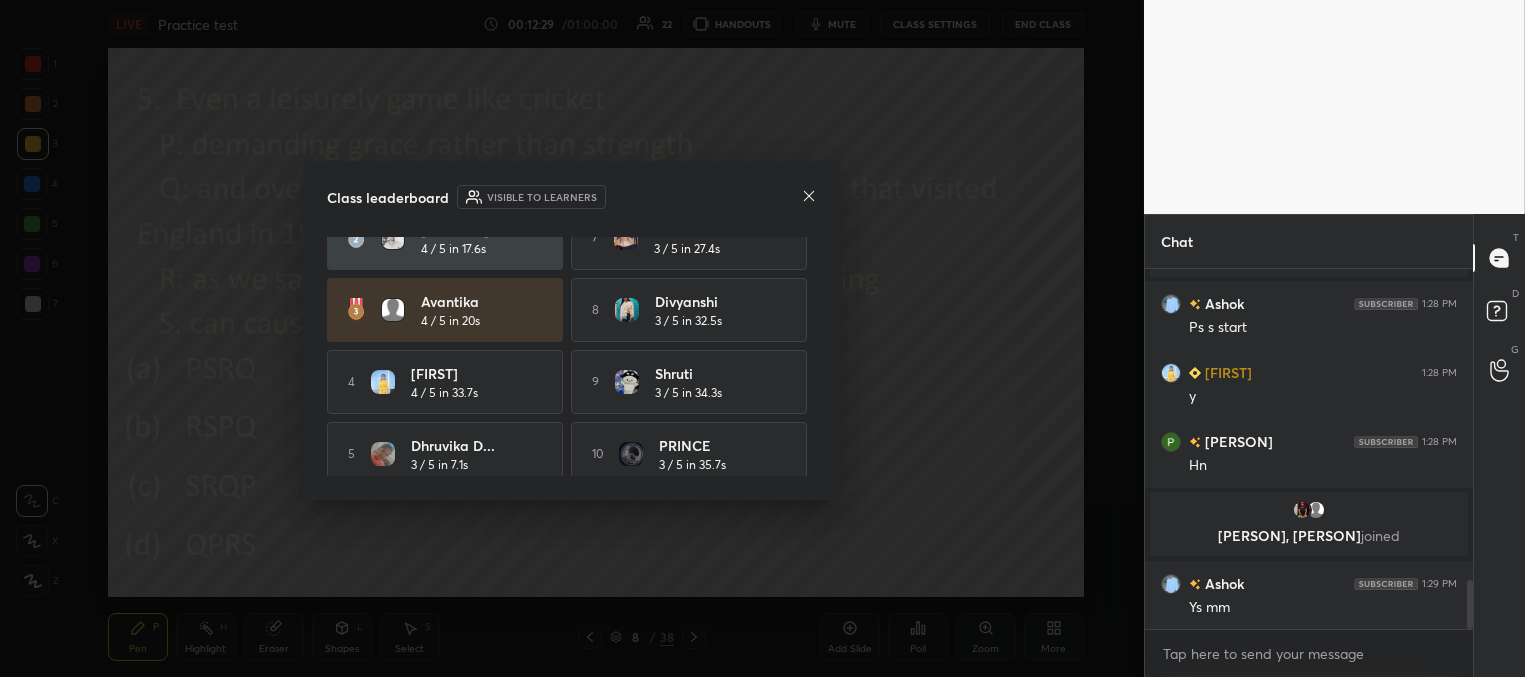 scroll, scrollTop: 118, scrollLeft: 0, axis: vertical 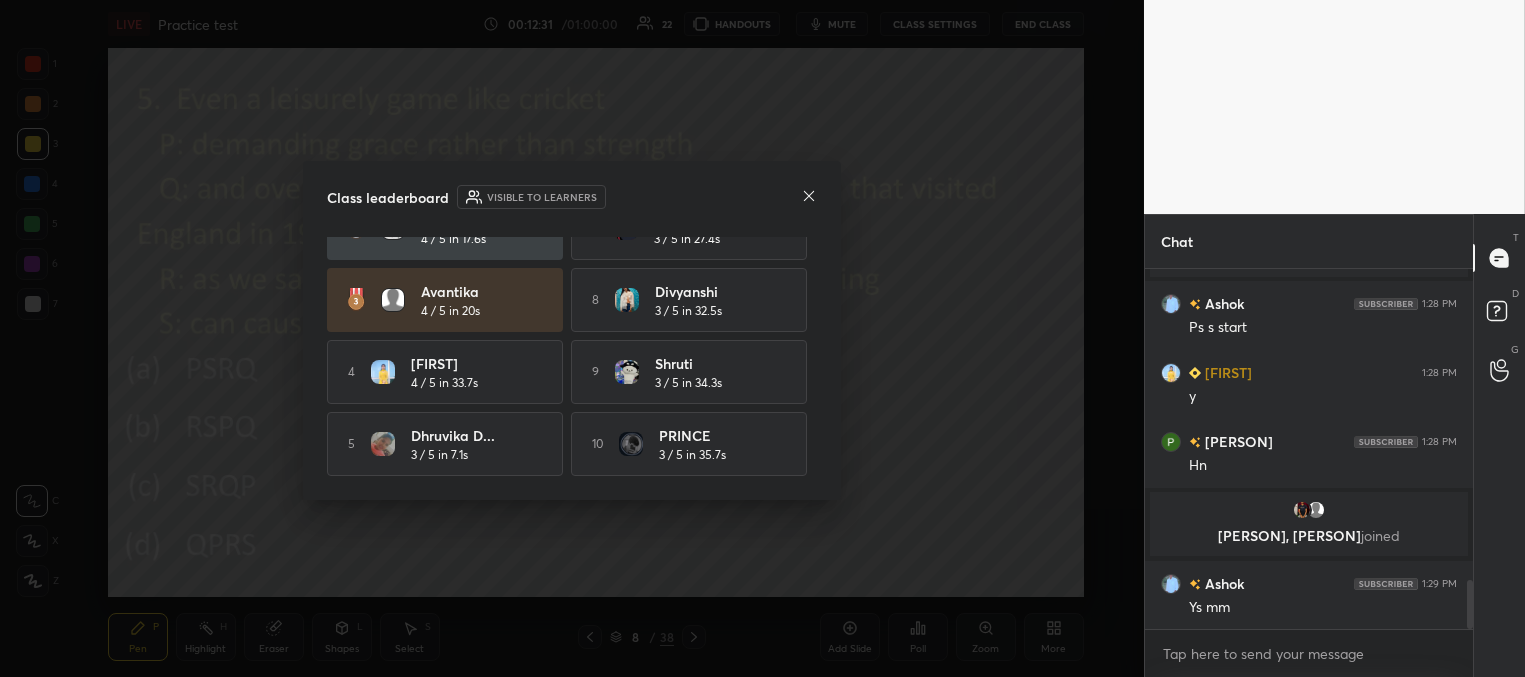 click 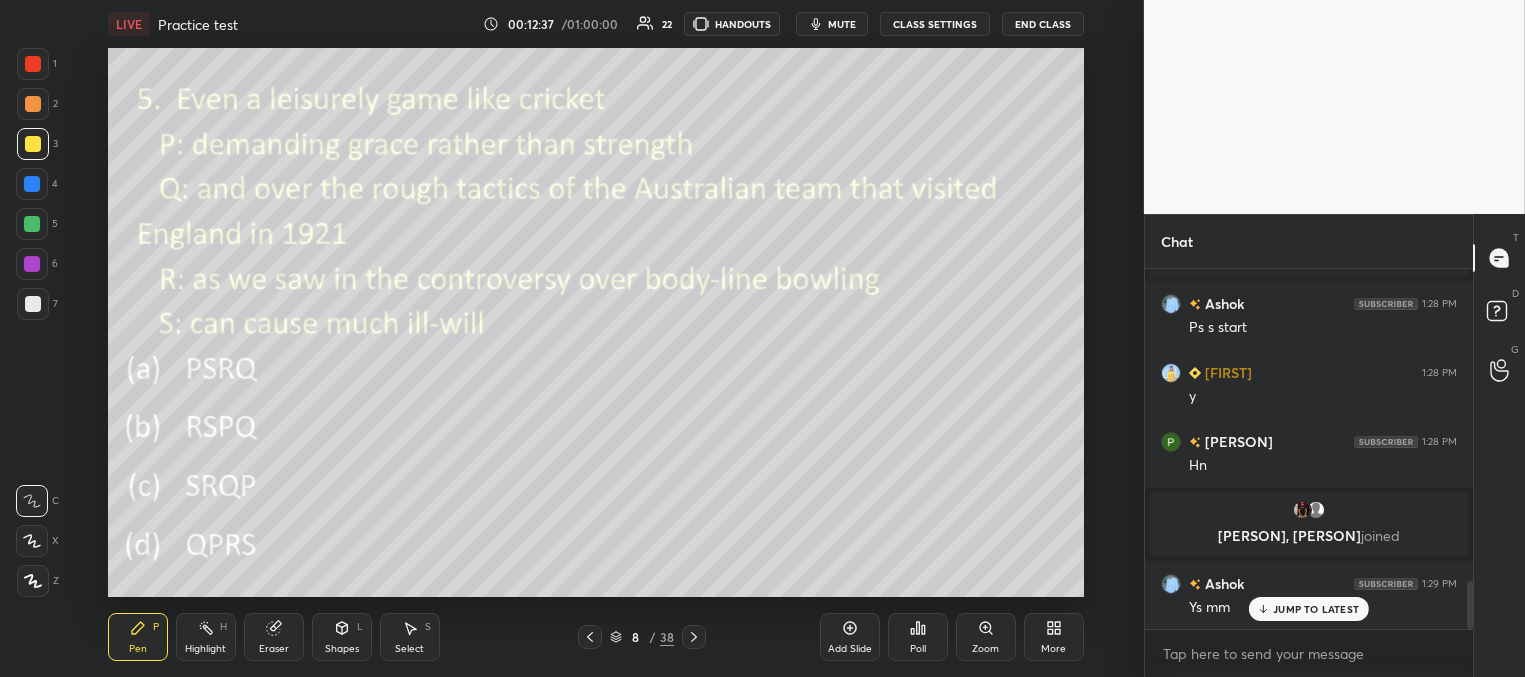 scroll, scrollTop: 2366, scrollLeft: 0, axis: vertical 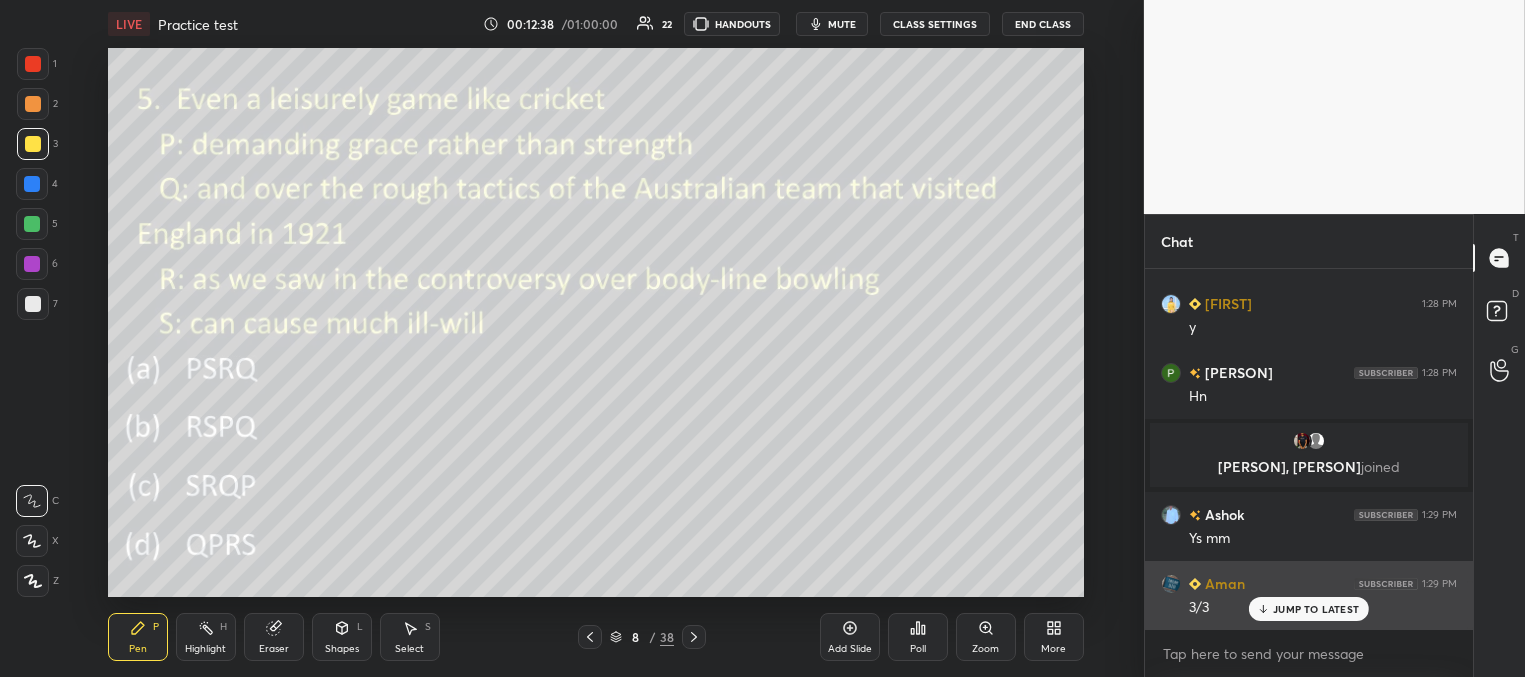 click on "JUMP TO LATEST" at bounding box center [1309, 609] 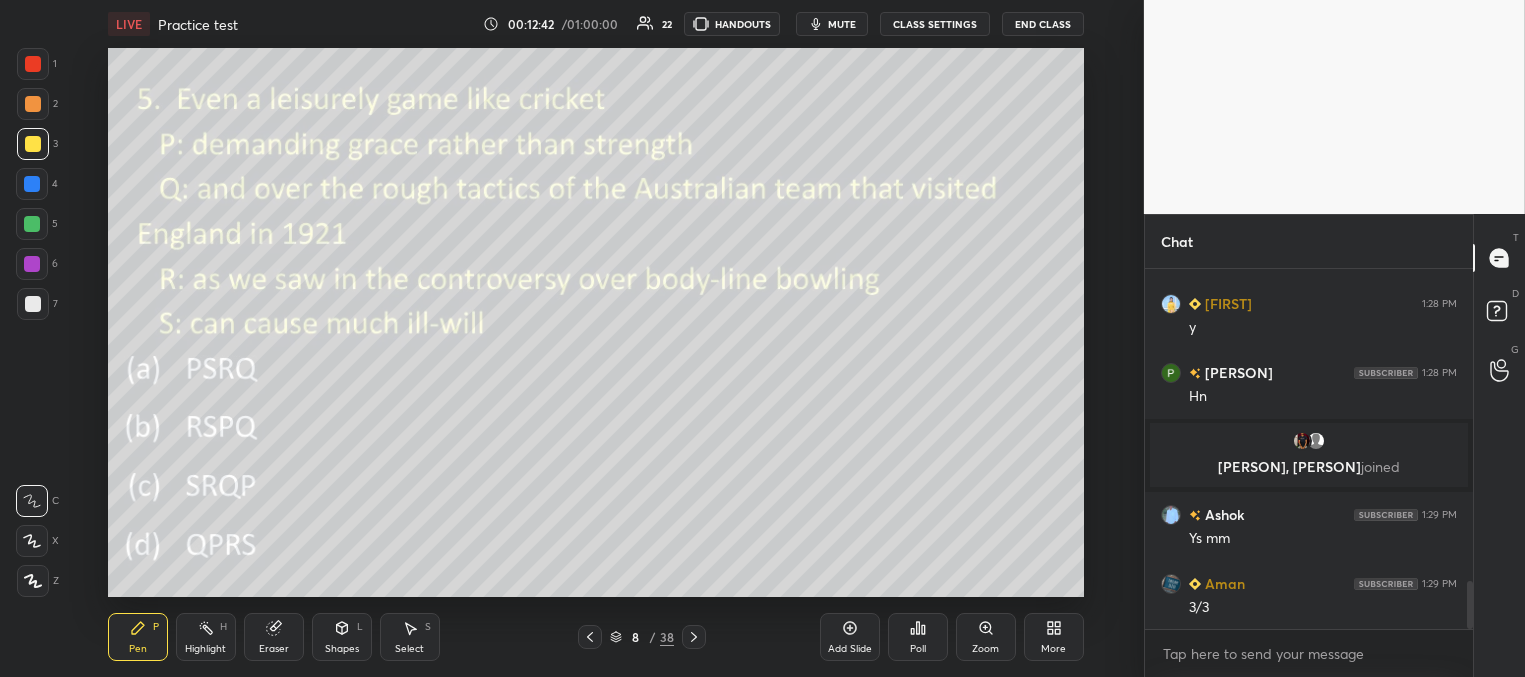 click 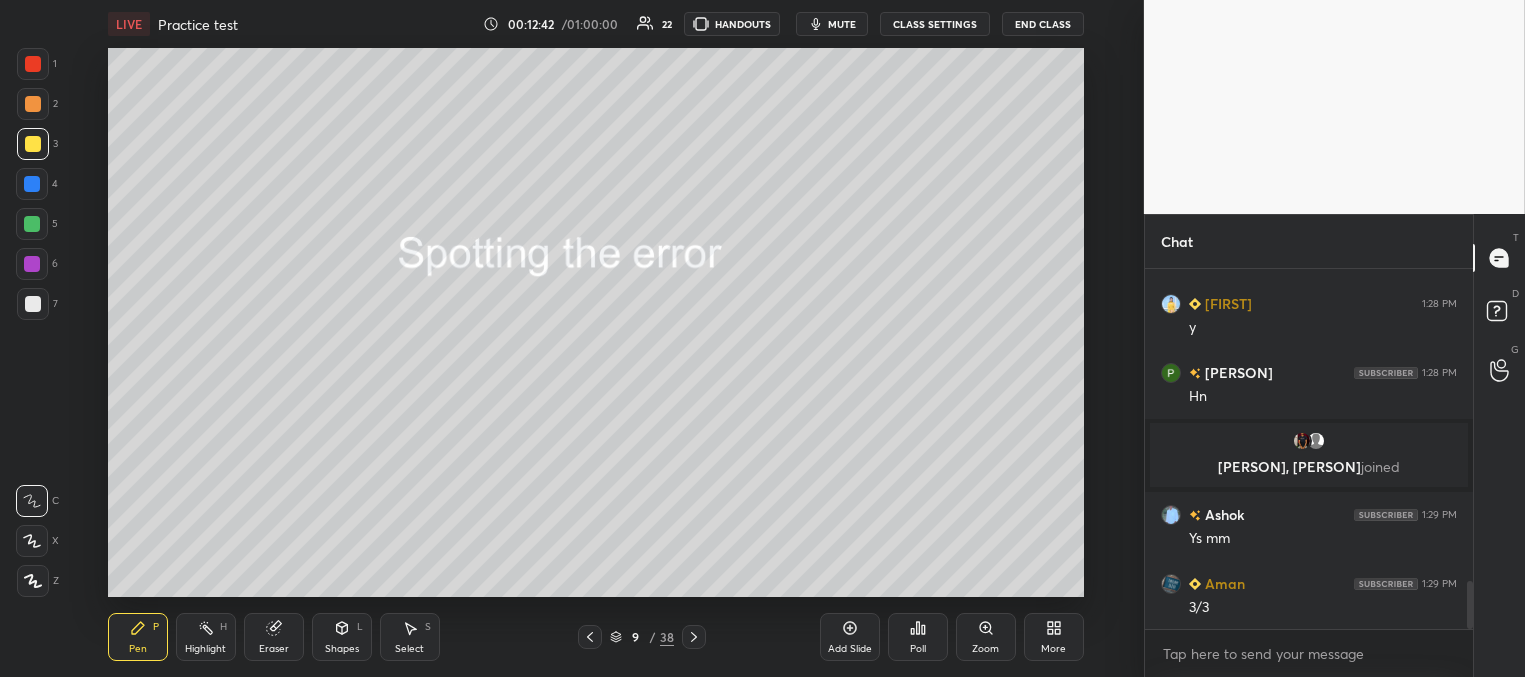 scroll, scrollTop: 2435, scrollLeft: 0, axis: vertical 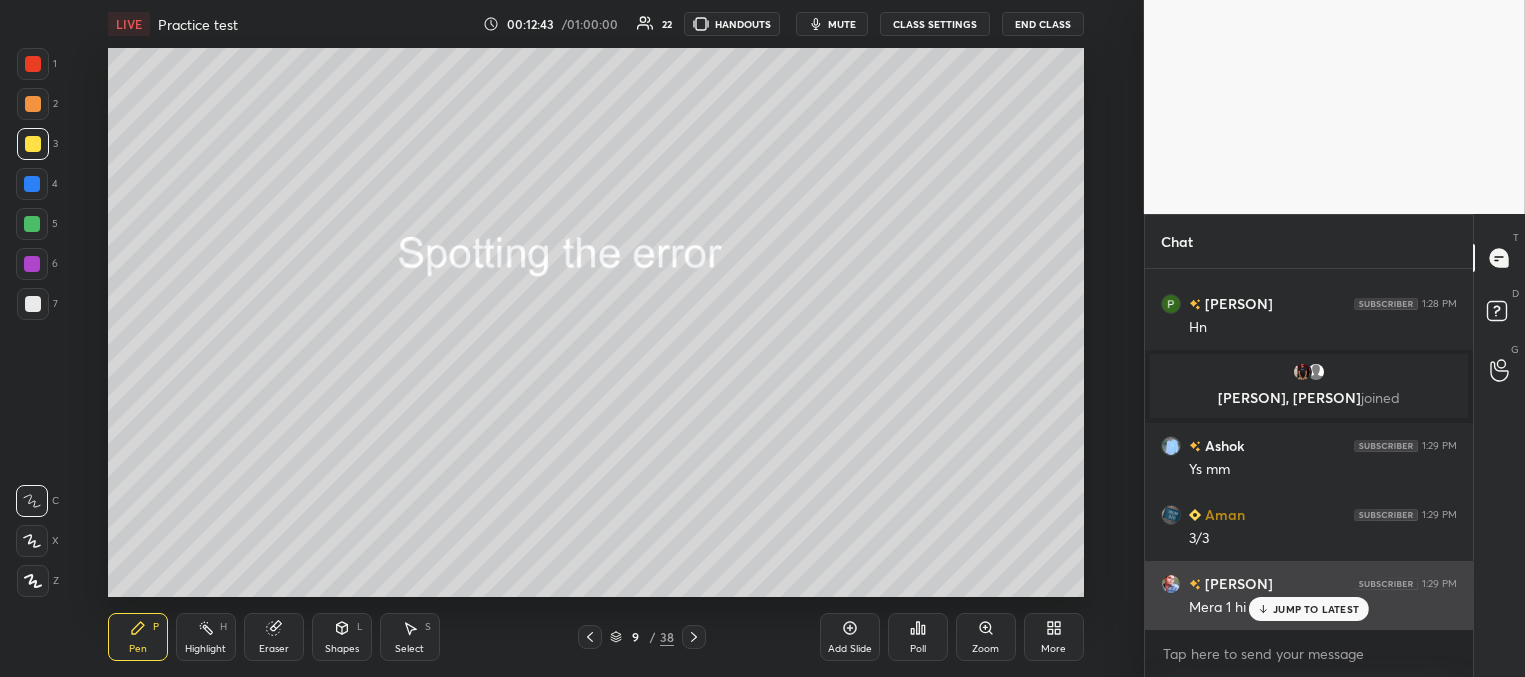 click 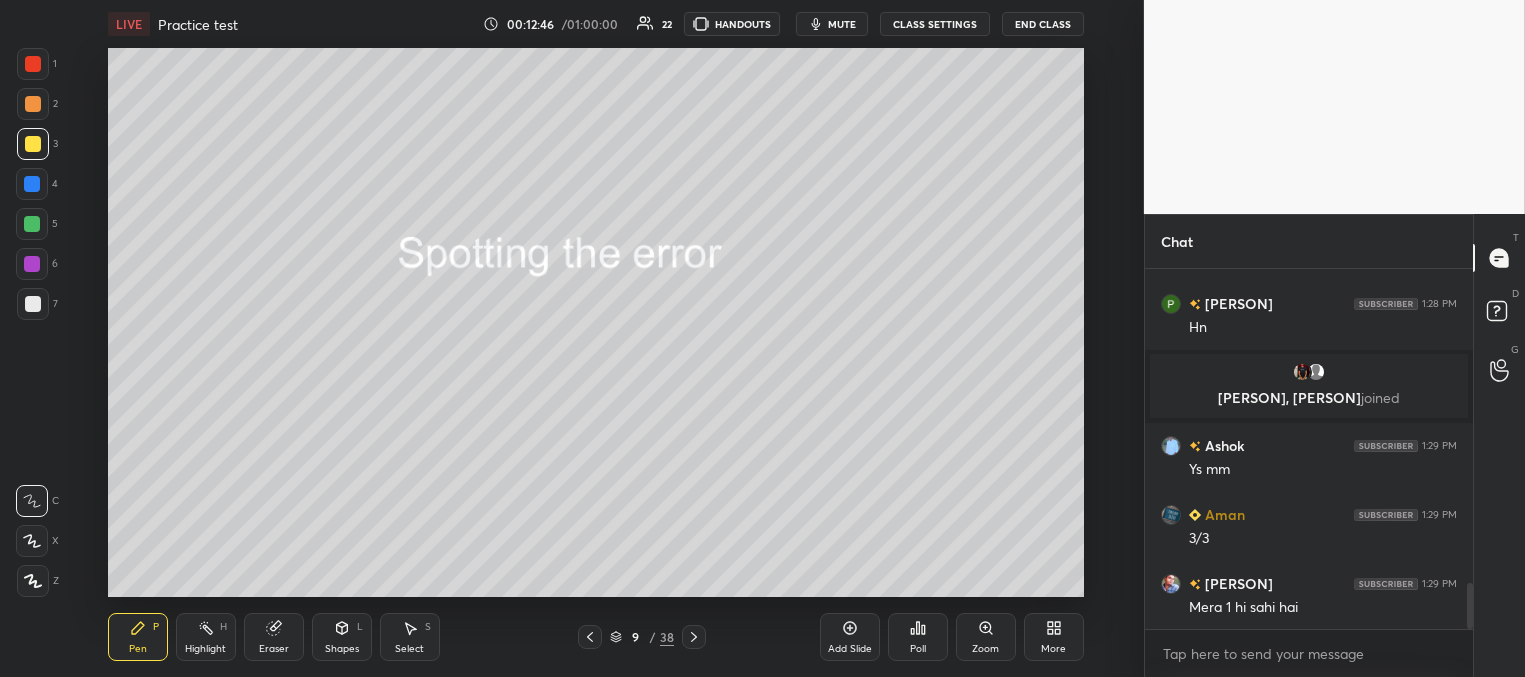 click 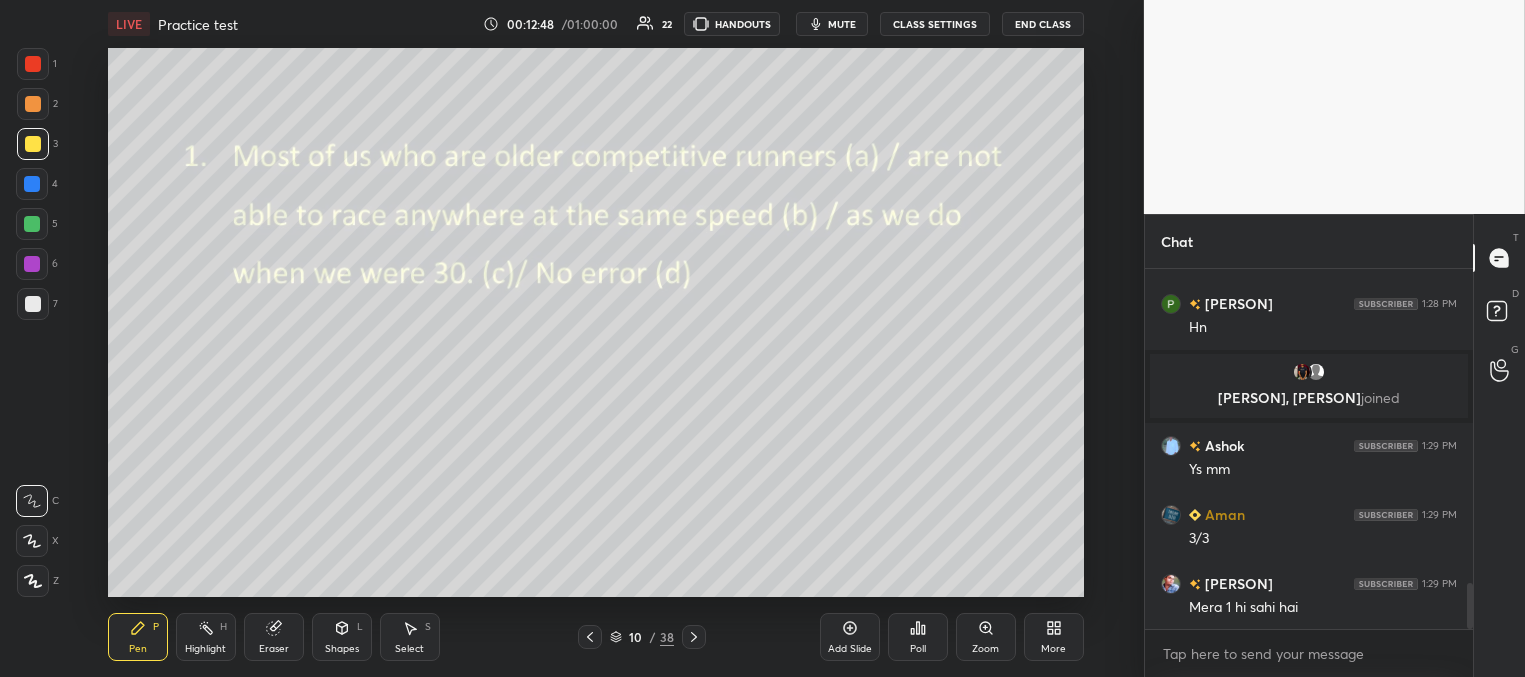 click 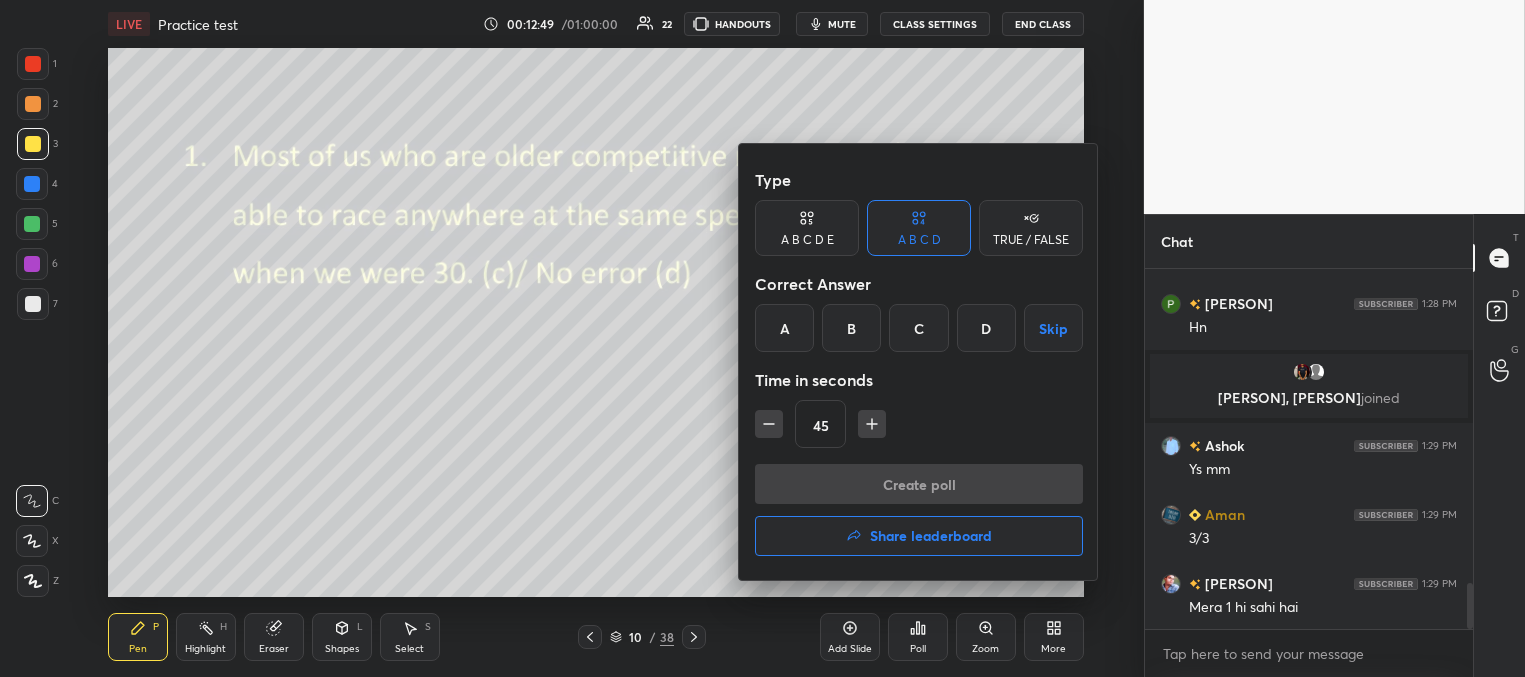 drag, startPoint x: 925, startPoint y: 320, endPoint x: 916, endPoint y: 351, distance: 32.280025 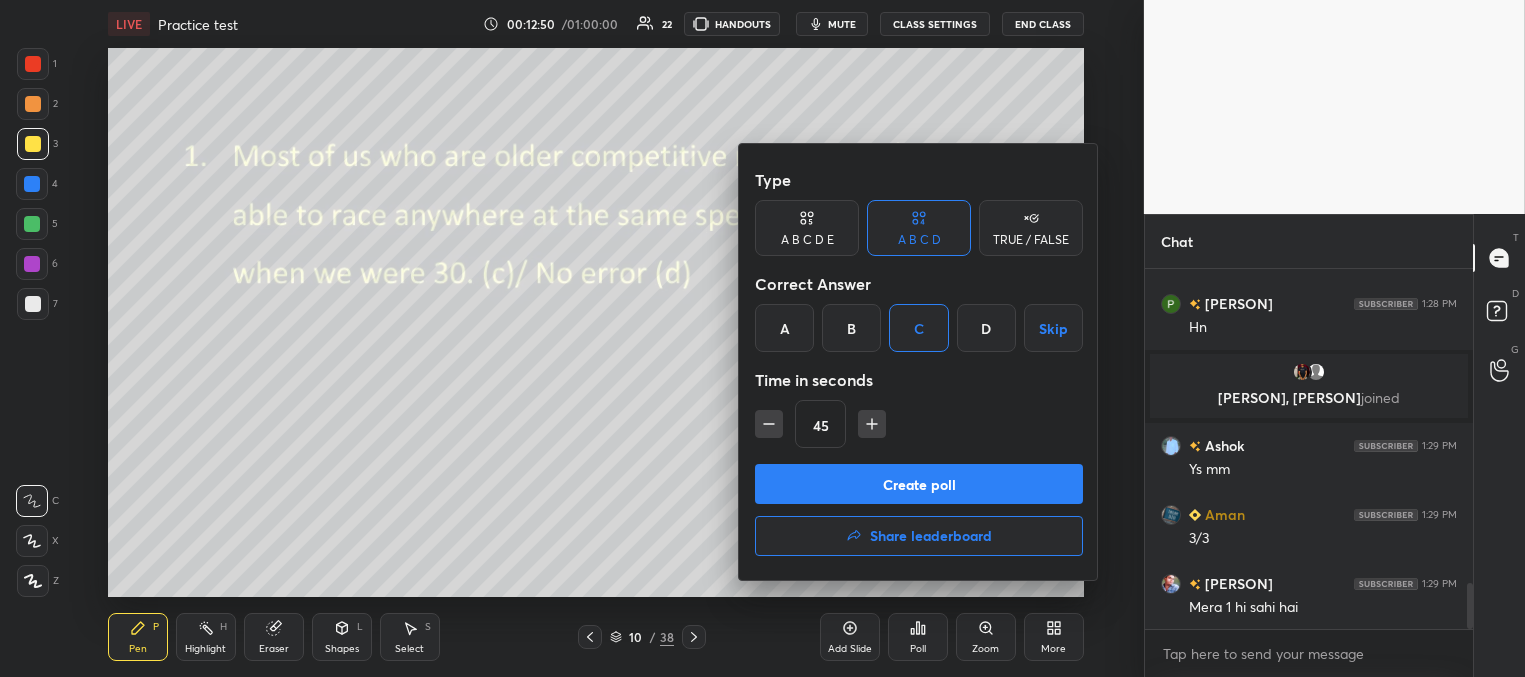 click on "Create poll" at bounding box center [919, 484] 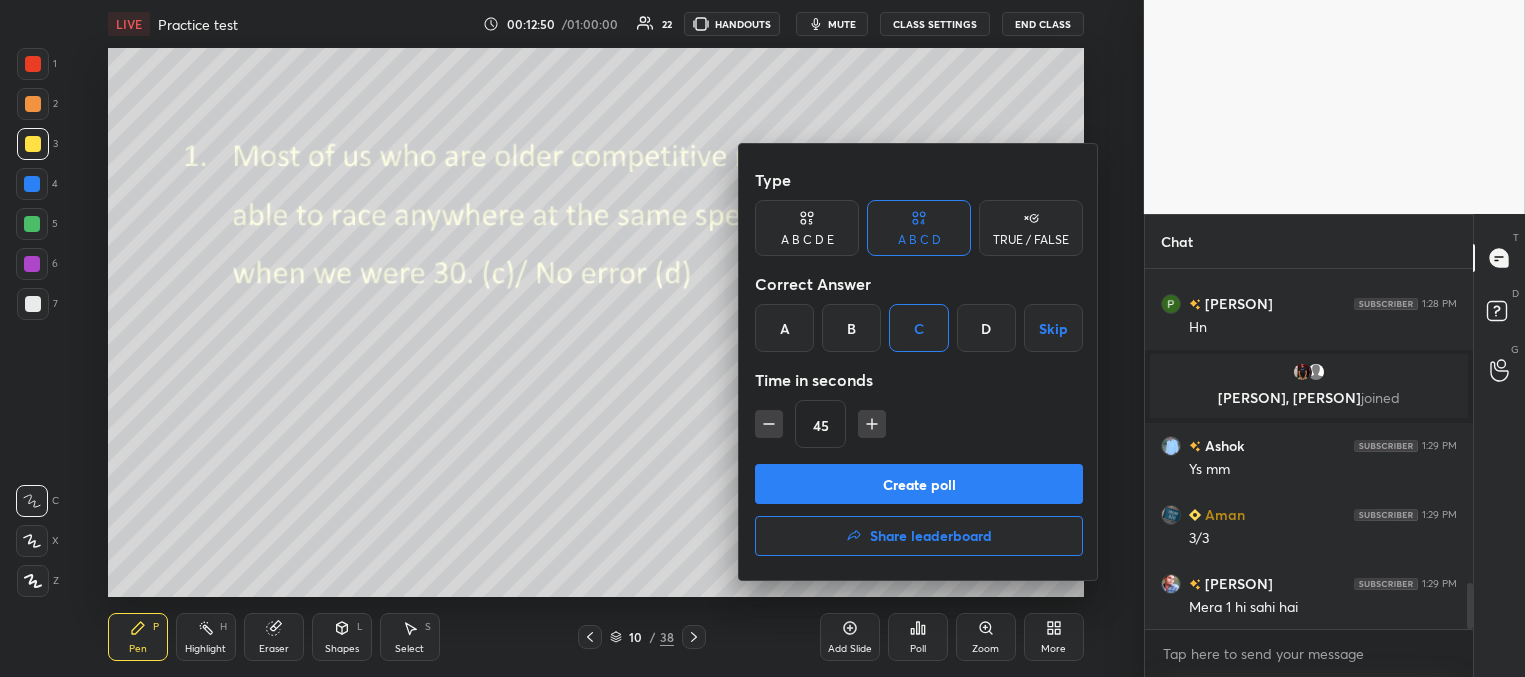 scroll, scrollTop: 334, scrollLeft: 322, axis: both 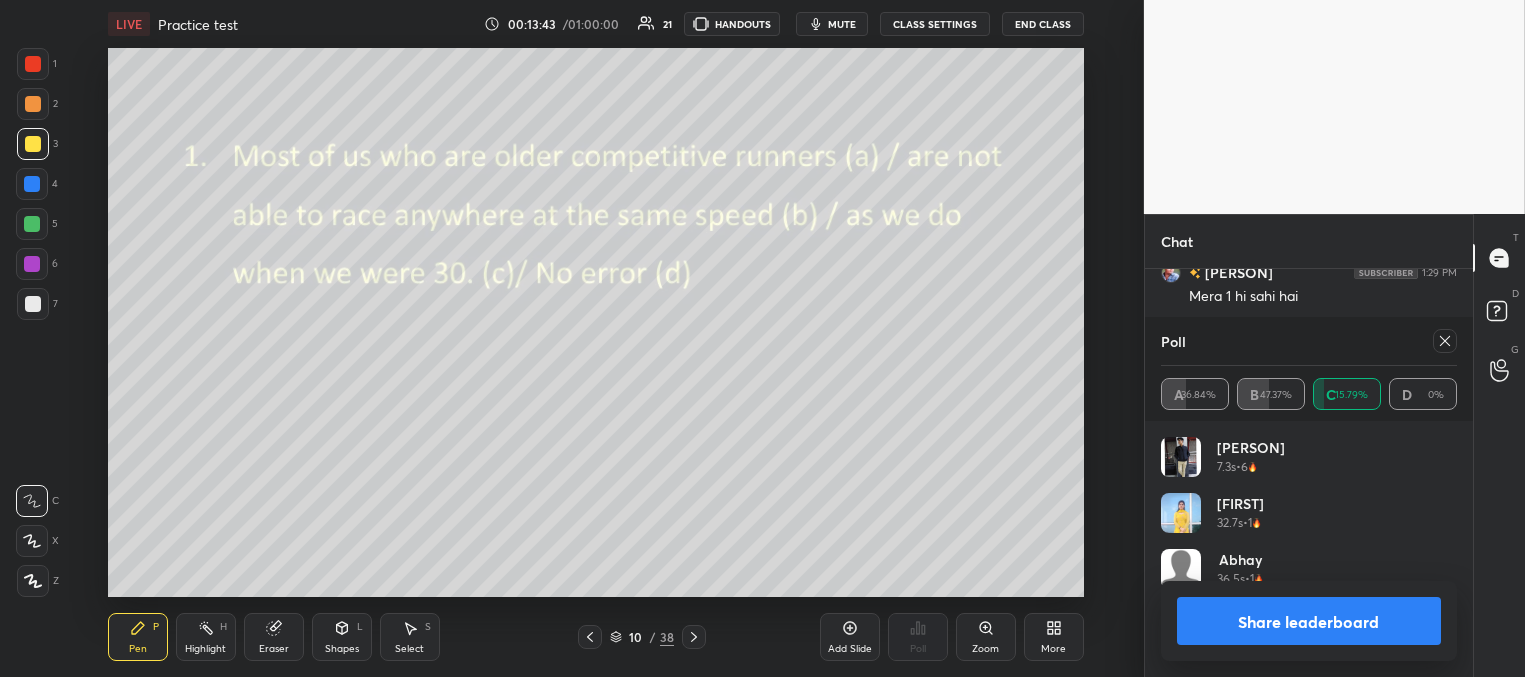 click 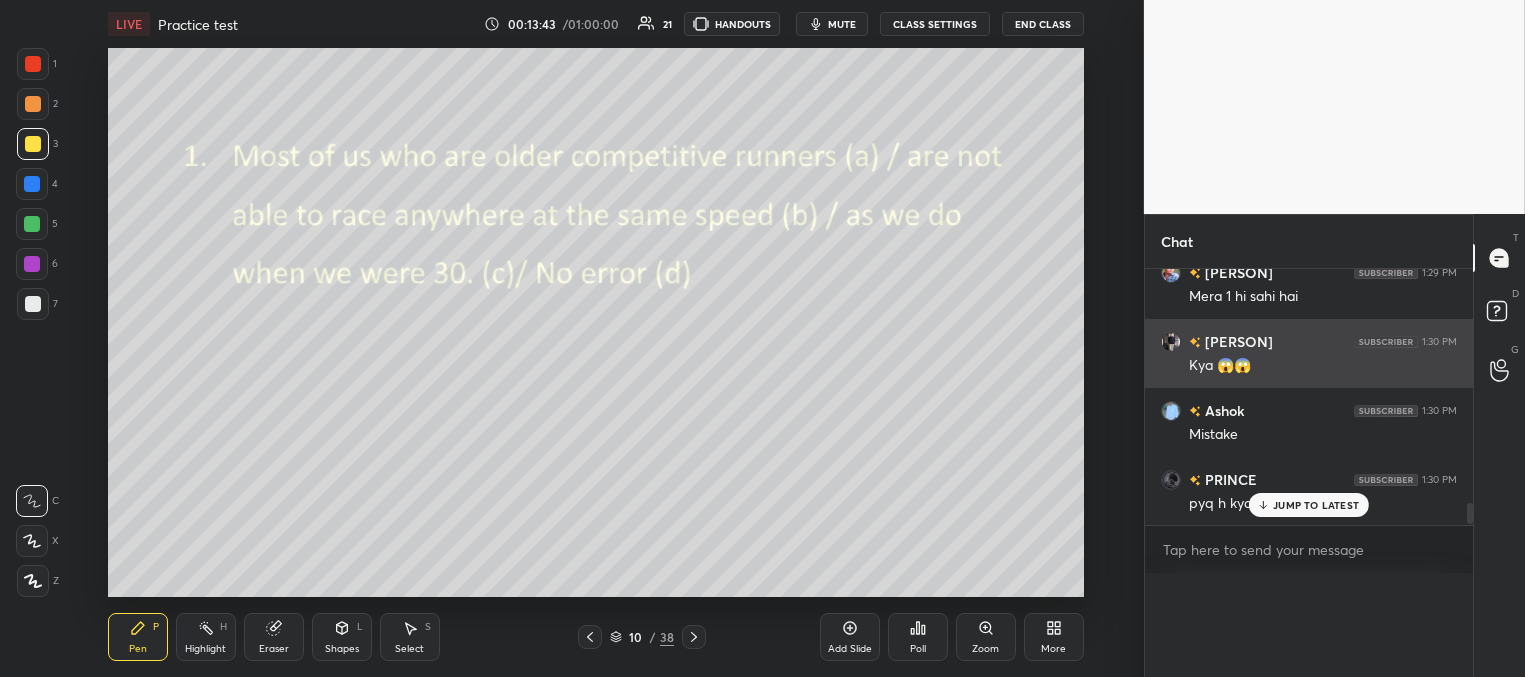 scroll, scrollTop: 164, scrollLeft: 291, axis: both 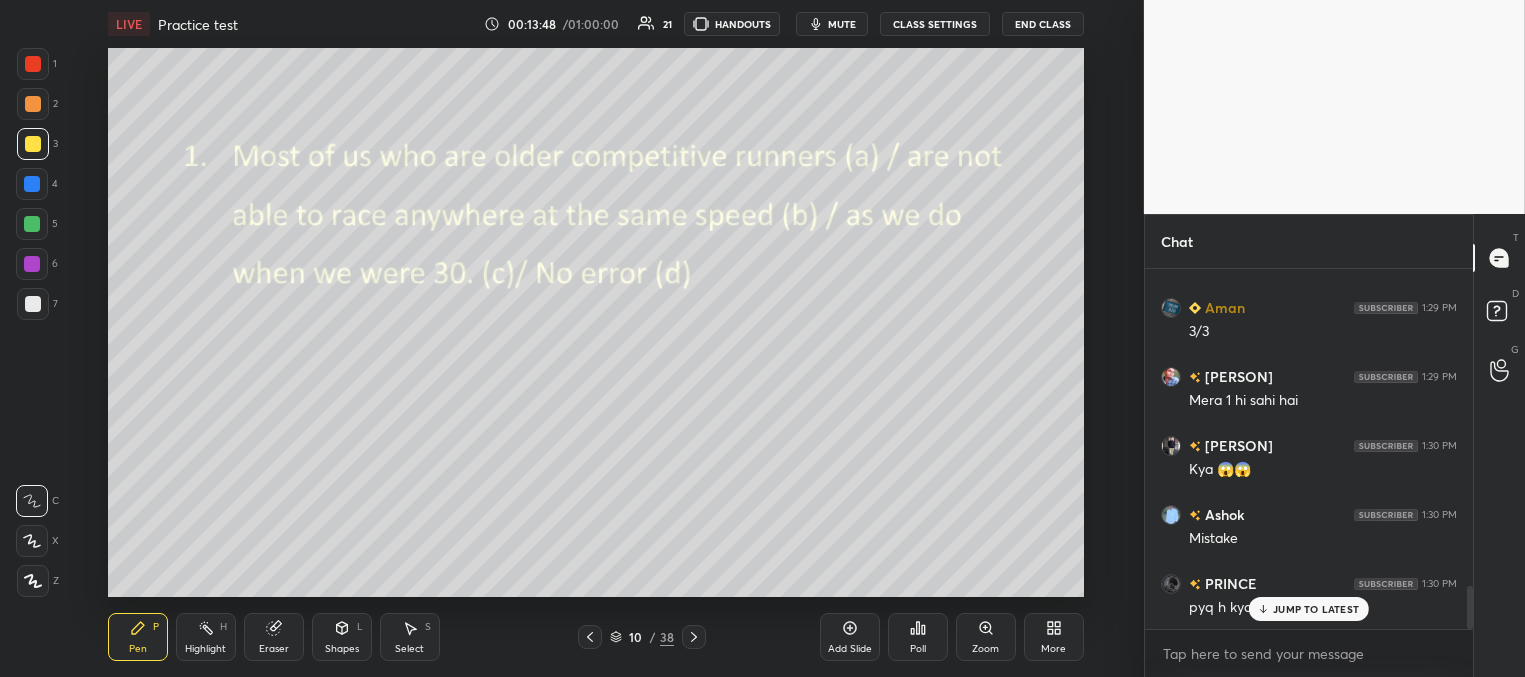 click at bounding box center [33, 304] 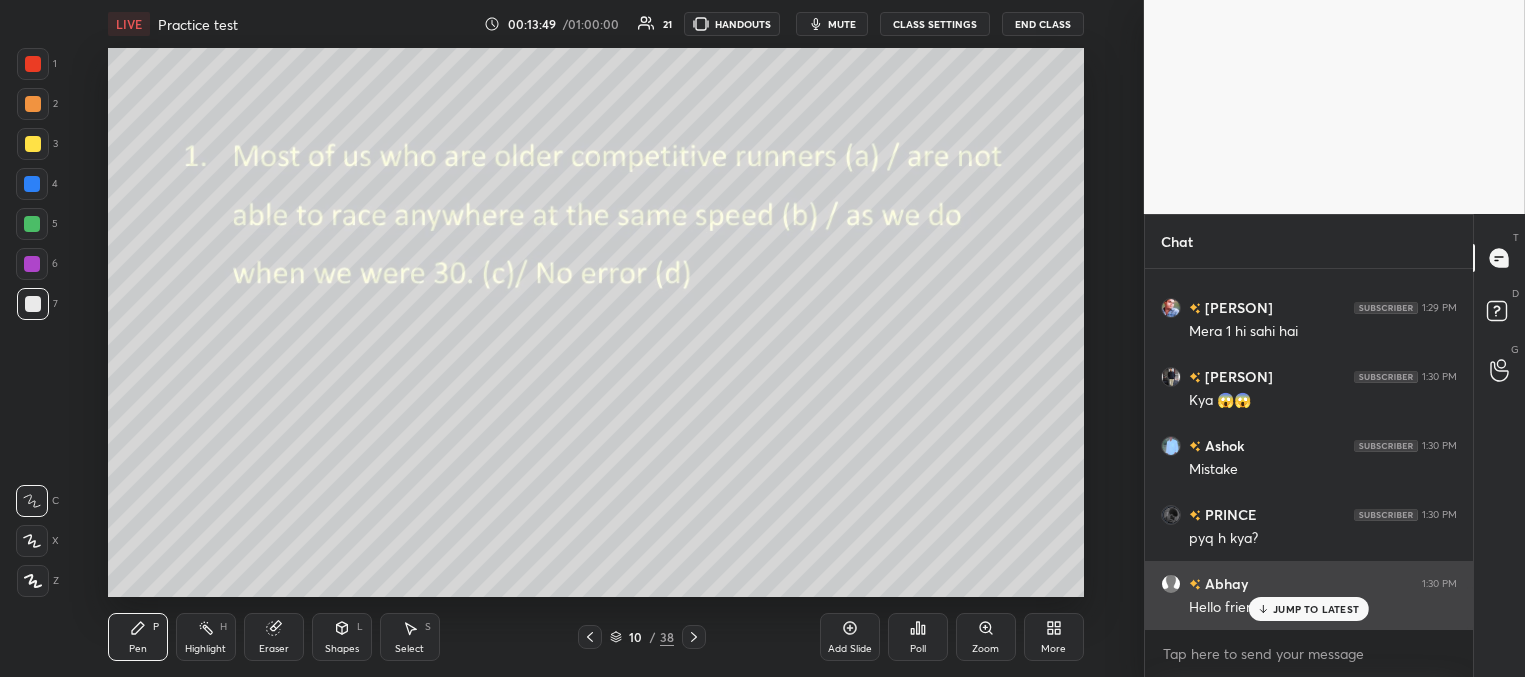 drag, startPoint x: 1288, startPoint y: 608, endPoint x: 1253, endPoint y: 592, distance: 38.483765 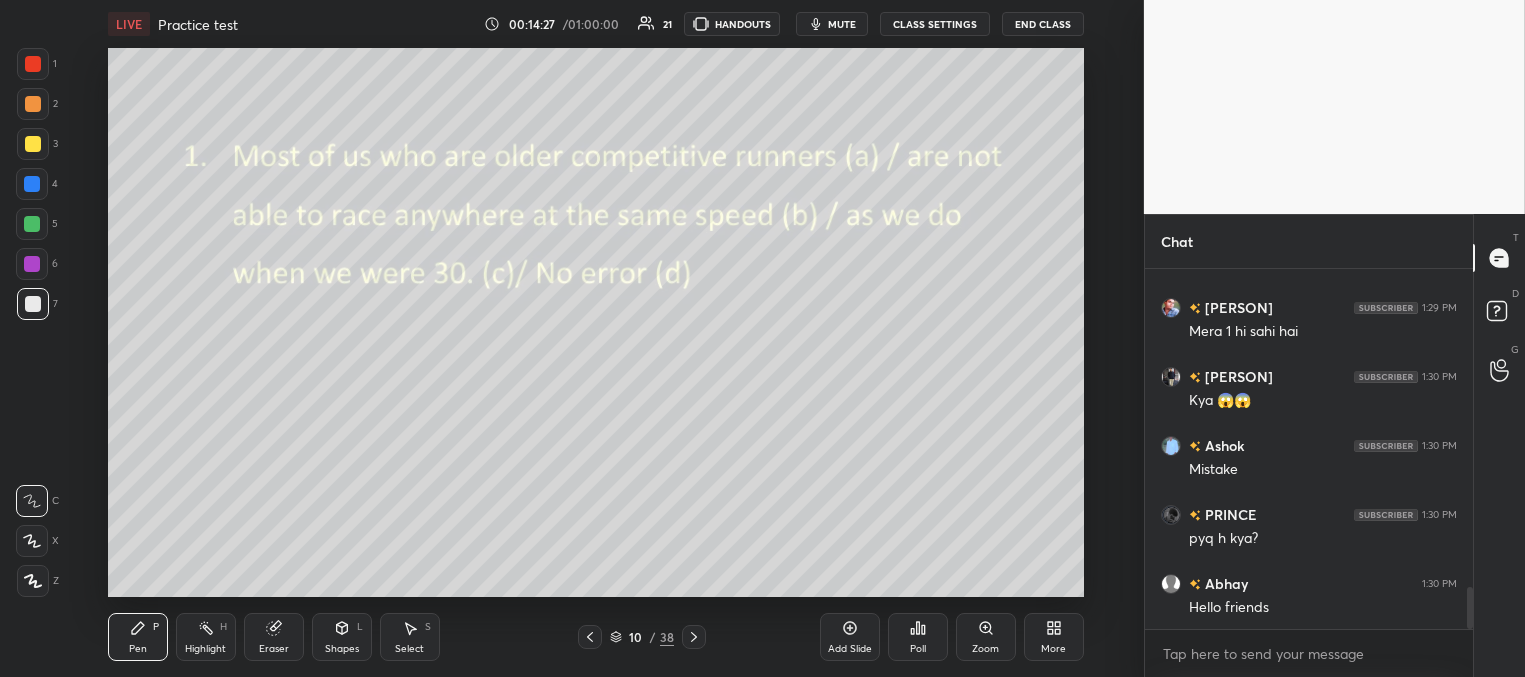 click 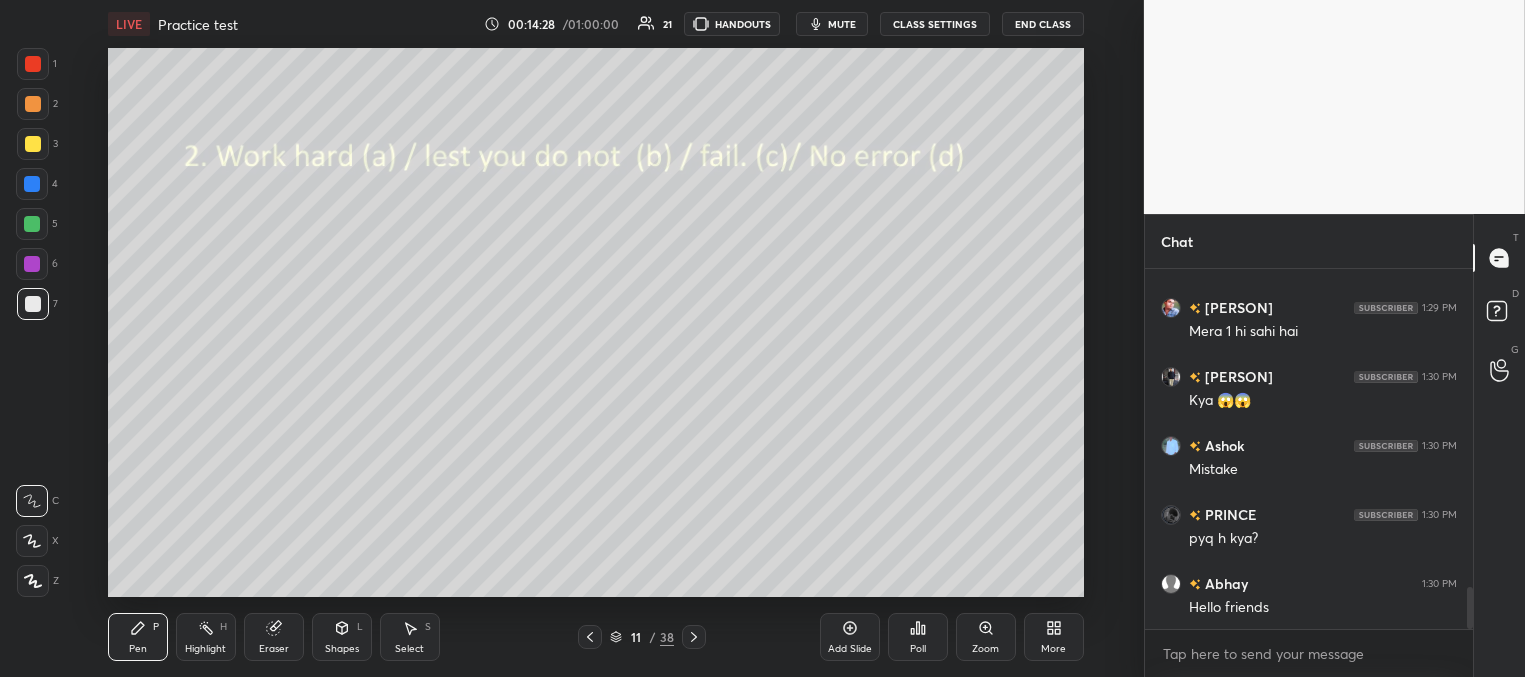 scroll, scrollTop: 2780, scrollLeft: 0, axis: vertical 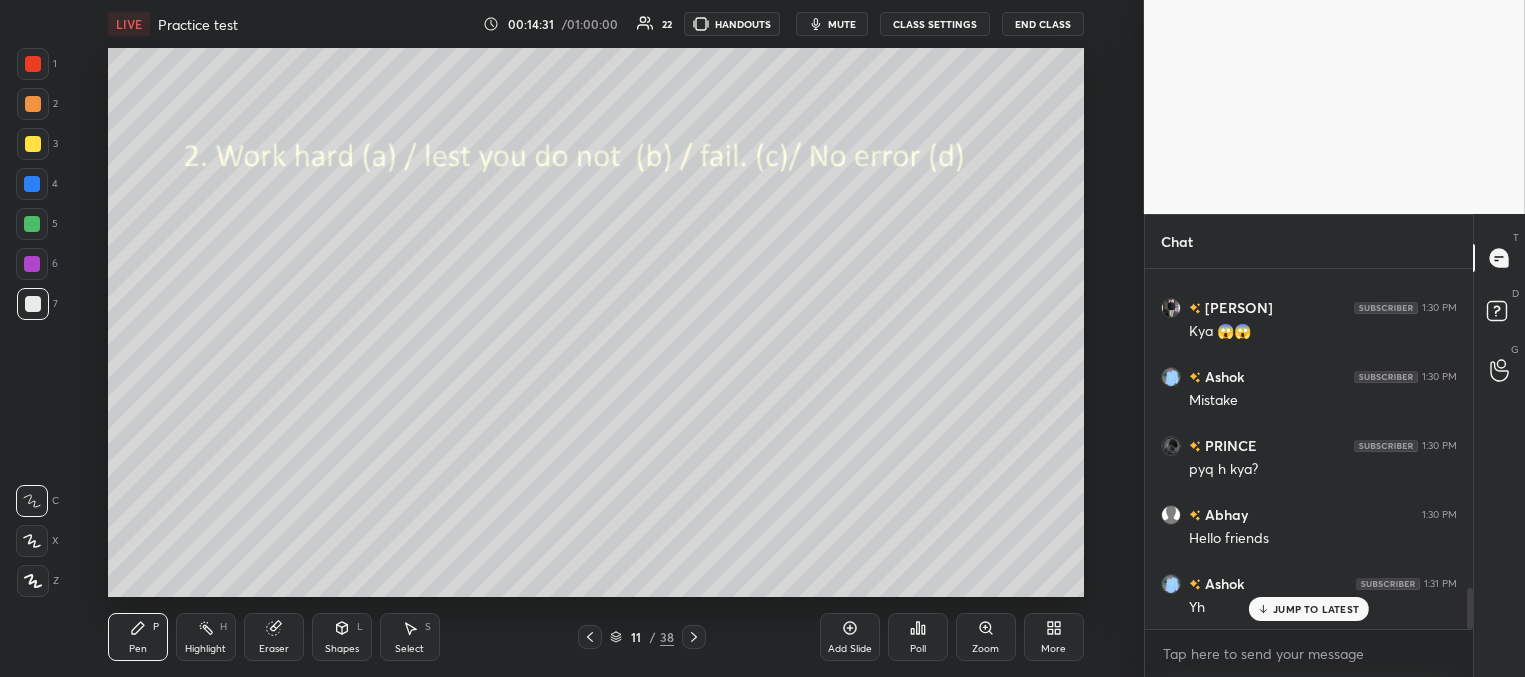 click 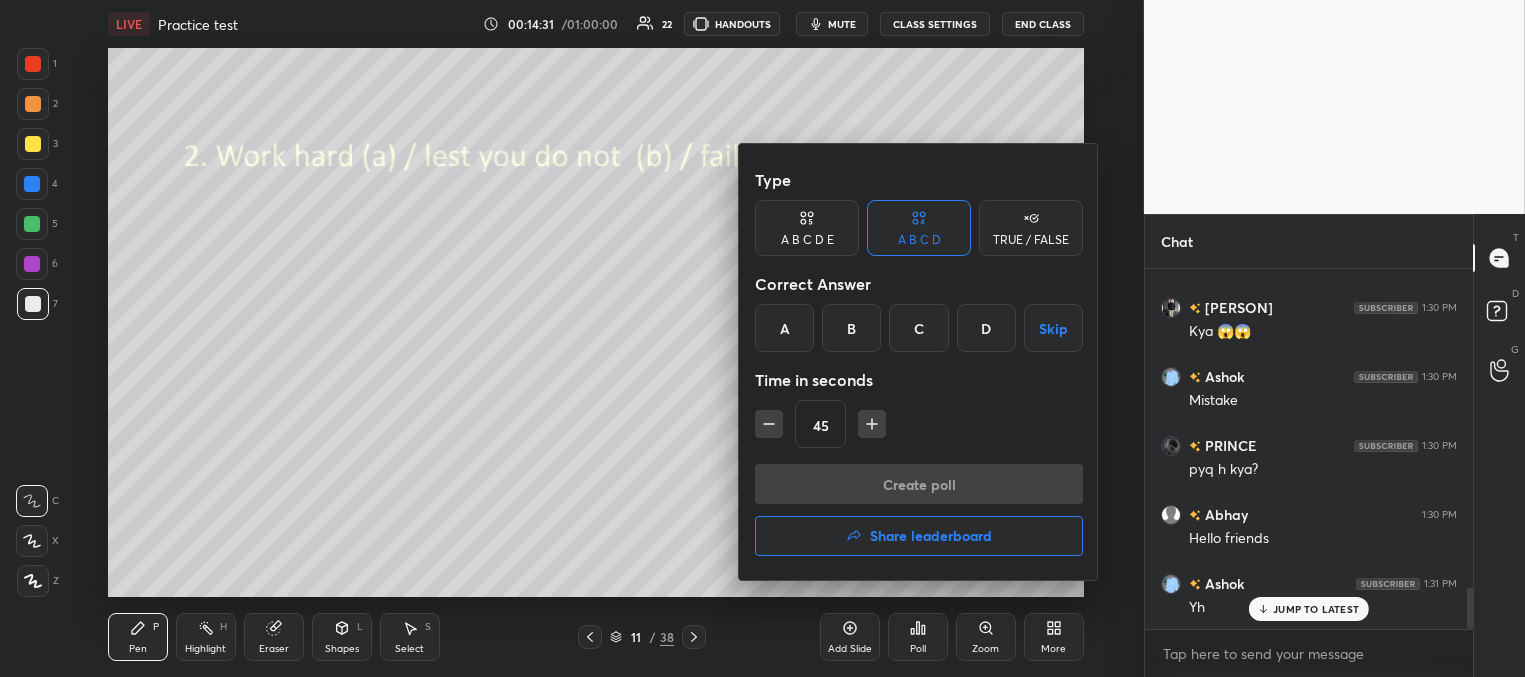 drag, startPoint x: 852, startPoint y: 326, endPoint x: 884, endPoint y: 431, distance: 109.76794 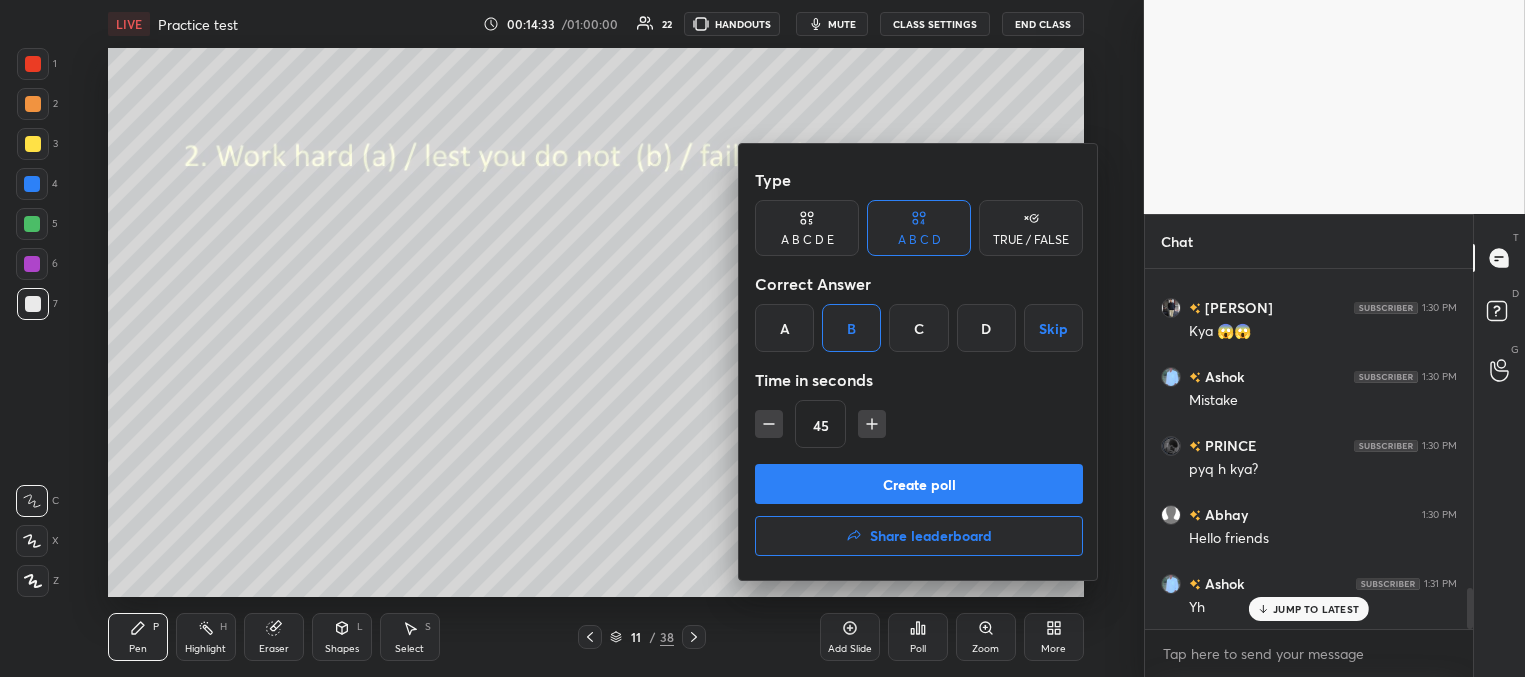 click 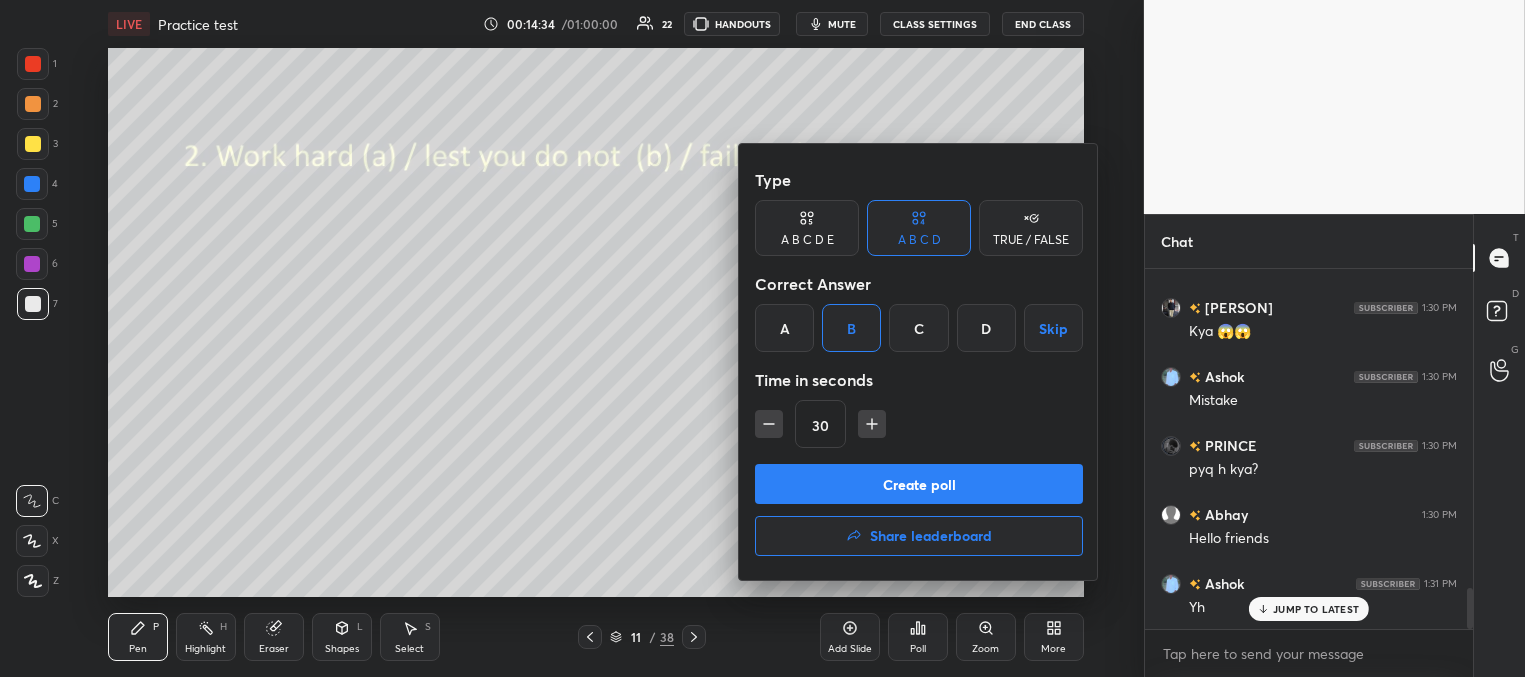 click on "Create poll" at bounding box center (919, 484) 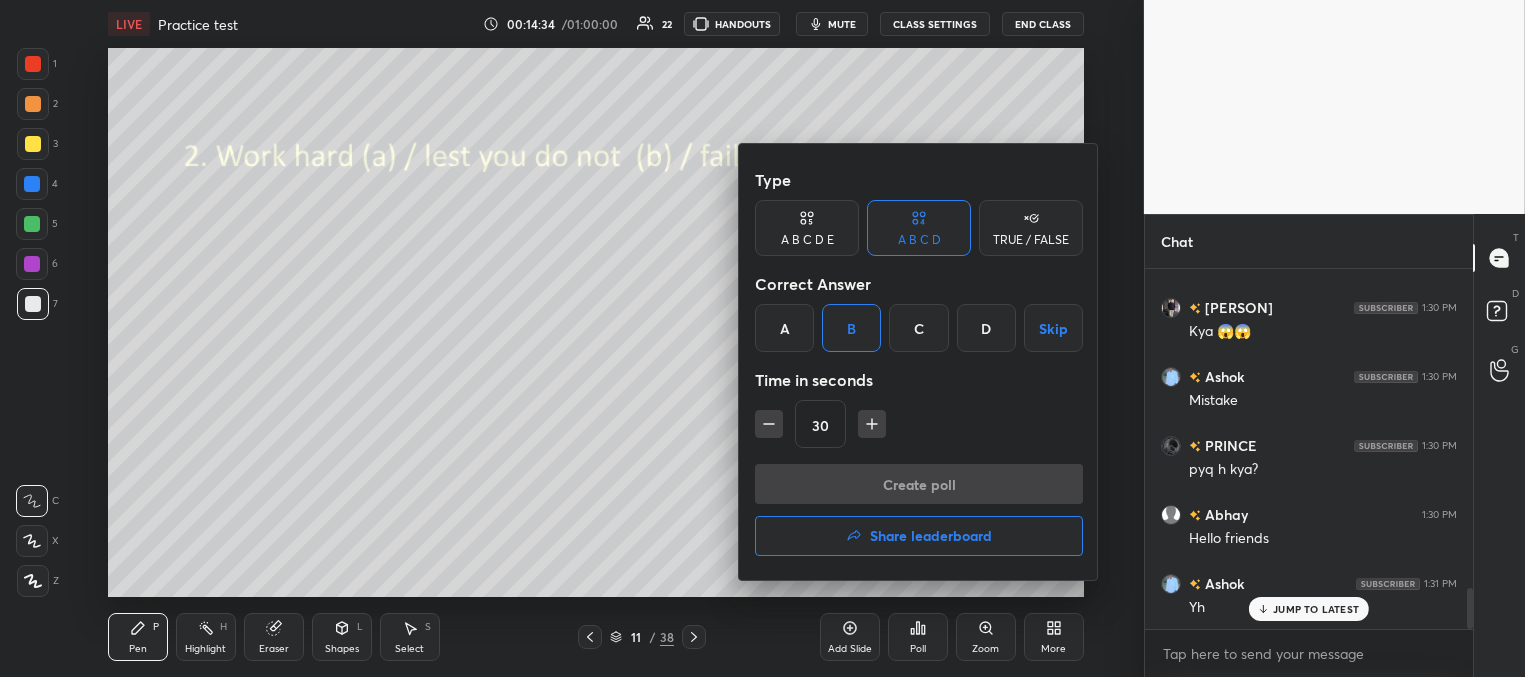 scroll, scrollTop: 334, scrollLeft: 322, axis: both 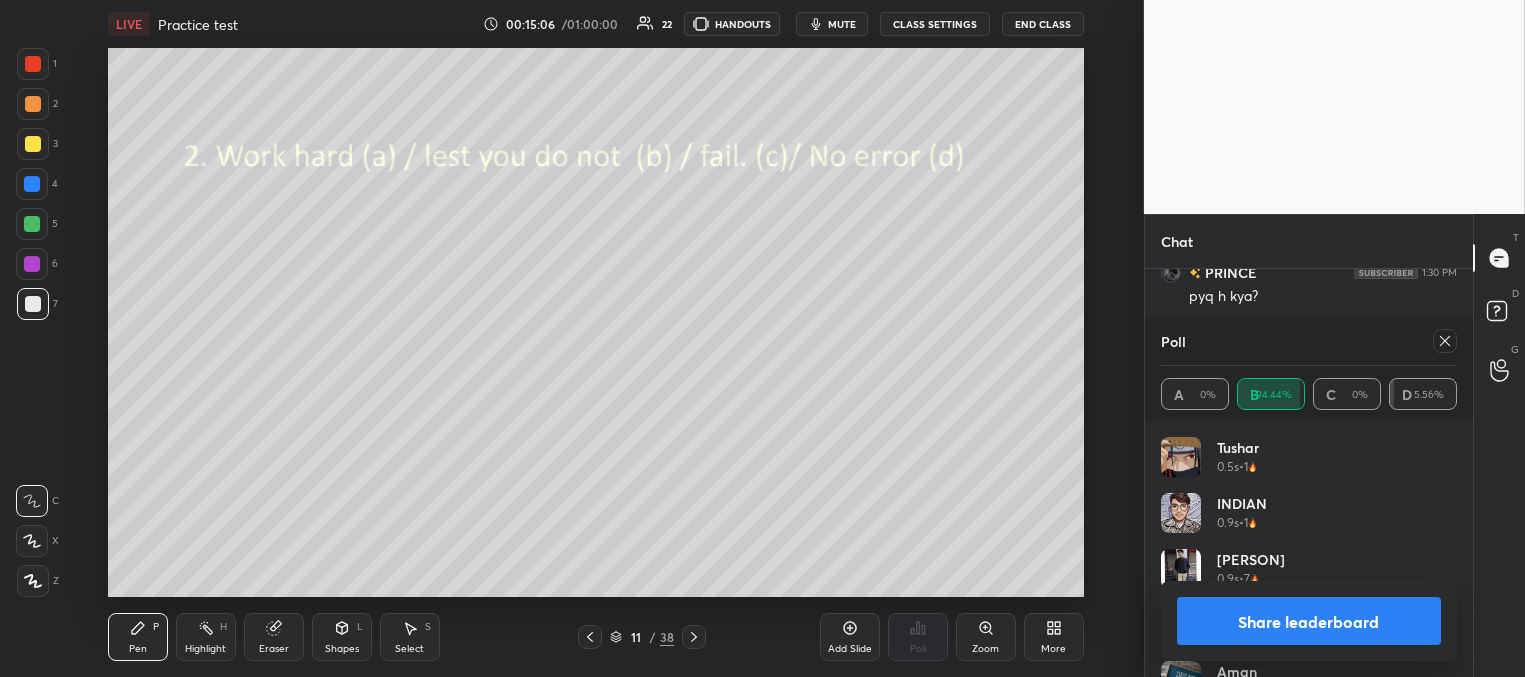 click 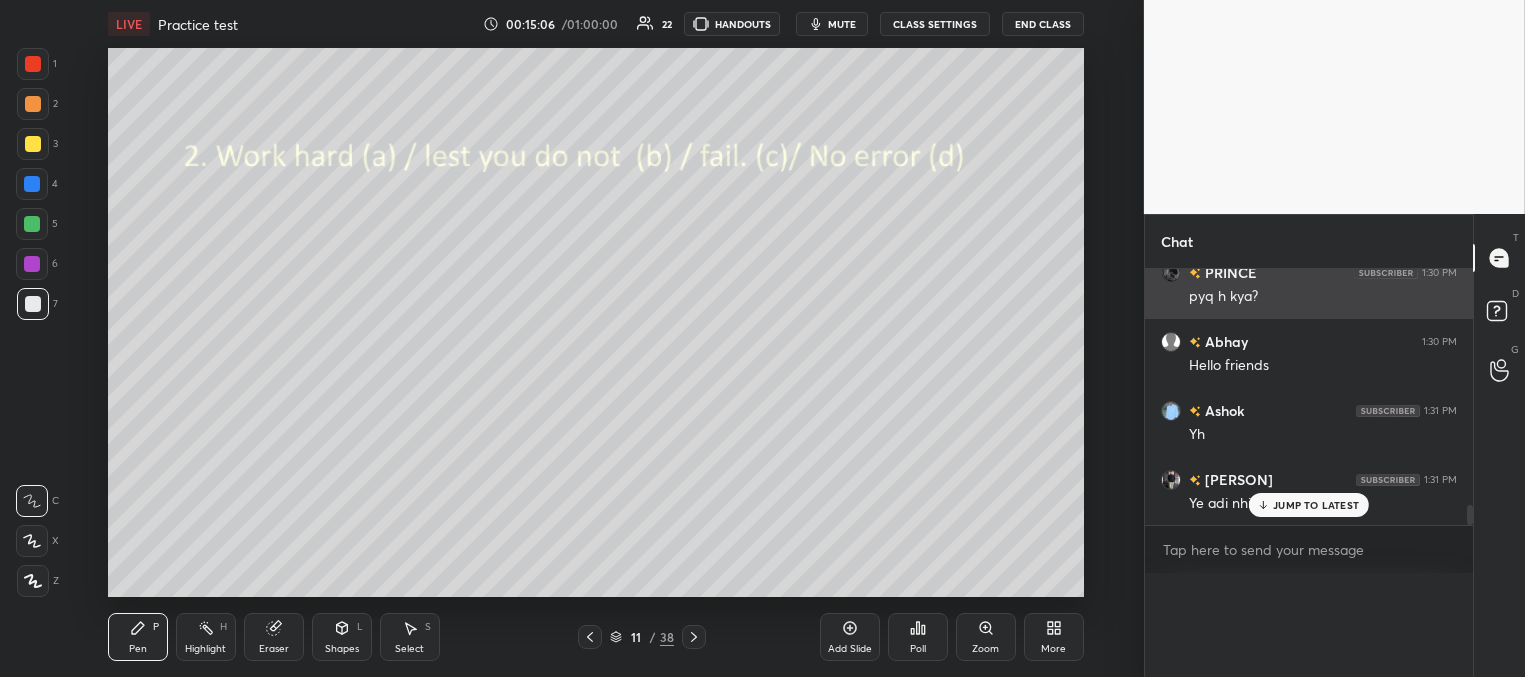 scroll, scrollTop: 3, scrollLeft: 291, axis: both 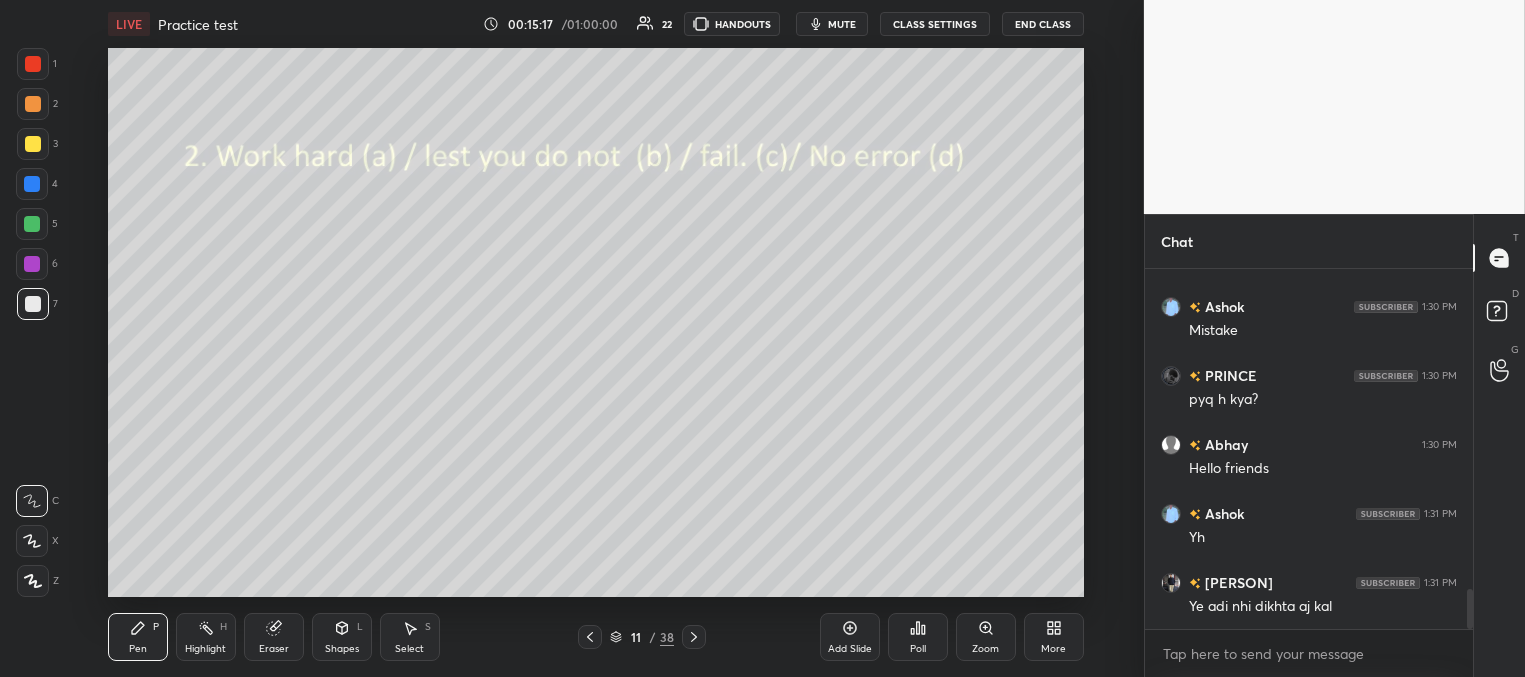click 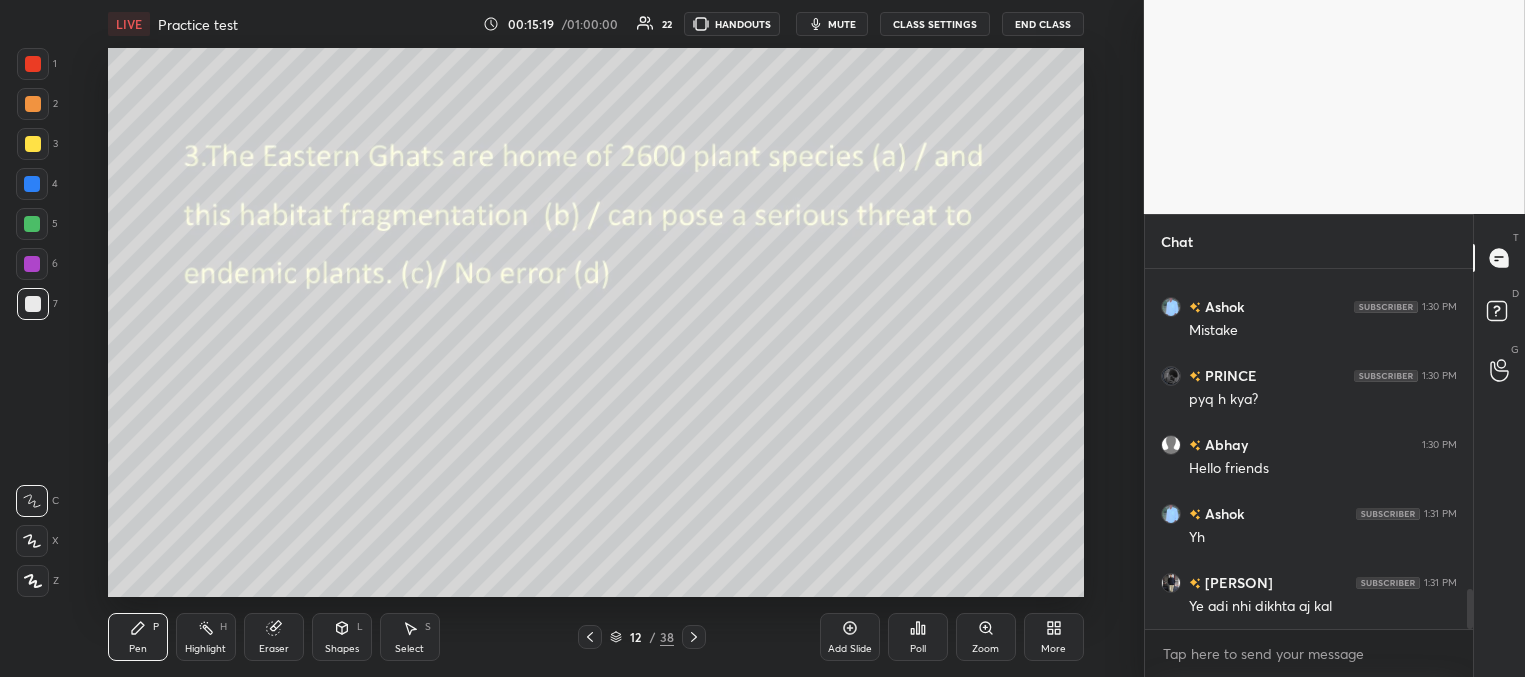 click on "Poll" at bounding box center [918, 637] 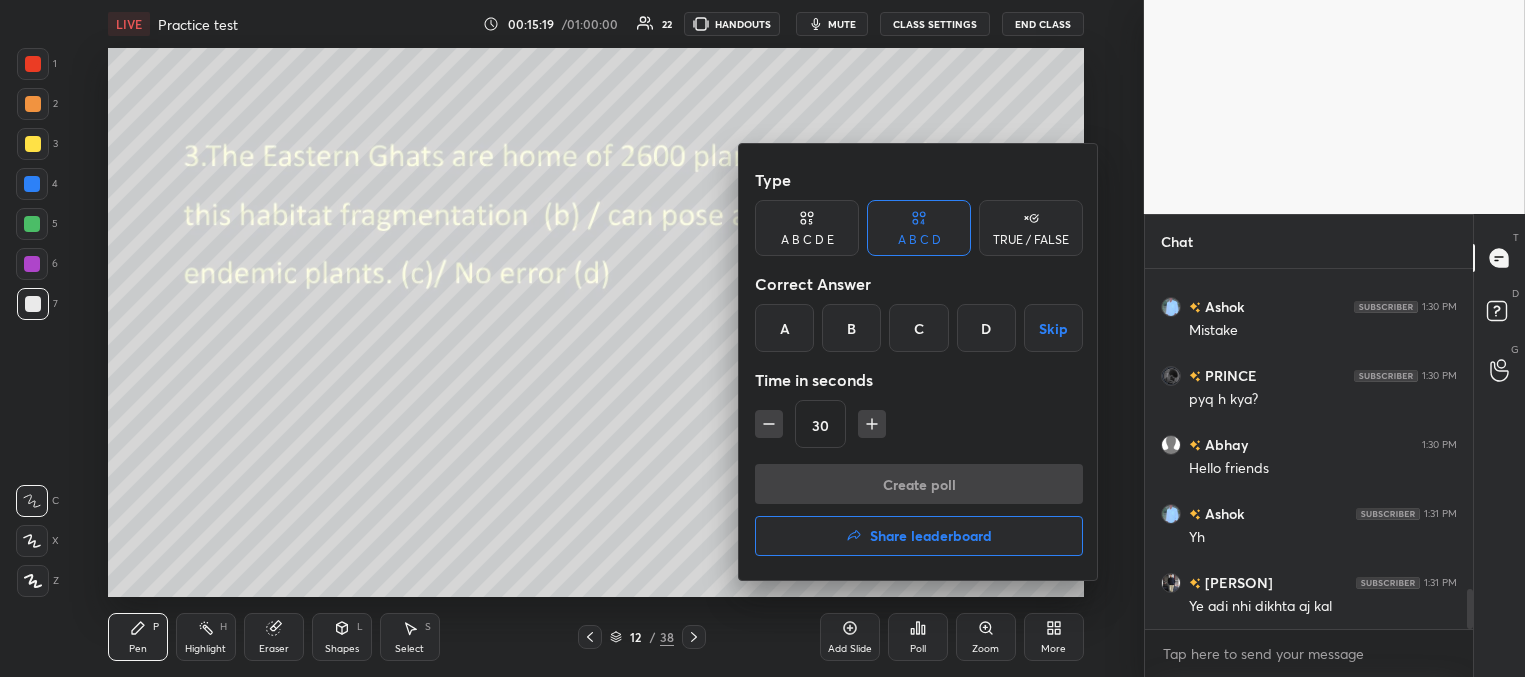 click on "A" at bounding box center (784, 328) 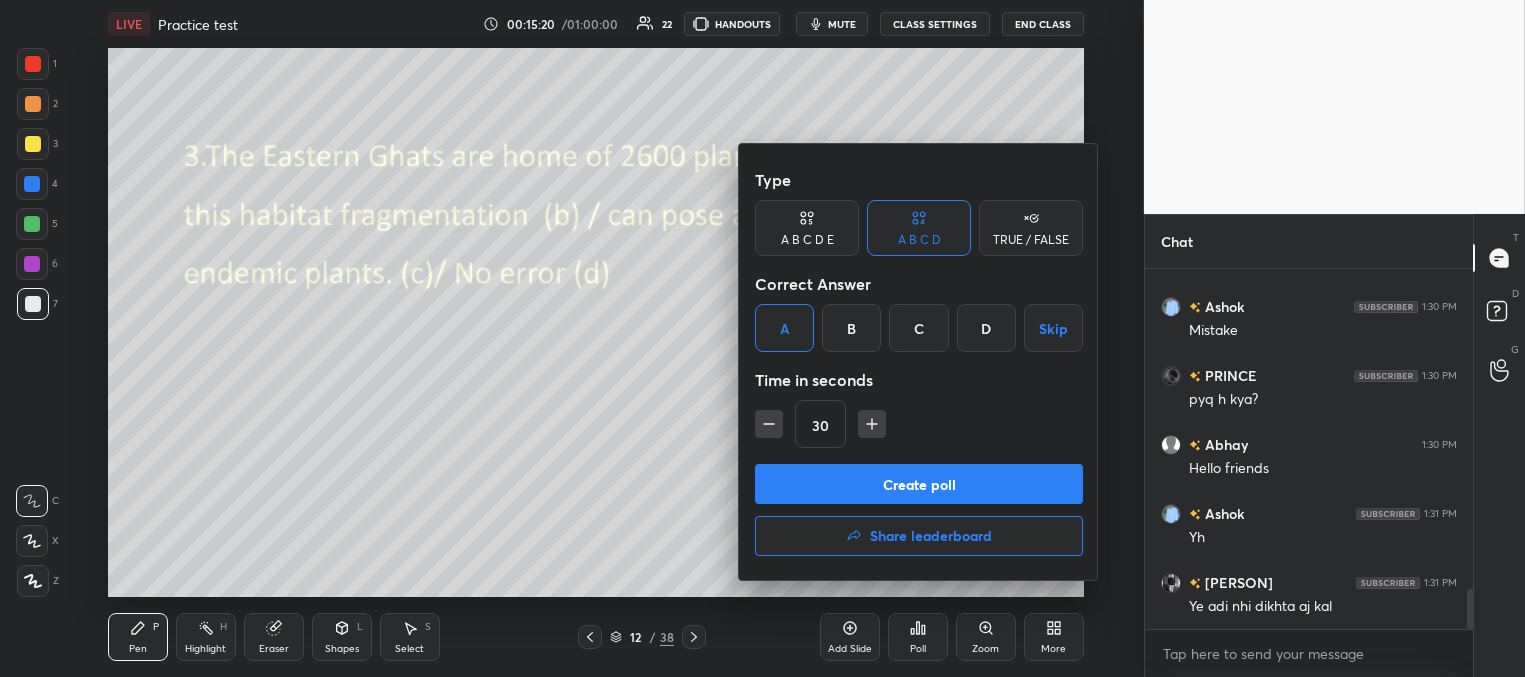 drag, startPoint x: 875, startPoint y: 425, endPoint x: 879, endPoint y: 467, distance: 42.190044 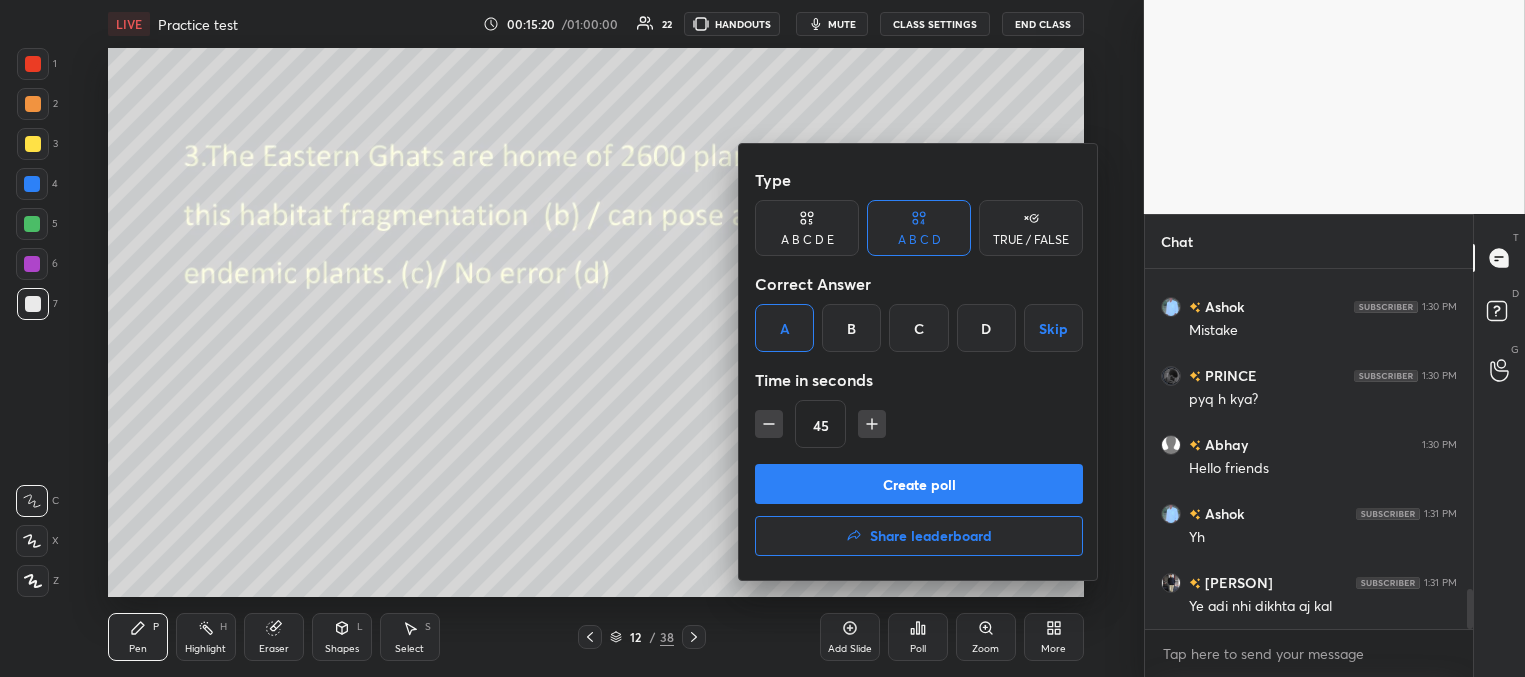 drag, startPoint x: 877, startPoint y: 476, endPoint x: 853, endPoint y: 468, distance: 25.298222 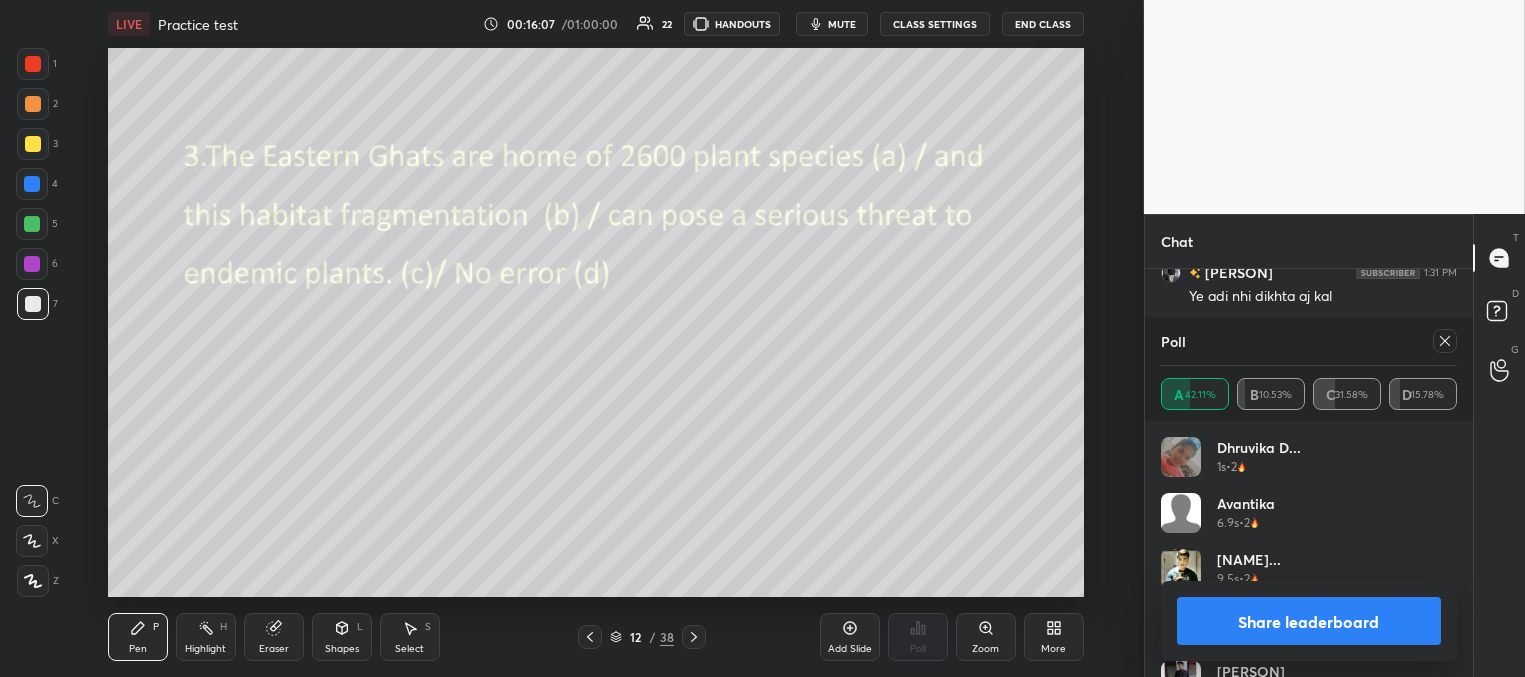 drag, startPoint x: 1443, startPoint y: 340, endPoint x: 1379, endPoint y: 346, distance: 64.28063 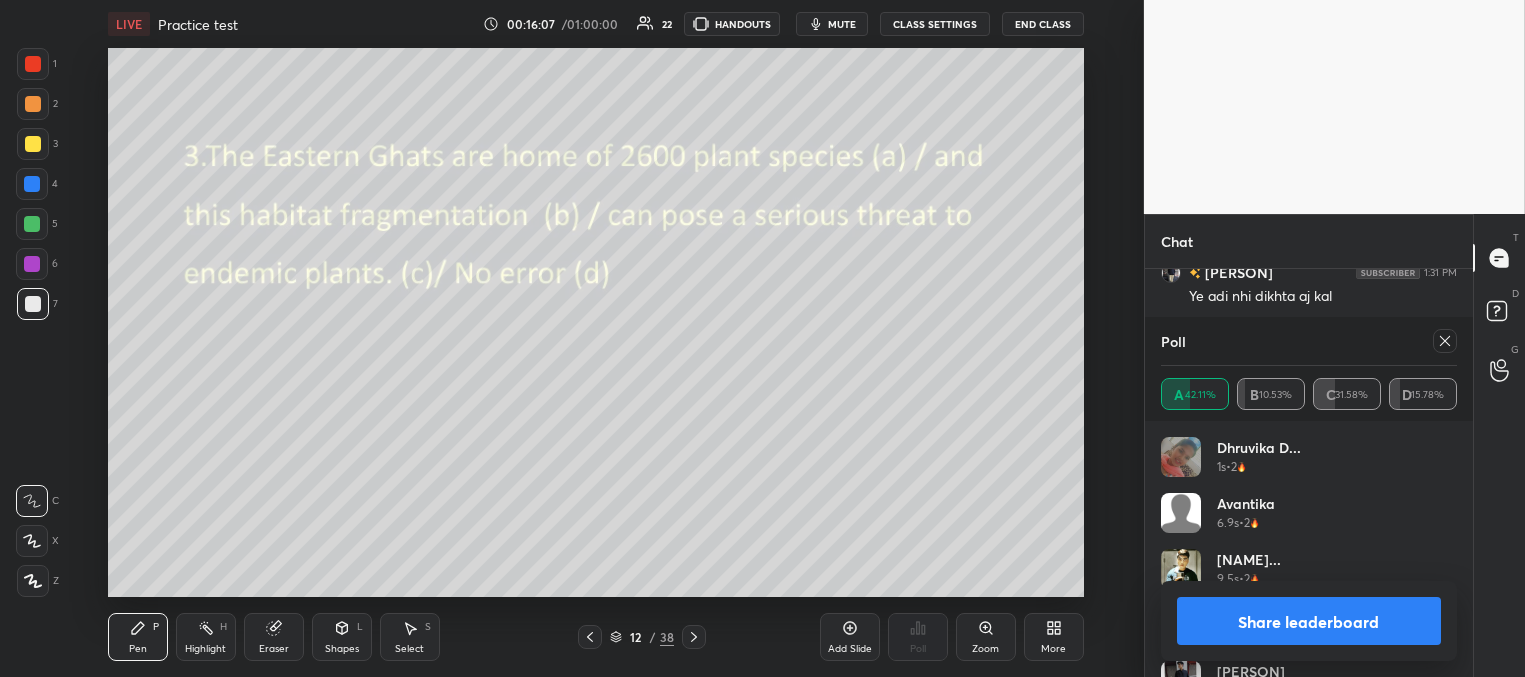 click 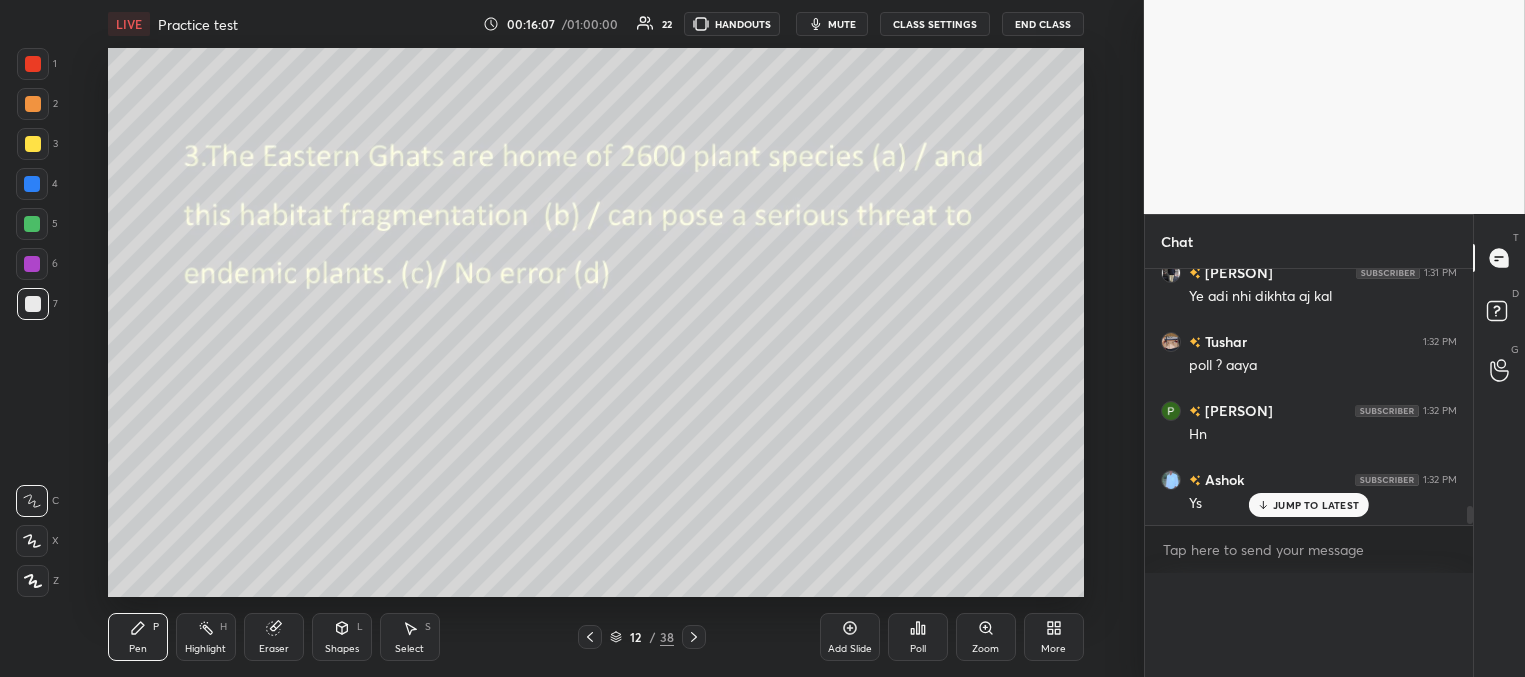 scroll, scrollTop: 0, scrollLeft: 0, axis: both 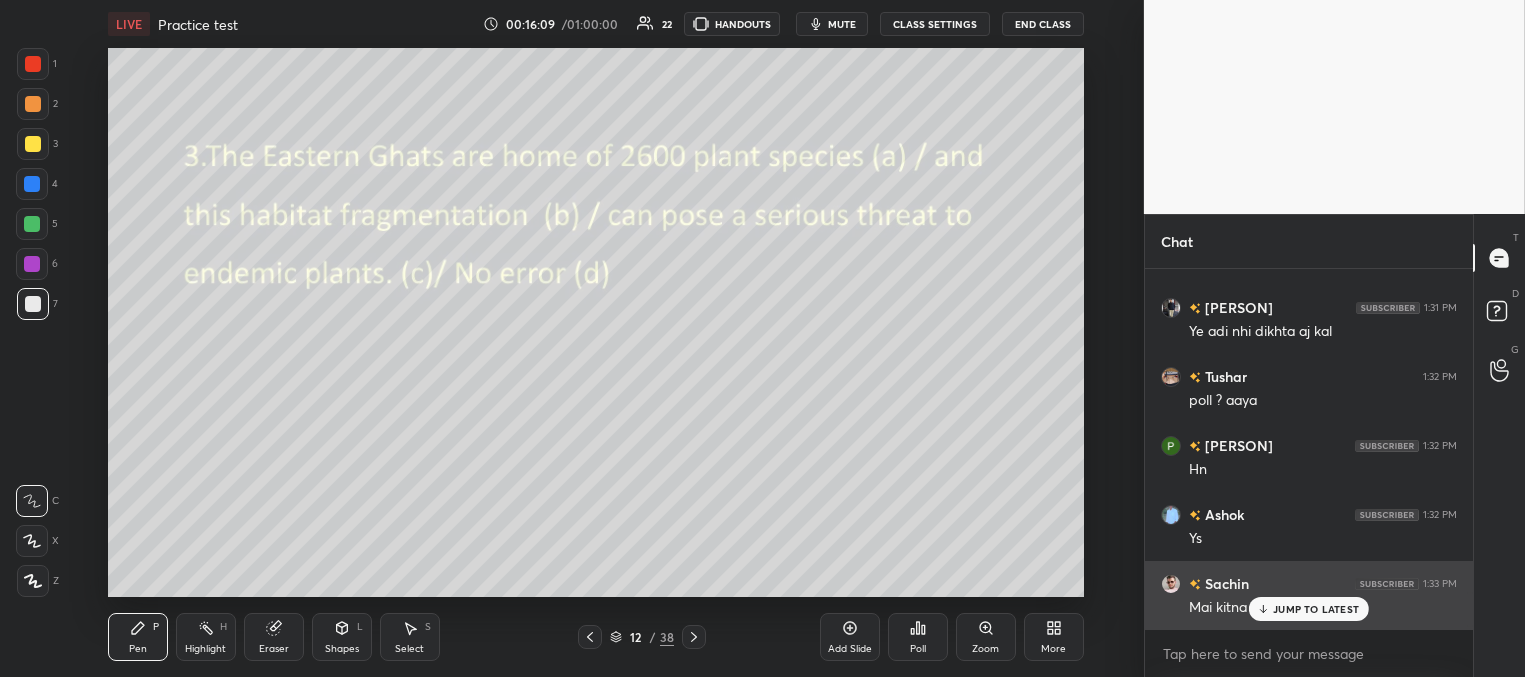 click on "JUMP TO LATEST" at bounding box center [1316, 609] 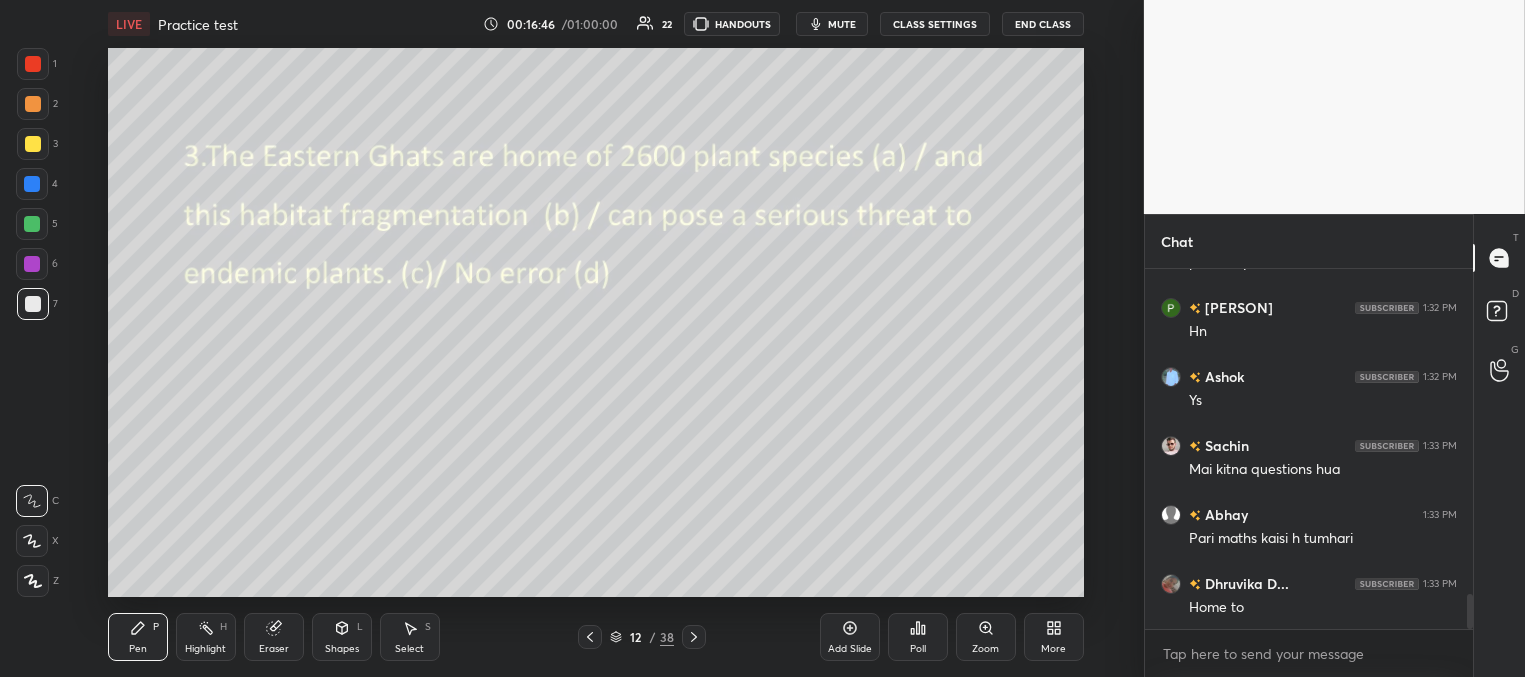 scroll, scrollTop: 3332, scrollLeft: 0, axis: vertical 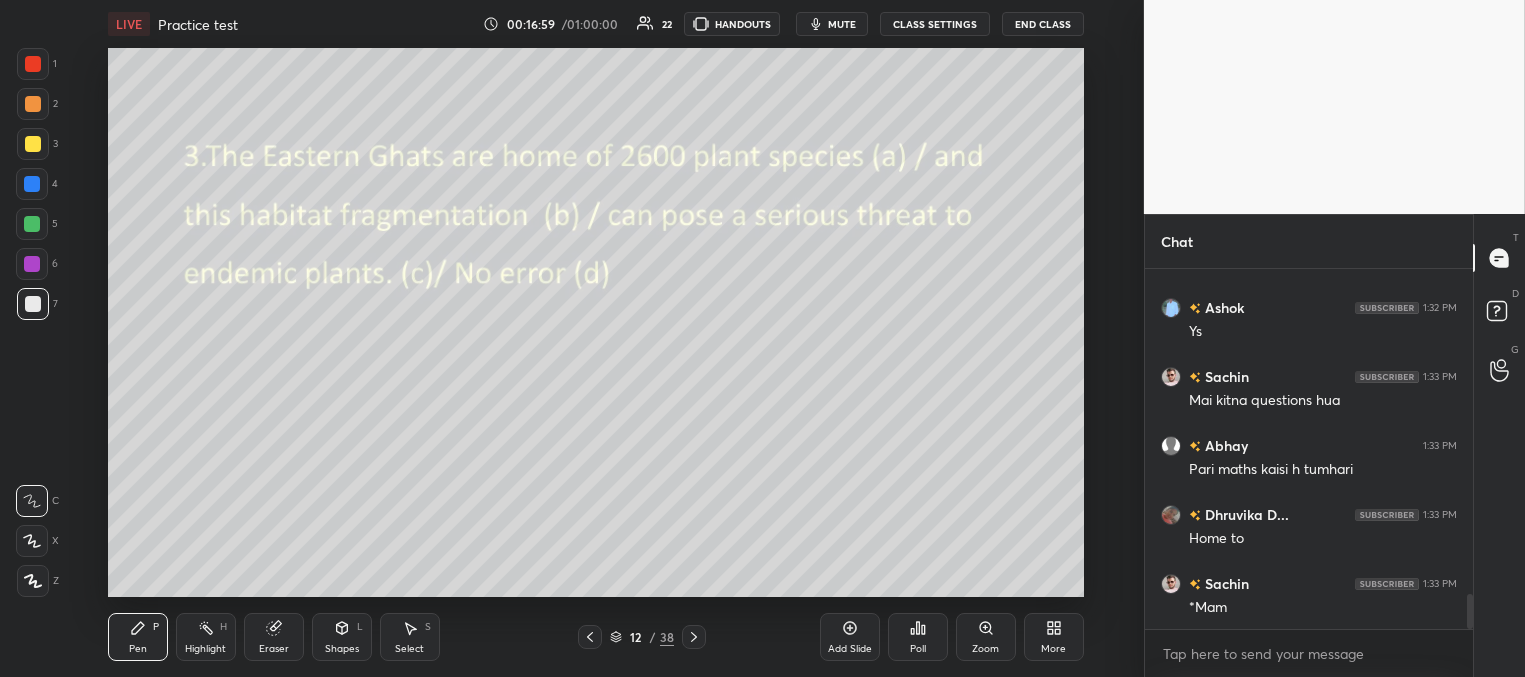 click 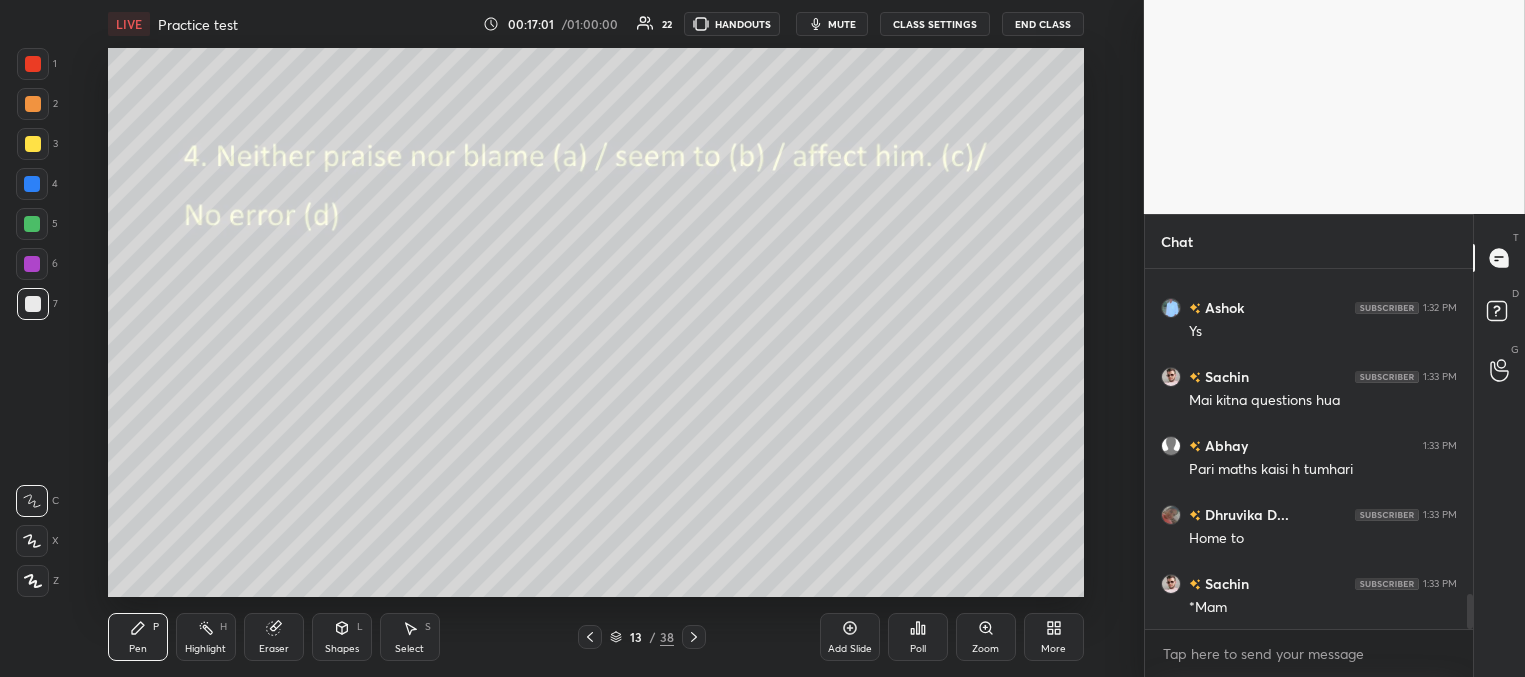 click 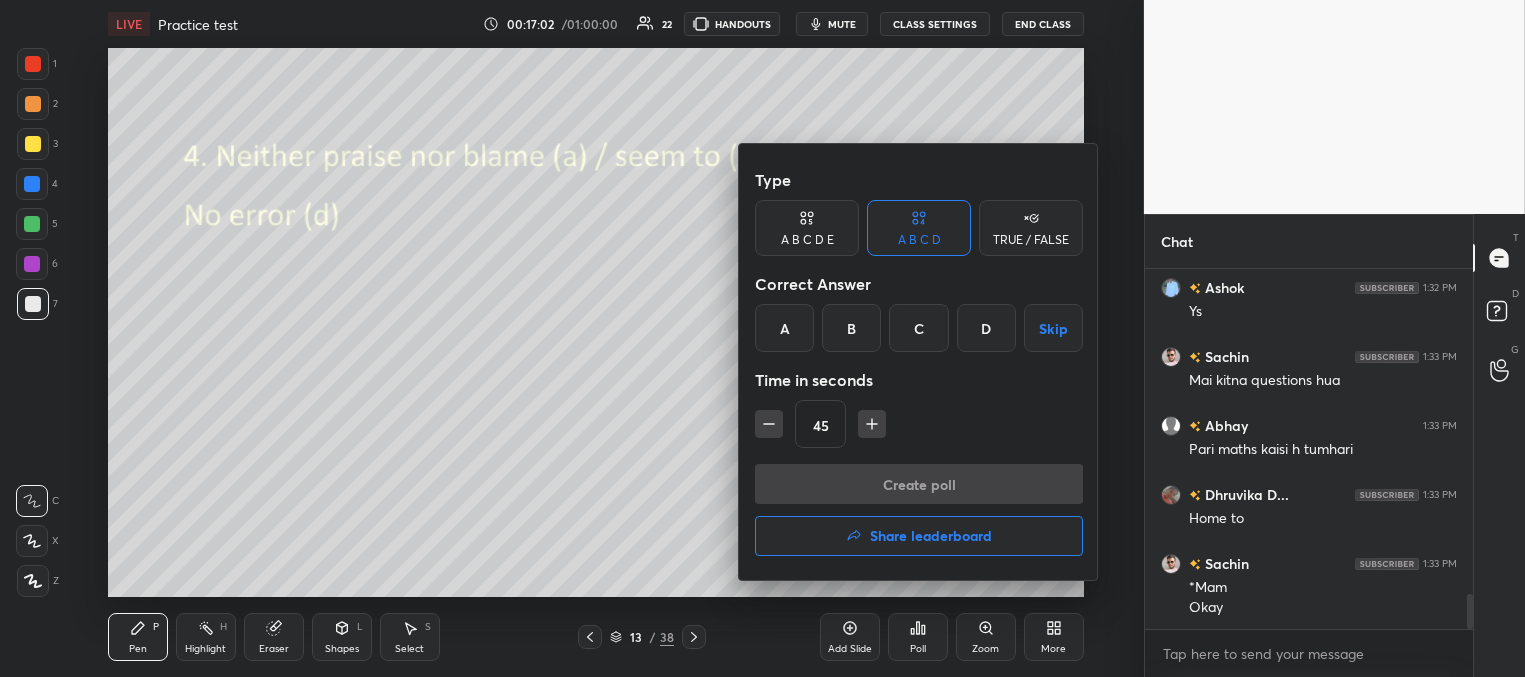 click on "B" at bounding box center (851, 328) 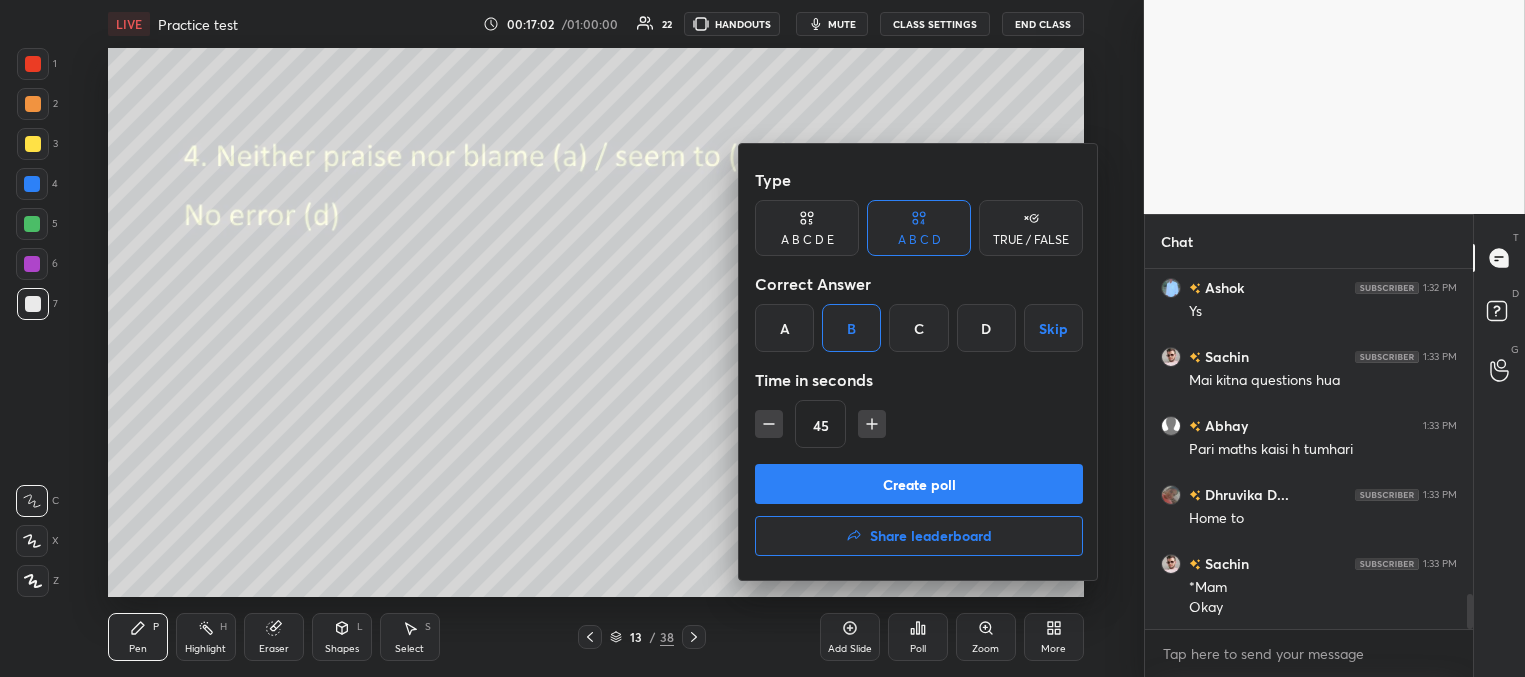 drag, startPoint x: 769, startPoint y: 424, endPoint x: 788, endPoint y: 442, distance: 26.172504 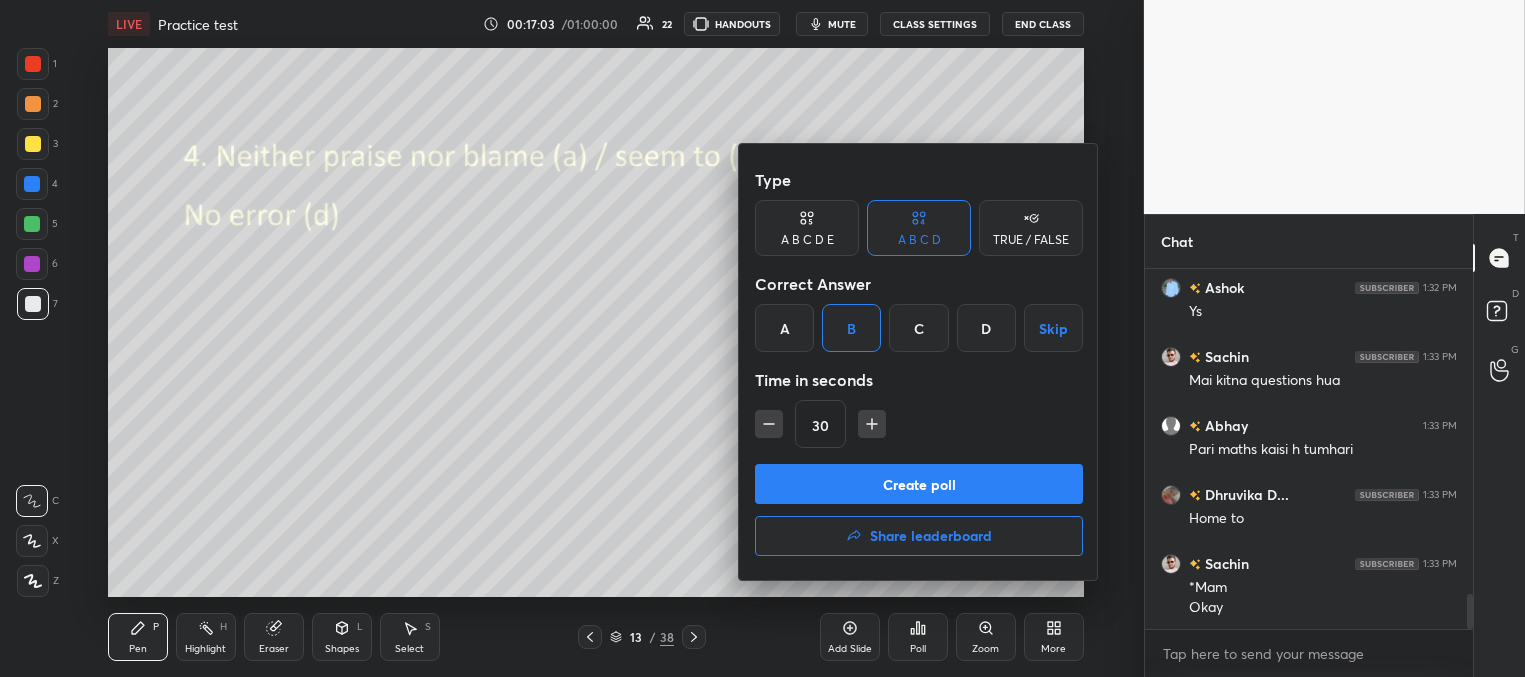 click on "Create poll" at bounding box center [919, 484] 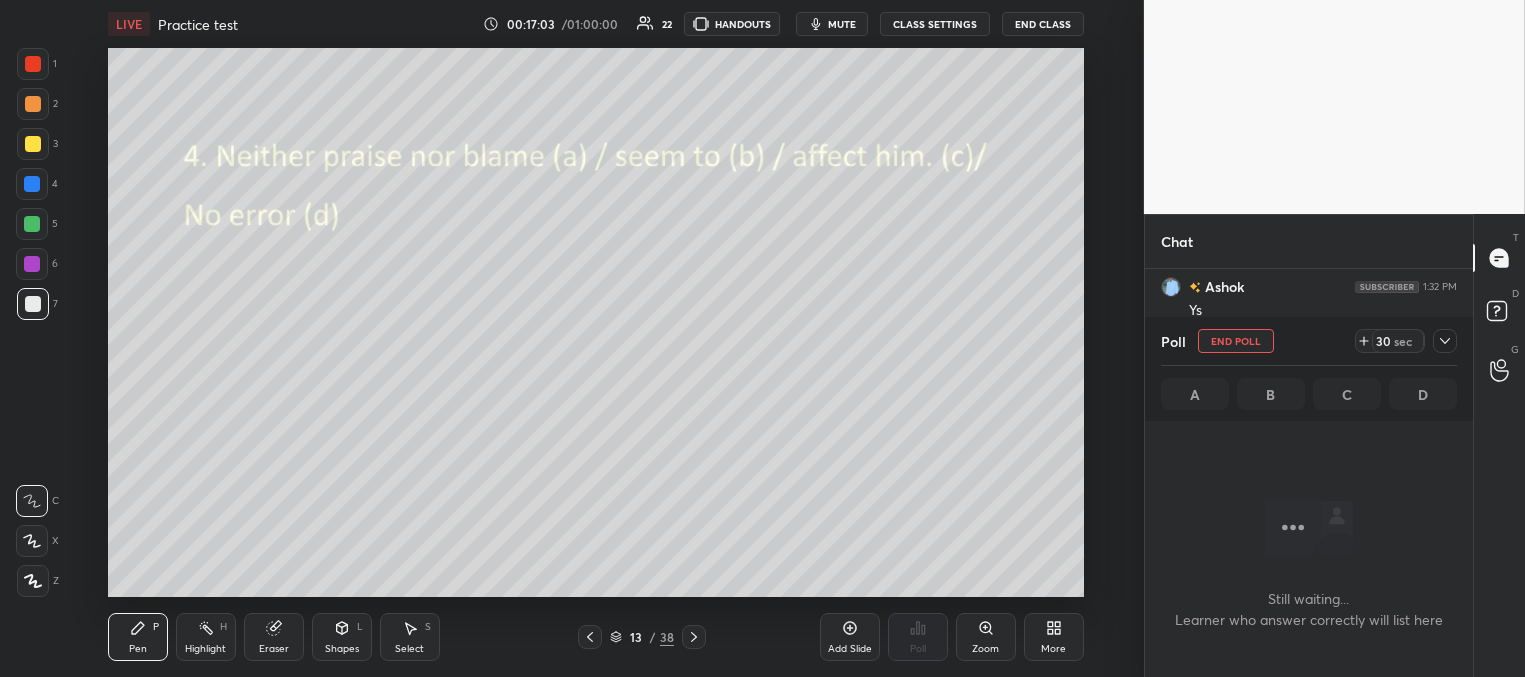 scroll, scrollTop: 7, scrollLeft: 6, axis: both 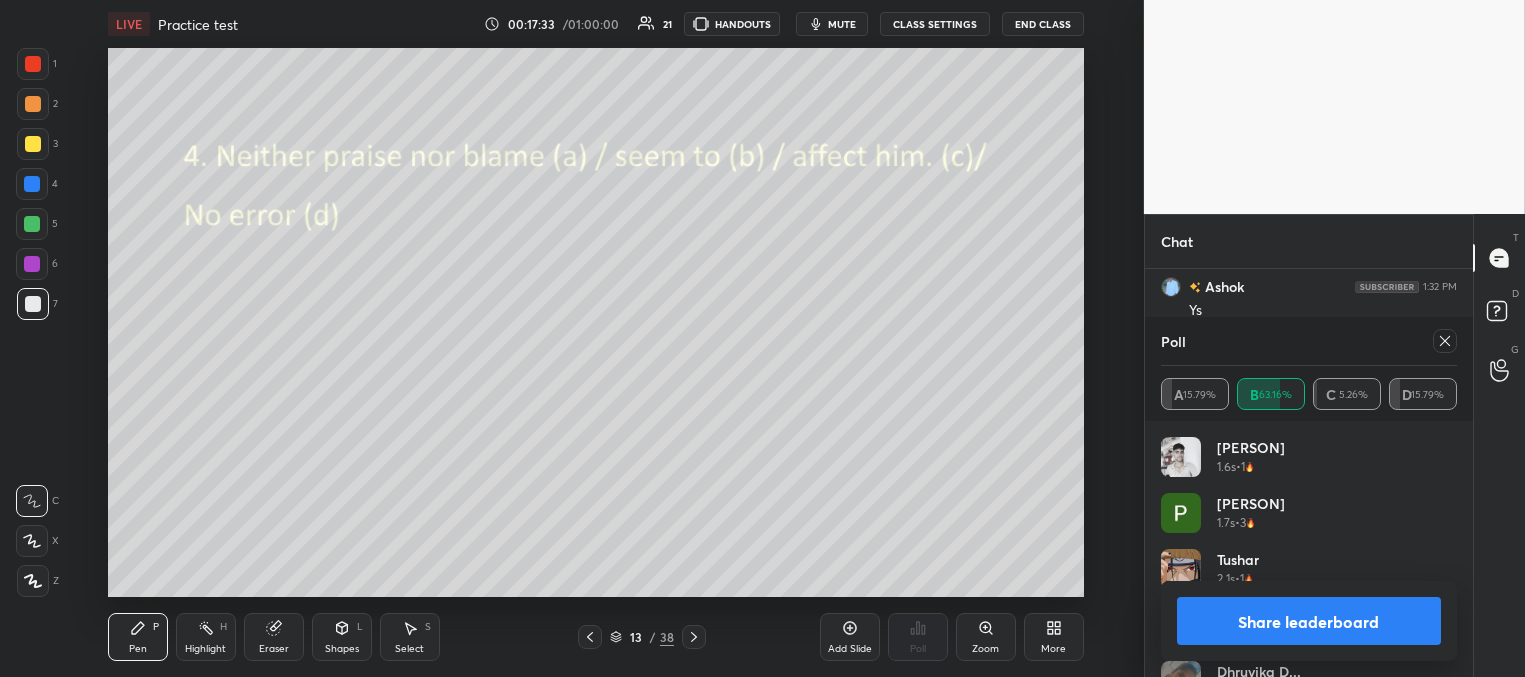 drag, startPoint x: 1448, startPoint y: 339, endPoint x: 1435, endPoint y: 337, distance: 13.152946 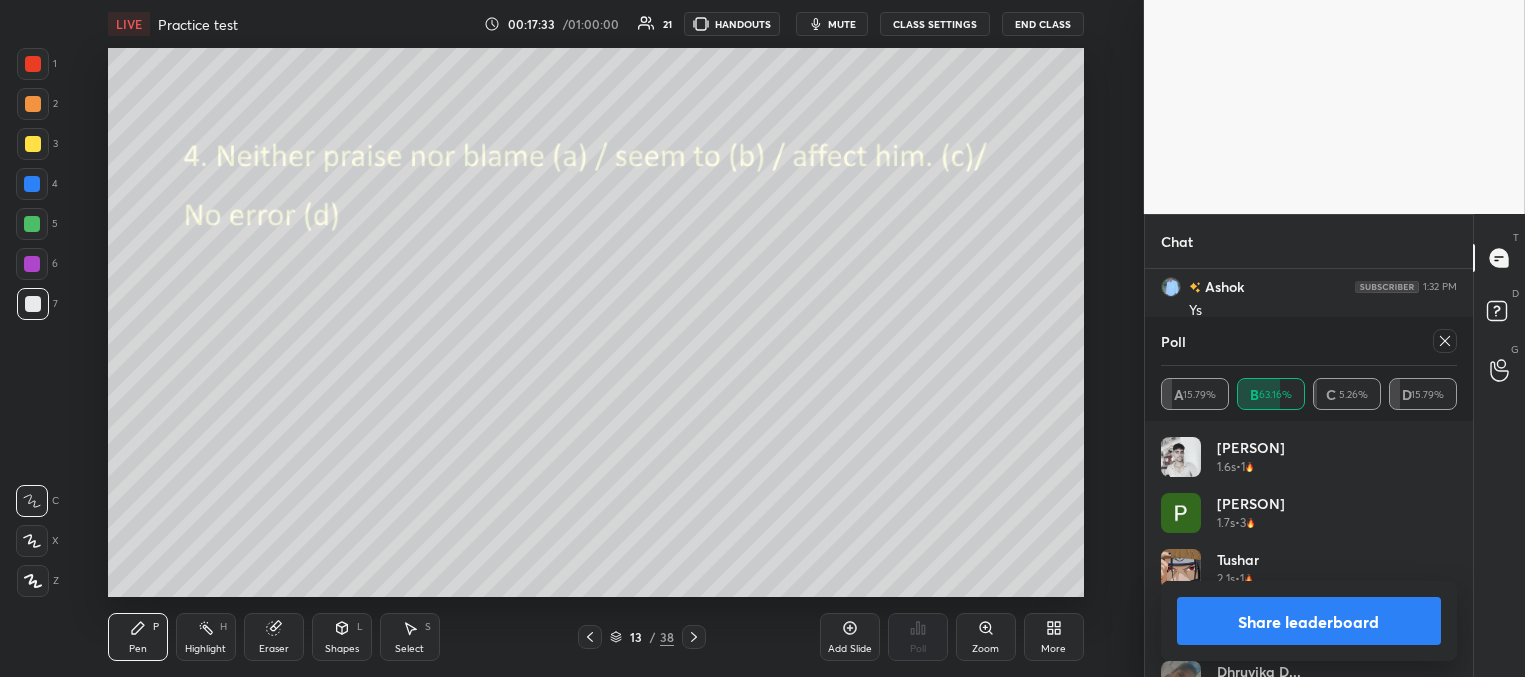 click 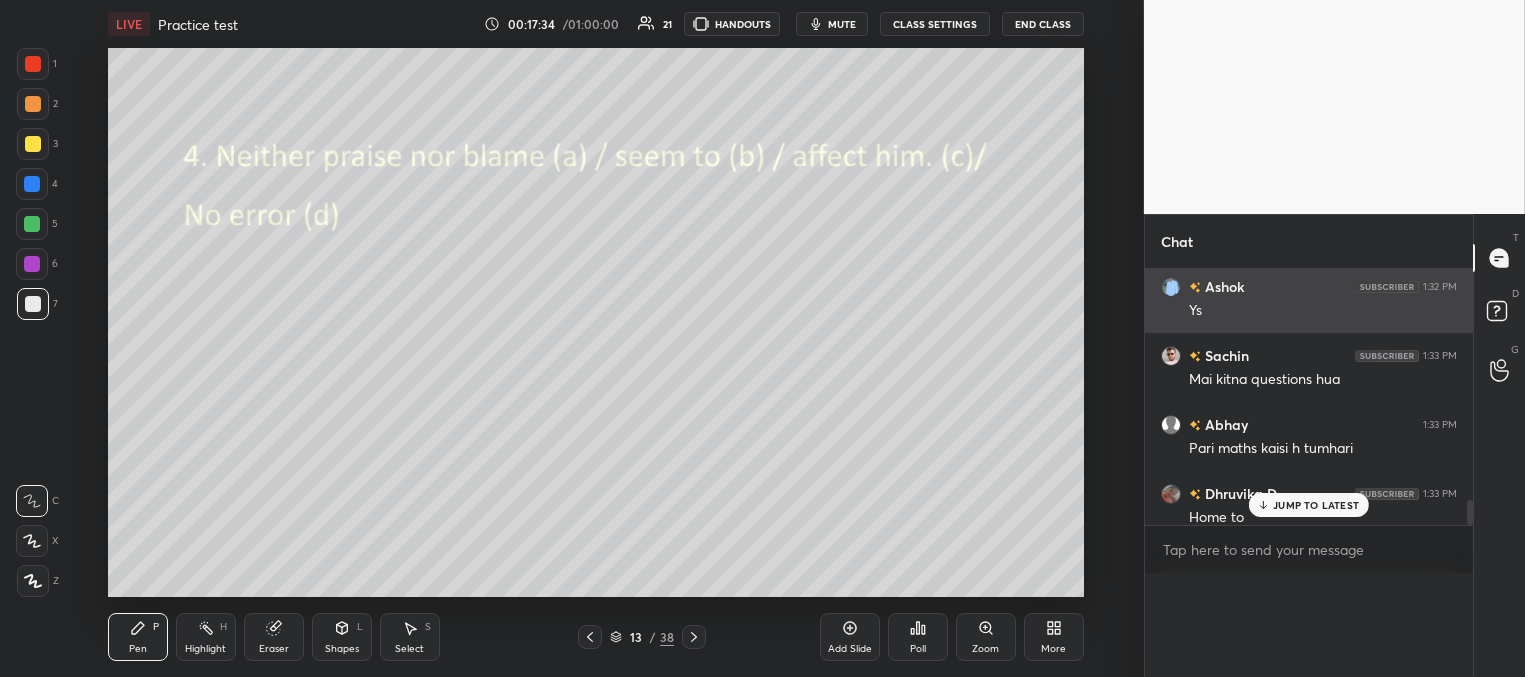 scroll, scrollTop: 0, scrollLeft: 0, axis: both 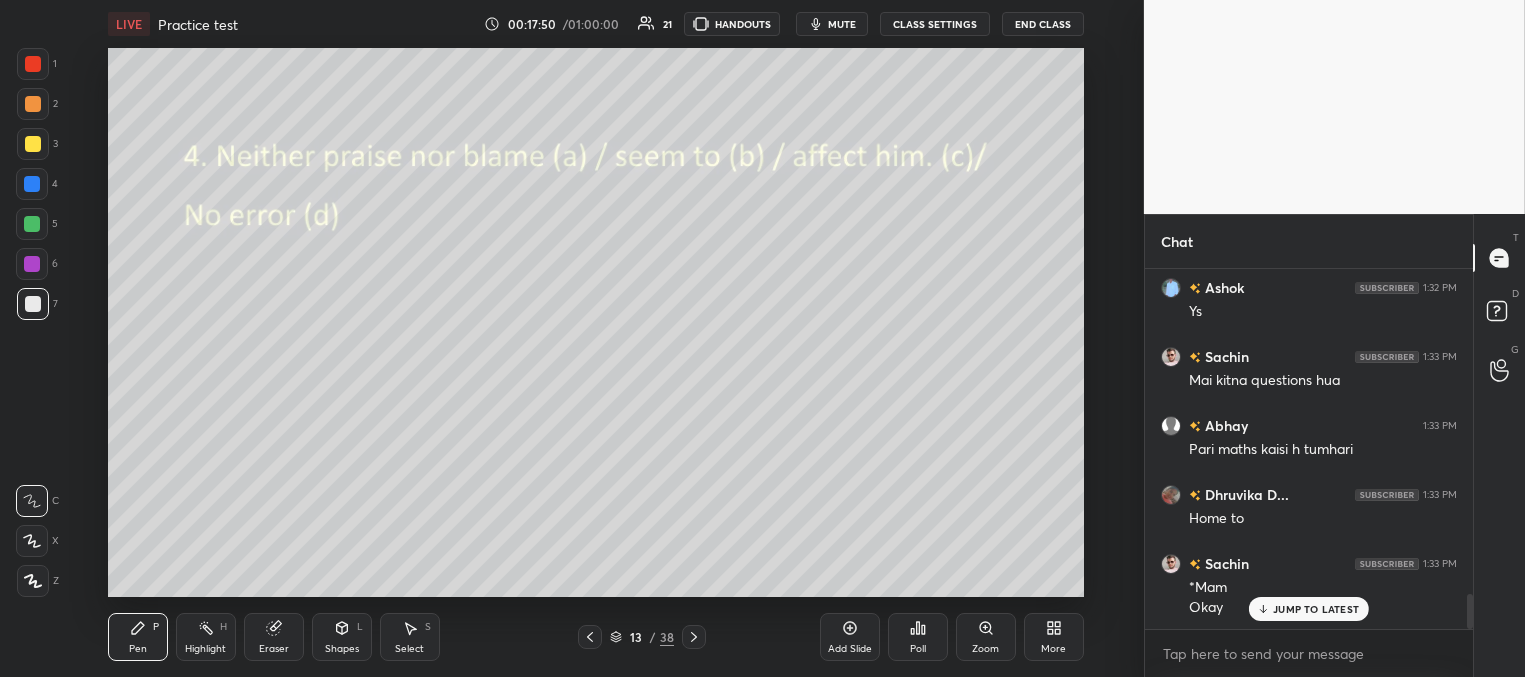click on "JUMP TO LATEST" at bounding box center [1309, 609] 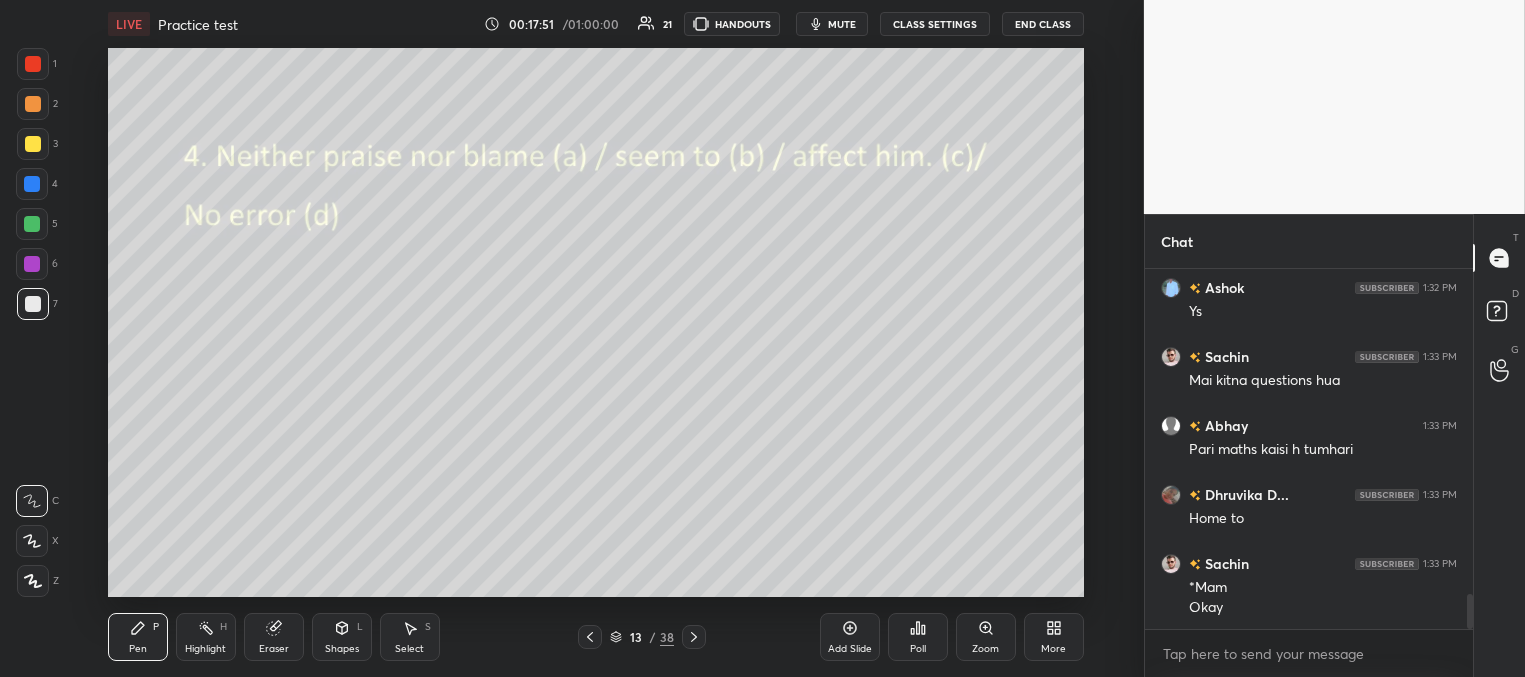 drag, startPoint x: 692, startPoint y: 637, endPoint x: 715, endPoint y: 638, distance: 23.021729 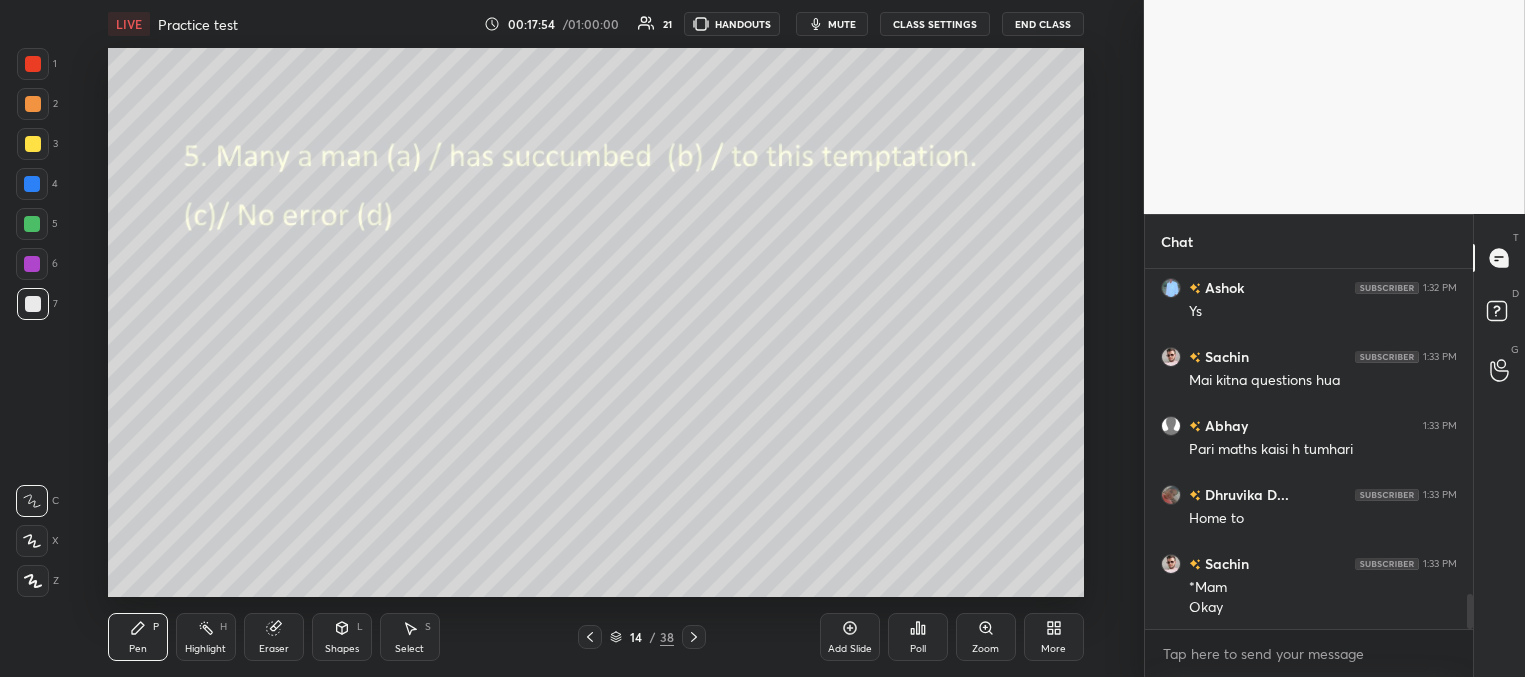 click on "Poll" at bounding box center (918, 637) 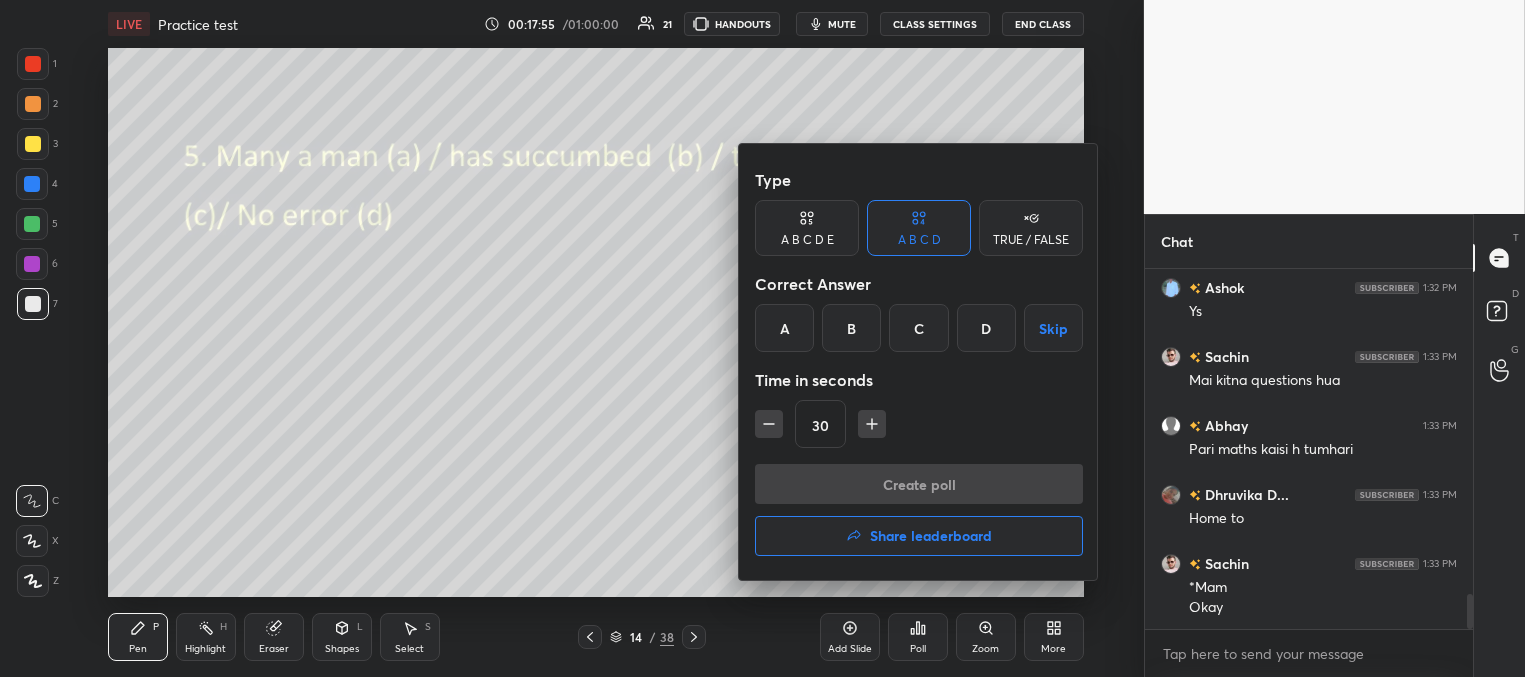 drag, startPoint x: 994, startPoint y: 332, endPoint x: 971, endPoint y: 369, distance: 43.56604 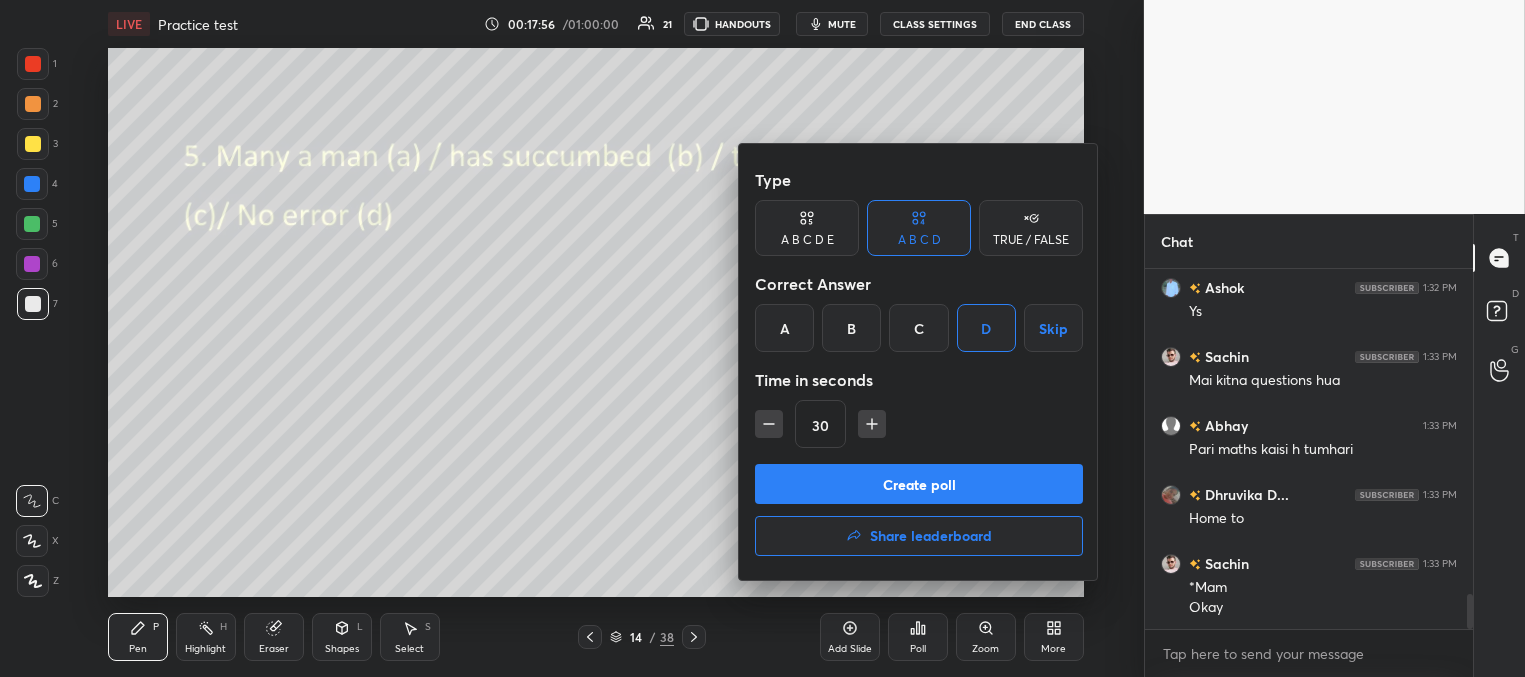 click on "Create poll" at bounding box center [919, 484] 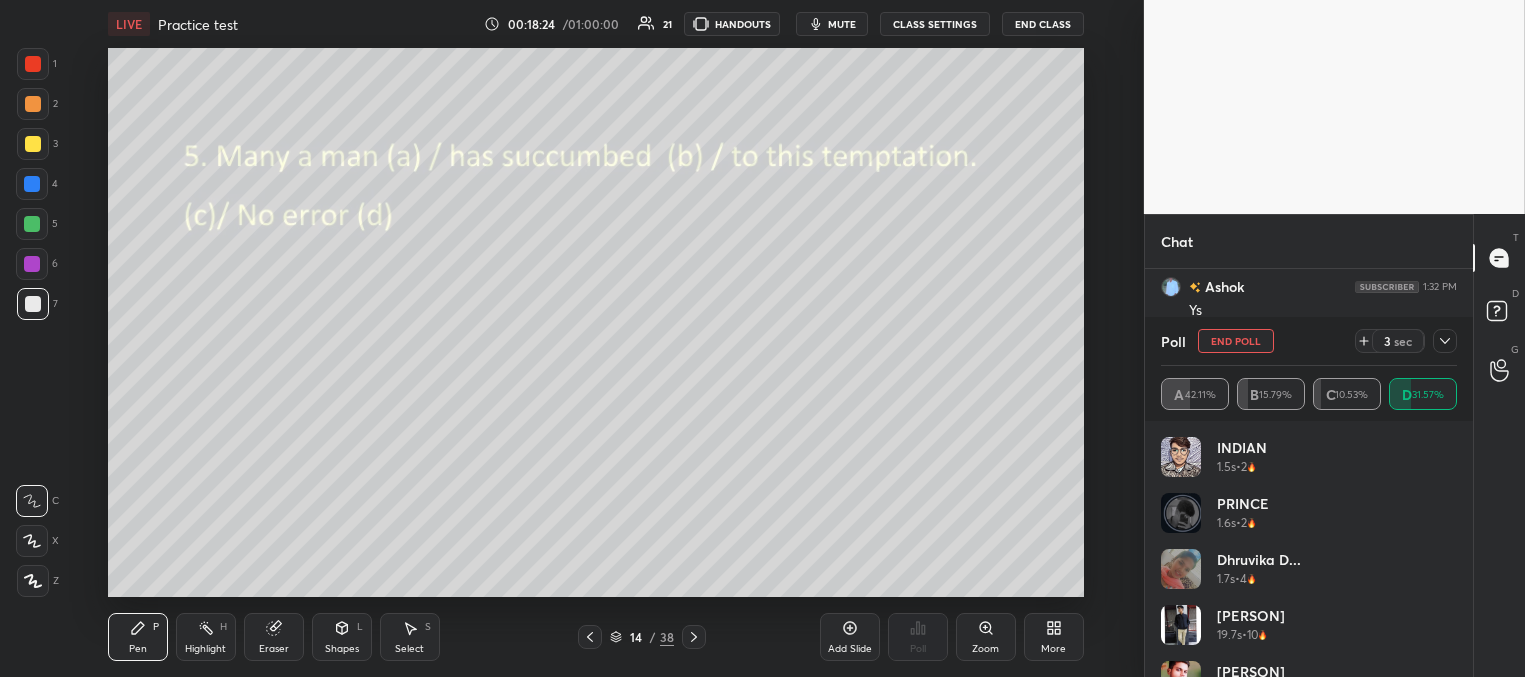 scroll, scrollTop: 224, scrollLeft: 322, axis: both 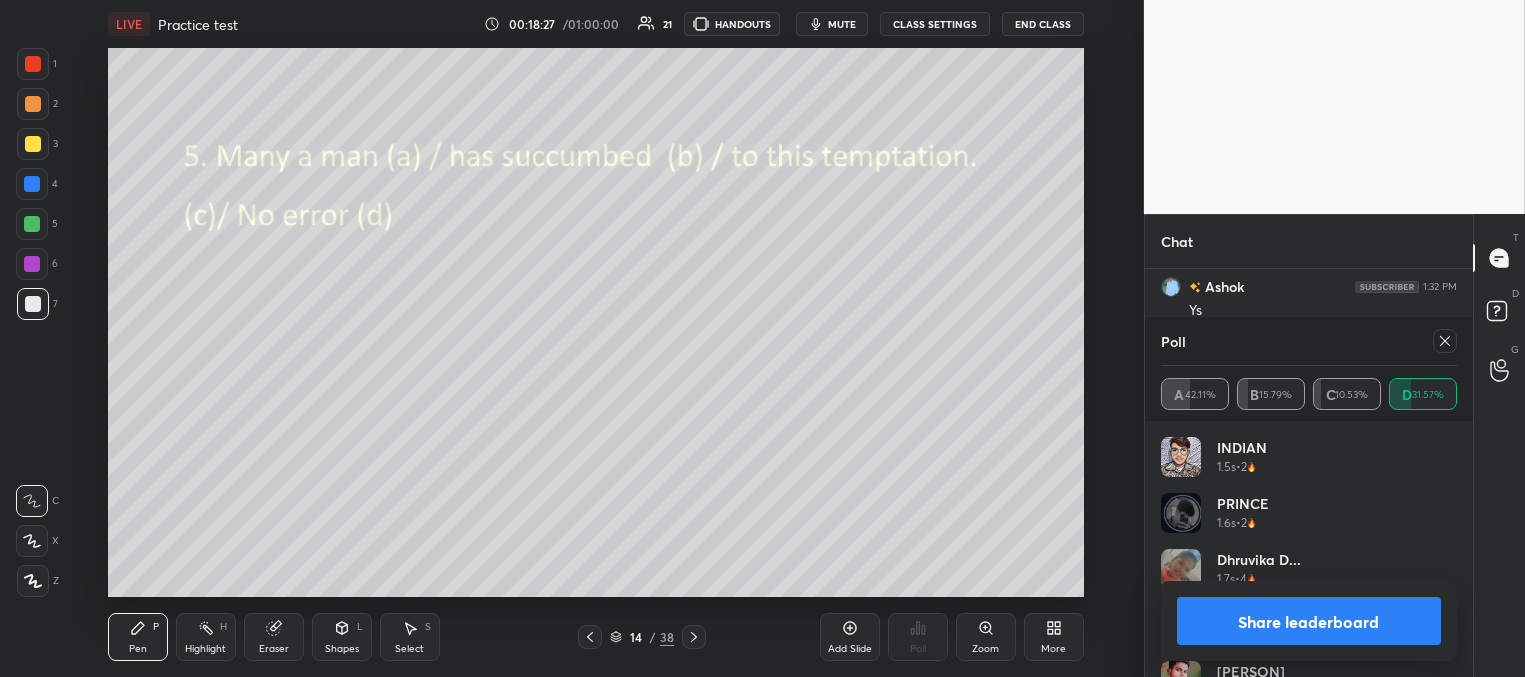 click 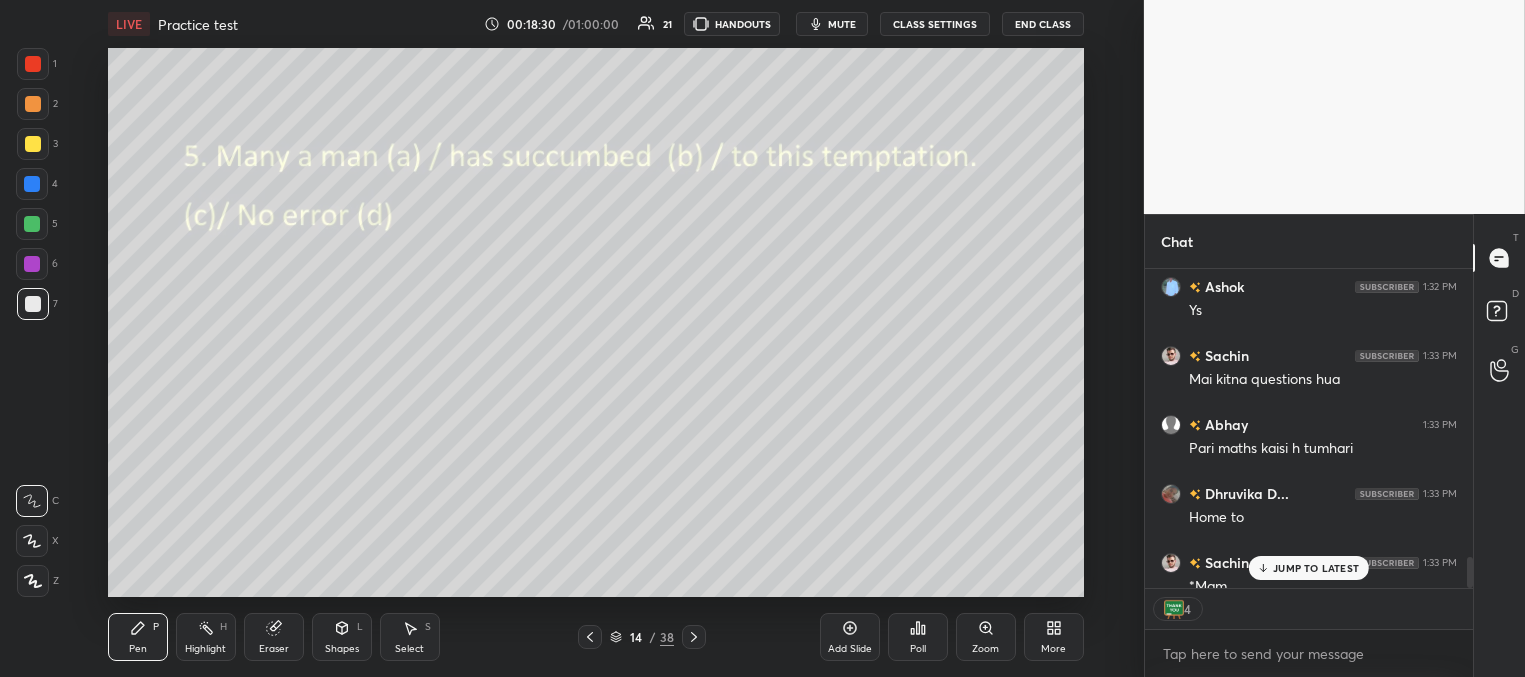 drag, startPoint x: 1288, startPoint y: 575, endPoint x: 1258, endPoint y: 556, distance: 35.510563 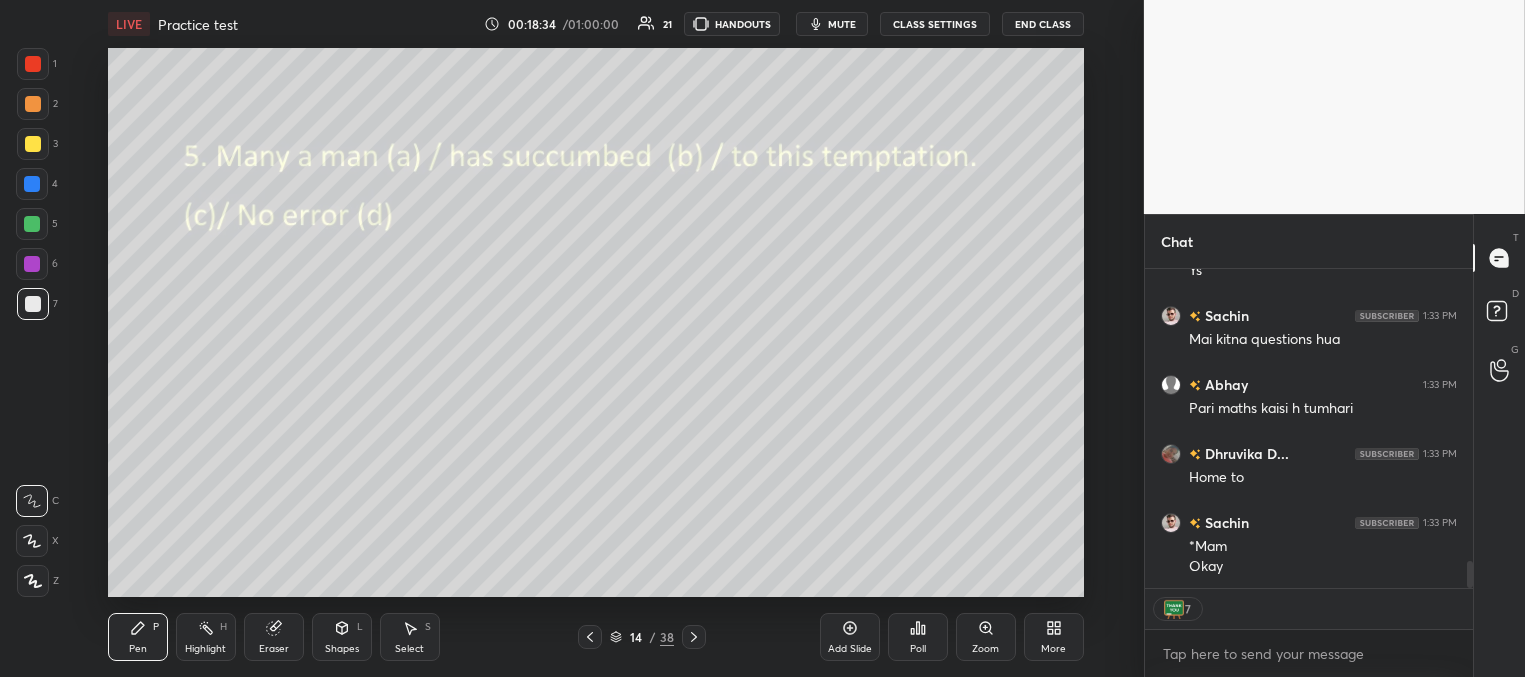 click 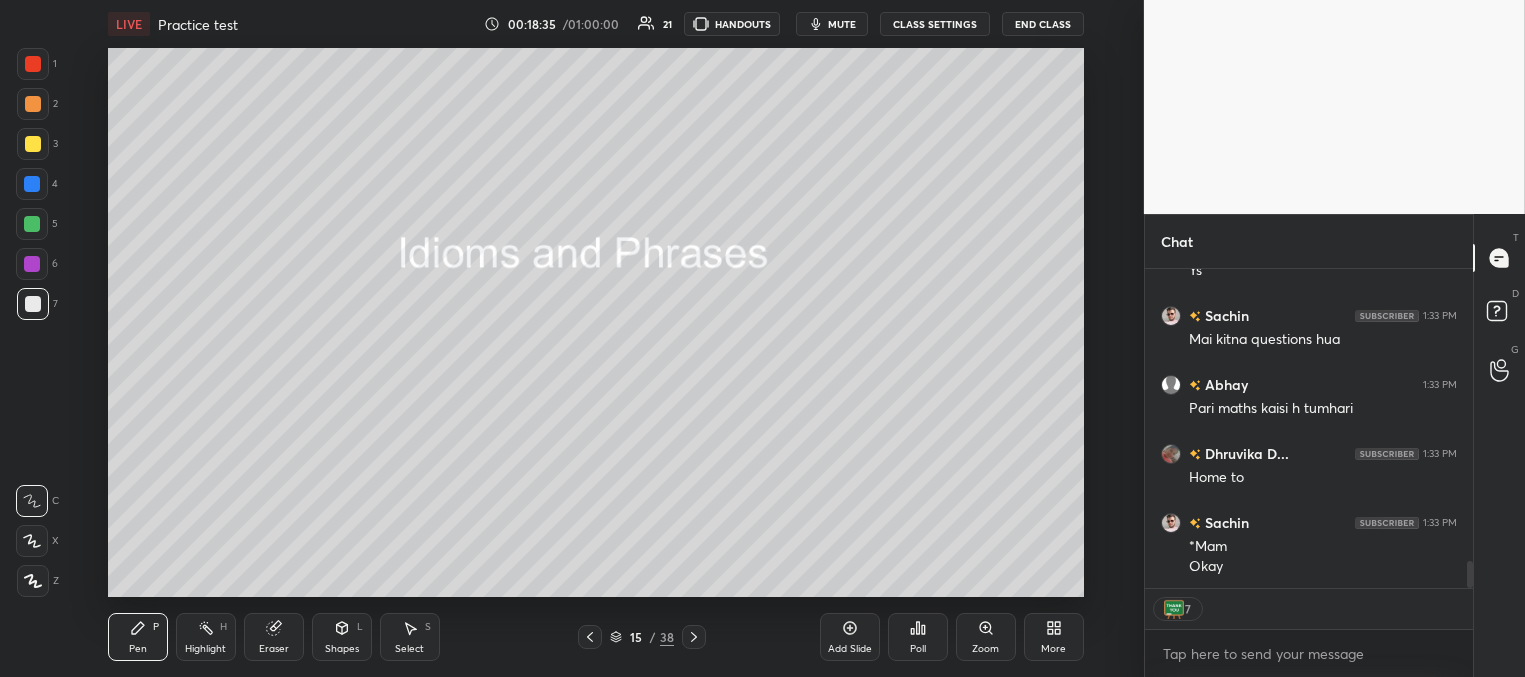 click on "Poll" at bounding box center (918, 637) 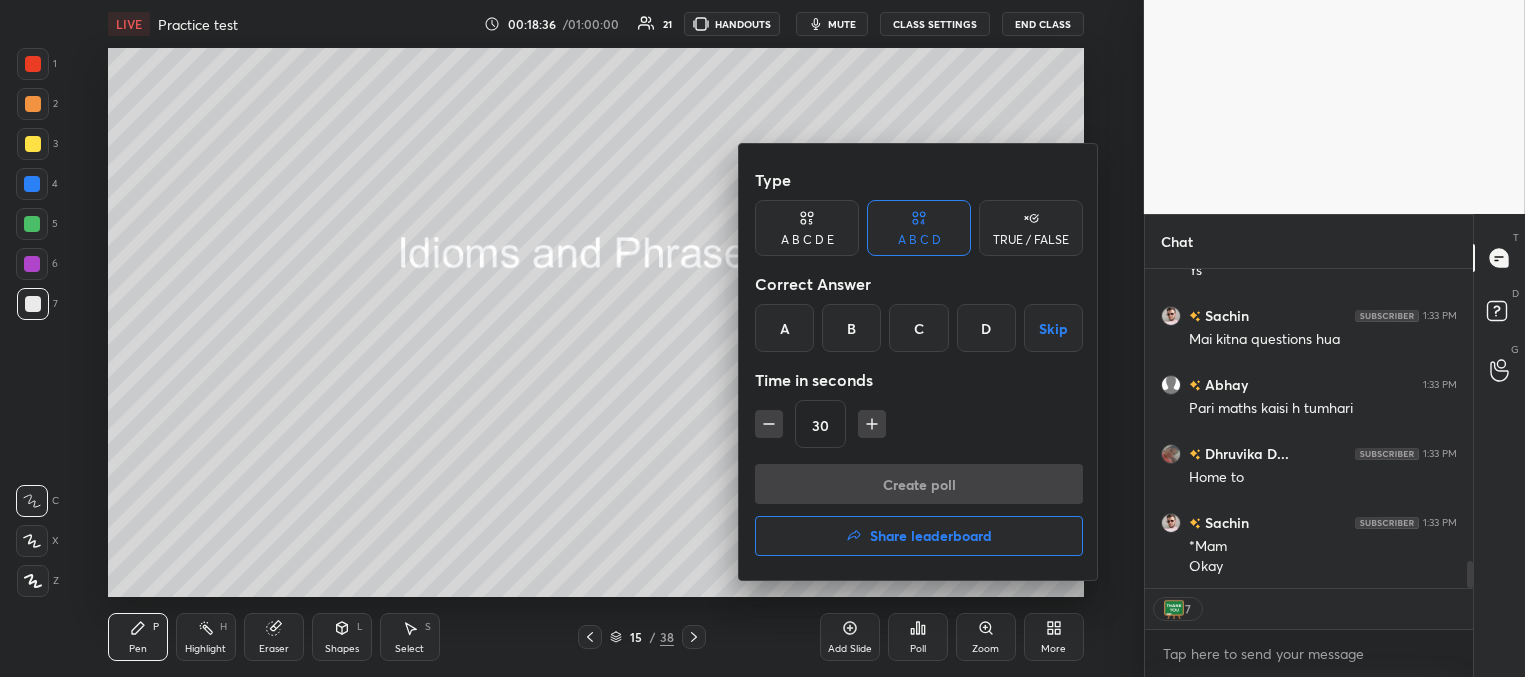 click on "Share leaderboard" at bounding box center (931, 536) 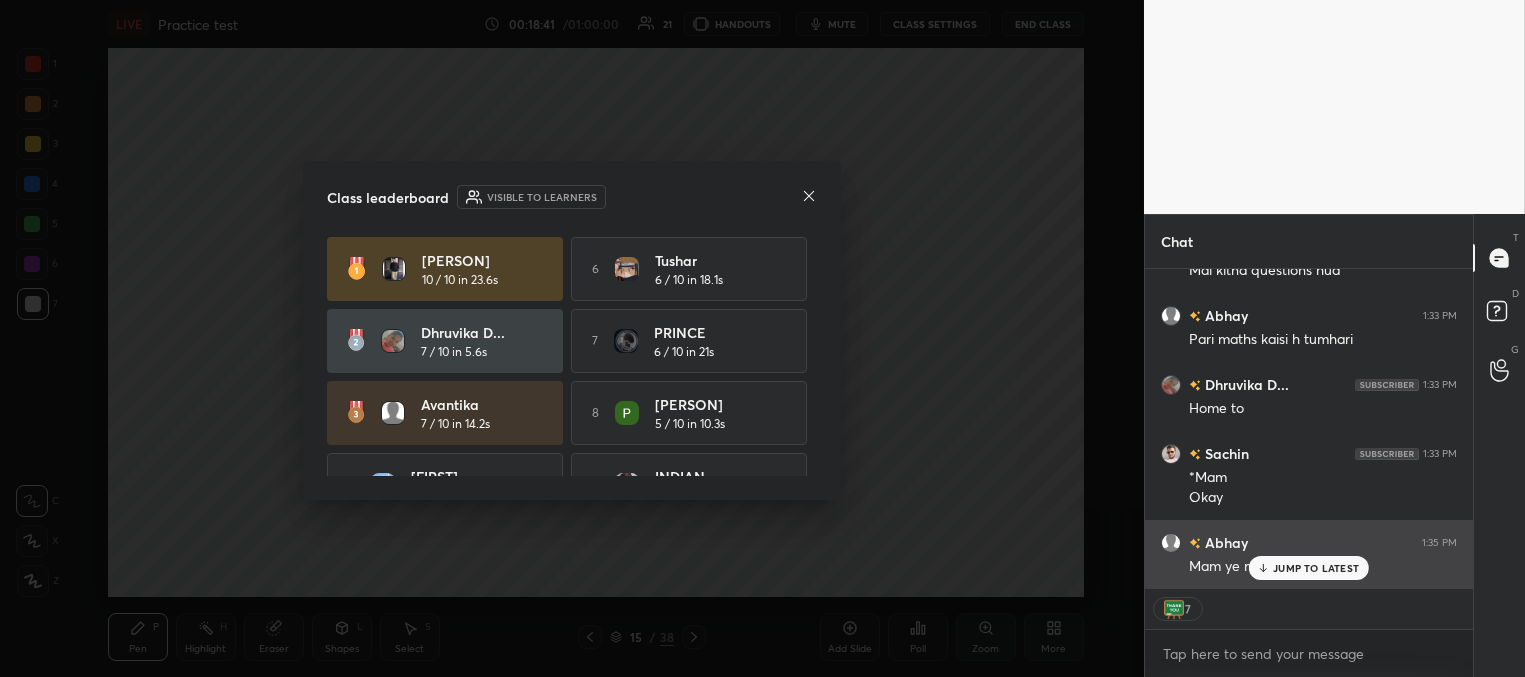 click 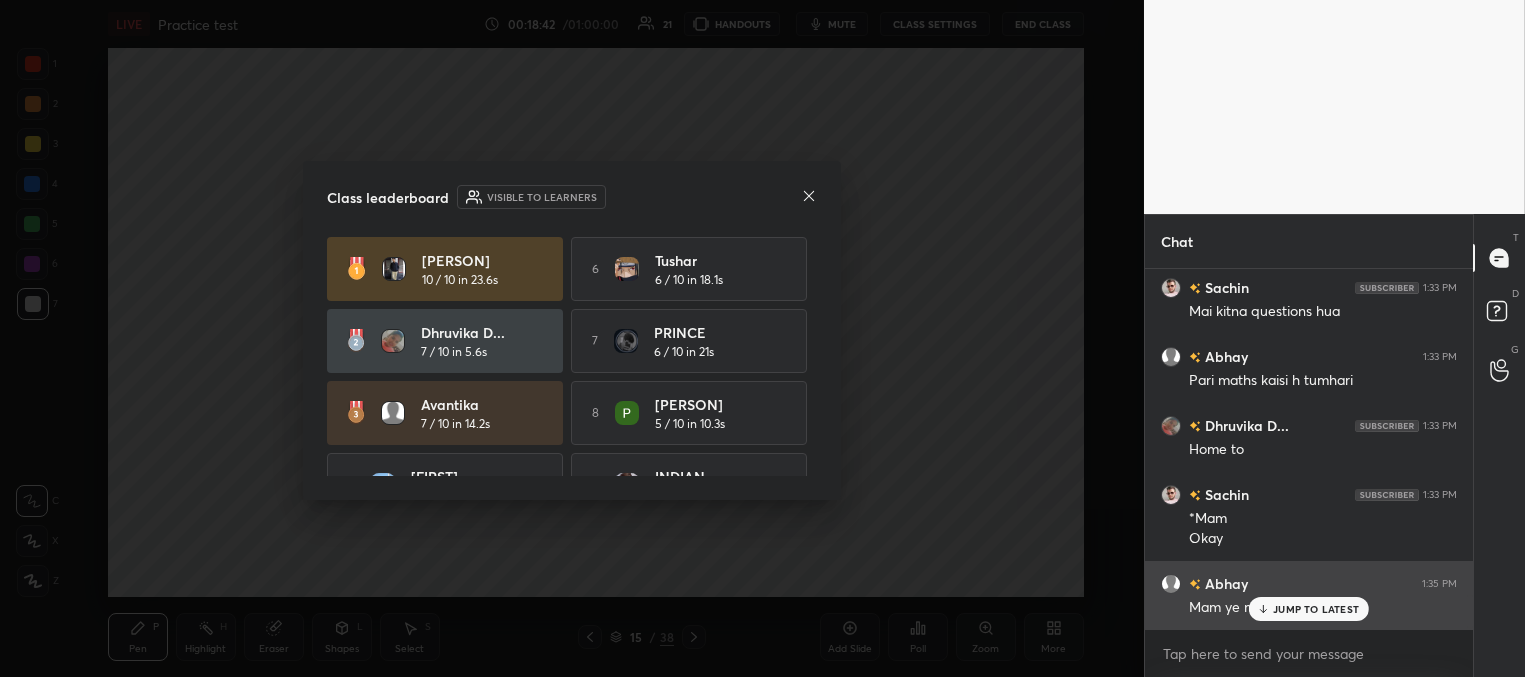 click on "JUMP TO LATEST" at bounding box center (1316, 609) 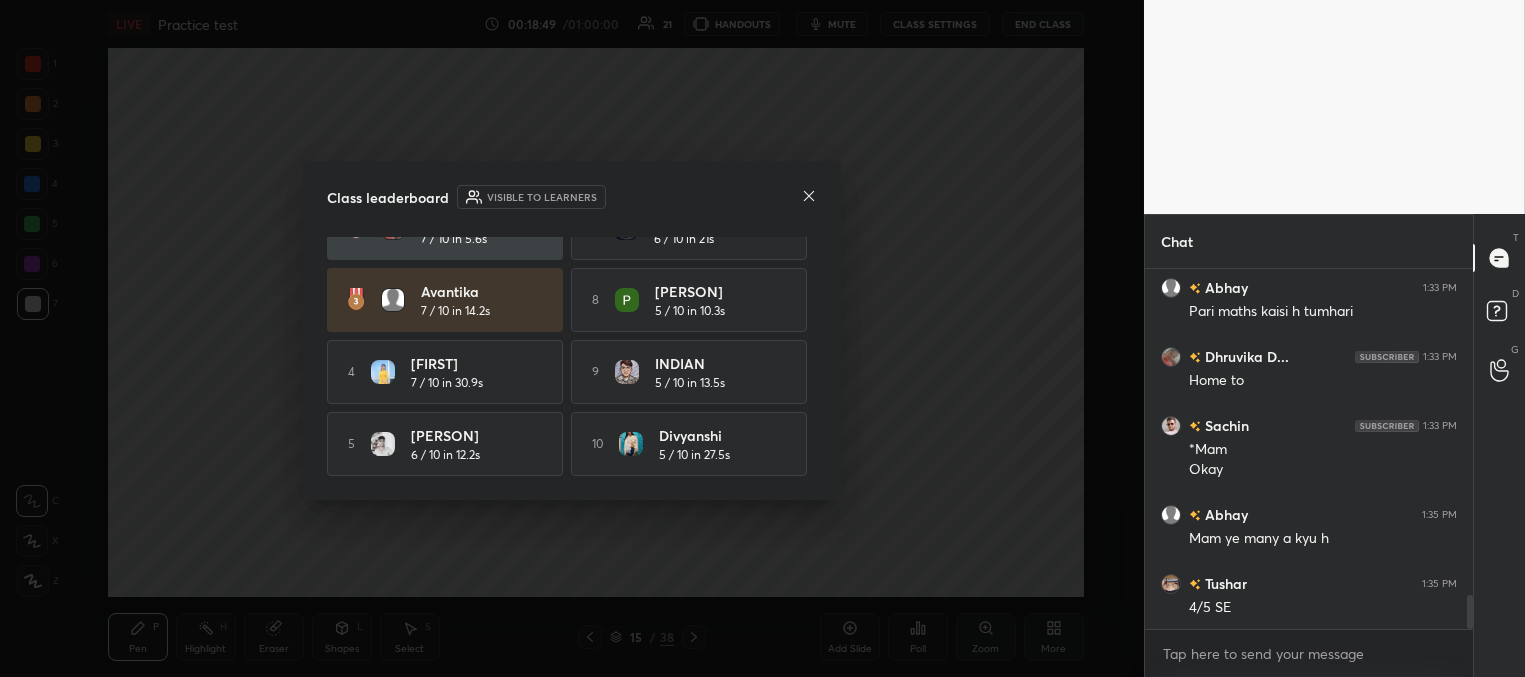 drag, startPoint x: 831, startPoint y: 399, endPoint x: 823, endPoint y: 343, distance: 56.568542 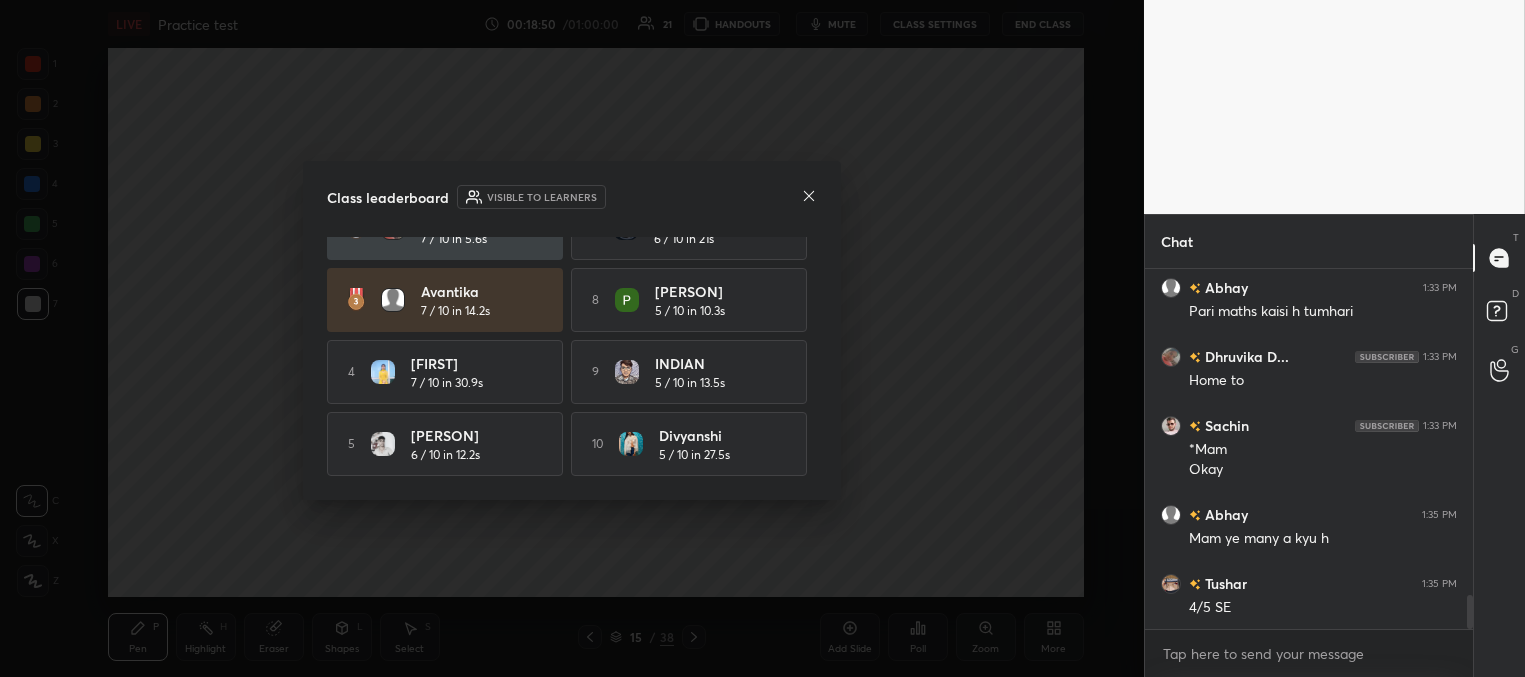 drag, startPoint x: 819, startPoint y: 362, endPoint x: 809, endPoint y: 313, distance: 50.01 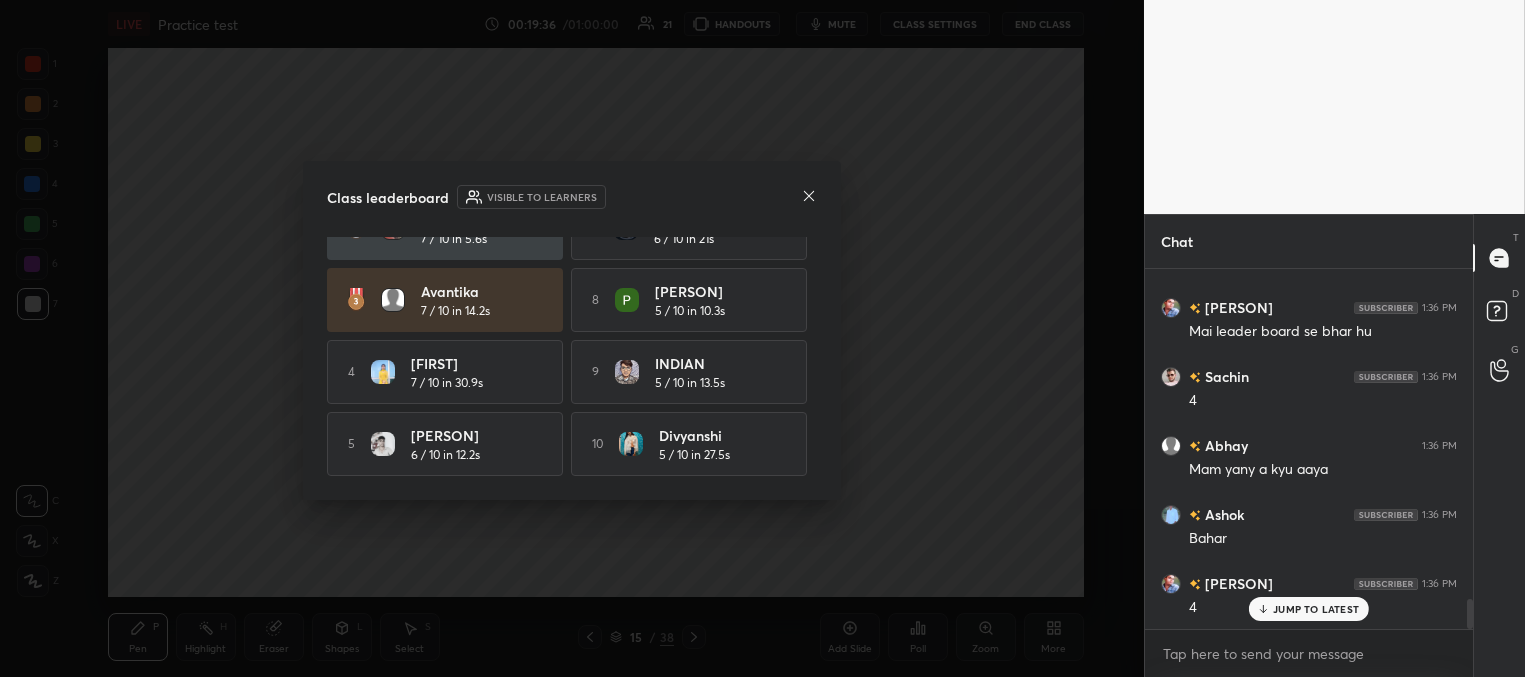 scroll, scrollTop: 4042, scrollLeft: 0, axis: vertical 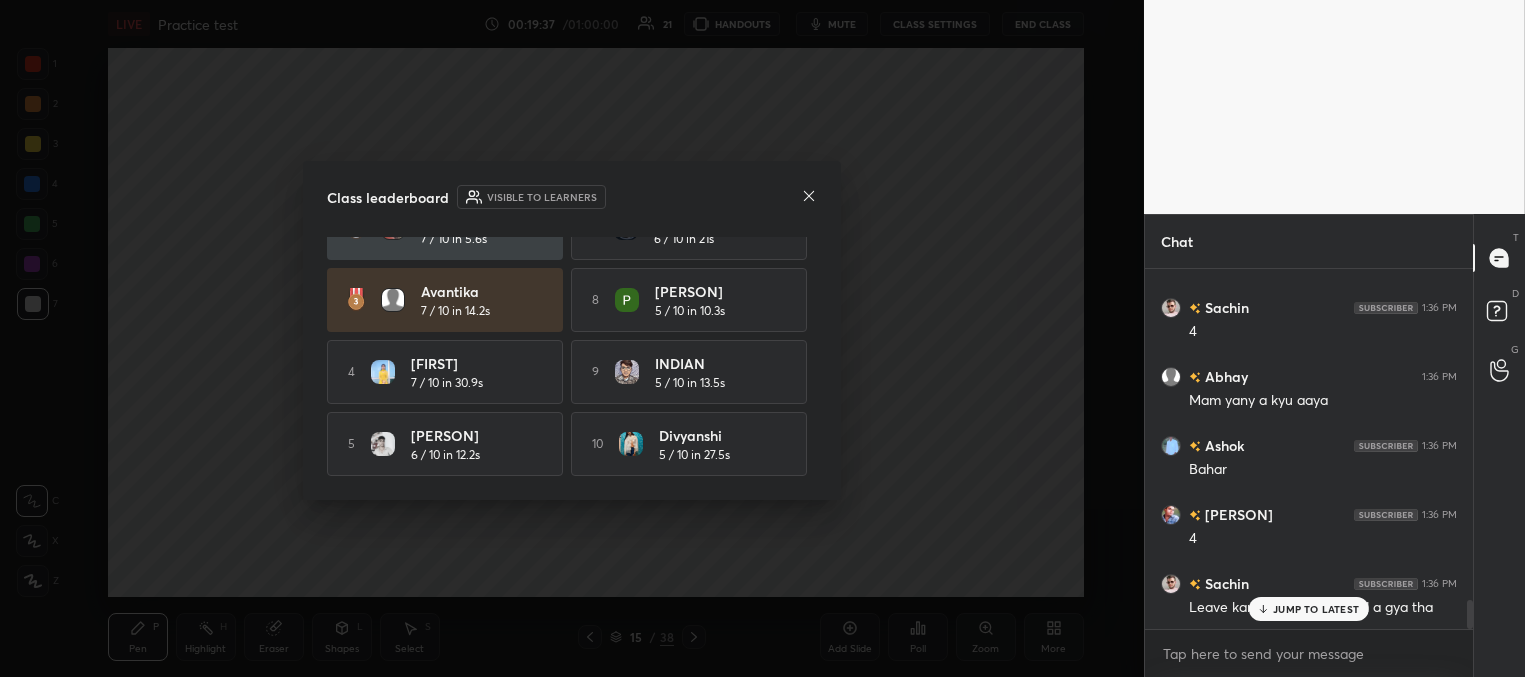 click 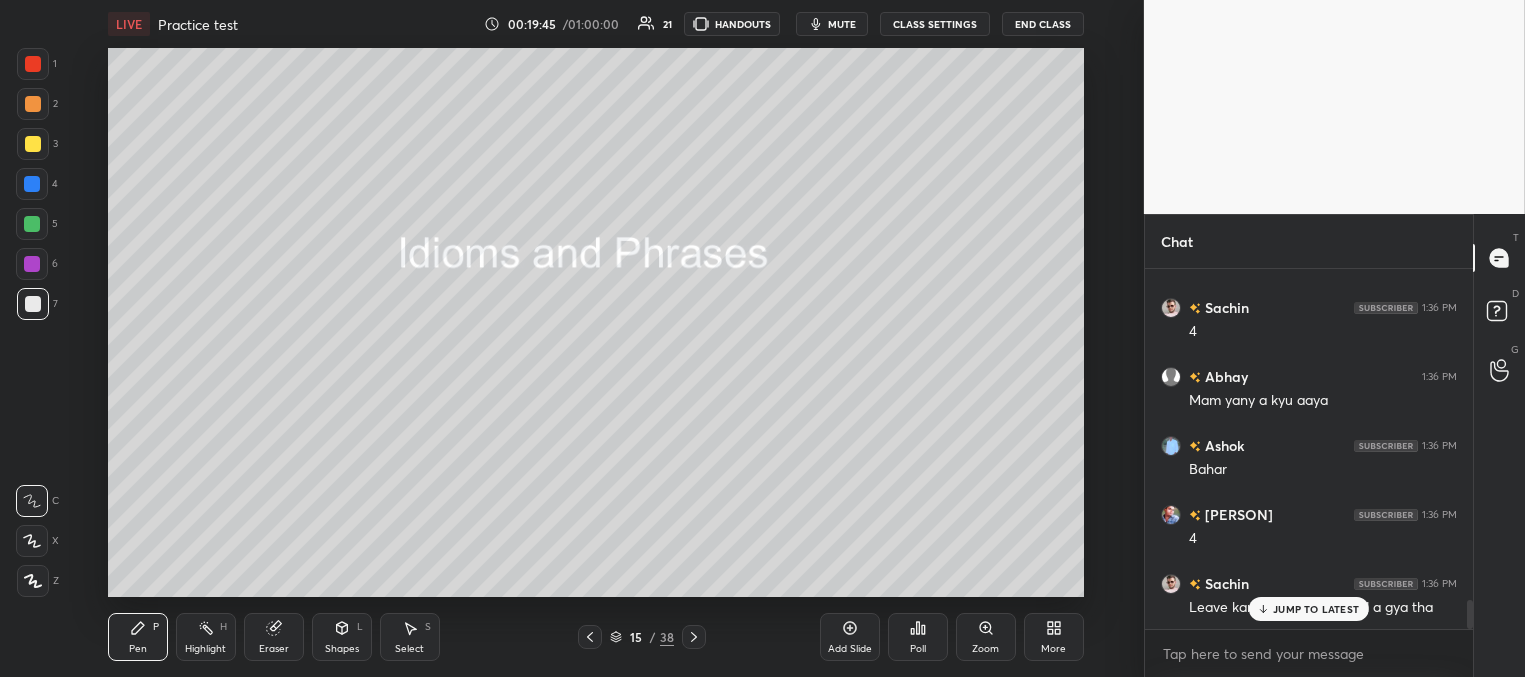 drag, startPoint x: 593, startPoint y: 638, endPoint x: 626, endPoint y: 614, distance: 40.804413 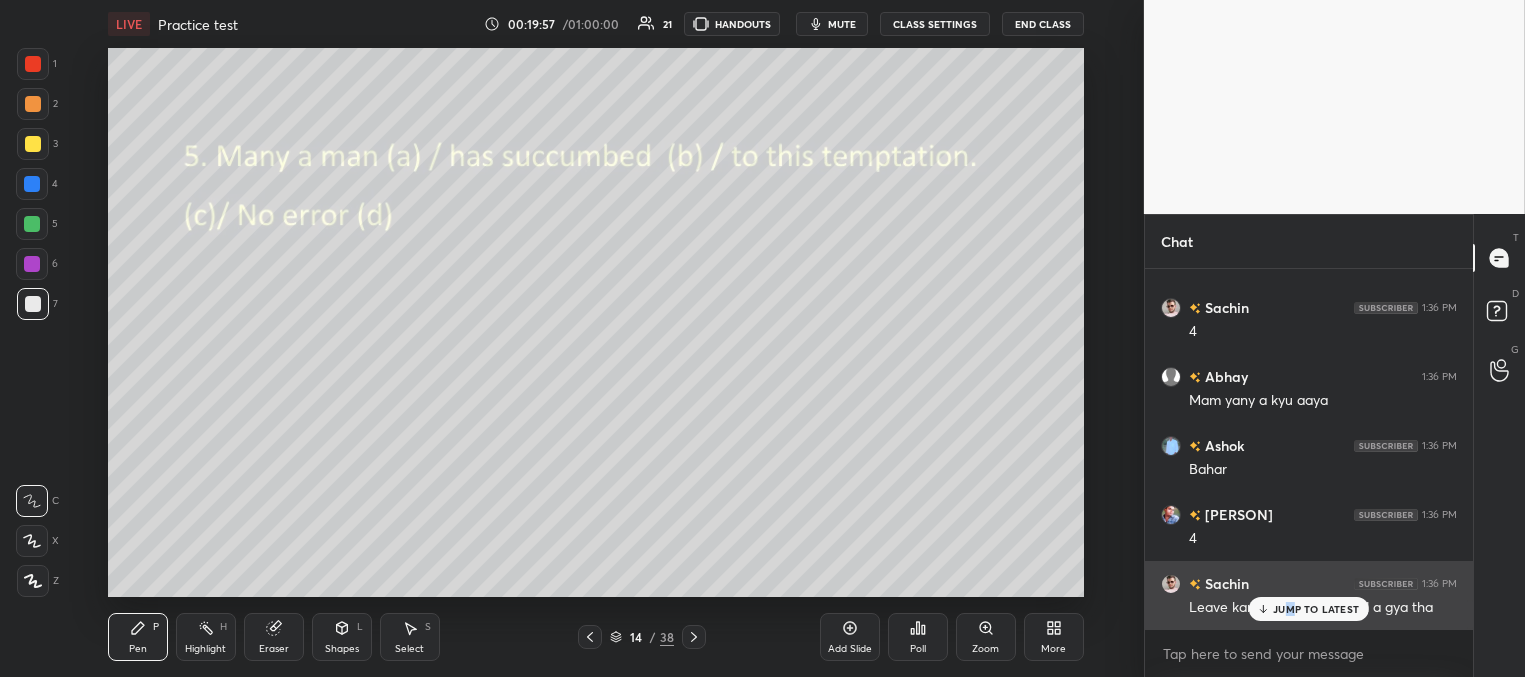 drag, startPoint x: 1290, startPoint y: 611, endPoint x: 1271, endPoint y: 604, distance: 20.248457 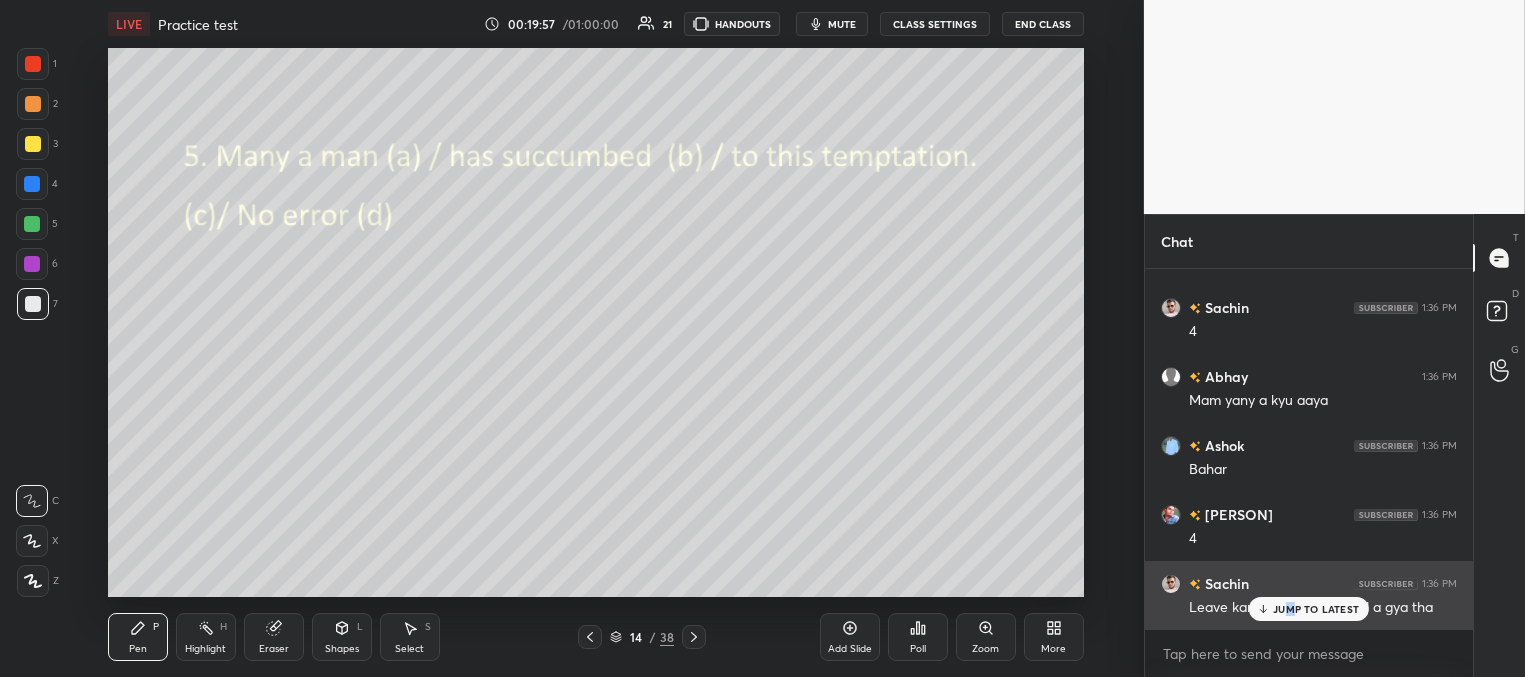 click on "JUMP TO LATEST" at bounding box center [1316, 609] 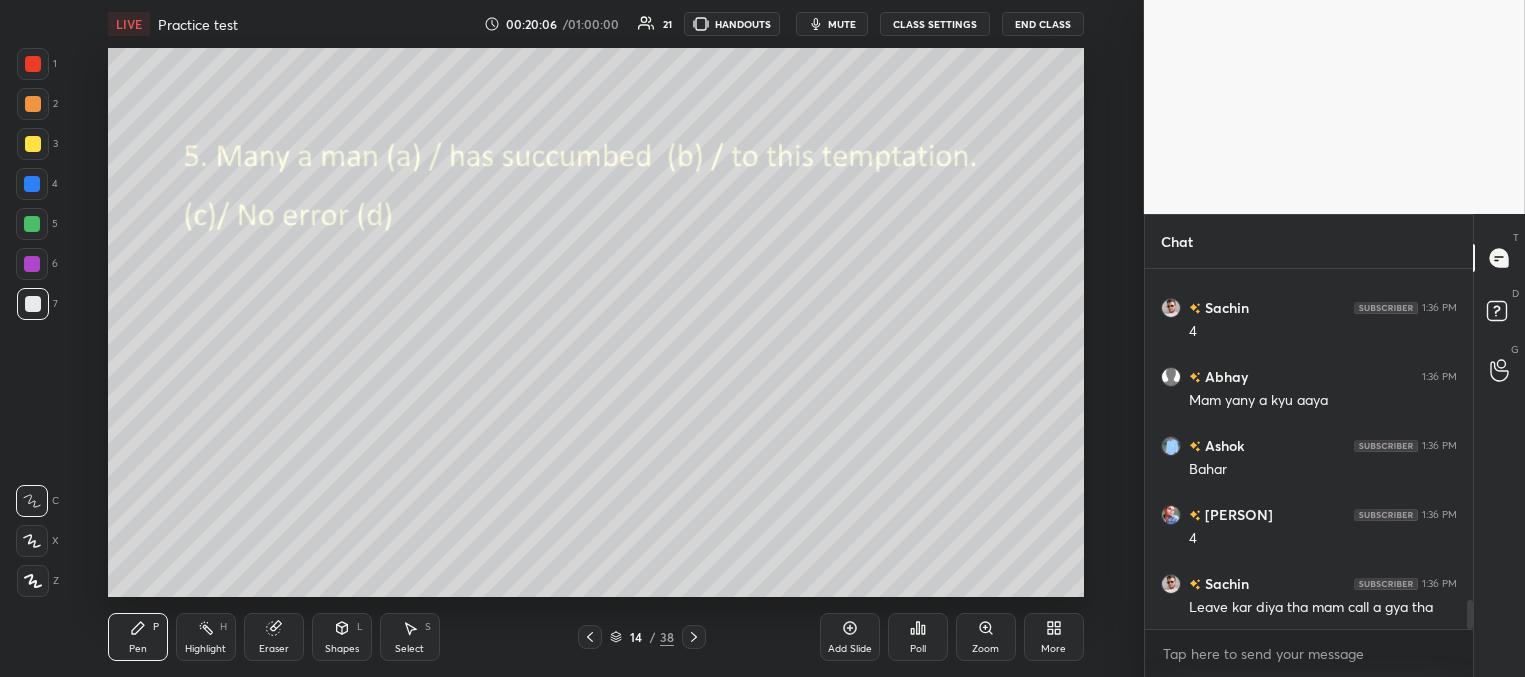 scroll, scrollTop: 4147, scrollLeft: 0, axis: vertical 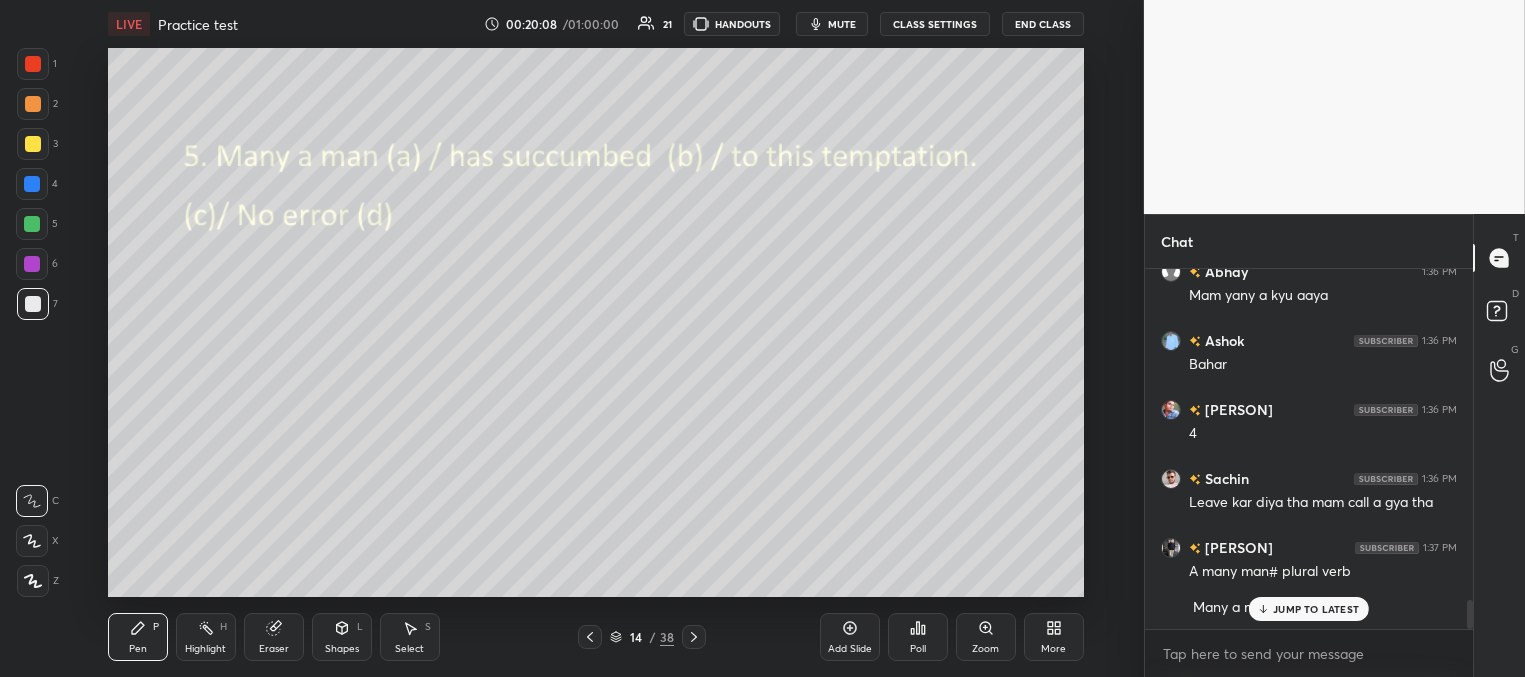 drag, startPoint x: 1310, startPoint y: 608, endPoint x: 1242, endPoint y: 583, distance: 72.44998 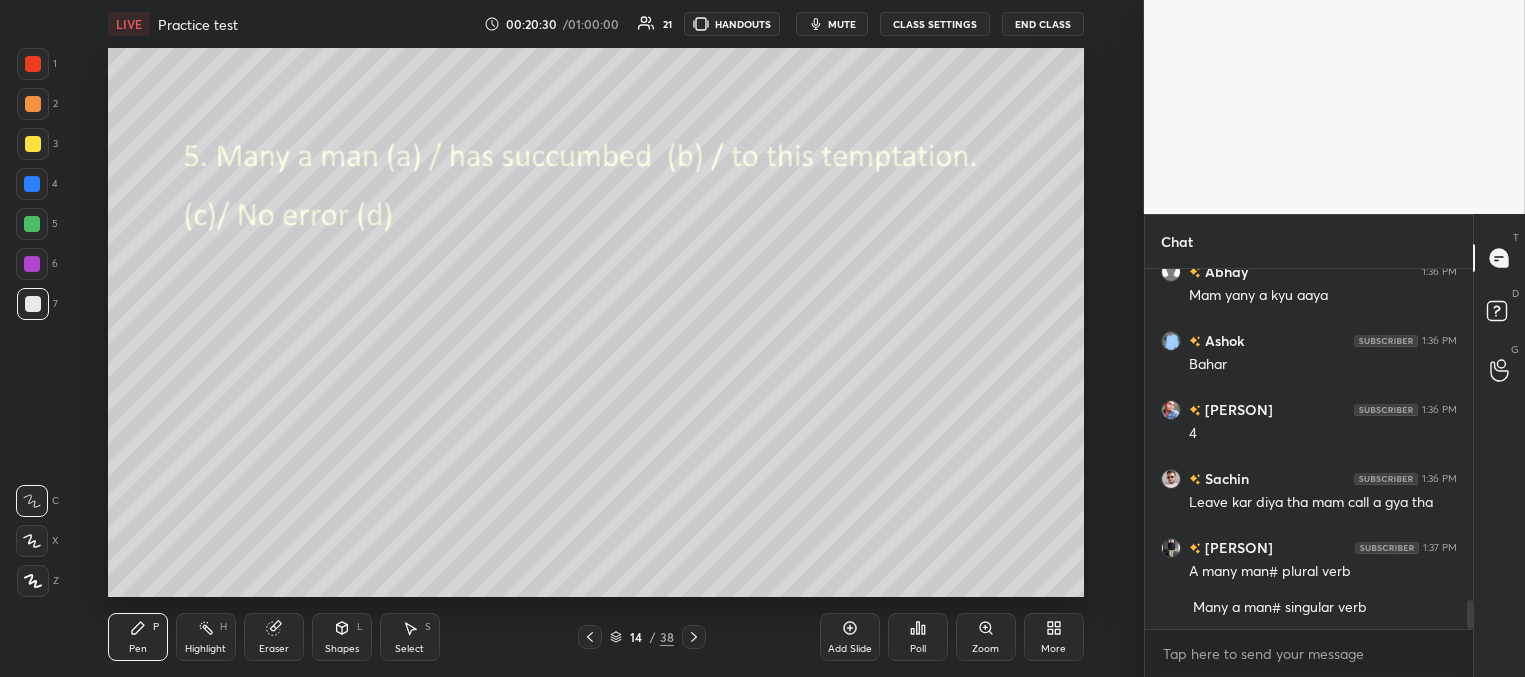 scroll, scrollTop: 4167, scrollLeft: 0, axis: vertical 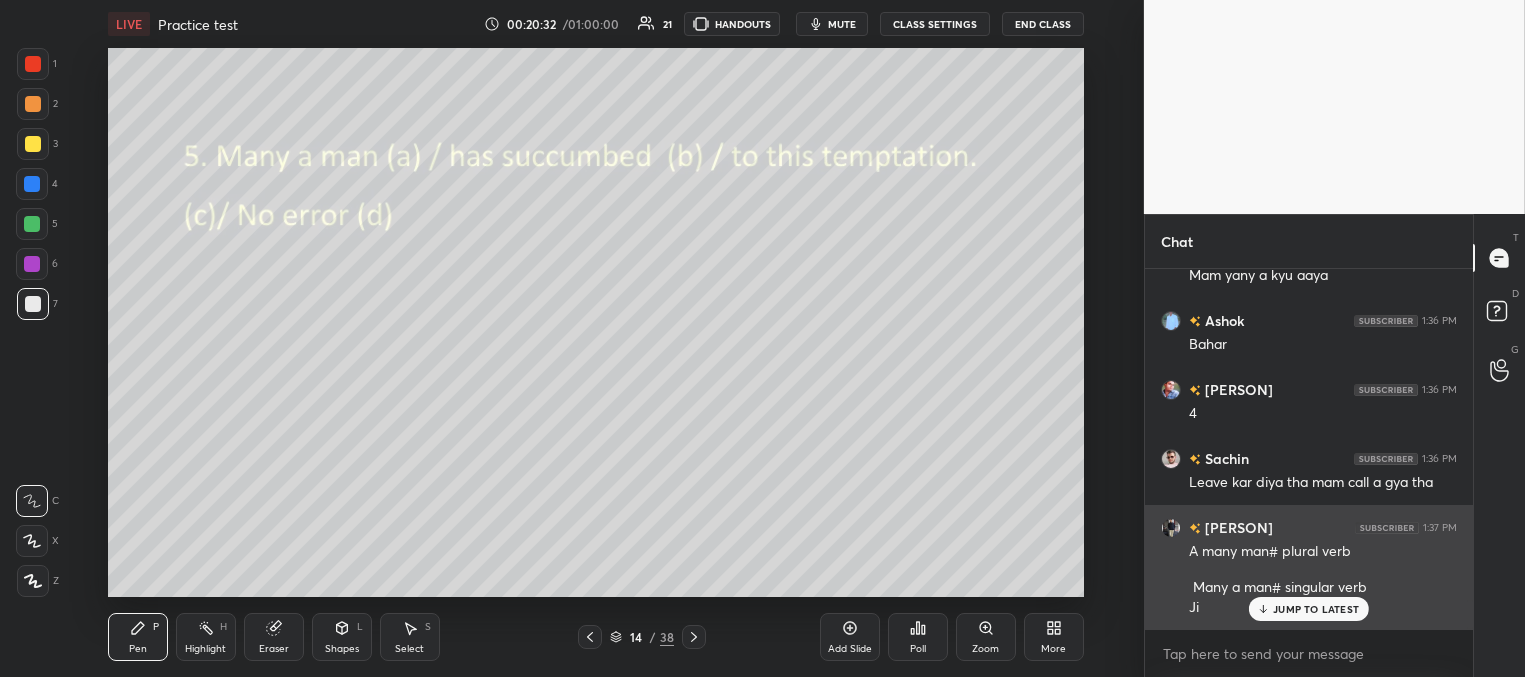 click on "JUMP TO LATEST" at bounding box center (1316, 609) 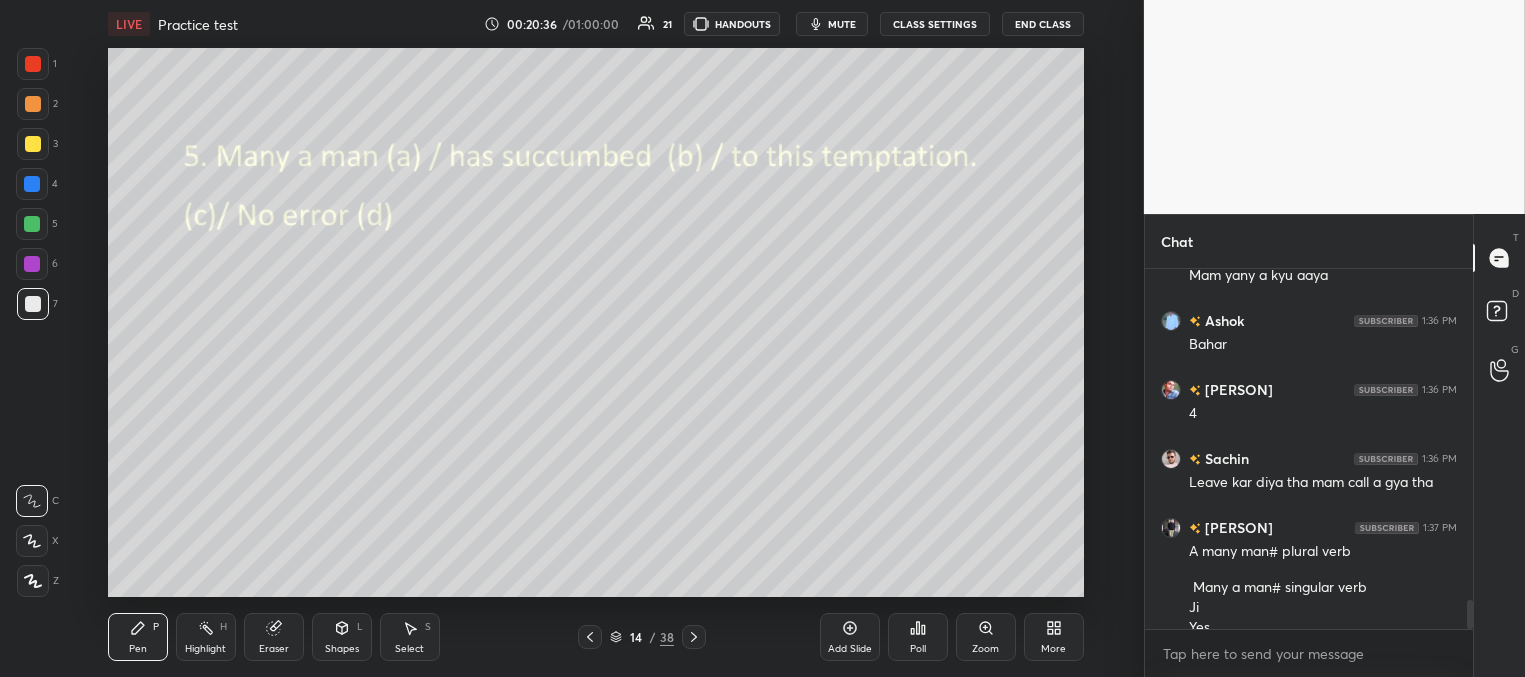 scroll, scrollTop: 4187, scrollLeft: 0, axis: vertical 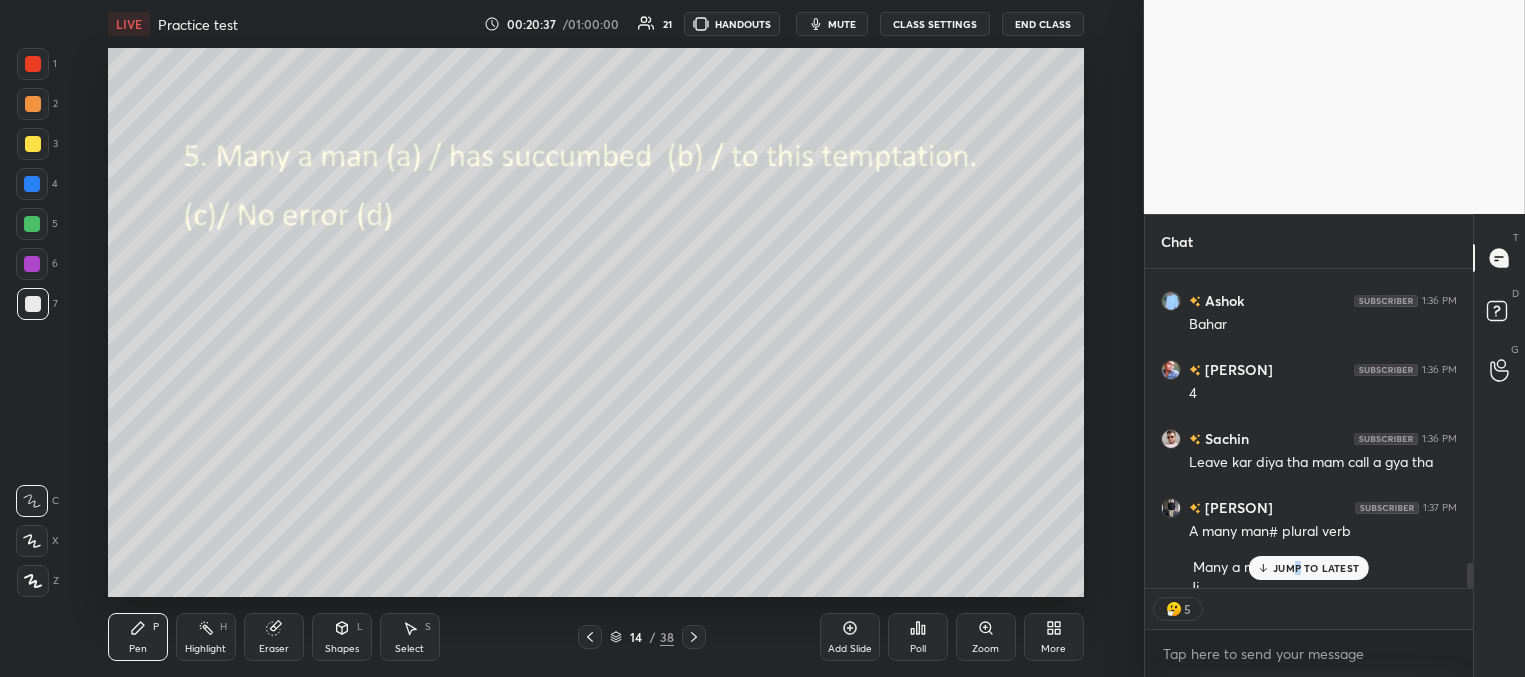 drag, startPoint x: 1299, startPoint y: 567, endPoint x: 1286, endPoint y: 563, distance: 13.601471 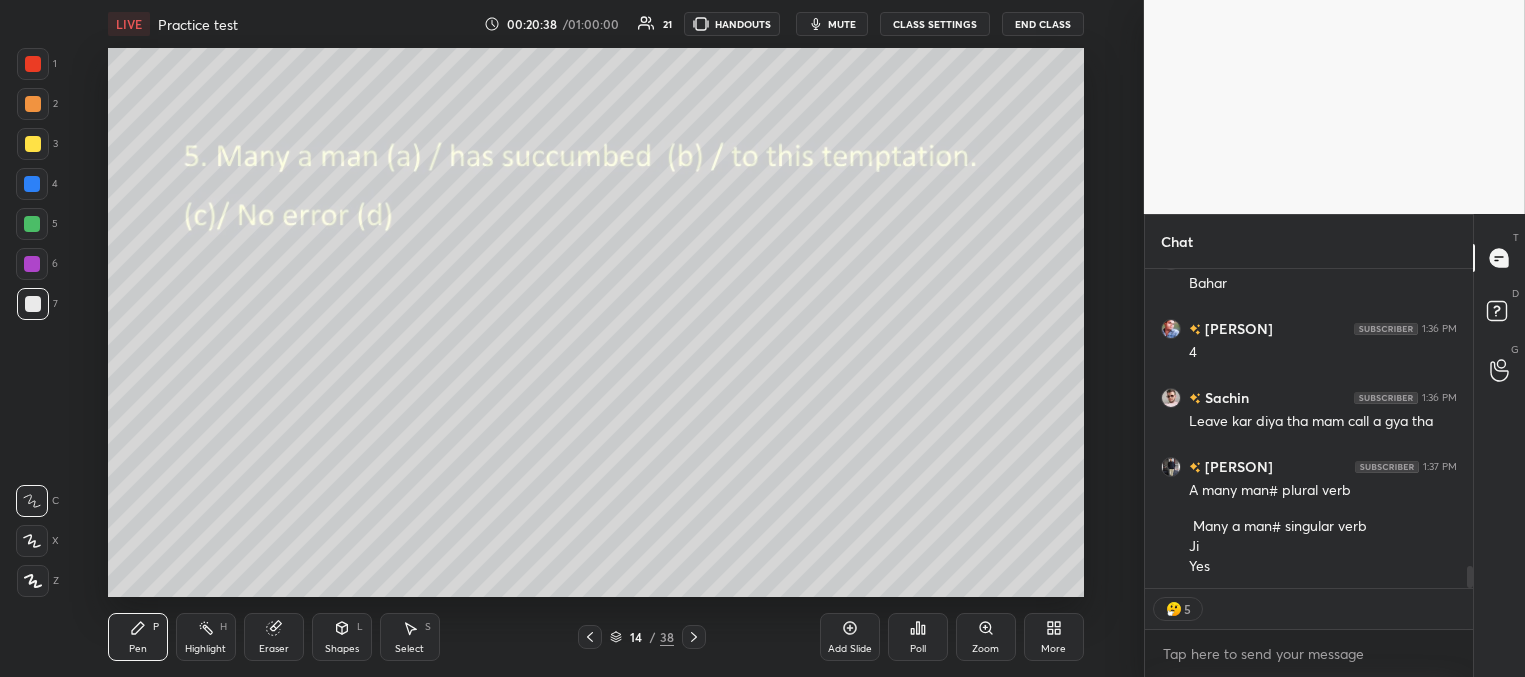 scroll, scrollTop: 4297, scrollLeft: 0, axis: vertical 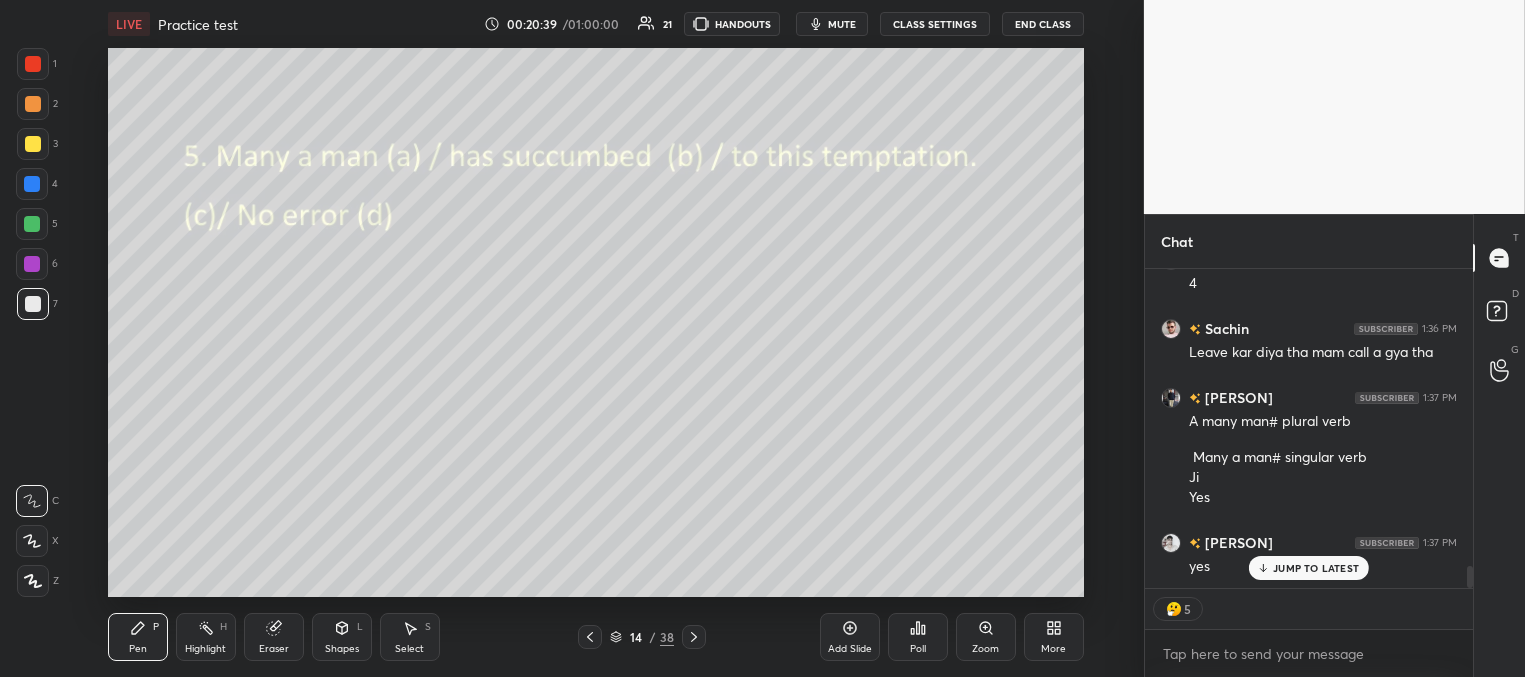 click 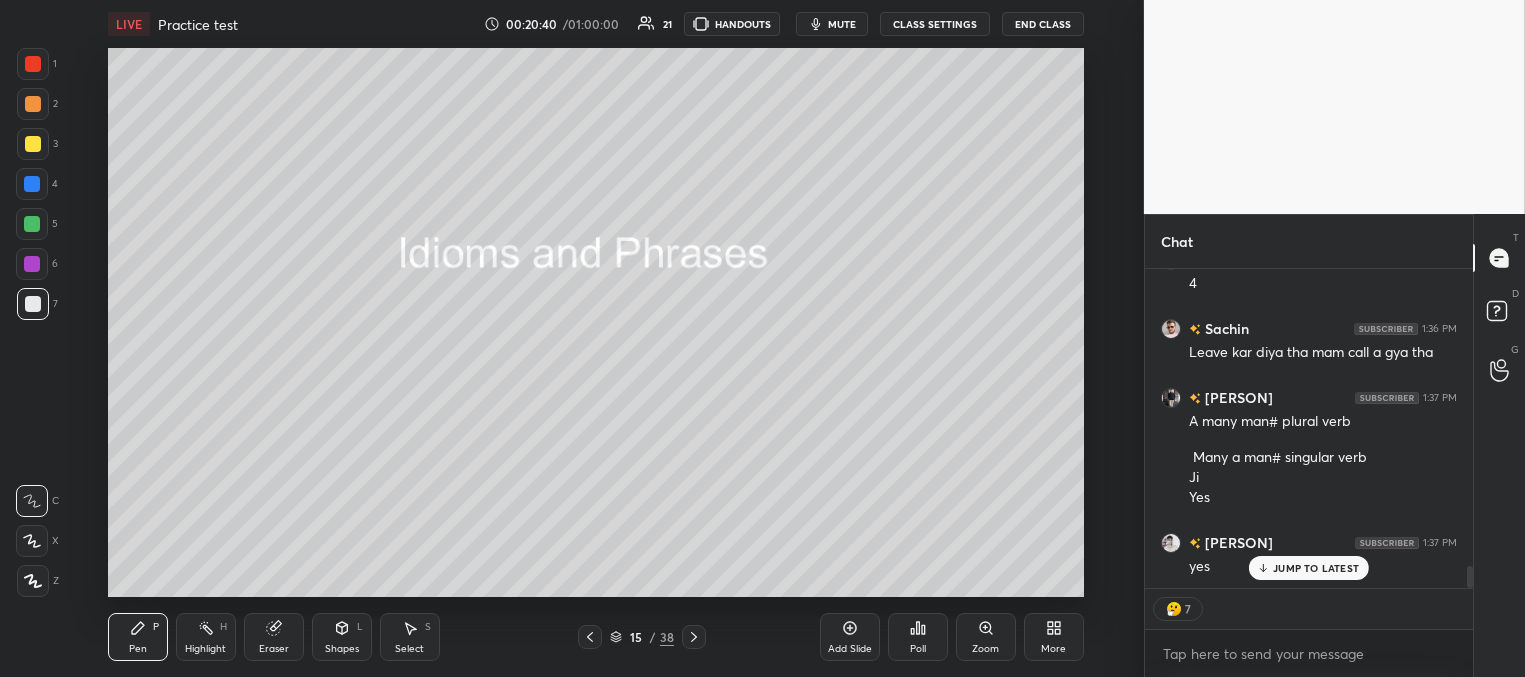 click 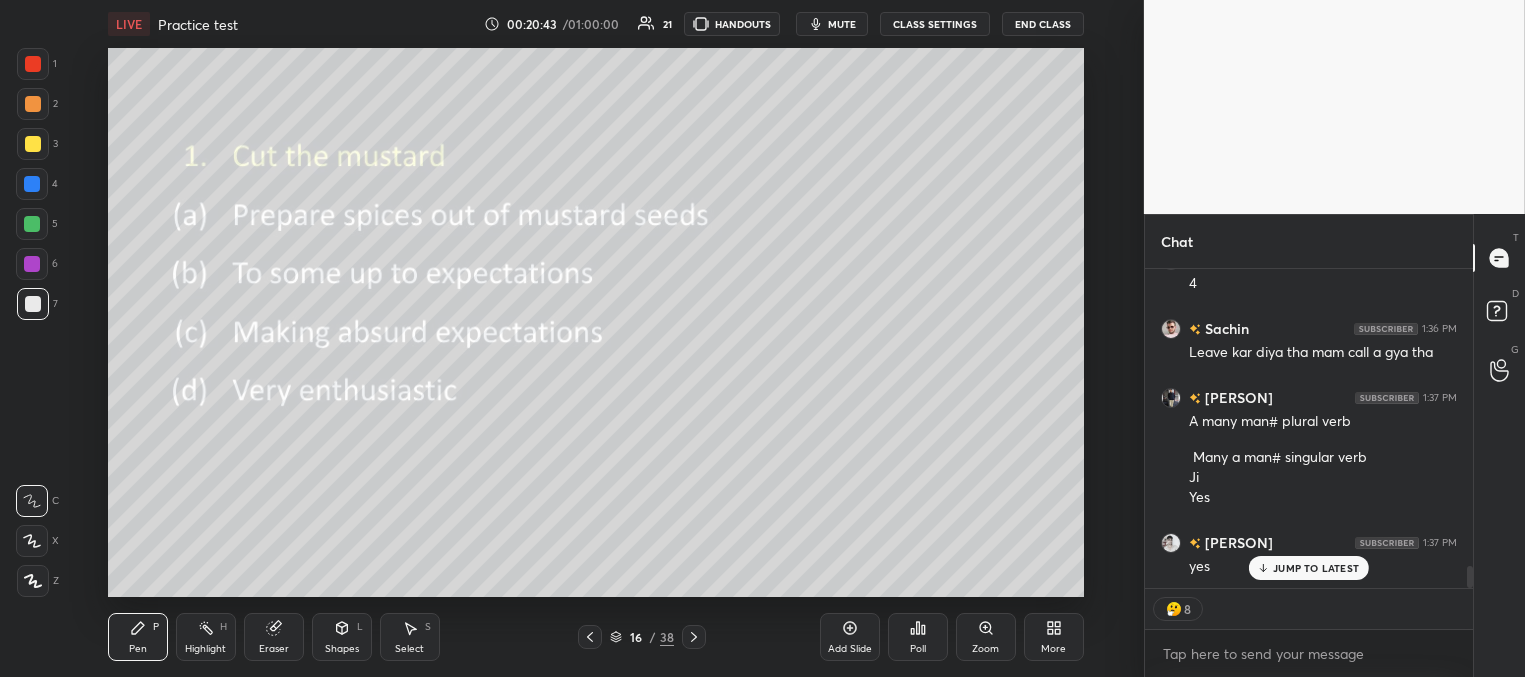 click on "Poll" at bounding box center (918, 637) 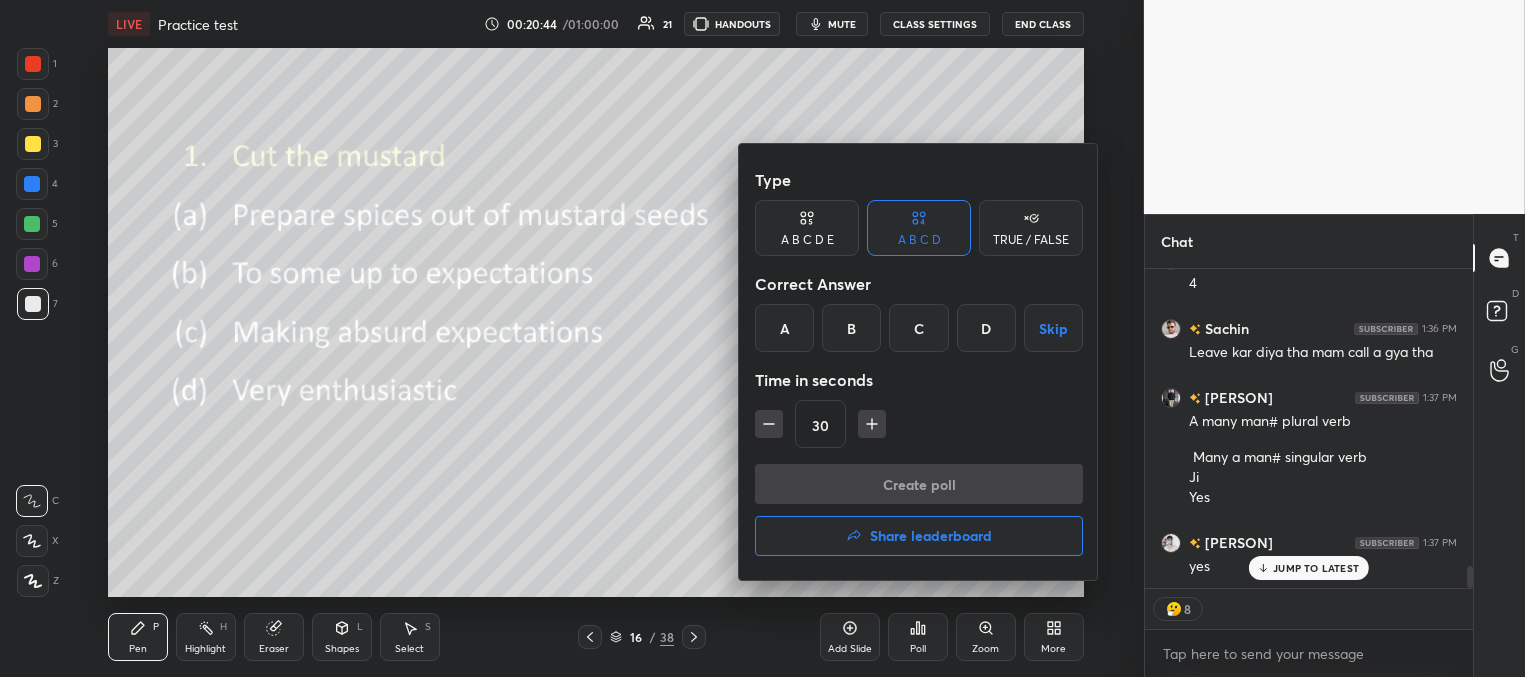 drag, startPoint x: 857, startPoint y: 325, endPoint x: 856, endPoint y: 352, distance: 27.018513 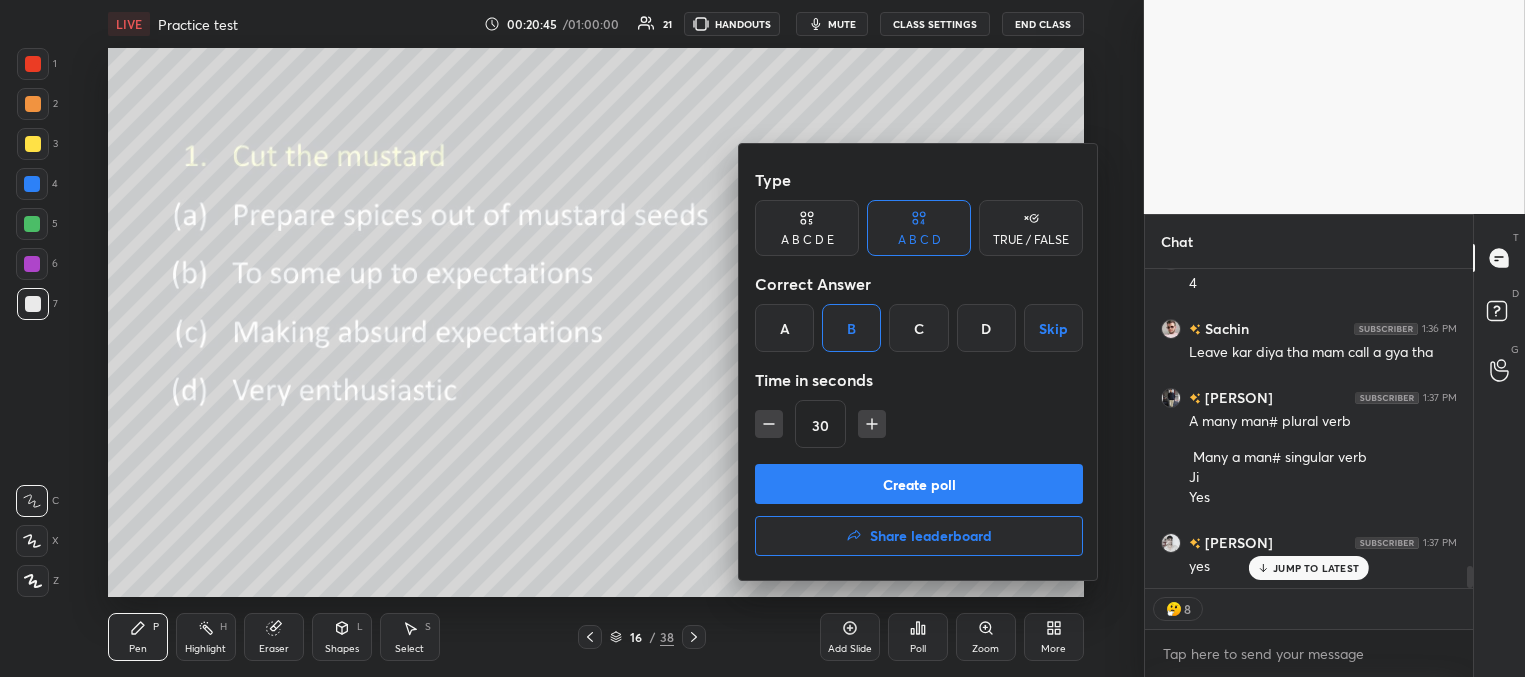 click on "Create poll" at bounding box center (919, 484) 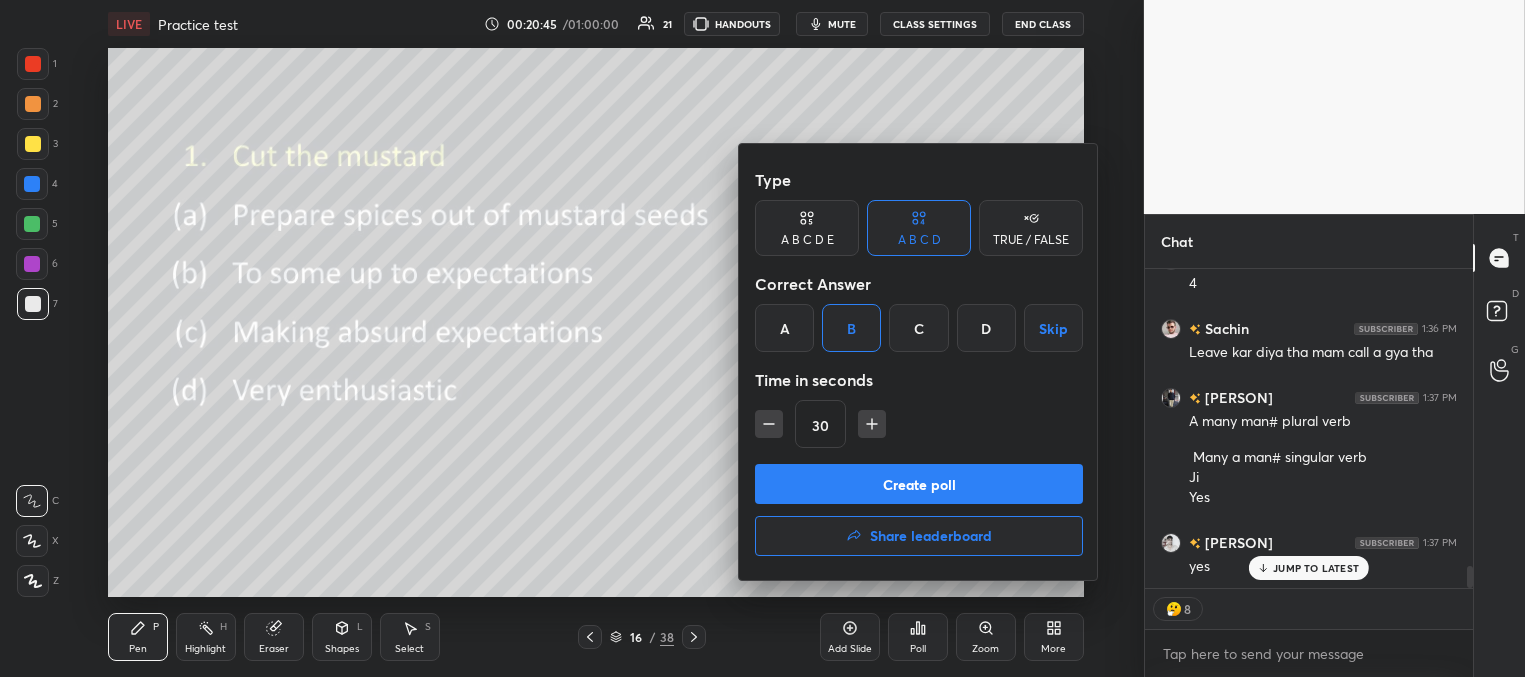 scroll, scrollTop: 382, scrollLeft: 322, axis: both 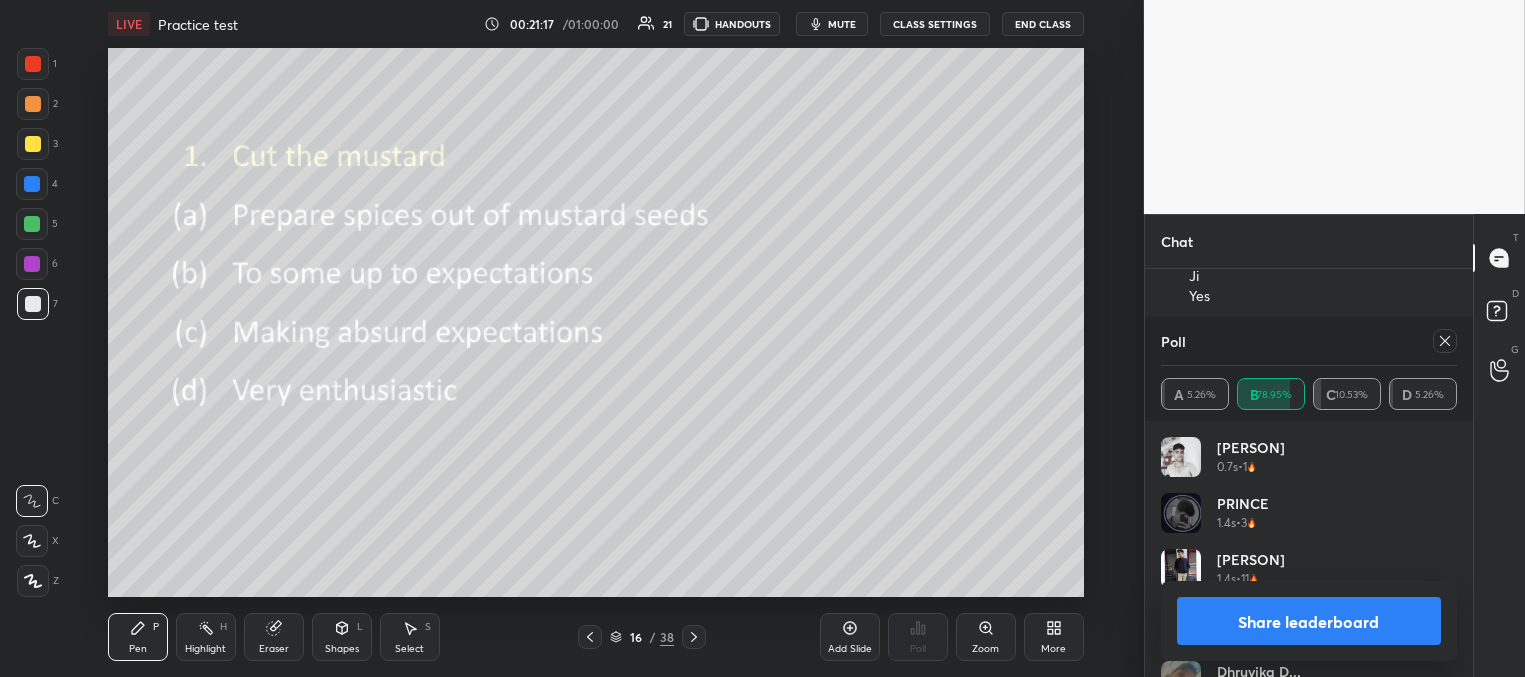 click 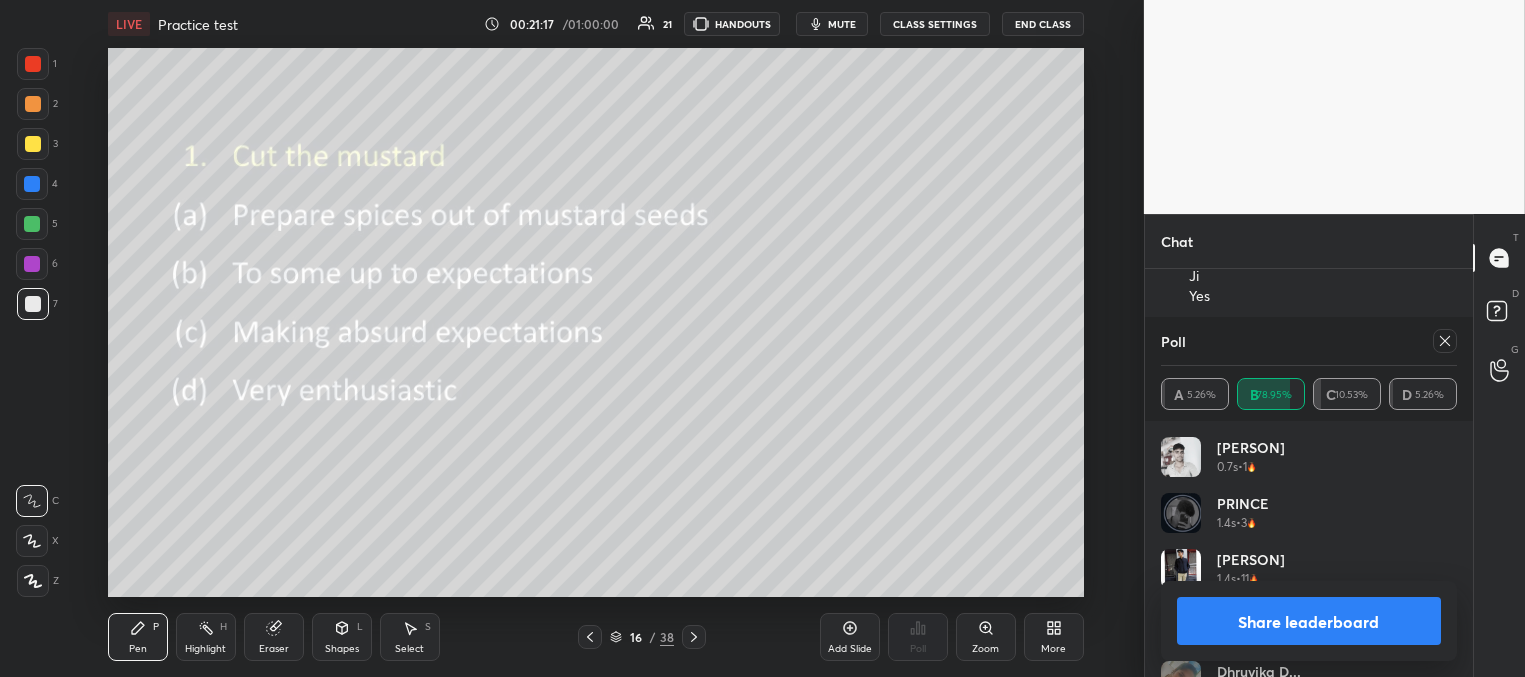 scroll, scrollTop: 165, scrollLeft: 291, axis: both 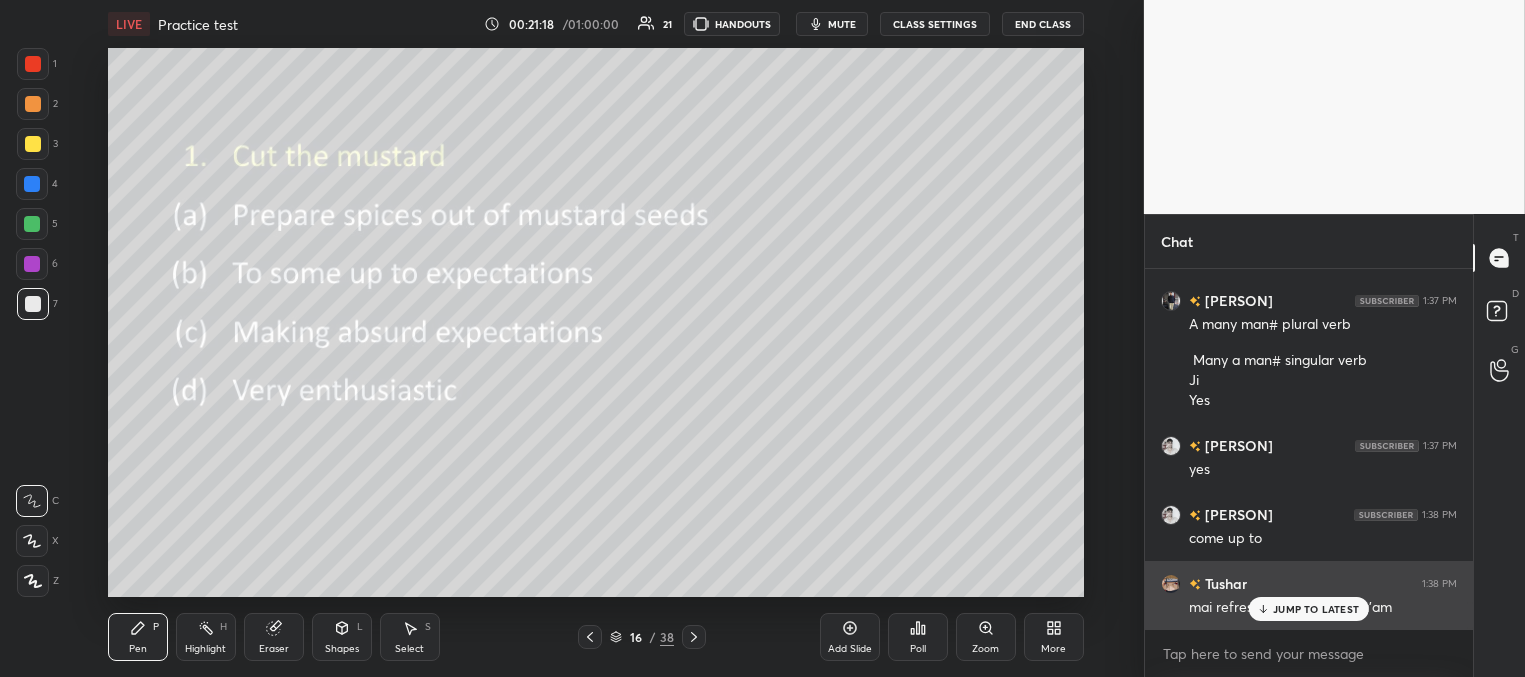 click on "JUMP TO LATEST" at bounding box center [1316, 609] 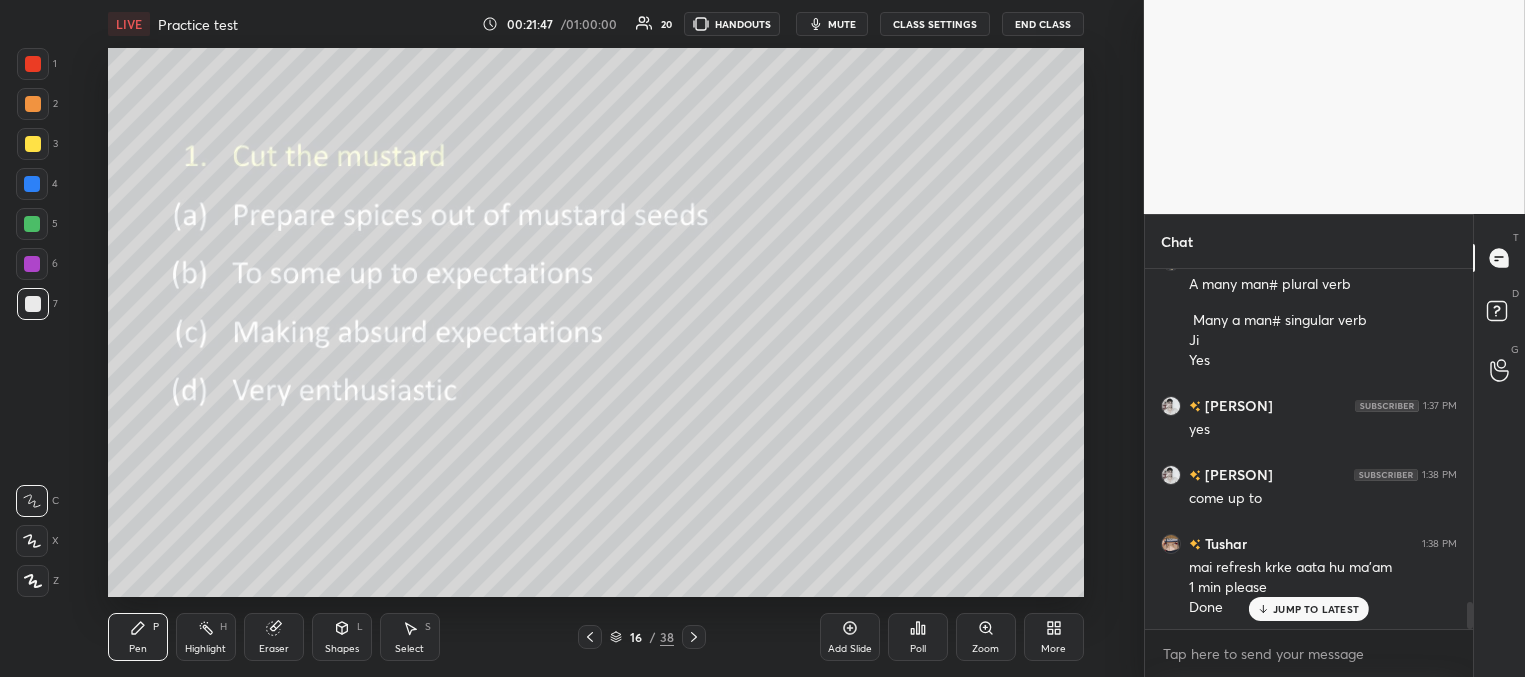 click on "JUMP TO LATEST" at bounding box center [1316, 609] 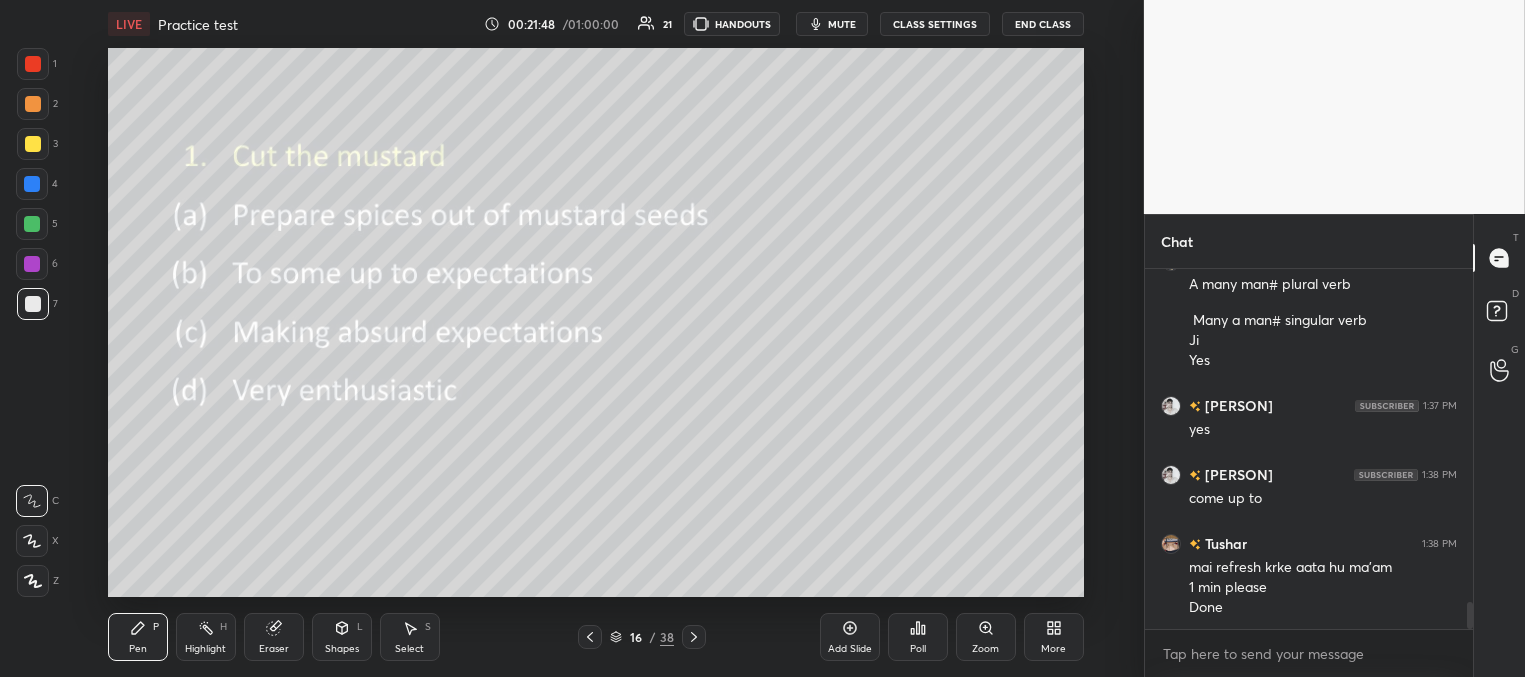 click 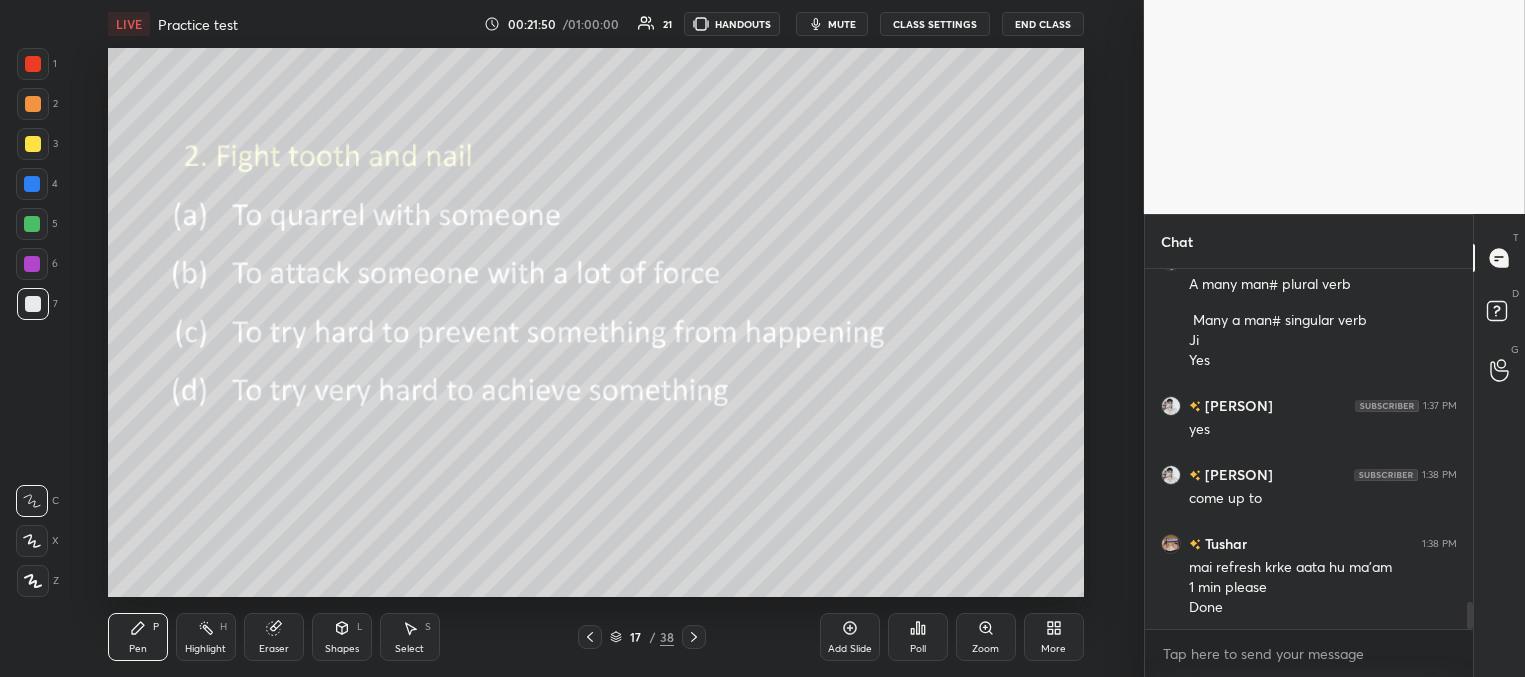 scroll, scrollTop: 4521, scrollLeft: 0, axis: vertical 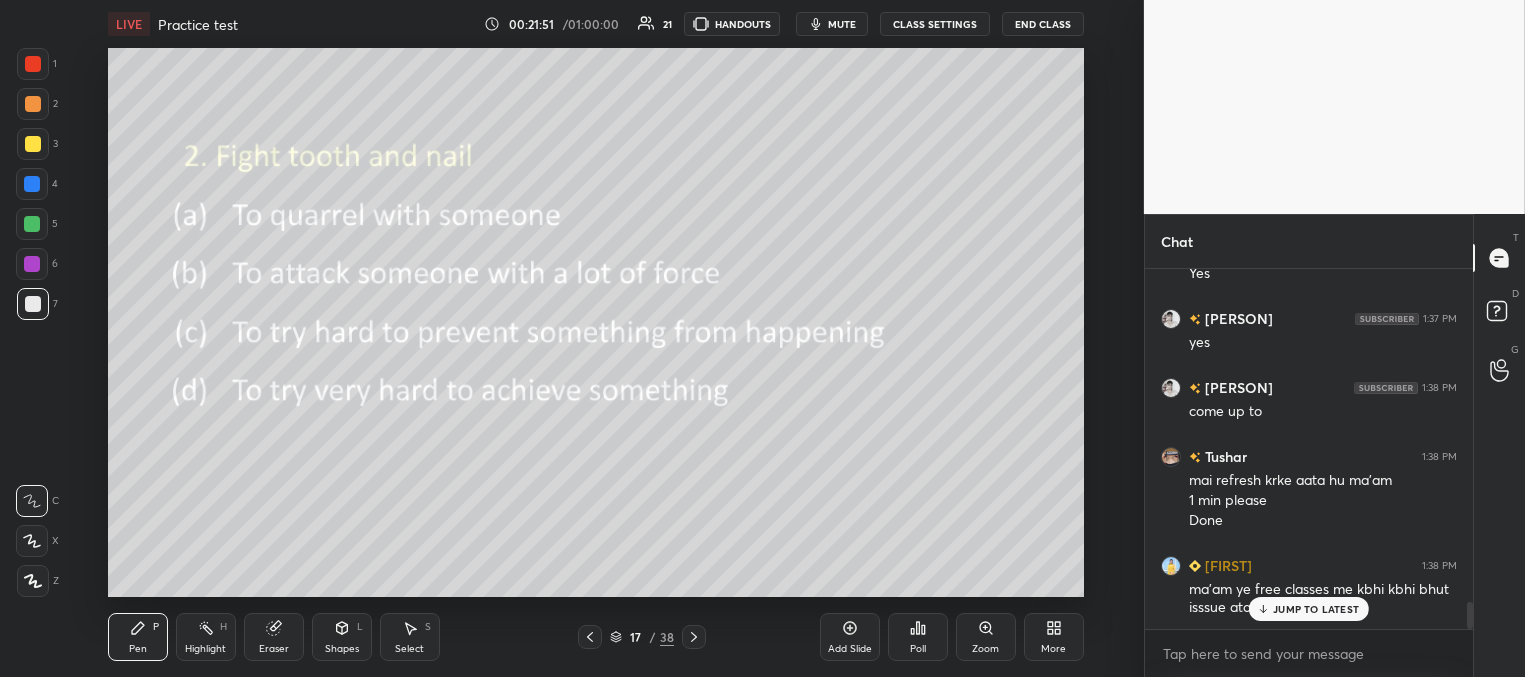 click on "Poll" at bounding box center [918, 637] 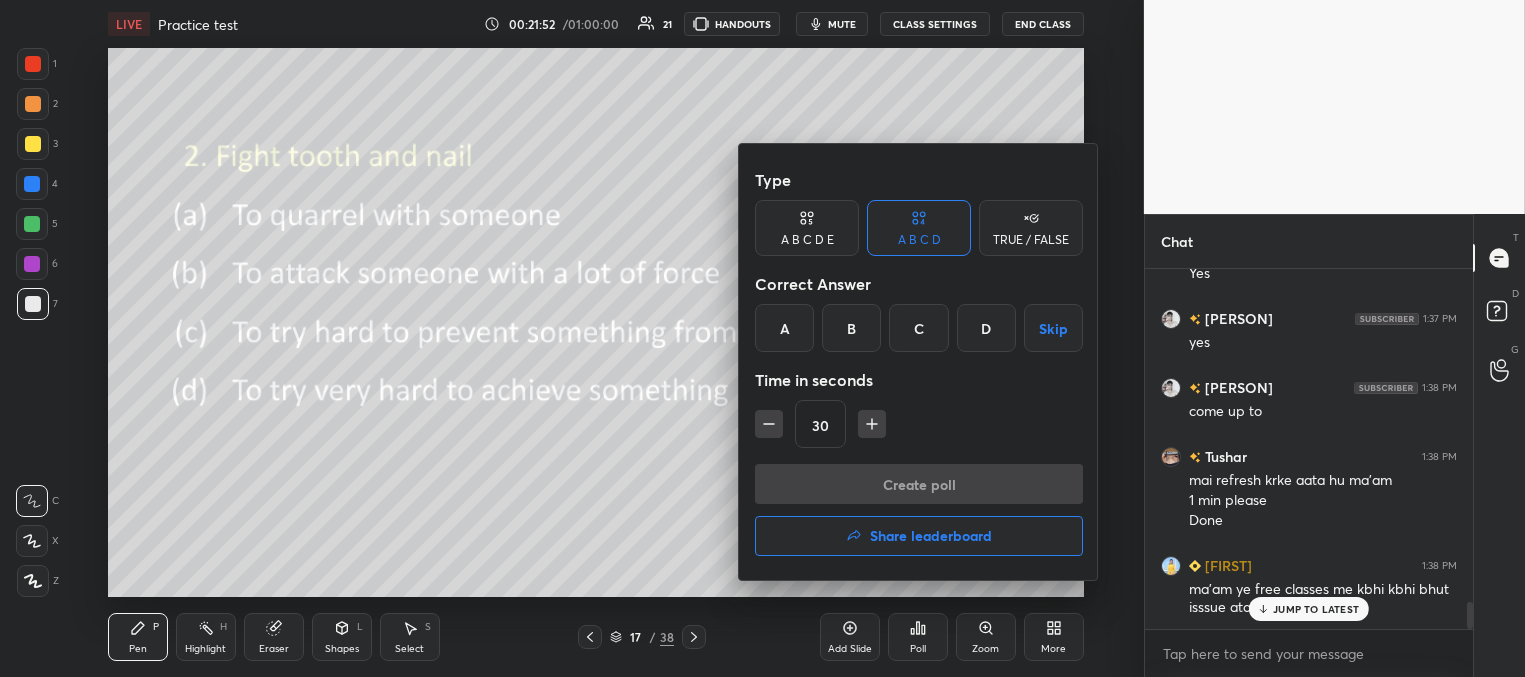 drag, startPoint x: 988, startPoint y: 323, endPoint x: 960, endPoint y: 391, distance: 73.53911 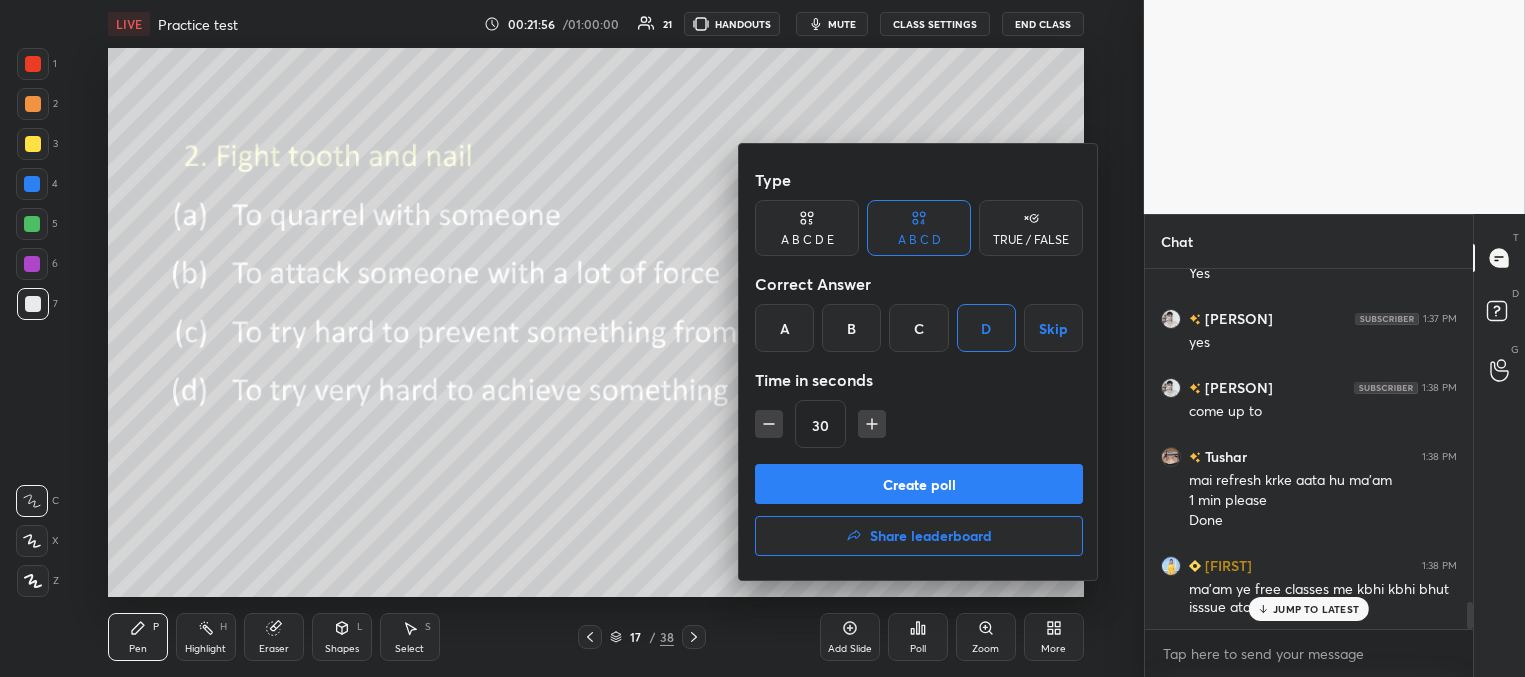 click on "Create poll" at bounding box center (919, 484) 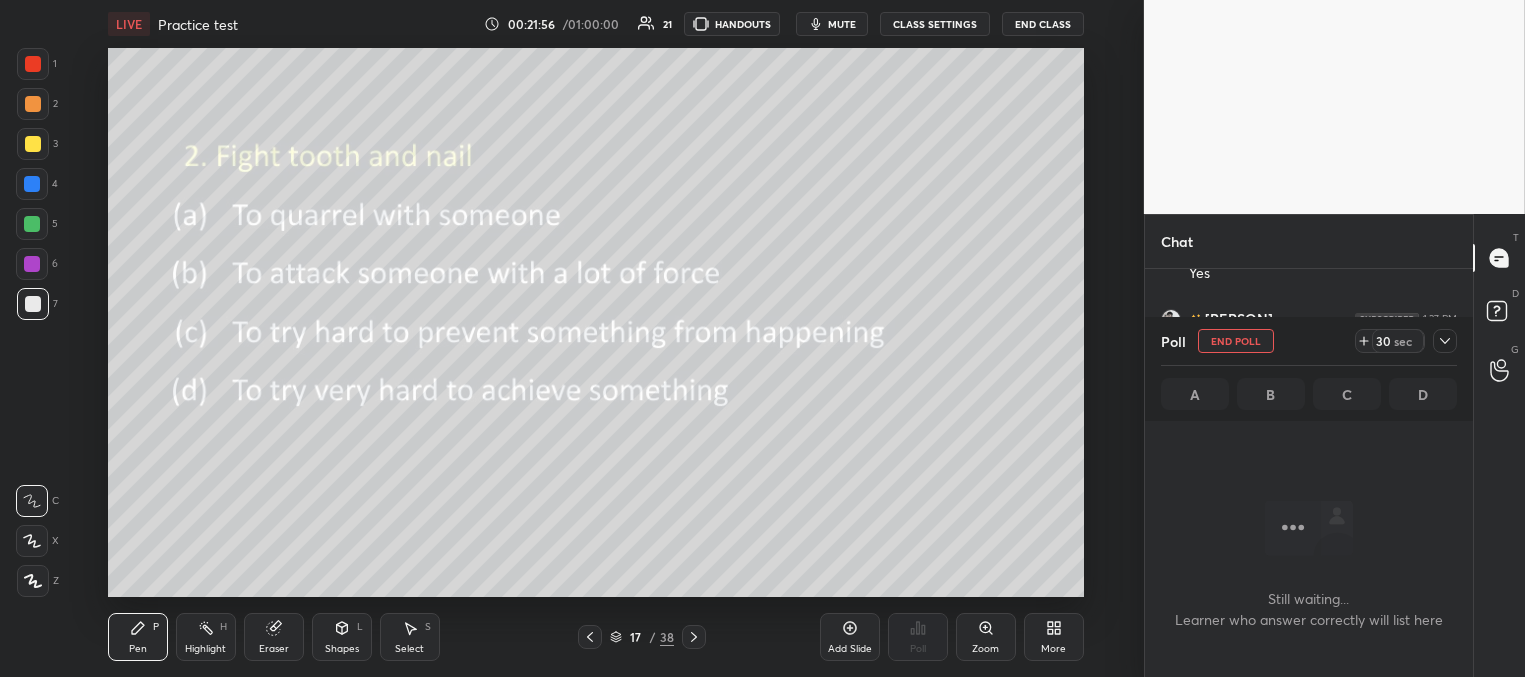 scroll, scrollTop: 6, scrollLeft: 6, axis: both 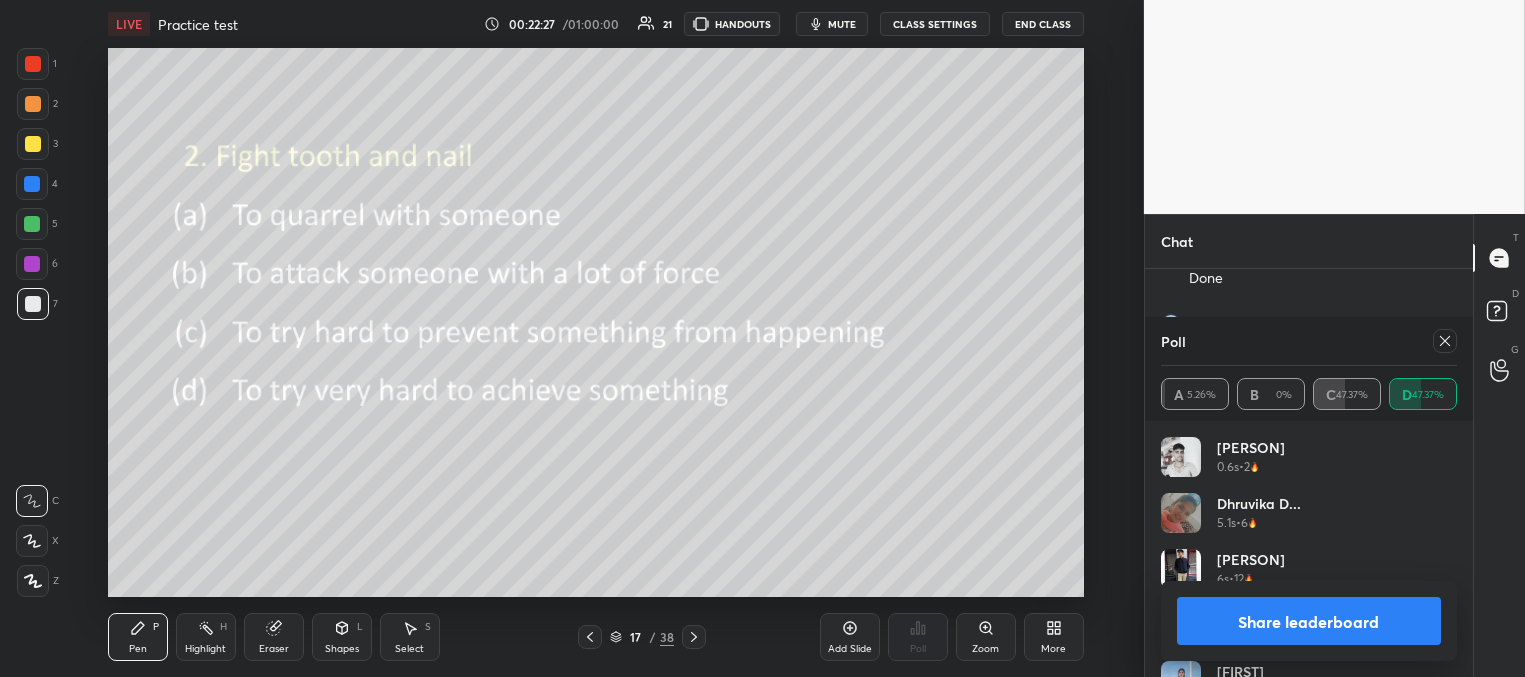 click 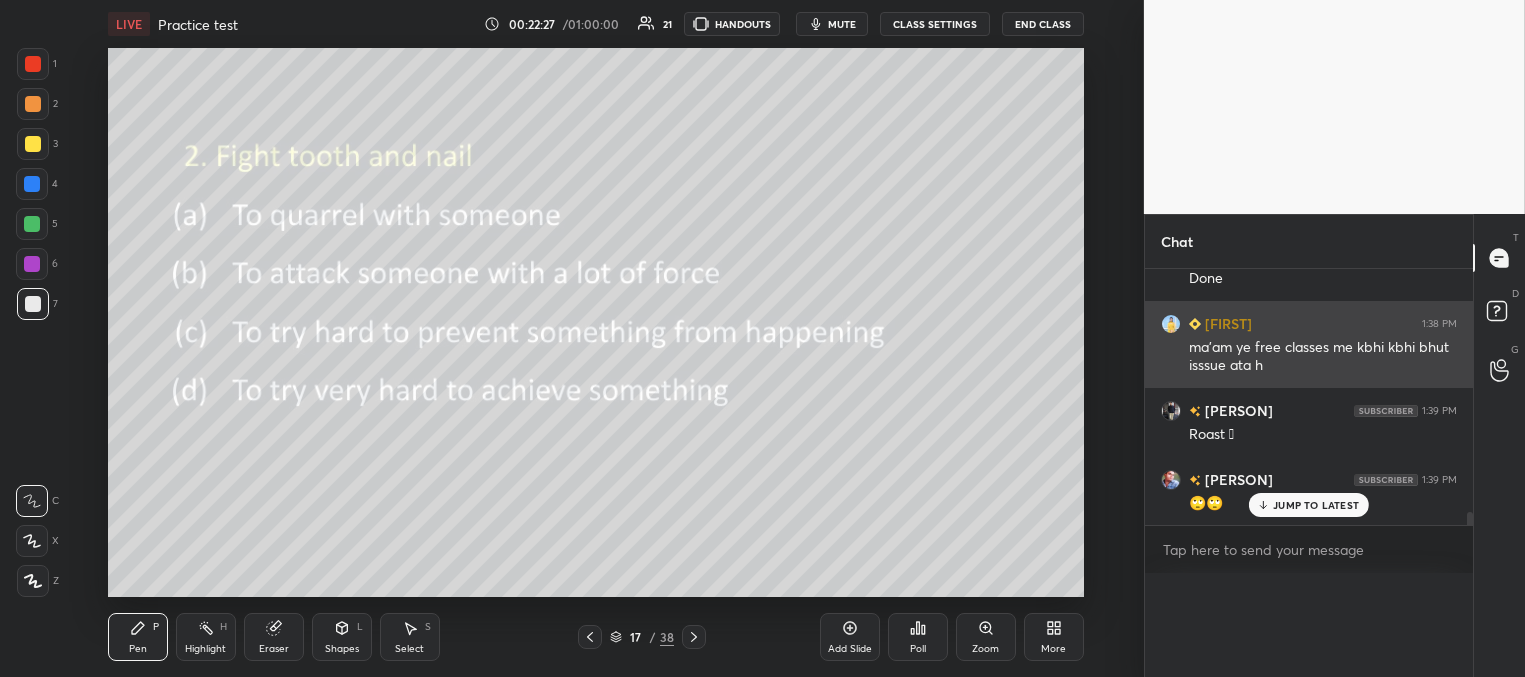 scroll, scrollTop: 176, scrollLeft: 291, axis: both 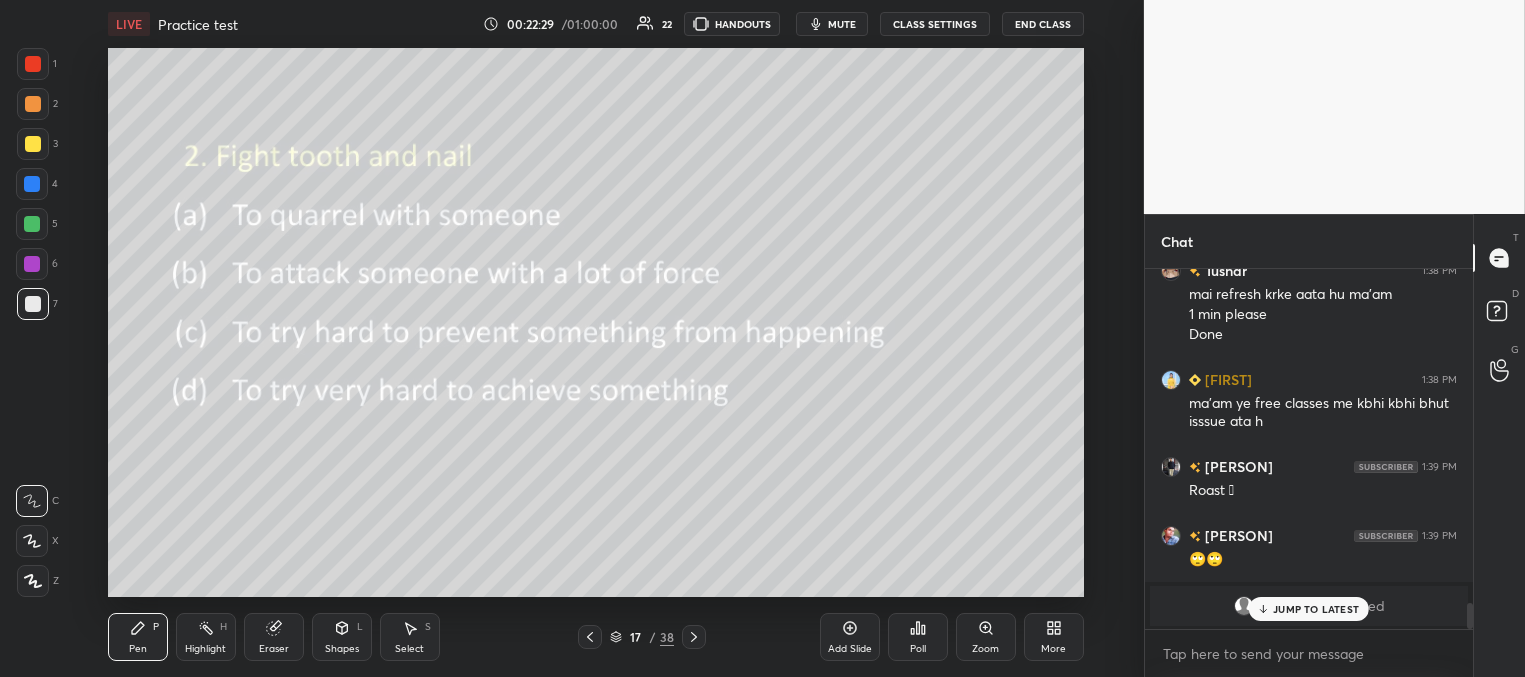 drag, startPoint x: 1278, startPoint y: 610, endPoint x: 1255, endPoint y: 602, distance: 24.351591 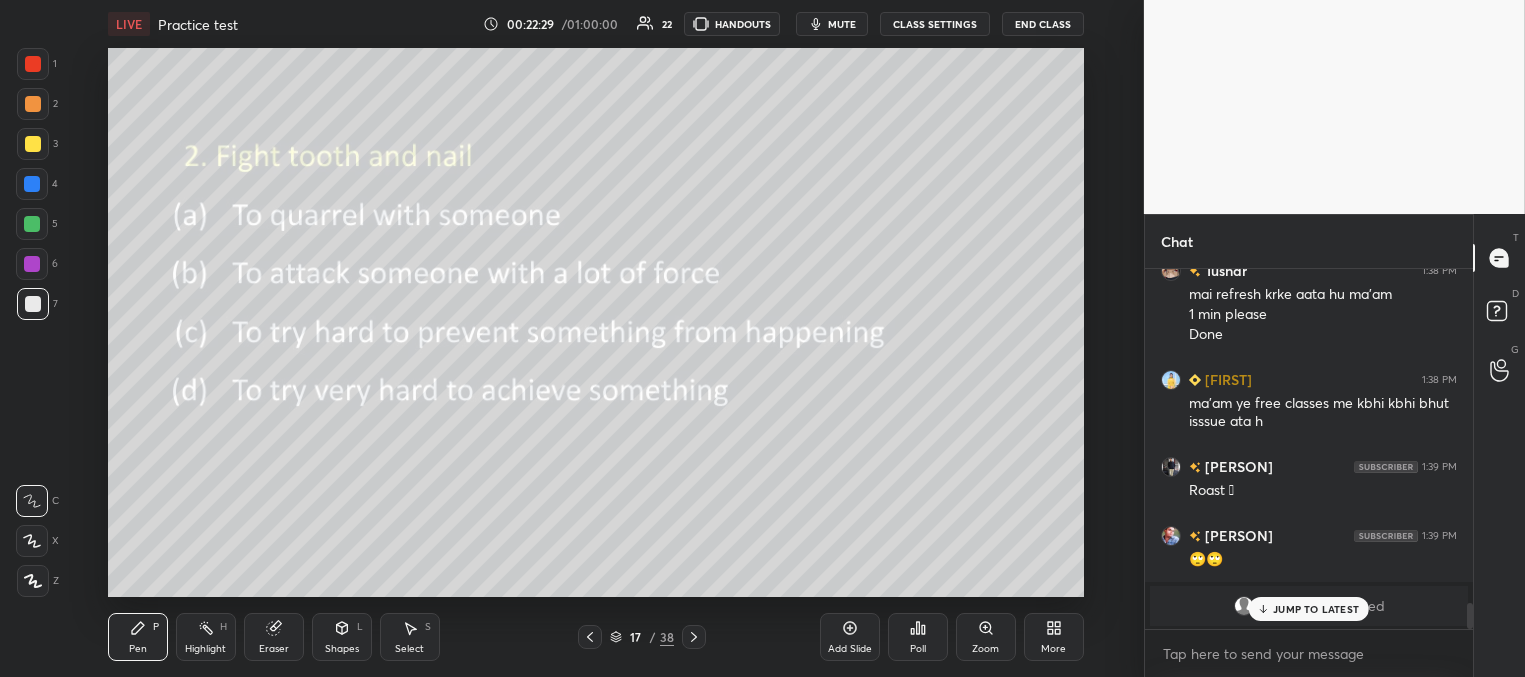 click on "JUMP TO LATEST" at bounding box center [1316, 609] 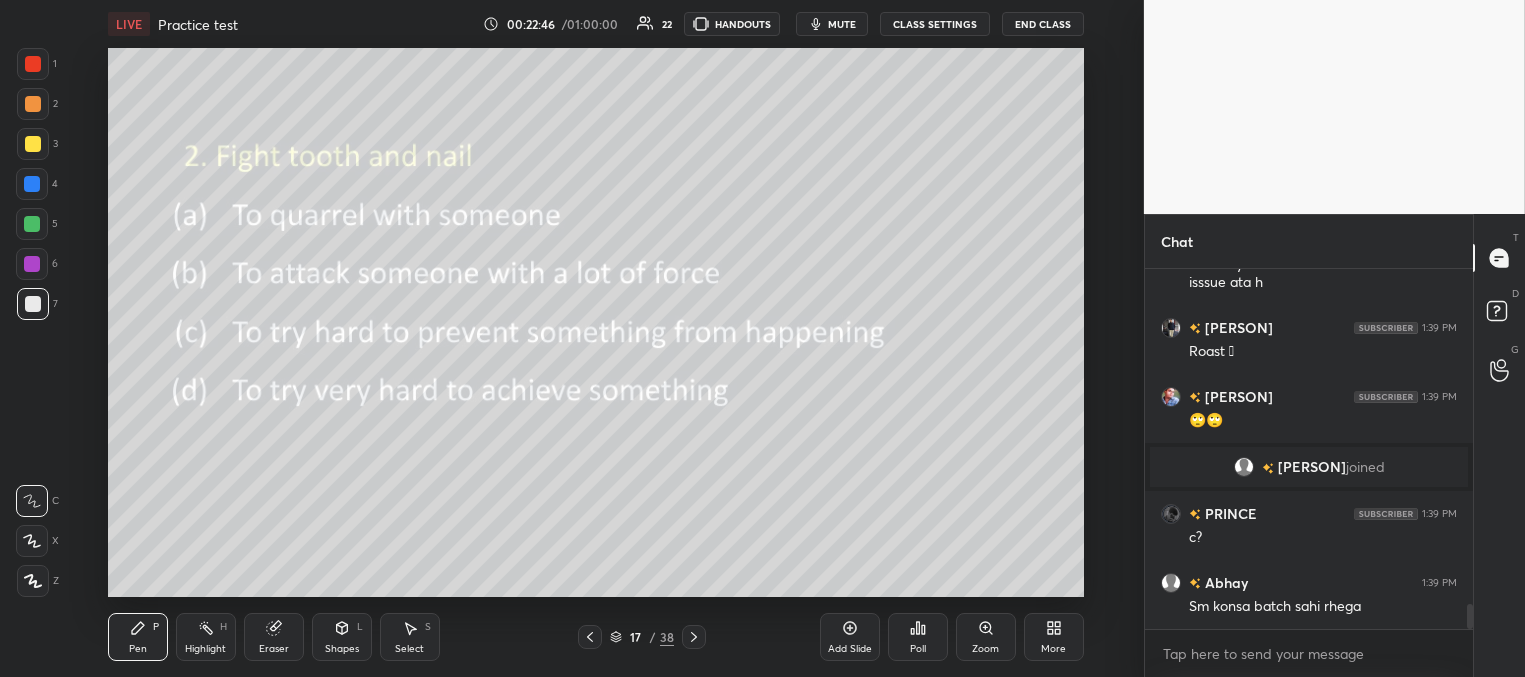 click 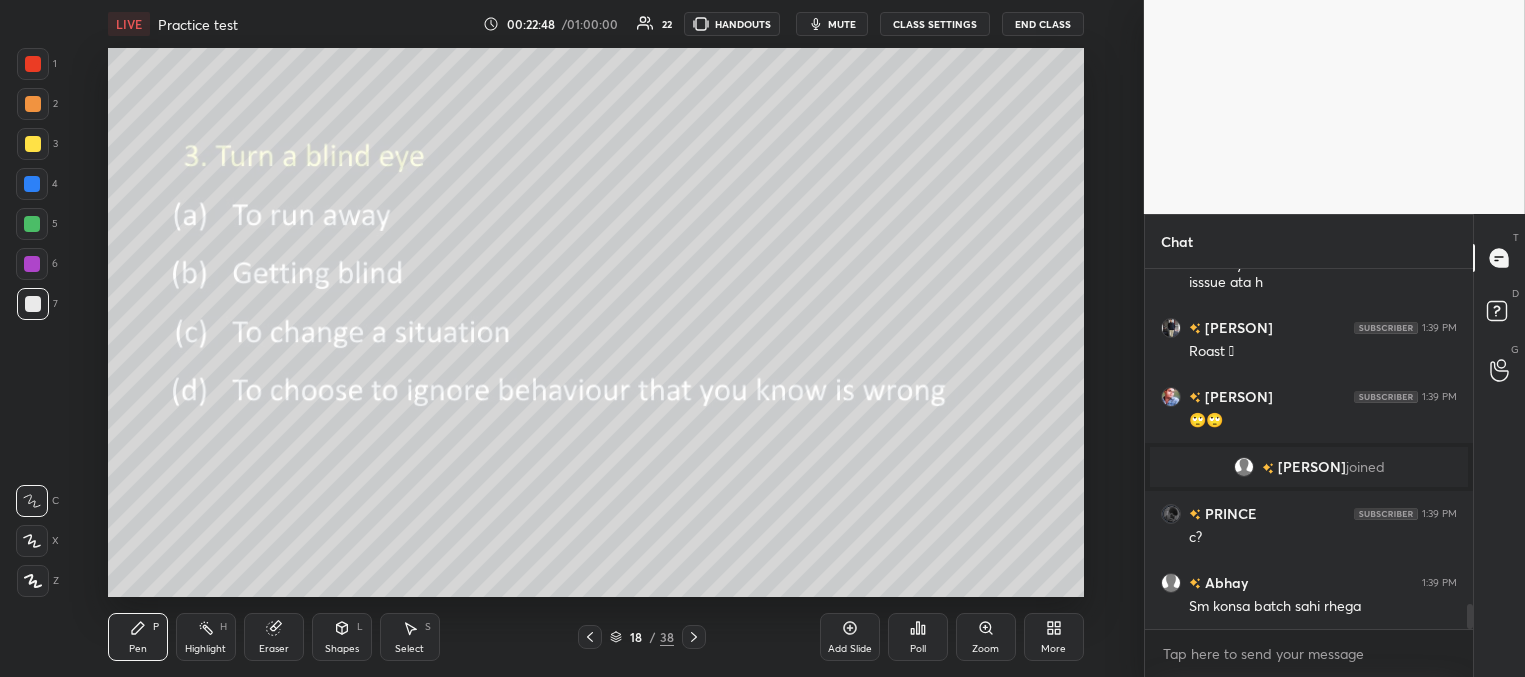click on "Poll" at bounding box center (918, 637) 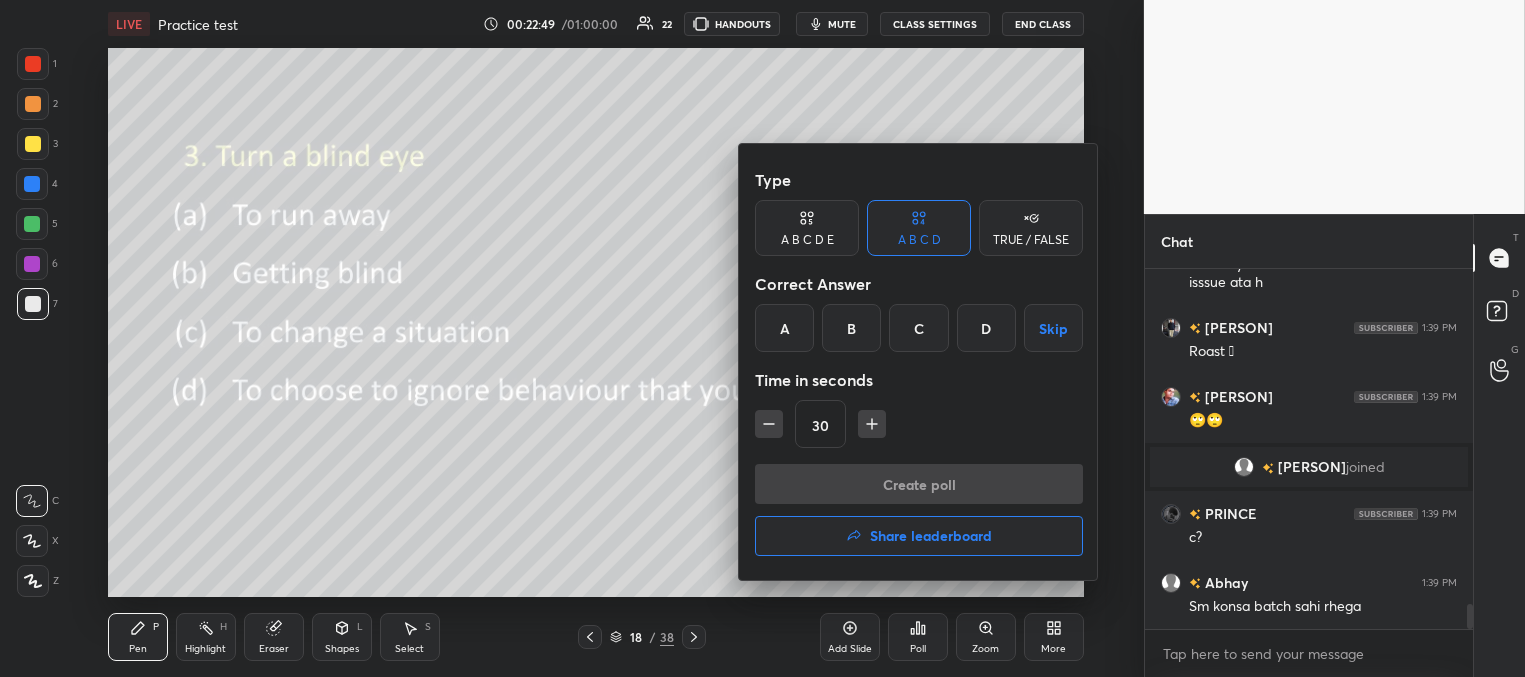 click on "D" at bounding box center [986, 328] 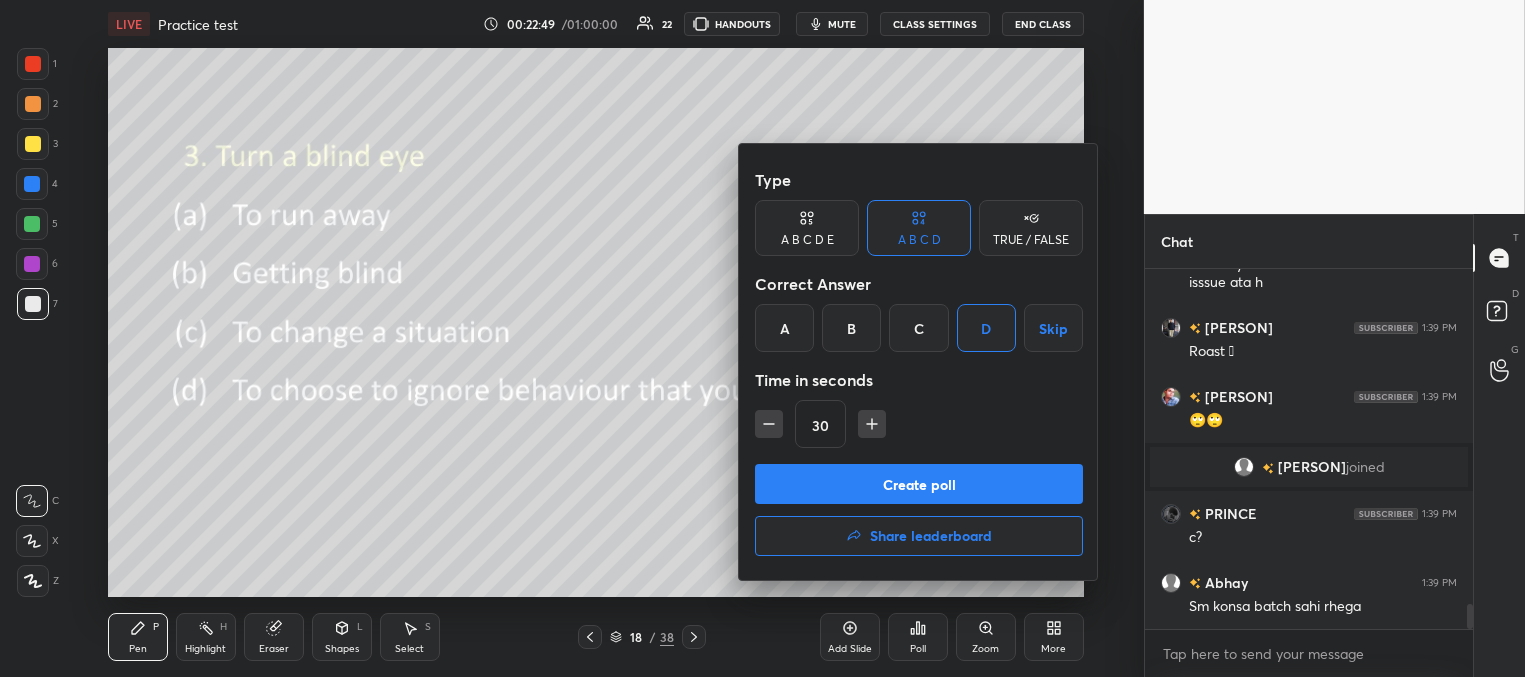 click on "Create poll" at bounding box center (919, 484) 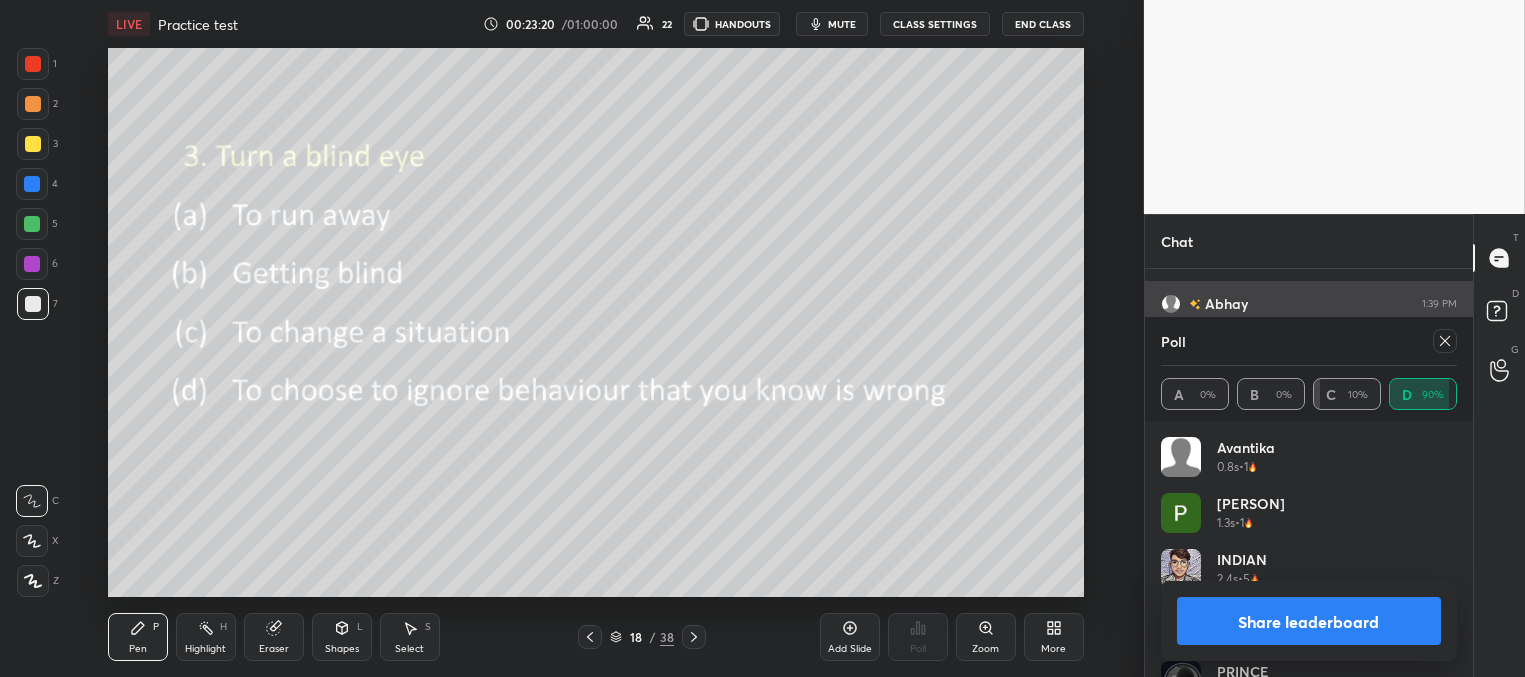 drag, startPoint x: 1443, startPoint y: 339, endPoint x: 1428, endPoint y: 338, distance: 15.033297 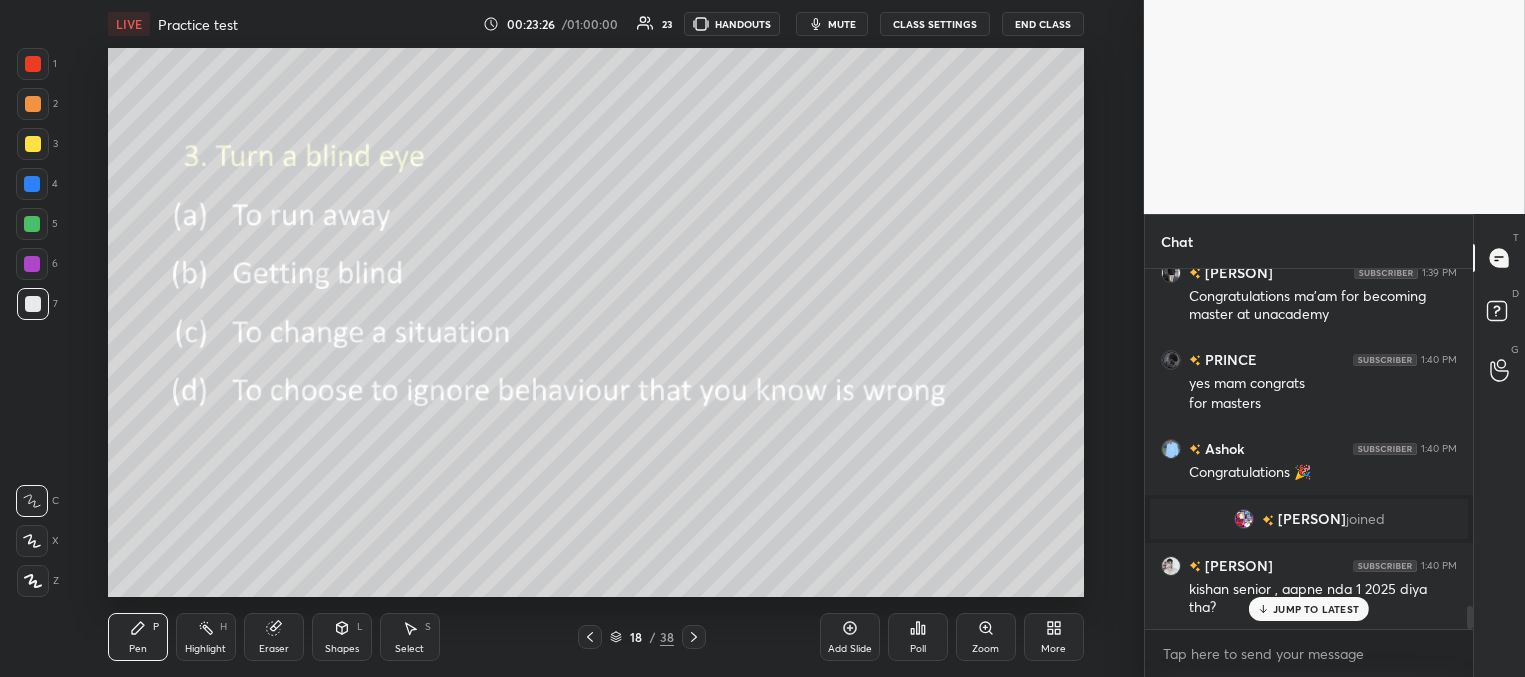 drag, startPoint x: 1288, startPoint y: 612, endPoint x: 1198, endPoint y: 594, distance: 91.78235 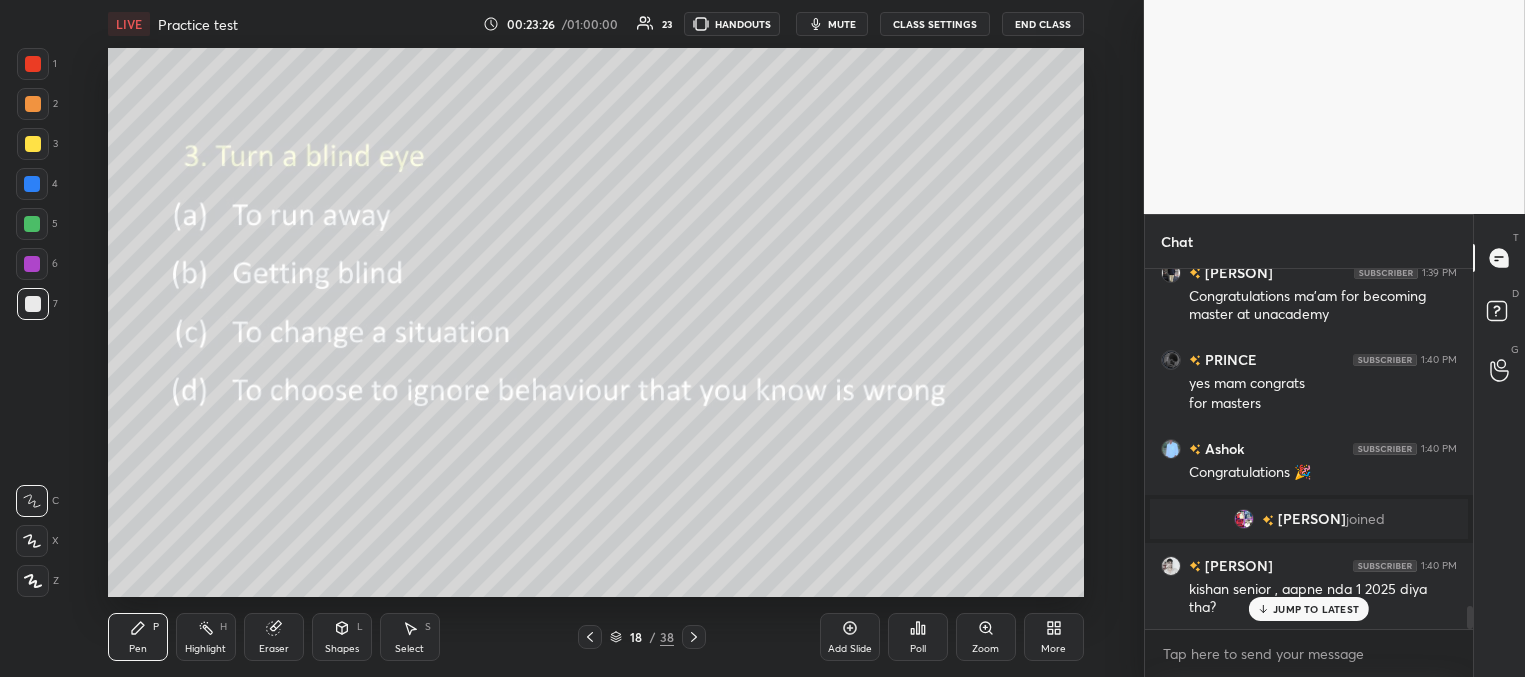 click on "JUMP TO LATEST" at bounding box center (1316, 609) 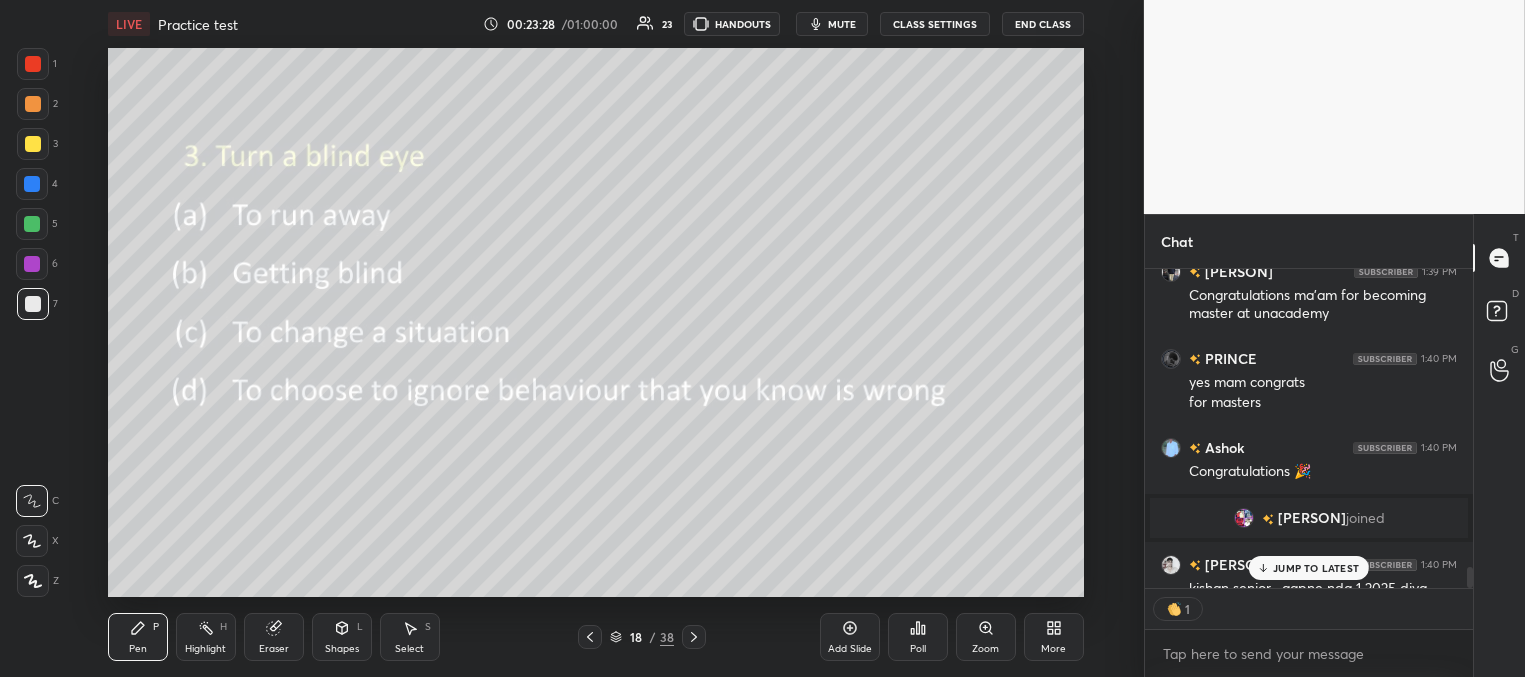 click on "JUMP TO LATEST" at bounding box center (1316, 568) 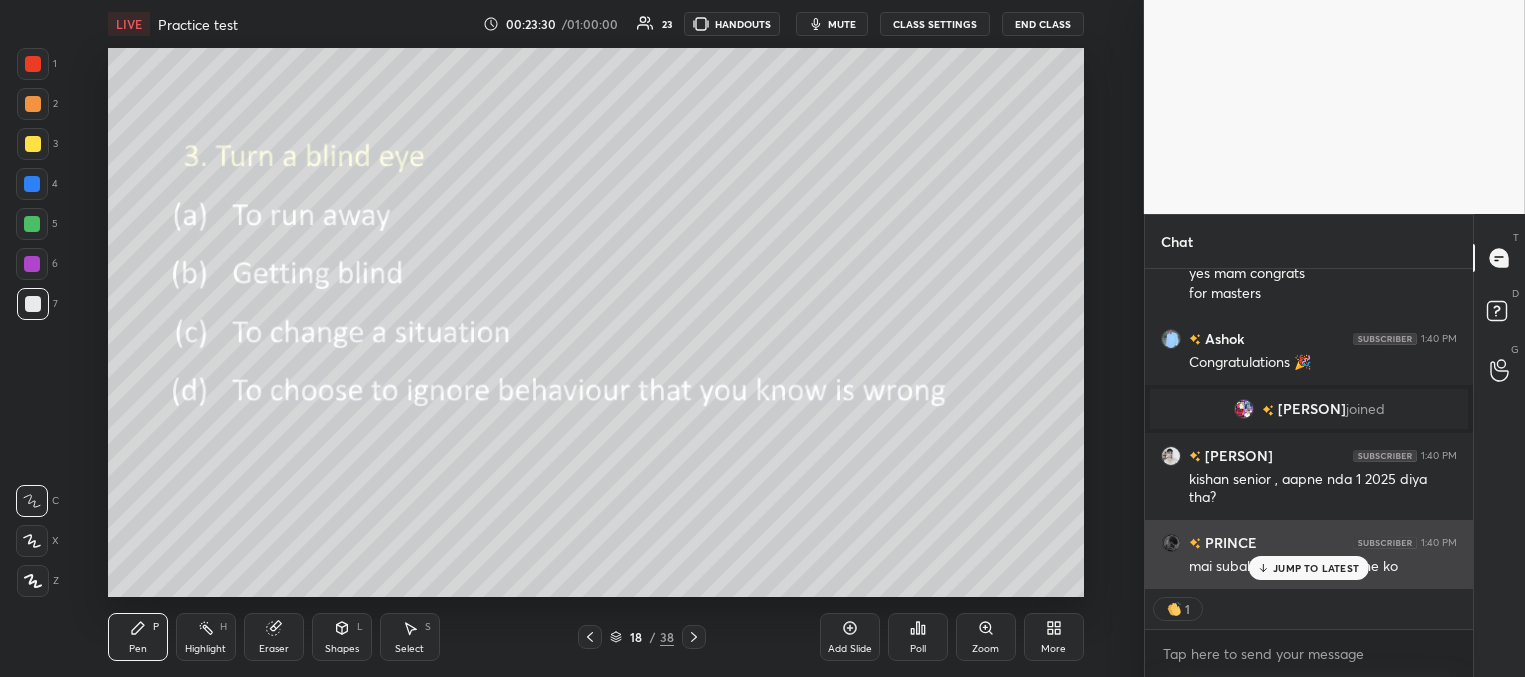 click on "JUMP TO LATEST" at bounding box center [1316, 568] 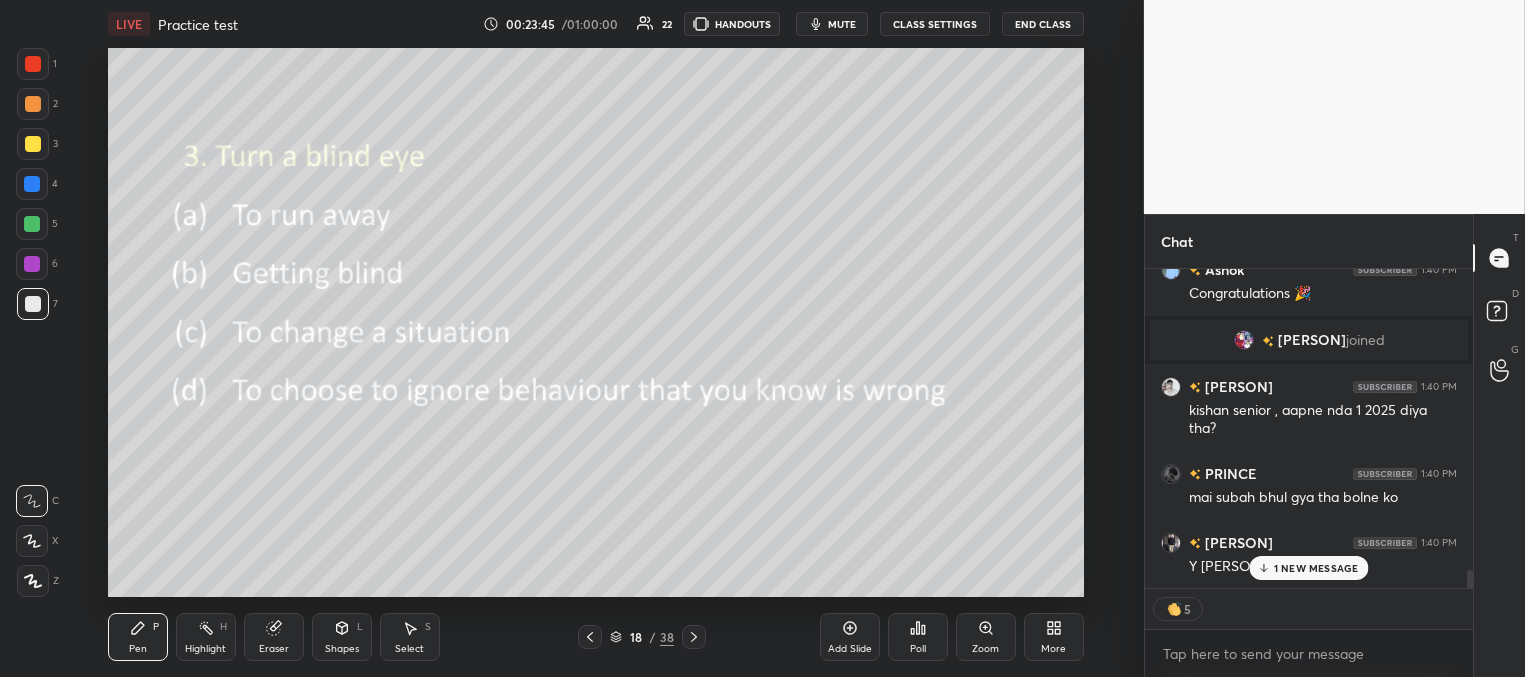 click on "1 NEW MESSAGE" at bounding box center [1308, 568] 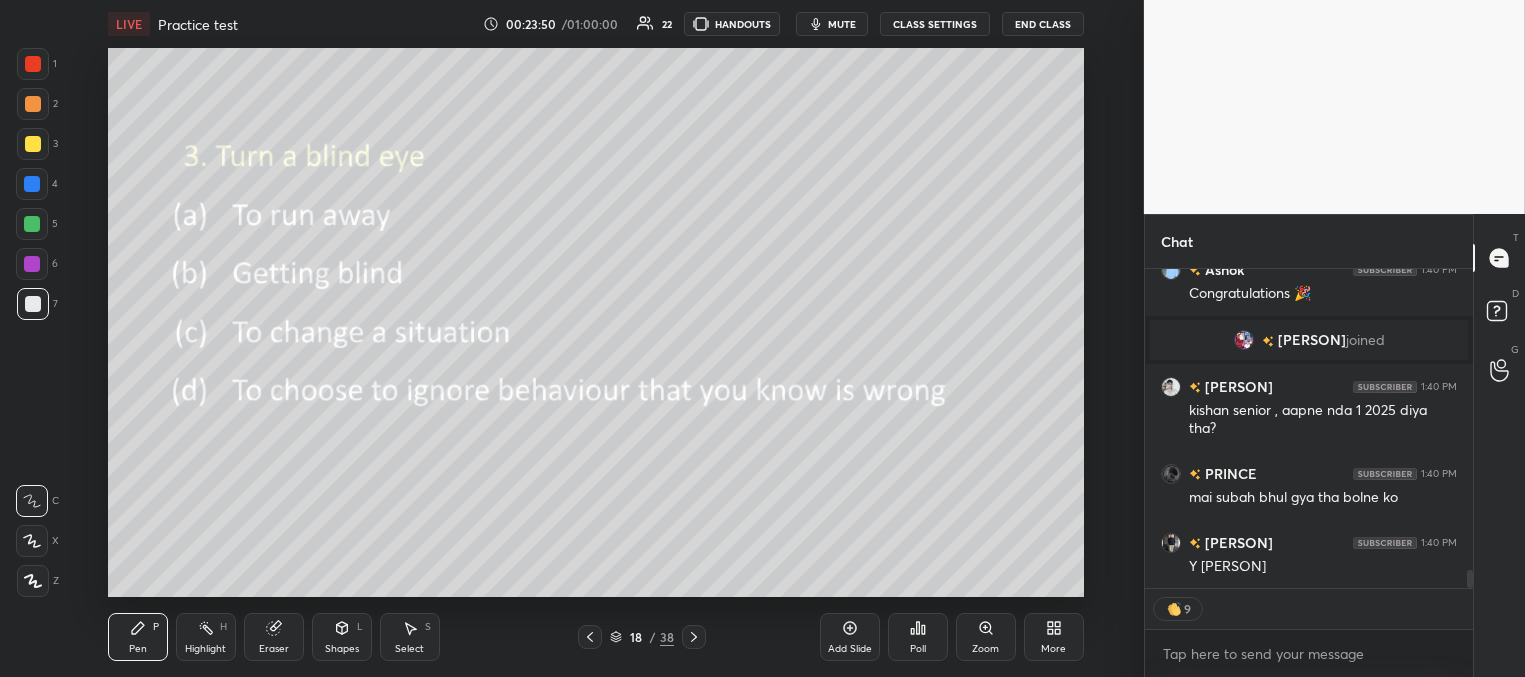 drag, startPoint x: 694, startPoint y: 636, endPoint x: 686, endPoint y: 646, distance: 12.806249 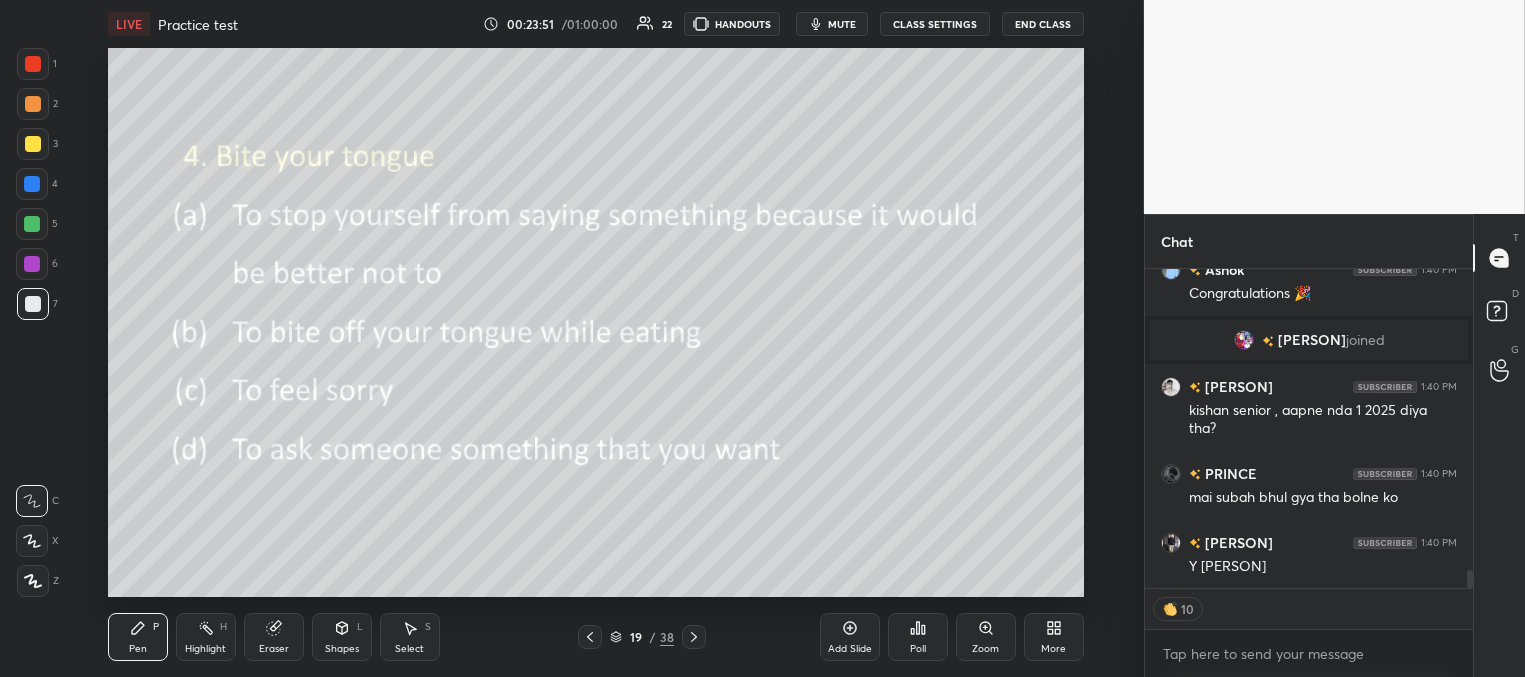 click on "Poll" at bounding box center [918, 637] 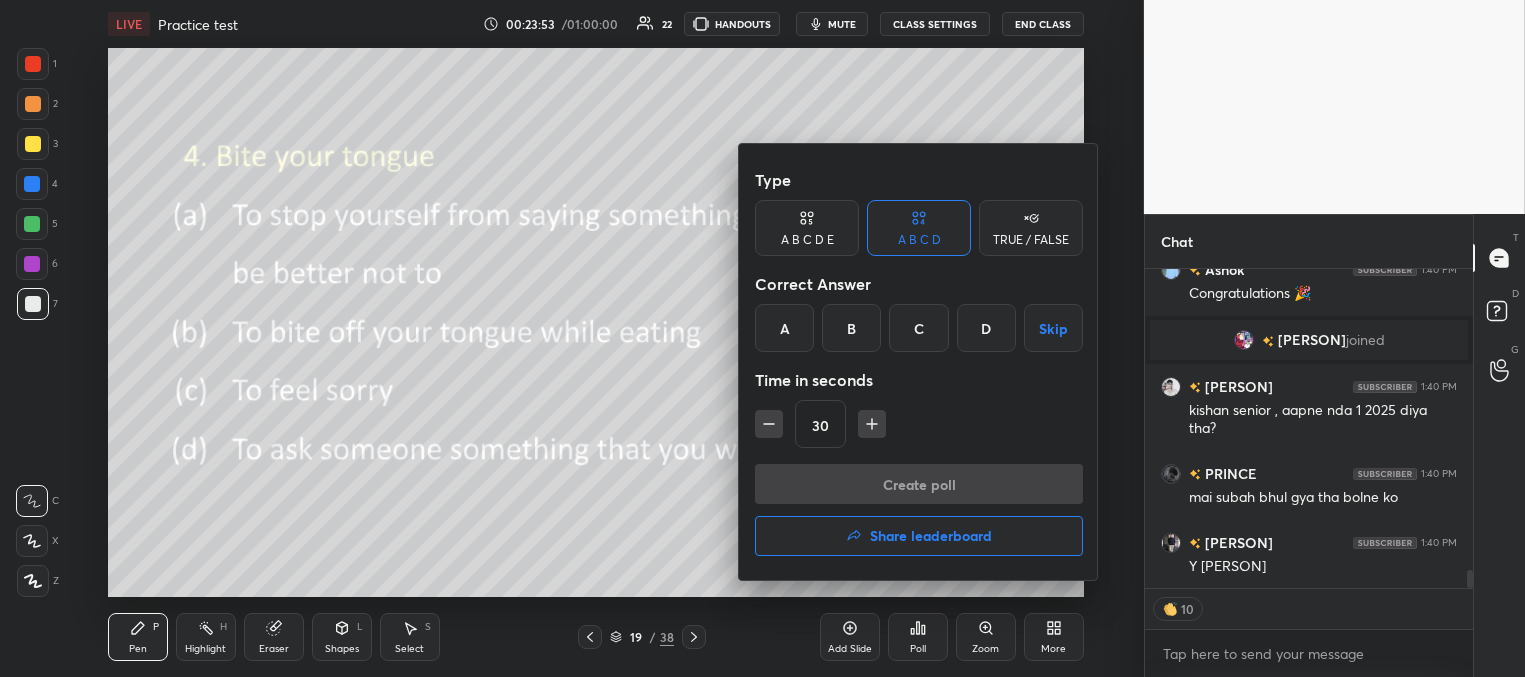 drag, startPoint x: 783, startPoint y: 333, endPoint x: 792, endPoint y: 341, distance: 12.0415945 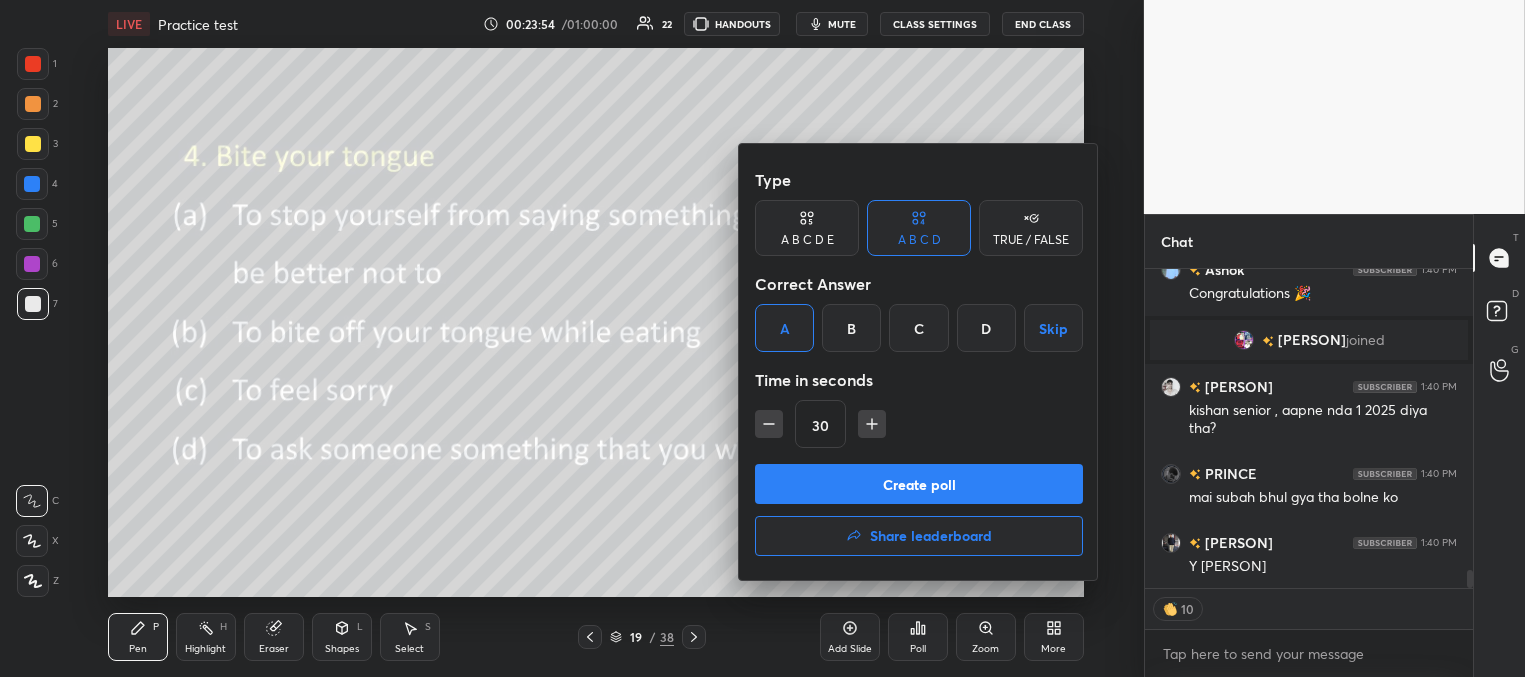 click on "Create poll" at bounding box center (919, 484) 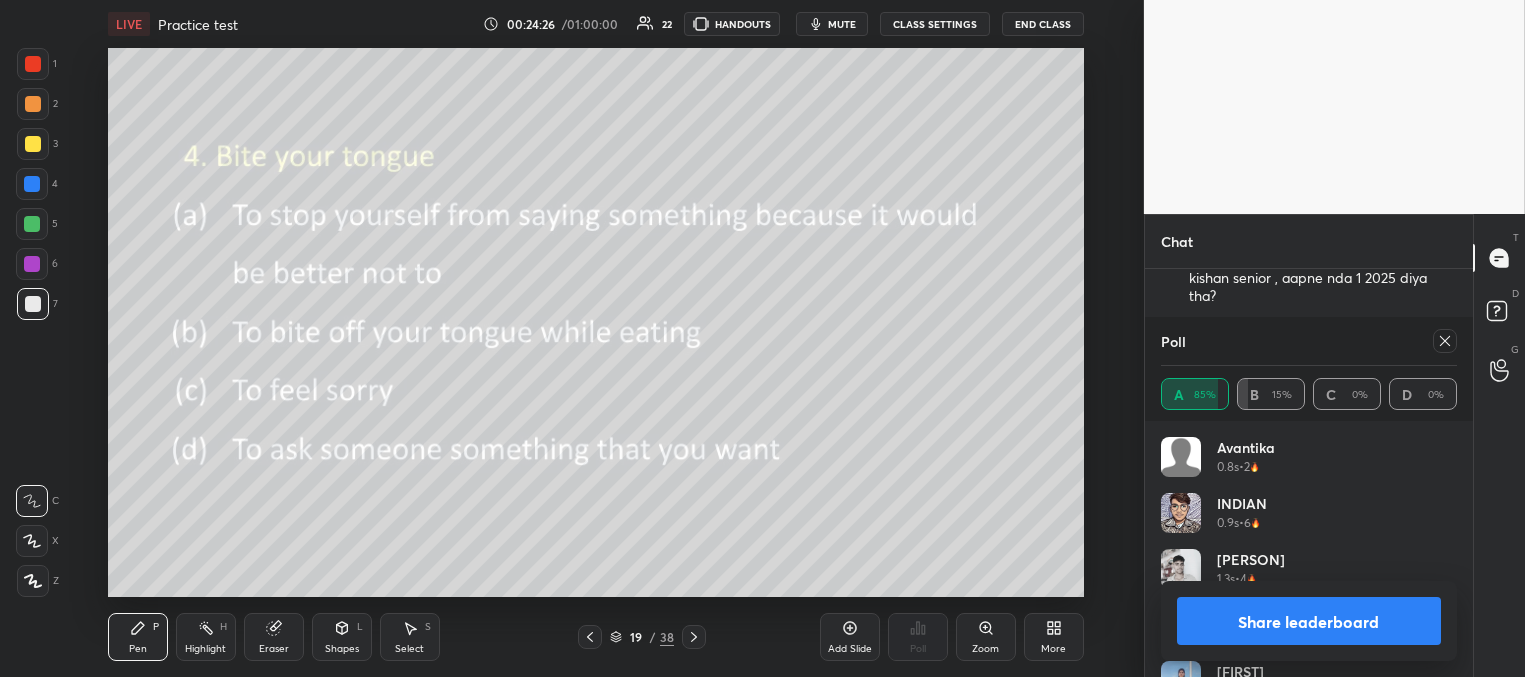 drag, startPoint x: 1445, startPoint y: 344, endPoint x: 1423, endPoint y: 341, distance: 22.203604 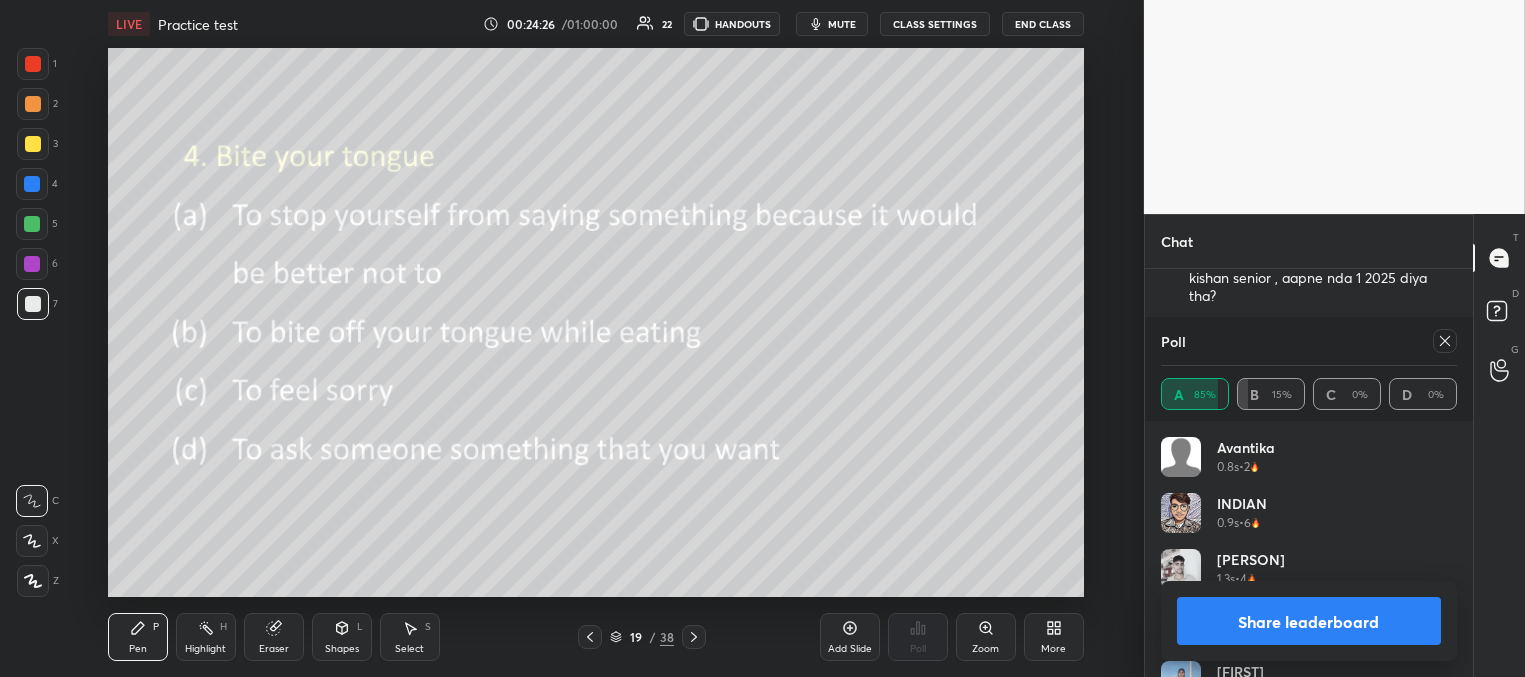 click 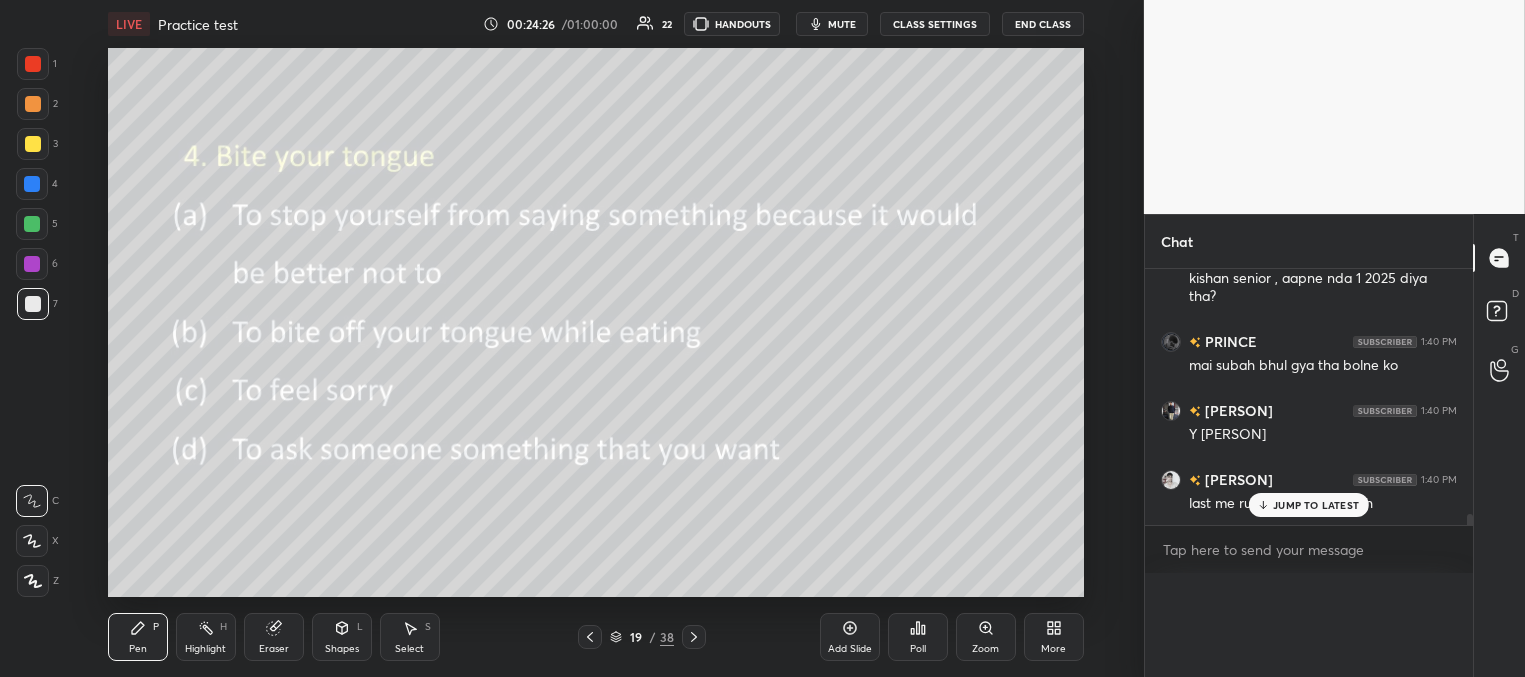 scroll, scrollTop: 0, scrollLeft: 0, axis: both 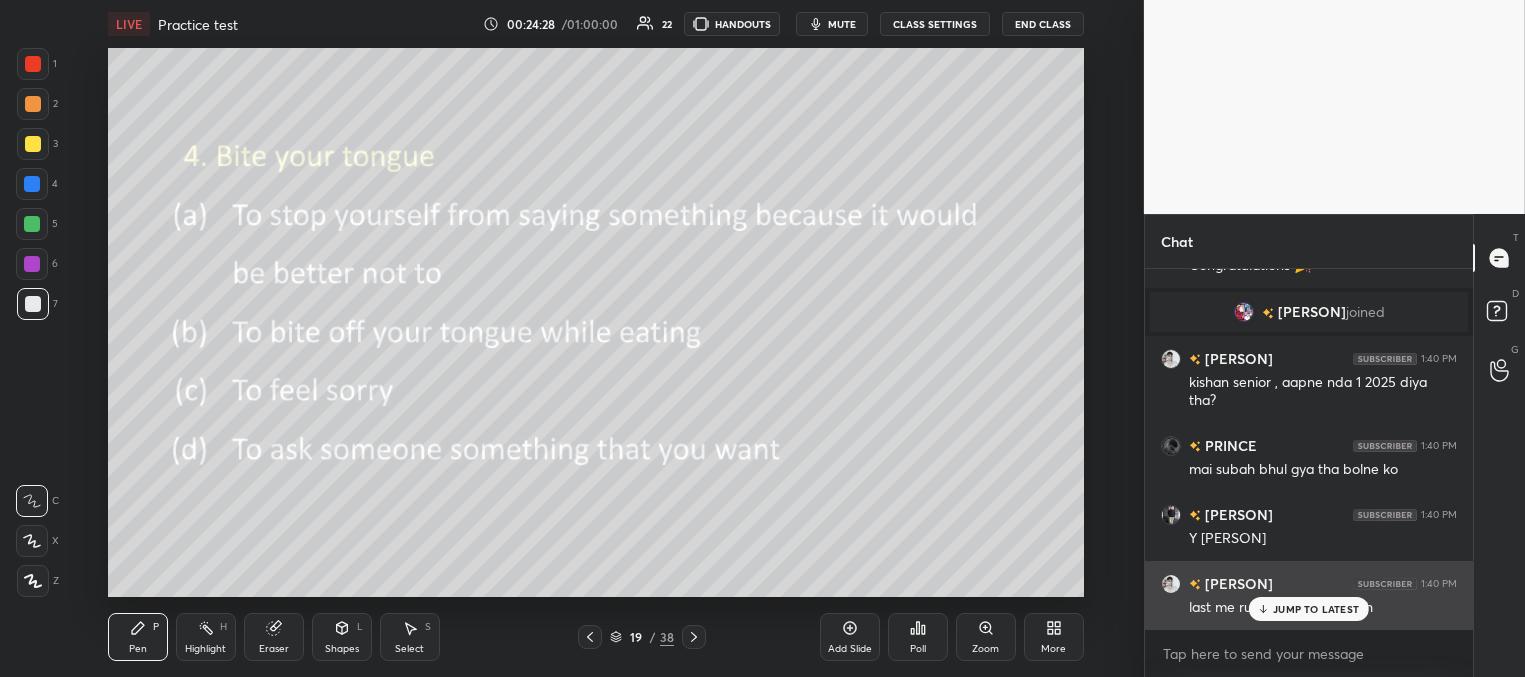click on "JUMP TO LATEST" at bounding box center (1309, 609) 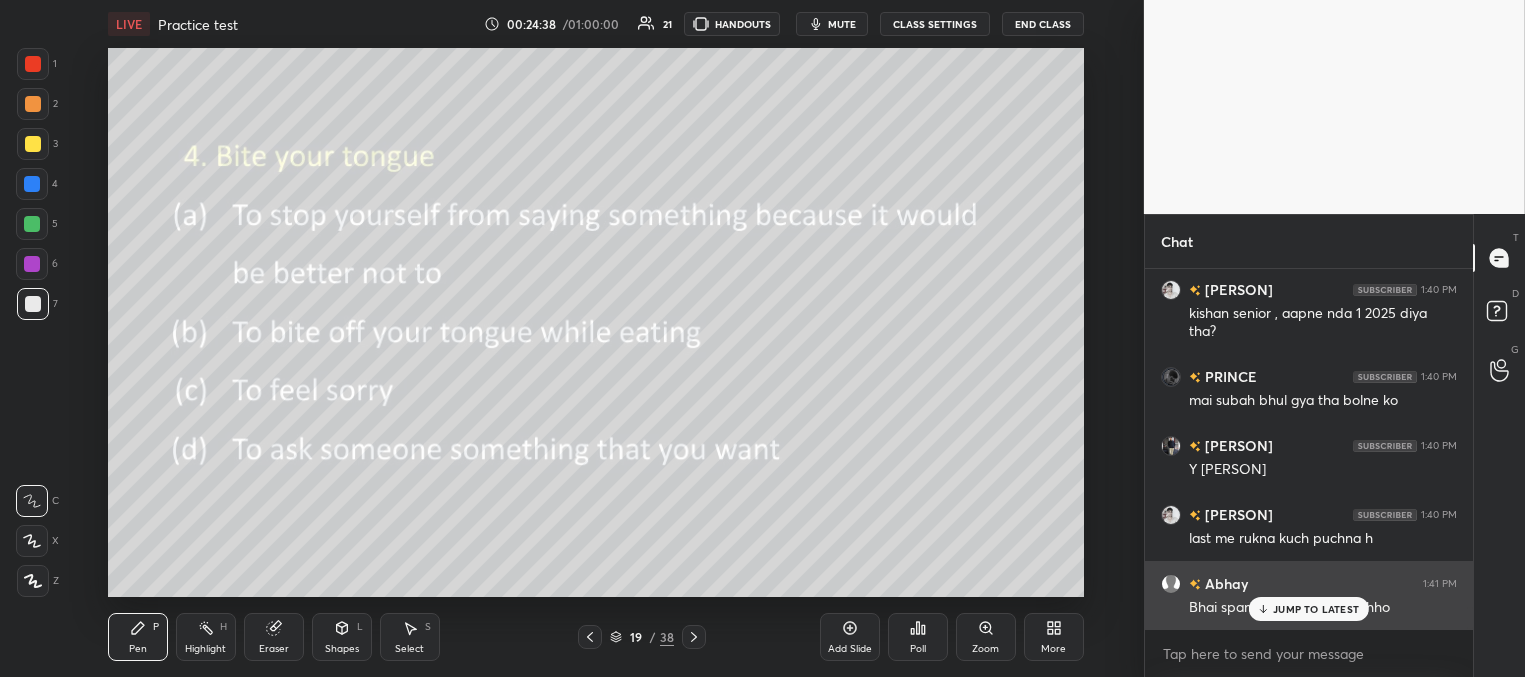 click on "JUMP TO LATEST" at bounding box center (1316, 609) 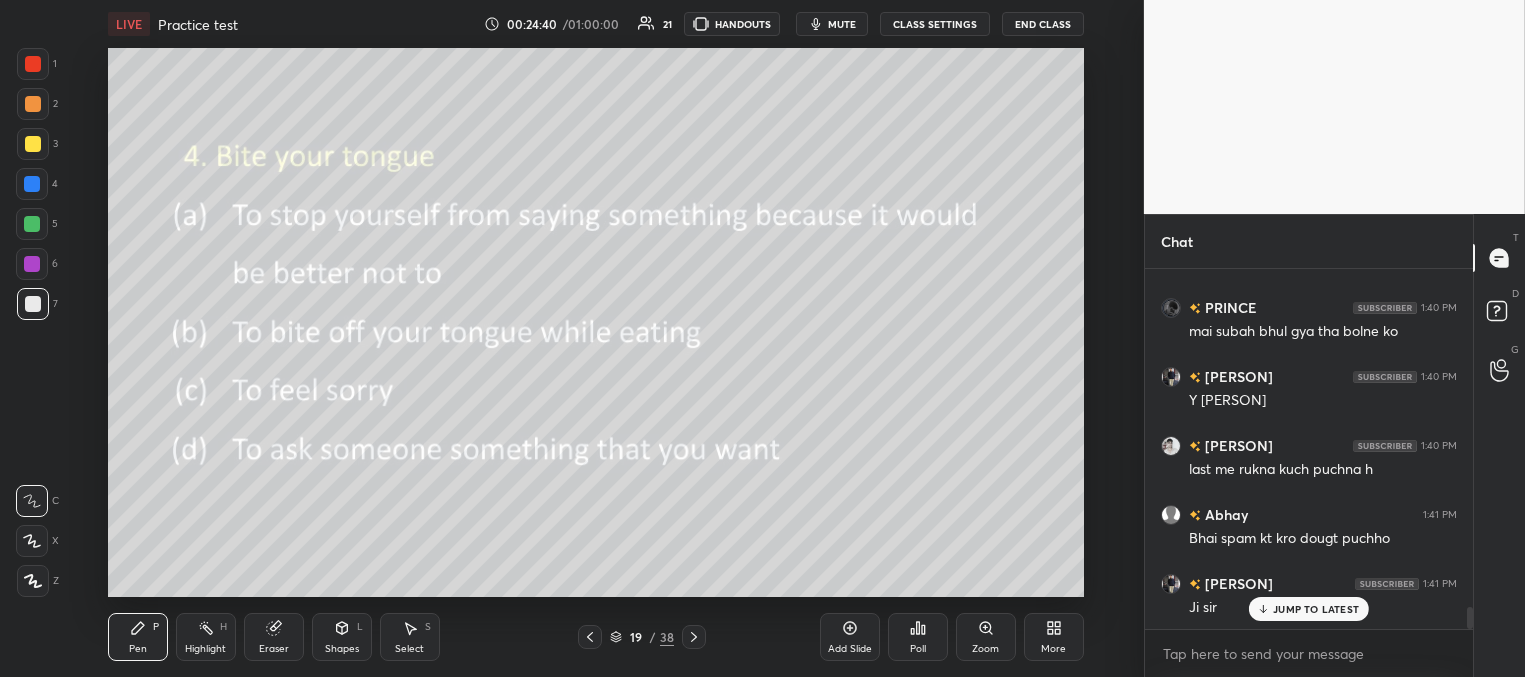 click on "JUMP TO LATEST" at bounding box center (1316, 609) 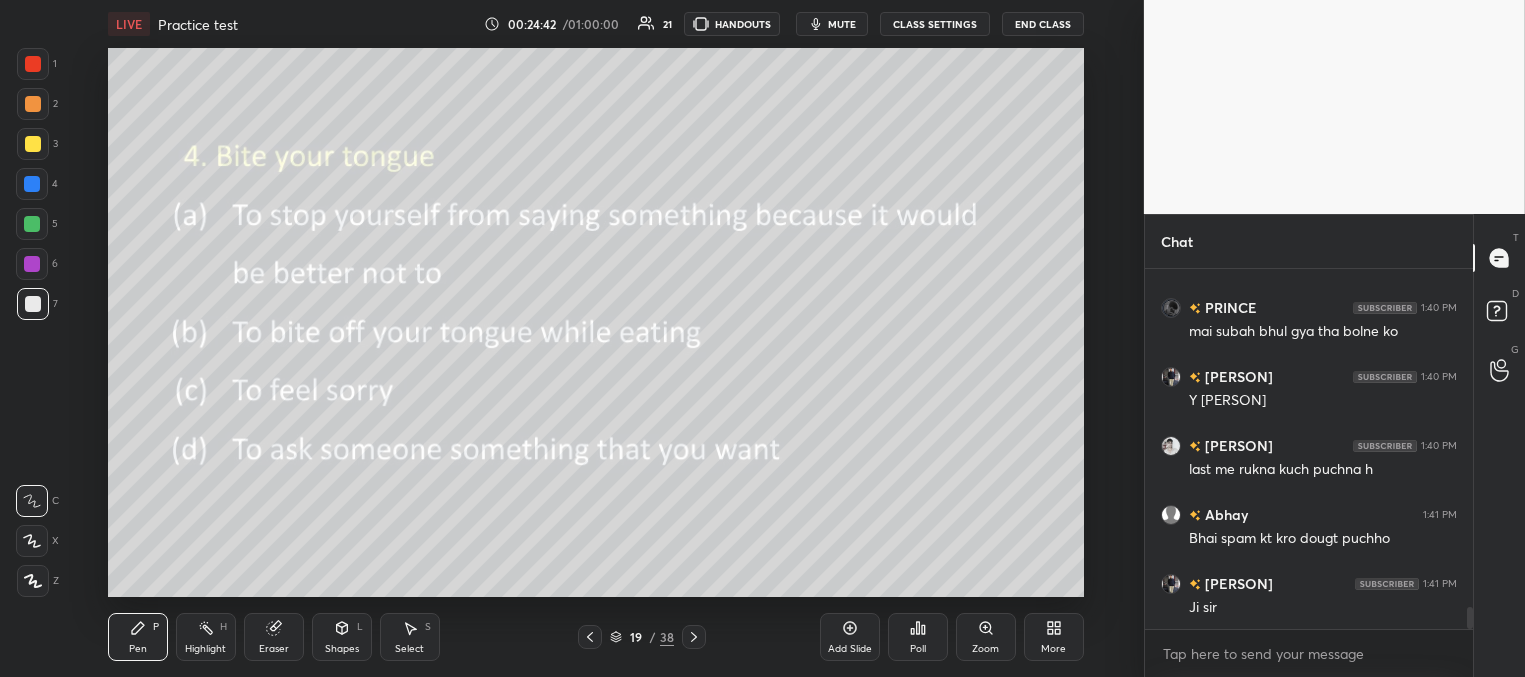 click 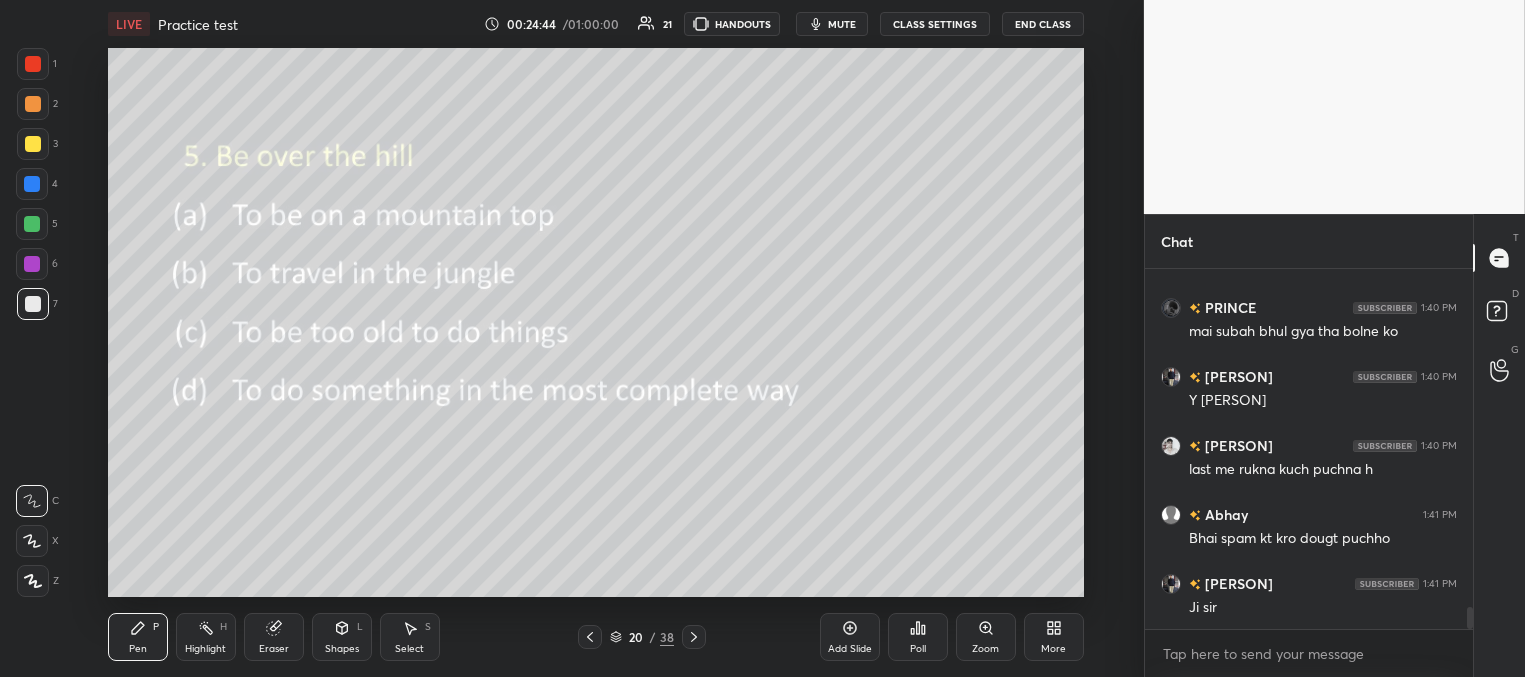 click on "Poll" at bounding box center (918, 637) 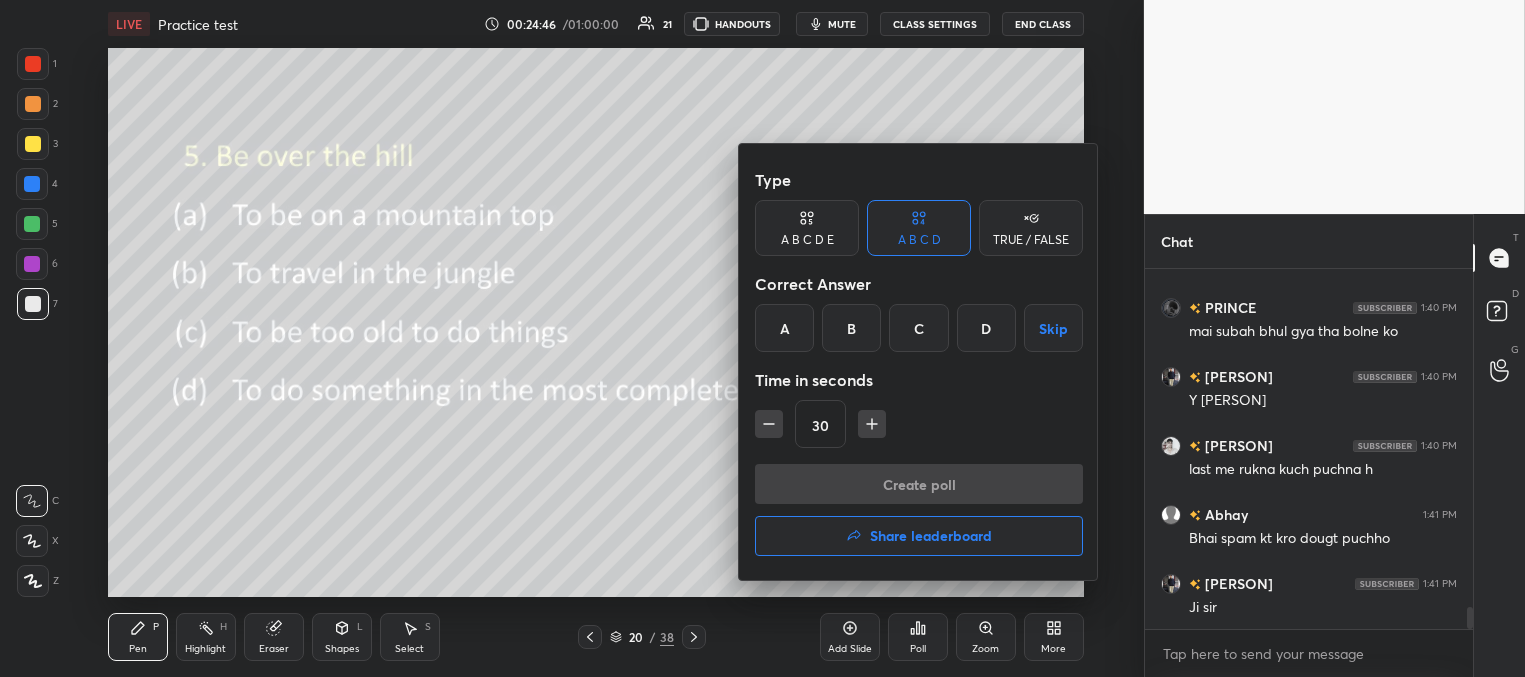 click on "C" at bounding box center (918, 328) 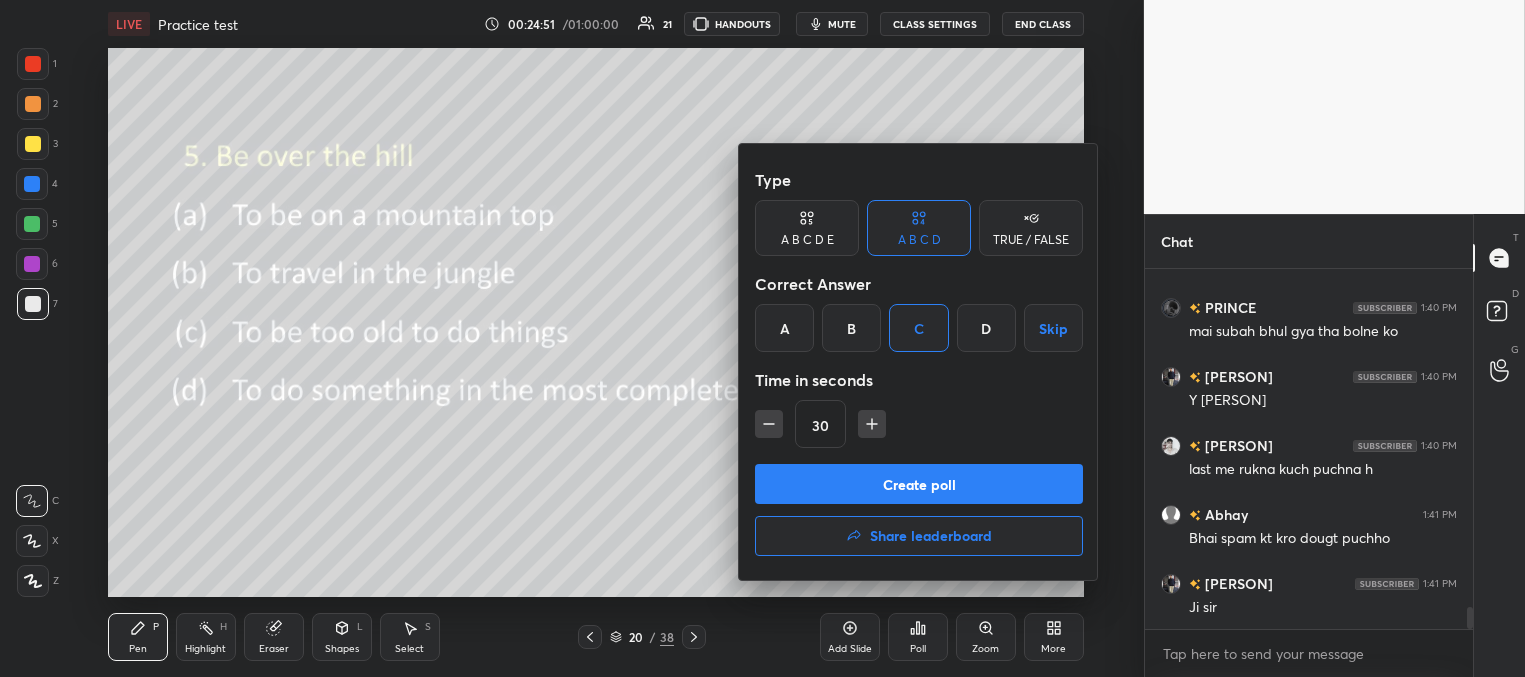 click on "Create poll" at bounding box center (919, 484) 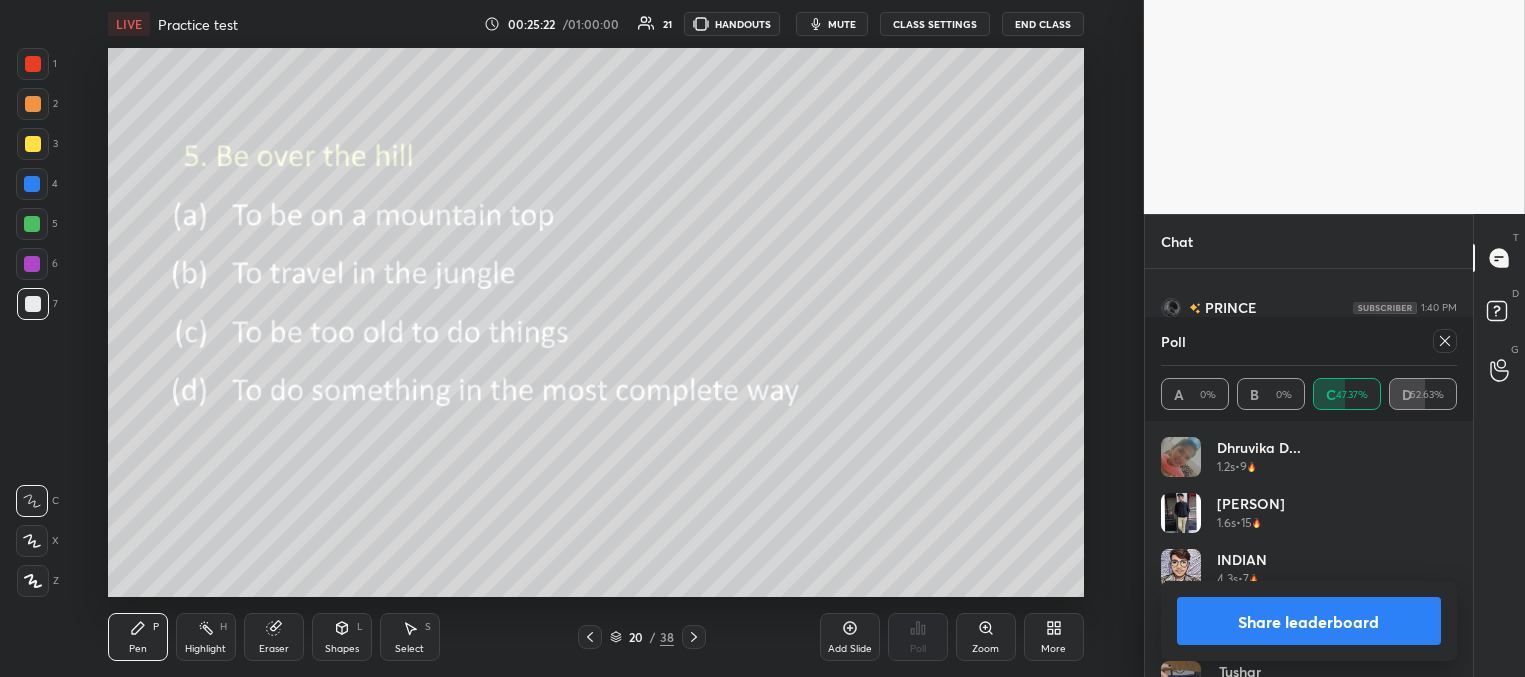 click 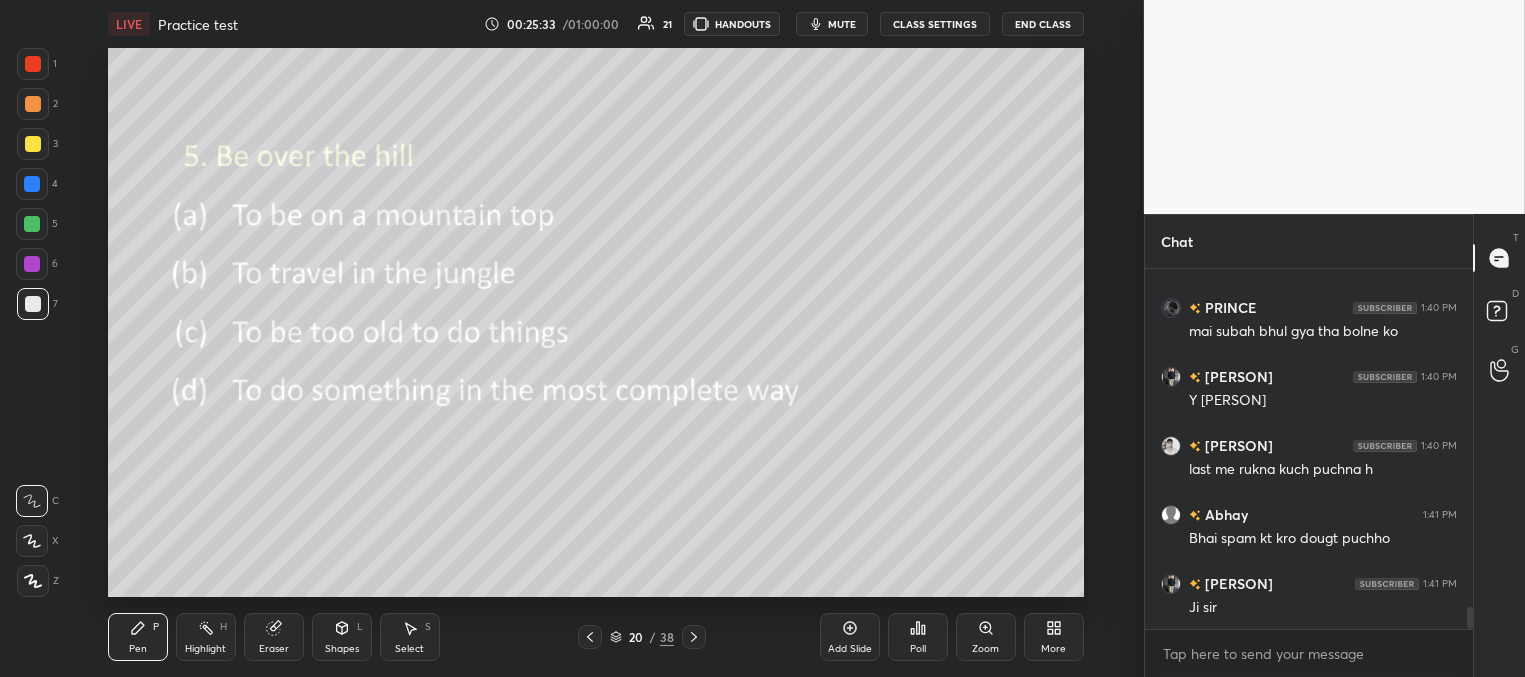 click on "Poll" at bounding box center (918, 637) 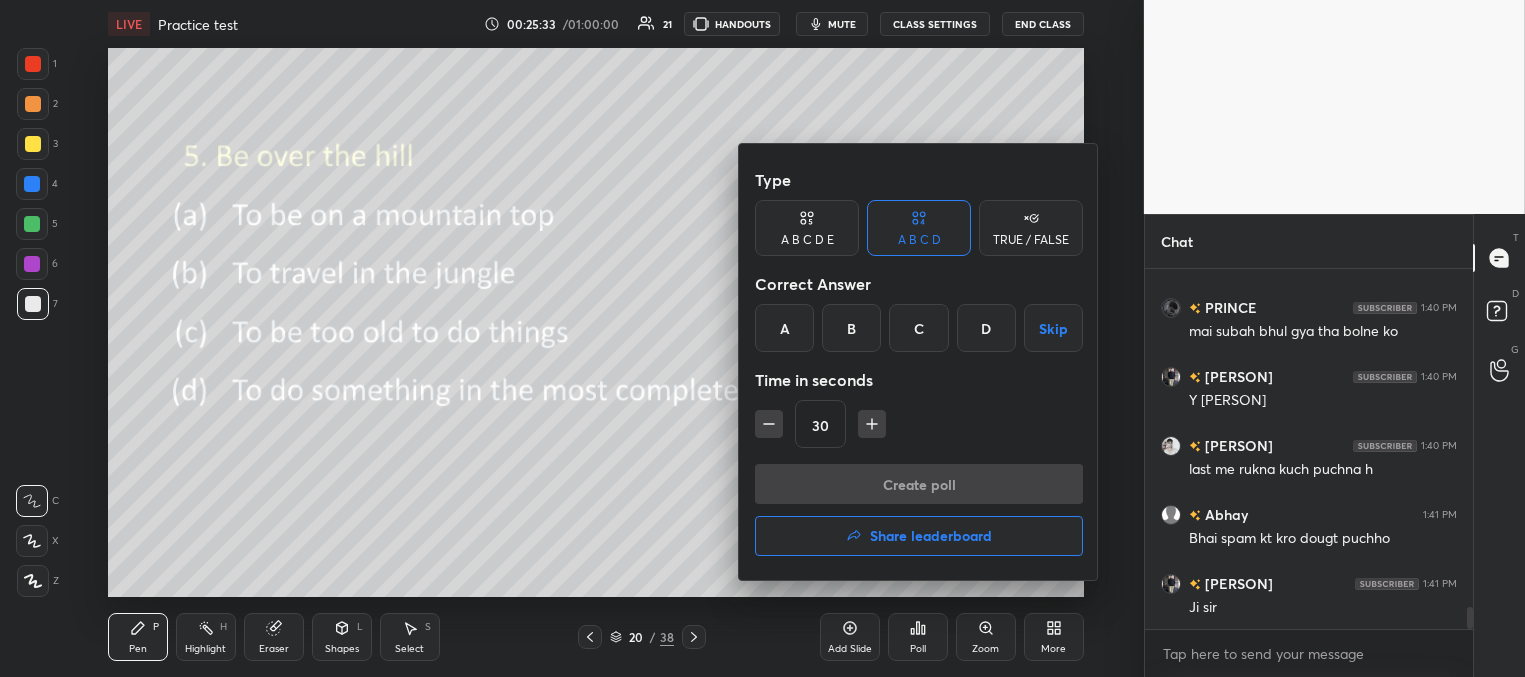 click on "Share leaderboard" at bounding box center (931, 536) 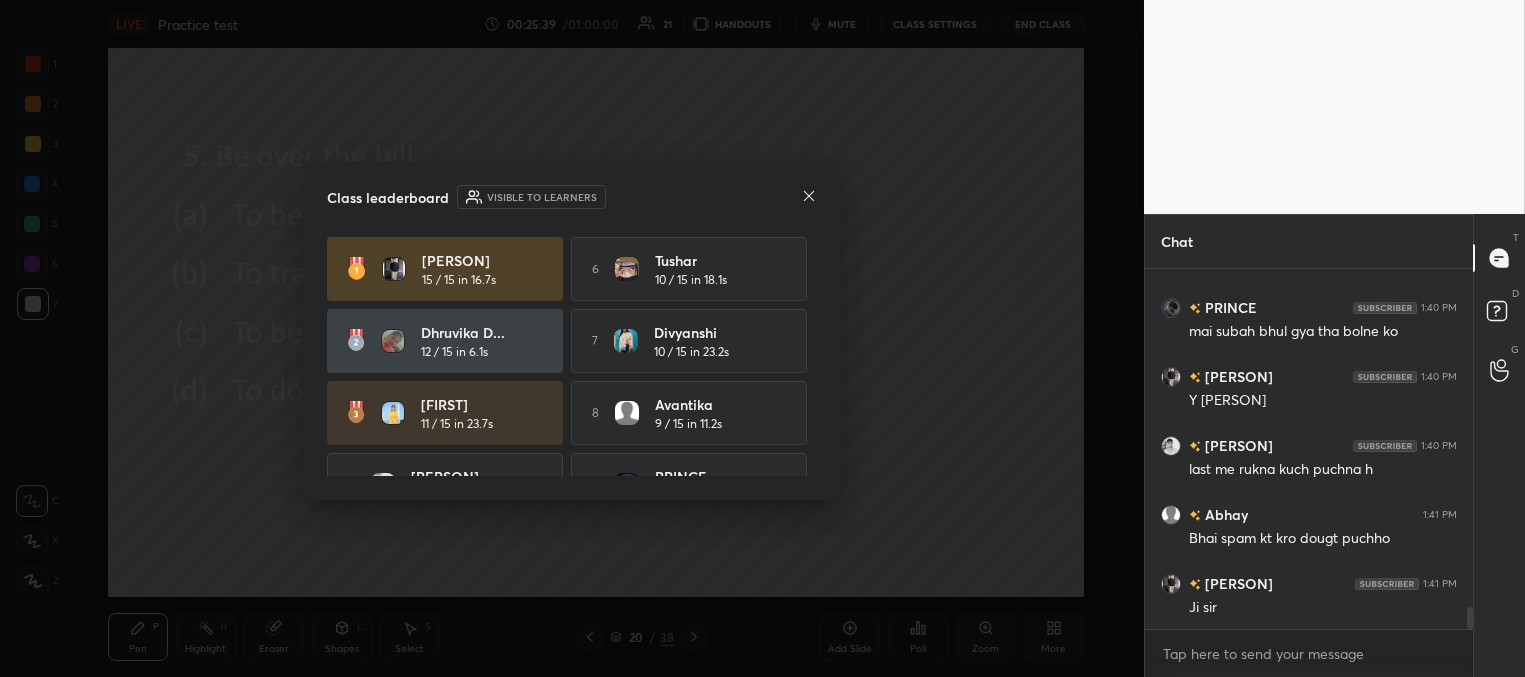 scroll, scrollTop: 1, scrollLeft: 0, axis: vertical 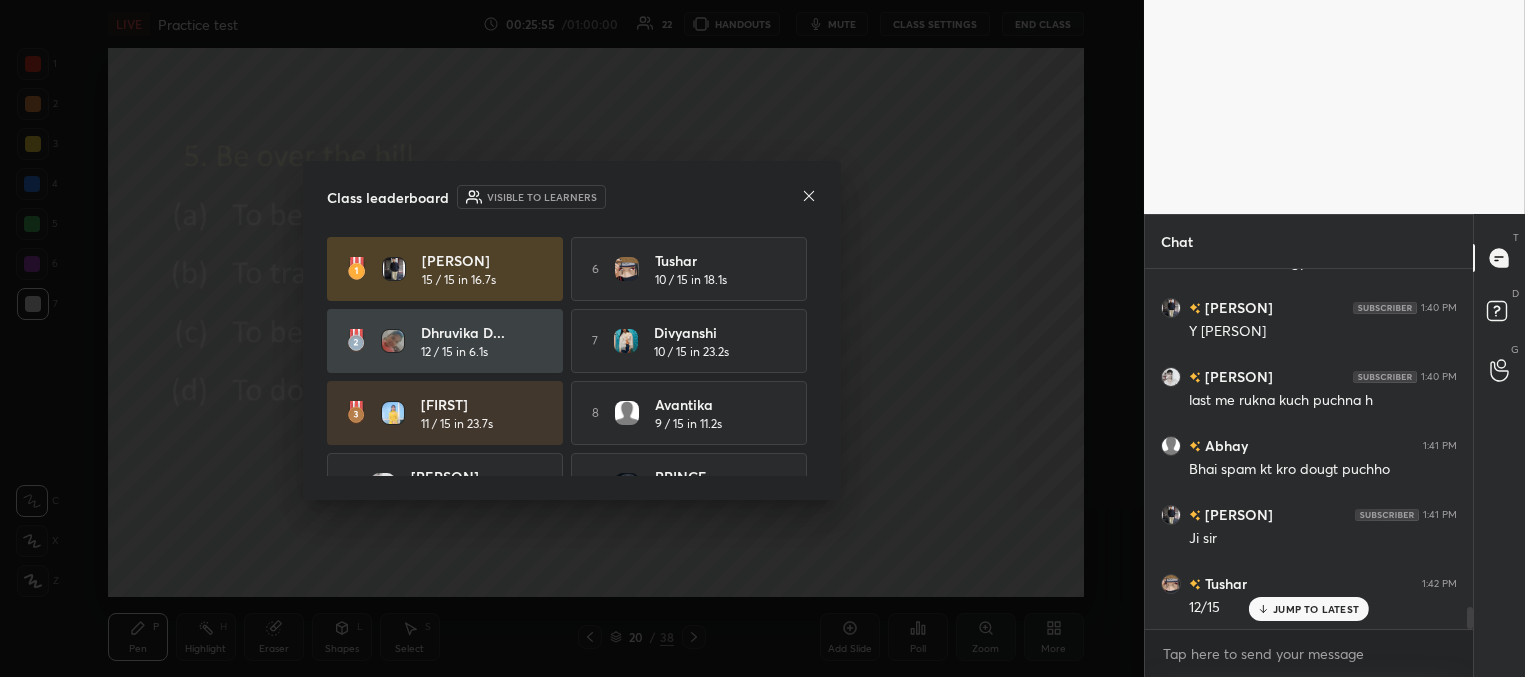 click 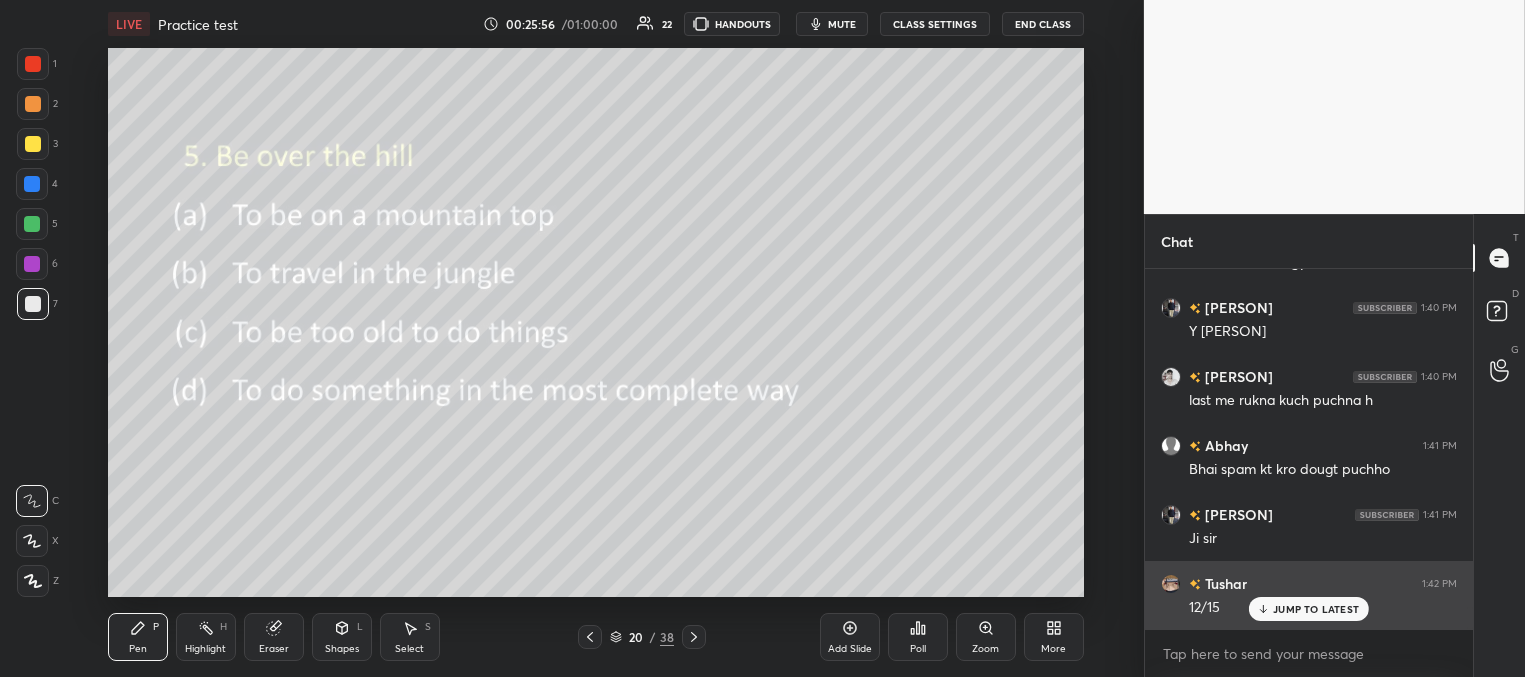 drag, startPoint x: 1266, startPoint y: 608, endPoint x: 1232, endPoint y: 602, distance: 34.525352 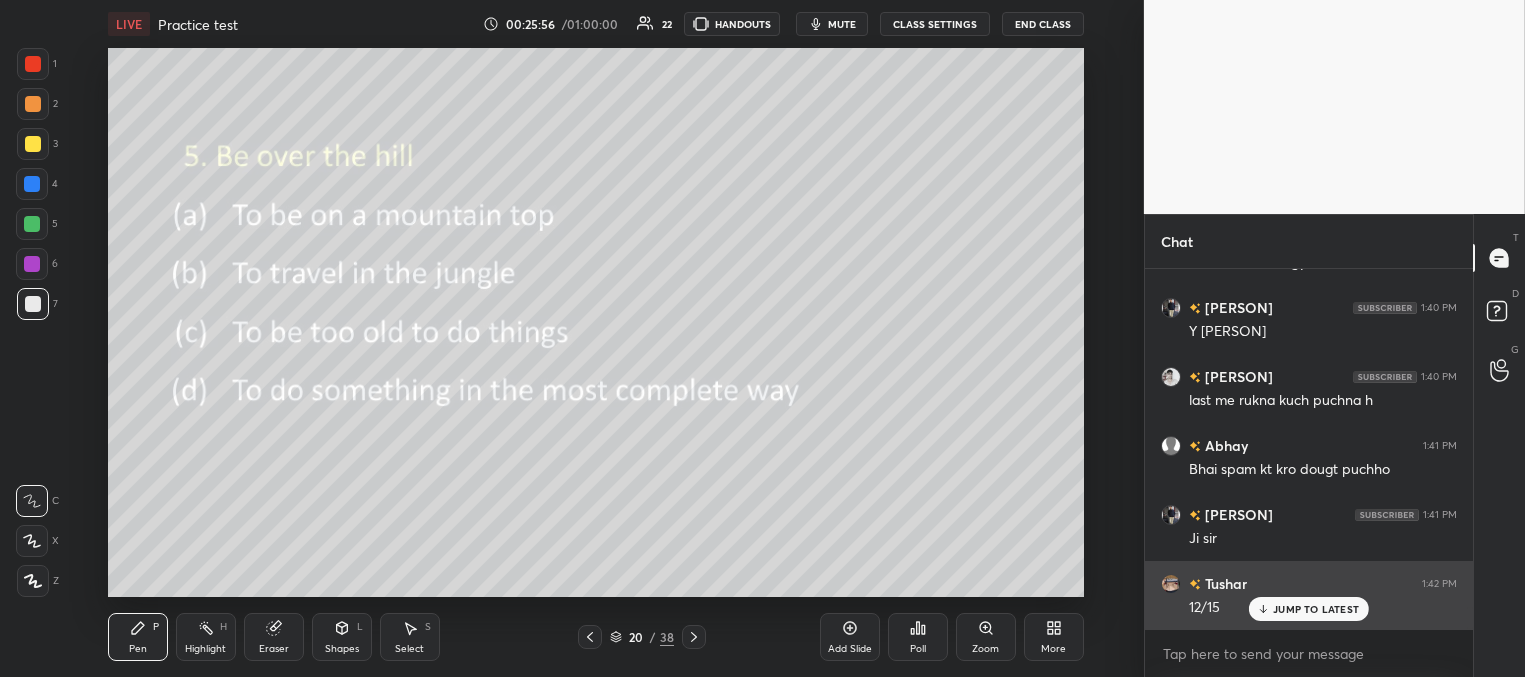 click 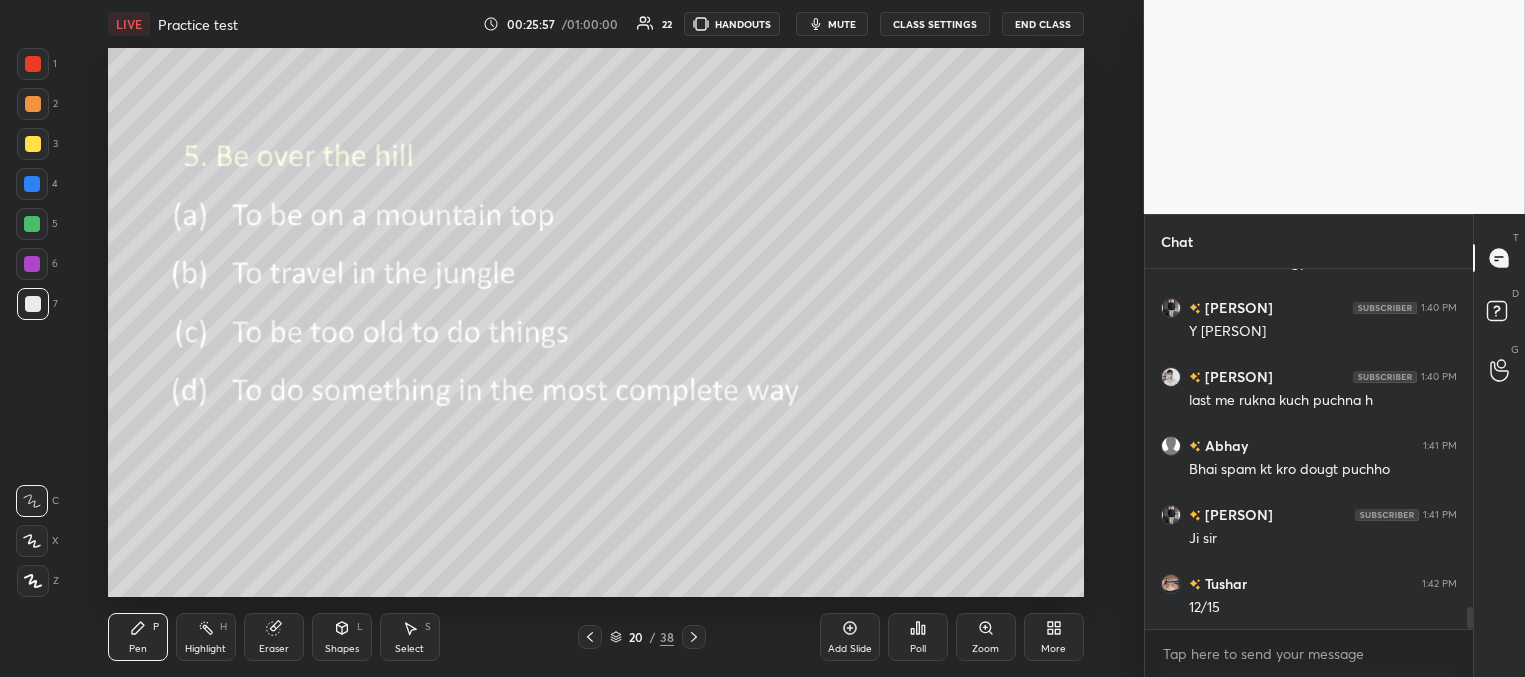 click 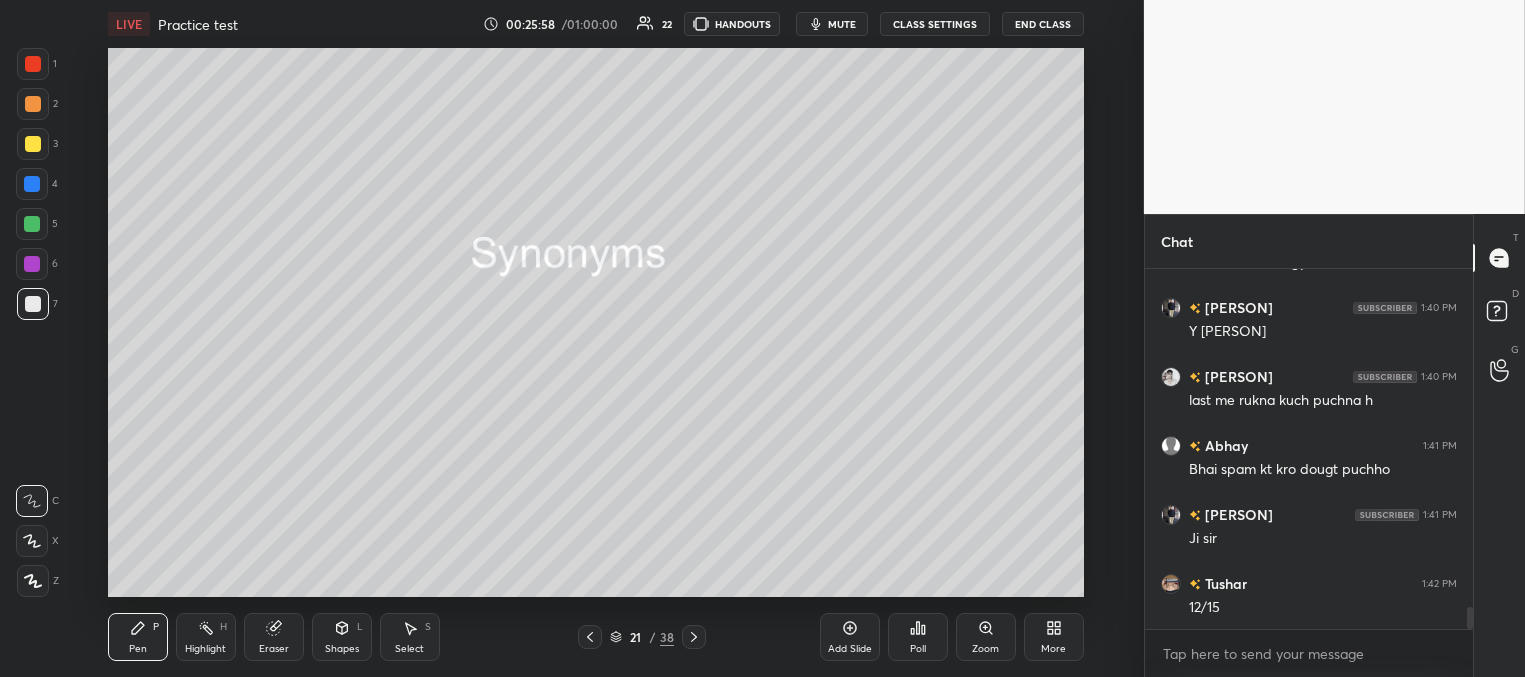 scroll, scrollTop: 5708, scrollLeft: 0, axis: vertical 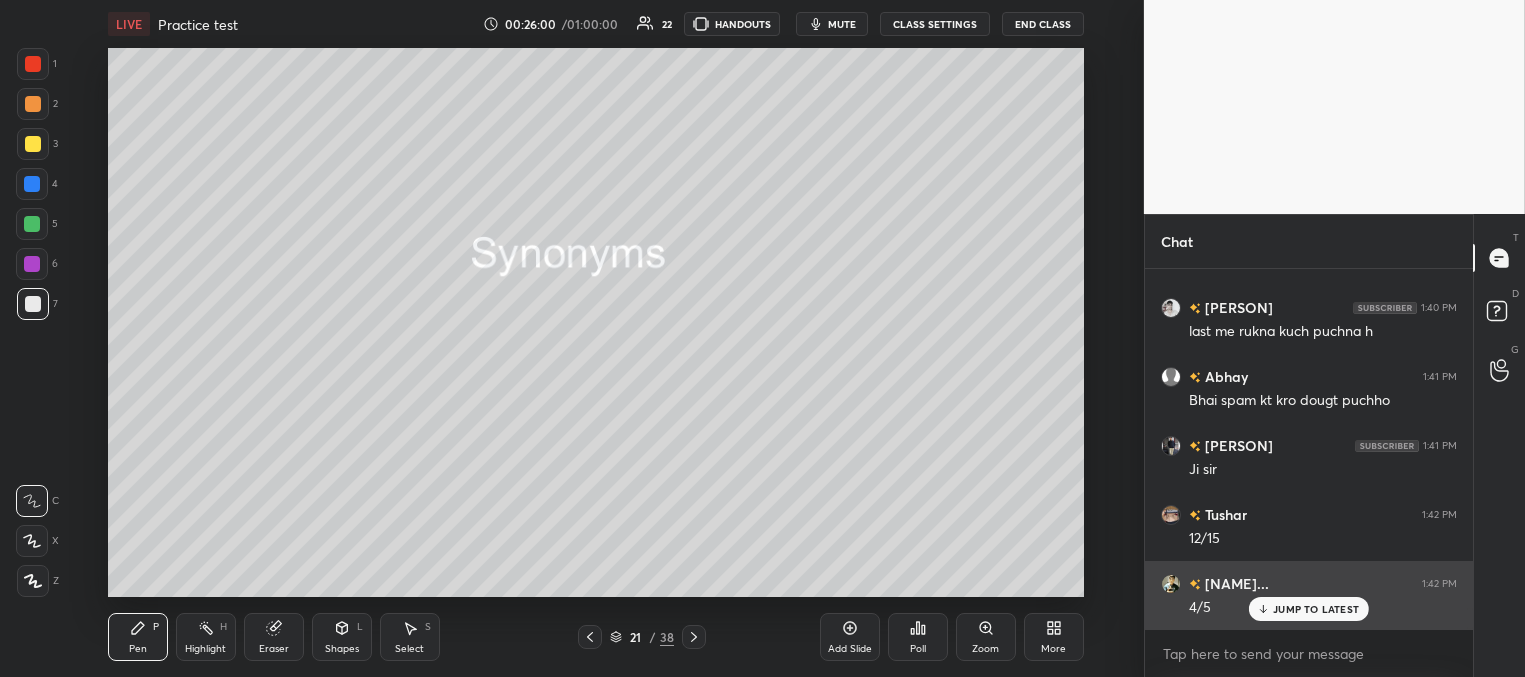 click 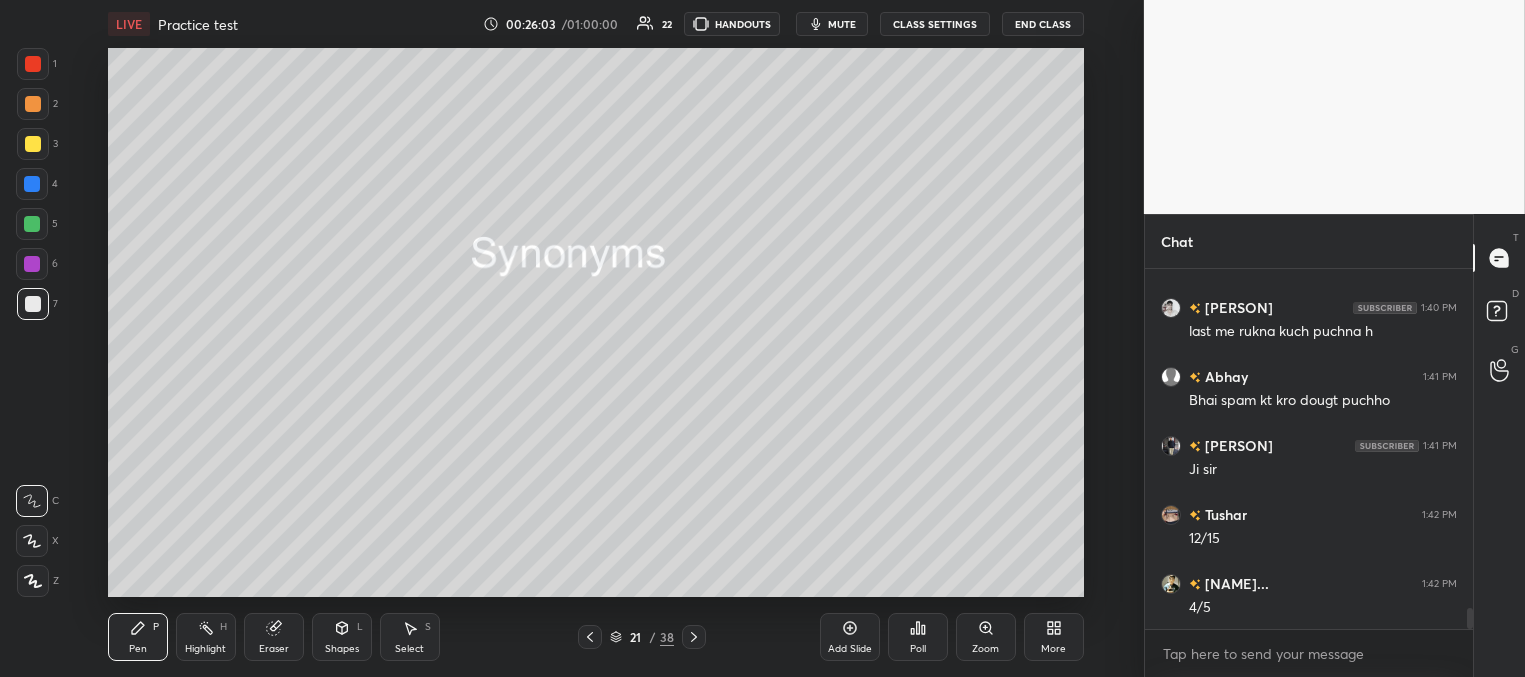 click at bounding box center (694, 637) 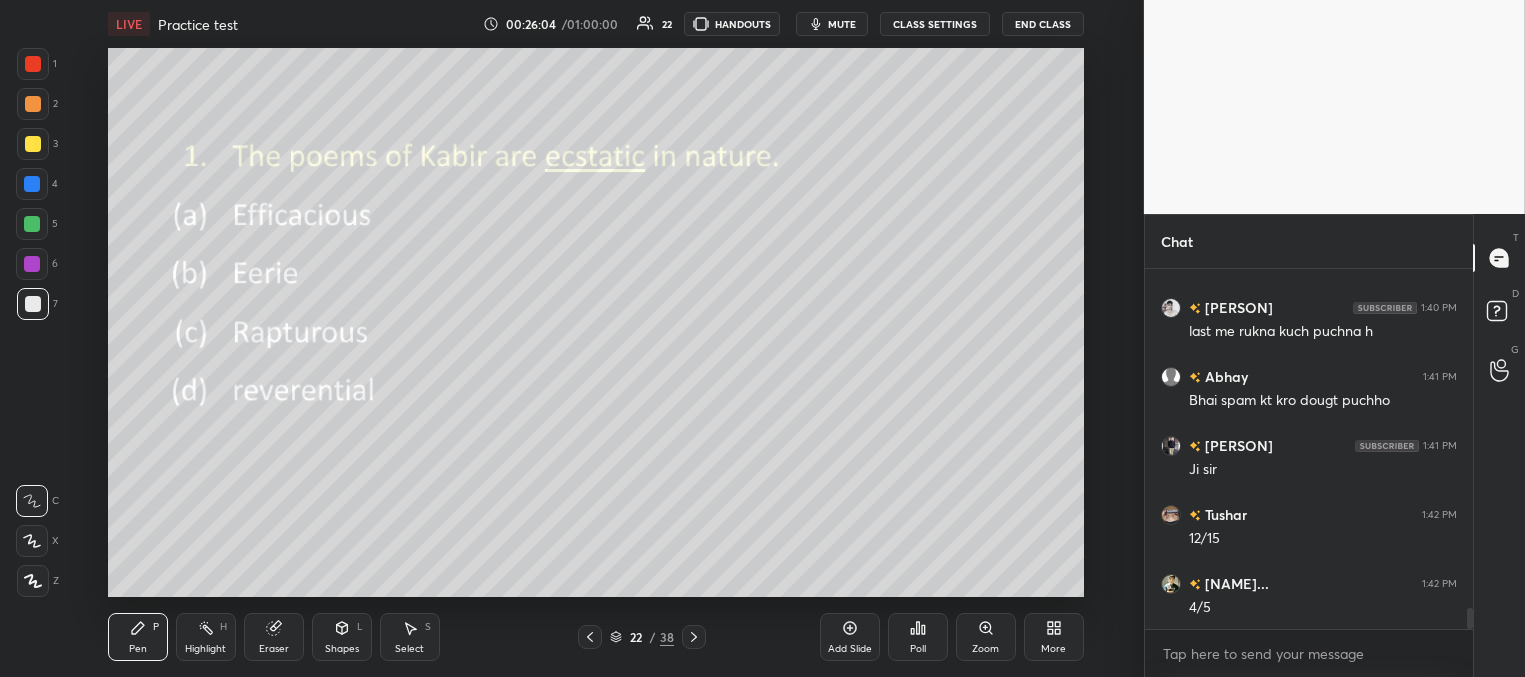 click 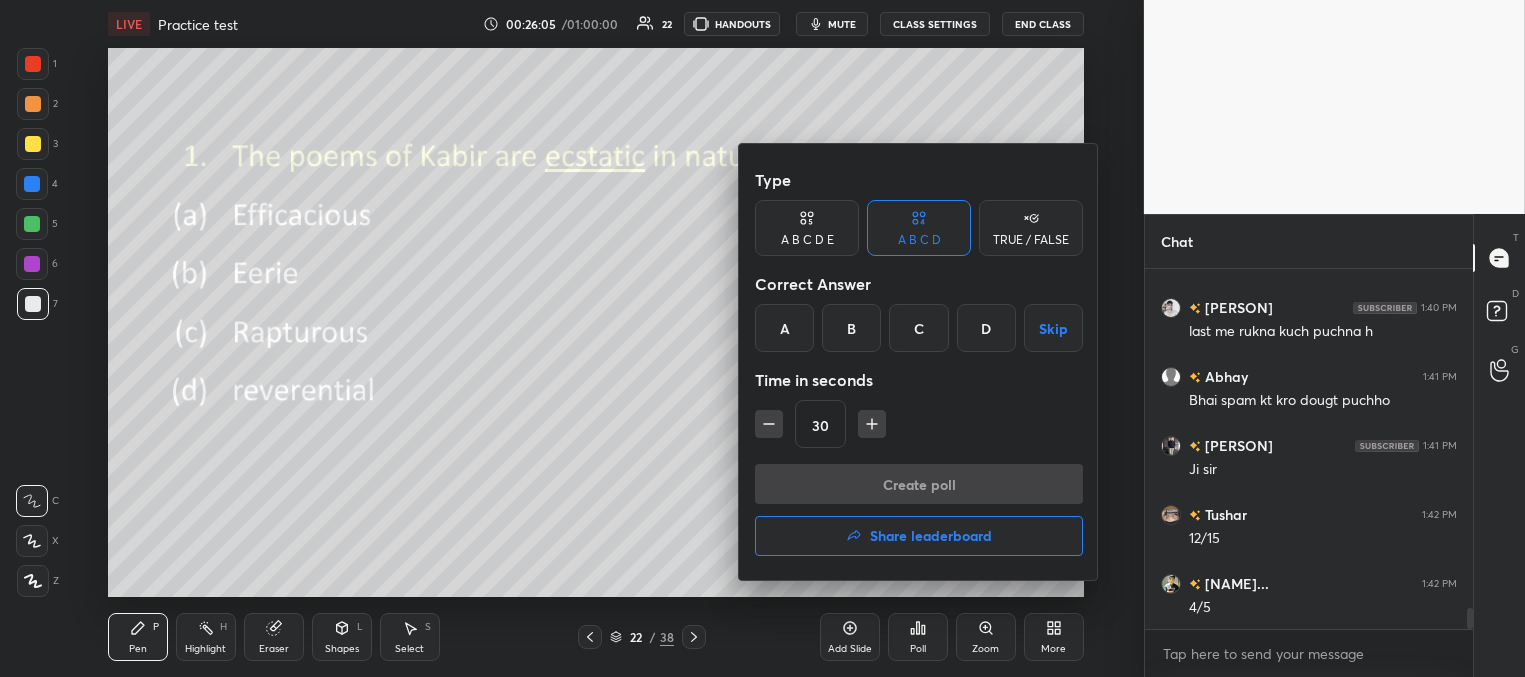 drag, startPoint x: 915, startPoint y: 321, endPoint x: 911, endPoint y: 381, distance: 60.133186 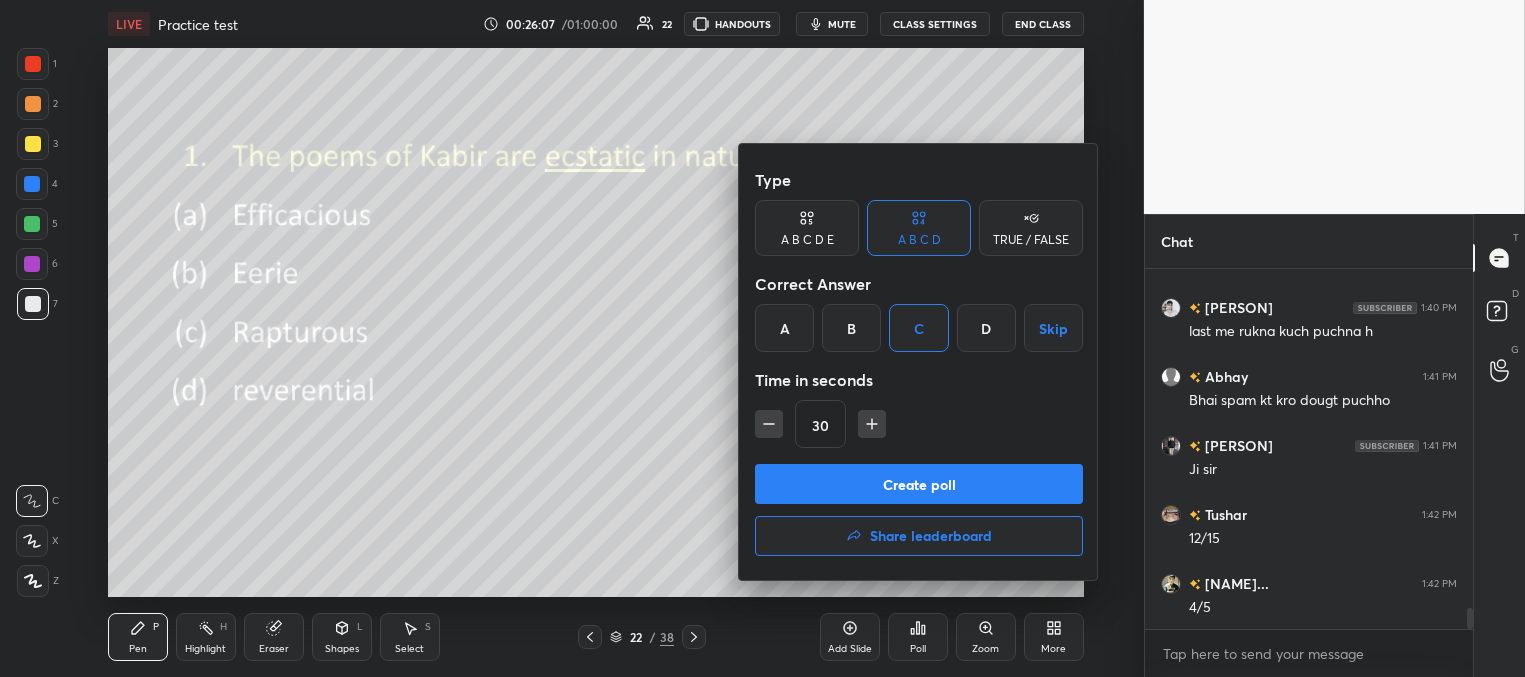 click on "Create poll" at bounding box center [919, 484] 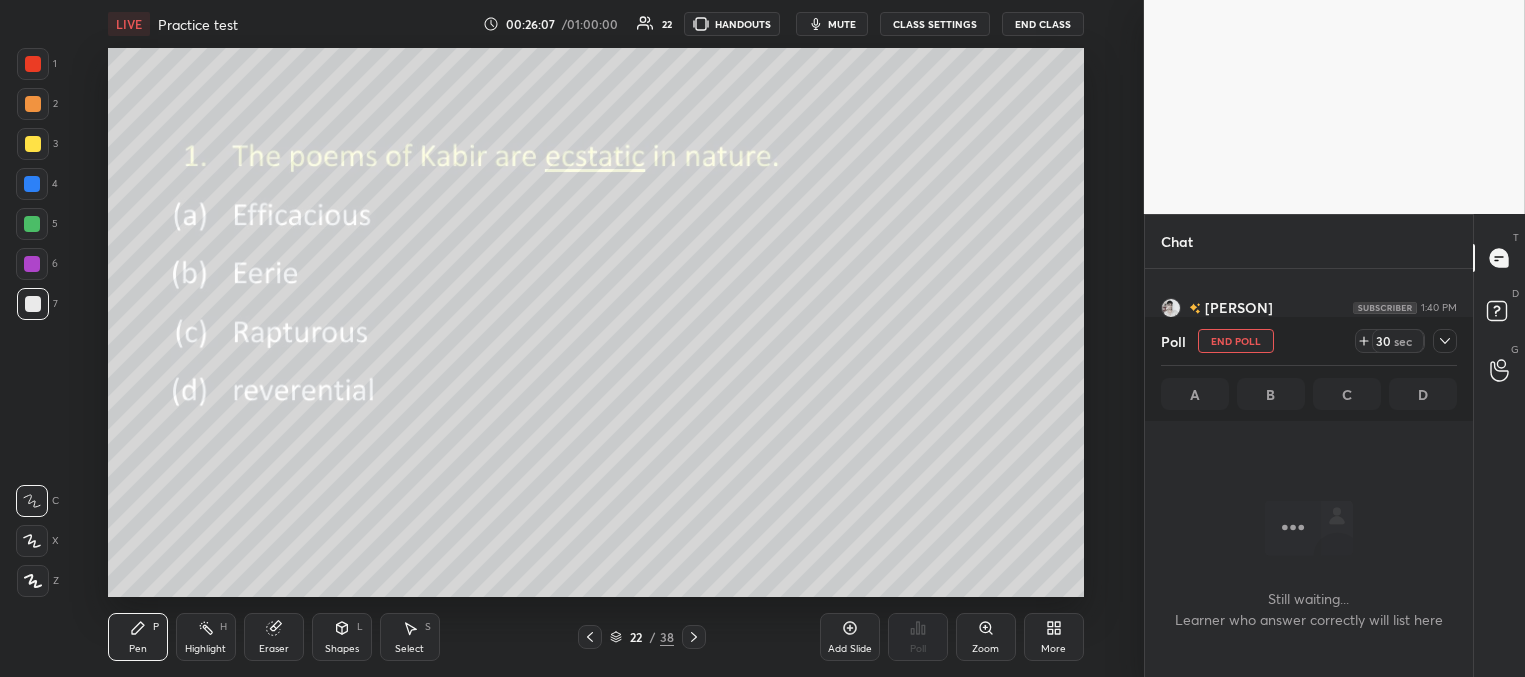 scroll, scrollTop: 288, scrollLeft: 322, axis: both 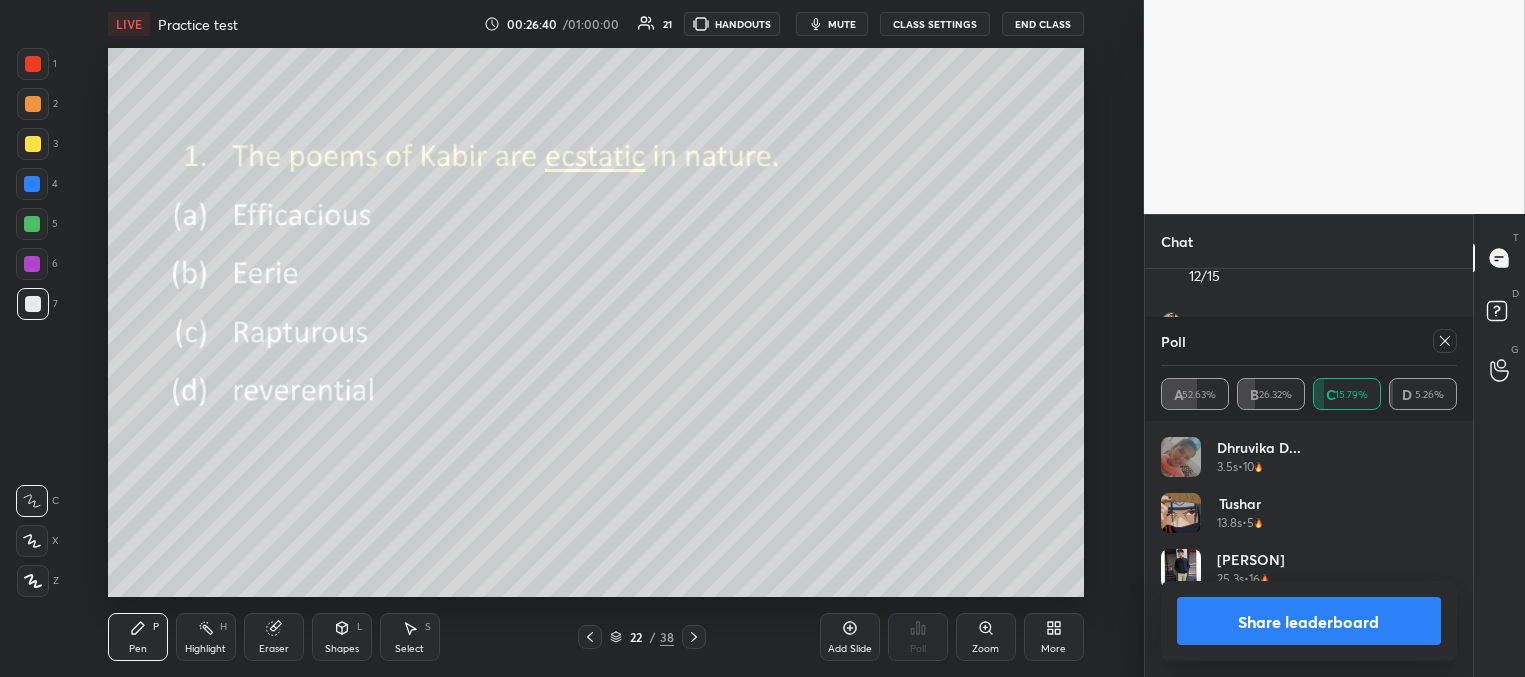 click 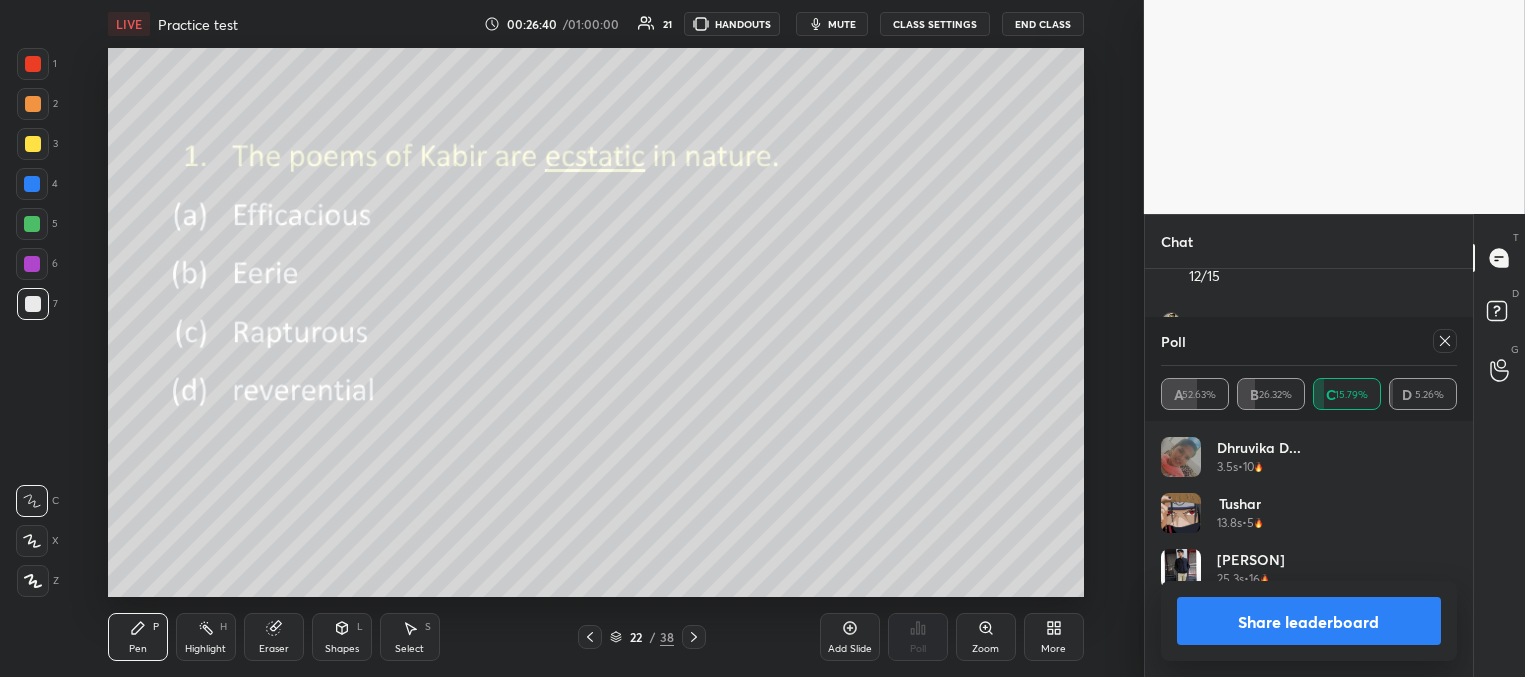 scroll, scrollTop: 3, scrollLeft: 291, axis: both 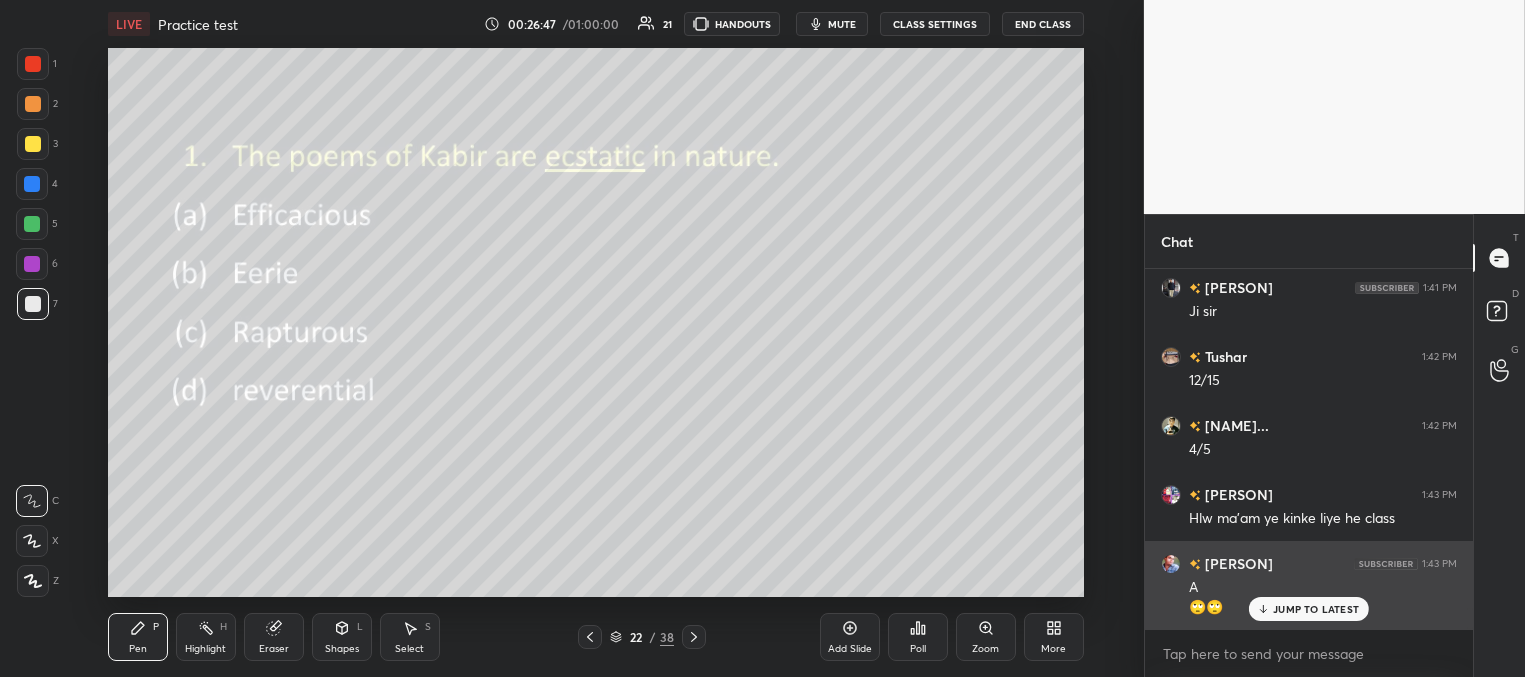 click on "JUMP TO LATEST" at bounding box center (1316, 609) 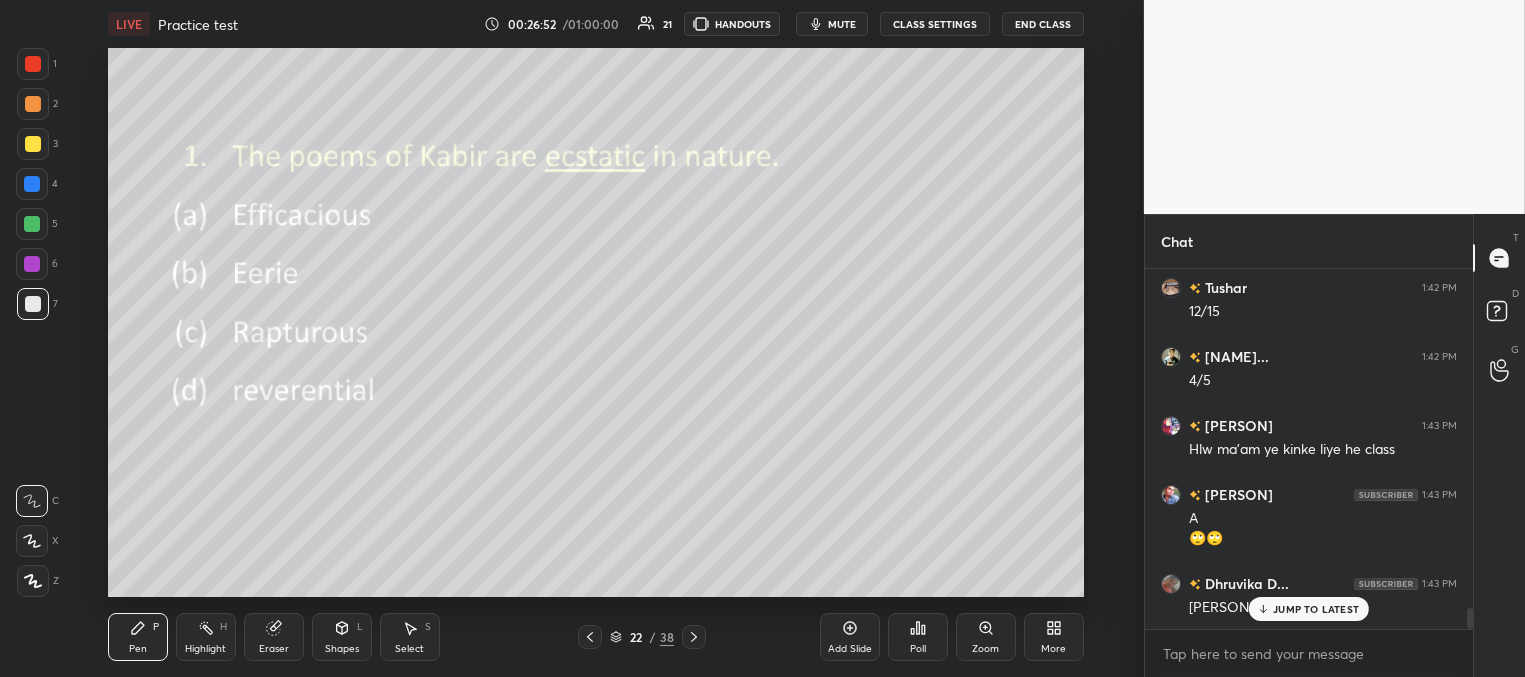 drag, startPoint x: 1284, startPoint y: 613, endPoint x: 1270, endPoint y: 607, distance: 15.231546 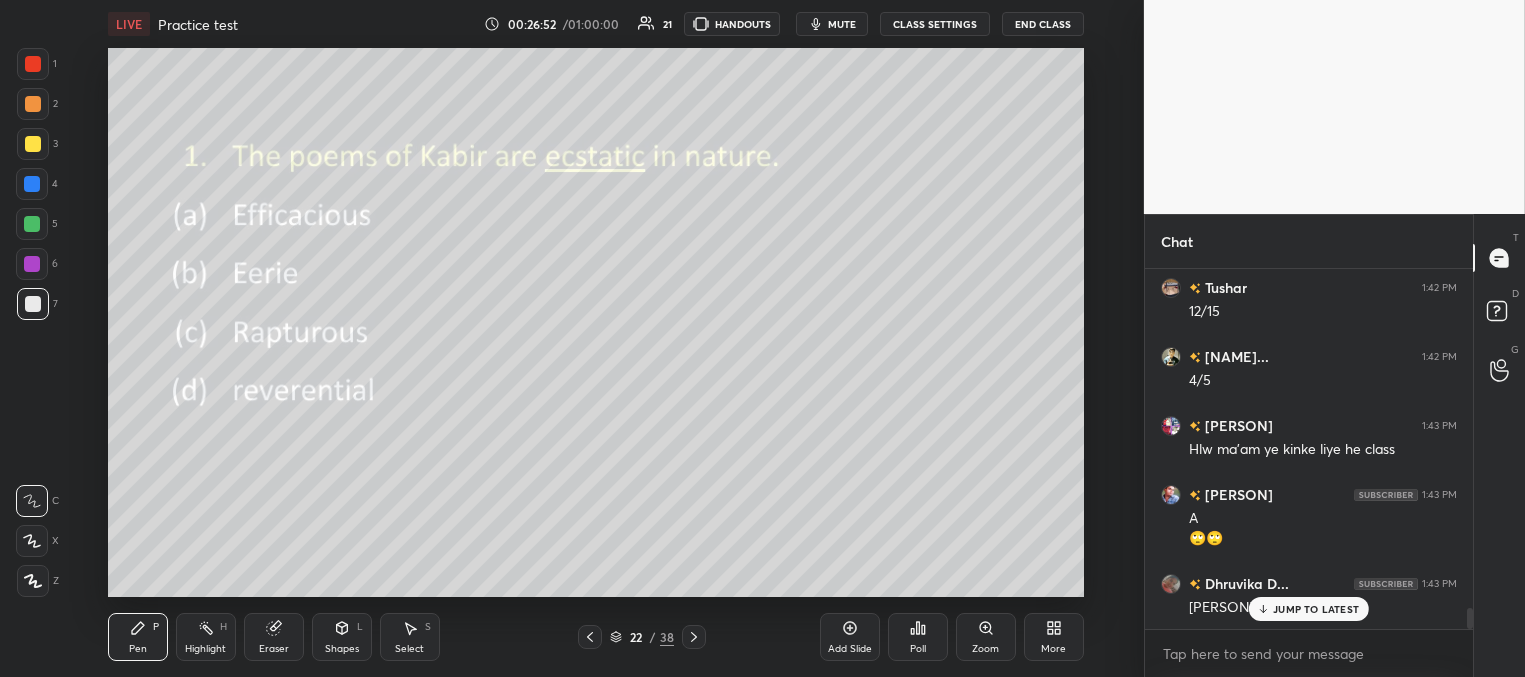 click on "JUMP TO LATEST" at bounding box center (1316, 609) 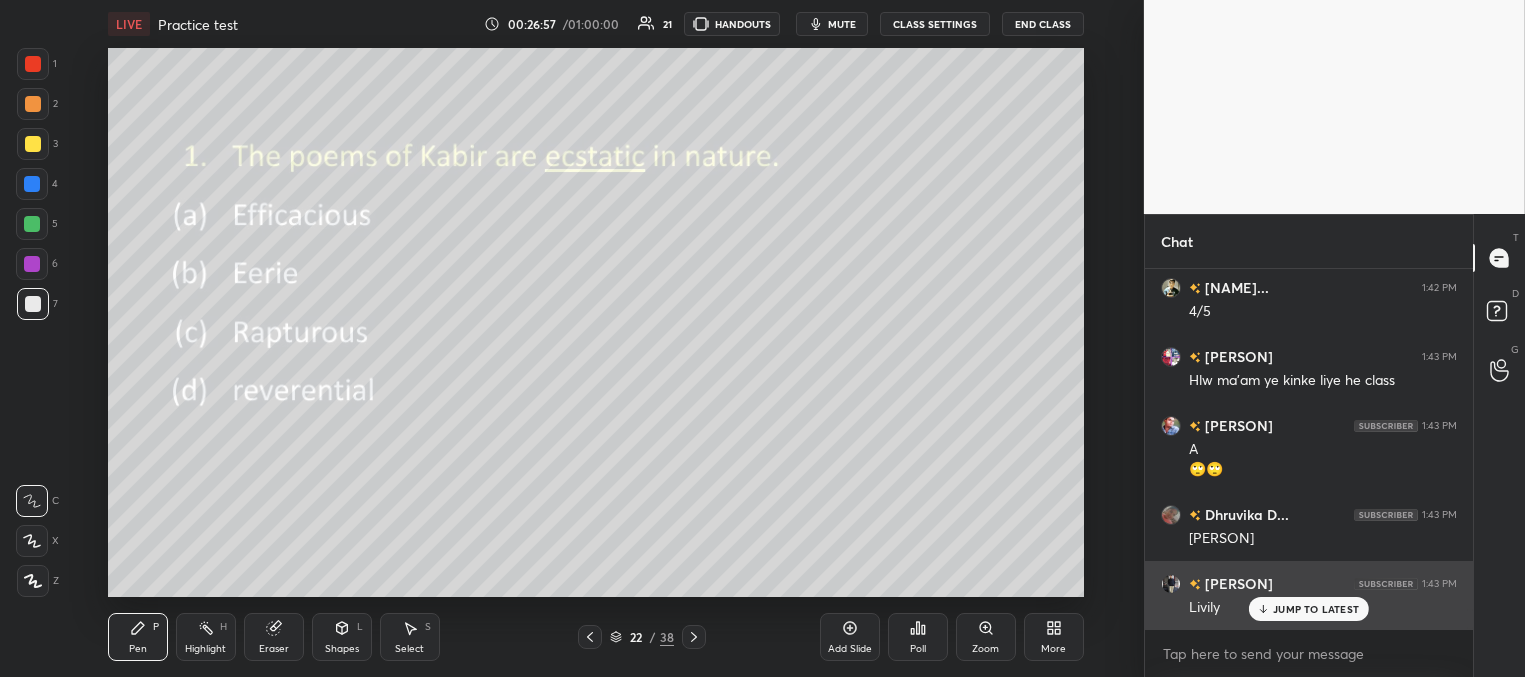 drag, startPoint x: 1294, startPoint y: 608, endPoint x: 1279, endPoint y: 607, distance: 15.033297 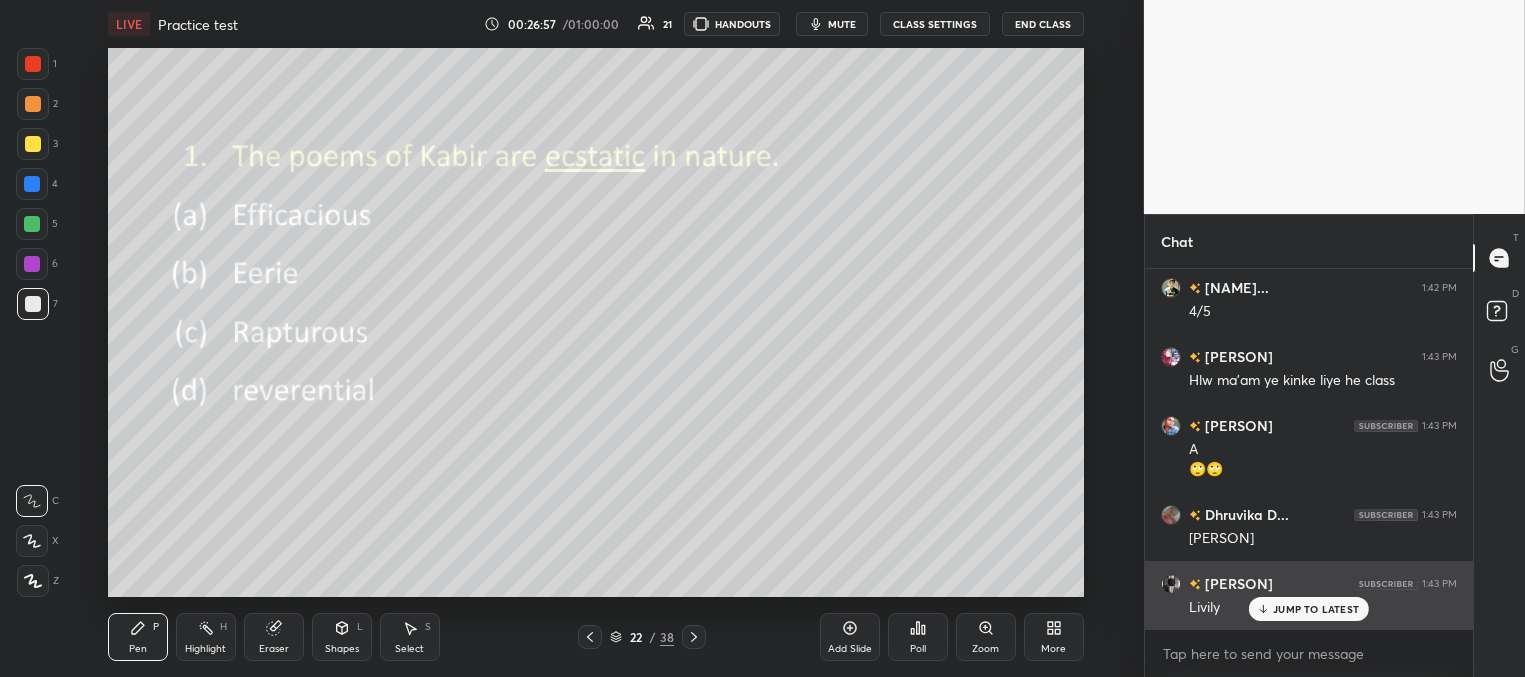 click on "JUMP TO LATEST" at bounding box center [1316, 609] 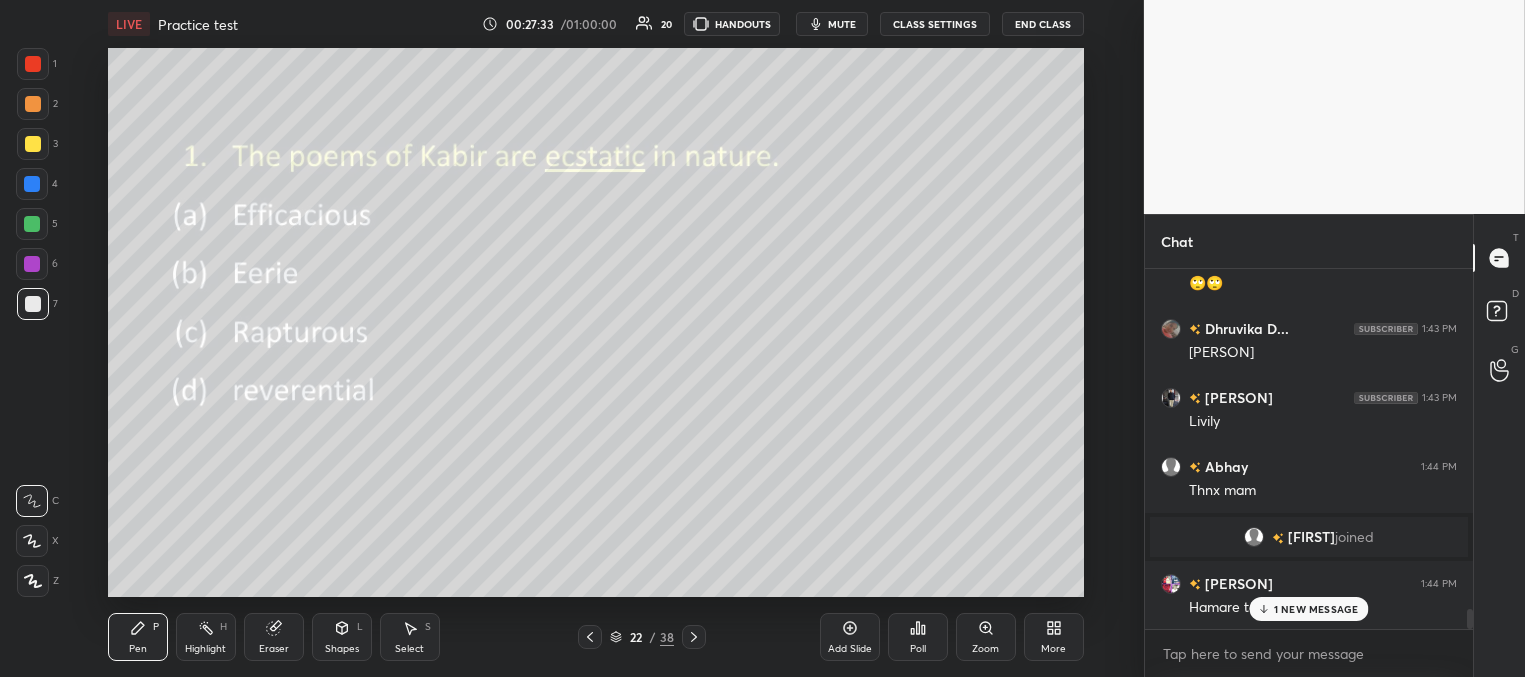 scroll, scrollTop: 6259, scrollLeft: 0, axis: vertical 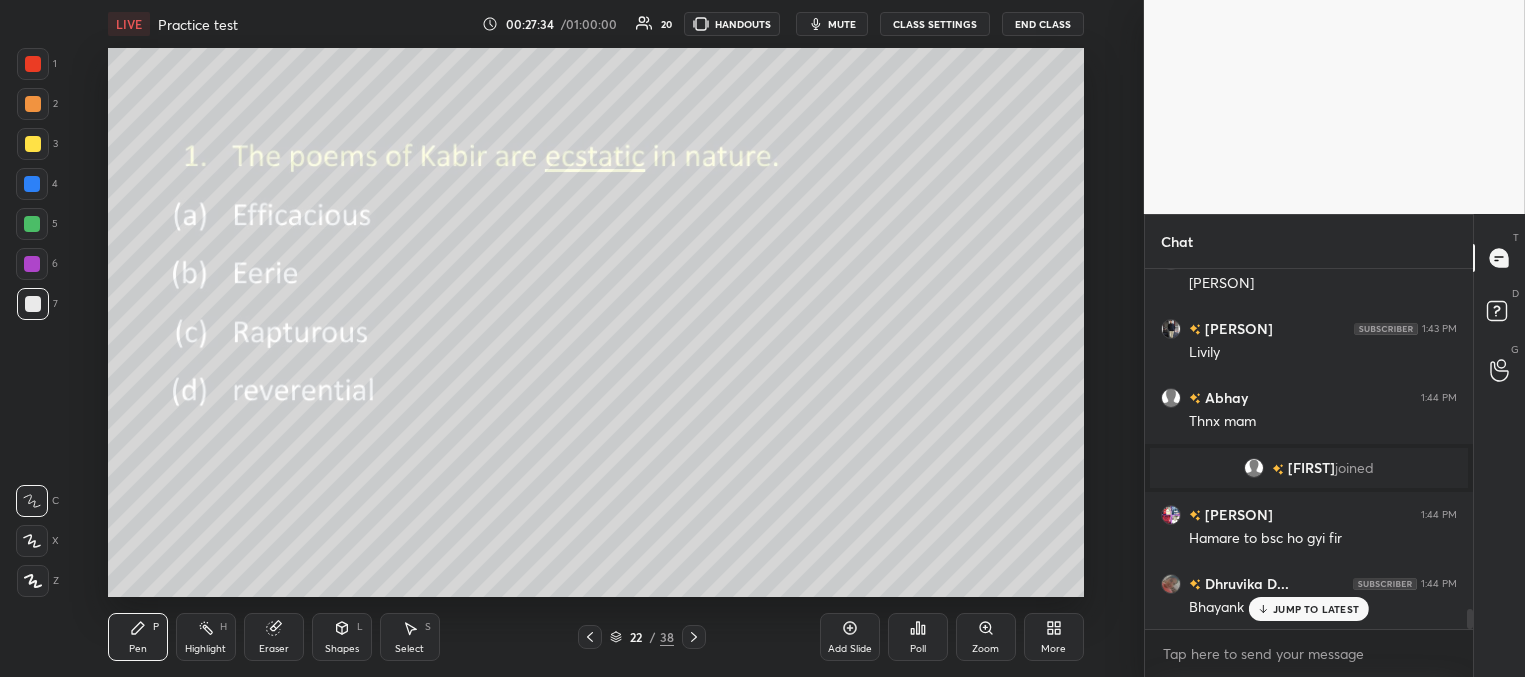 click on "JUMP TO LATEST" at bounding box center (1316, 609) 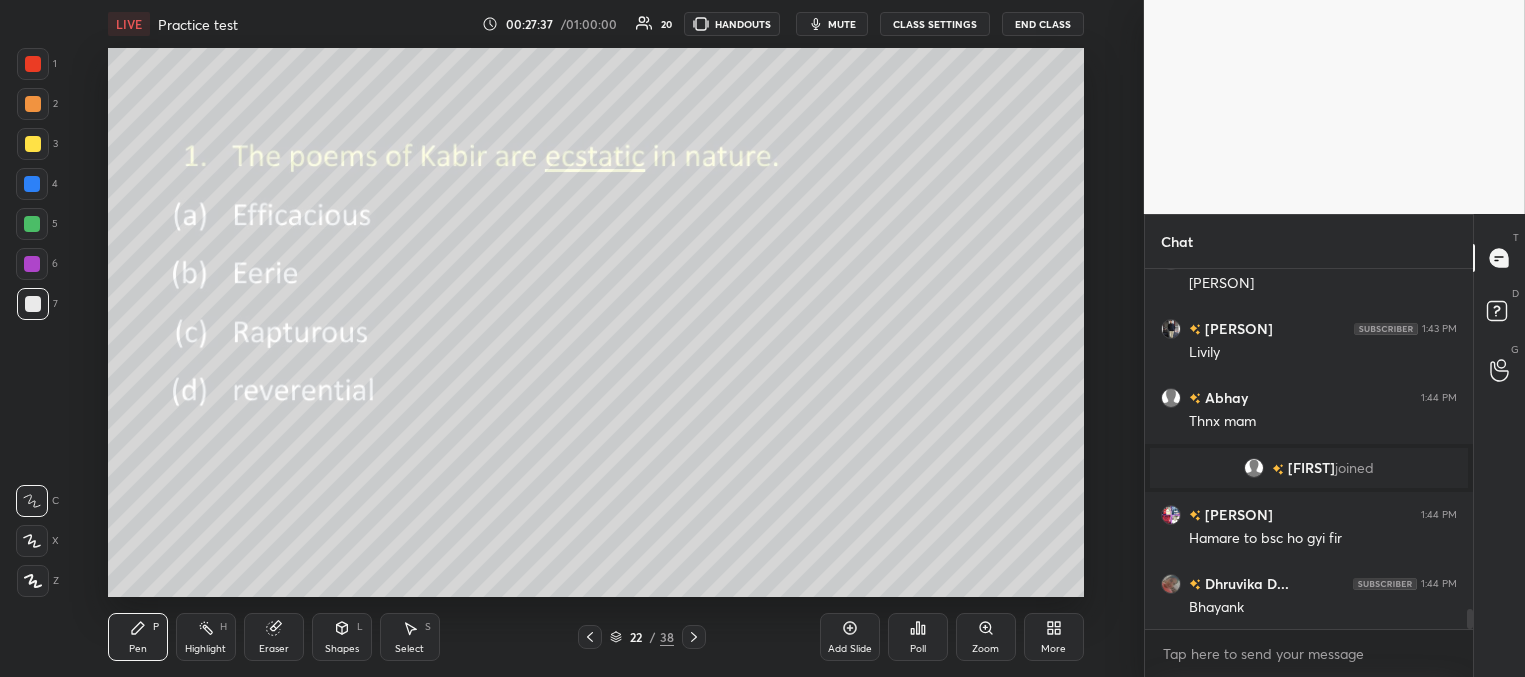 scroll, scrollTop: 6307, scrollLeft: 0, axis: vertical 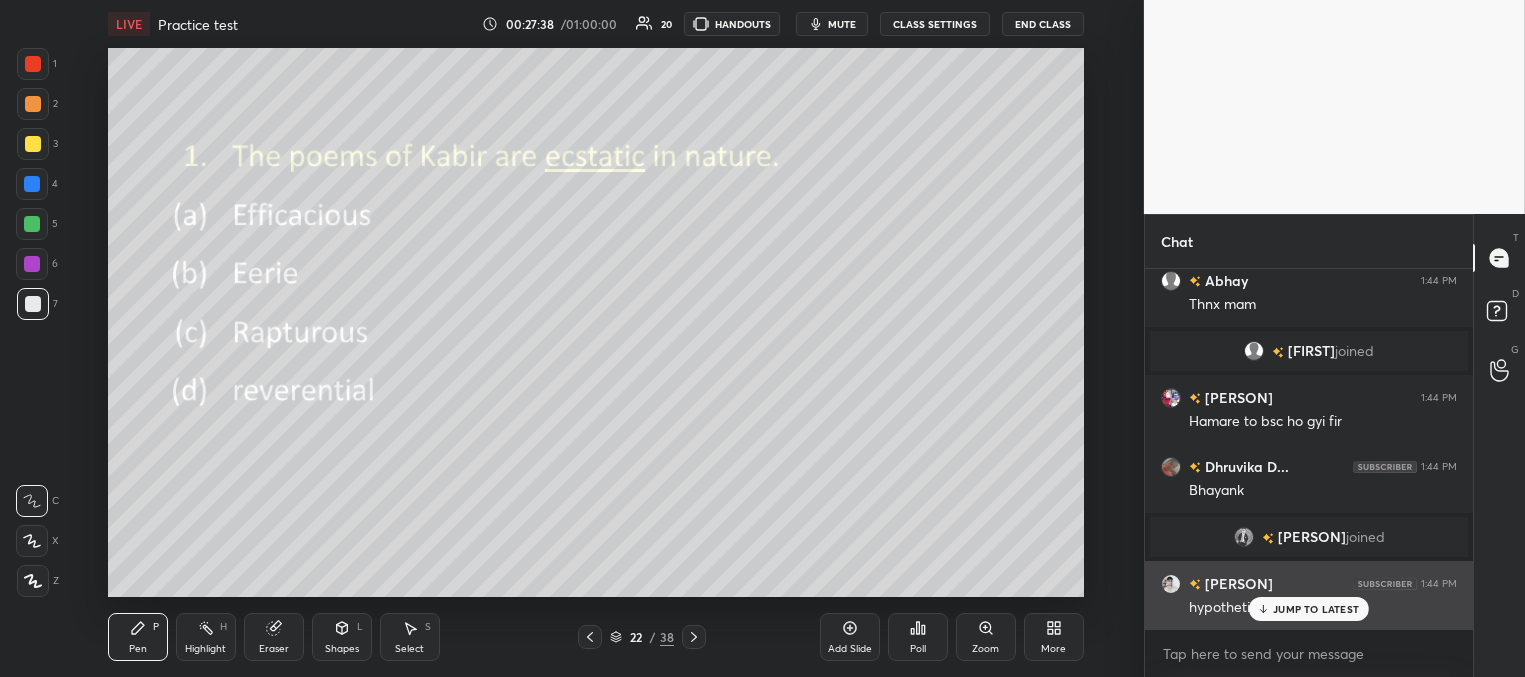 click on "JUMP TO LATEST" at bounding box center [1316, 609] 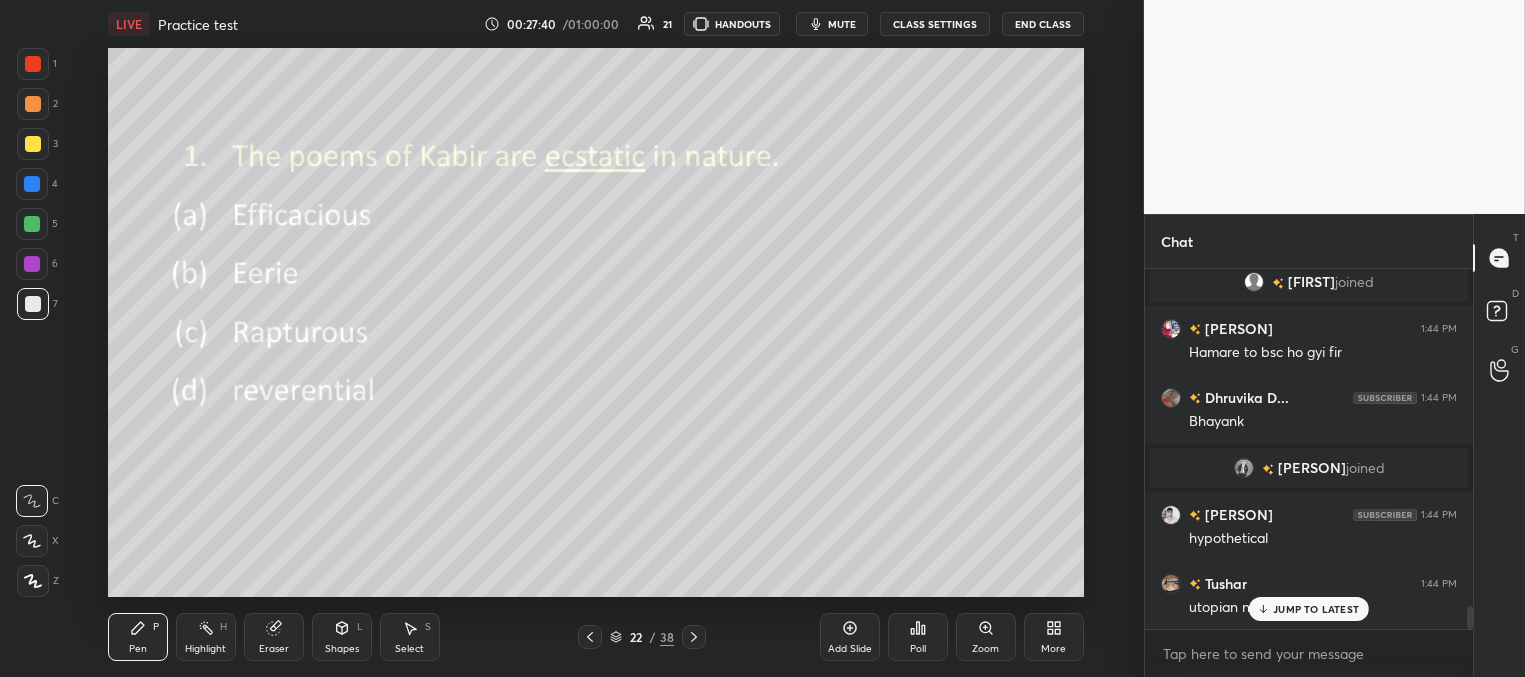 scroll, scrollTop: 5278, scrollLeft: 0, axis: vertical 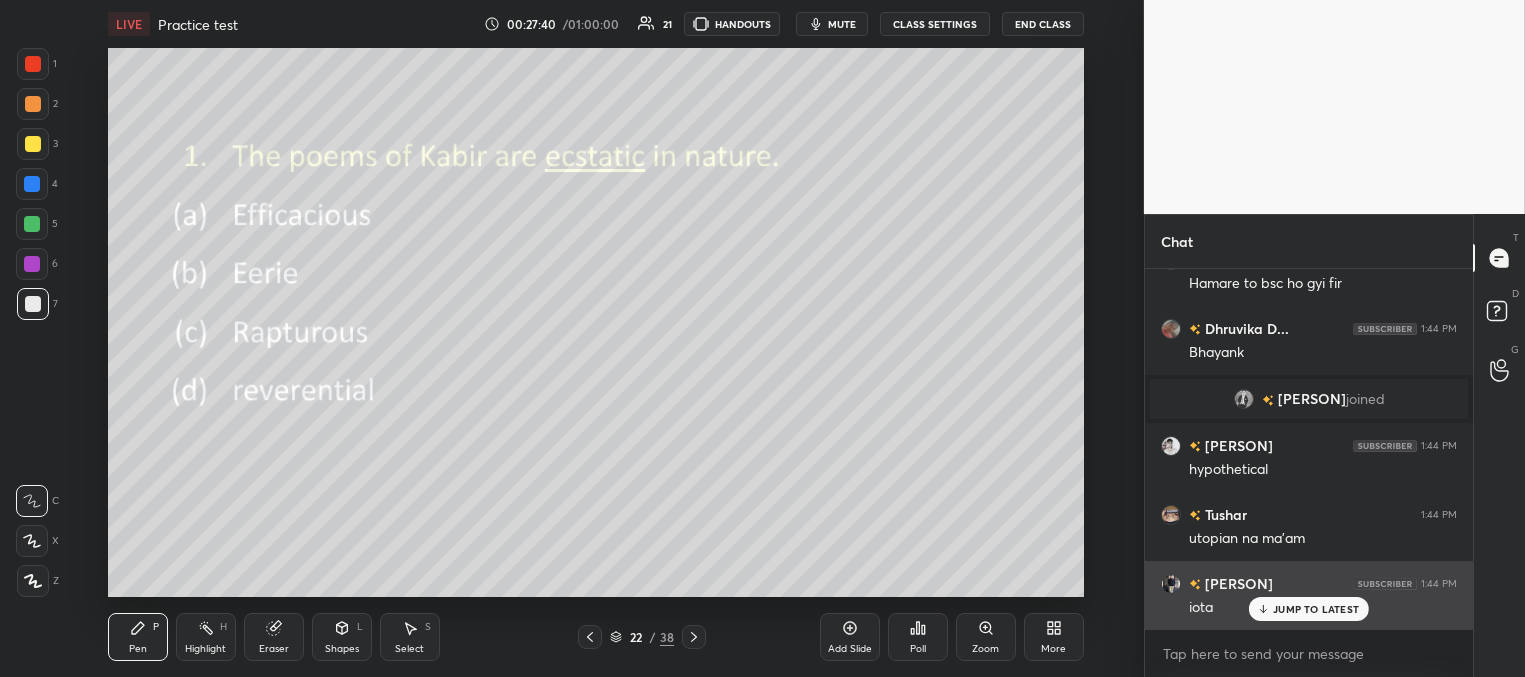 click on "JUMP TO LATEST" at bounding box center (1316, 609) 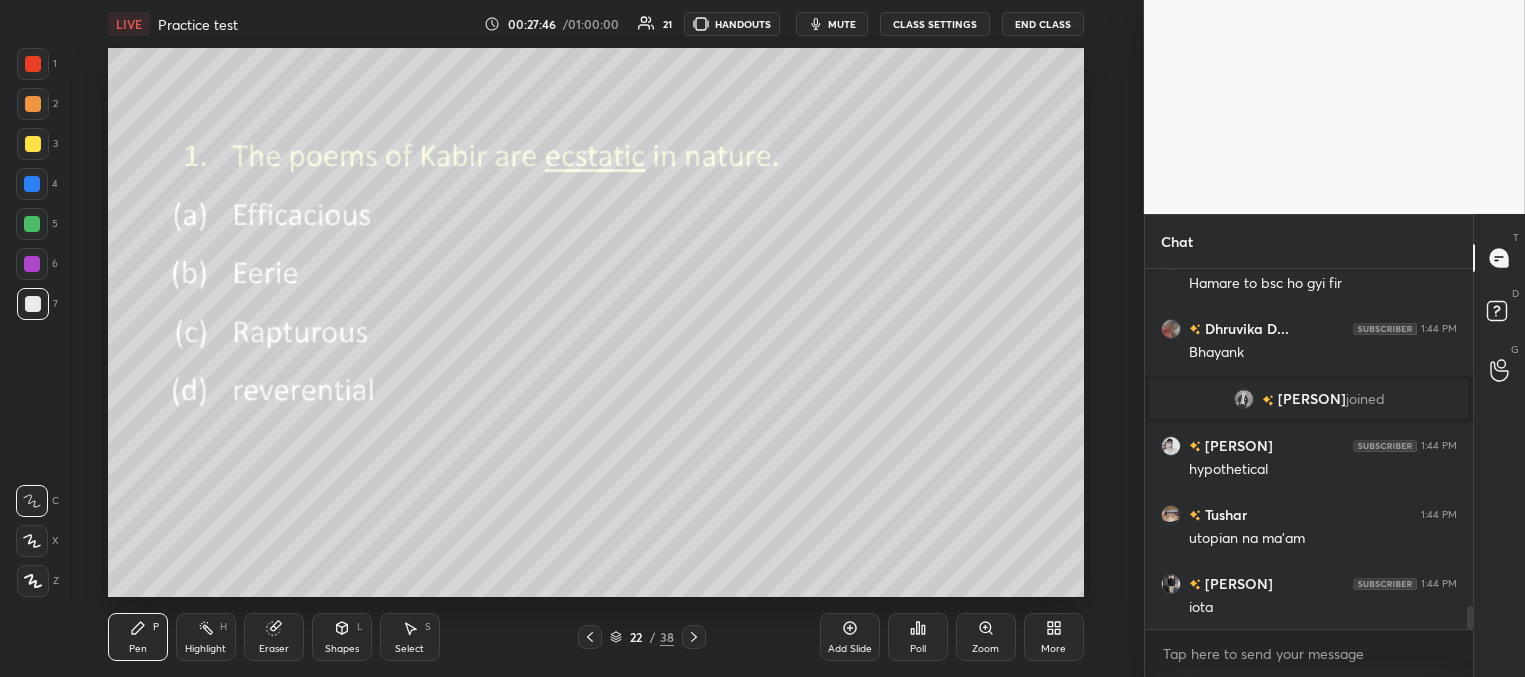 scroll, scrollTop: 5347, scrollLeft: 0, axis: vertical 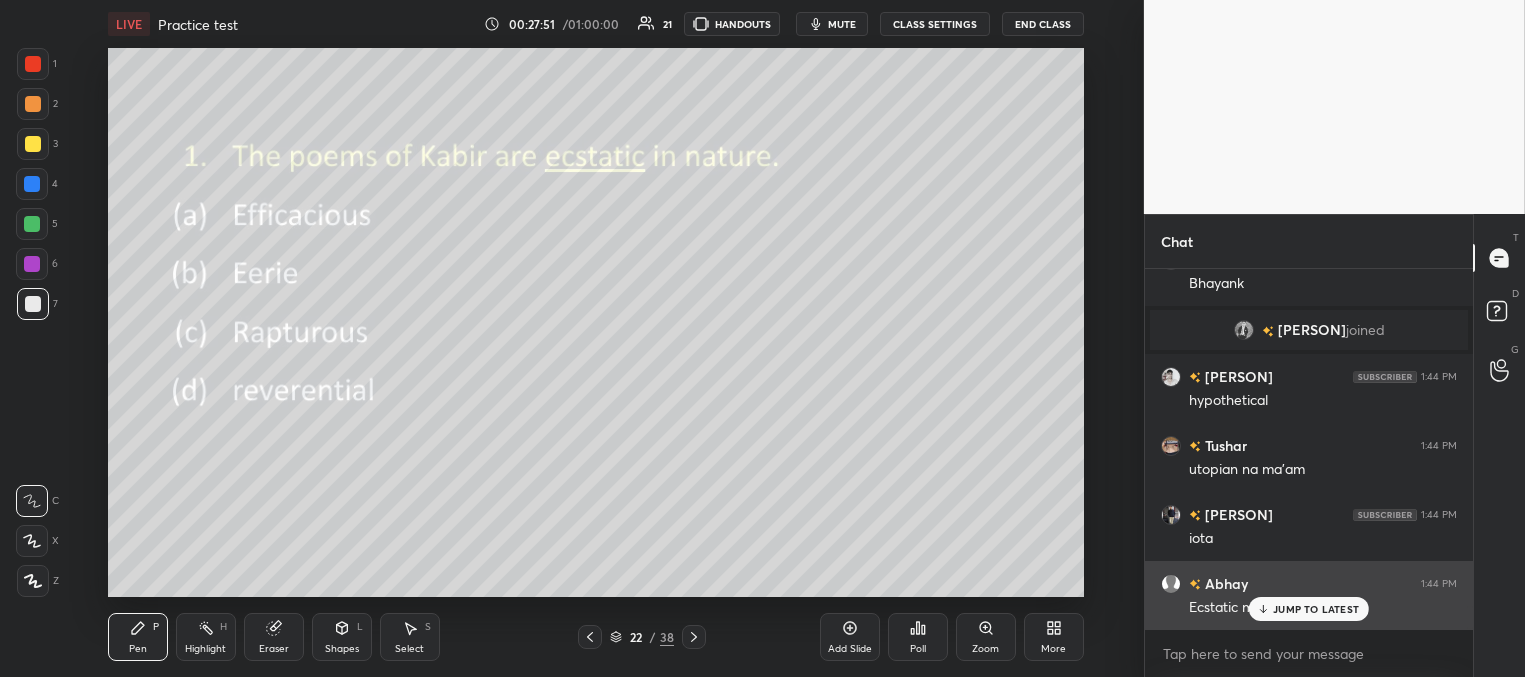 click on "JUMP TO LATEST" at bounding box center (1316, 609) 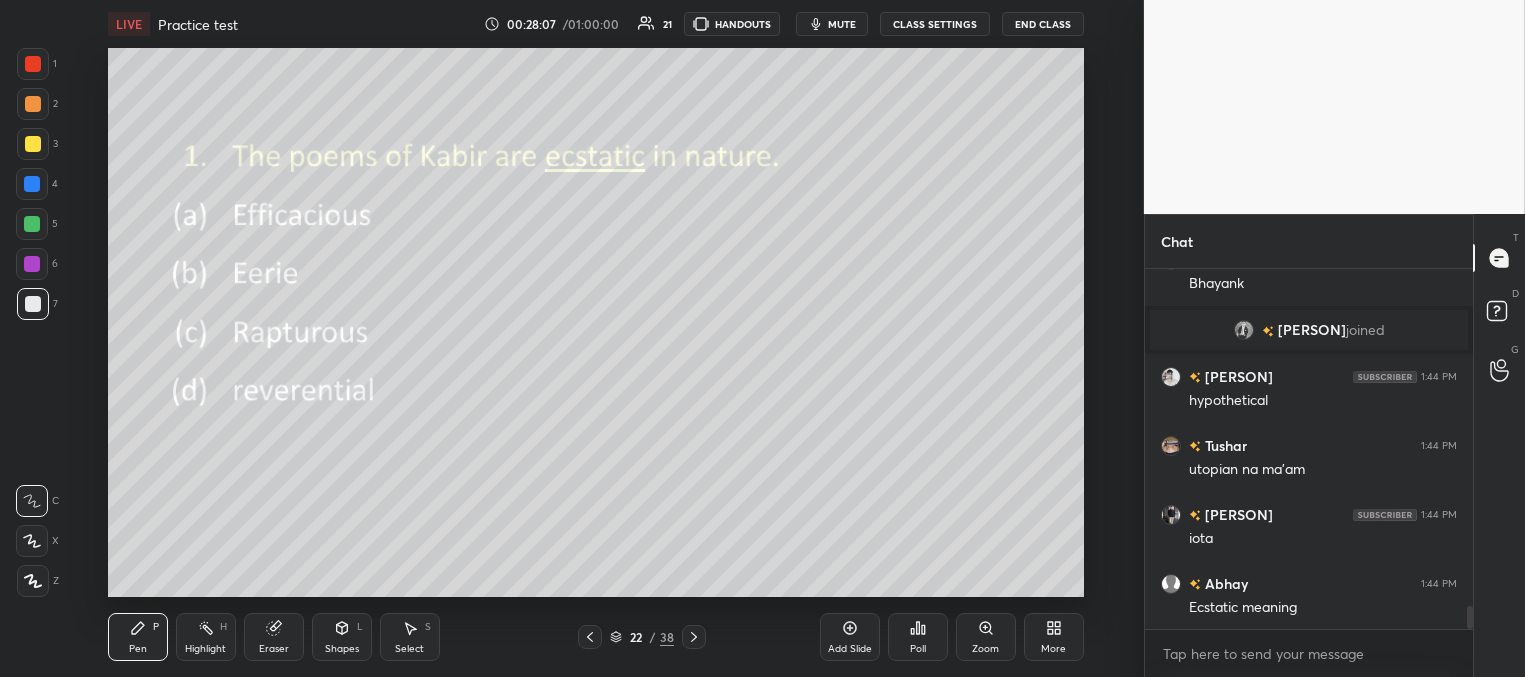 scroll, scrollTop: 5416, scrollLeft: 0, axis: vertical 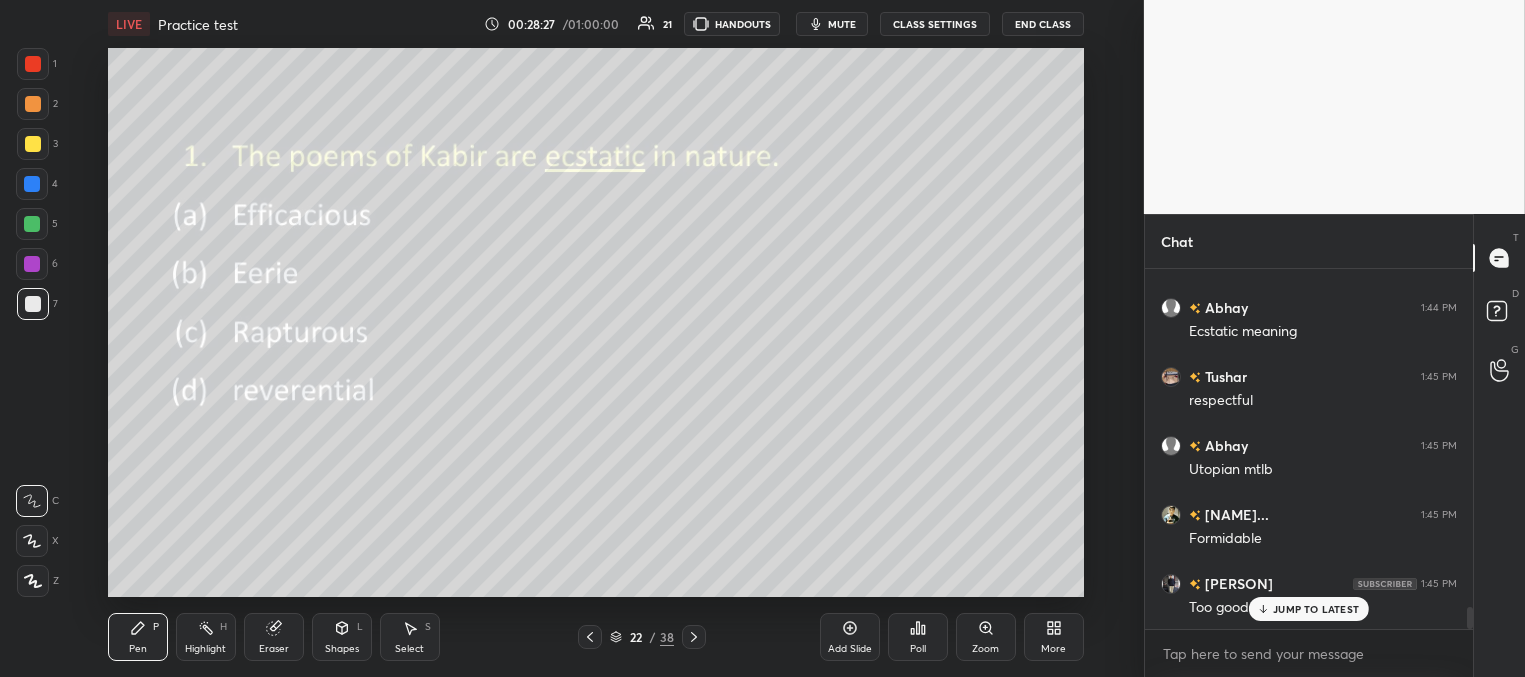 click on "JUMP TO LATEST" at bounding box center [1309, 609] 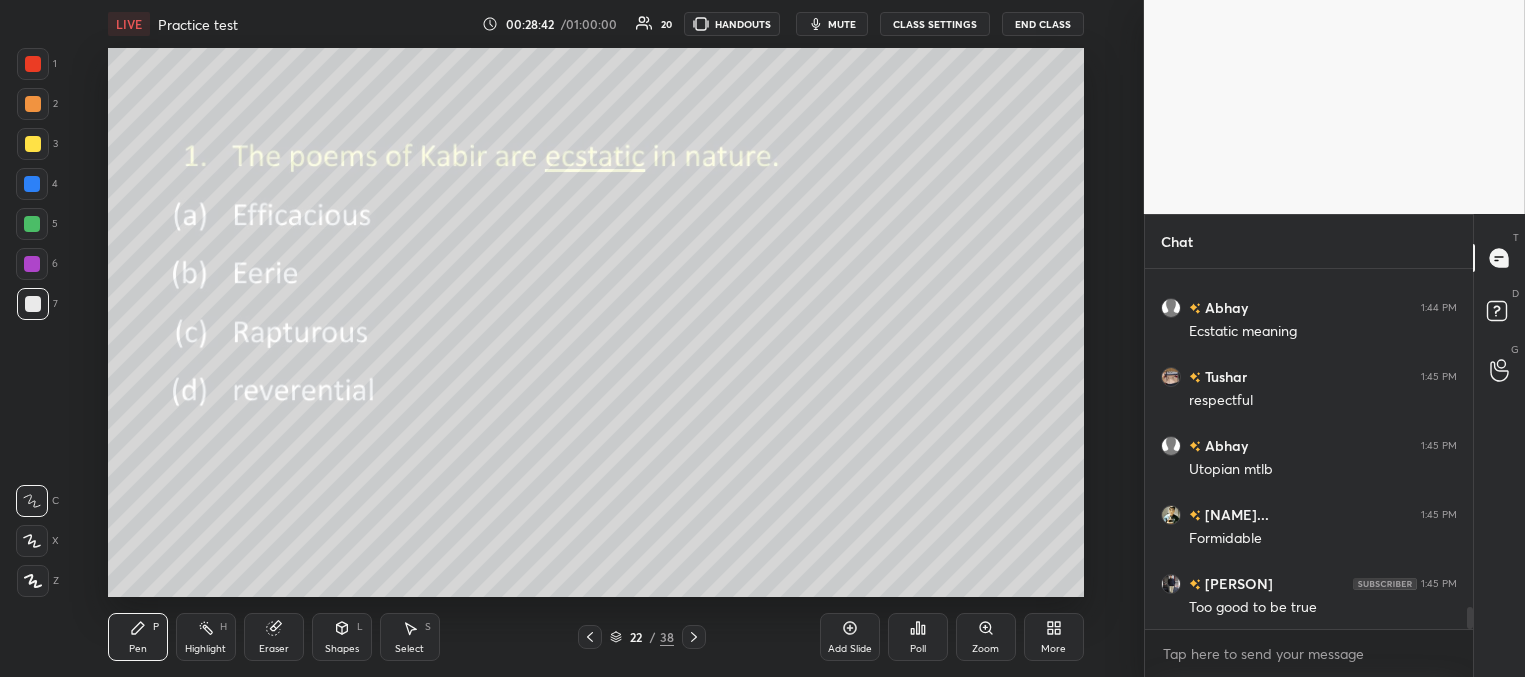 scroll, scrollTop: 5692, scrollLeft: 0, axis: vertical 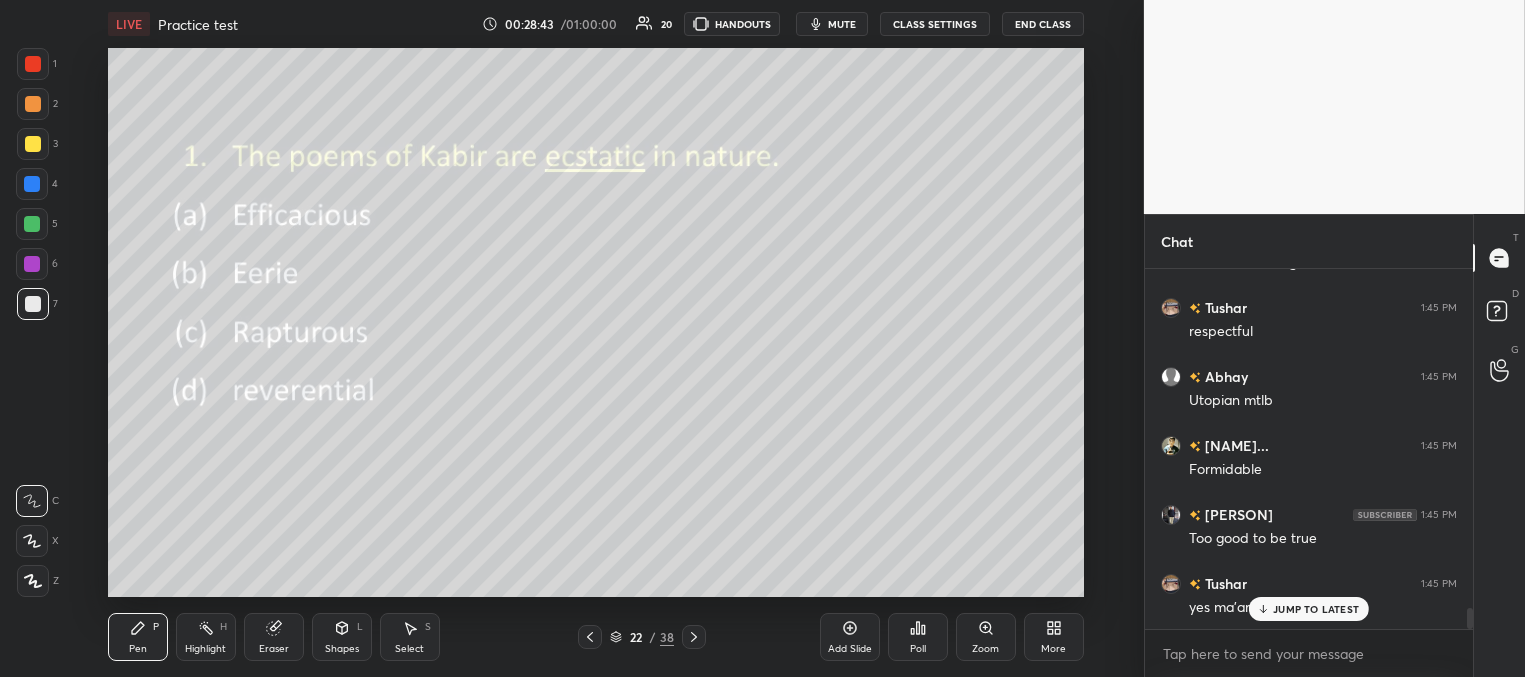 click on "JUMP TO LATEST" at bounding box center (1316, 609) 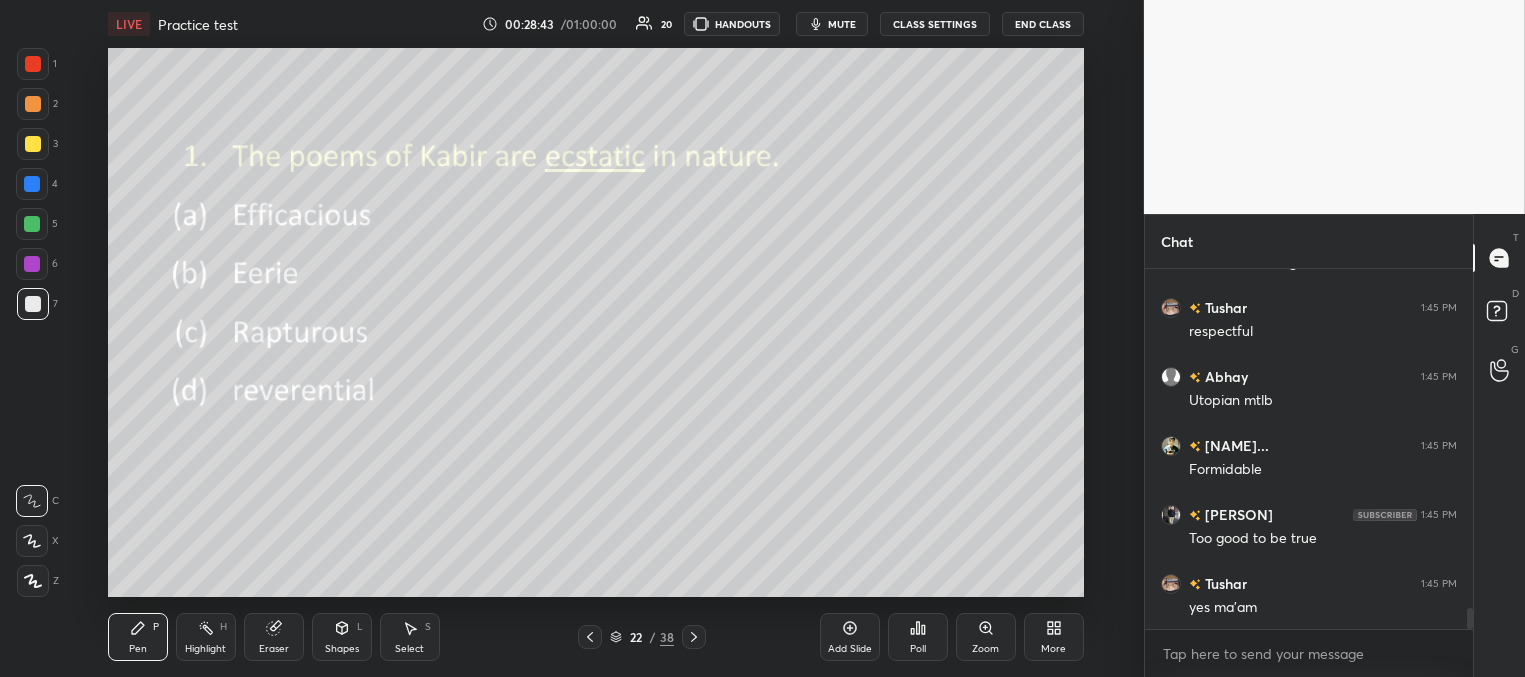 scroll, scrollTop: 5761, scrollLeft: 0, axis: vertical 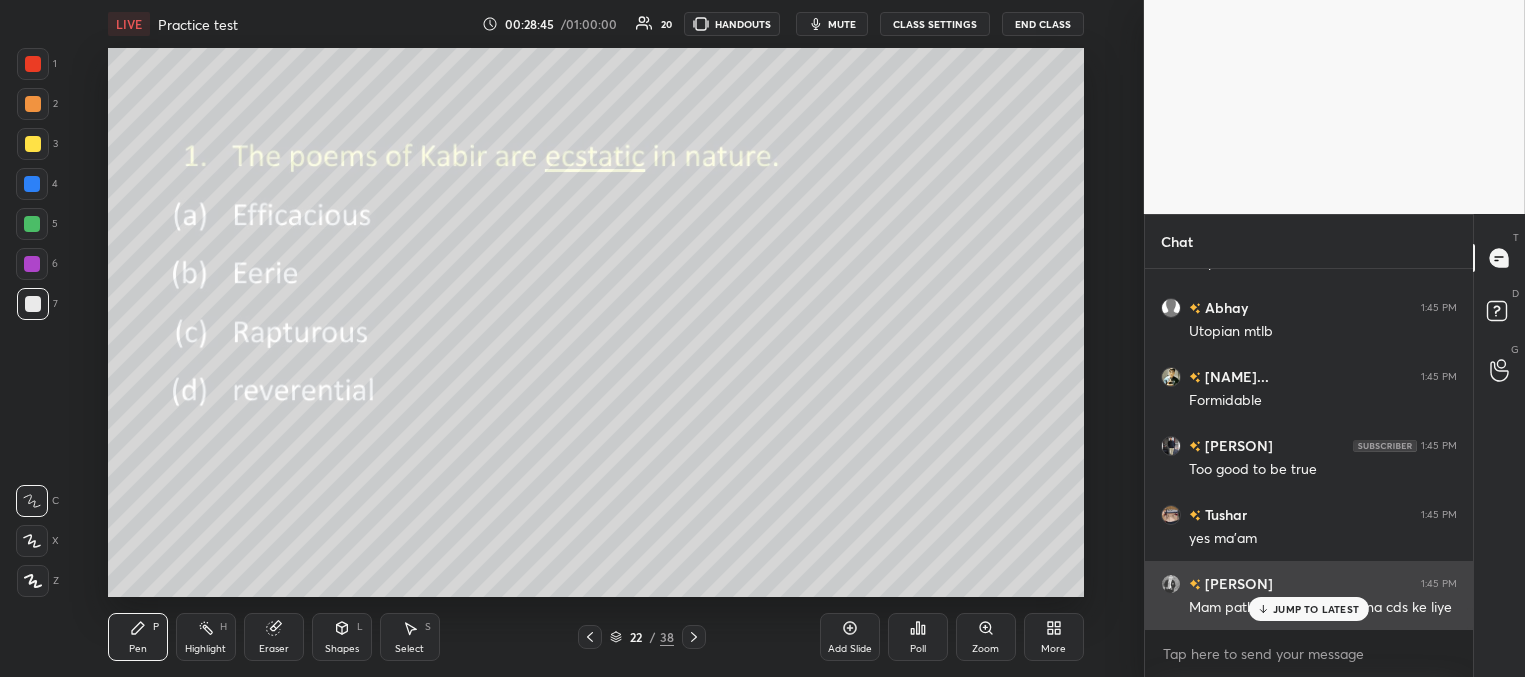 click on "JUMP TO LATEST" at bounding box center [1316, 609] 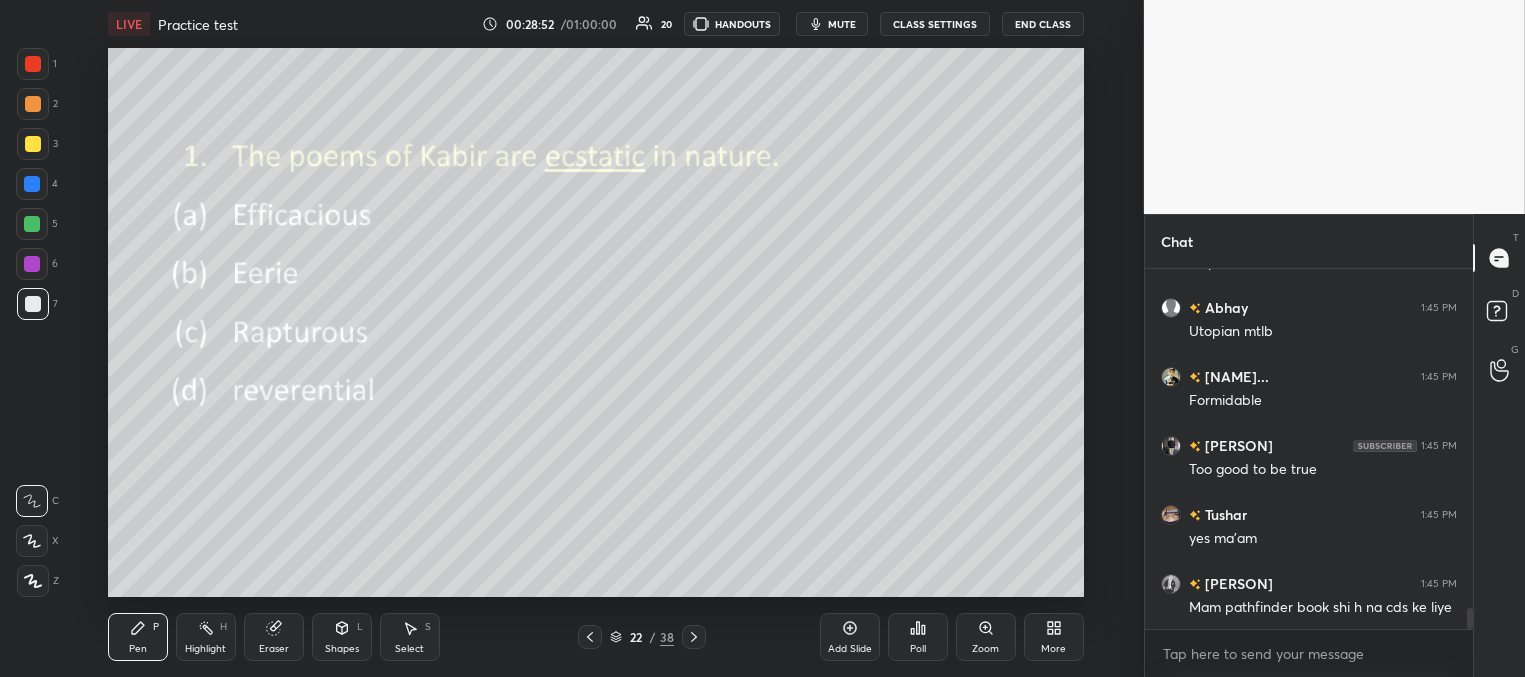 scroll, scrollTop: 5830, scrollLeft: 0, axis: vertical 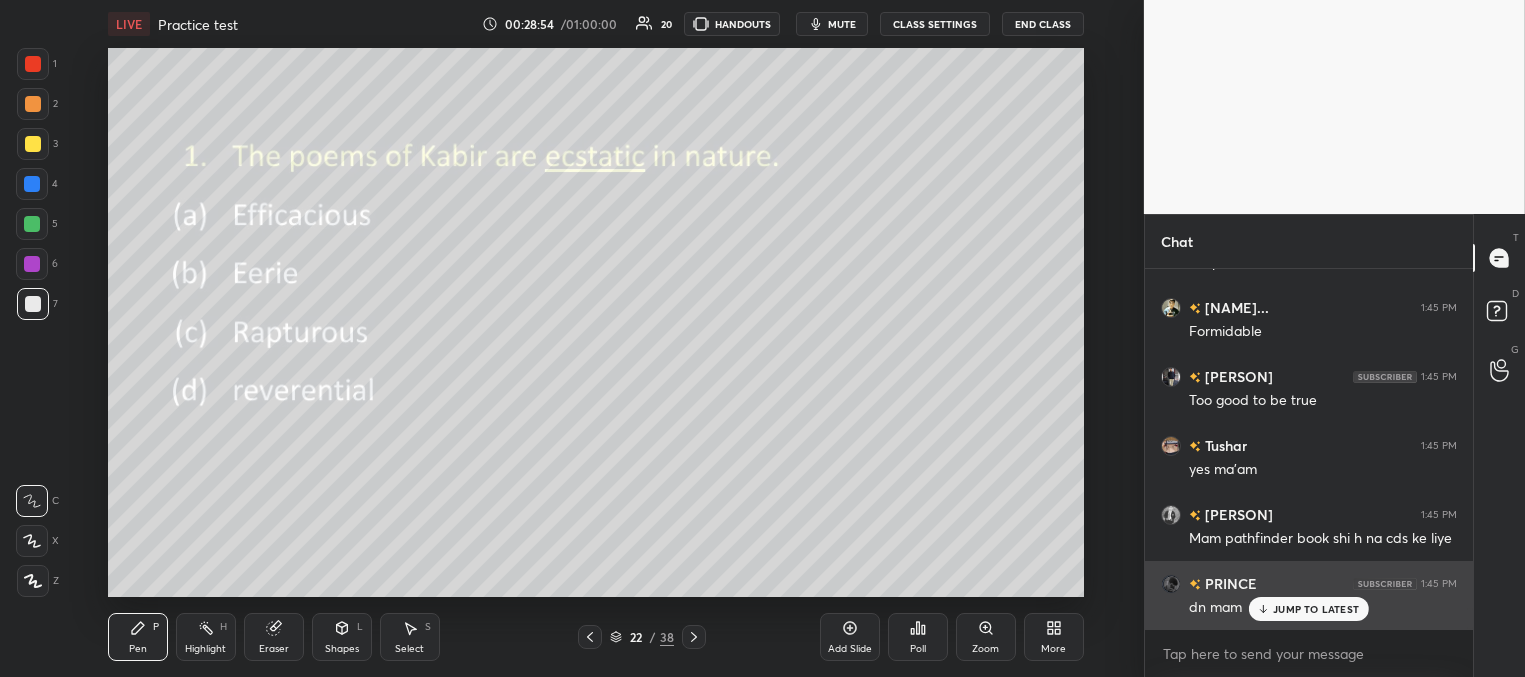 click on "JUMP TO LATEST" at bounding box center (1316, 609) 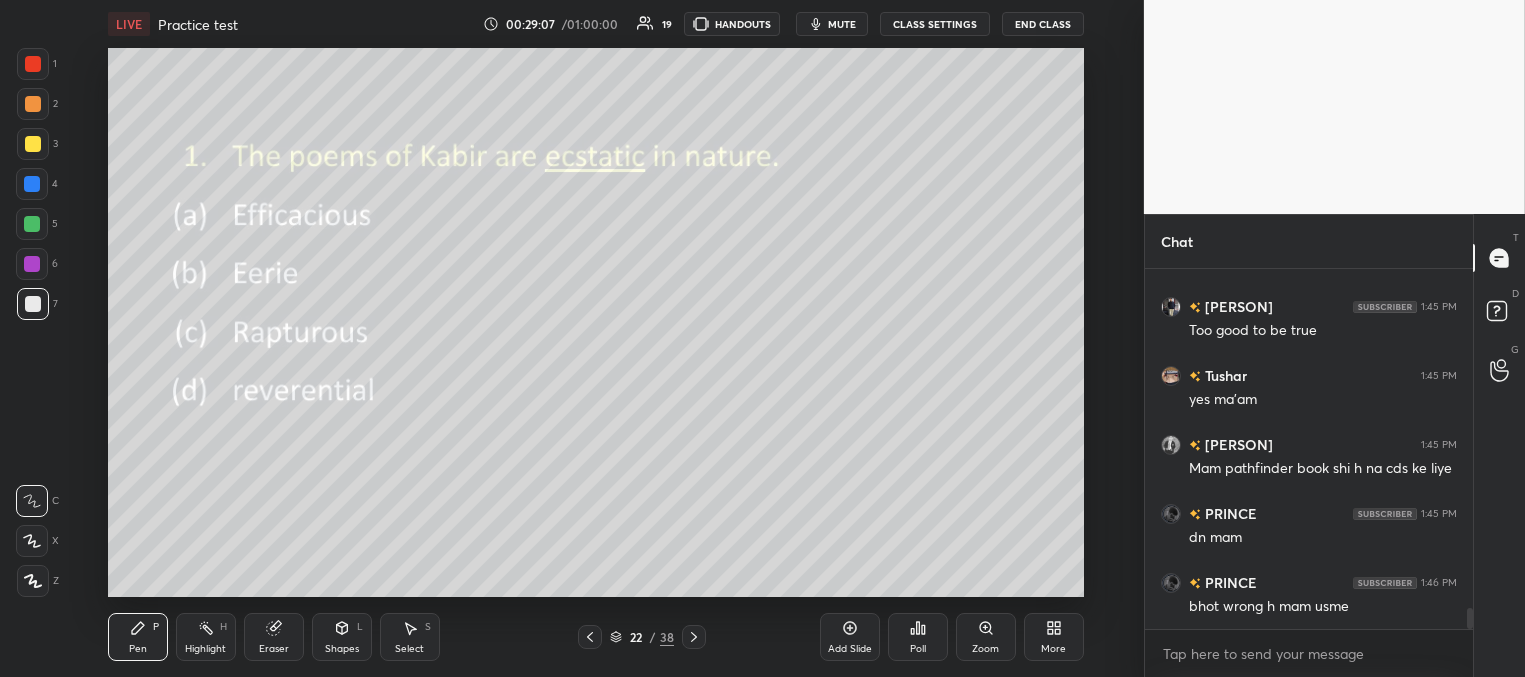 scroll, scrollTop: 6037, scrollLeft: 0, axis: vertical 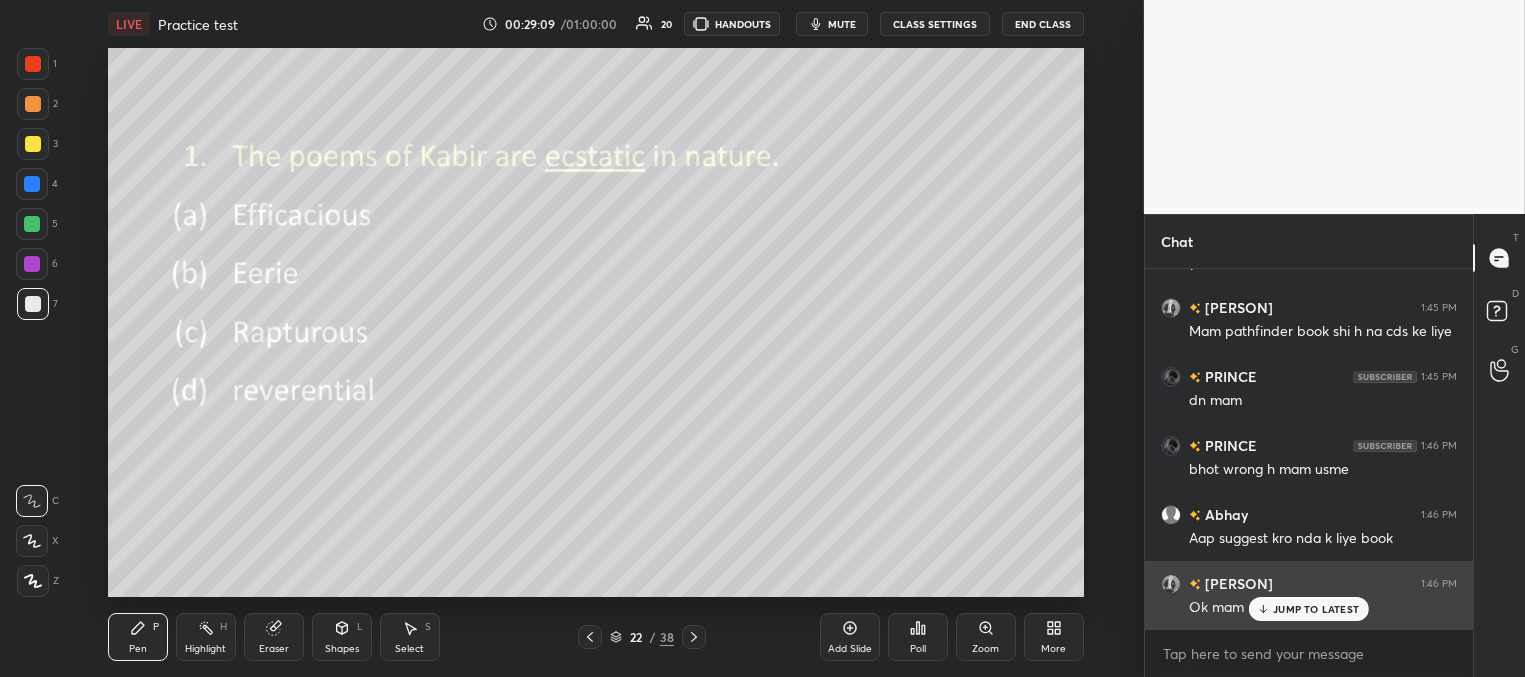 click on "JUMP TO LATEST" at bounding box center (1309, 609) 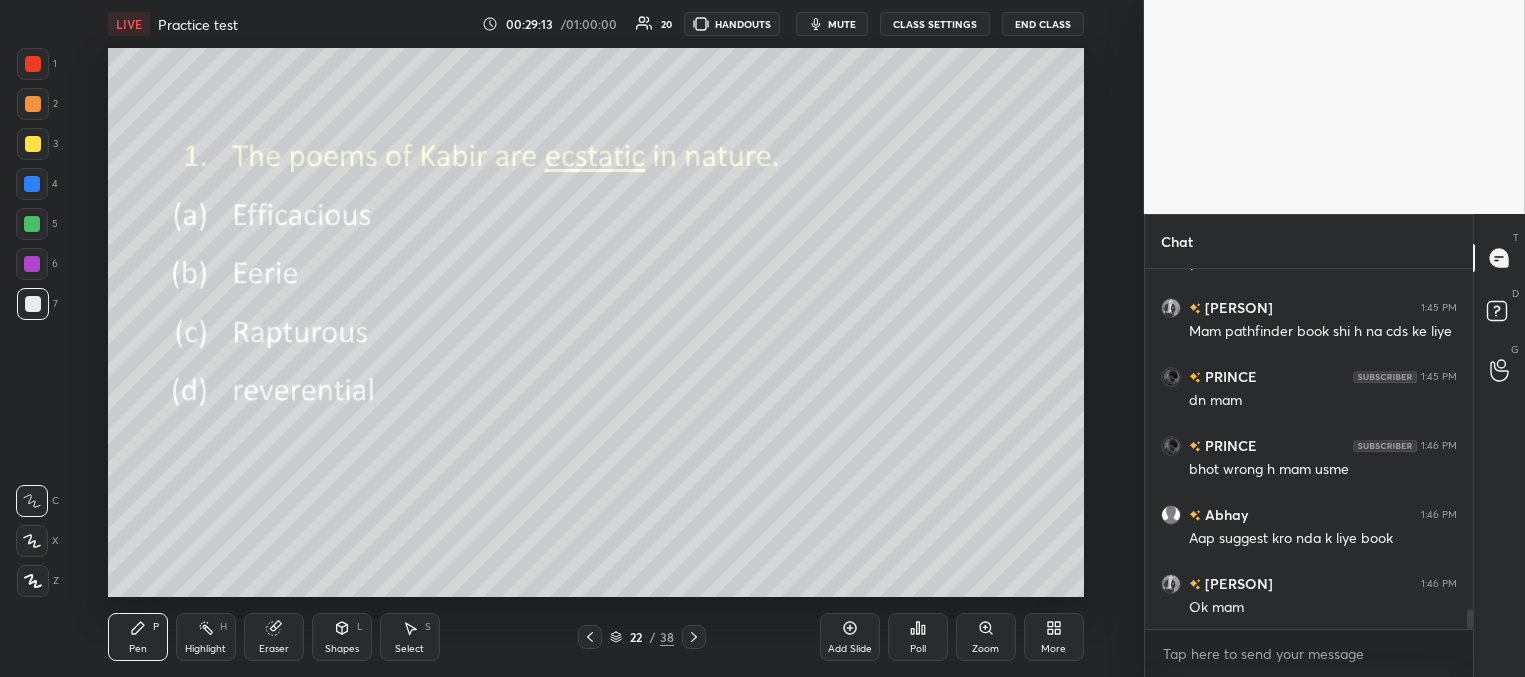 scroll, scrollTop: 6124, scrollLeft: 0, axis: vertical 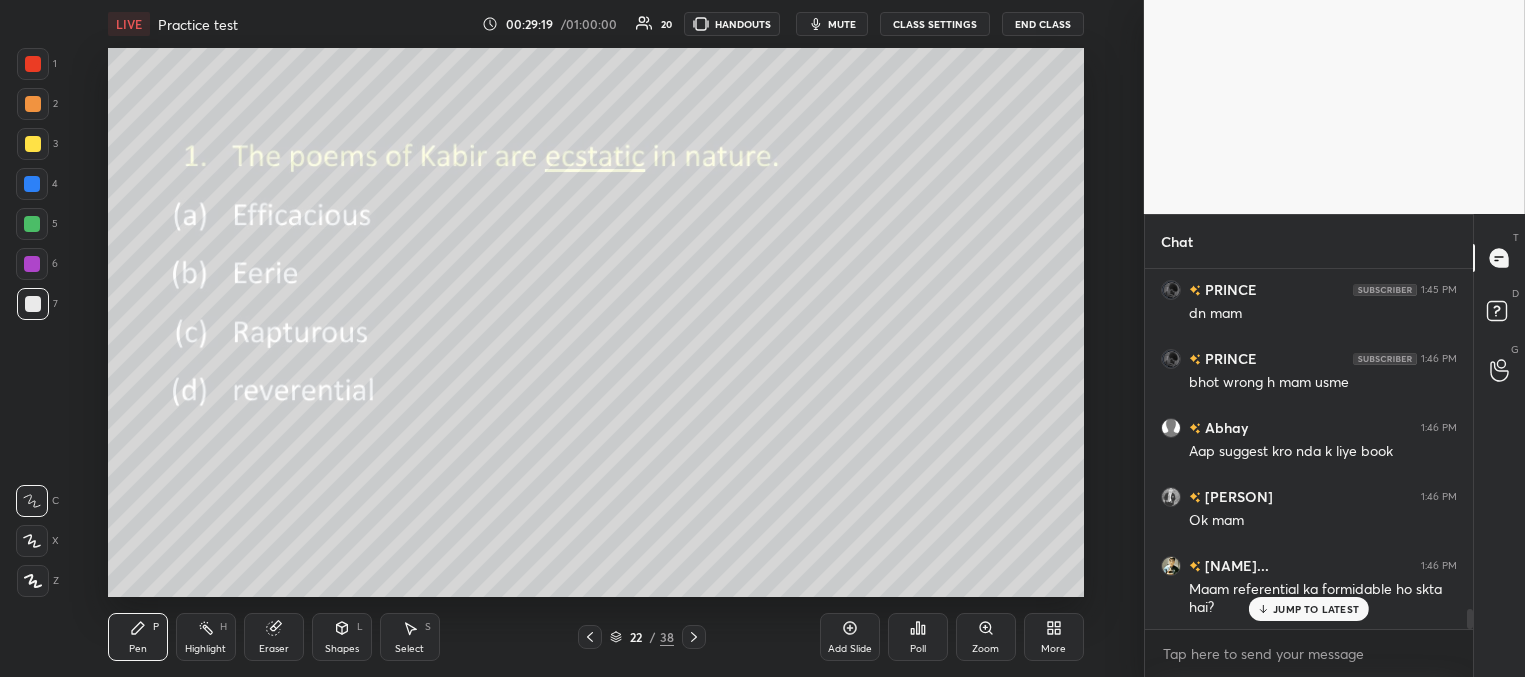 click on "JUMP TO LATEST" at bounding box center (1309, 609) 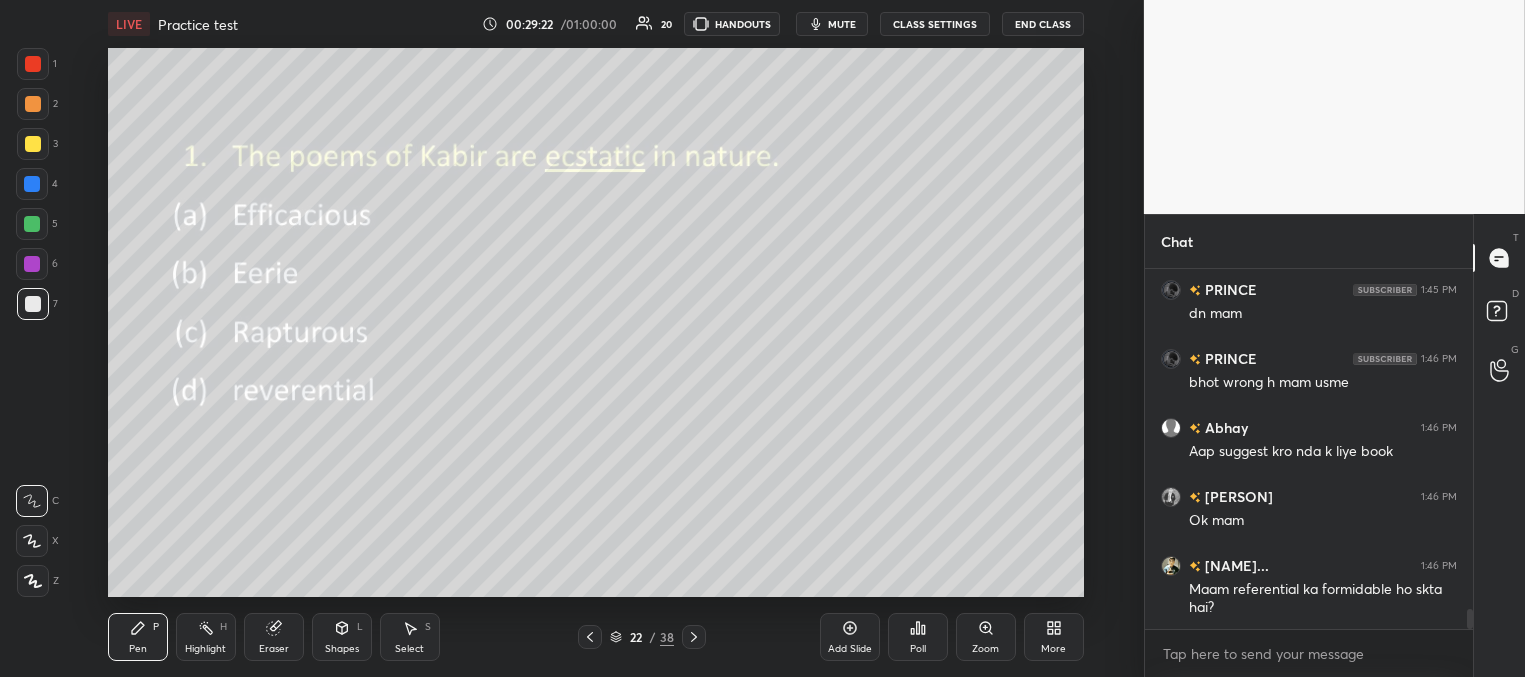 scroll, scrollTop: 6211, scrollLeft: 0, axis: vertical 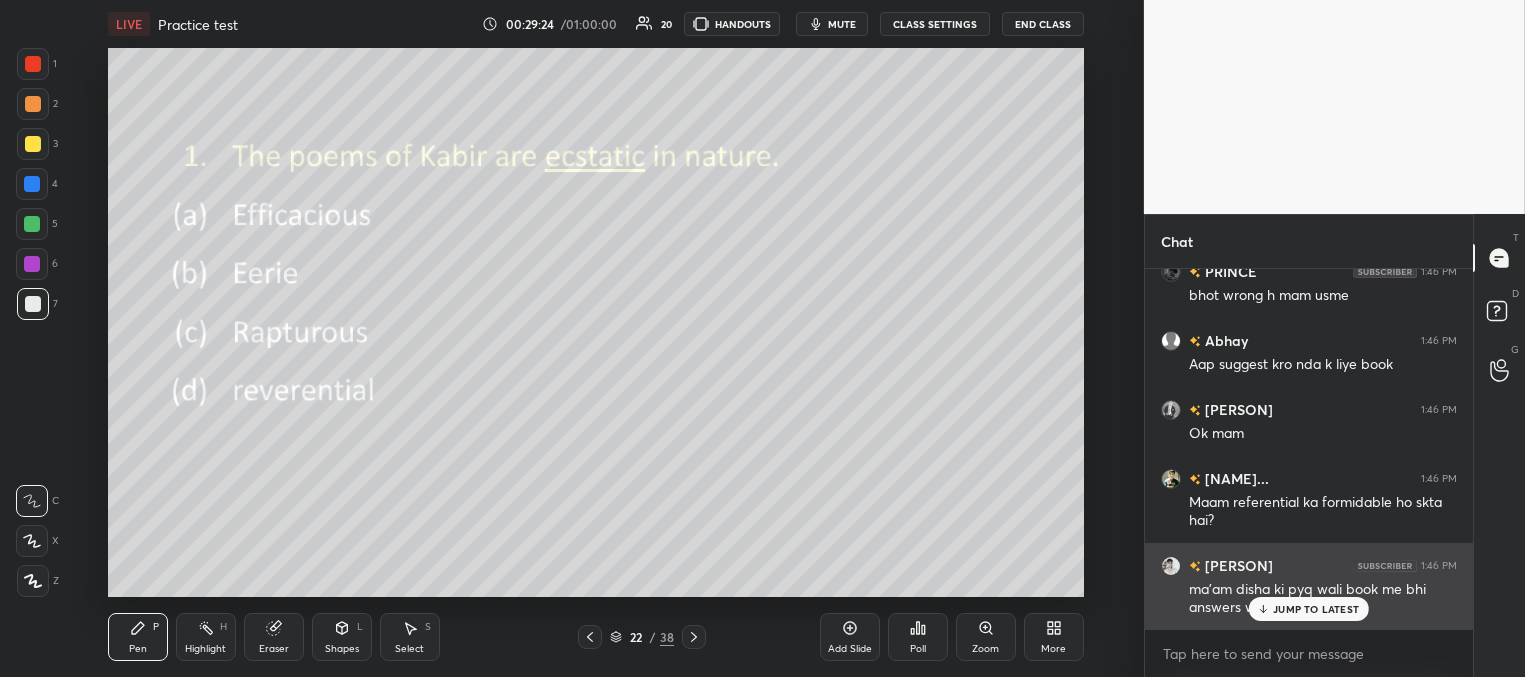 click on "JUMP TO LATEST" at bounding box center [1316, 609] 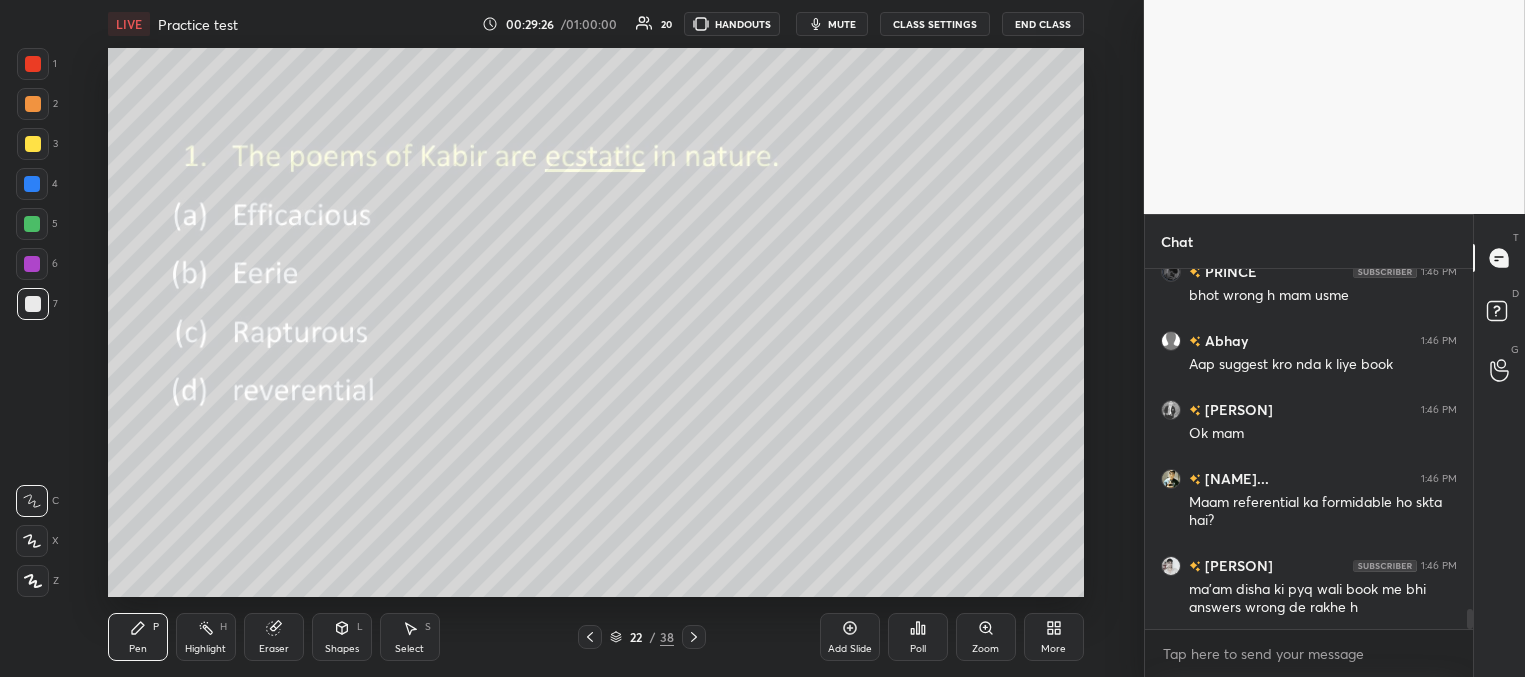 scroll, scrollTop: 6280, scrollLeft: 0, axis: vertical 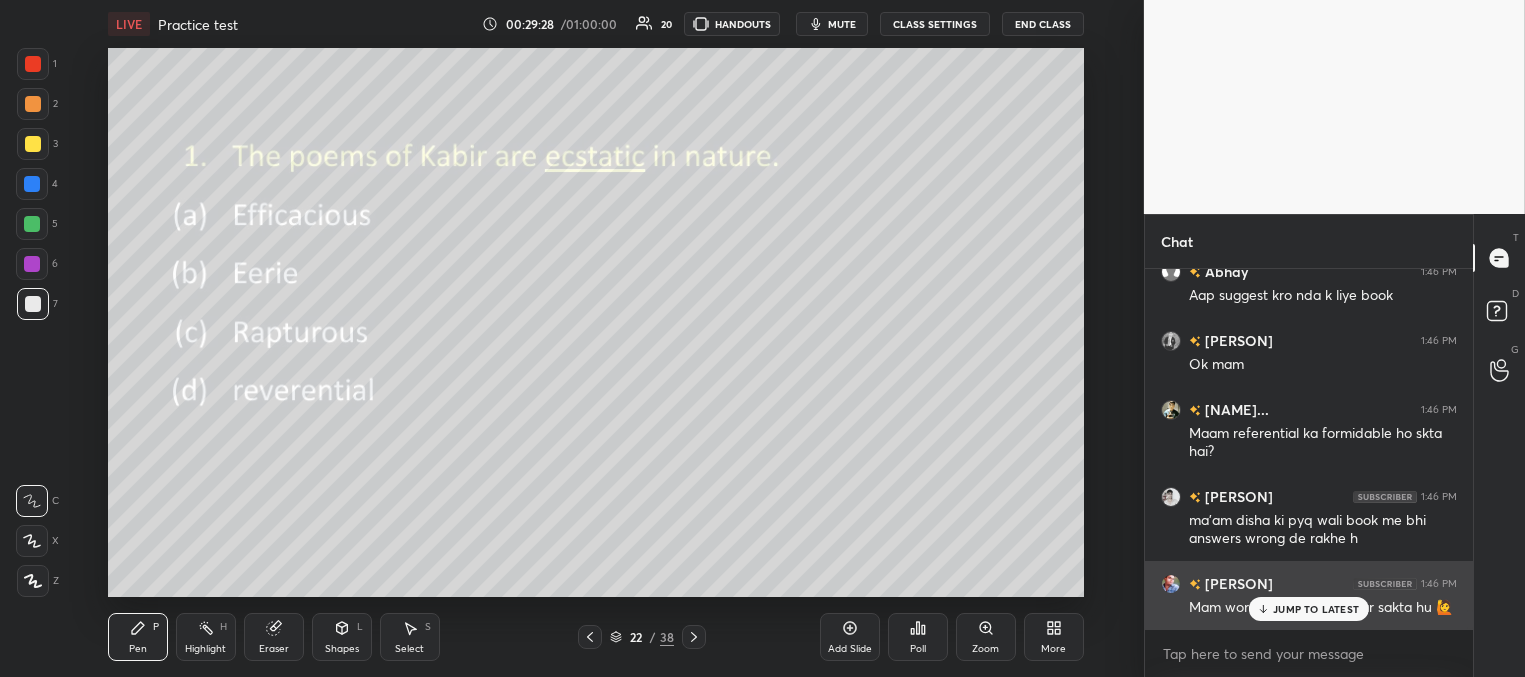 click on "JUMP TO LATEST" at bounding box center (1316, 609) 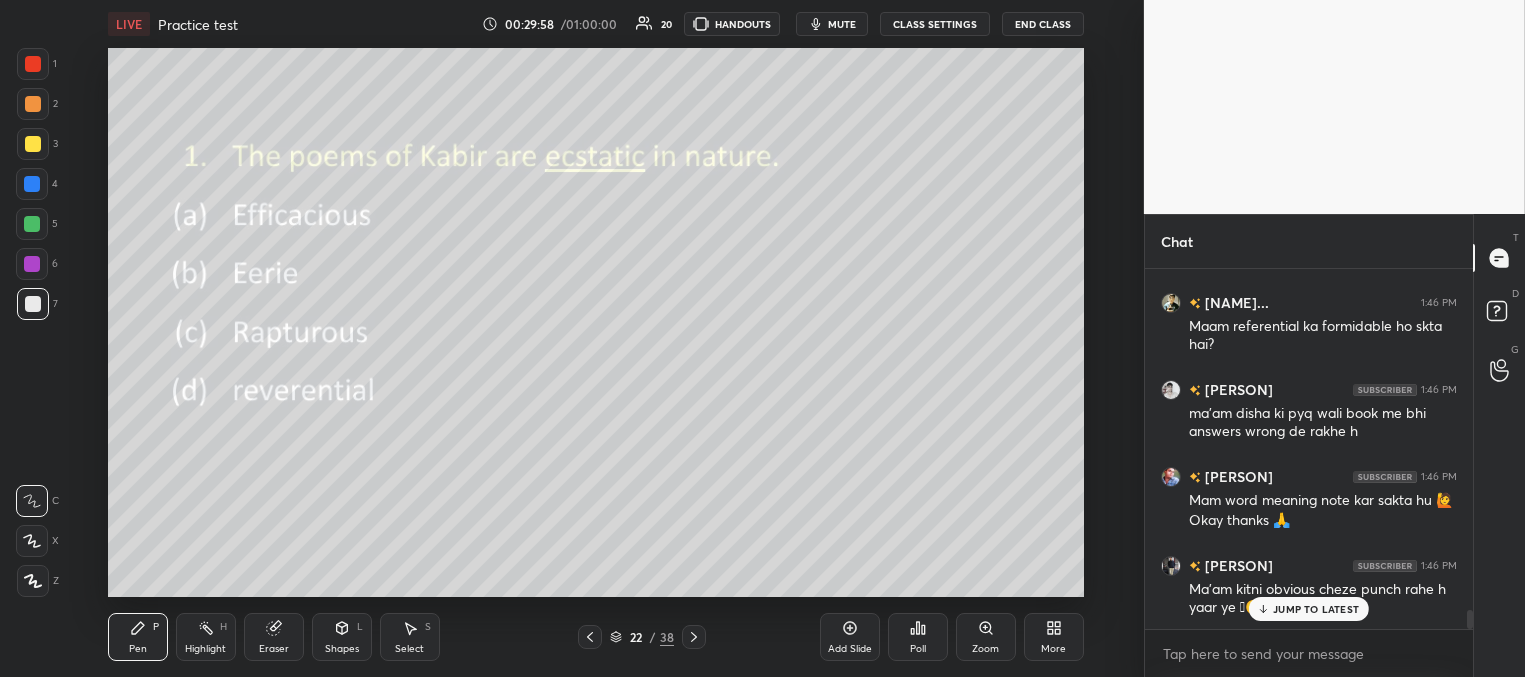scroll, scrollTop: 6456, scrollLeft: 0, axis: vertical 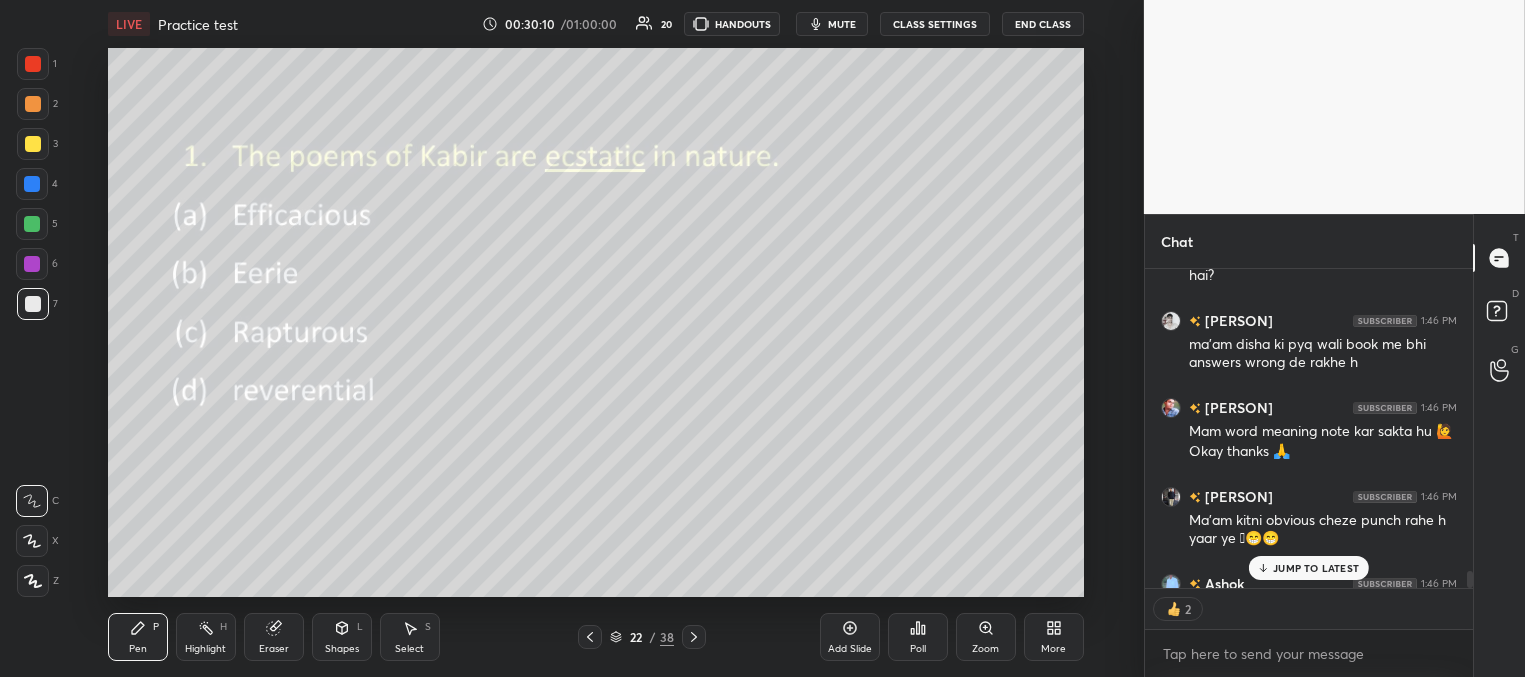 click on "JUMP TO LATEST" at bounding box center (1316, 568) 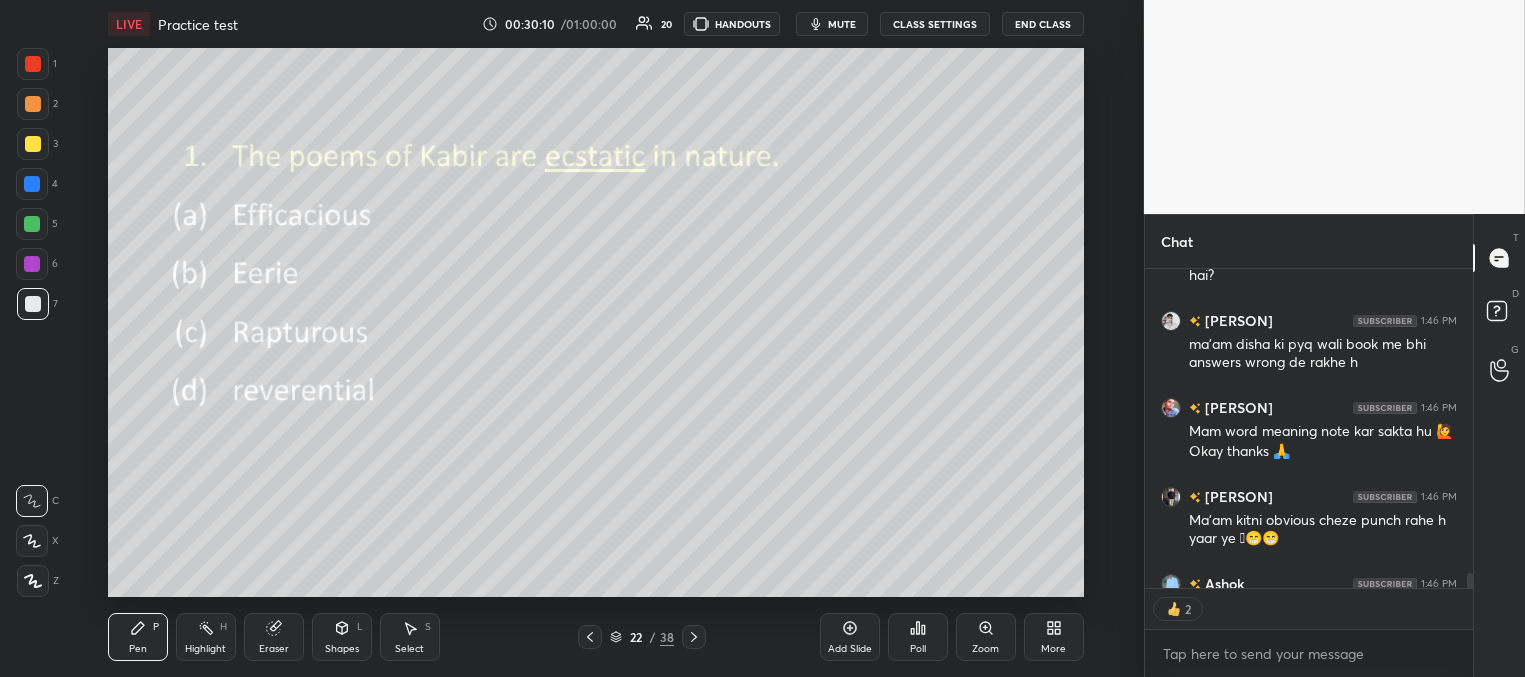 scroll, scrollTop: 6497, scrollLeft: 0, axis: vertical 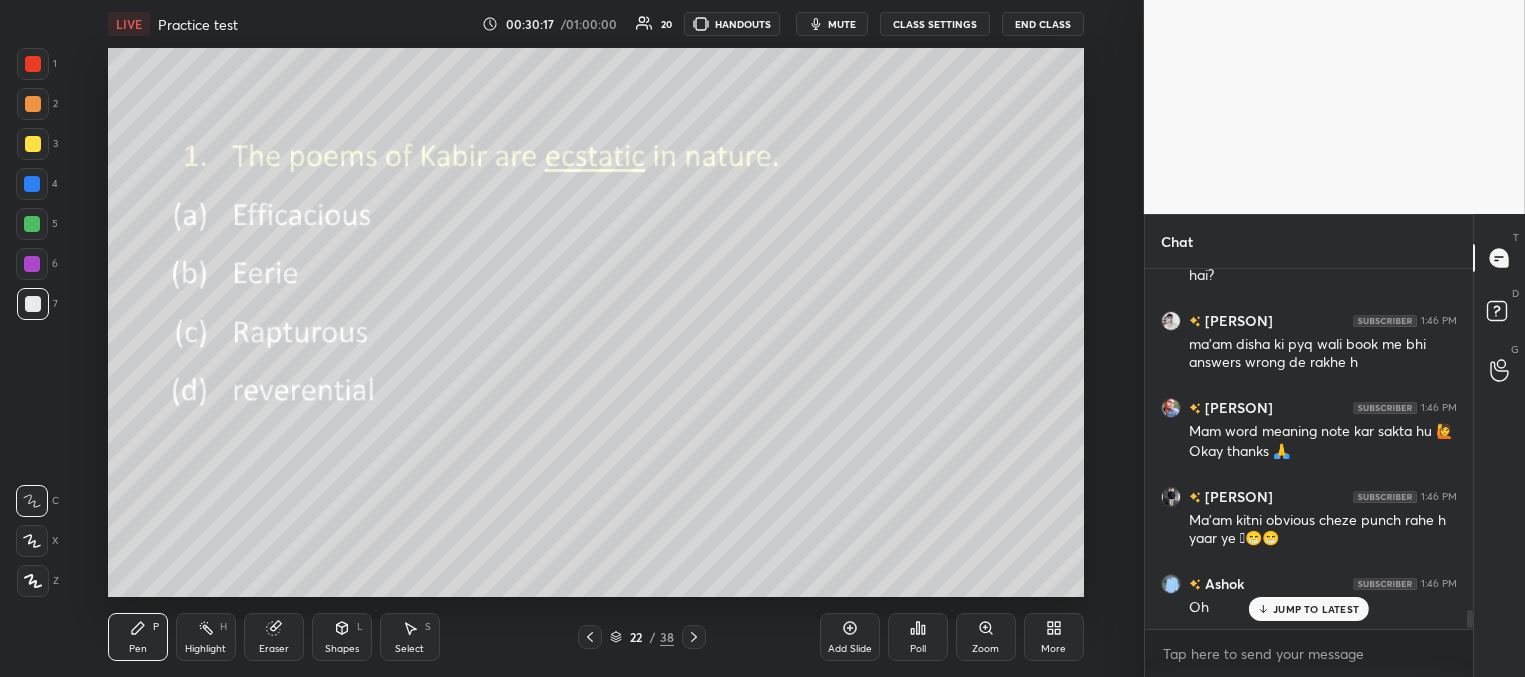 click on "JUMP TO LATEST" at bounding box center [1316, 609] 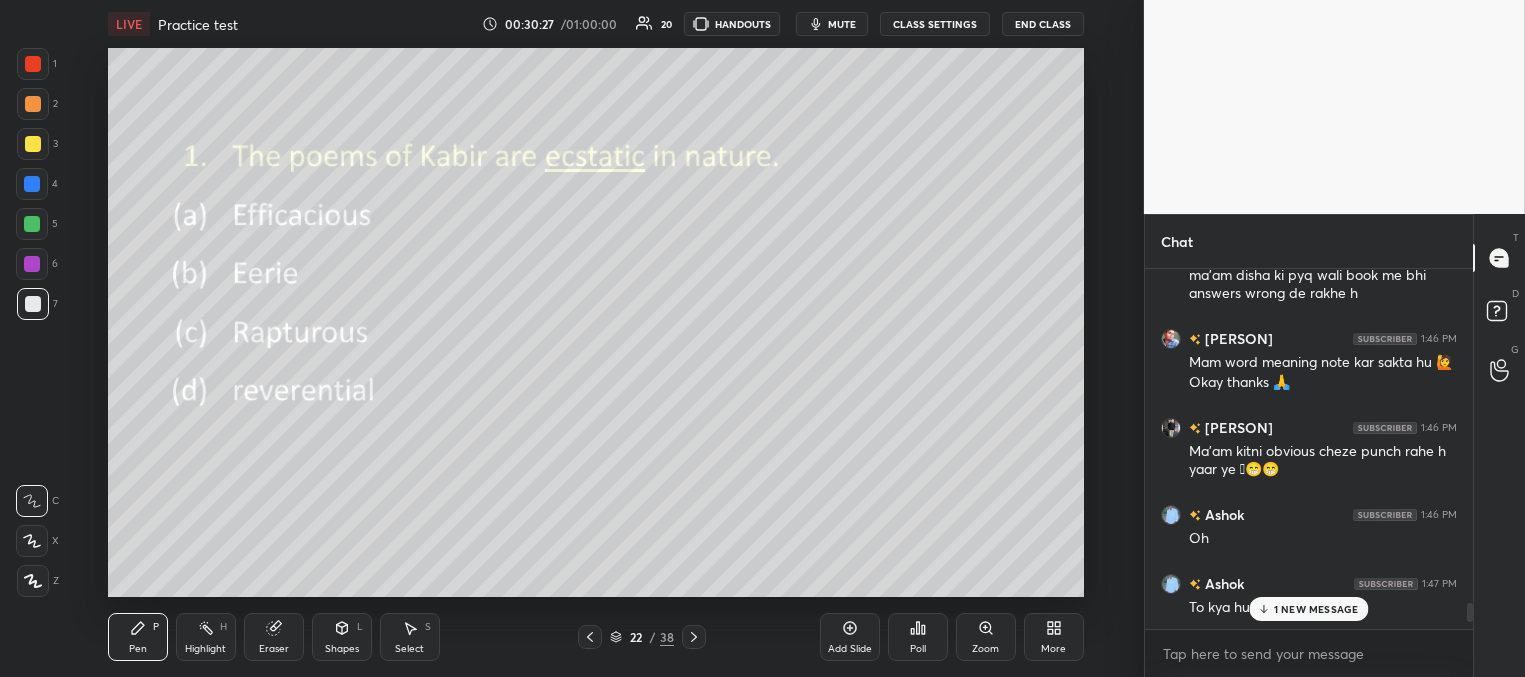 scroll, scrollTop: 6594, scrollLeft: 0, axis: vertical 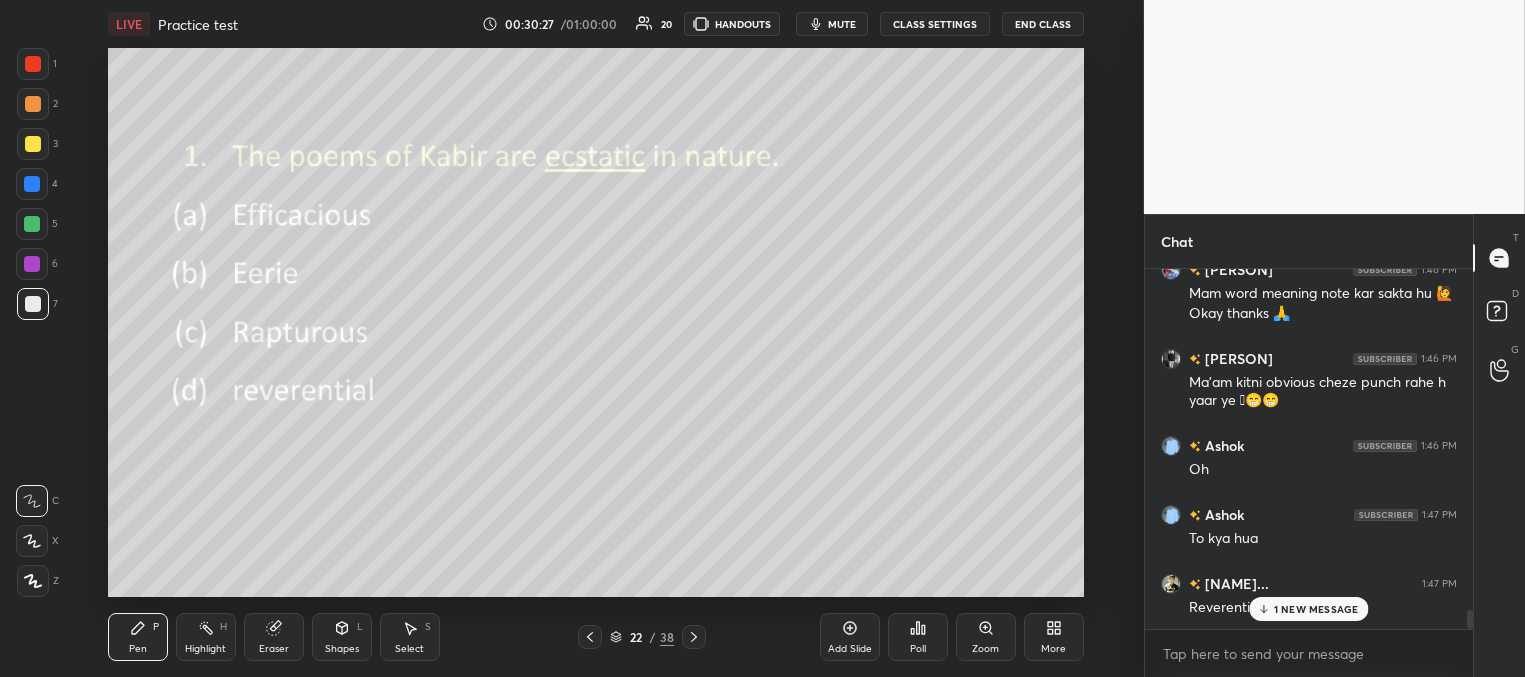 drag, startPoint x: 1471, startPoint y: 618, endPoint x: 1465, endPoint y: 639, distance: 21.84033 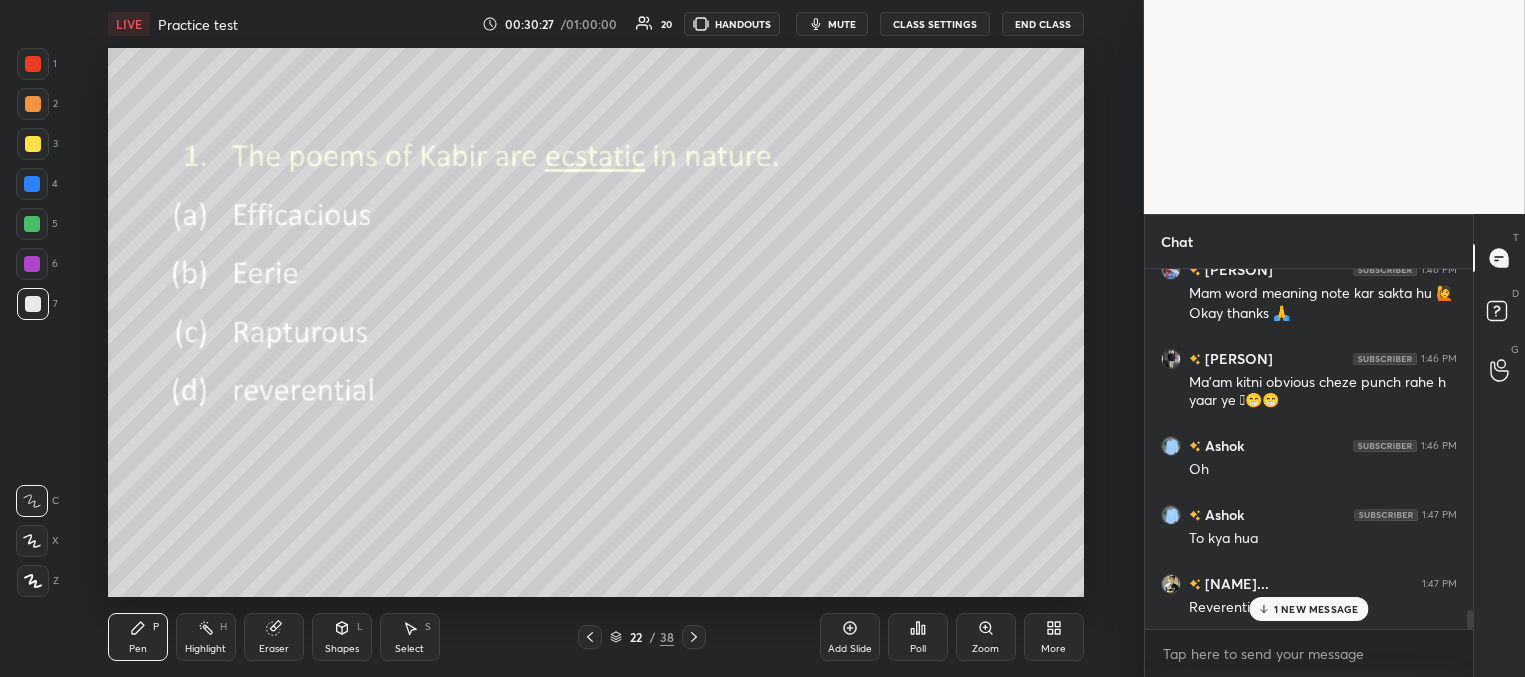 click on "MOHIT 1:46 PM ma'am disha ki pyq wali book me bhi answers wrong de rakhe h chandan 1:46 PM Mam word meaning note kar sakta hu 🙋 Okay thanks 🙏 Kishan 1:46 PM Ma'am kitni obvious cheze punch rahe h yaar ye 🥹😁😁 Ashok 1:46 PM Oh Ashok 1:47 PM To kya hua Ayush Sing... 1:47 PM Reverential ka formidable 1 NEW MESSAGE Enable hand raising Enable raise hand to speak to learners. Once enabled, chat will be turned off temporarily. Enable x" at bounding box center [1309, 473] 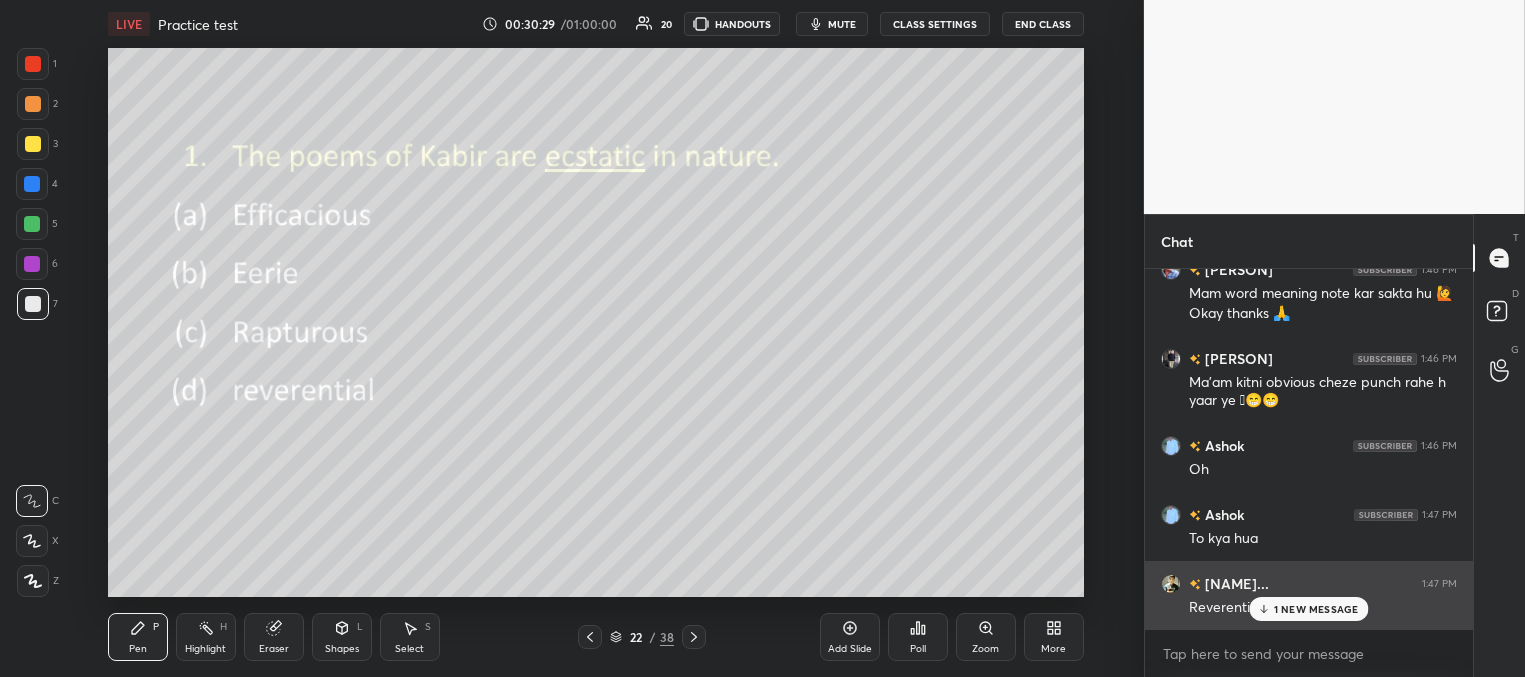 click on "1 NEW MESSAGE" at bounding box center (1316, 609) 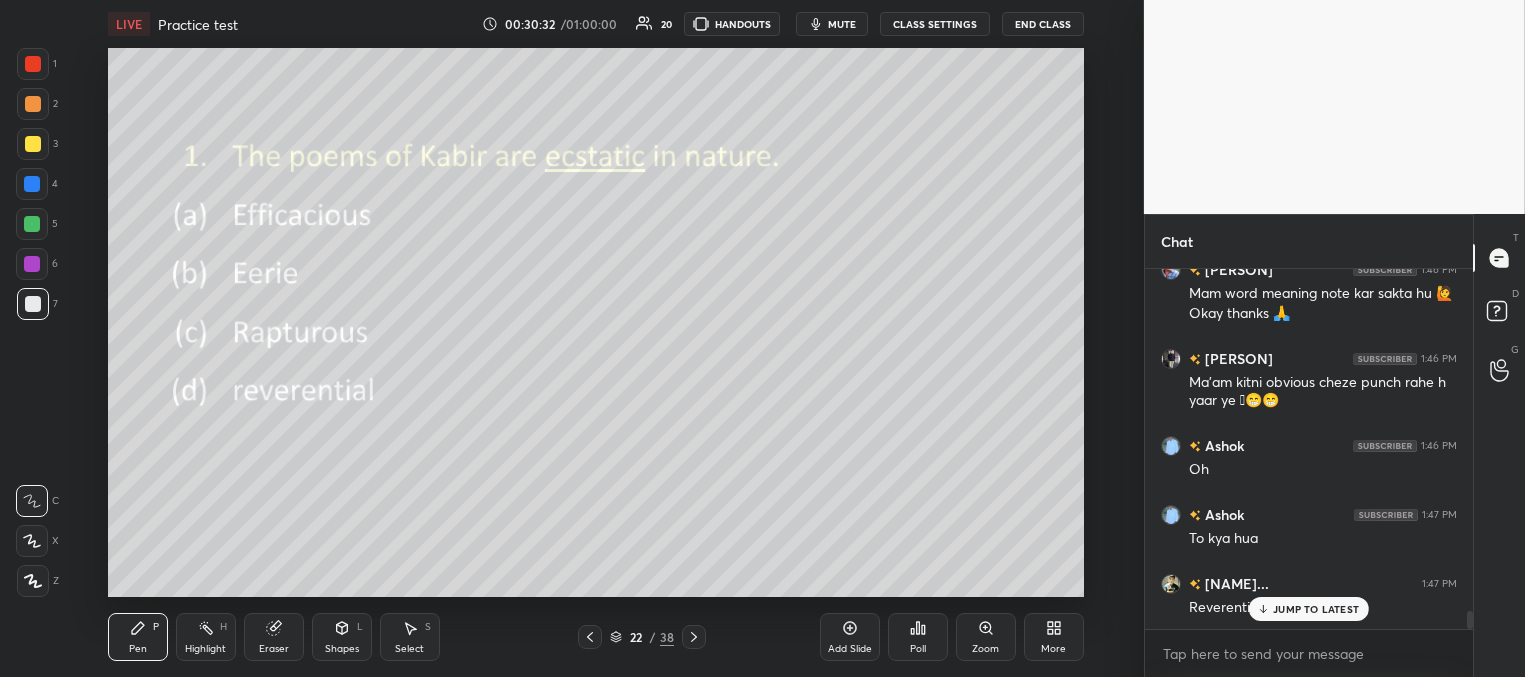 scroll, scrollTop: 6681, scrollLeft: 0, axis: vertical 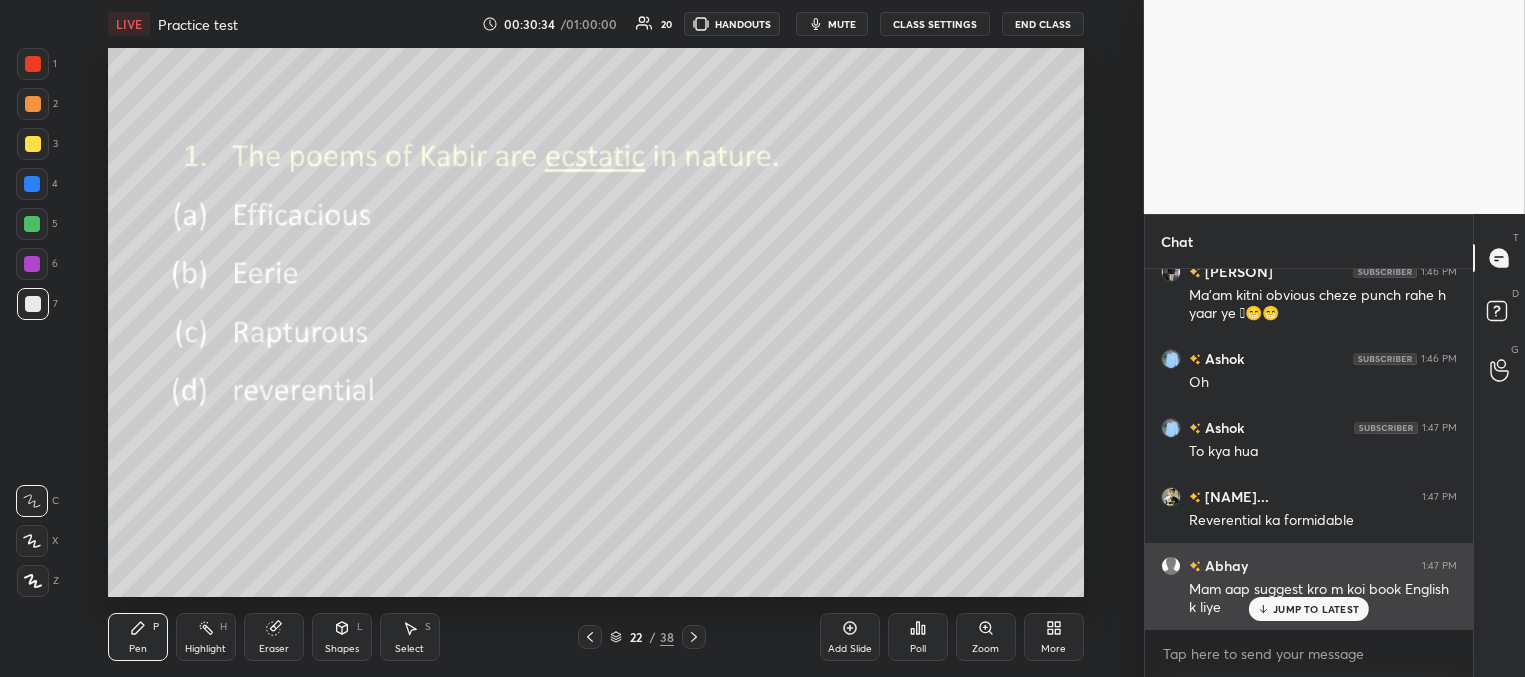 click on "JUMP TO LATEST" at bounding box center [1316, 609] 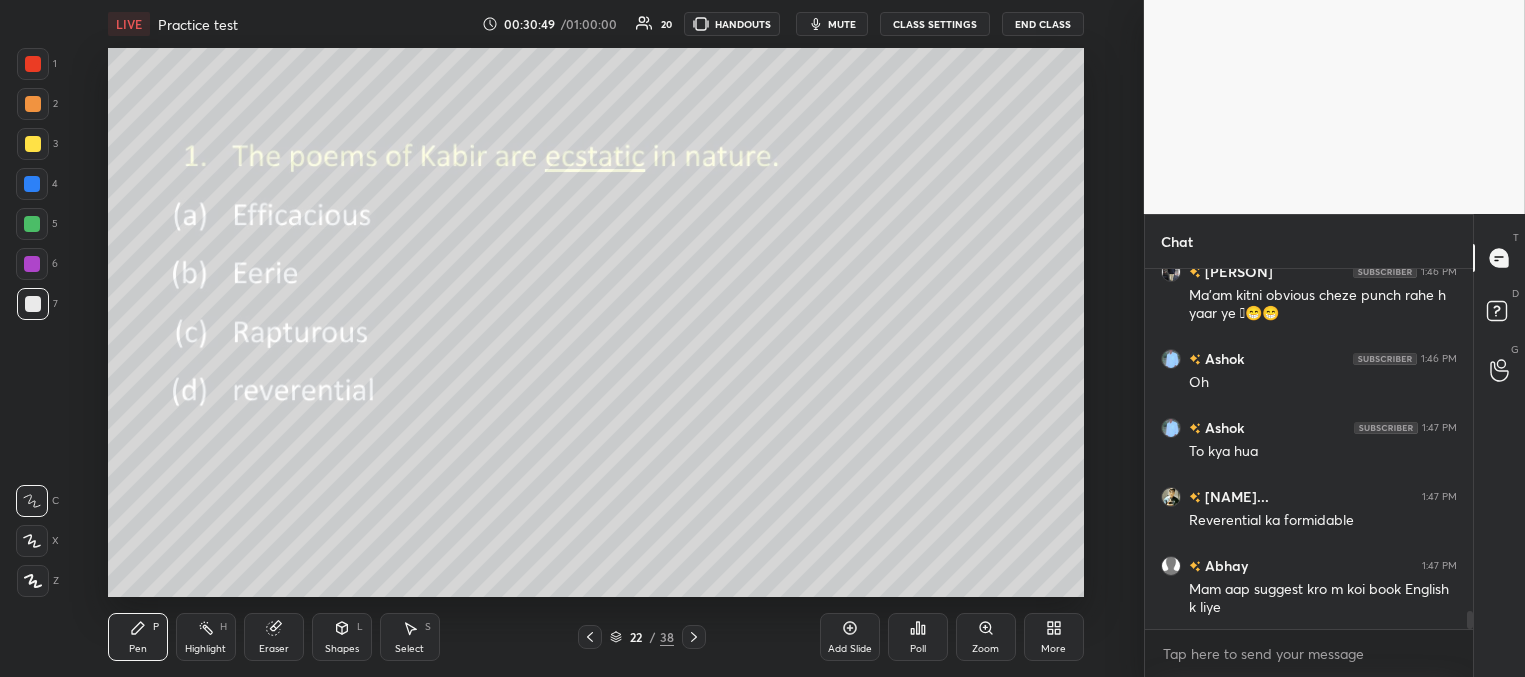 scroll, scrollTop: 6750, scrollLeft: 0, axis: vertical 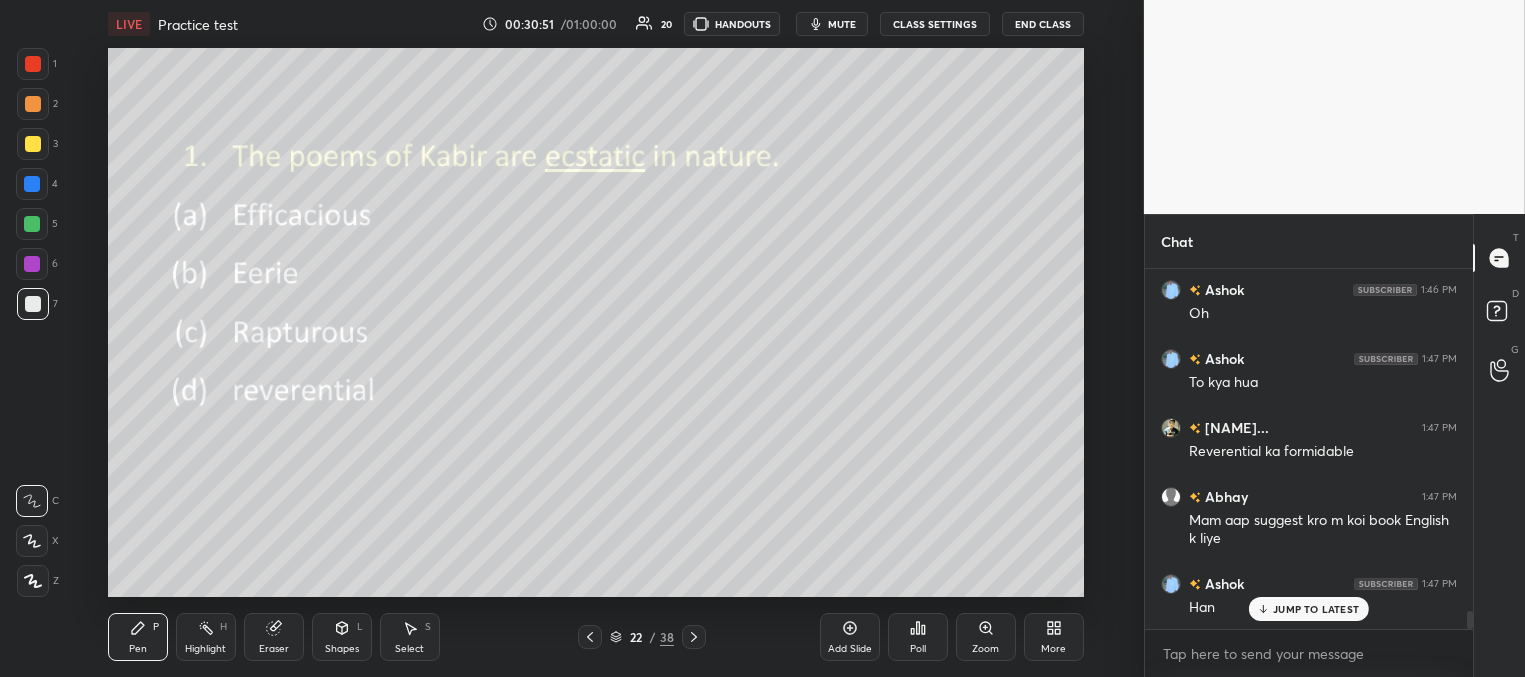 drag, startPoint x: 1289, startPoint y: 610, endPoint x: 1271, endPoint y: 606, distance: 18.439089 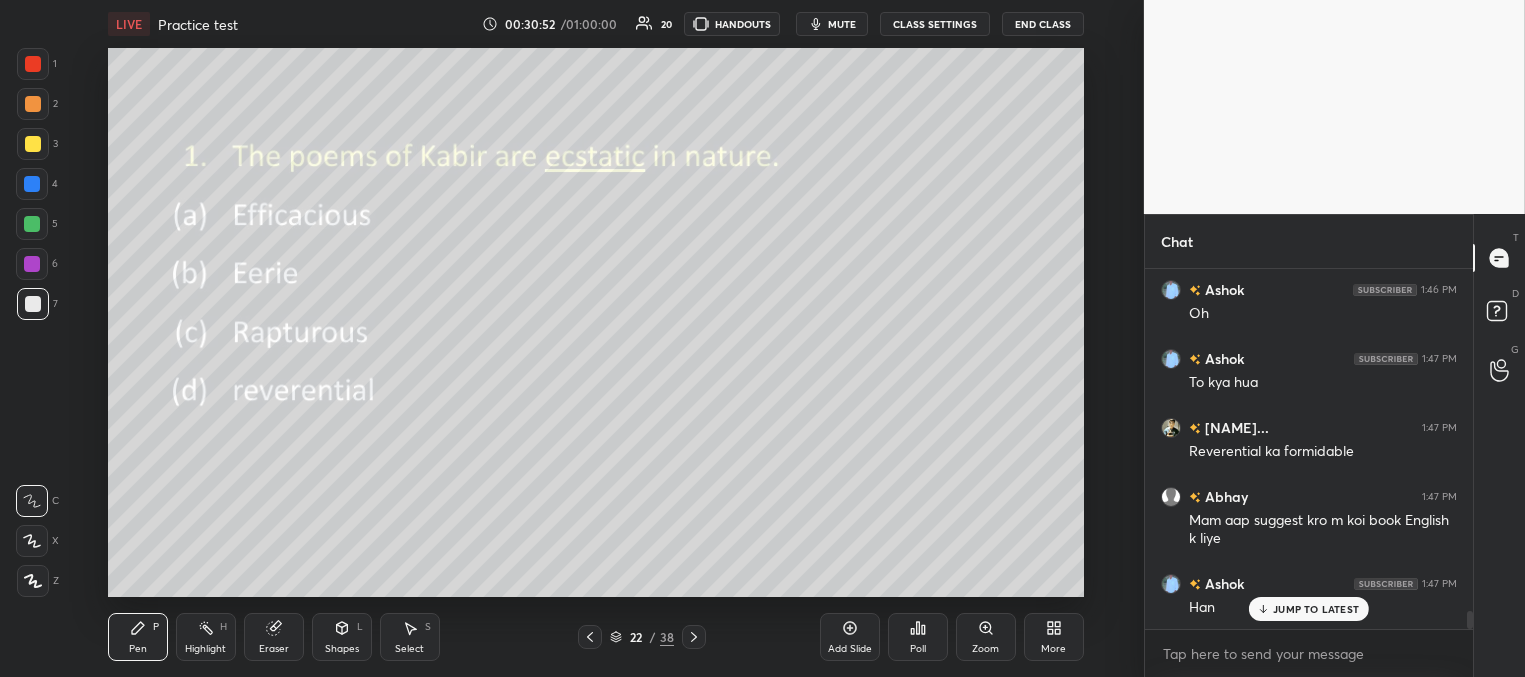 scroll, scrollTop: 6819, scrollLeft: 0, axis: vertical 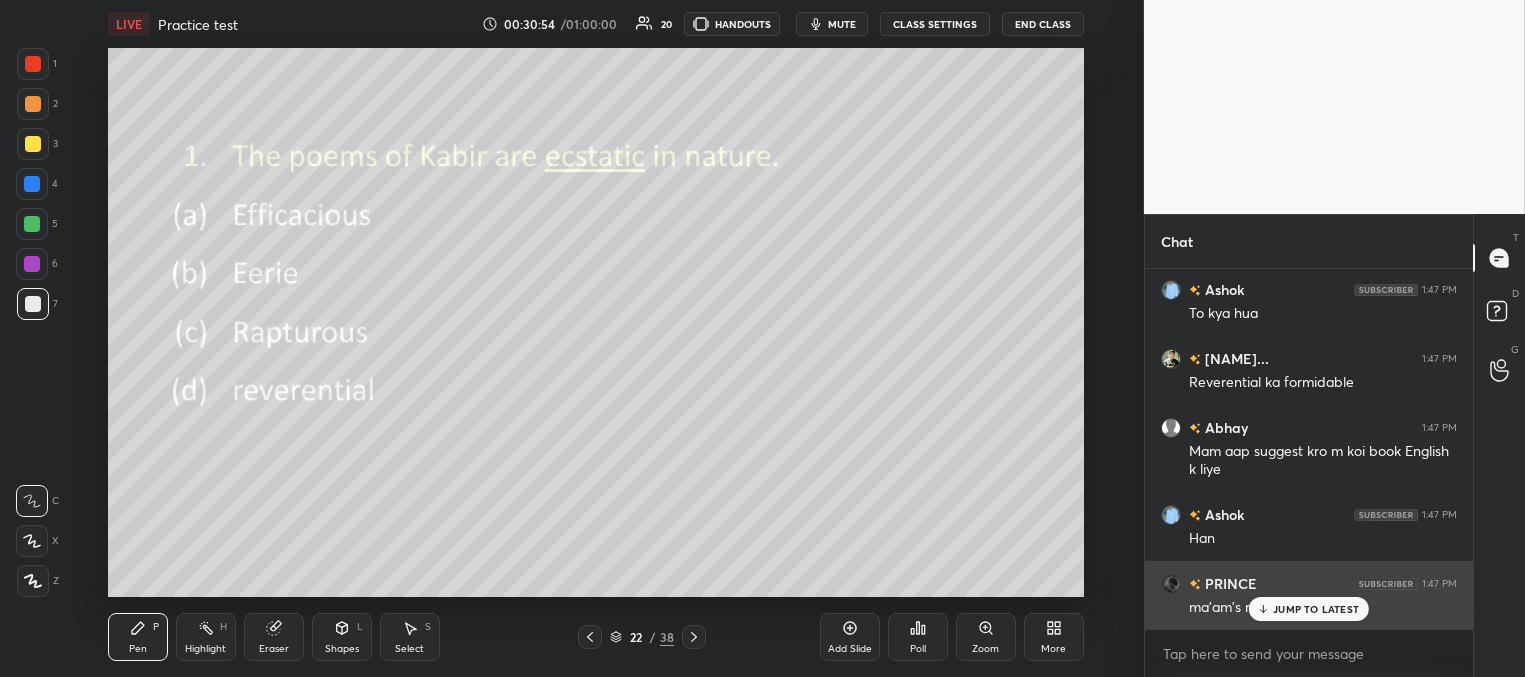 click on "JUMP TO LATEST" at bounding box center [1316, 609] 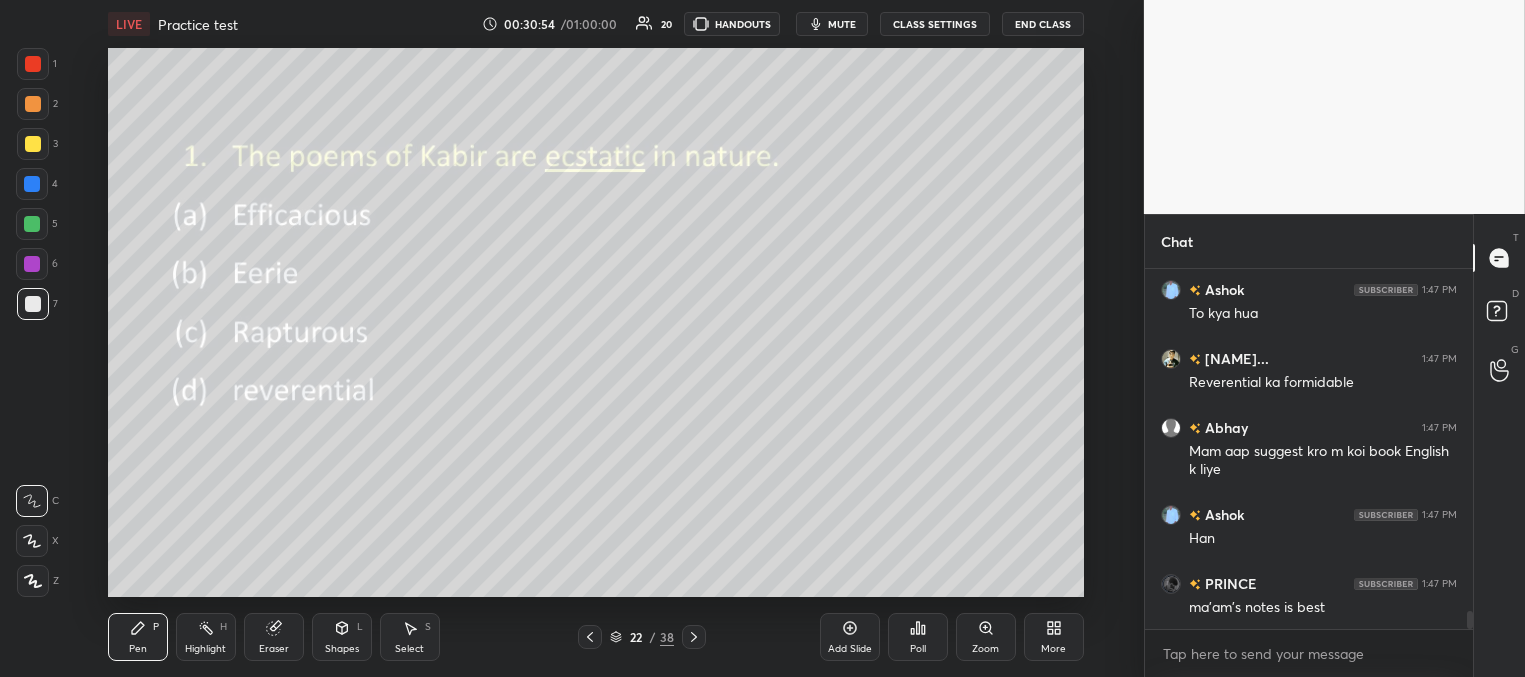 scroll, scrollTop: 6888, scrollLeft: 0, axis: vertical 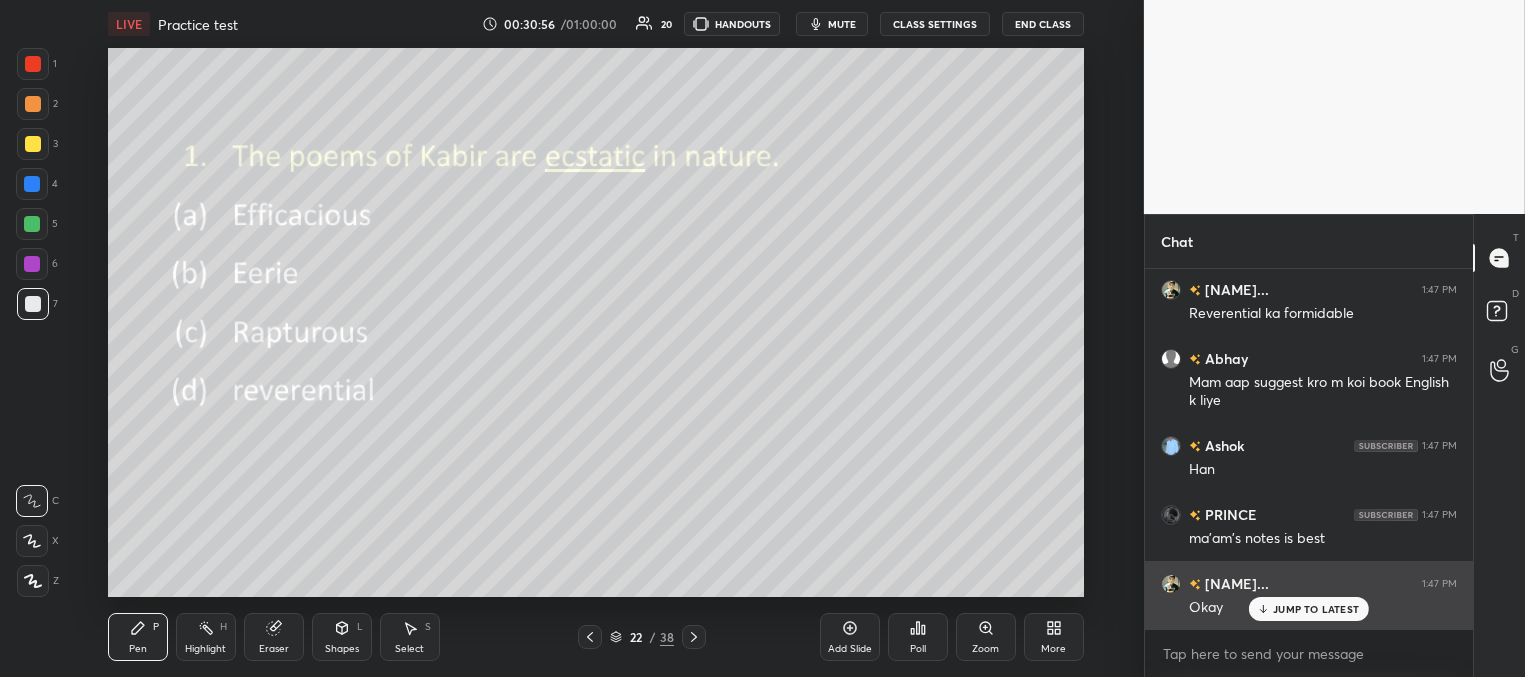 click on "JUMP TO LATEST" at bounding box center [1316, 609] 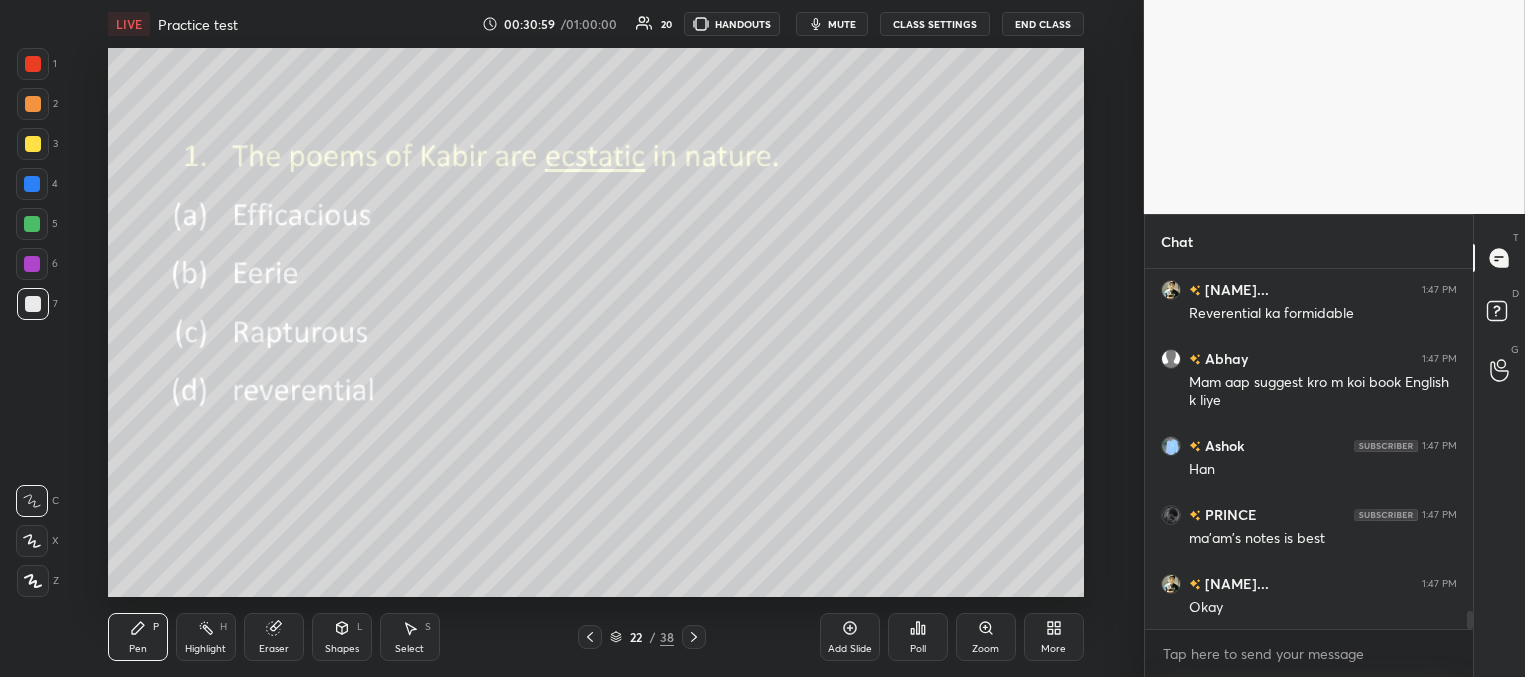click 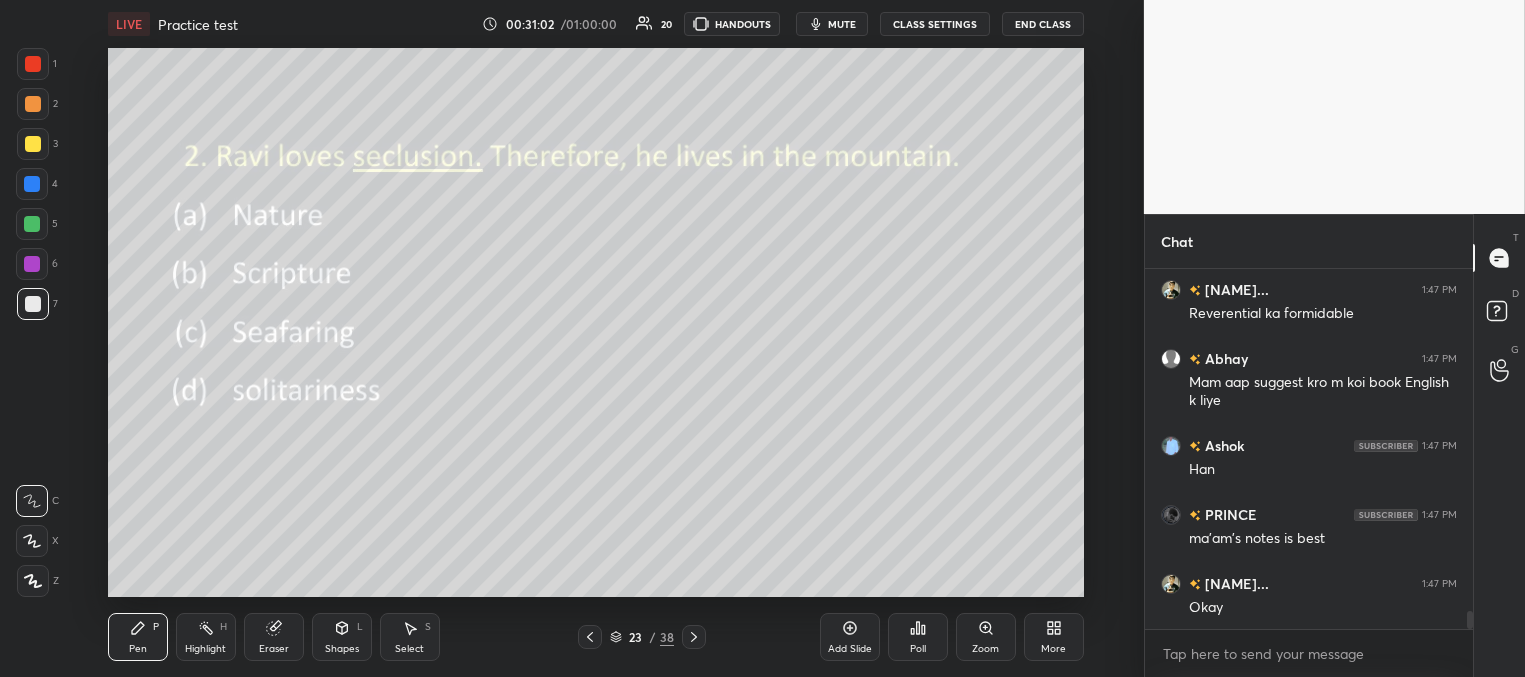click on "Poll" at bounding box center (918, 649) 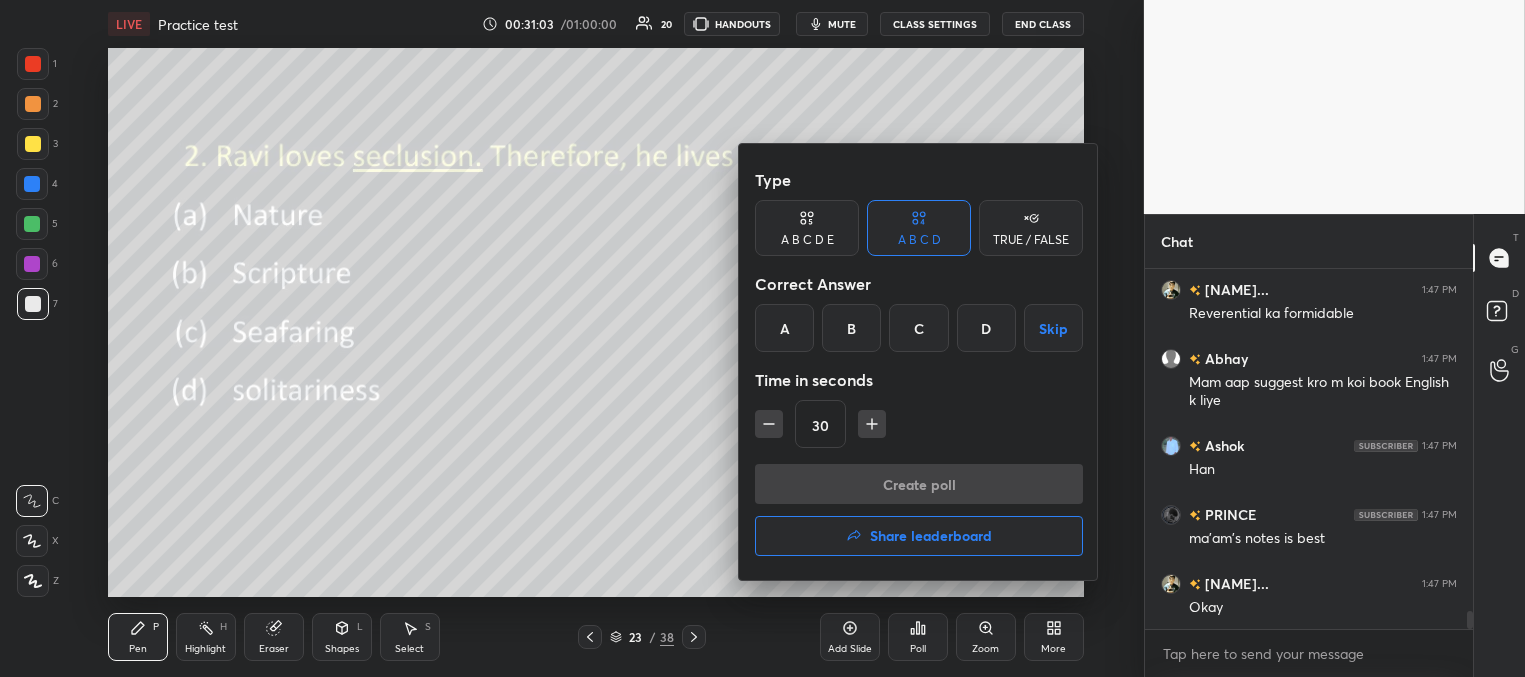 click on "D" at bounding box center [986, 328] 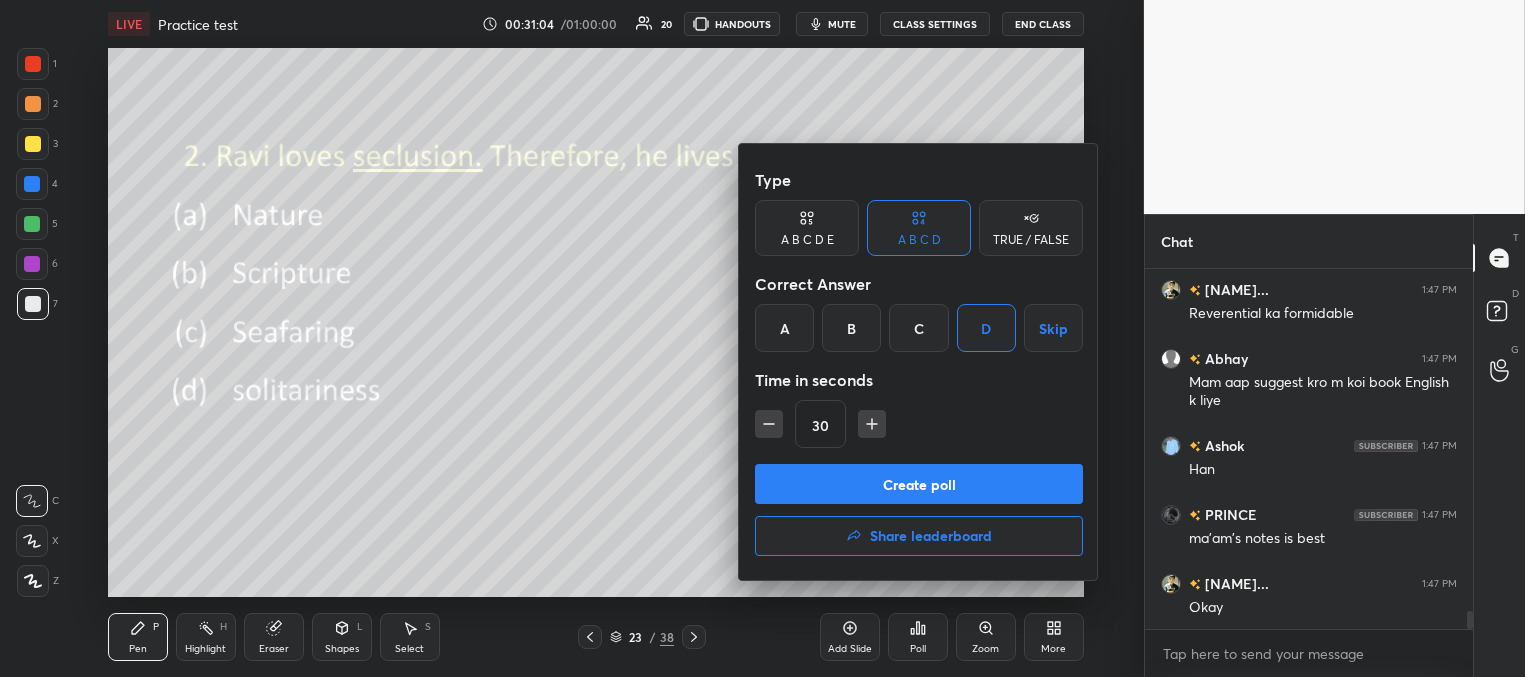 drag, startPoint x: 930, startPoint y: 487, endPoint x: 921, endPoint y: 479, distance: 12.0415945 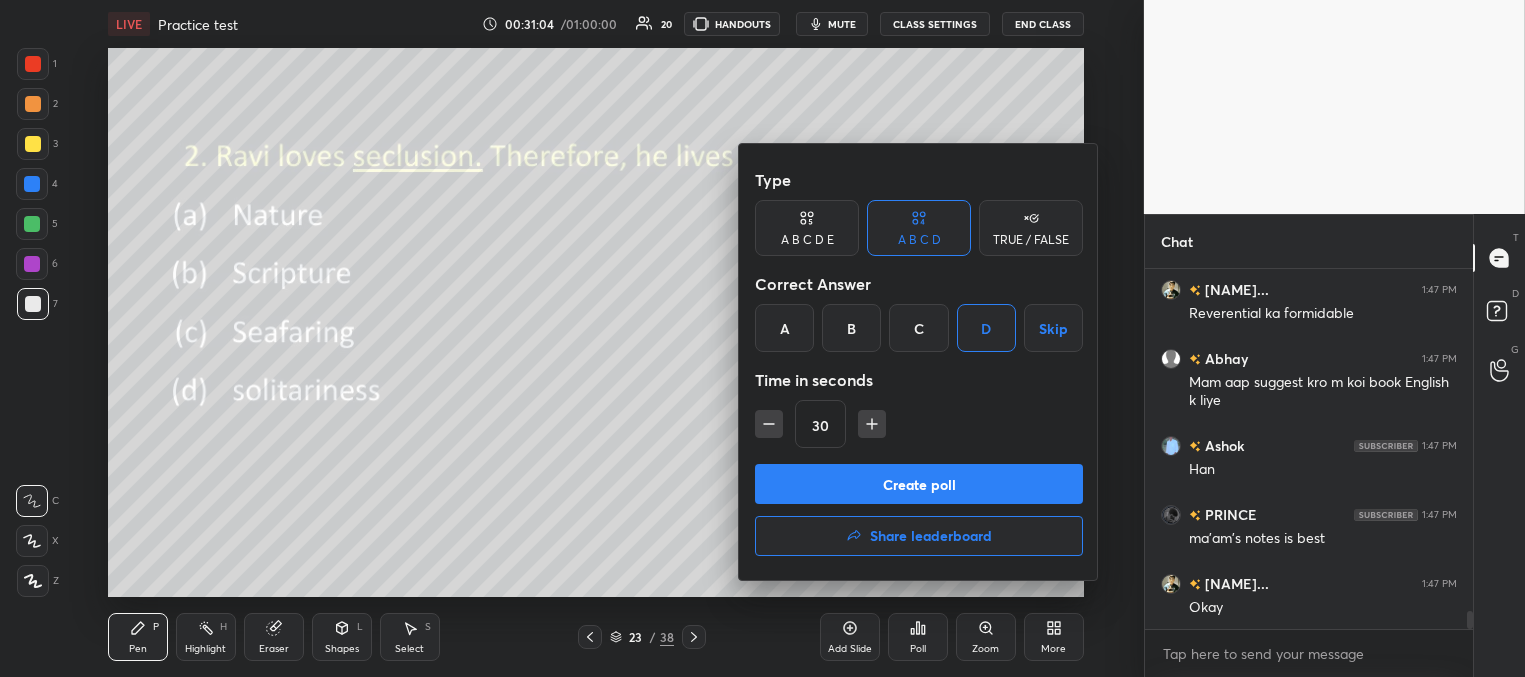 click on "Create poll" at bounding box center (919, 484) 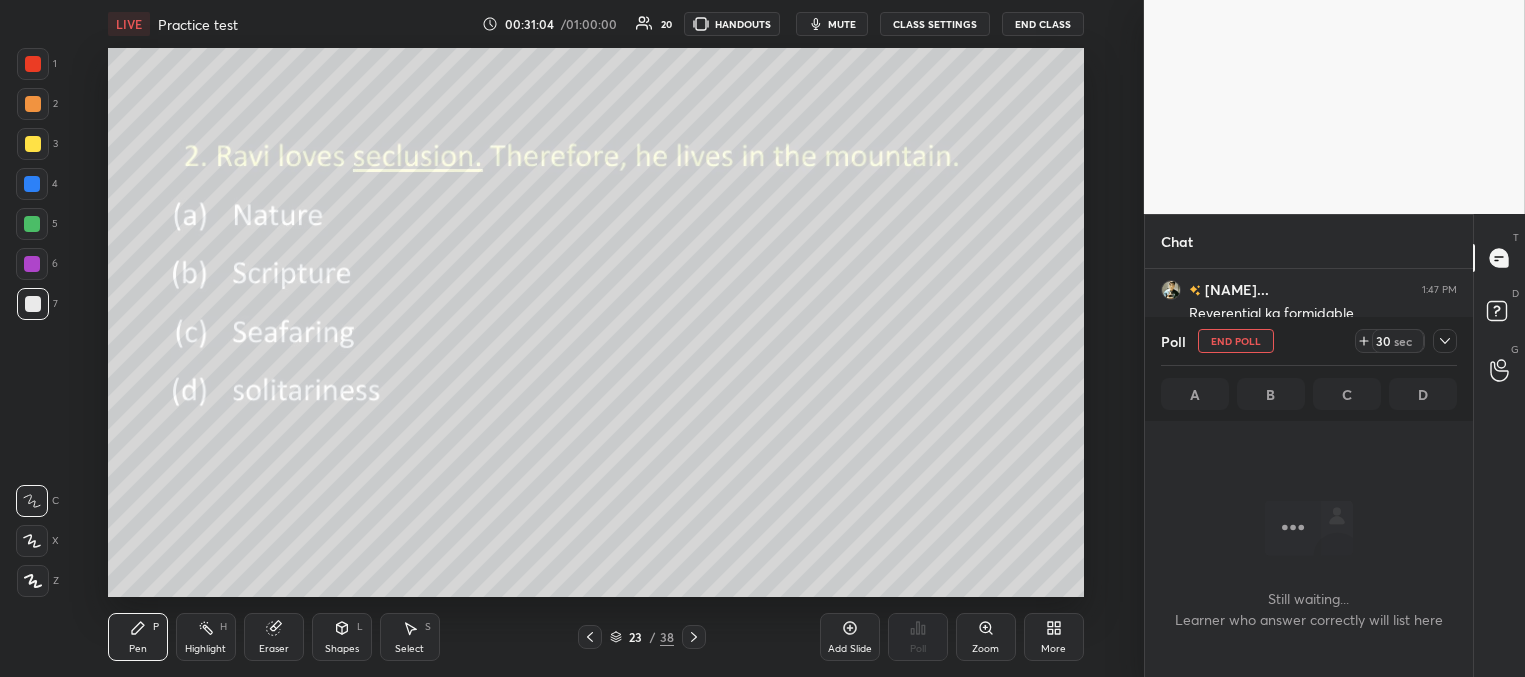 scroll, scrollTop: 338, scrollLeft: 322, axis: both 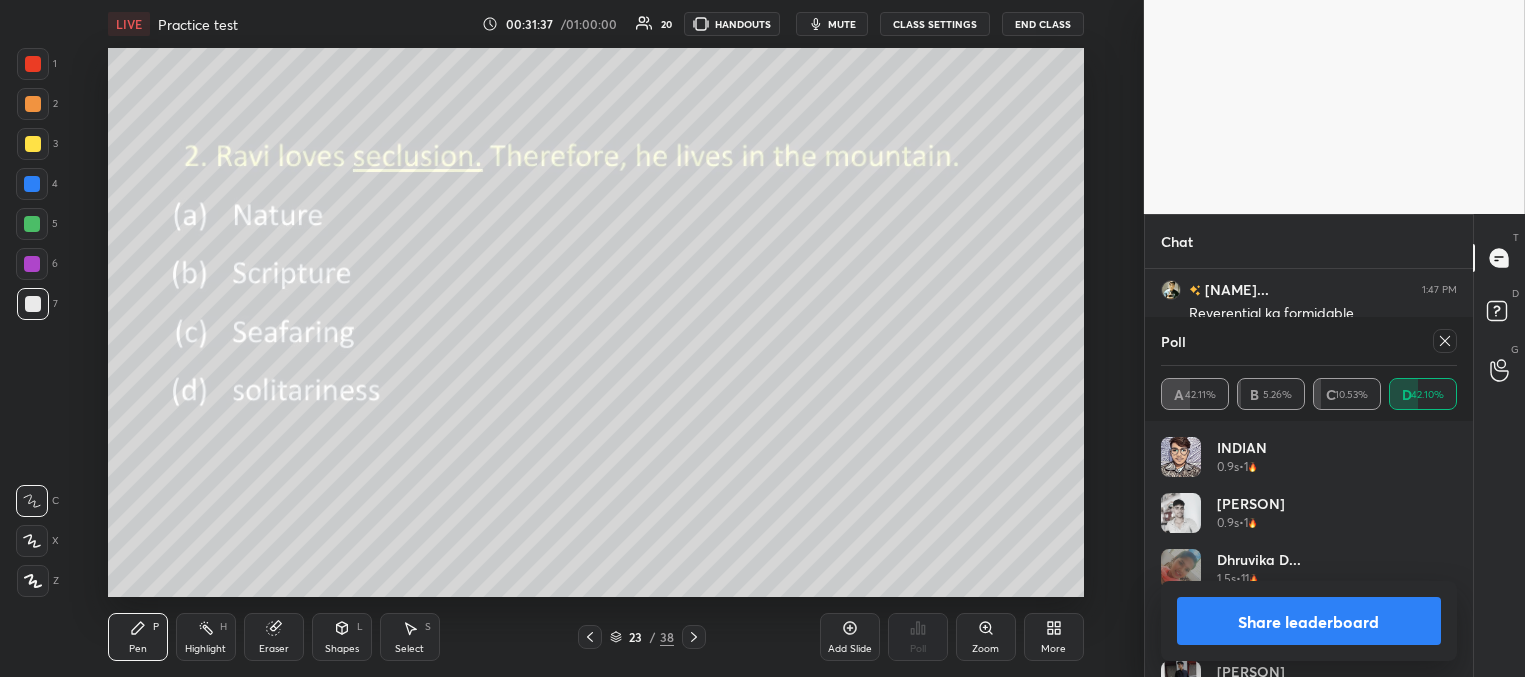 drag, startPoint x: 1442, startPoint y: 340, endPoint x: 1419, endPoint y: 340, distance: 23 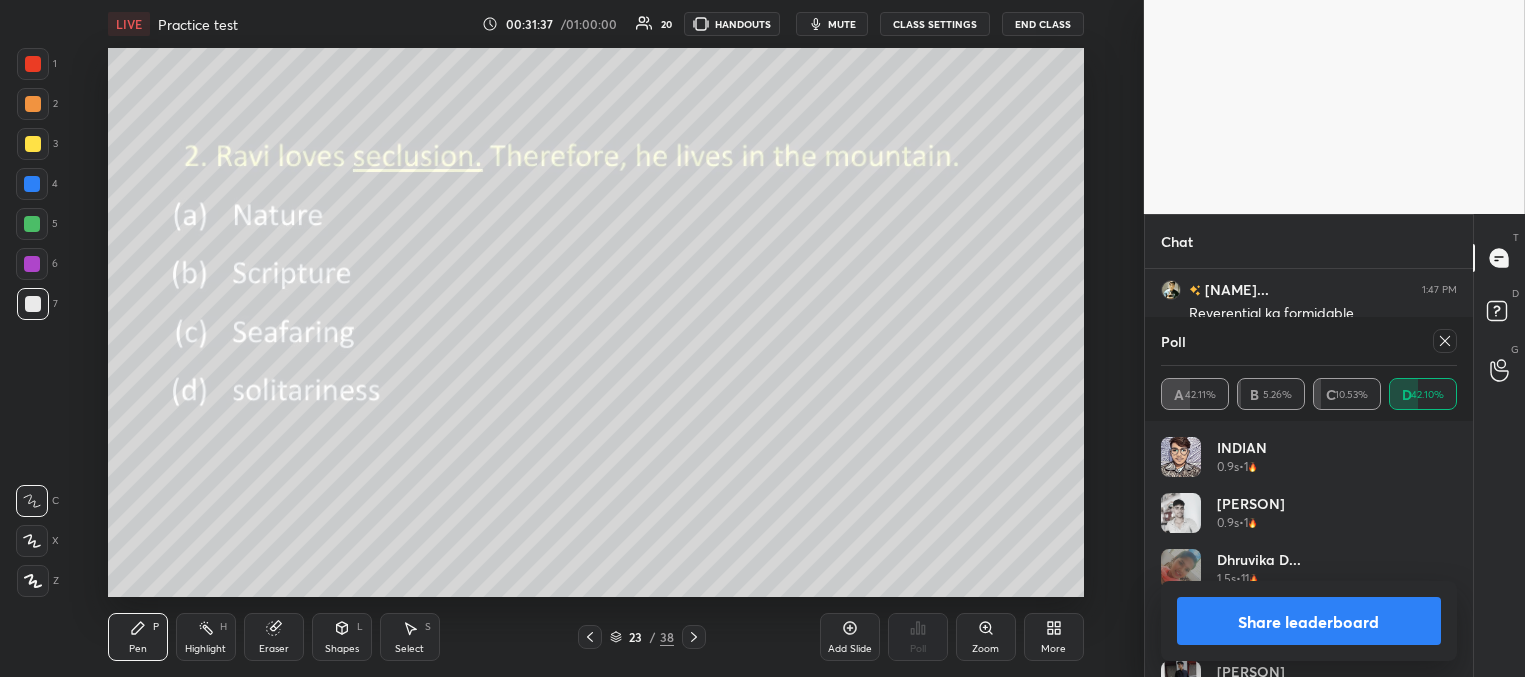 click 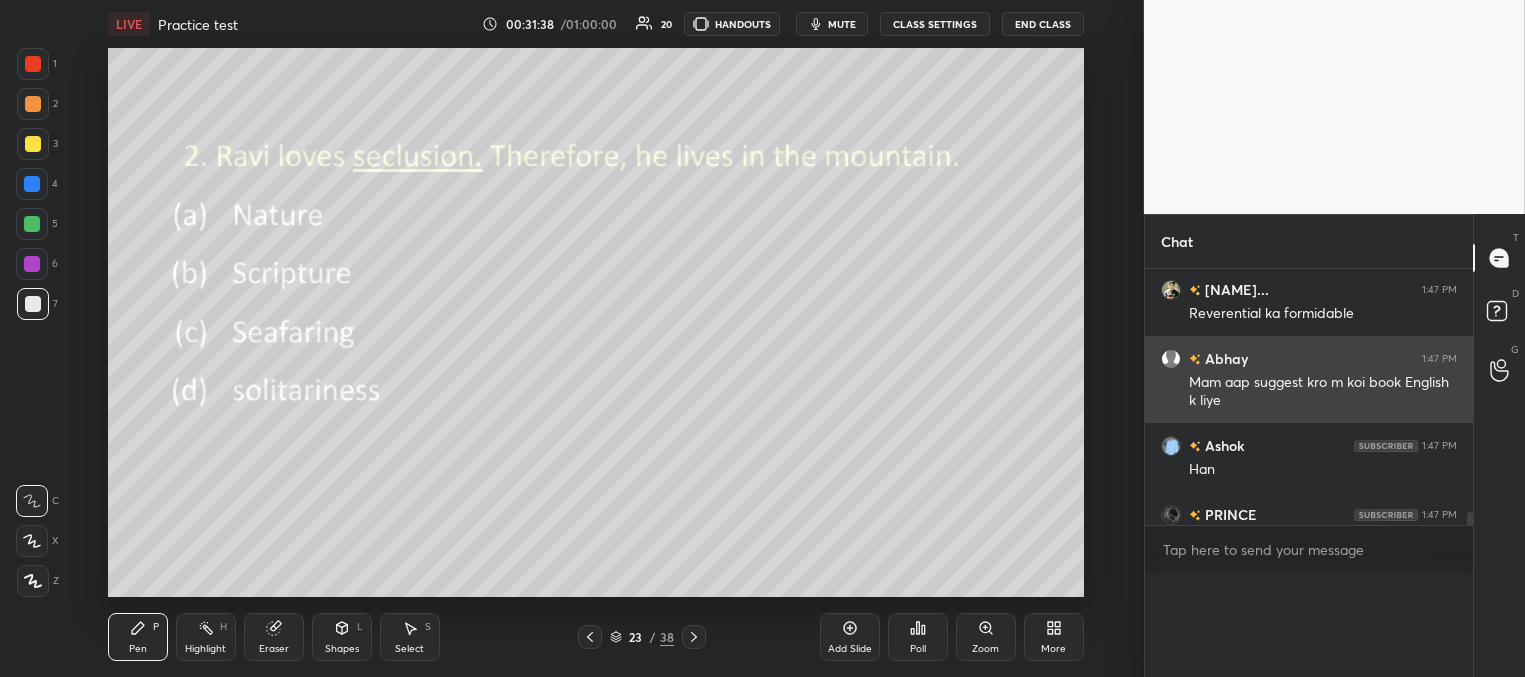 scroll, scrollTop: 165, scrollLeft: 291, axis: both 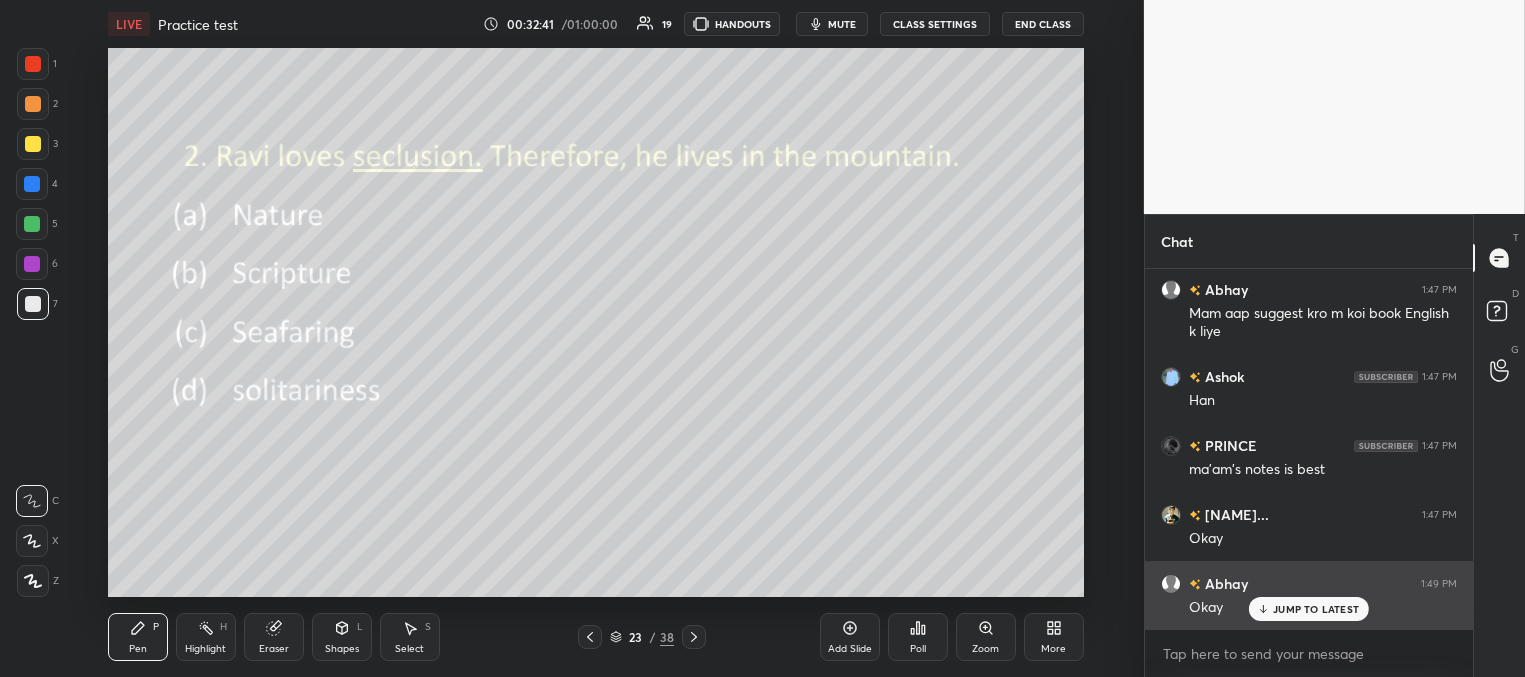 drag, startPoint x: 1292, startPoint y: 609, endPoint x: 1253, endPoint y: 598, distance: 40.5216 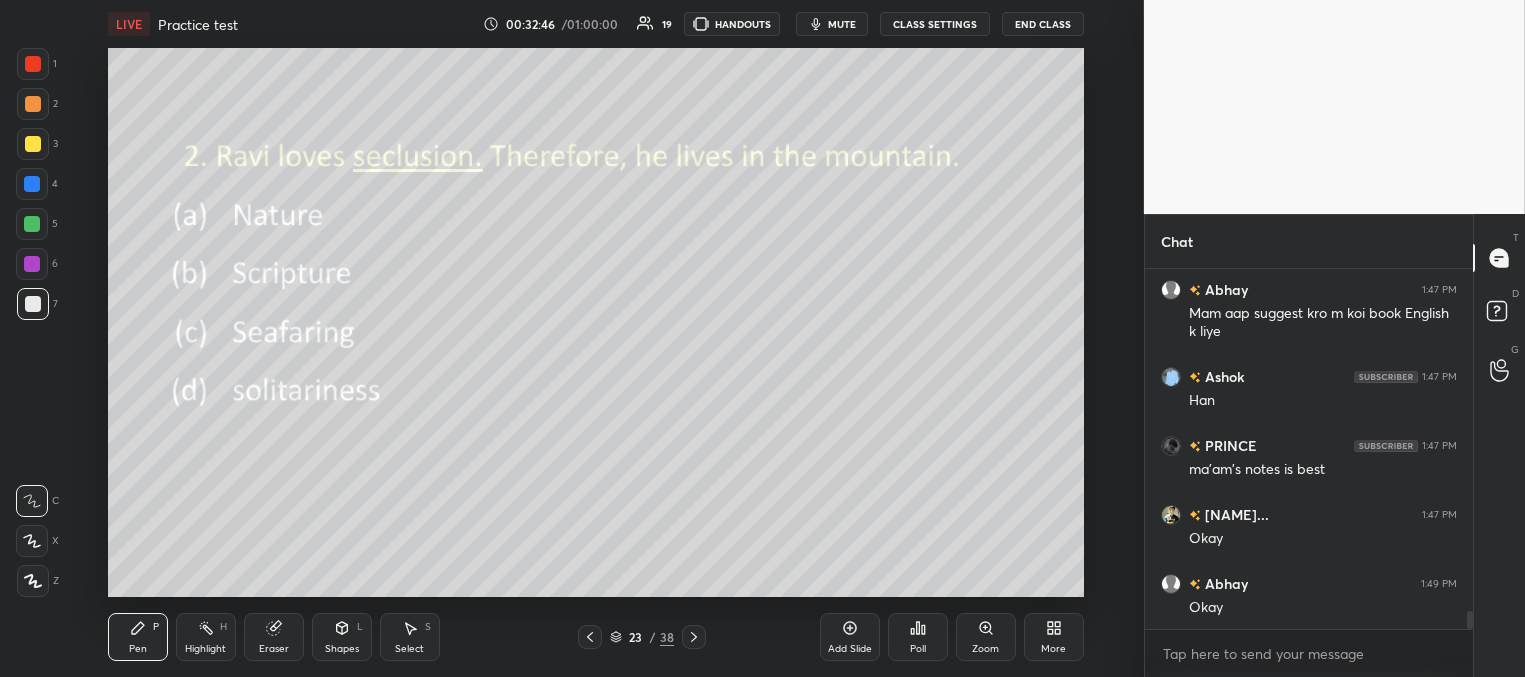 click at bounding box center (32, 184) 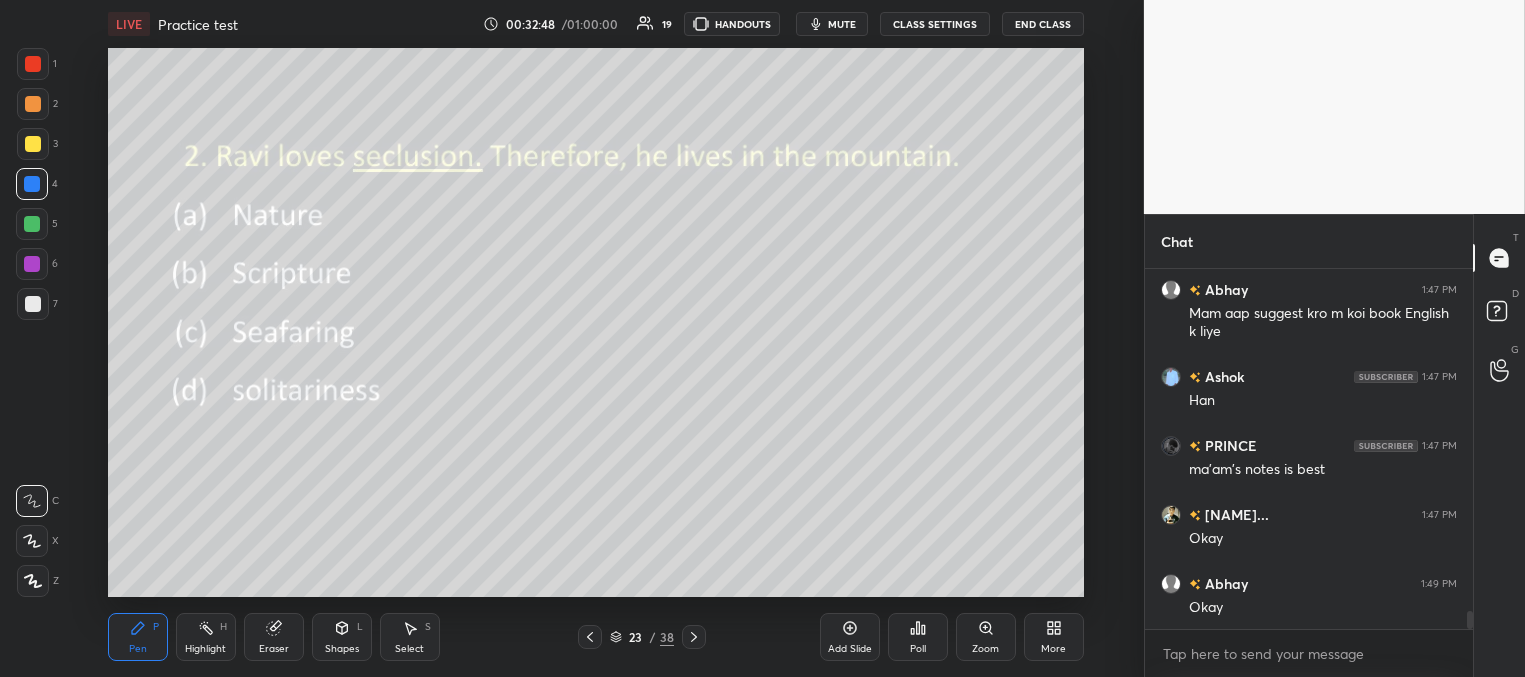 scroll, scrollTop: 7026, scrollLeft: 0, axis: vertical 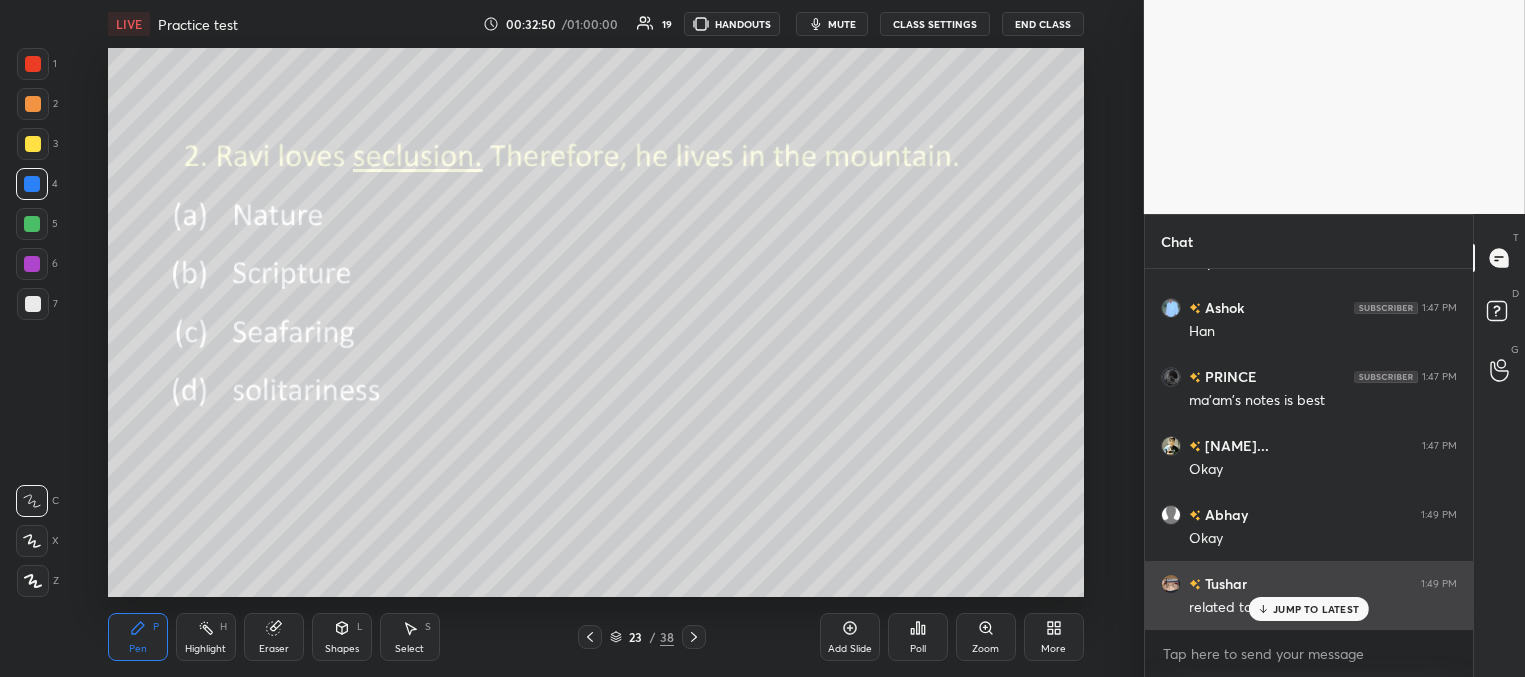 click on "JUMP TO LATEST" at bounding box center [1316, 609] 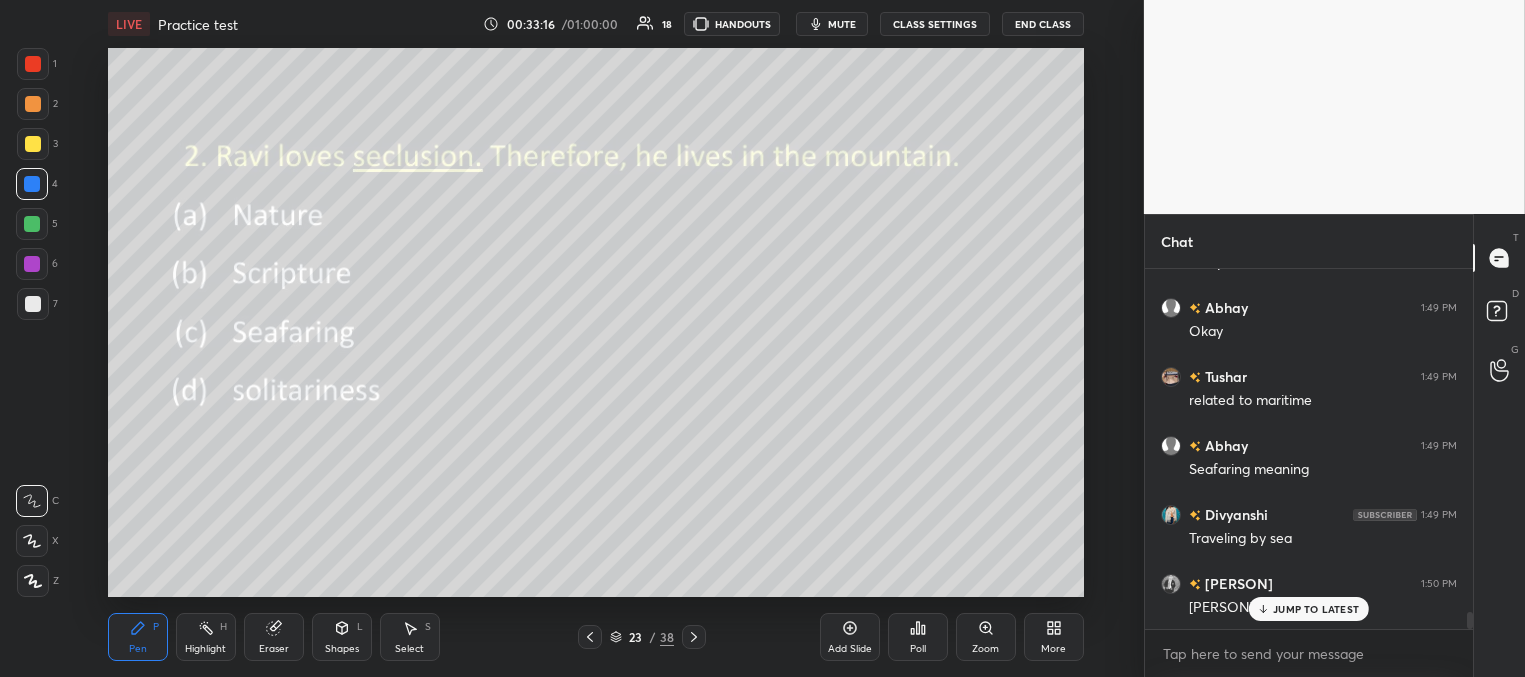 scroll, scrollTop: 7302, scrollLeft: 0, axis: vertical 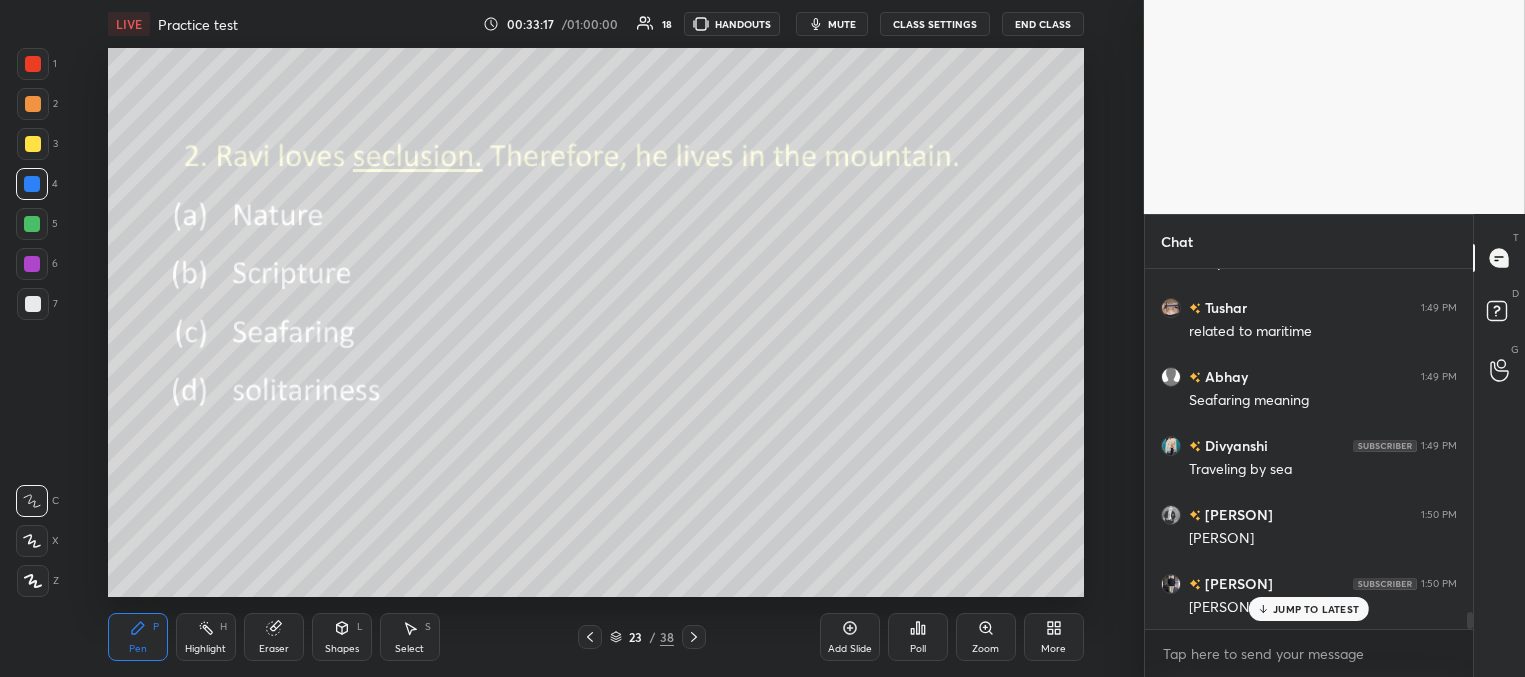 click on "JUMP TO LATEST" at bounding box center (1316, 609) 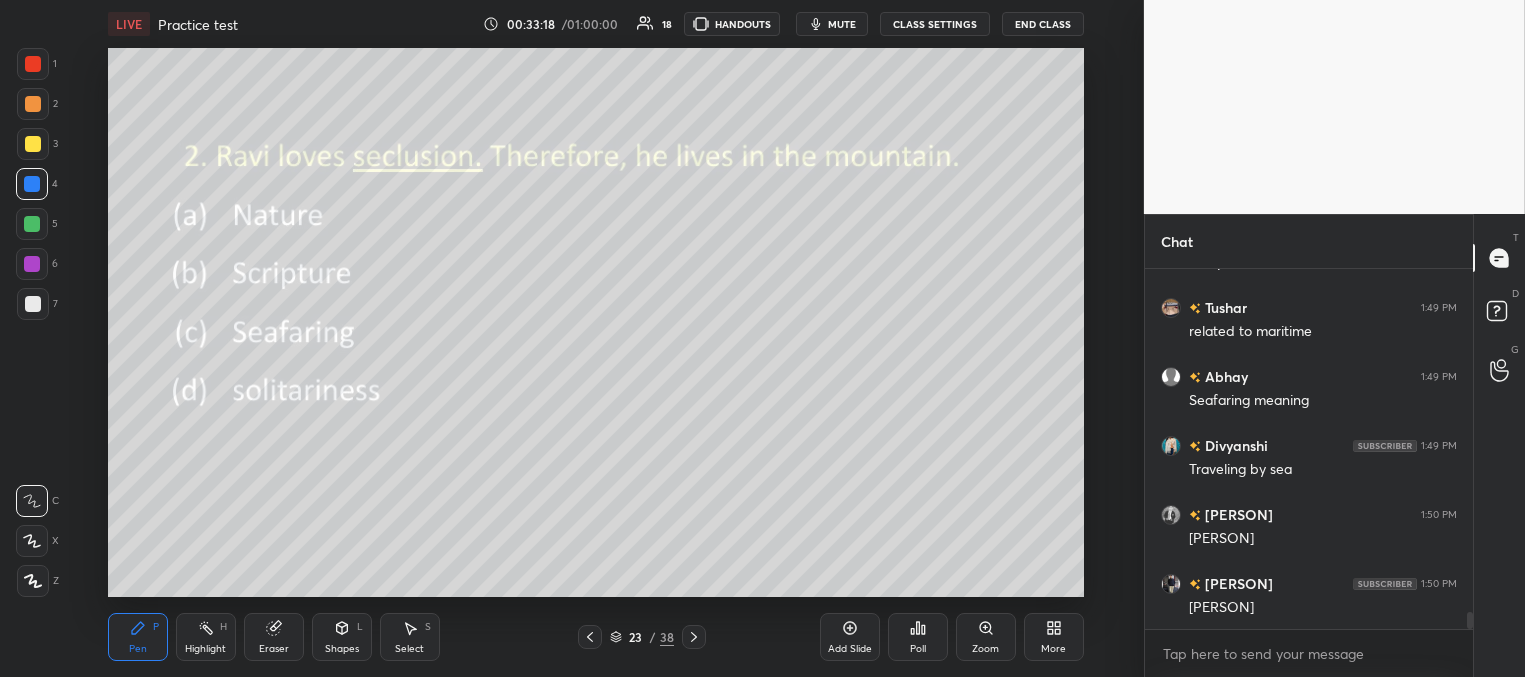 scroll, scrollTop: 7371, scrollLeft: 0, axis: vertical 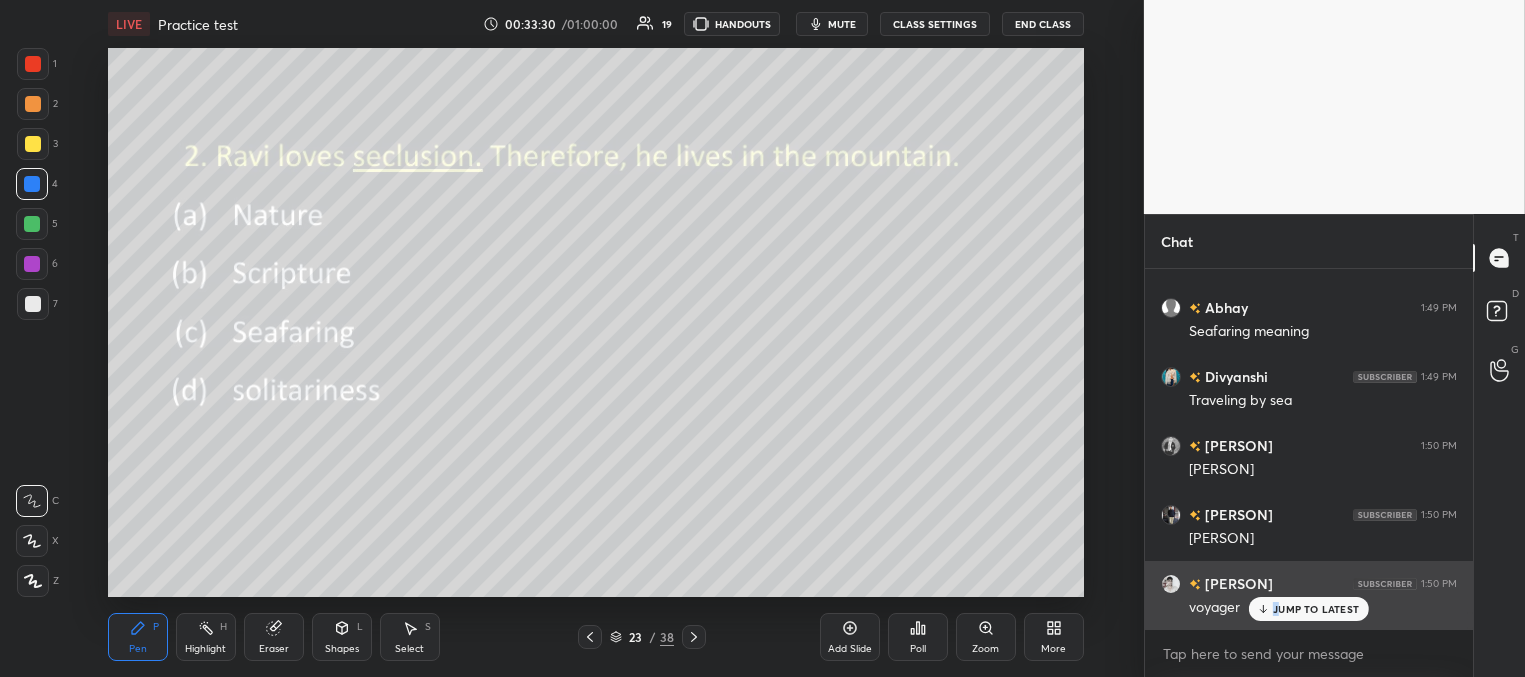 drag, startPoint x: 1275, startPoint y: 610, endPoint x: 1163, endPoint y: 611, distance: 112.00446 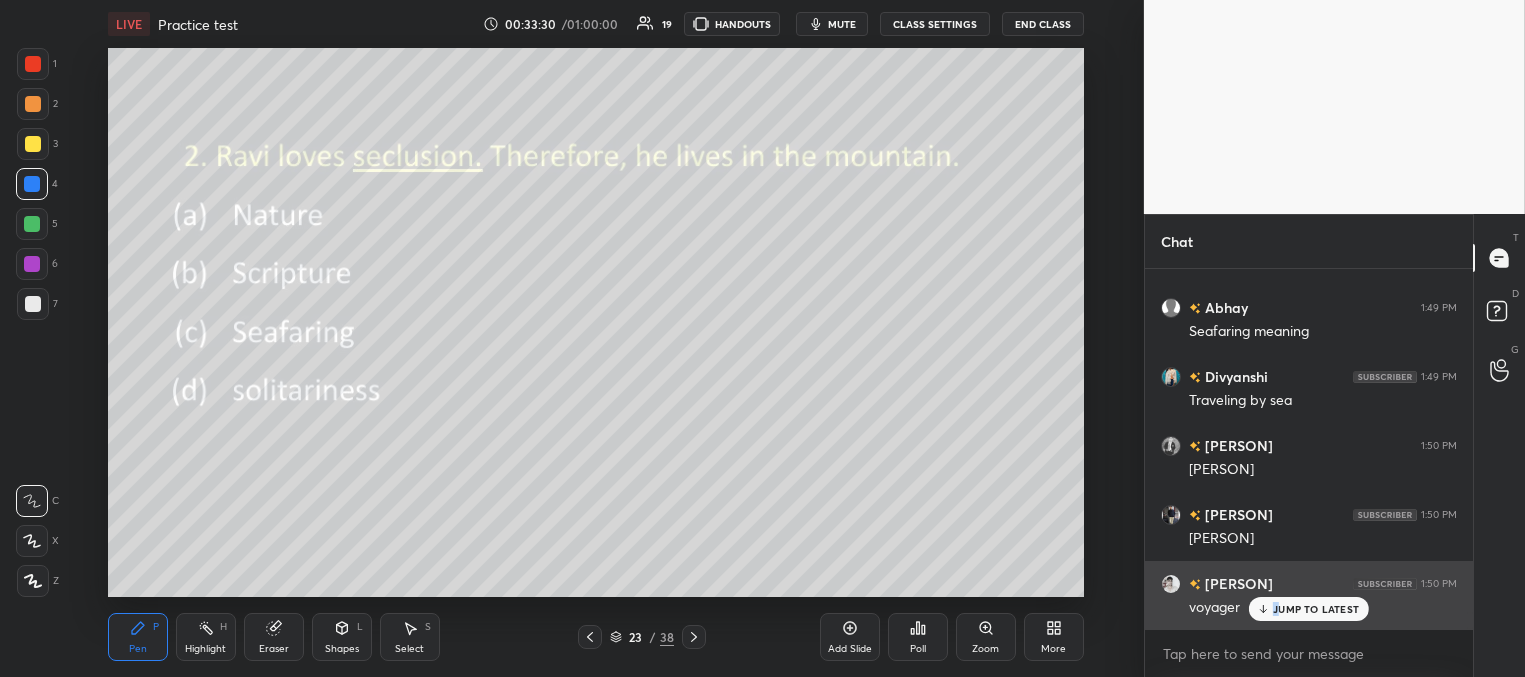 click on "JUMP TO LATEST" at bounding box center (1316, 609) 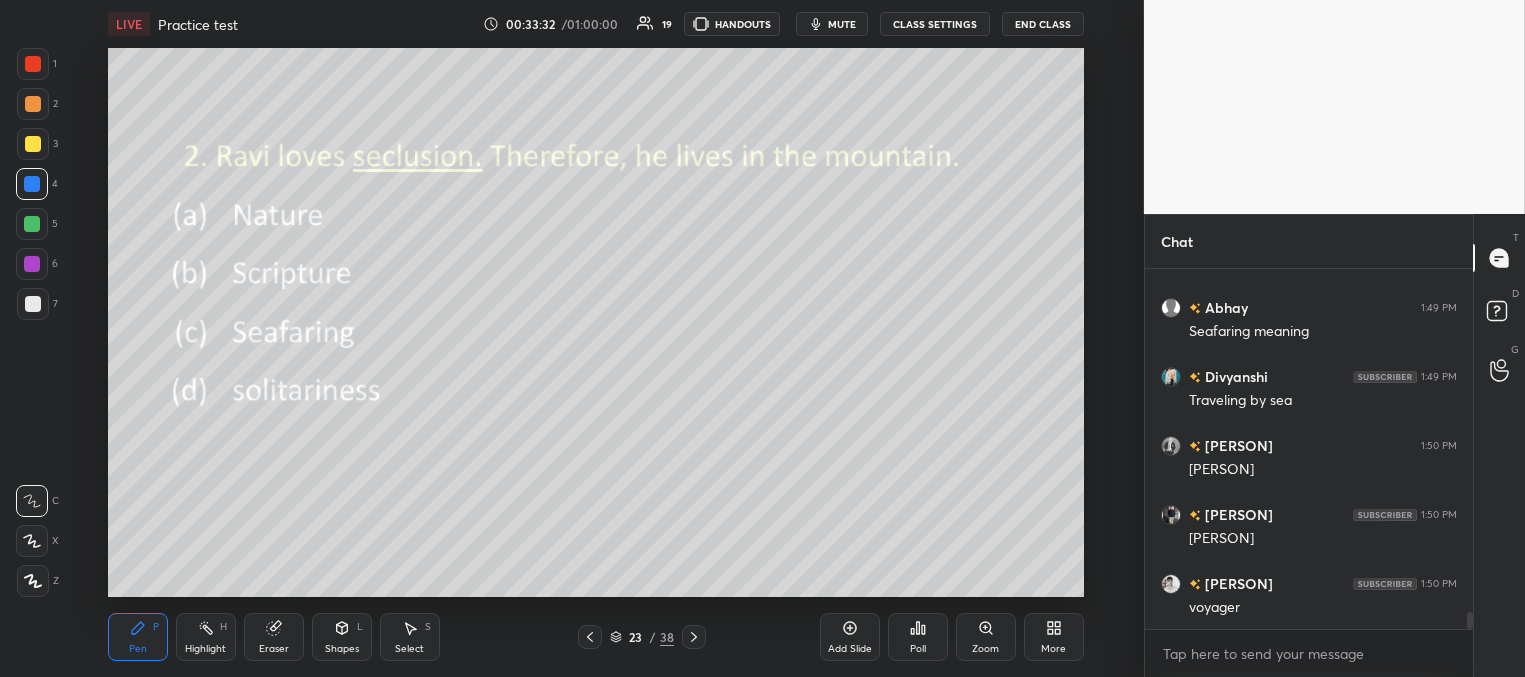 scroll, scrollTop: 328, scrollLeft: 322, axis: both 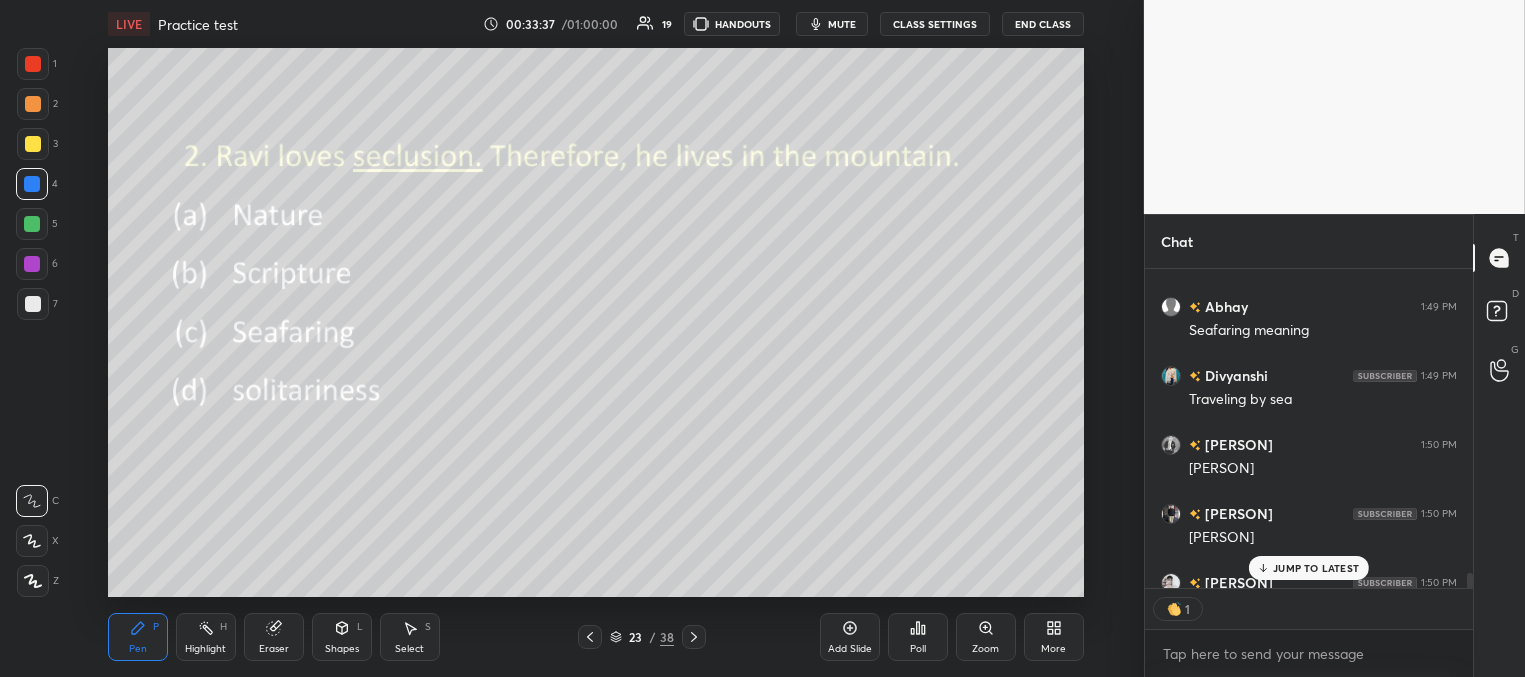click on "JUMP TO LATEST" at bounding box center [1309, 568] 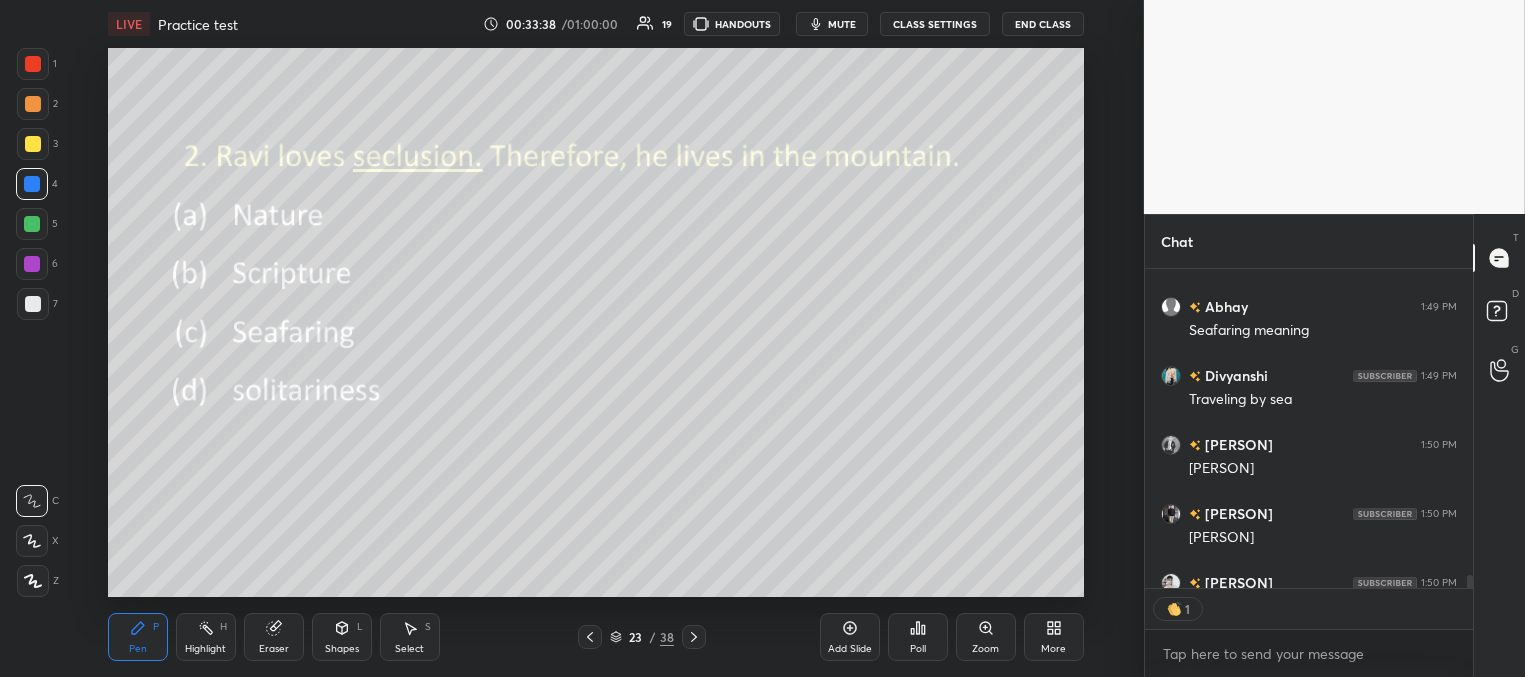 scroll, scrollTop: 7412, scrollLeft: 0, axis: vertical 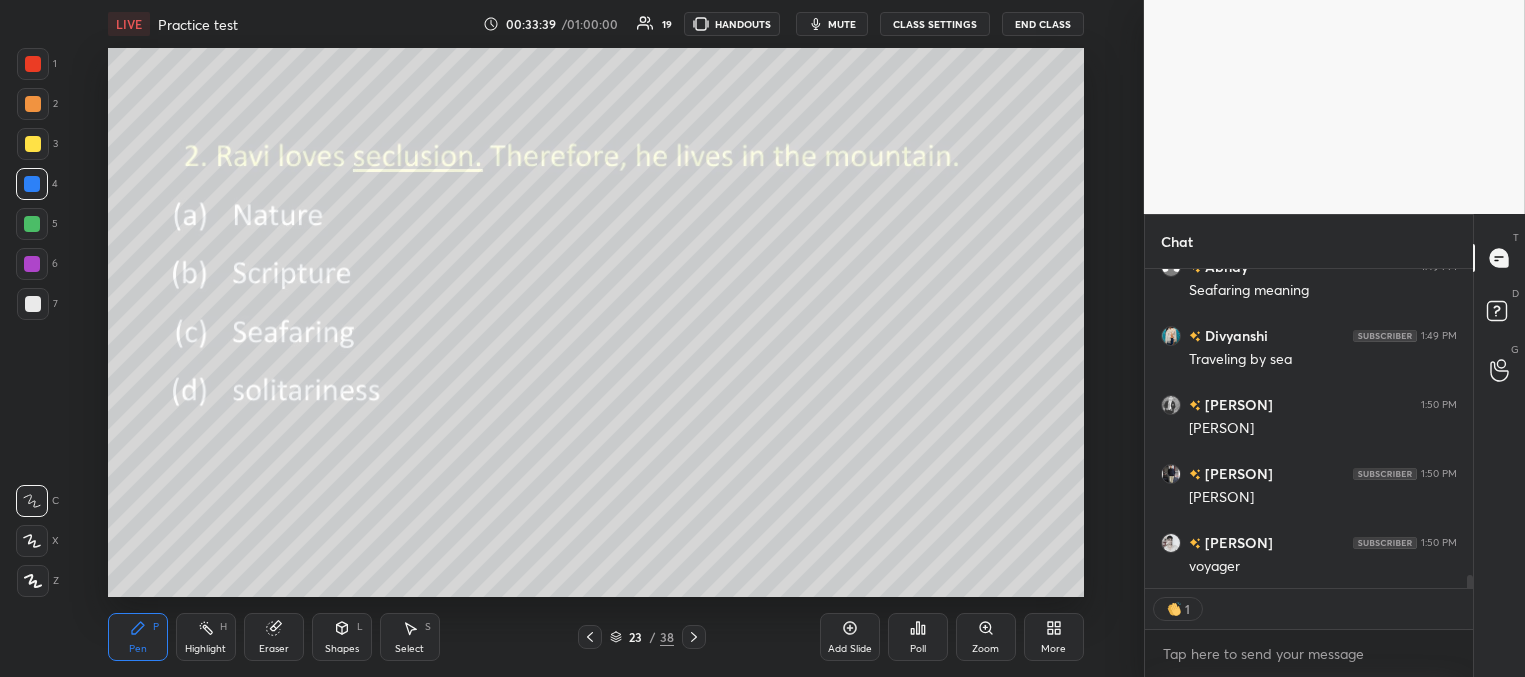 click 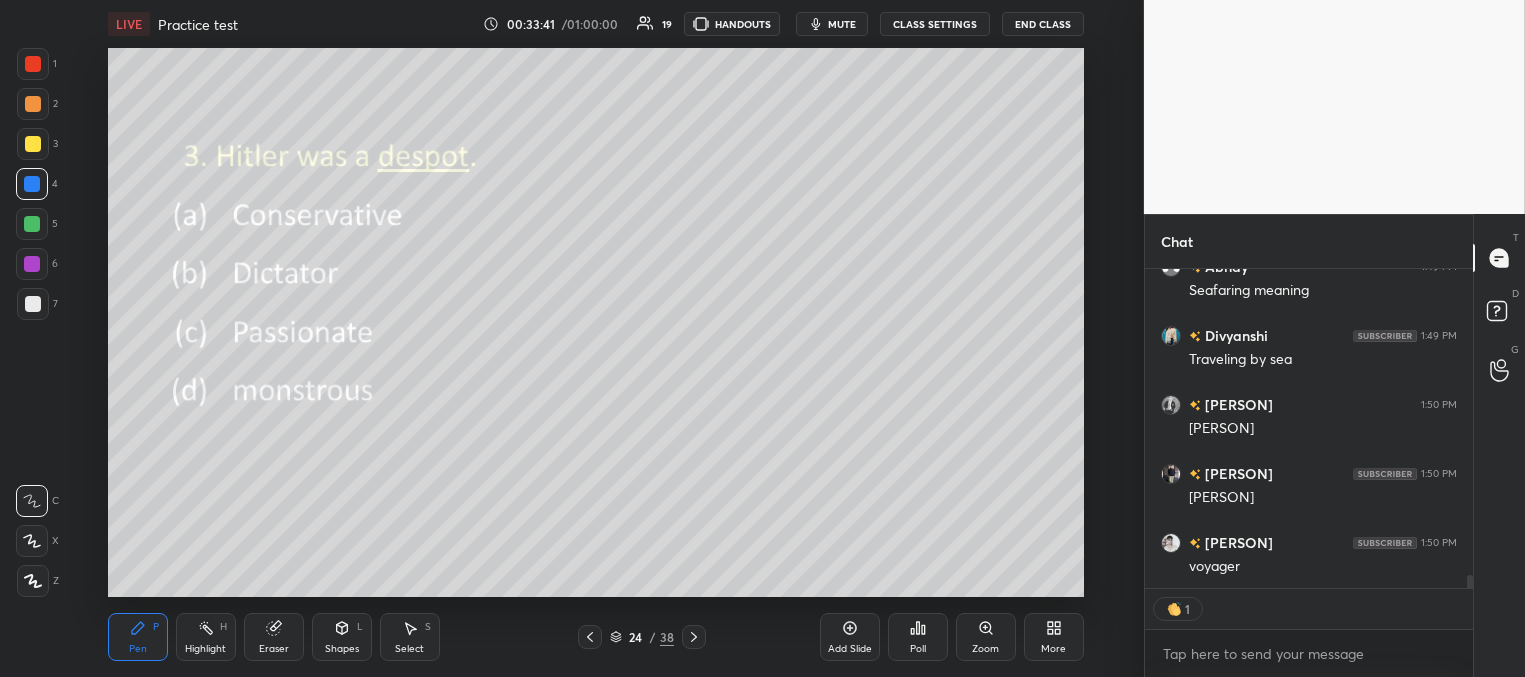 click on "Poll" at bounding box center [918, 637] 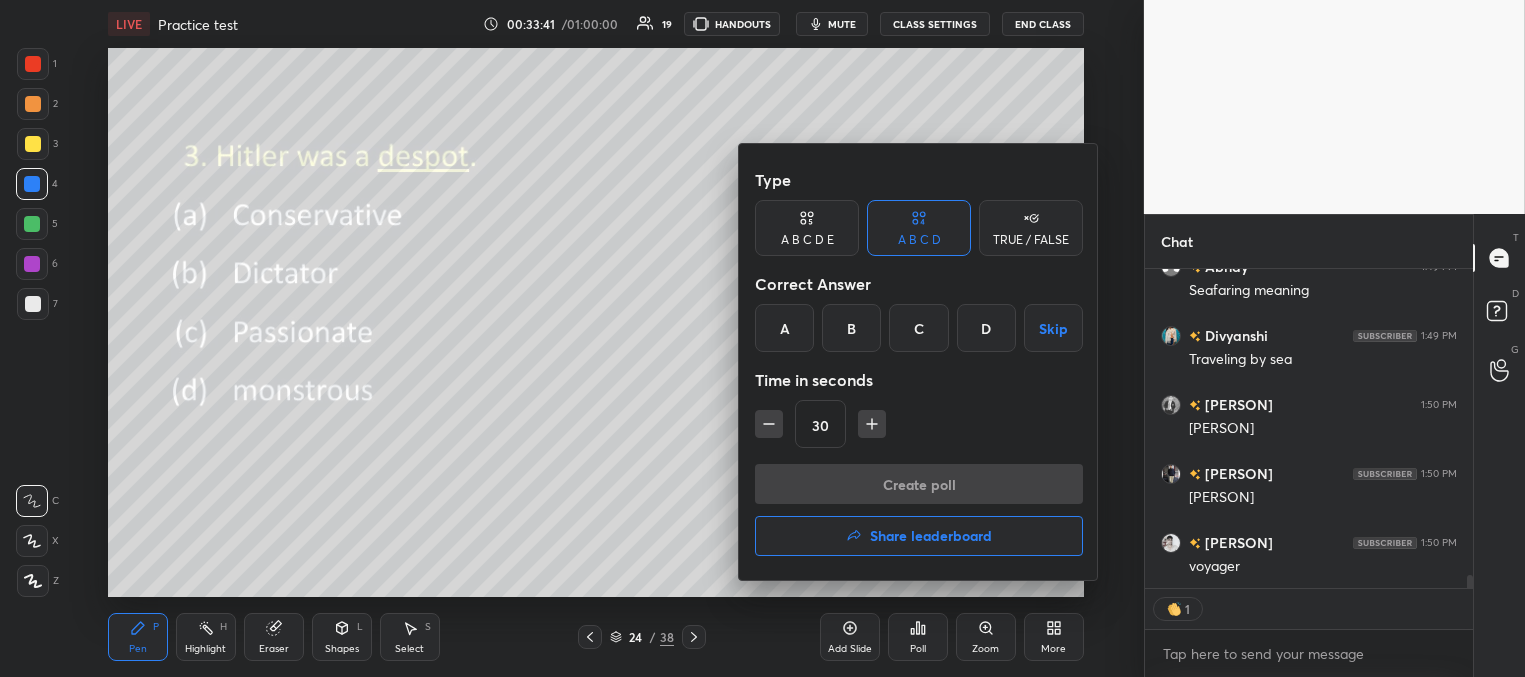 click on "B" at bounding box center (851, 328) 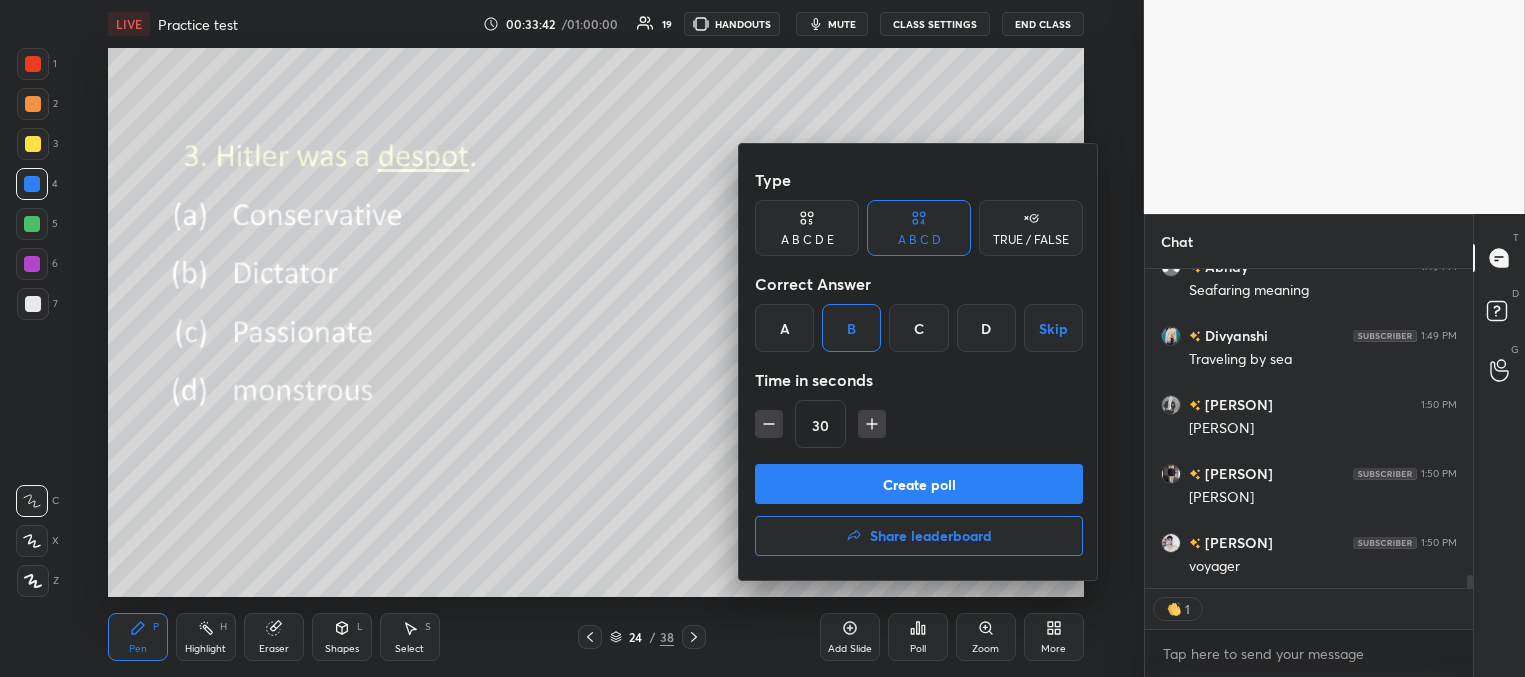 click on "Create poll" at bounding box center [919, 484] 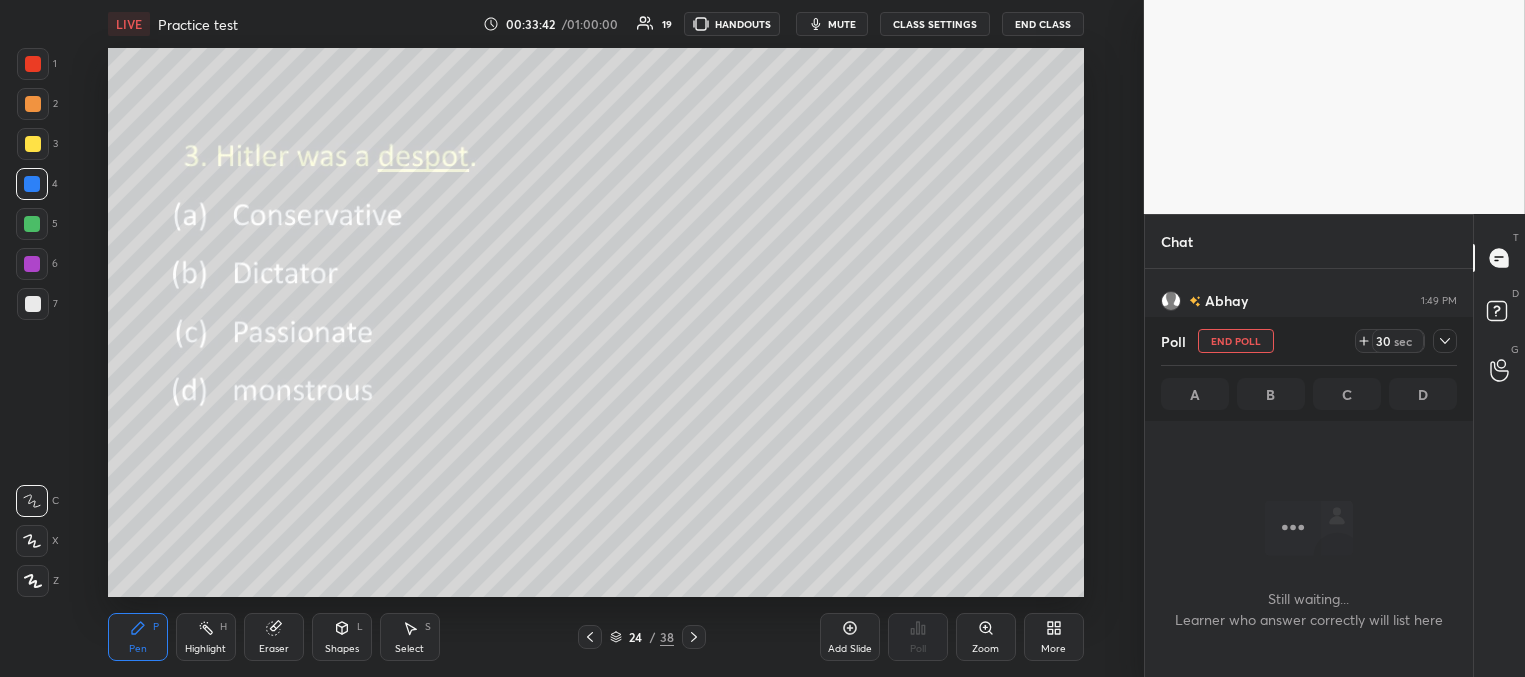 scroll, scrollTop: 292, scrollLeft: 322, axis: both 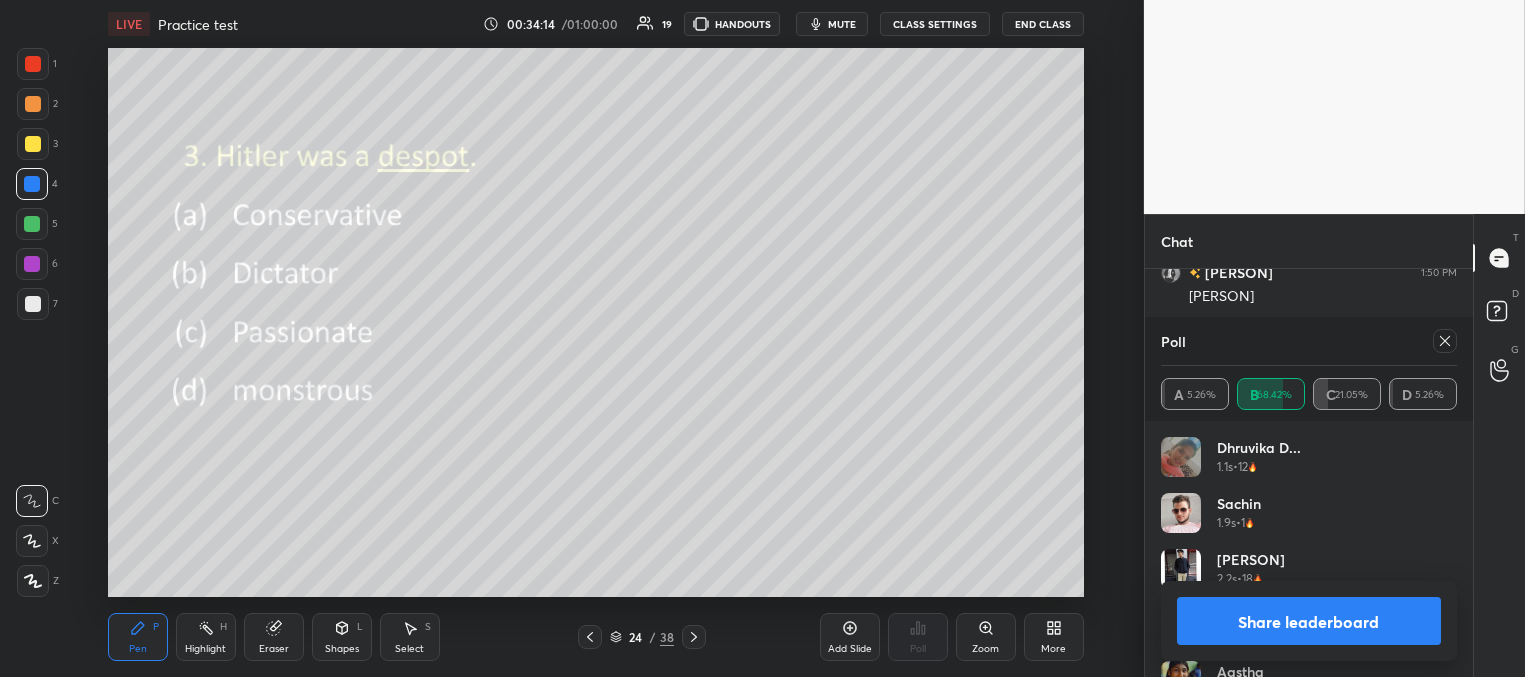 drag, startPoint x: 1443, startPoint y: 340, endPoint x: 1430, endPoint y: 343, distance: 13.341664 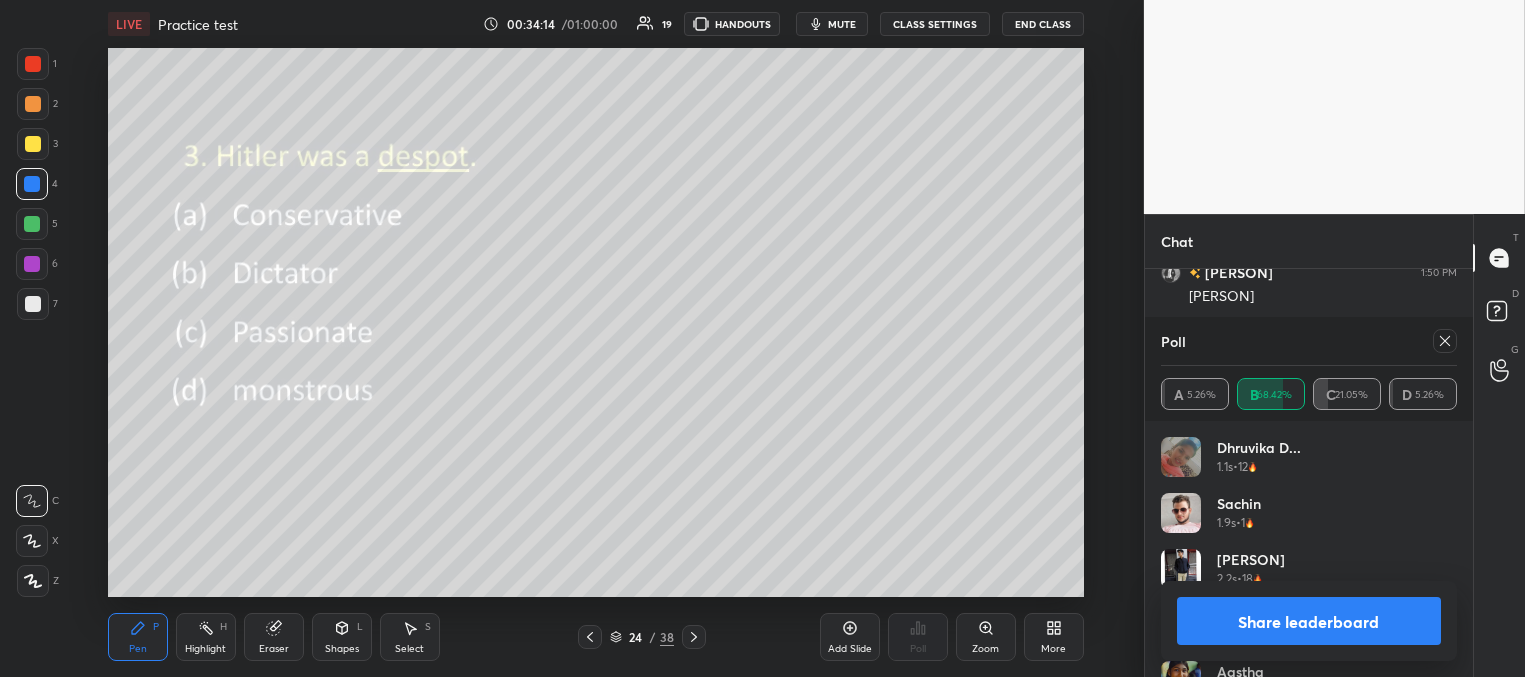 click 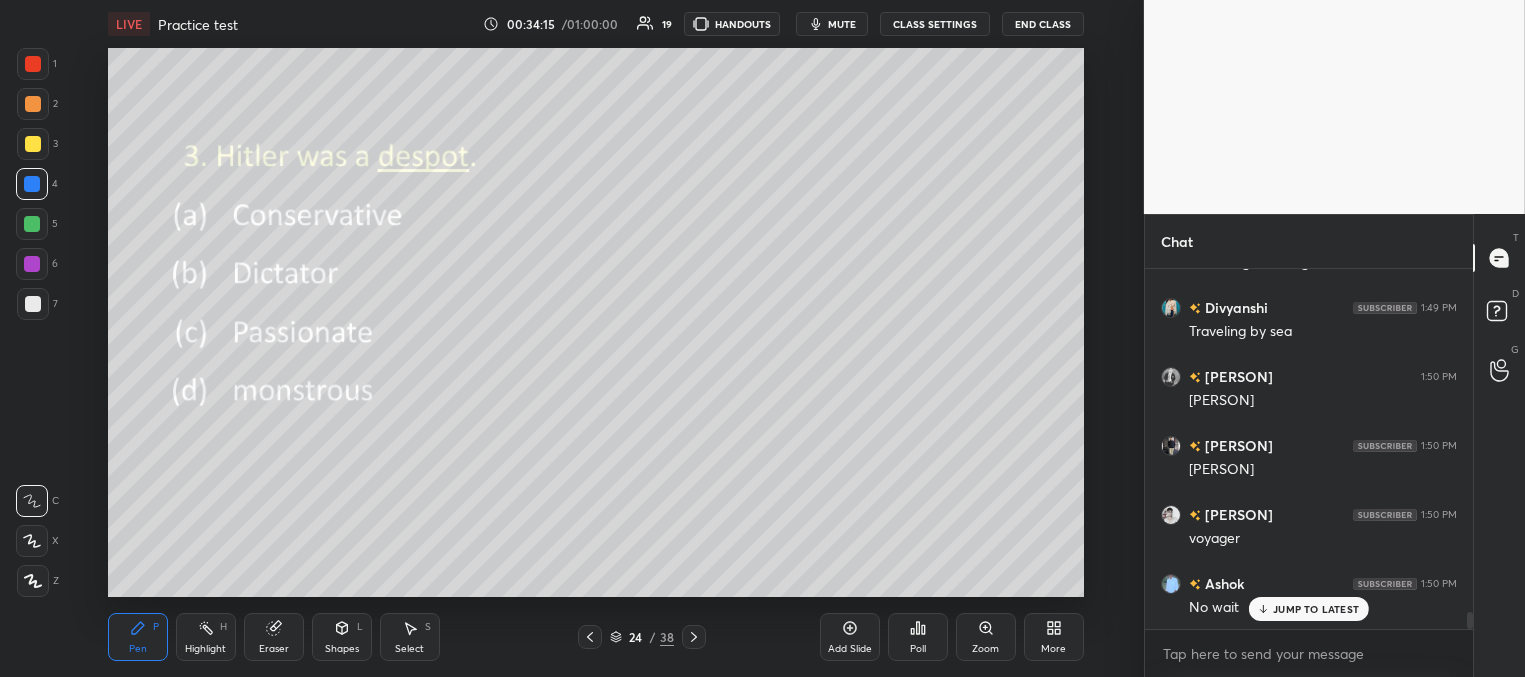 click on "JUMP TO LATEST" at bounding box center [1316, 609] 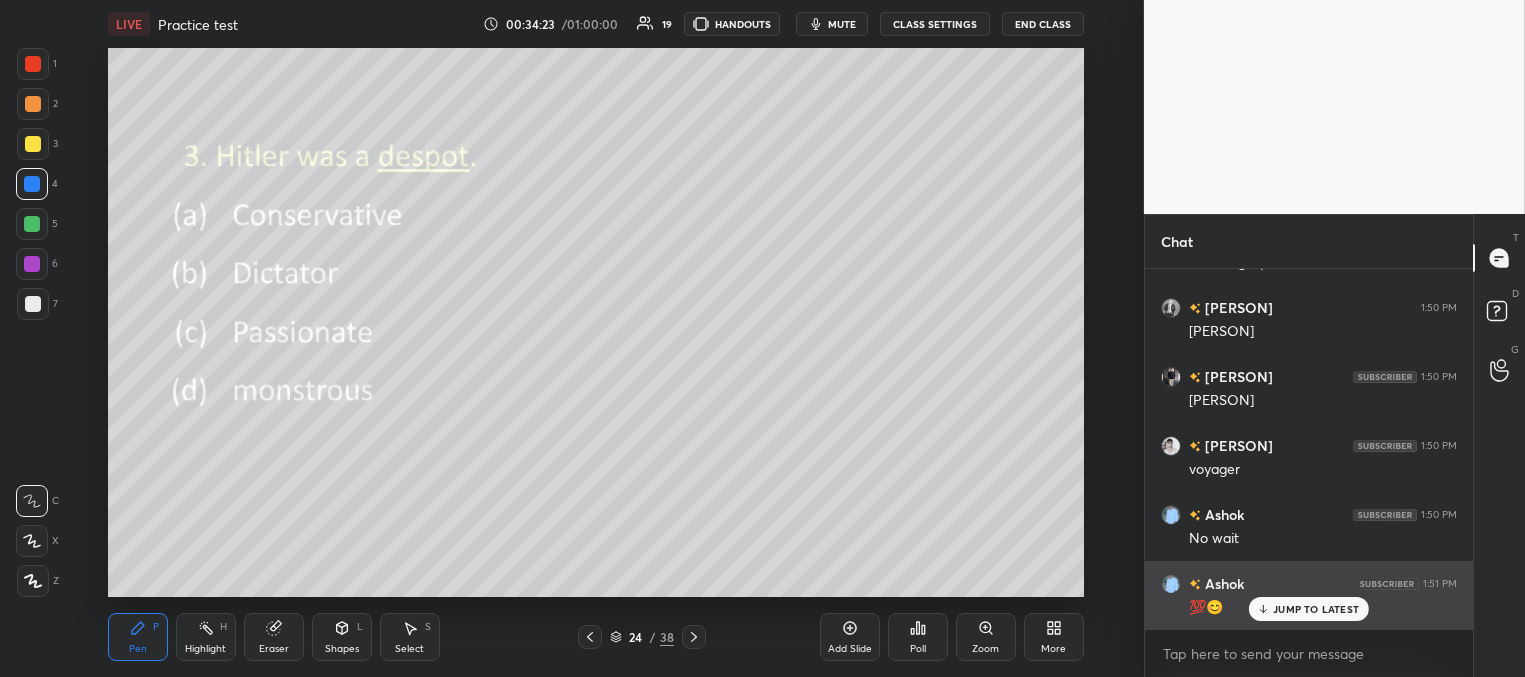 click on "JUMP TO LATEST" at bounding box center [1316, 609] 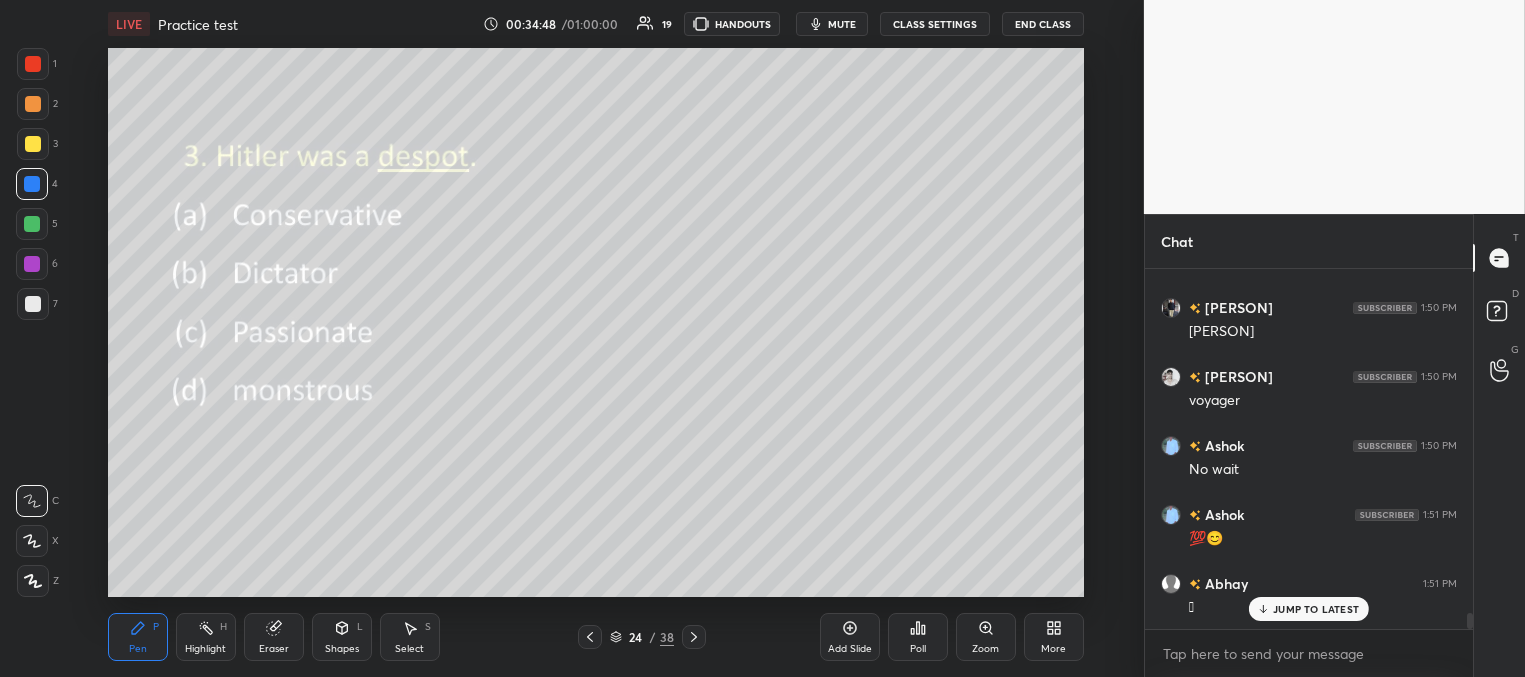 scroll, scrollTop: 7647, scrollLeft: 0, axis: vertical 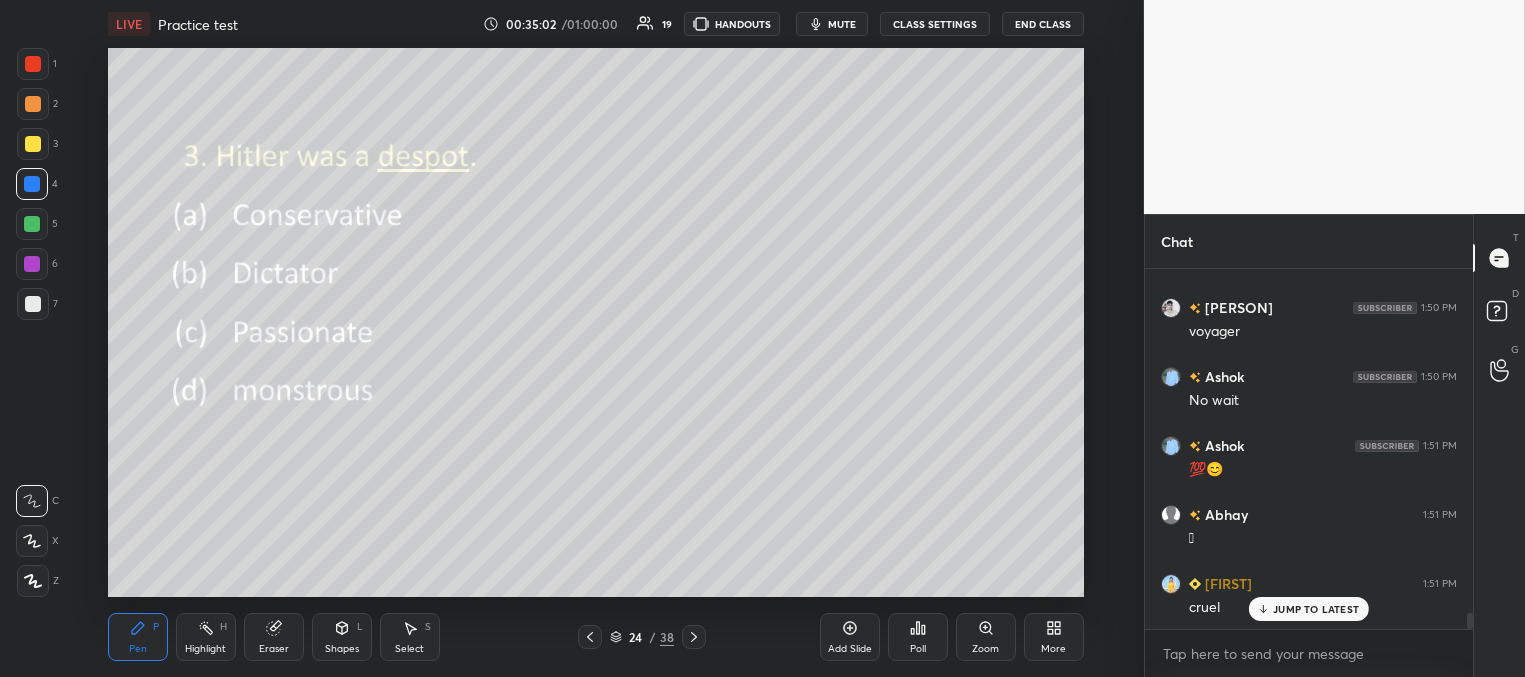 click 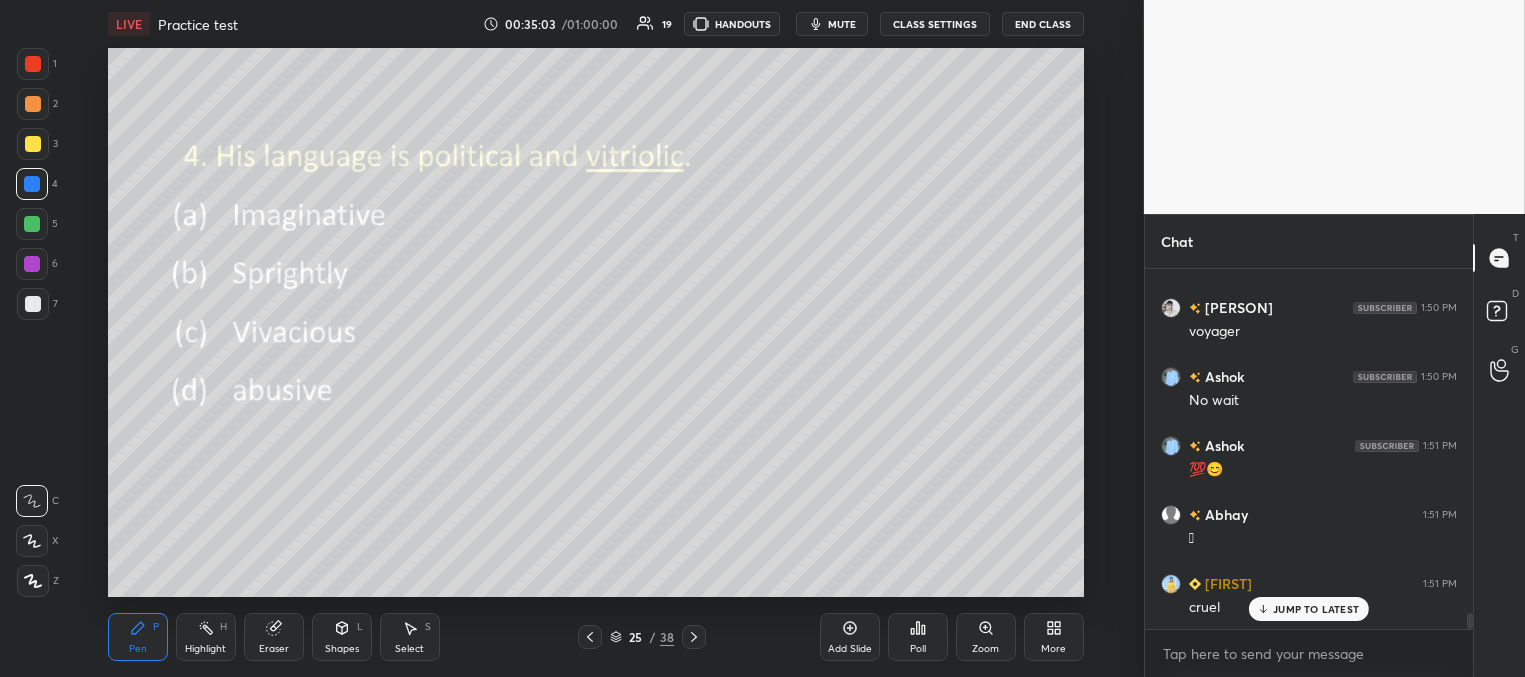 click on "Poll" at bounding box center [918, 649] 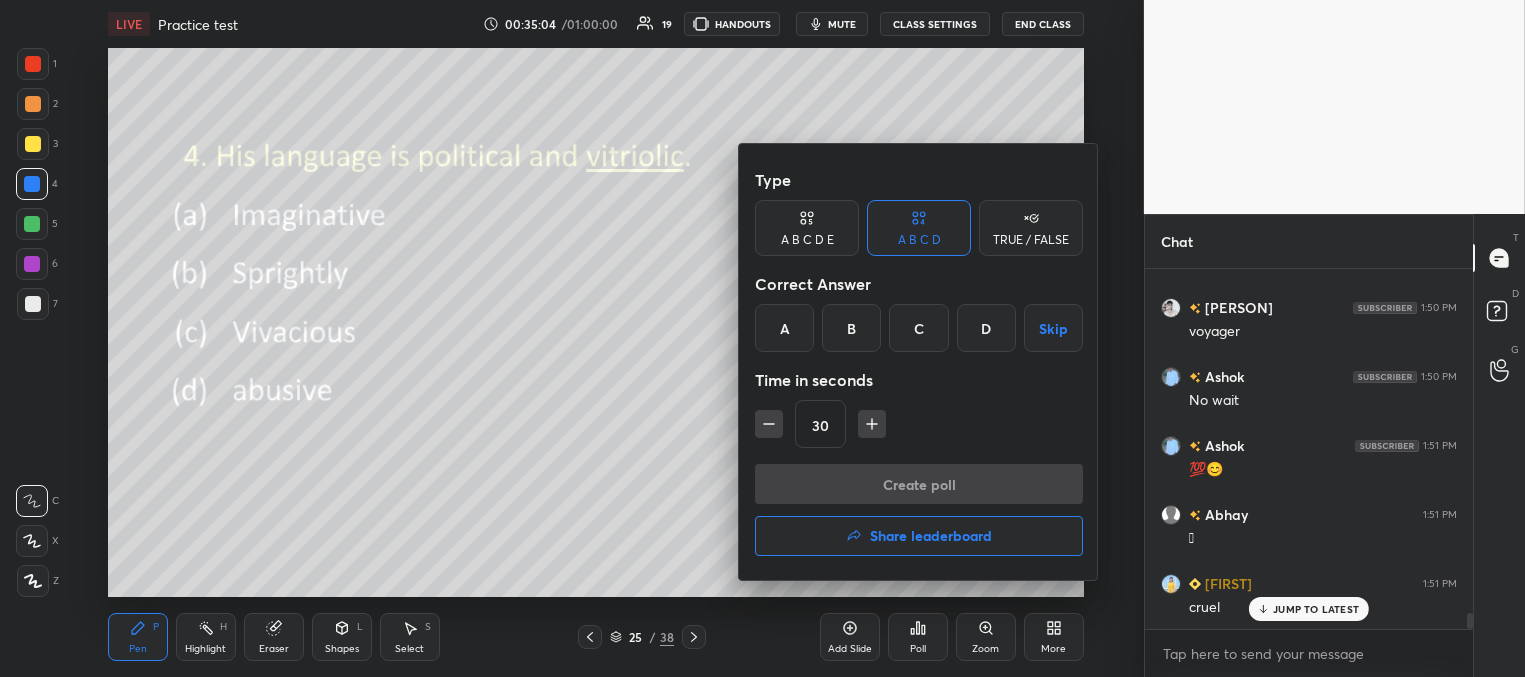drag, startPoint x: 984, startPoint y: 320, endPoint x: 956, endPoint y: 420, distance: 103.84604 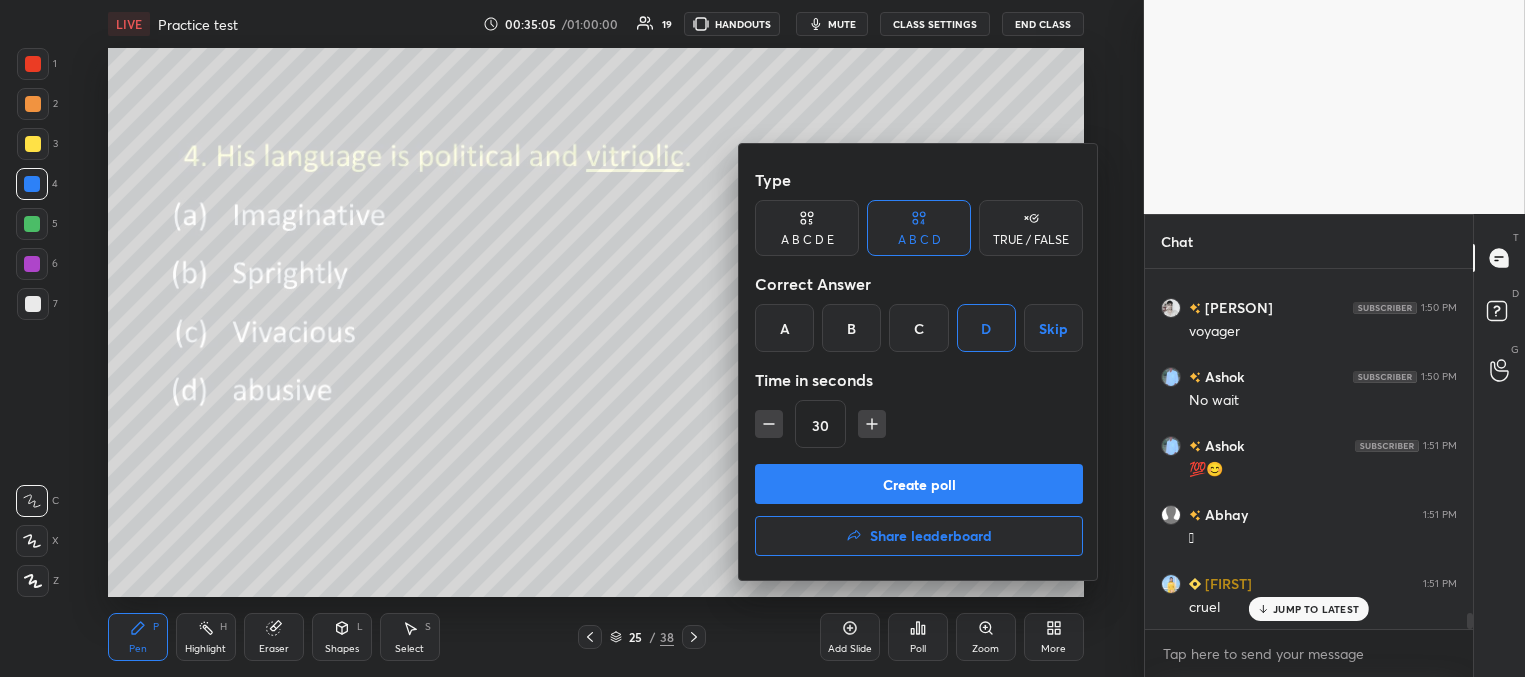 click on "Create poll" at bounding box center (919, 484) 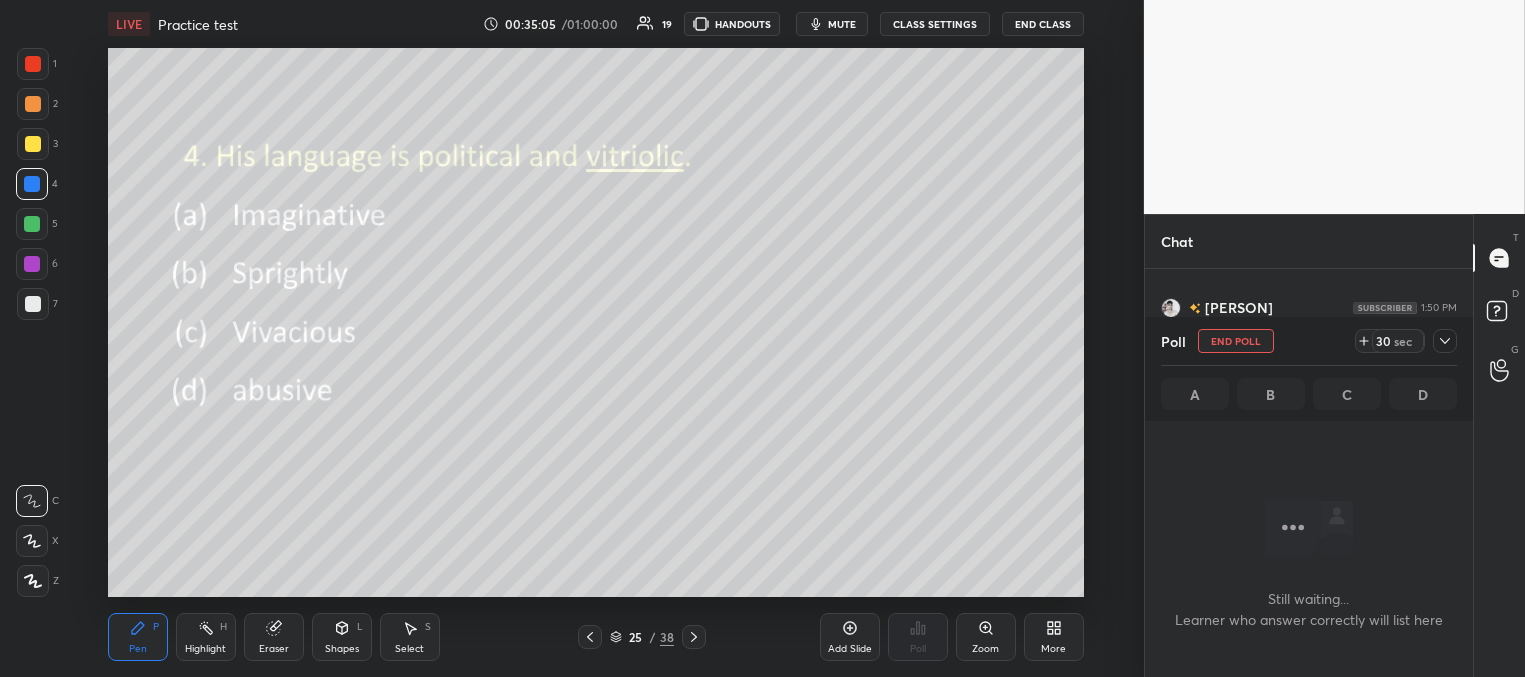 scroll, scrollTop: 7, scrollLeft: 6, axis: both 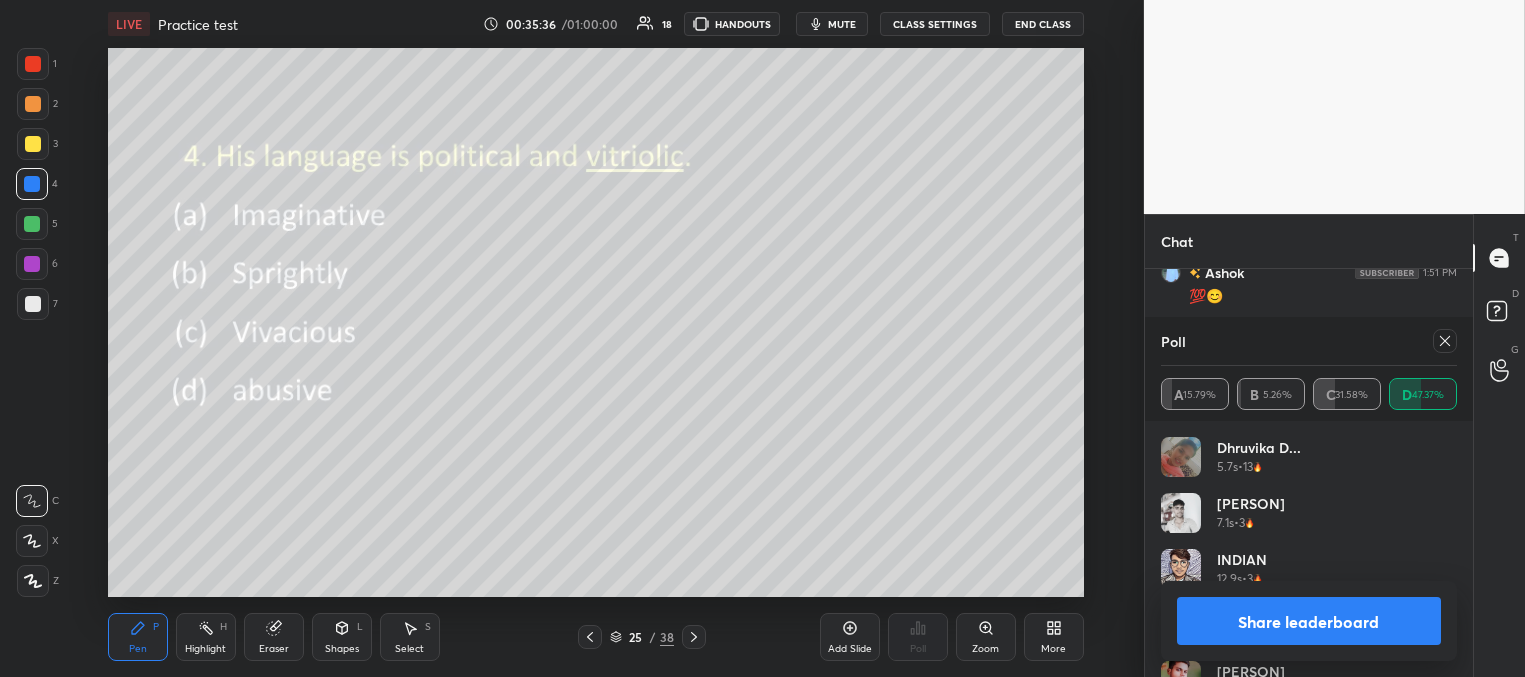click 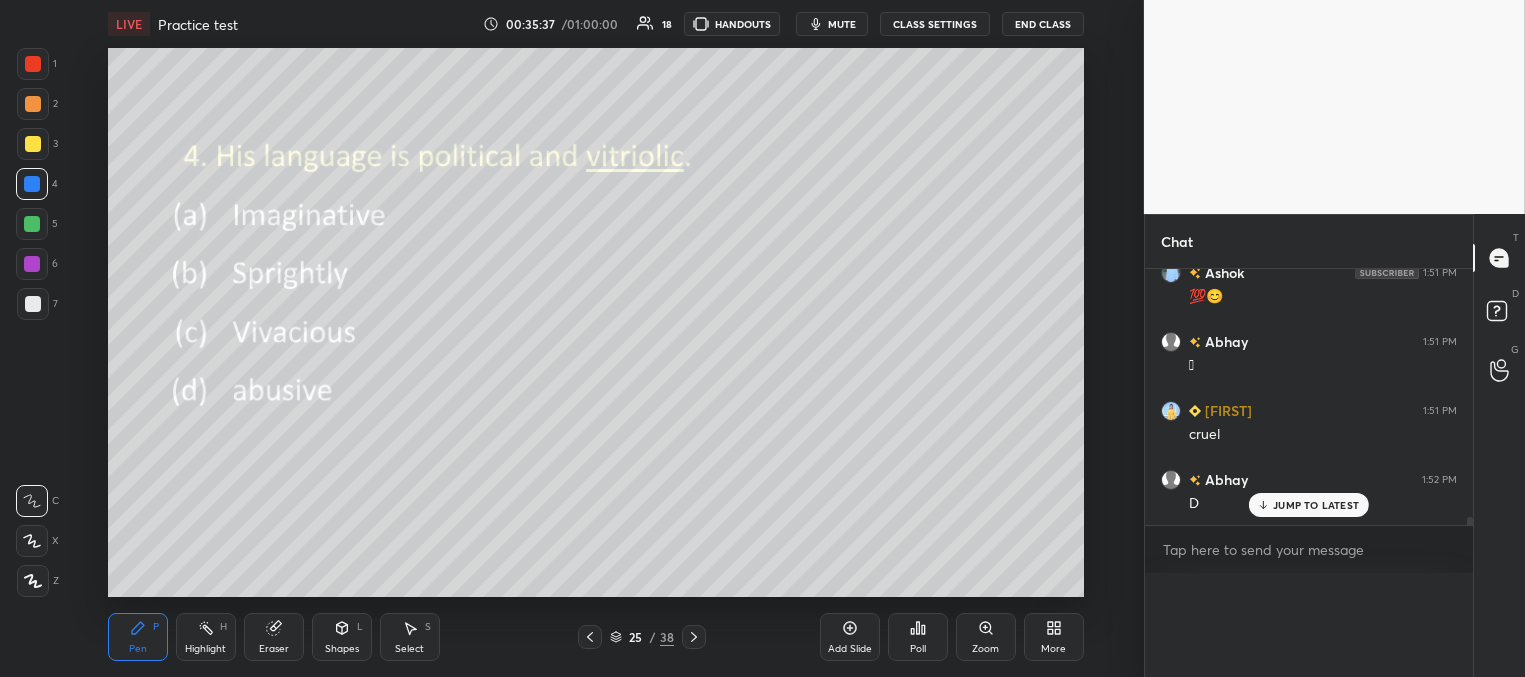 scroll, scrollTop: 0, scrollLeft: 0, axis: both 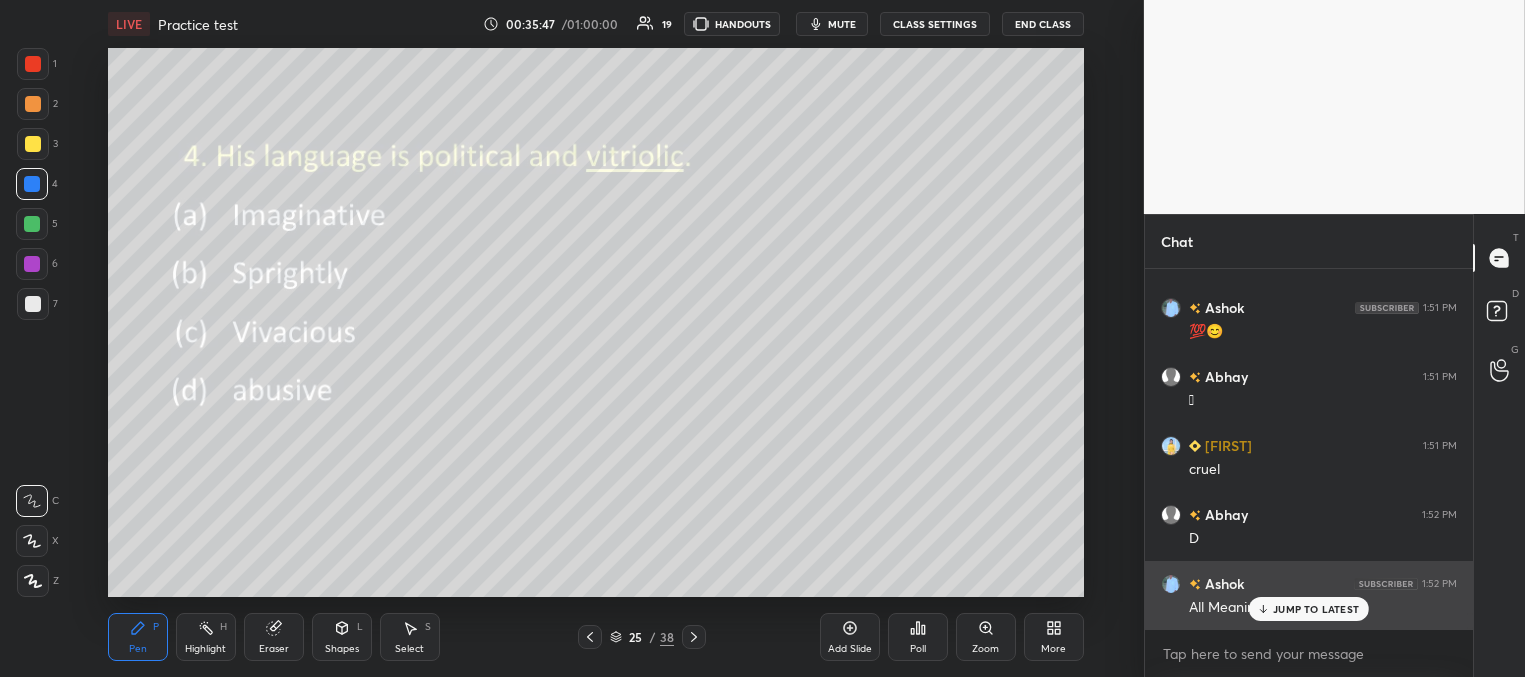 click on "JUMP TO LATEST" at bounding box center (1316, 609) 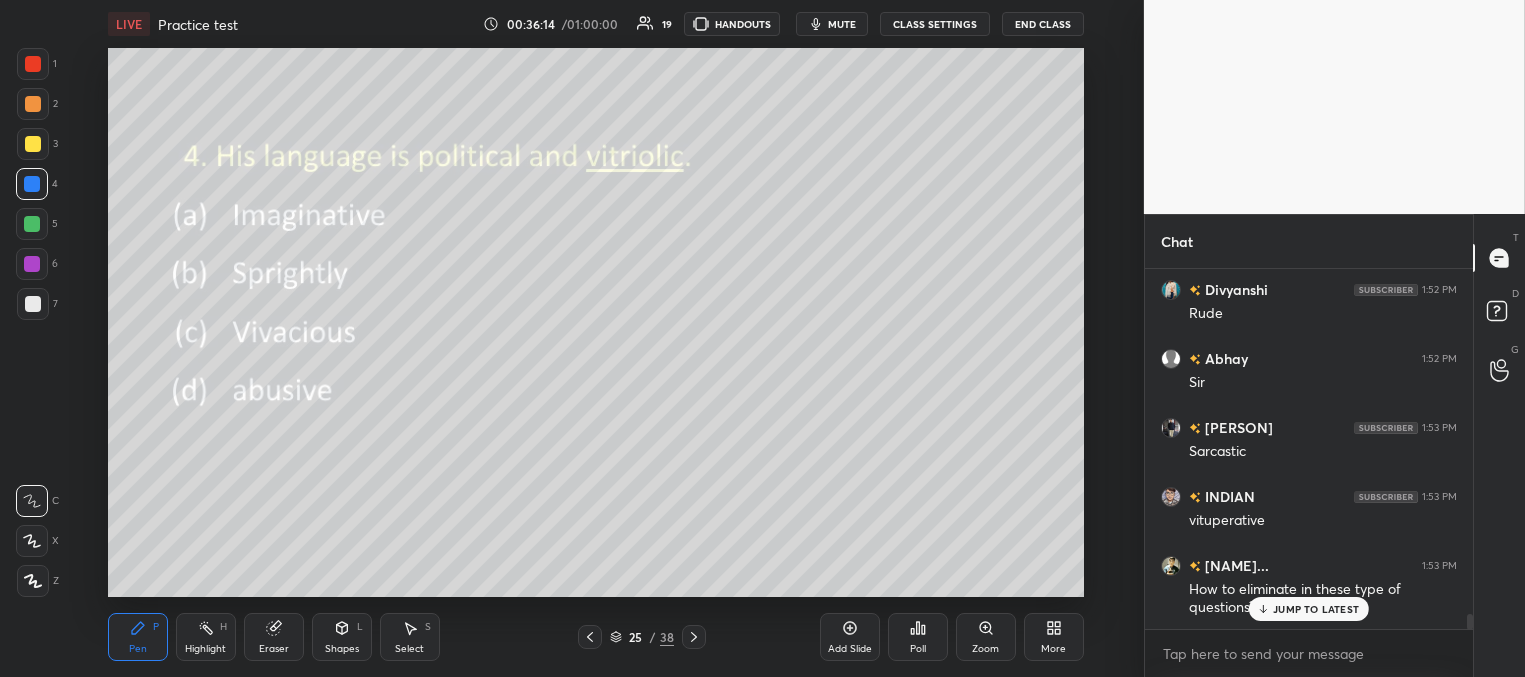 scroll, scrollTop: 8286, scrollLeft: 0, axis: vertical 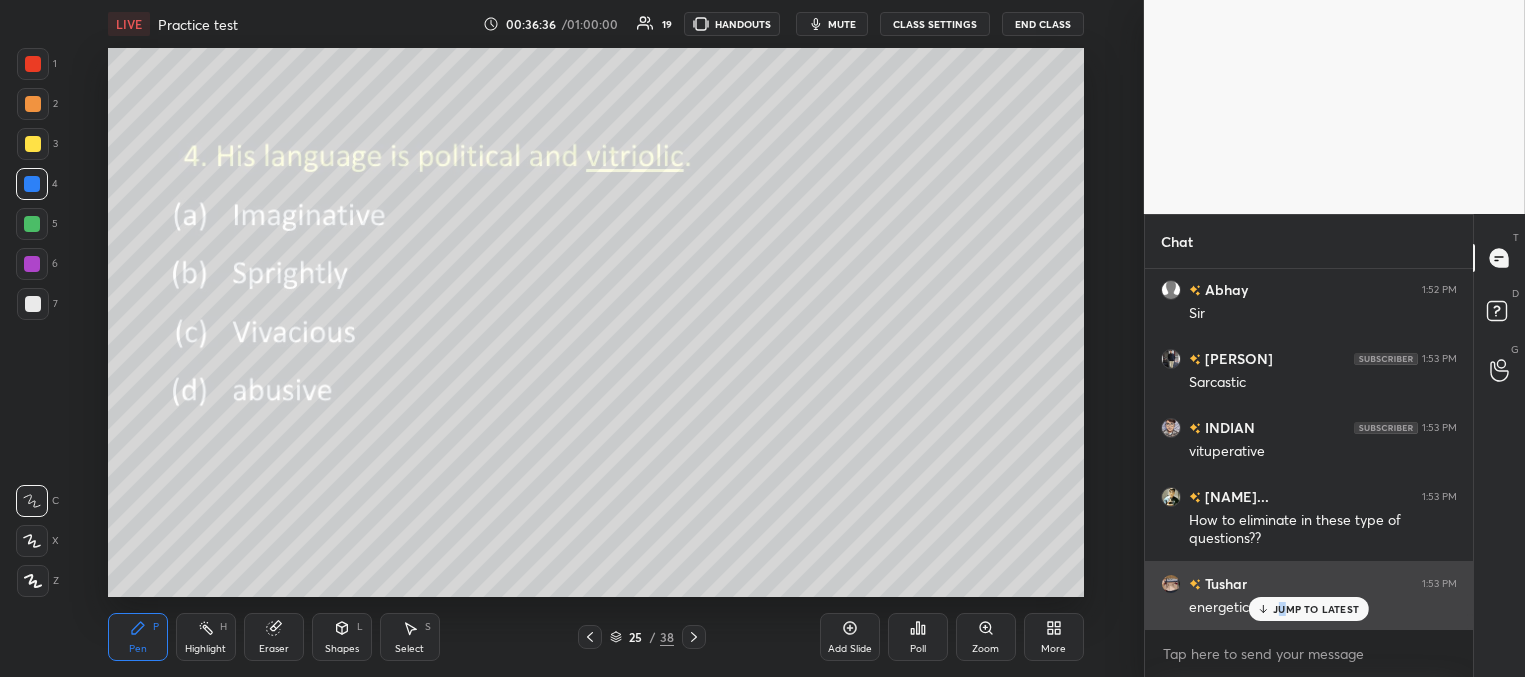 click on "JUMP TO LATEST" at bounding box center [1316, 609] 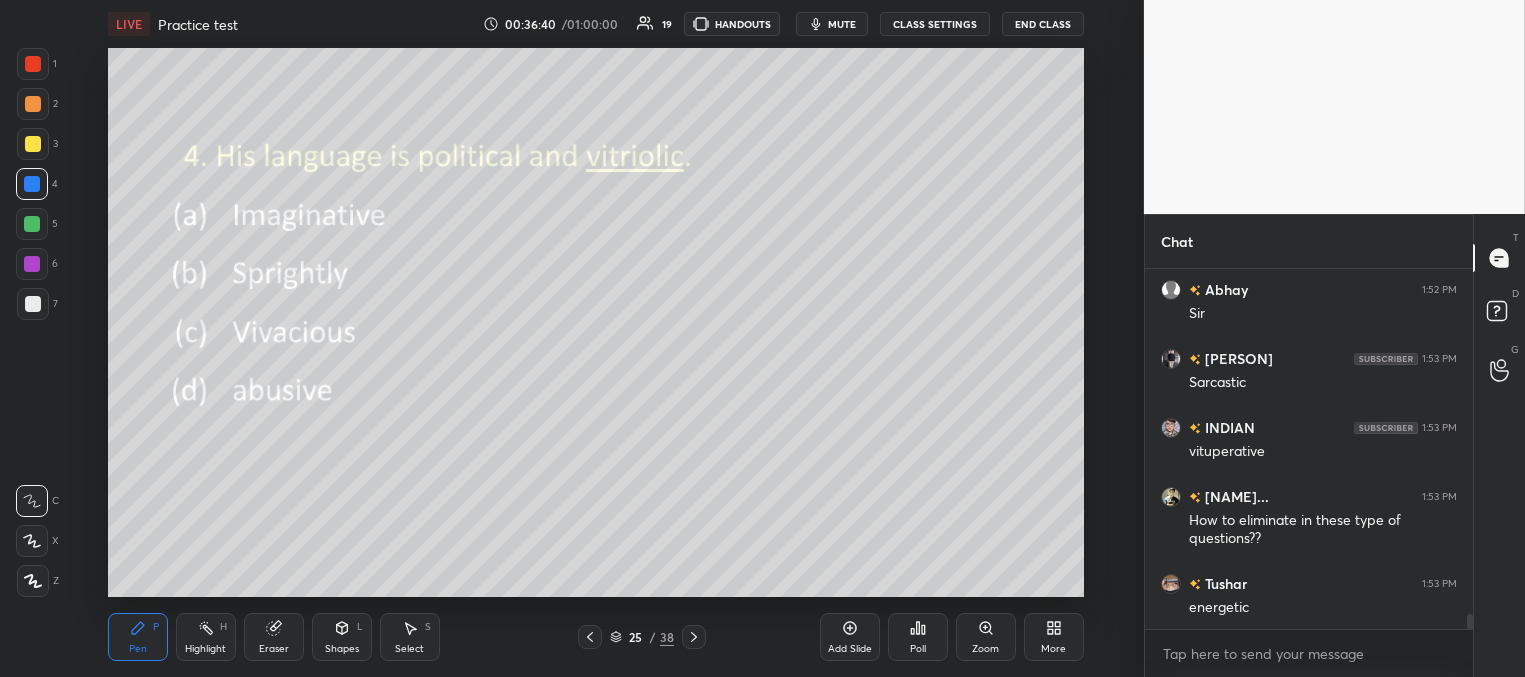 scroll, scrollTop: 8355, scrollLeft: 0, axis: vertical 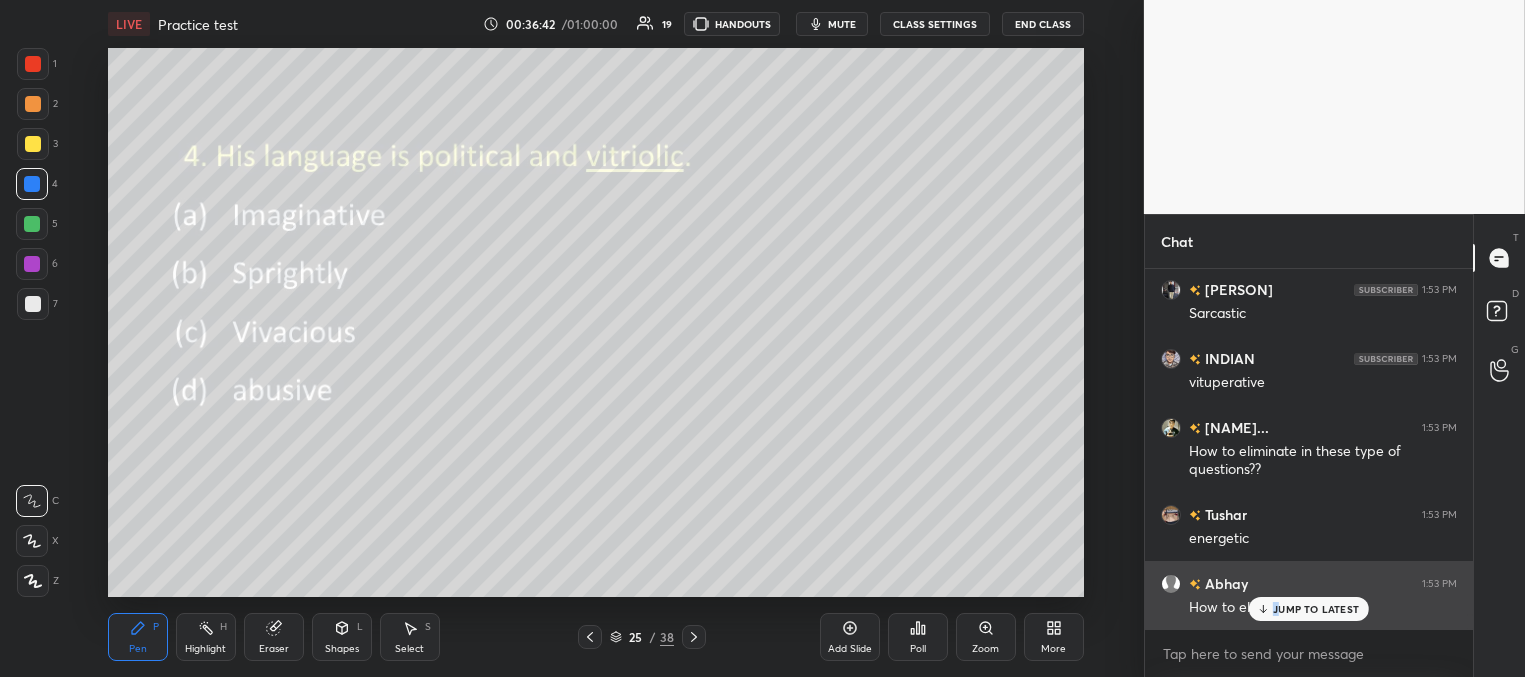 click on "JUMP TO LATEST" at bounding box center [1309, 609] 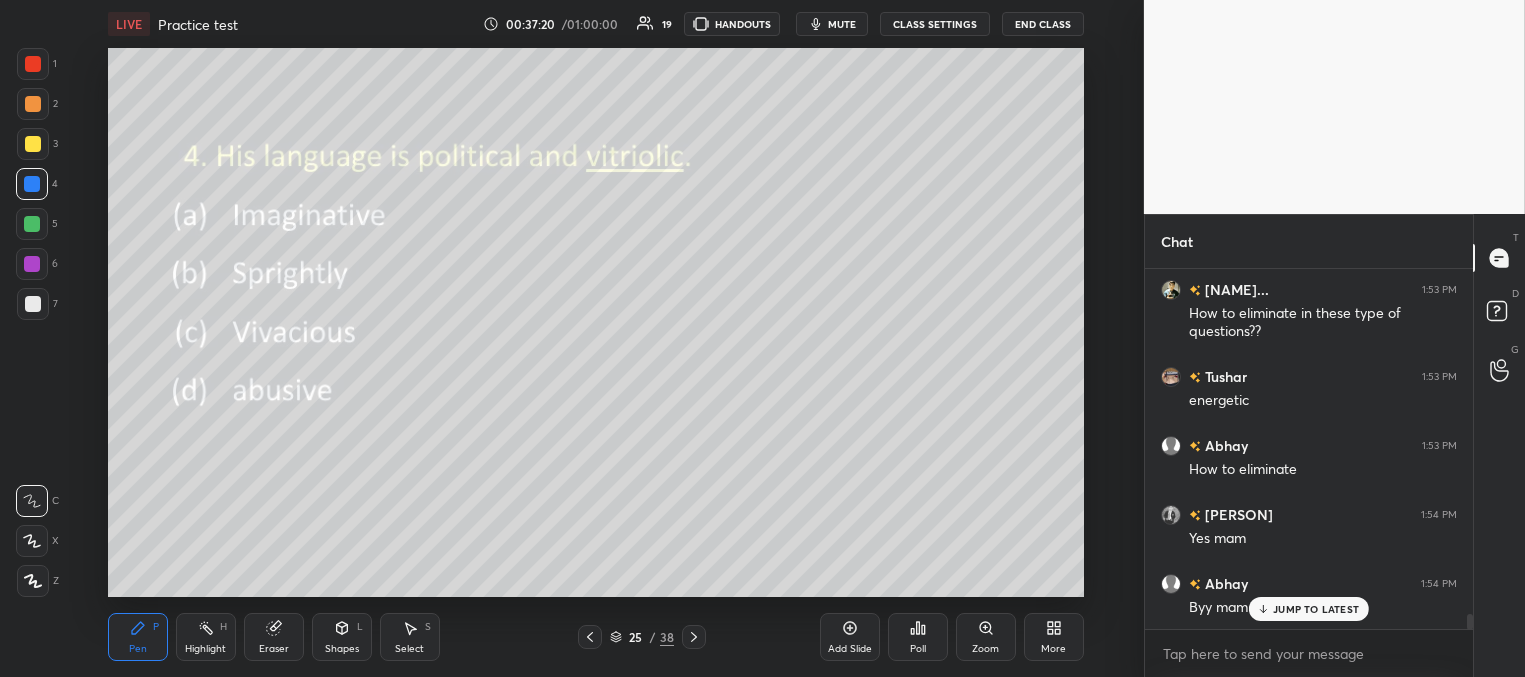 scroll, scrollTop: 8562, scrollLeft: 0, axis: vertical 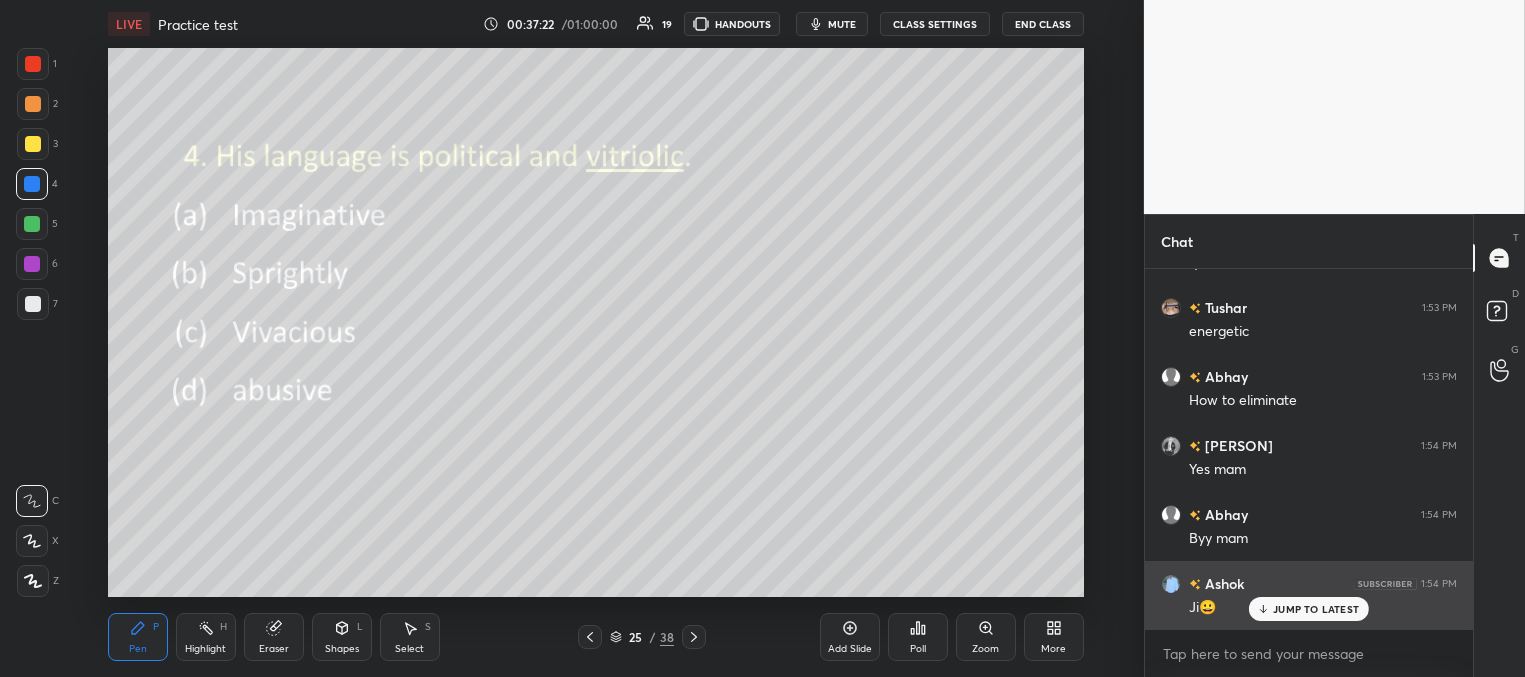 drag, startPoint x: 1279, startPoint y: 613, endPoint x: 1160, endPoint y: 567, distance: 127.581345 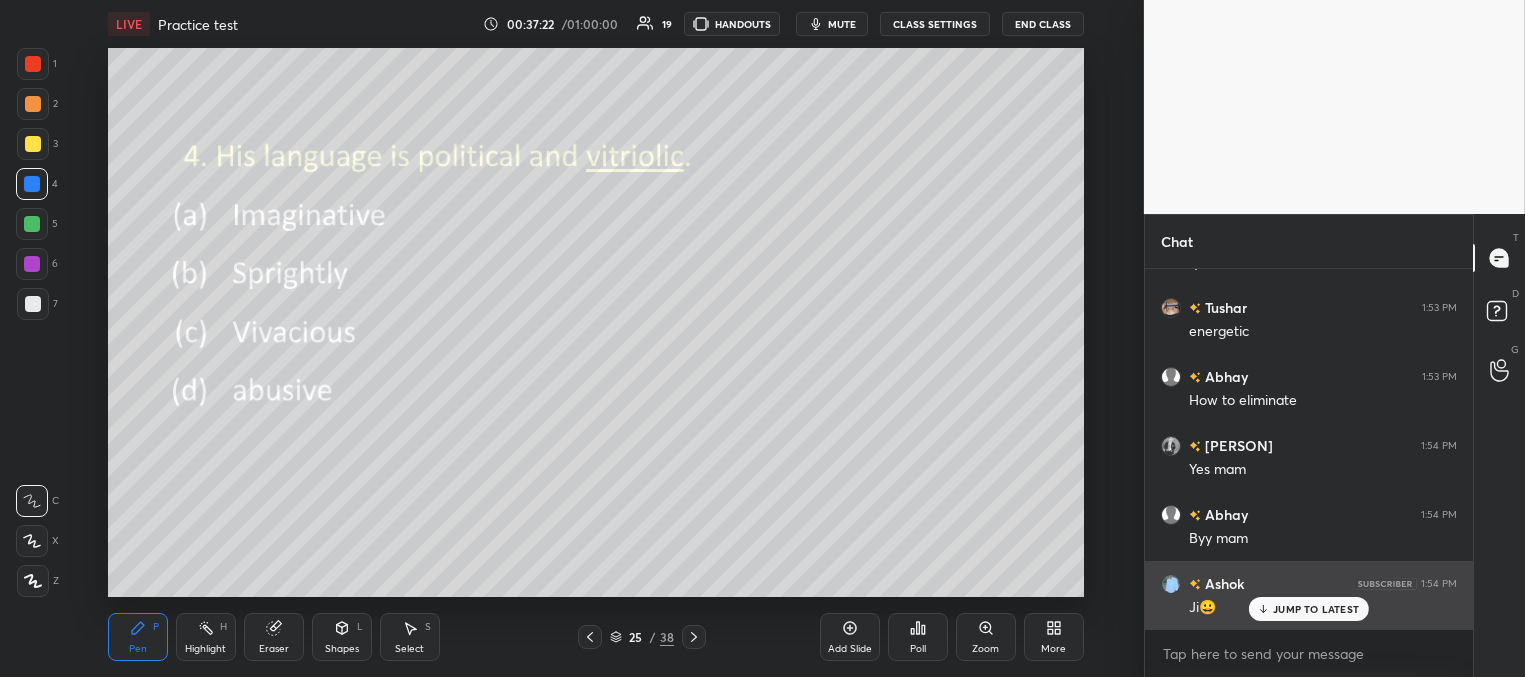 click on "JUMP TO LATEST" at bounding box center (1316, 609) 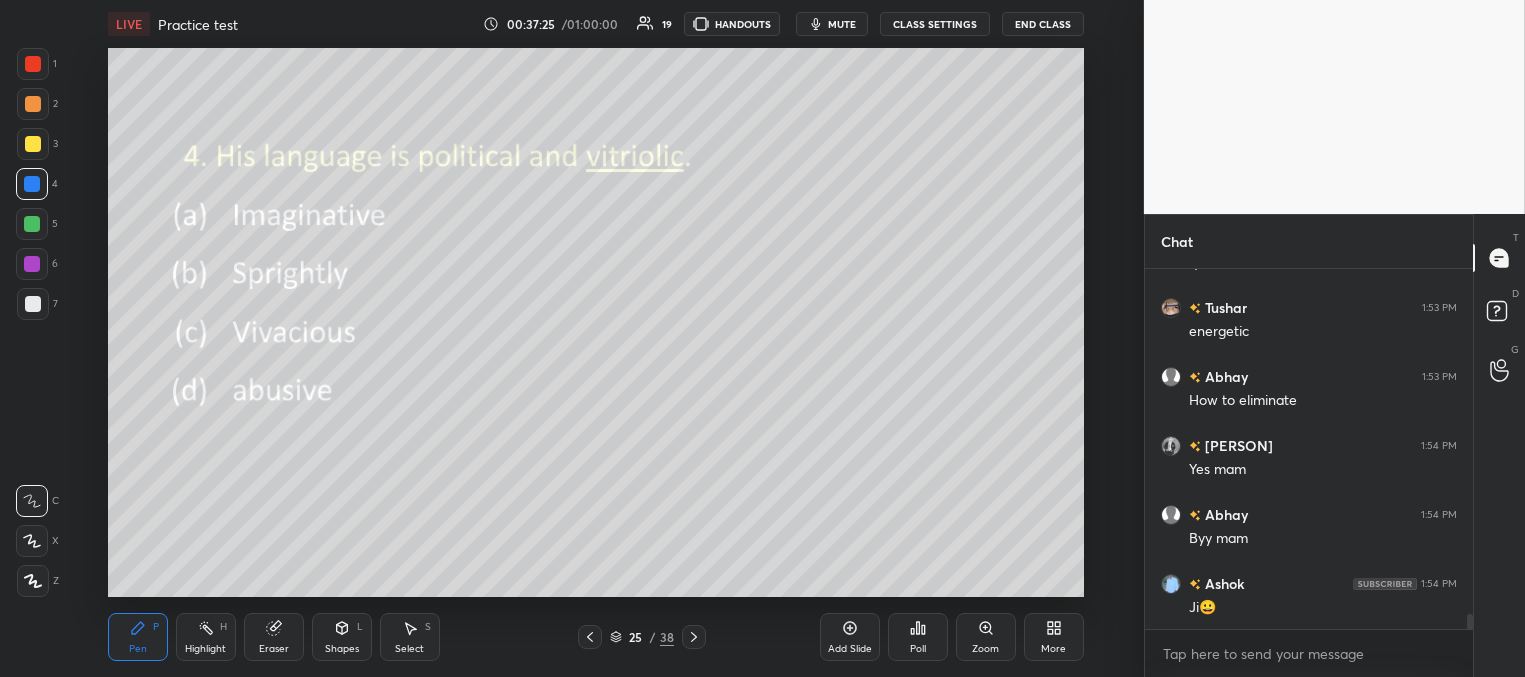 scroll, scrollTop: 8631, scrollLeft: 0, axis: vertical 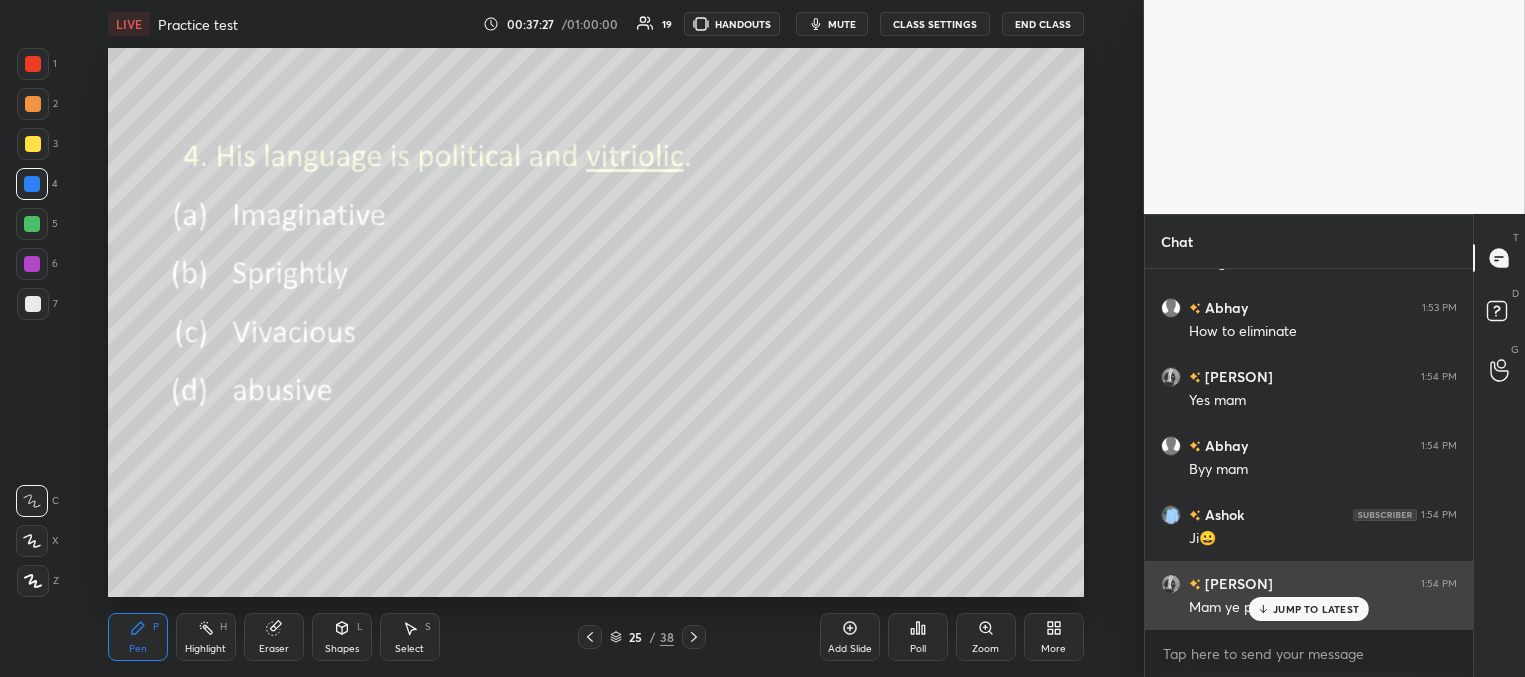 click on "JUMP TO LATEST" at bounding box center (1316, 609) 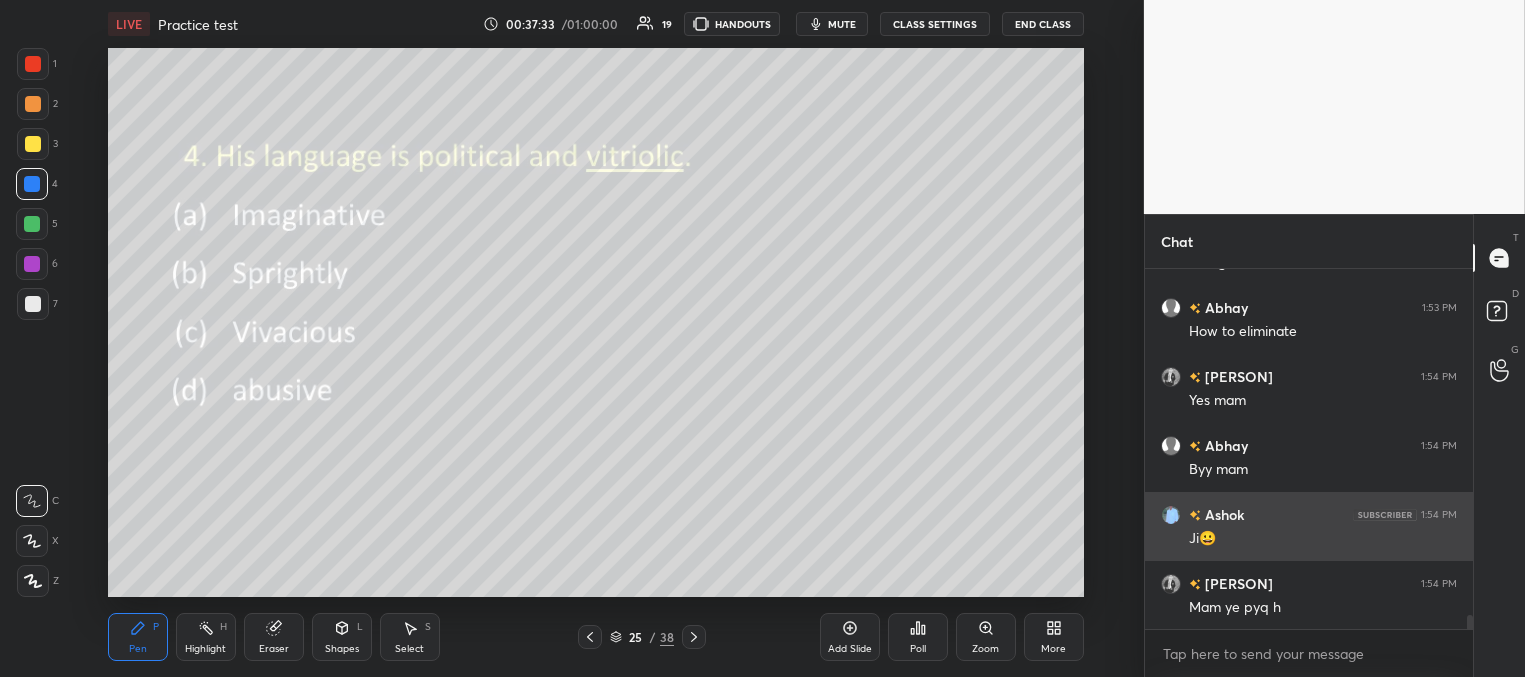 scroll, scrollTop: 8700, scrollLeft: 0, axis: vertical 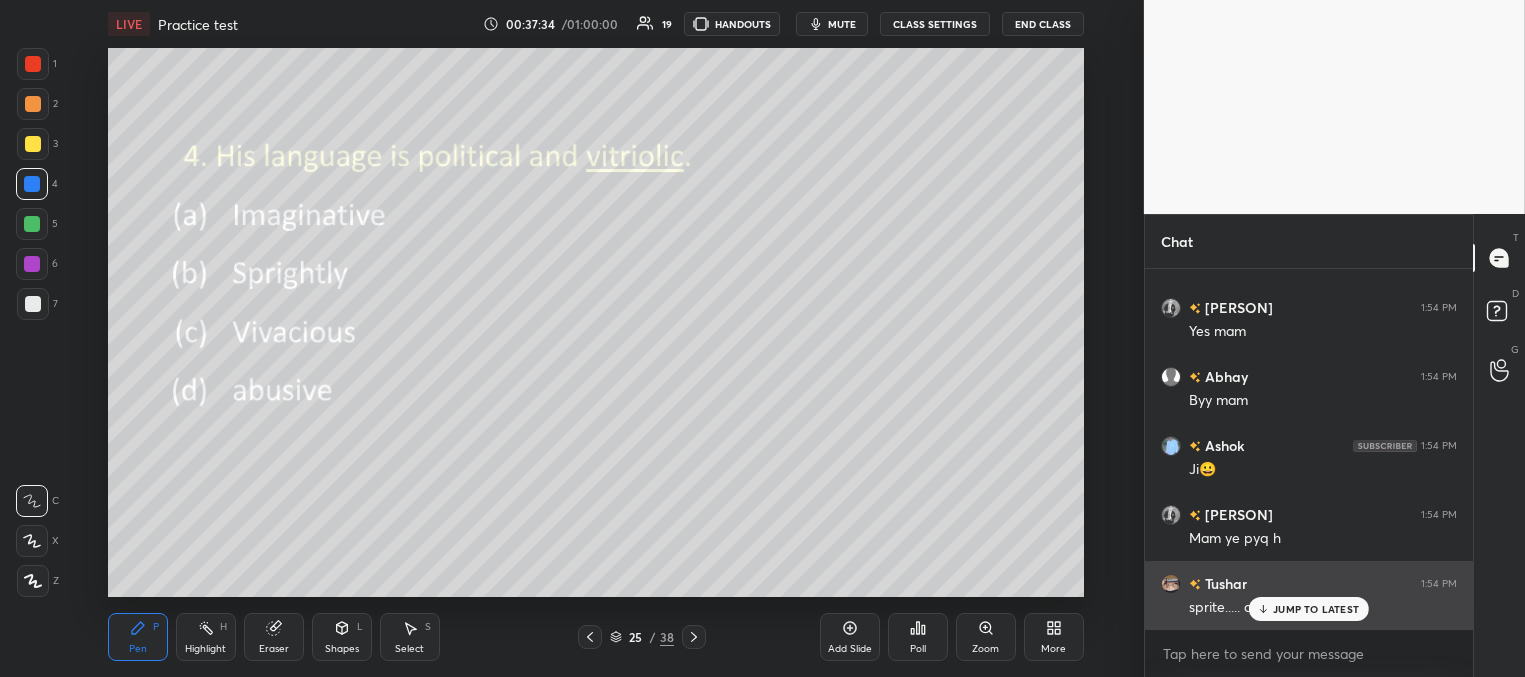 drag, startPoint x: 1292, startPoint y: 610, endPoint x: 1273, endPoint y: 605, distance: 19.646883 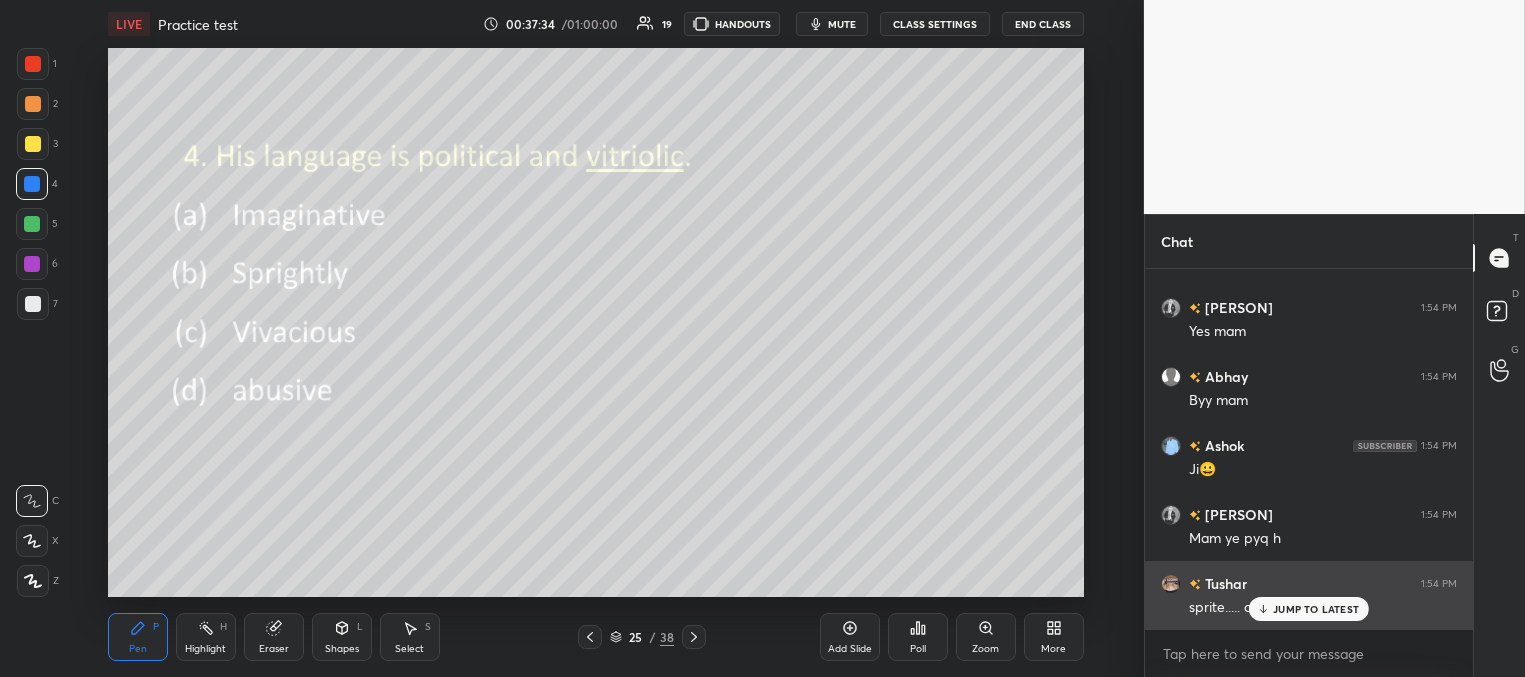 click on "JUMP TO LATEST" at bounding box center (1316, 609) 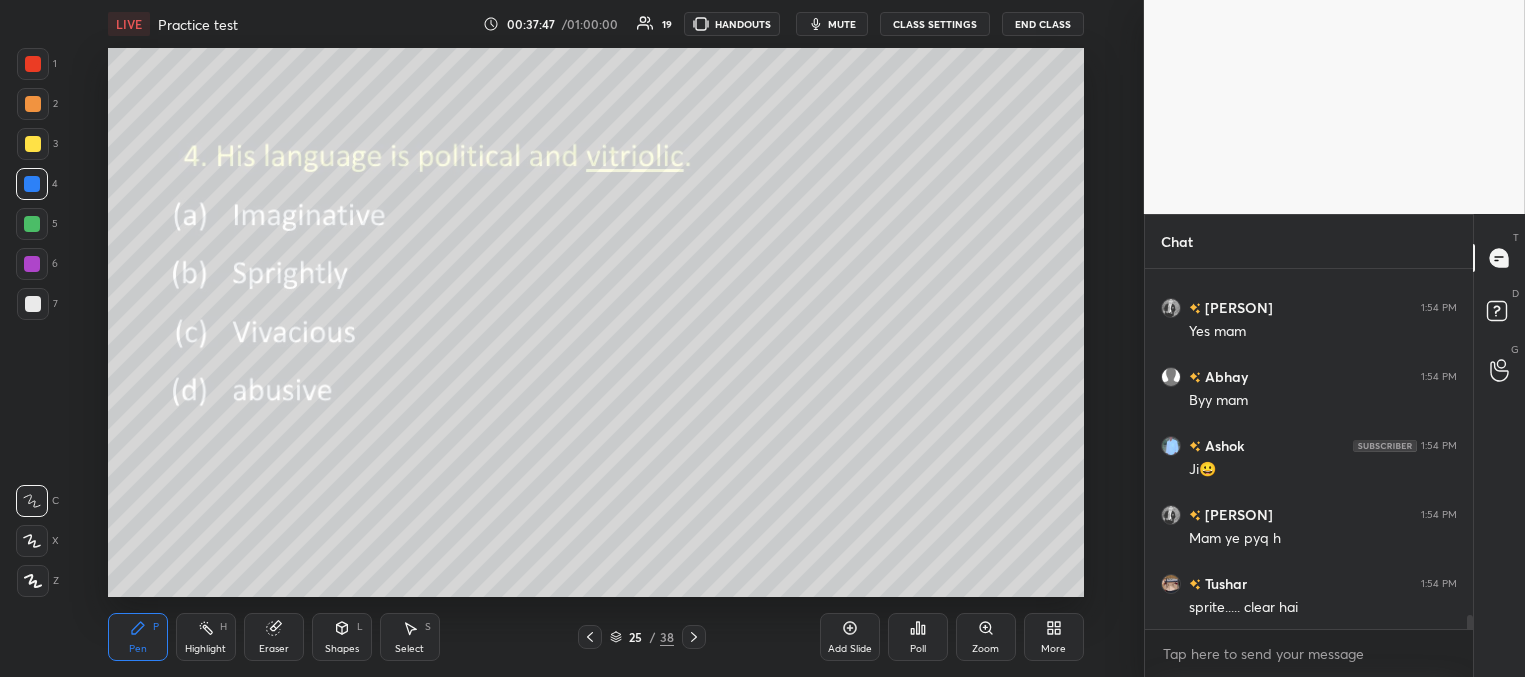 scroll, scrollTop: 8769, scrollLeft: 0, axis: vertical 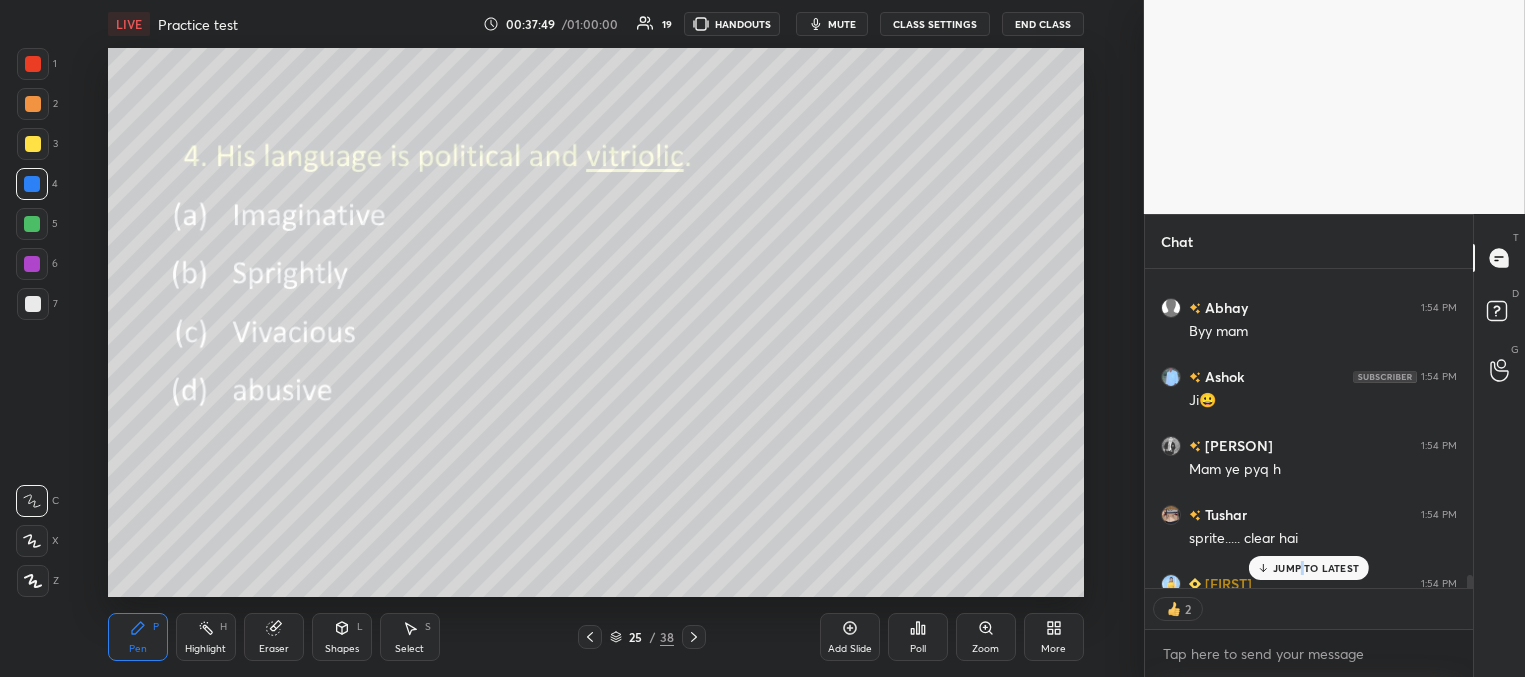 click on "JUMP TO LATEST" at bounding box center (1316, 568) 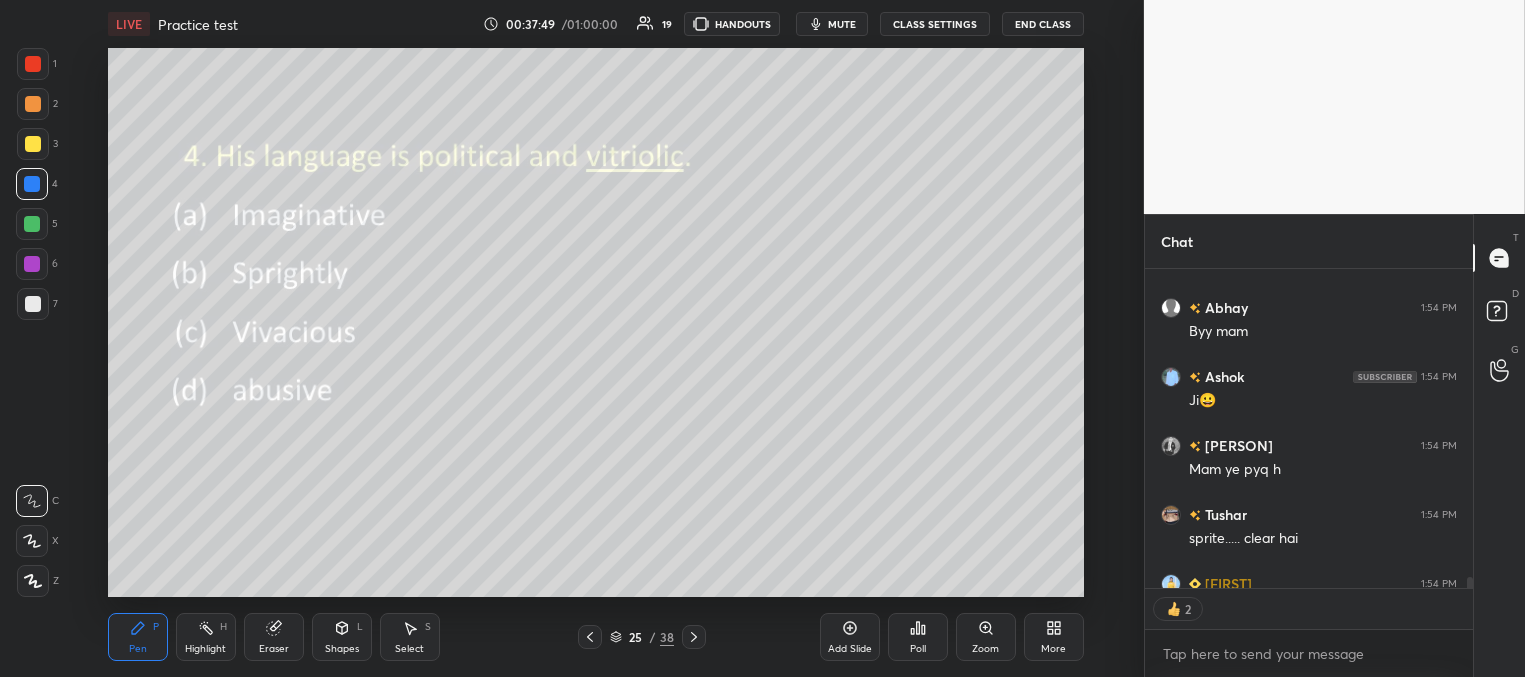 scroll, scrollTop: 8811, scrollLeft: 0, axis: vertical 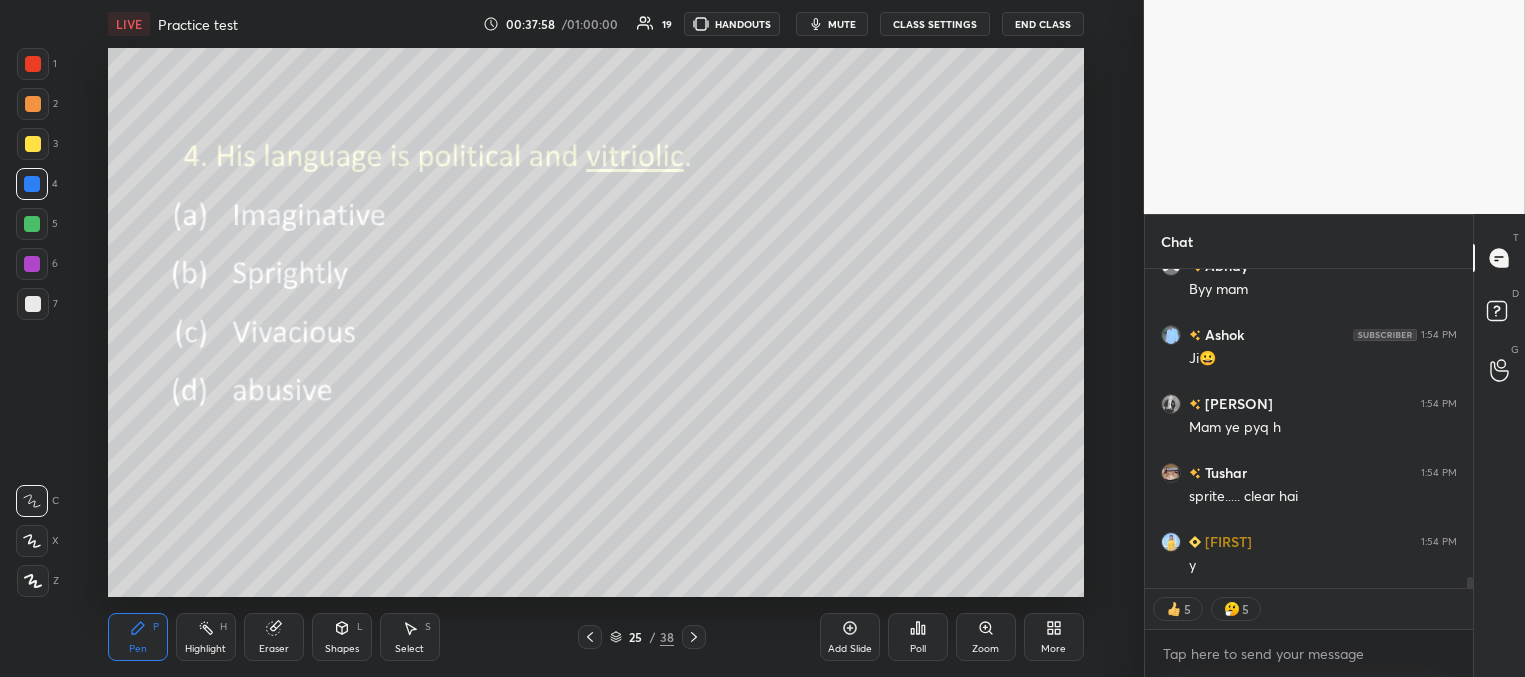click 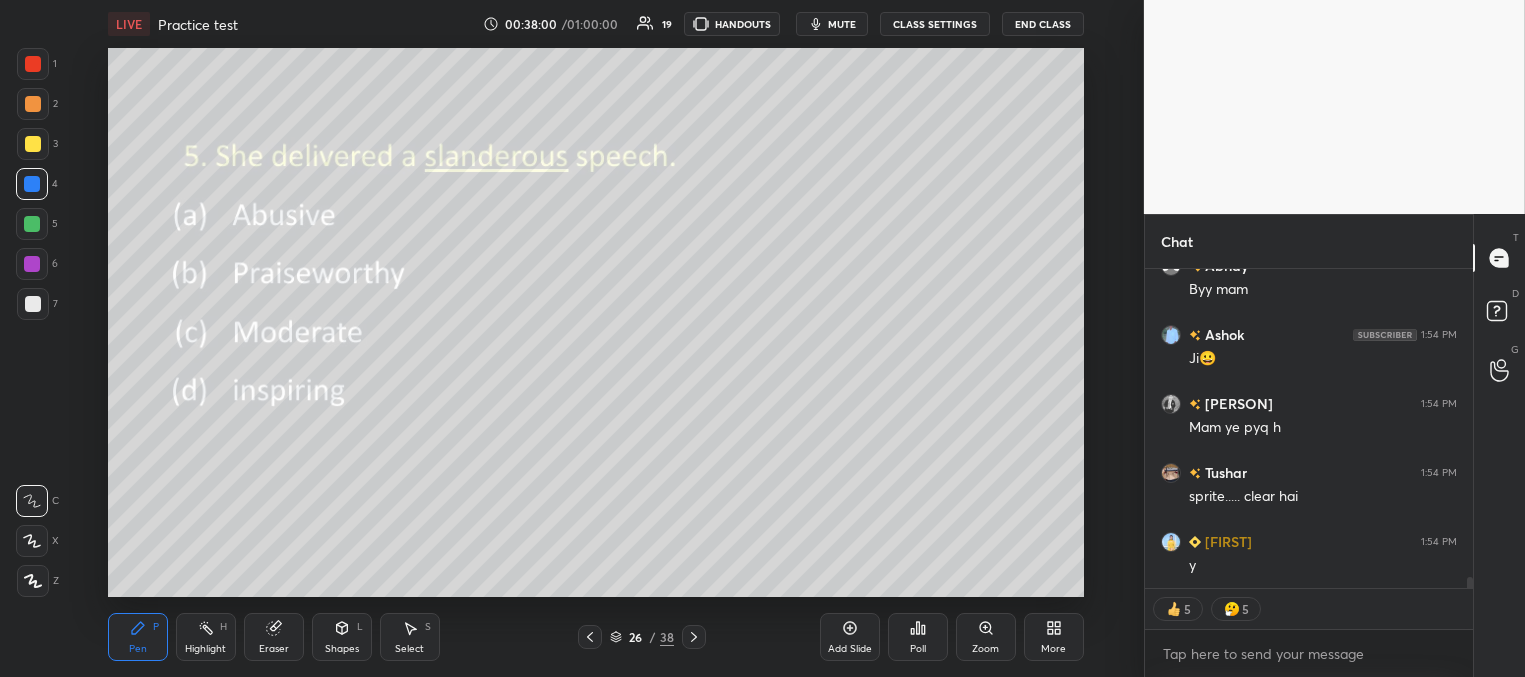 click 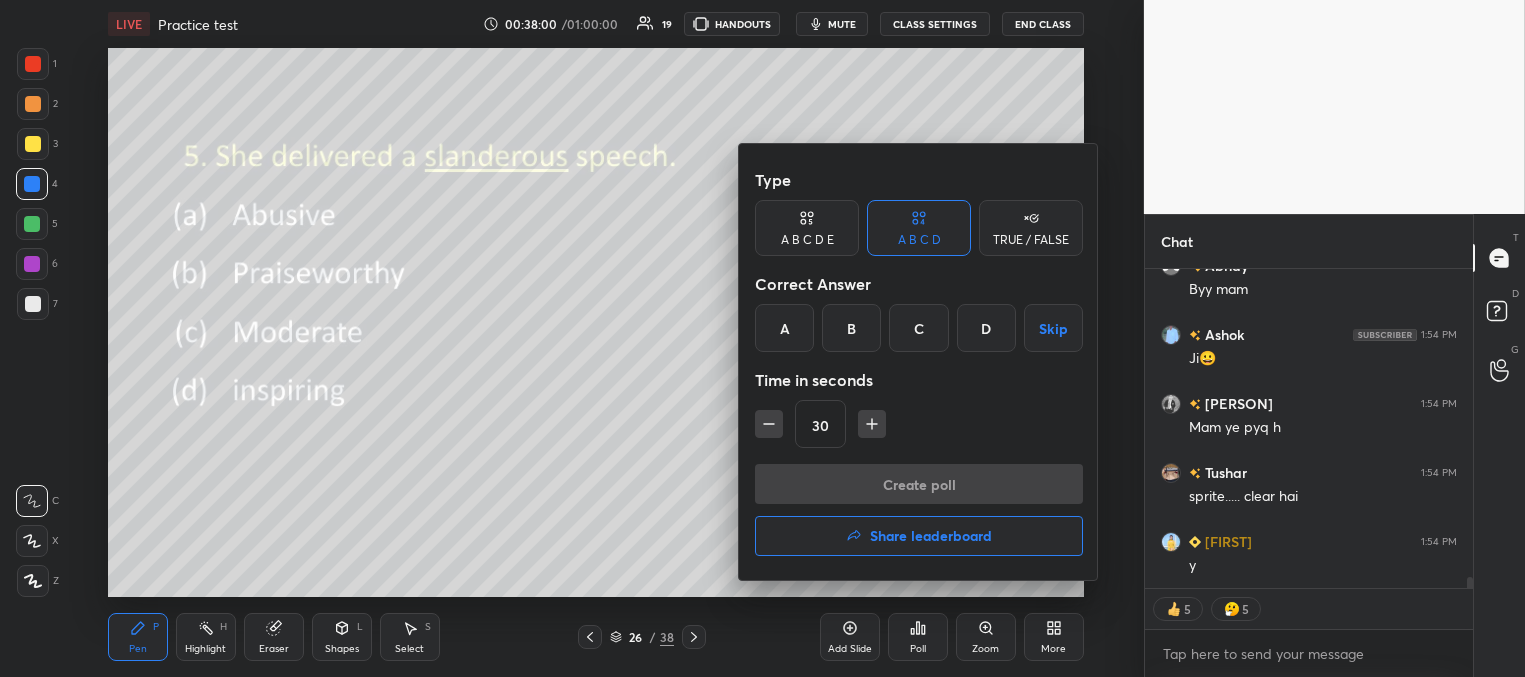 drag, startPoint x: 783, startPoint y: 313, endPoint x: 792, endPoint y: 367, distance: 54.74486 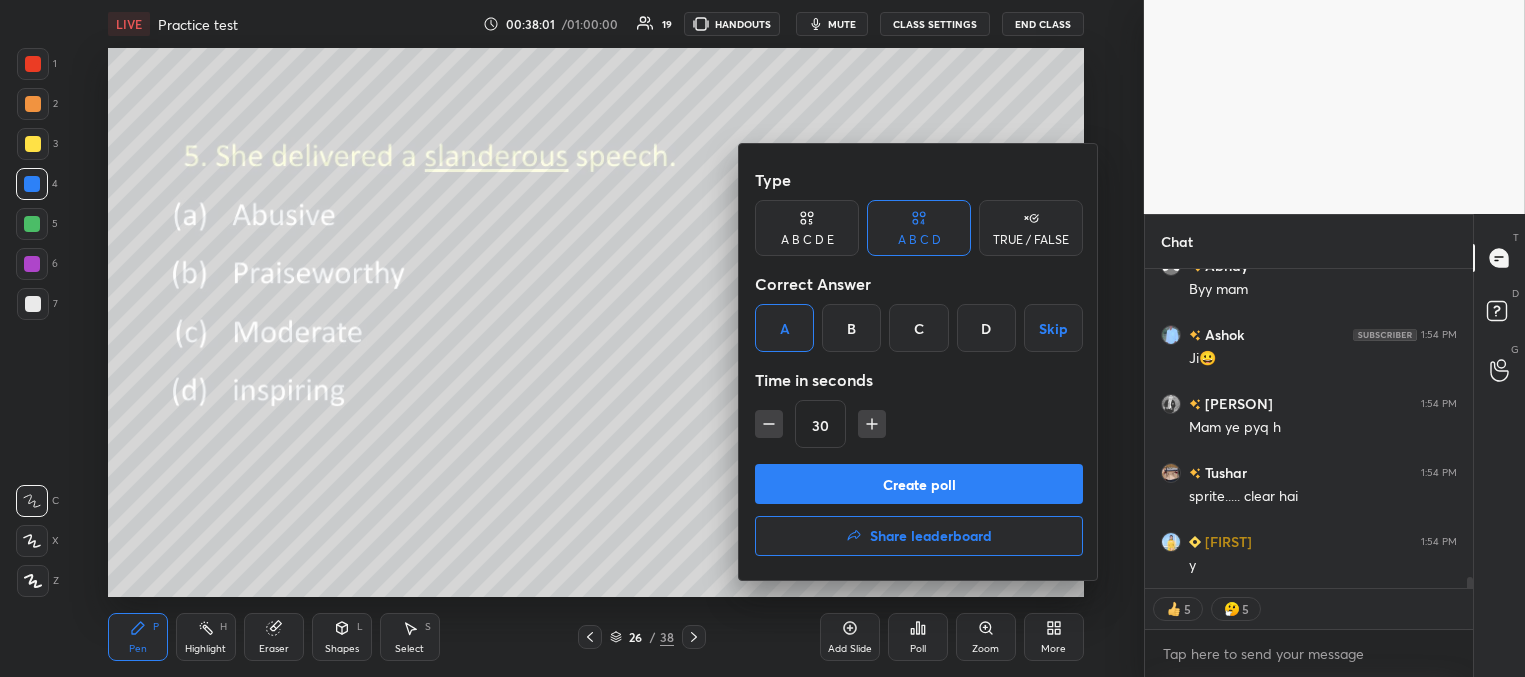 click on "Create poll" at bounding box center (919, 484) 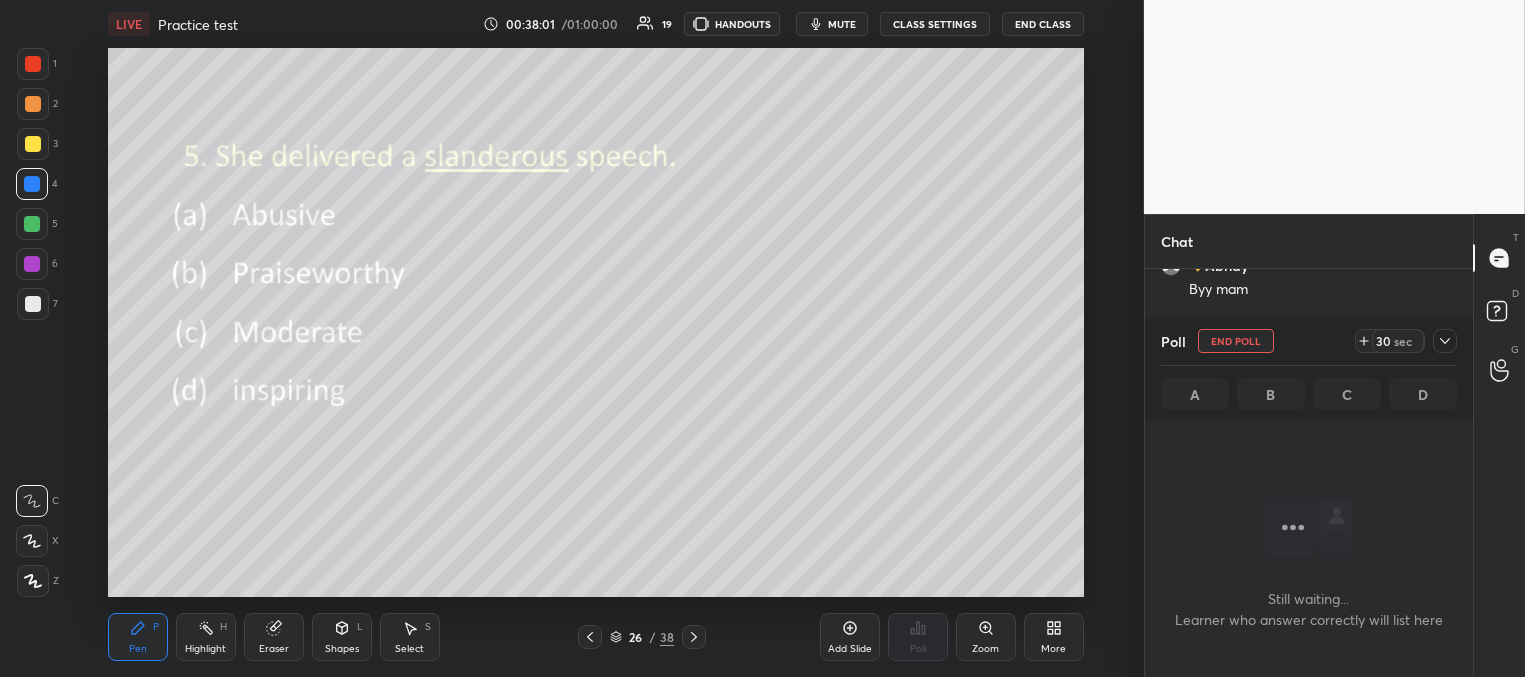 scroll, scrollTop: 335, scrollLeft: 322, axis: both 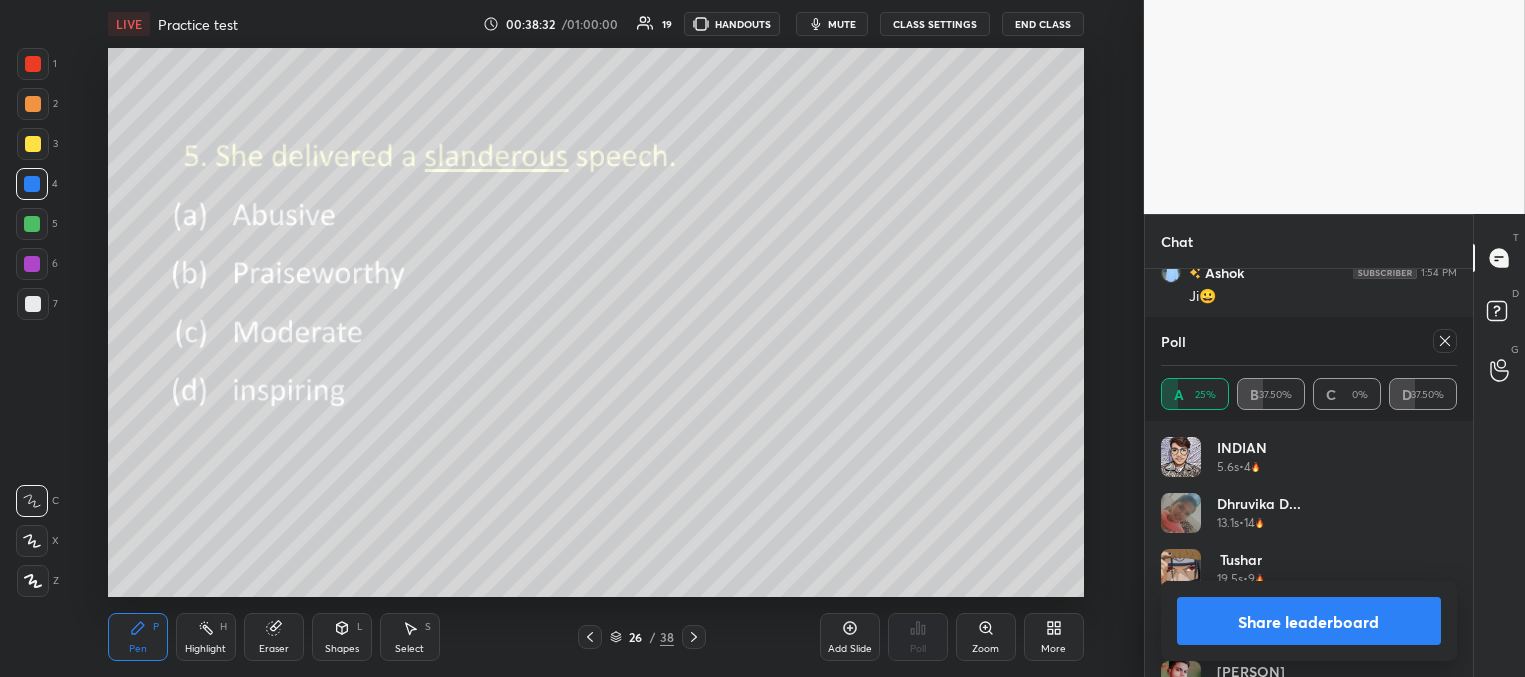 click 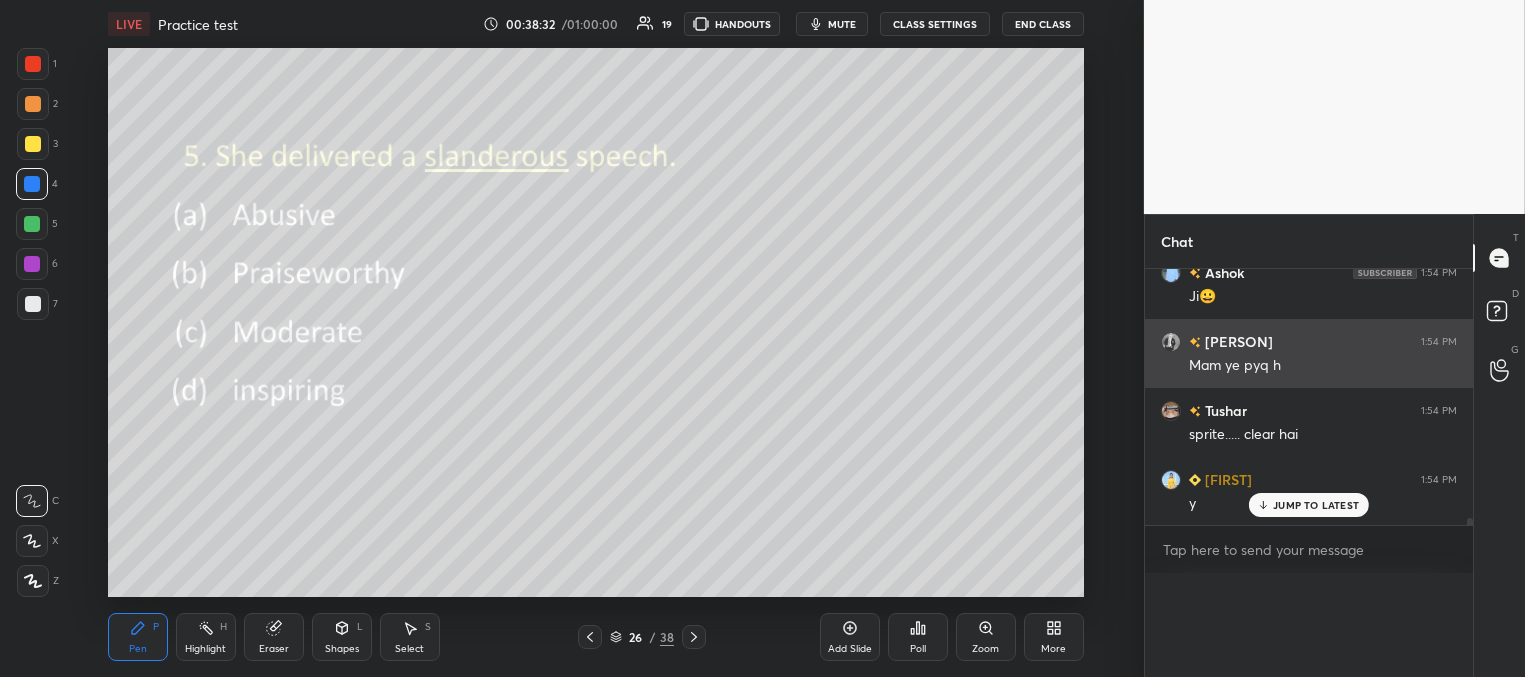 scroll, scrollTop: 164, scrollLeft: 291, axis: both 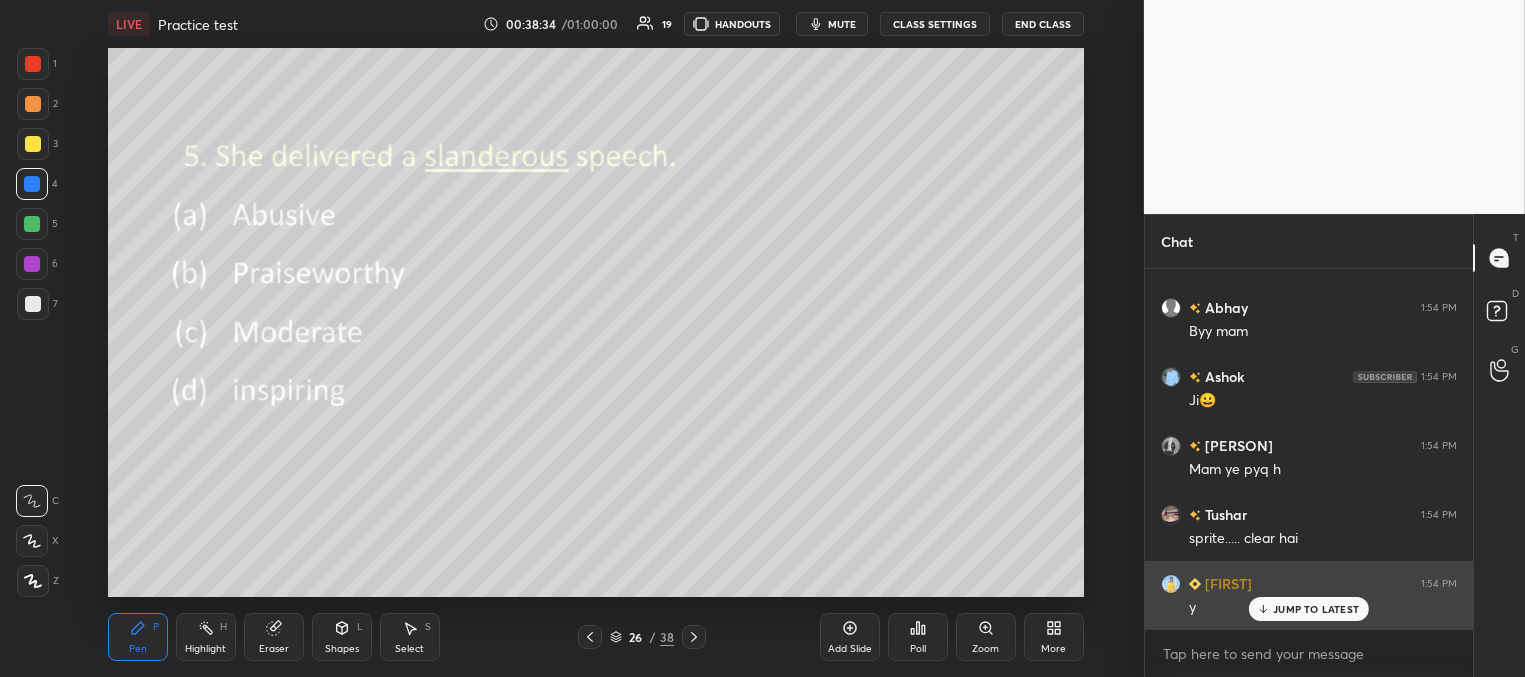 click on "JUMP TO LATEST" at bounding box center (1316, 609) 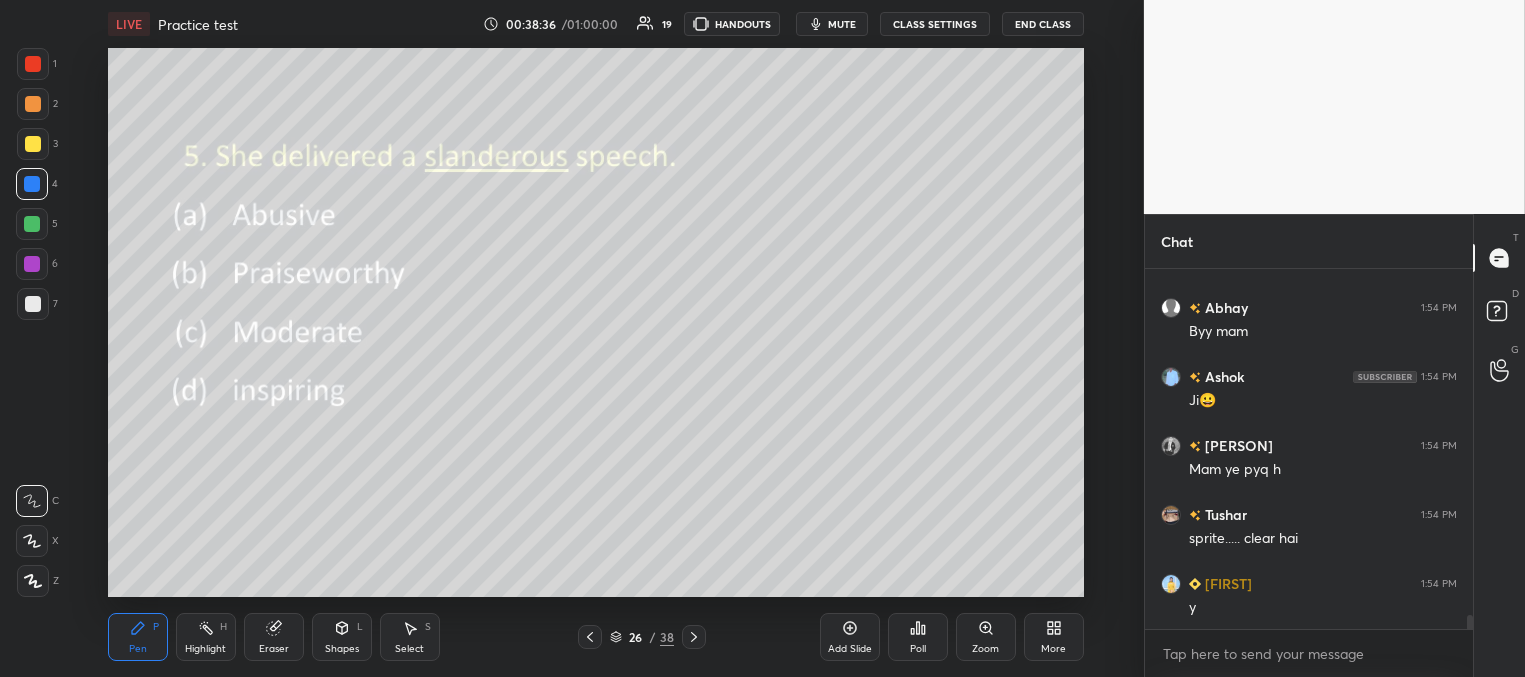 click 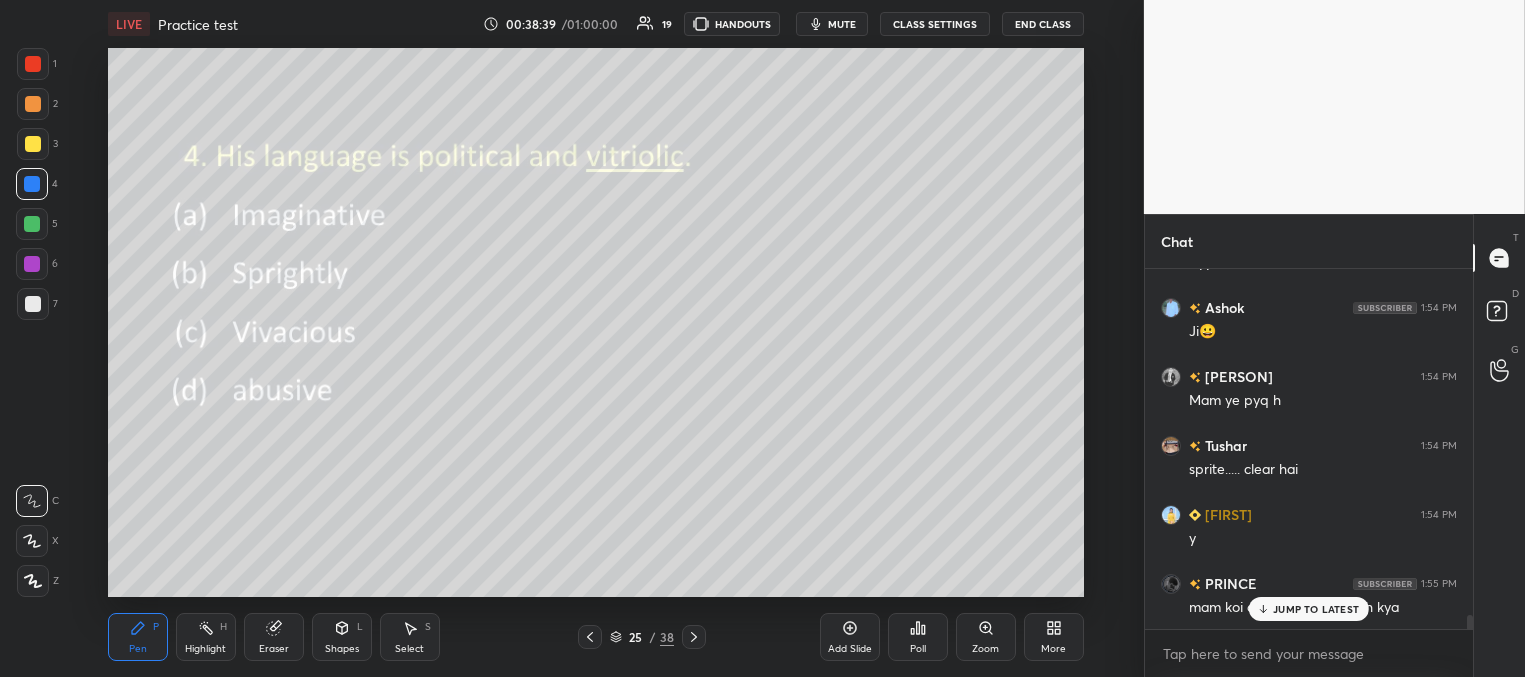 click on "JUMP TO LATEST" at bounding box center (1316, 609) 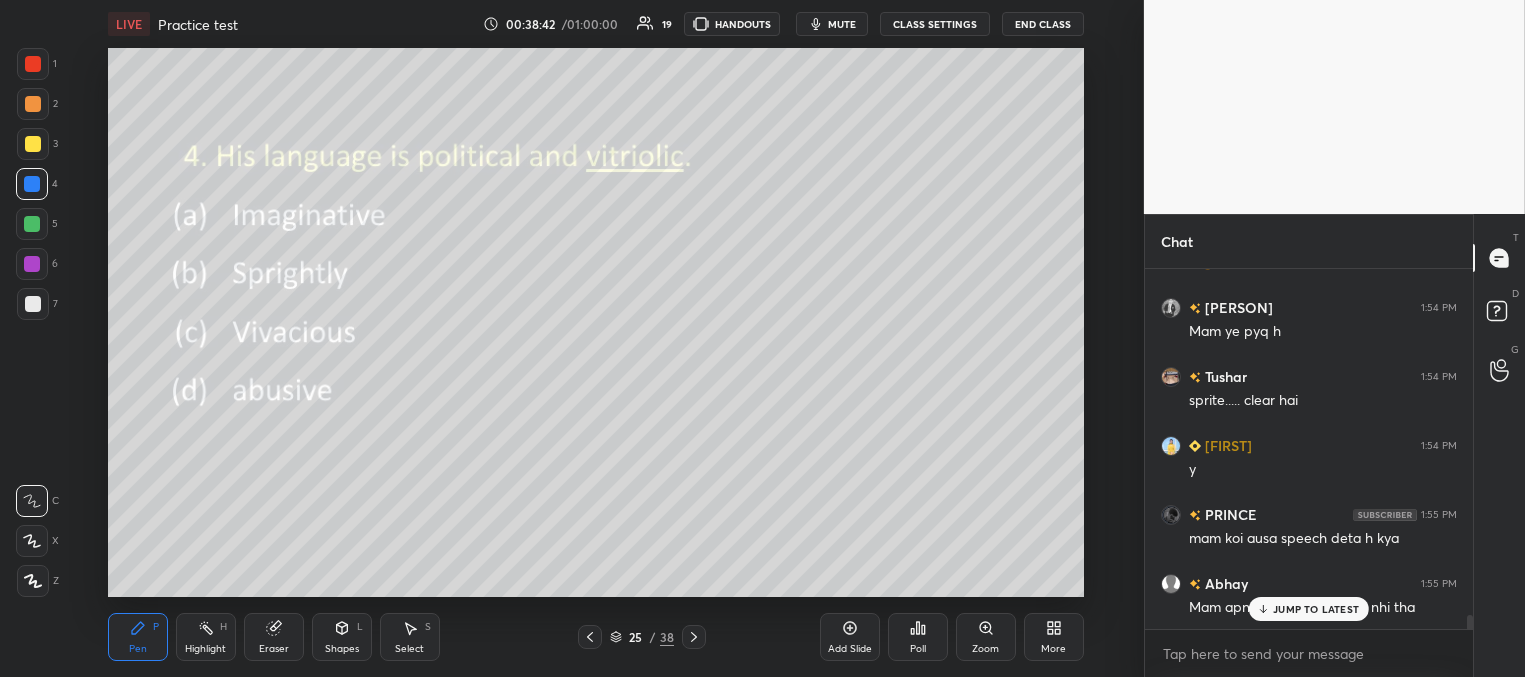 drag, startPoint x: 1280, startPoint y: 608, endPoint x: 1123, endPoint y: 577, distance: 160.03125 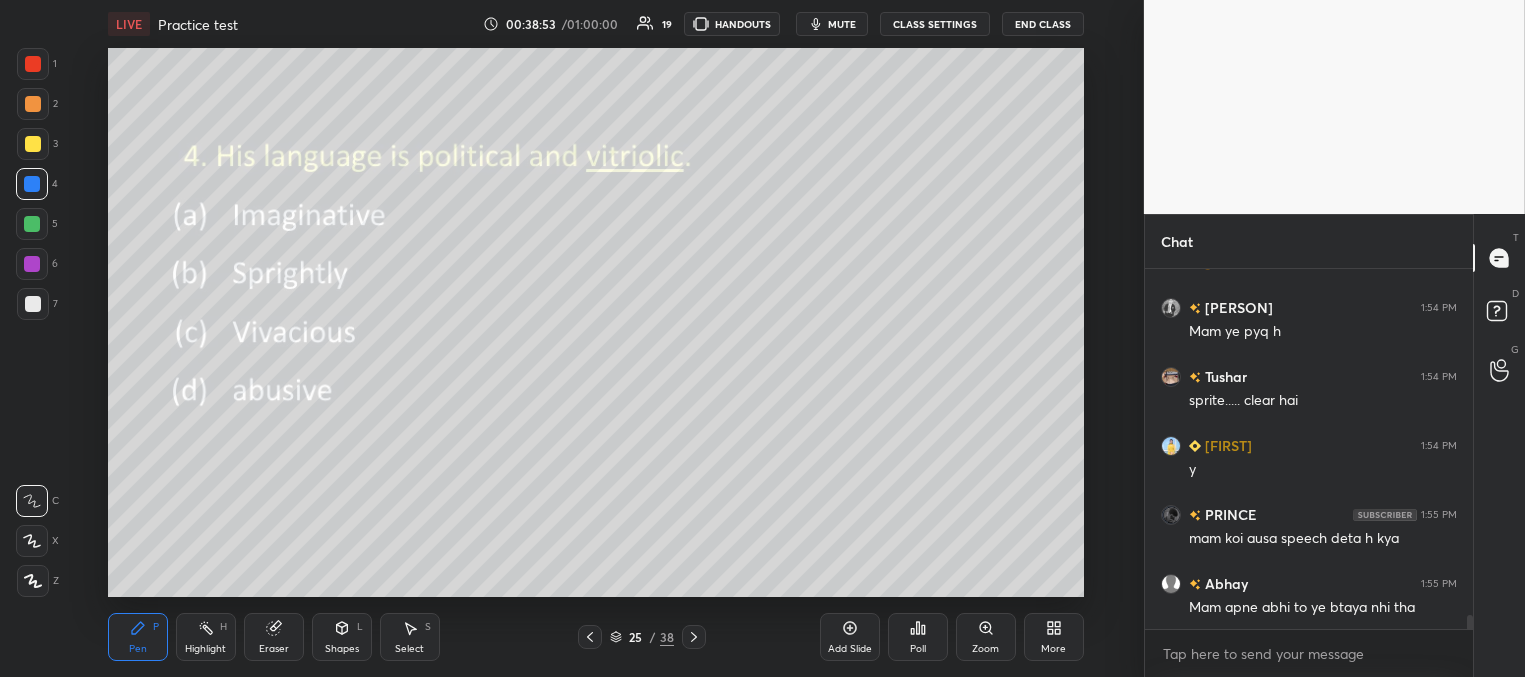 drag, startPoint x: 694, startPoint y: 631, endPoint x: 689, endPoint y: 598, distance: 33.37664 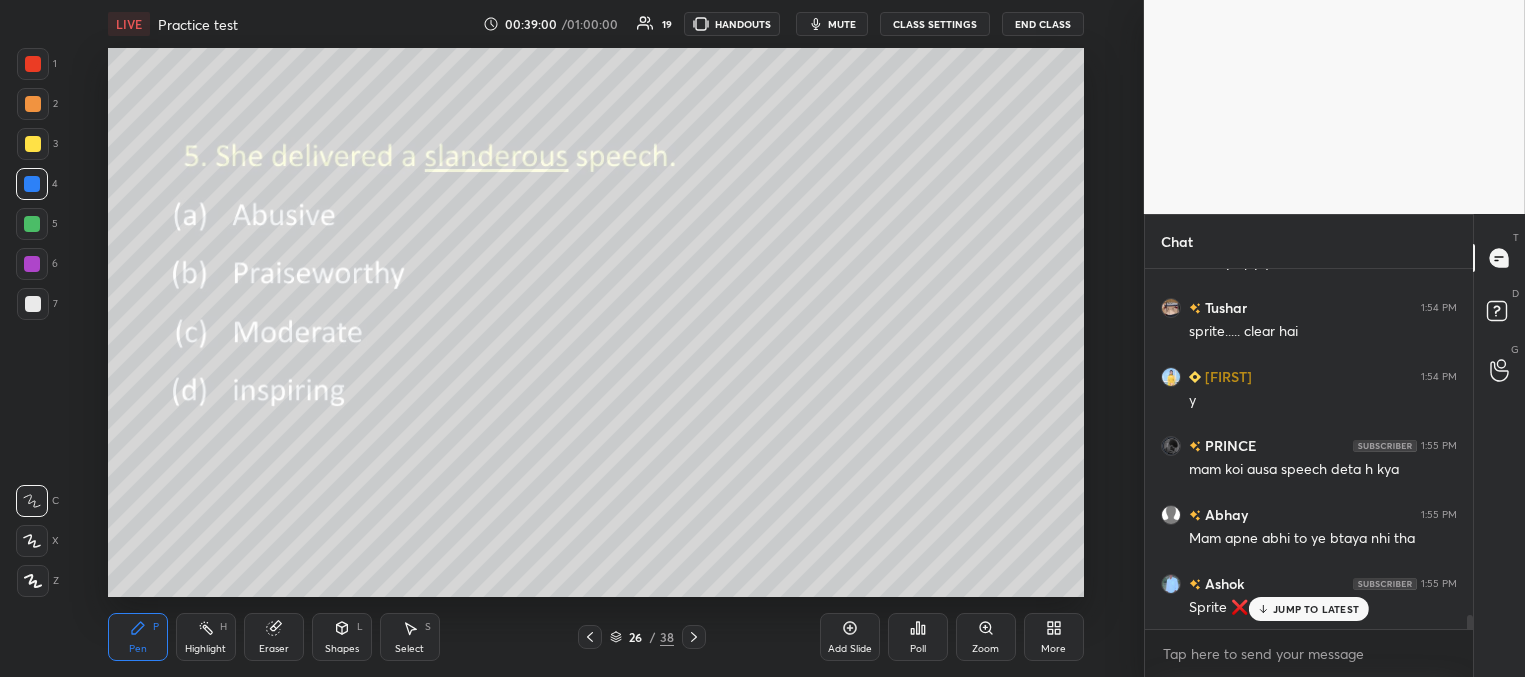 click 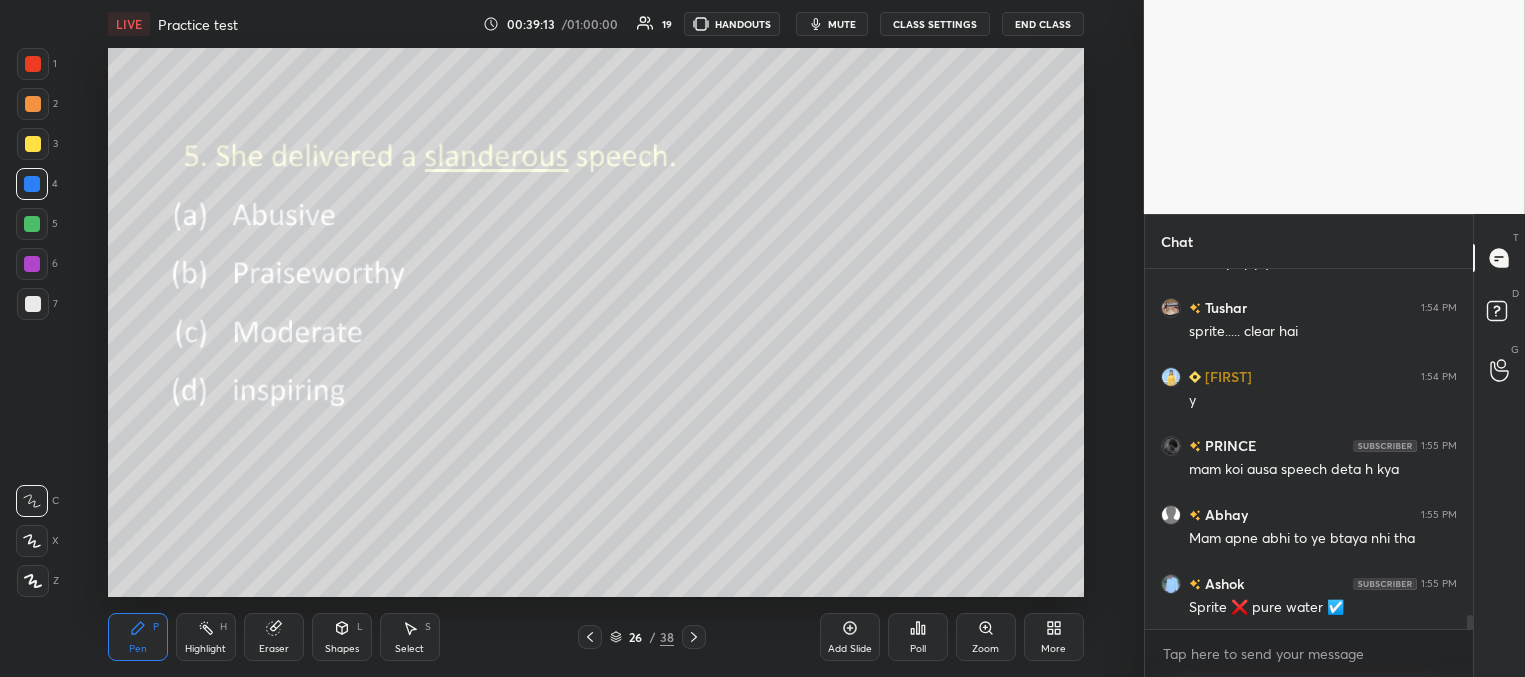 click 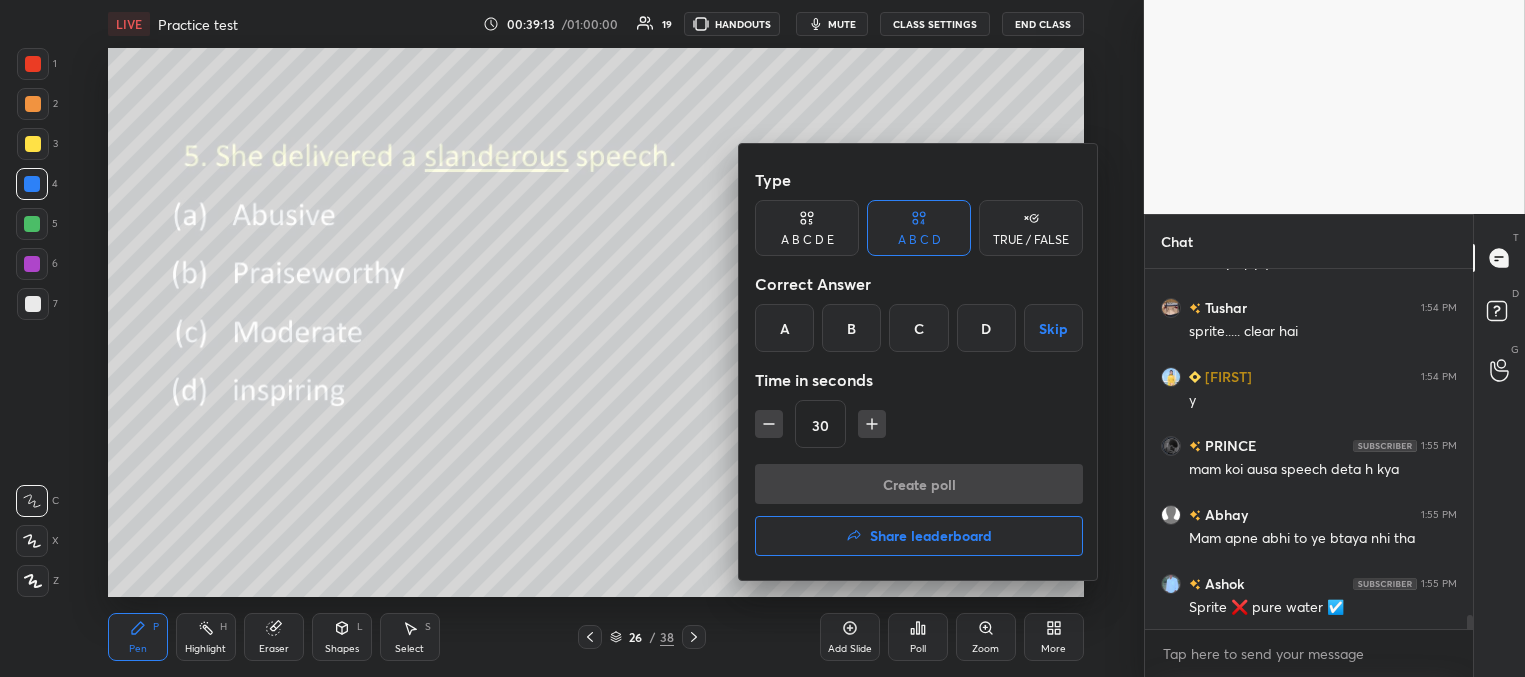 drag, startPoint x: 888, startPoint y: 536, endPoint x: 876, endPoint y: 535, distance: 12.0415945 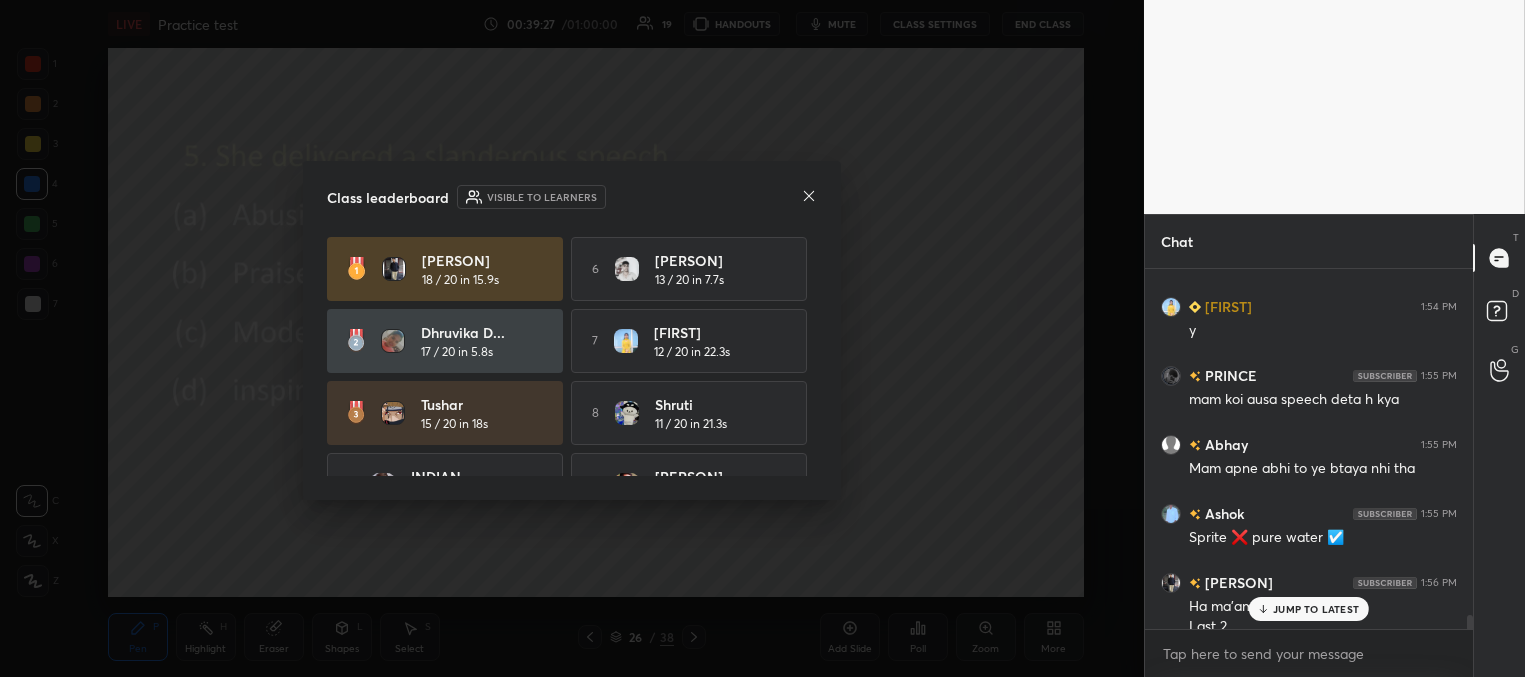scroll, scrollTop: 9065, scrollLeft: 0, axis: vertical 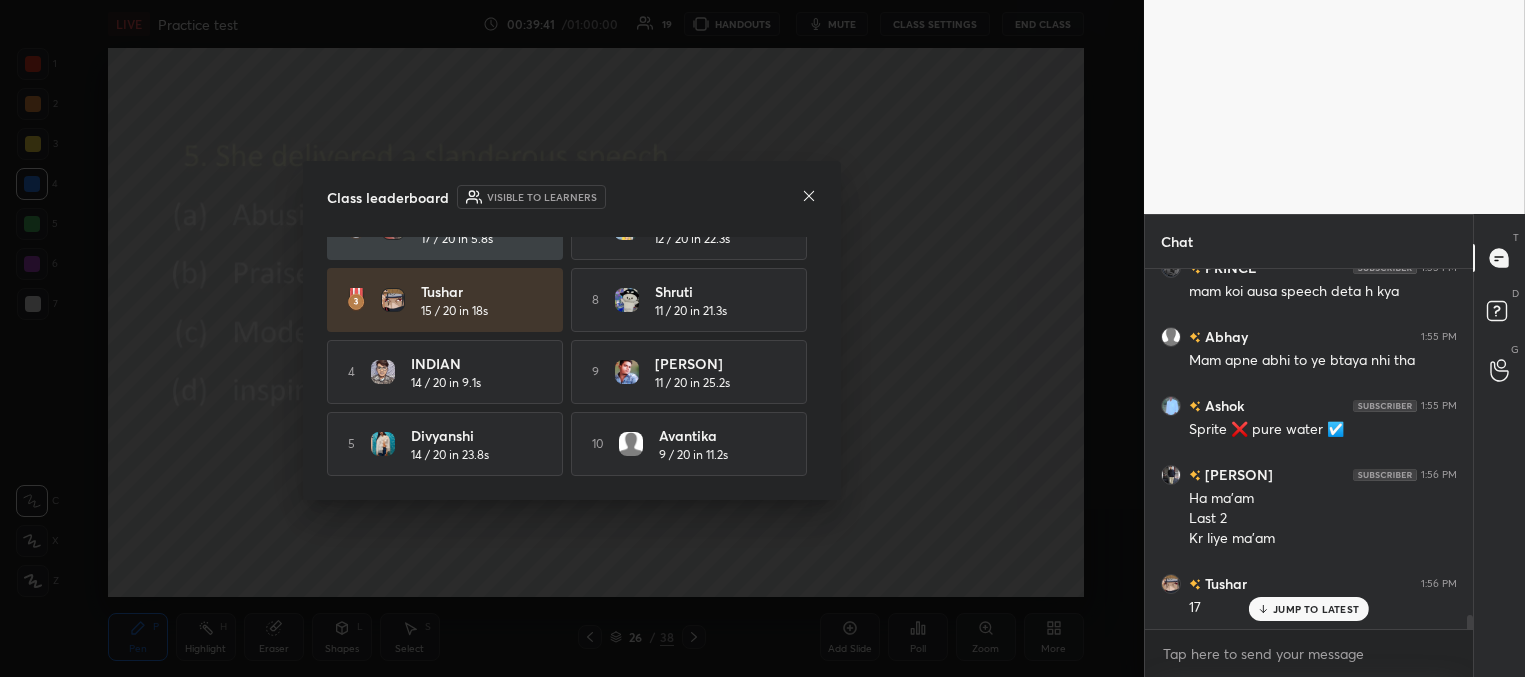click 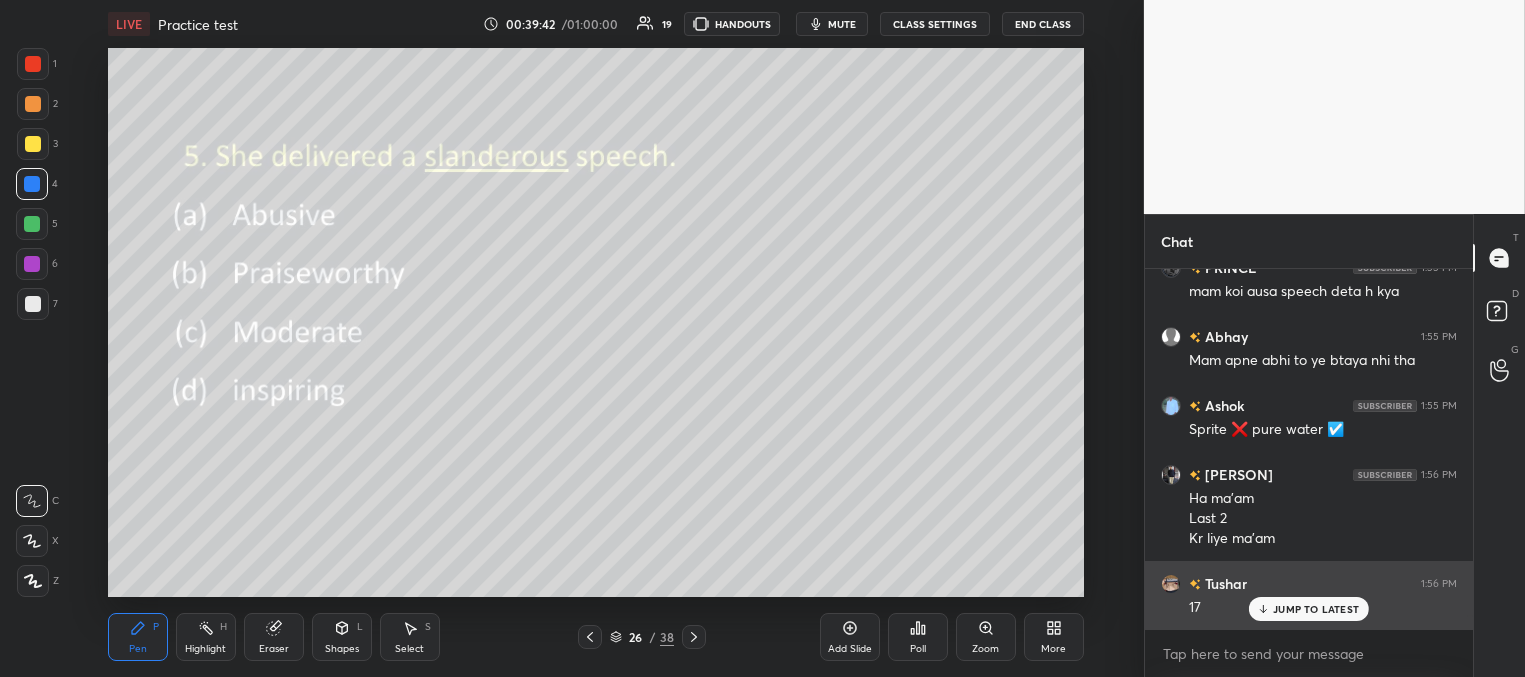 click on "JUMP TO LATEST" at bounding box center [1316, 609] 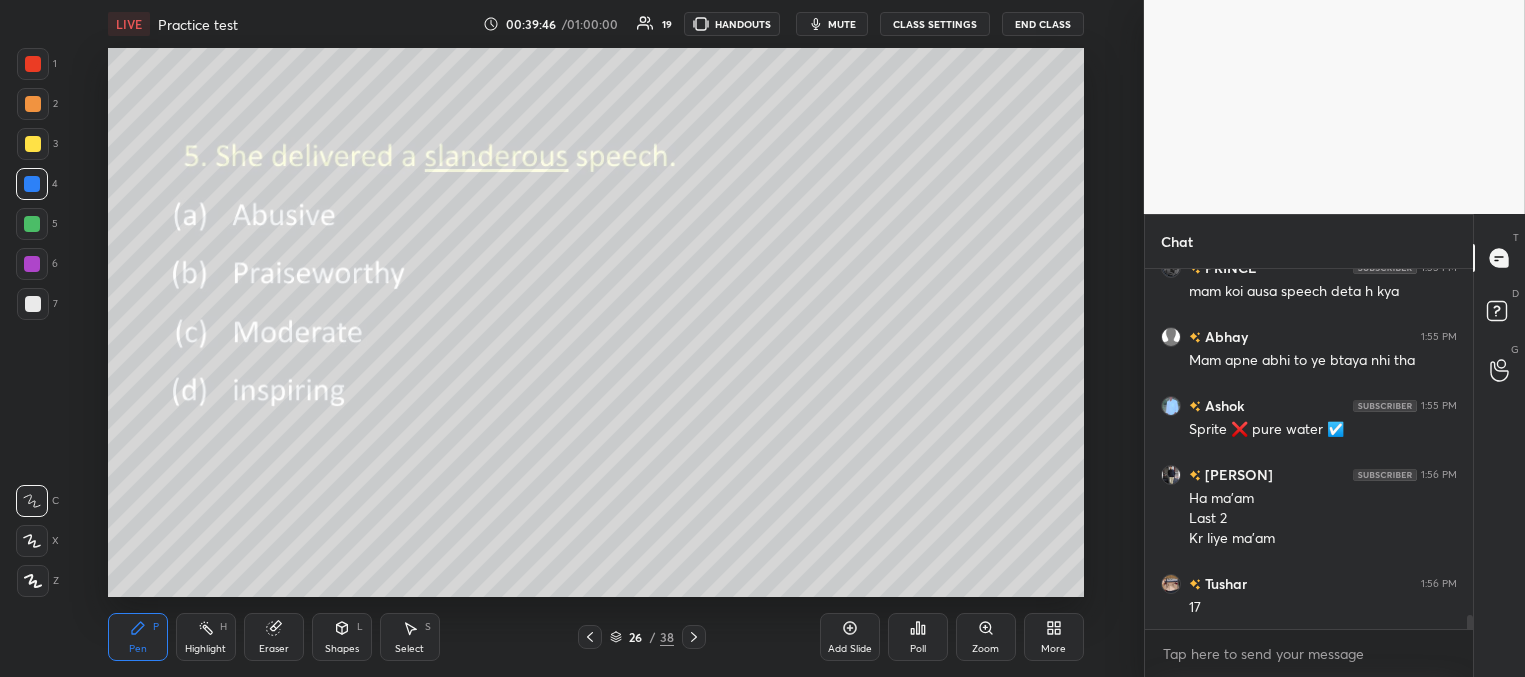 click on "Poll" at bounding box center [918, 637] 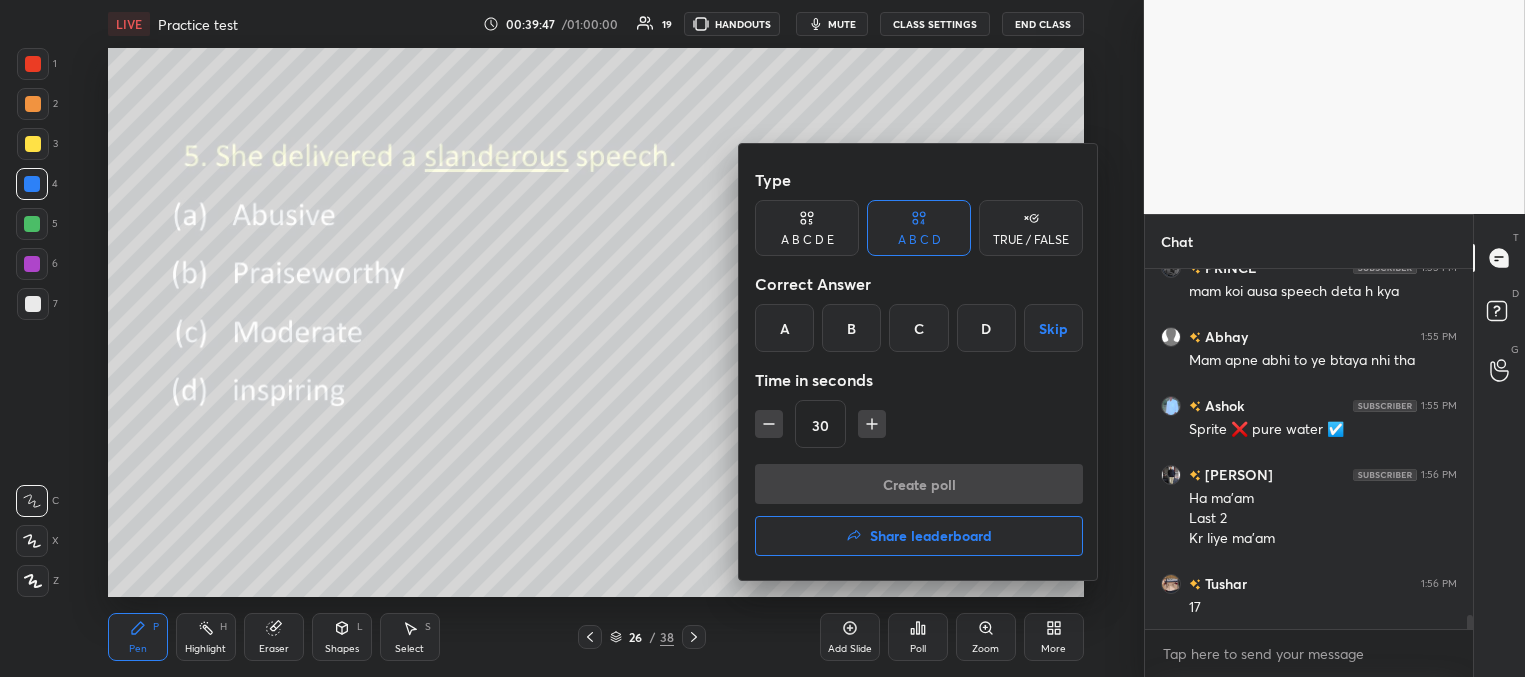 click on "Share leaderboard" at bounding box center (931, 536) 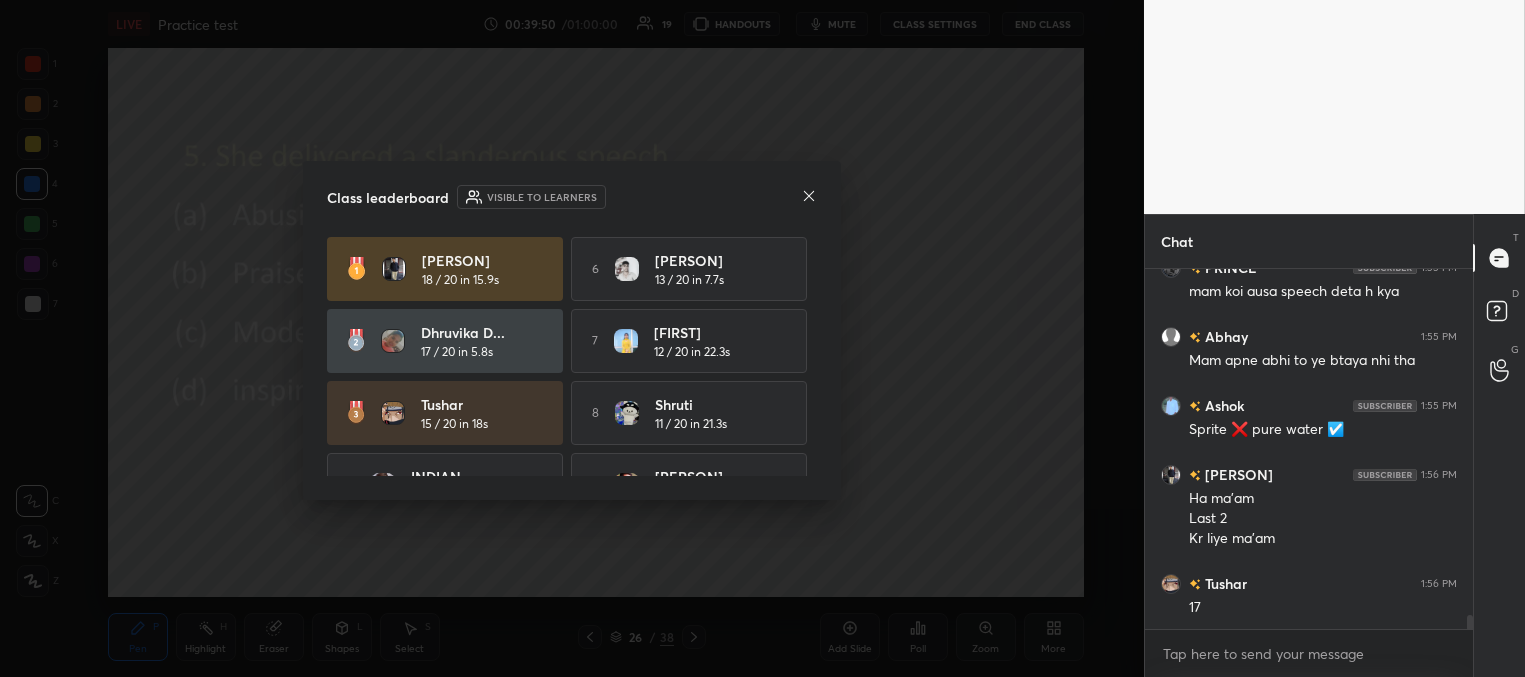 click 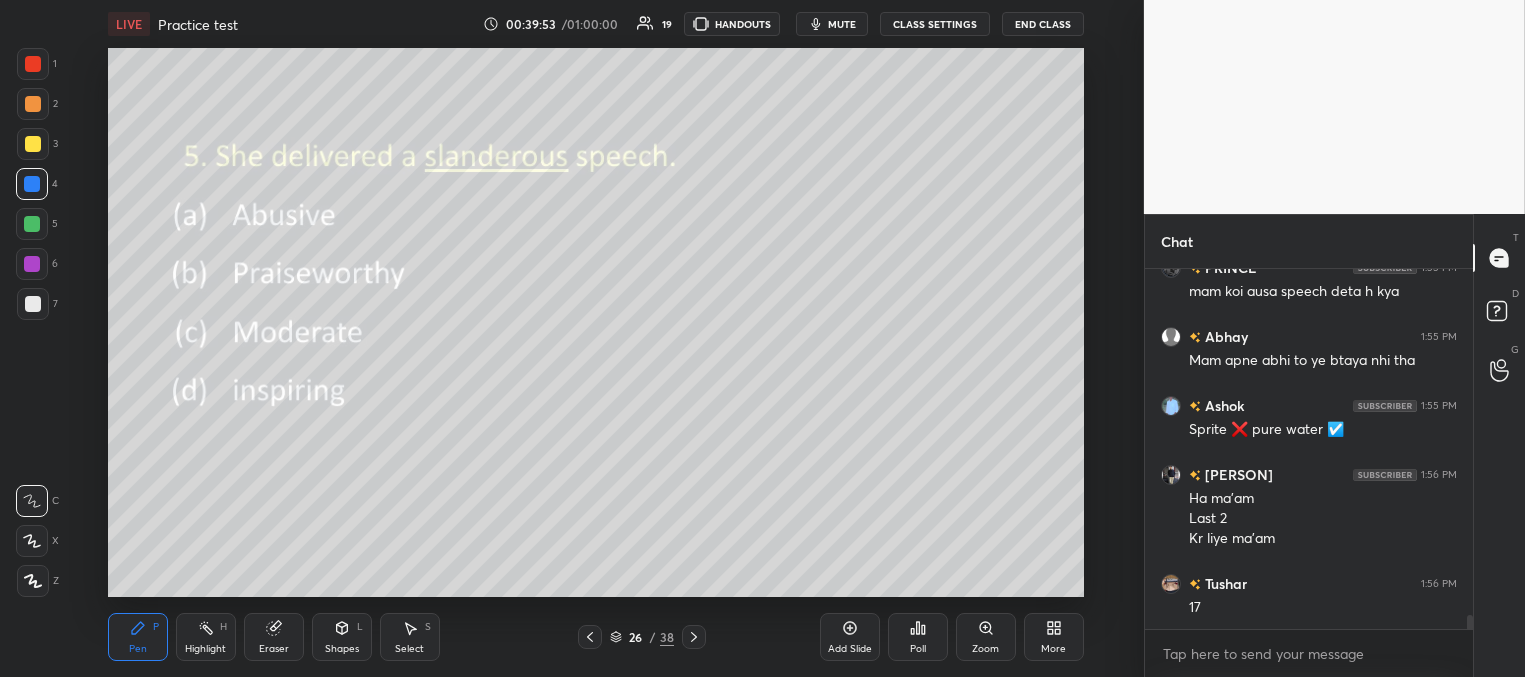 click 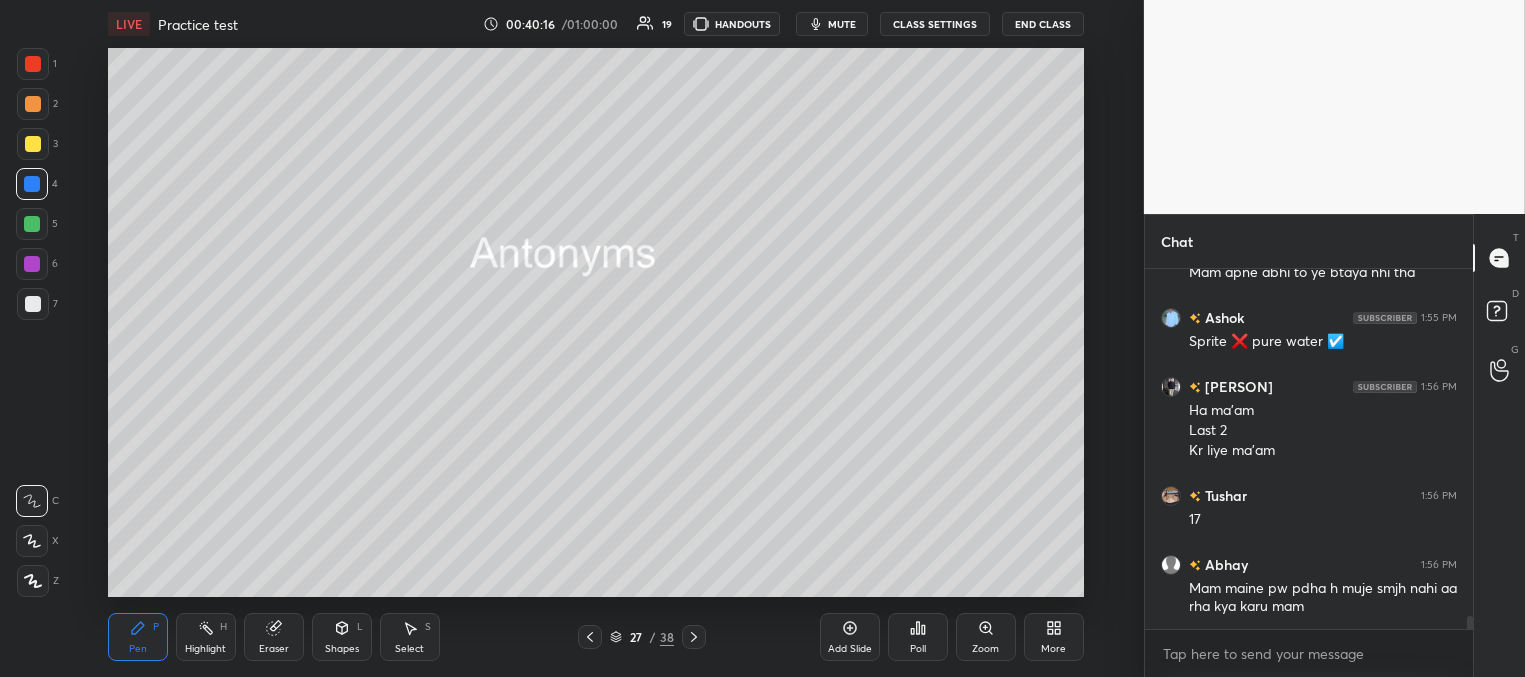 scroll, scrollTop: 9310, scrollLeft: 0, axis: vertical 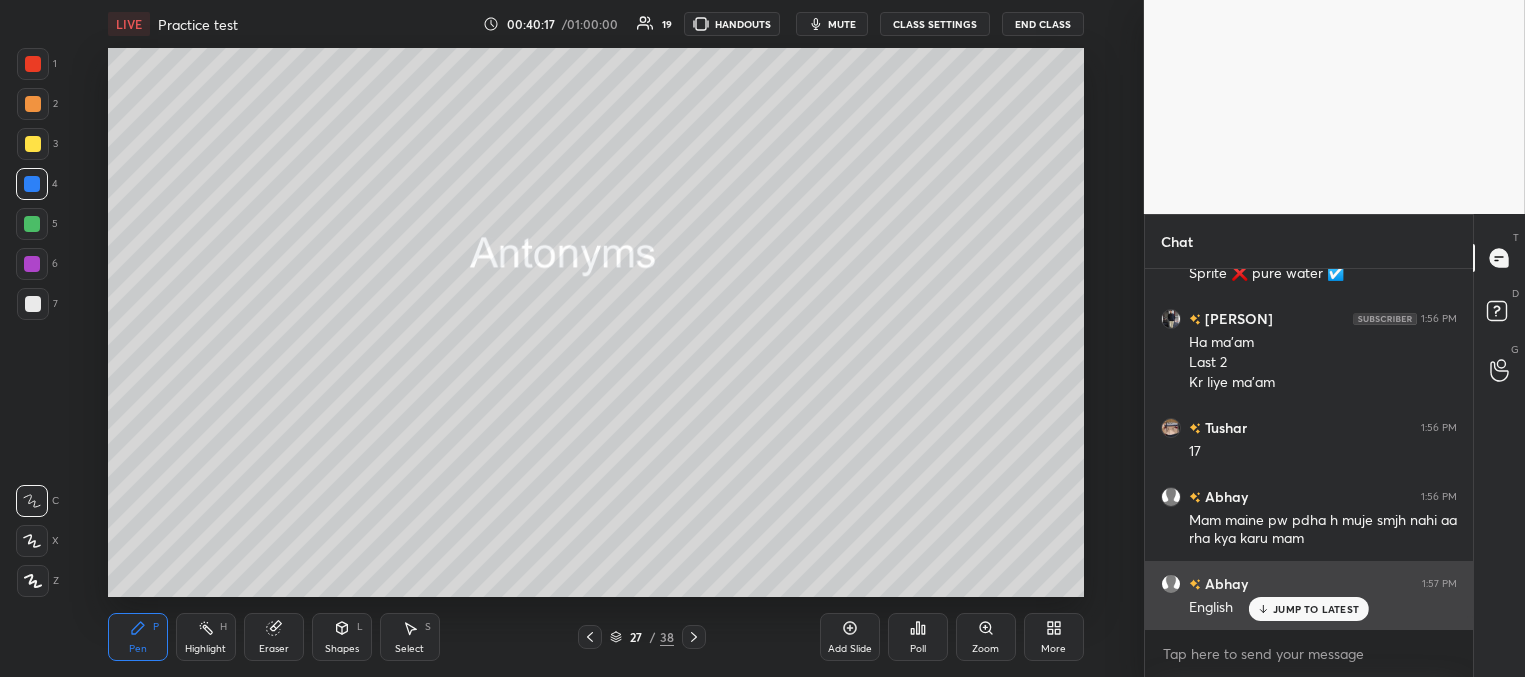 drag, startPoint x: 1277, startPoint y: 606, endPoint x: 1261, endPoint y: 607, distance: 16.03122 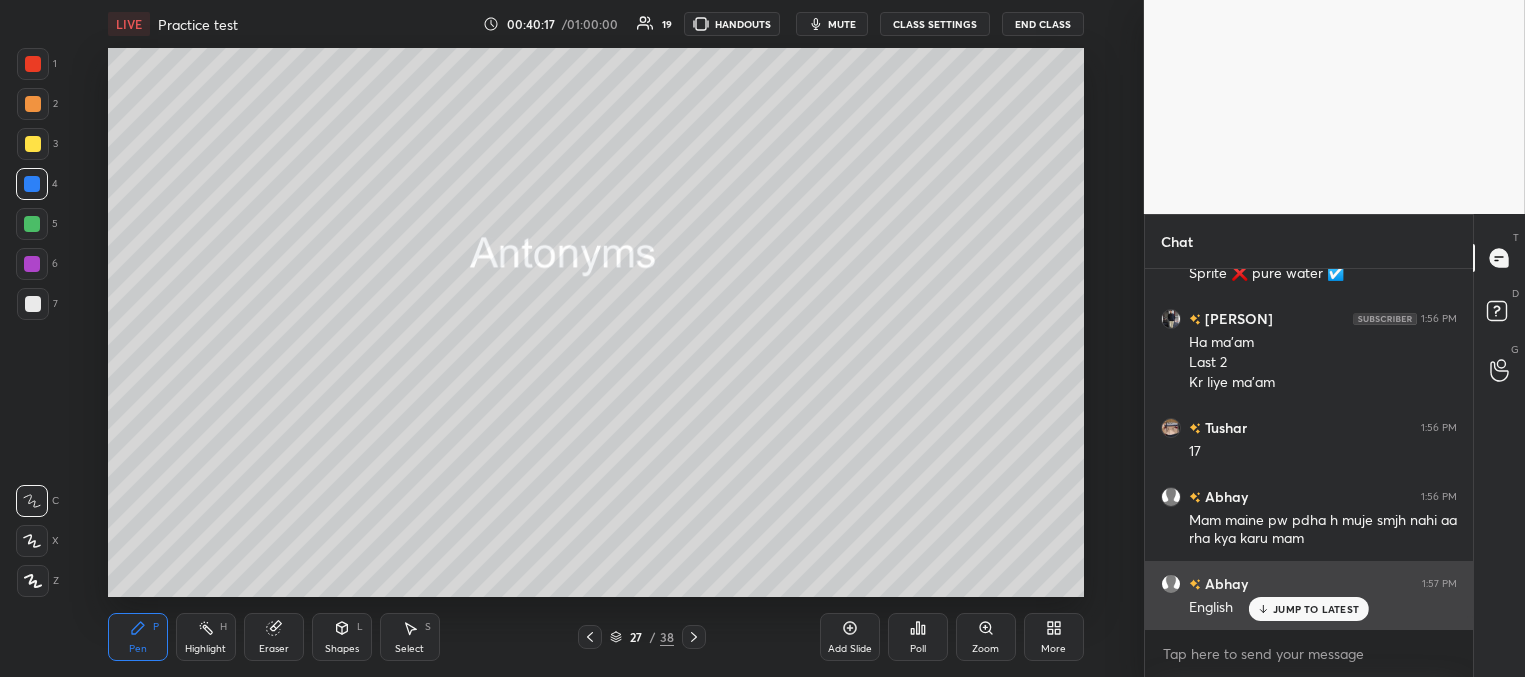 click on "JUMP TO LATEST" at bounding box center [1316, 609] 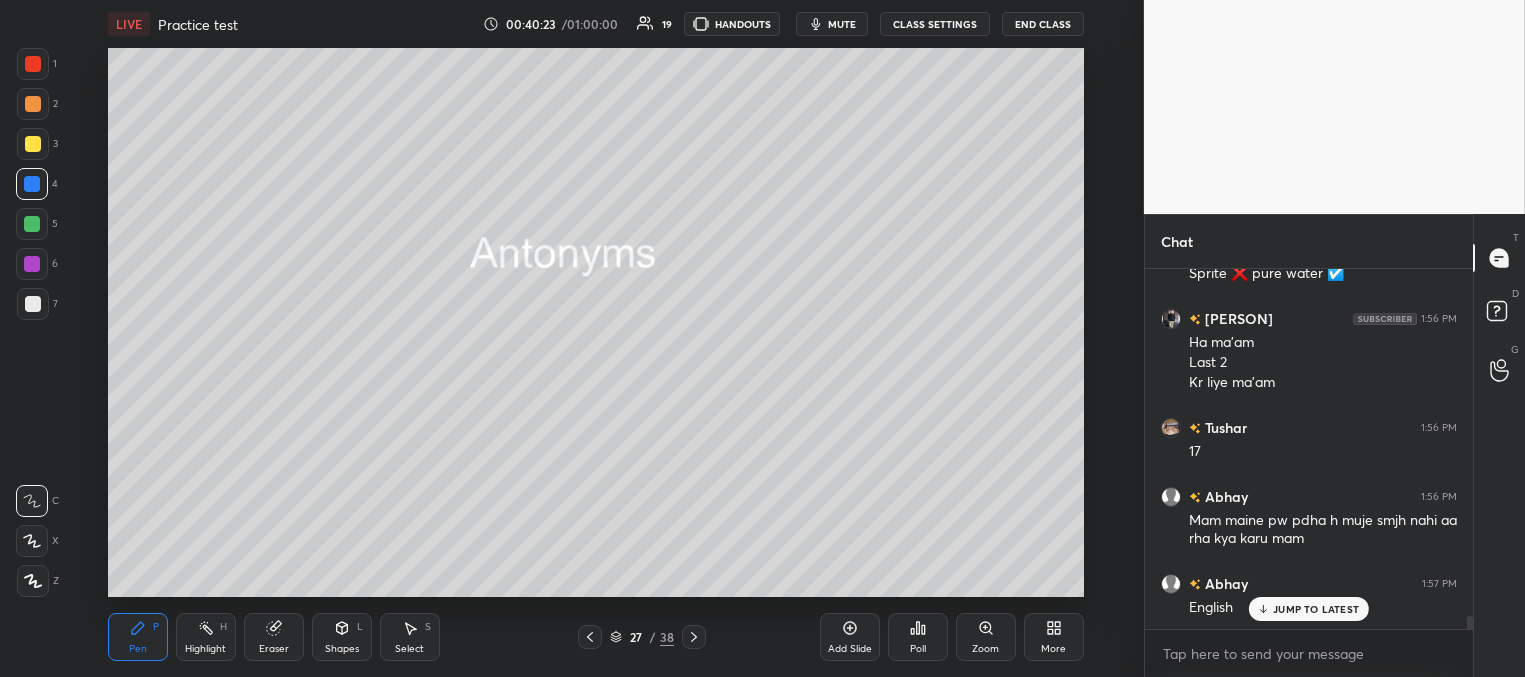 scroll, scrollTop: 9379, scrollLeft: 0, axis: vertical 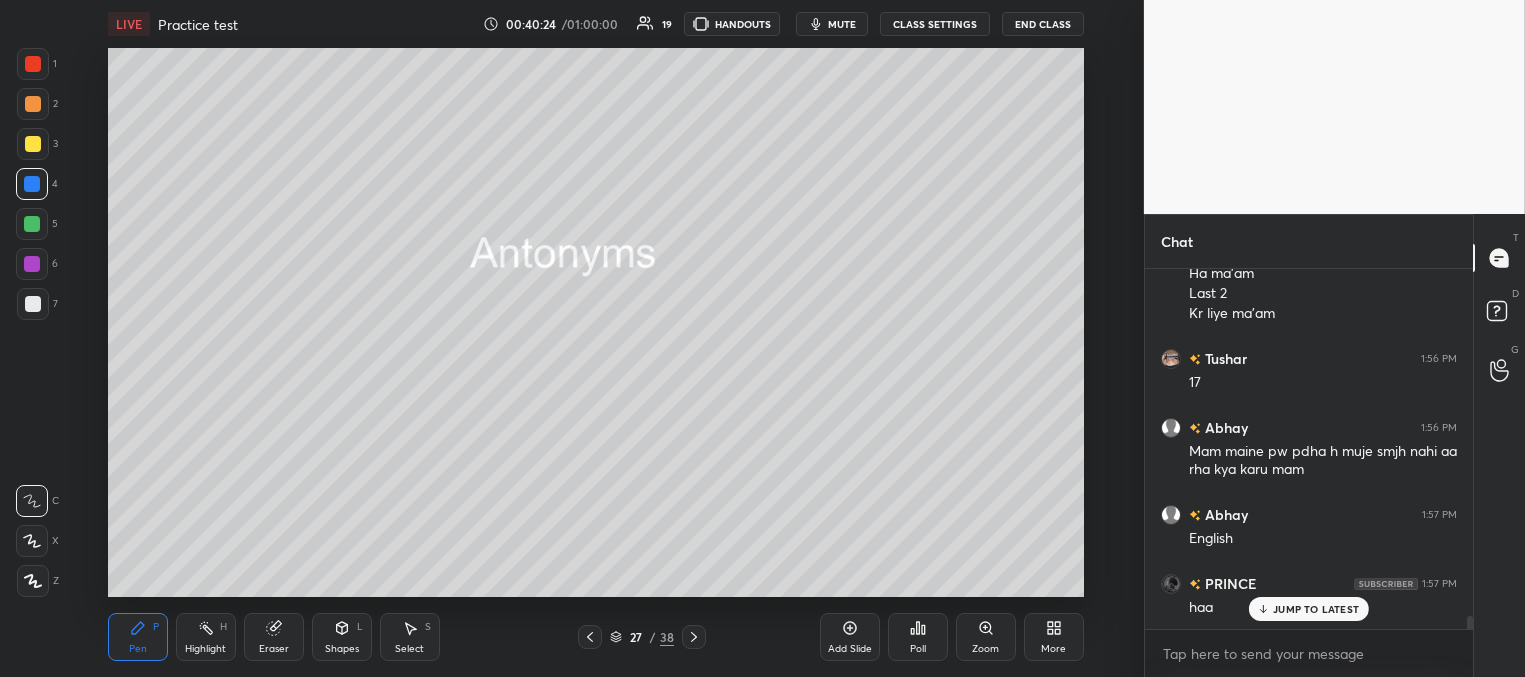 click on "JUMP TO LATEST" at bounding box center [1316, 609] 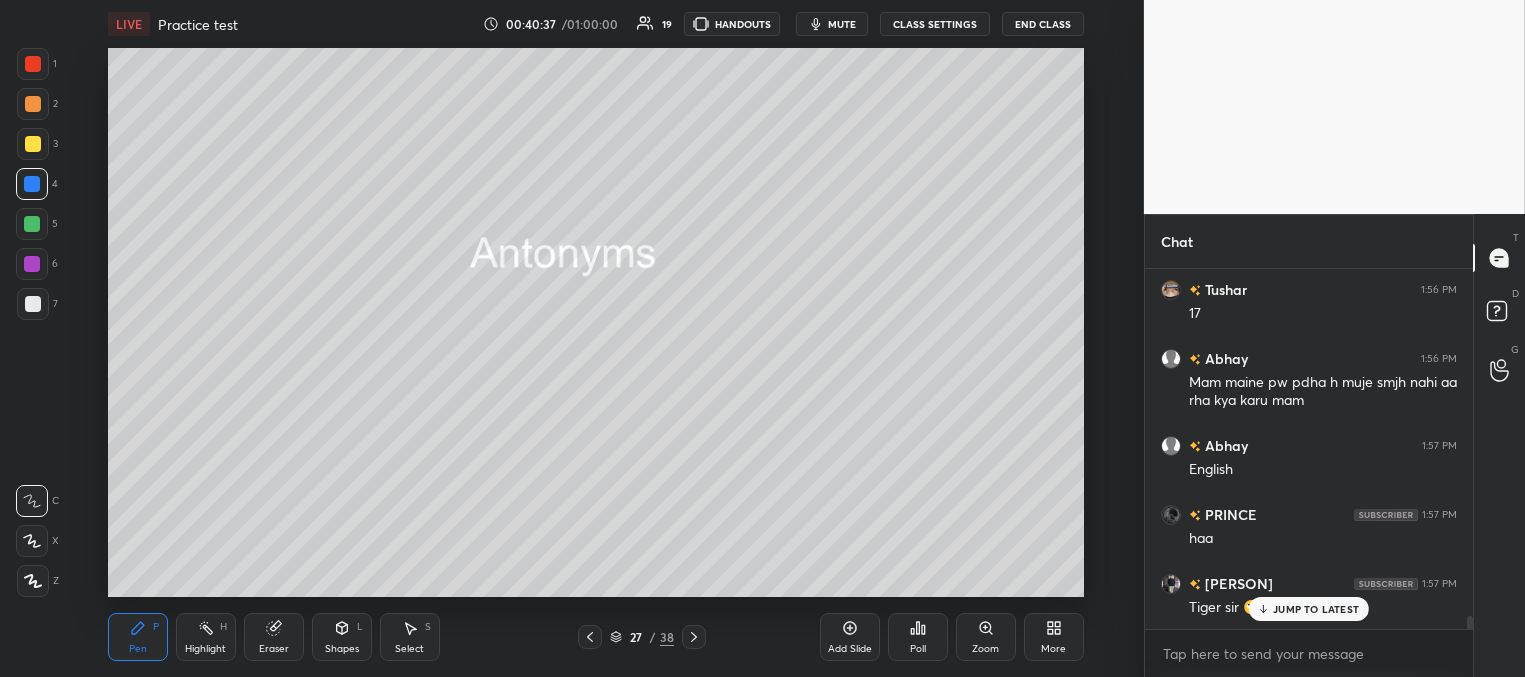 scroll, scrollTop: 9517, scrollLeft: 0, axis: vertical 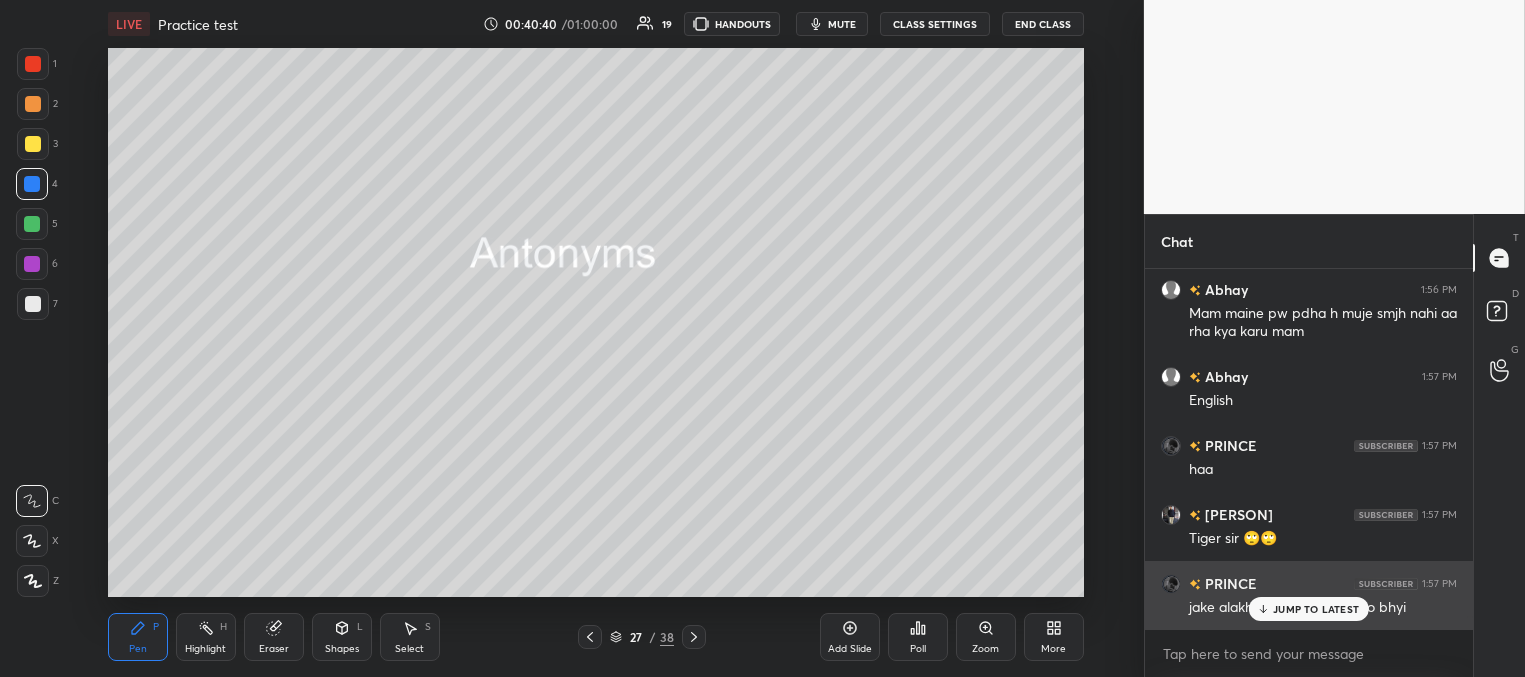 click on "JUMP TO LATEST" at bounding box center [1316, 609] 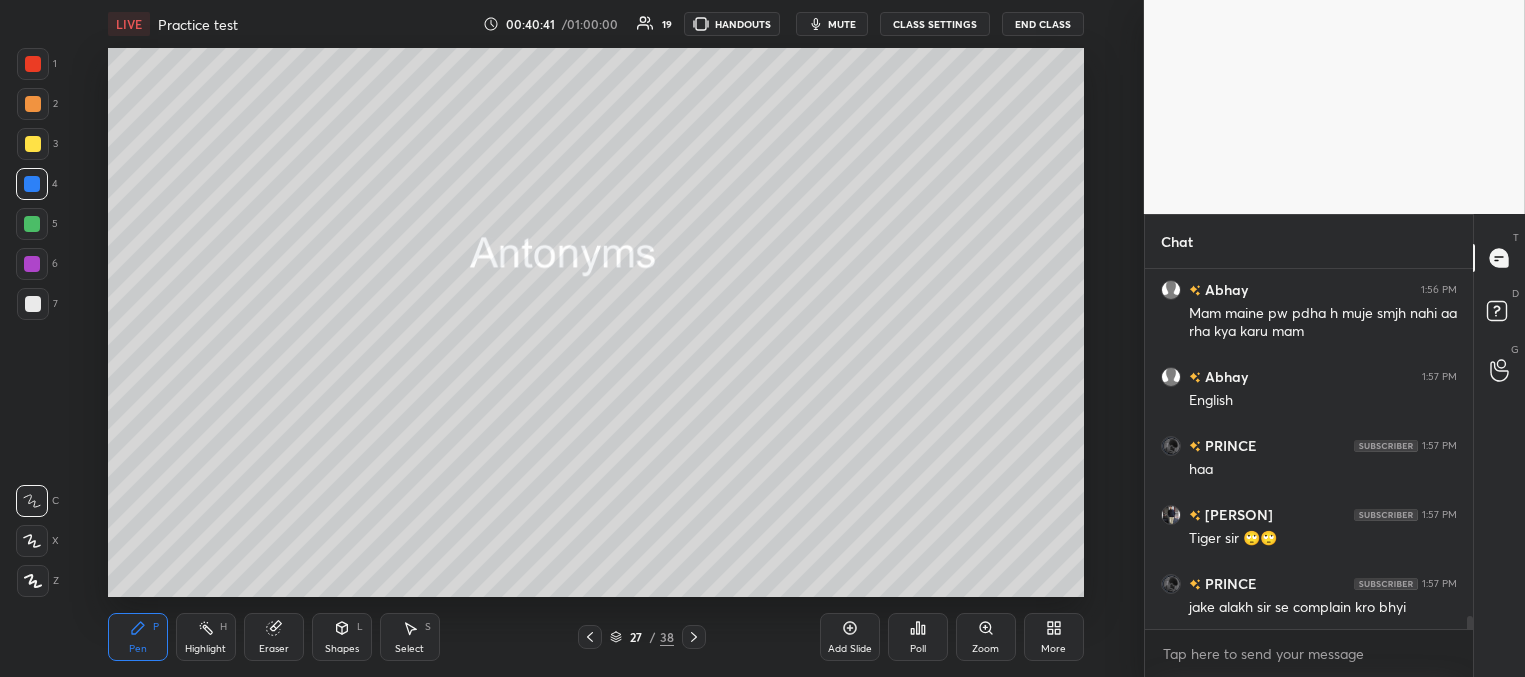 scroll, scrollTop: 9586, scrollLeft: 0, axis: vertical 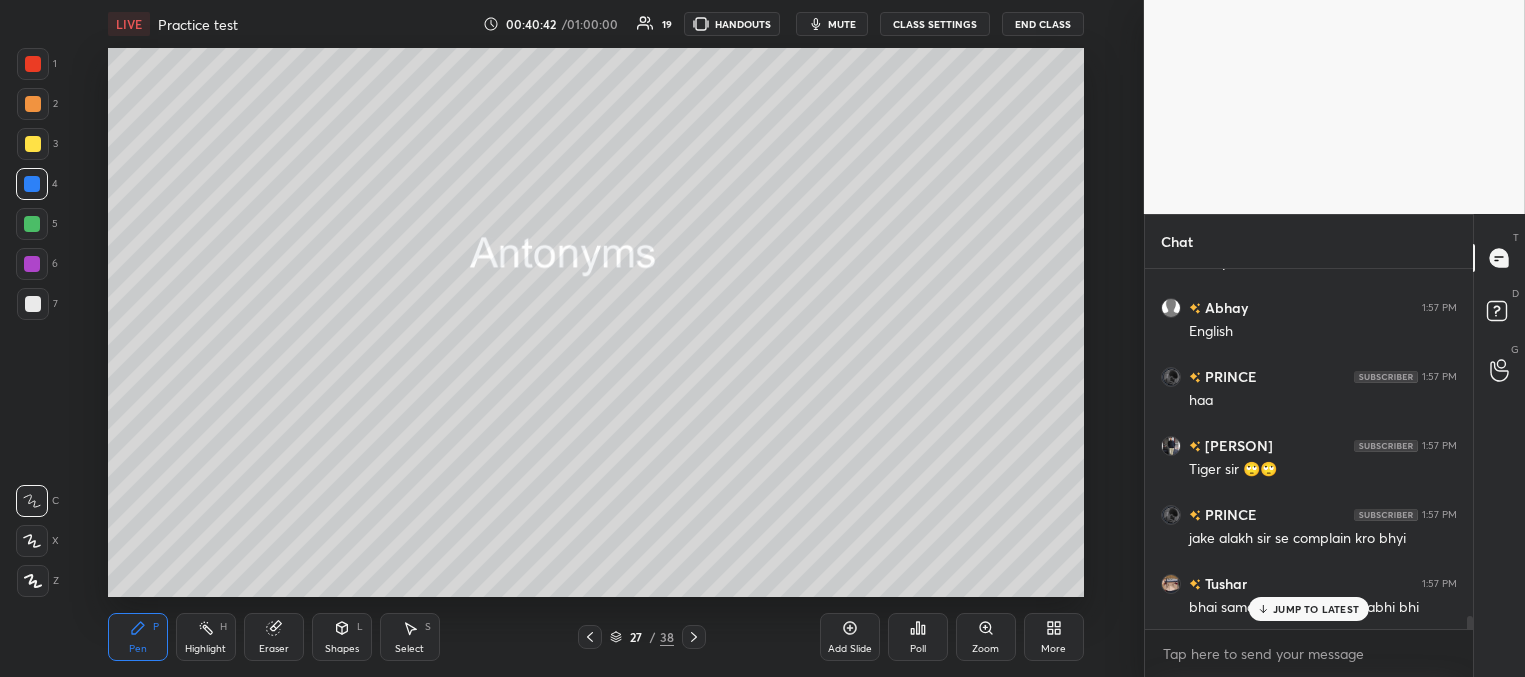 drag, startPoint x: 1277, startPoint y: 617, endPoint x: 1224, endPoint y: 605, distance: 54.34151 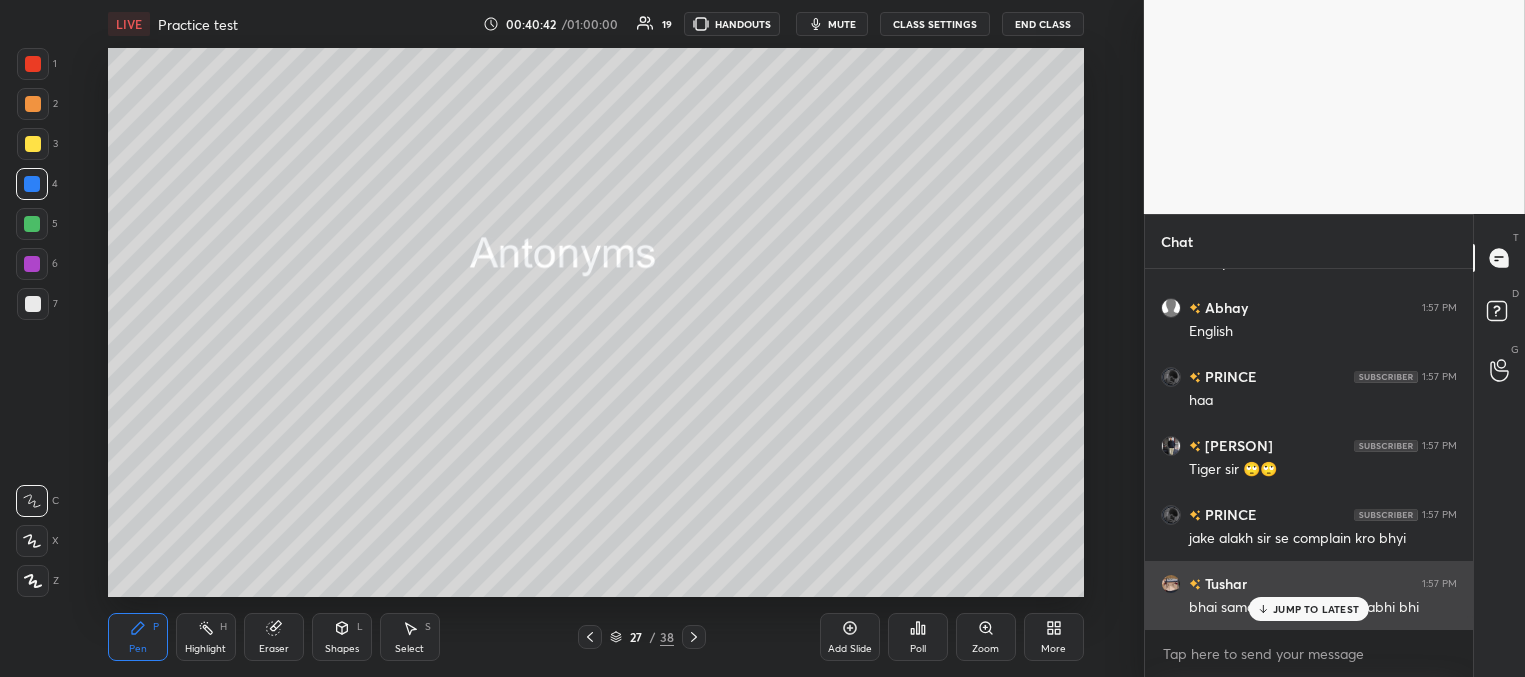 click on "JUMP TO LATEST" at bounding box center [1309, 609] 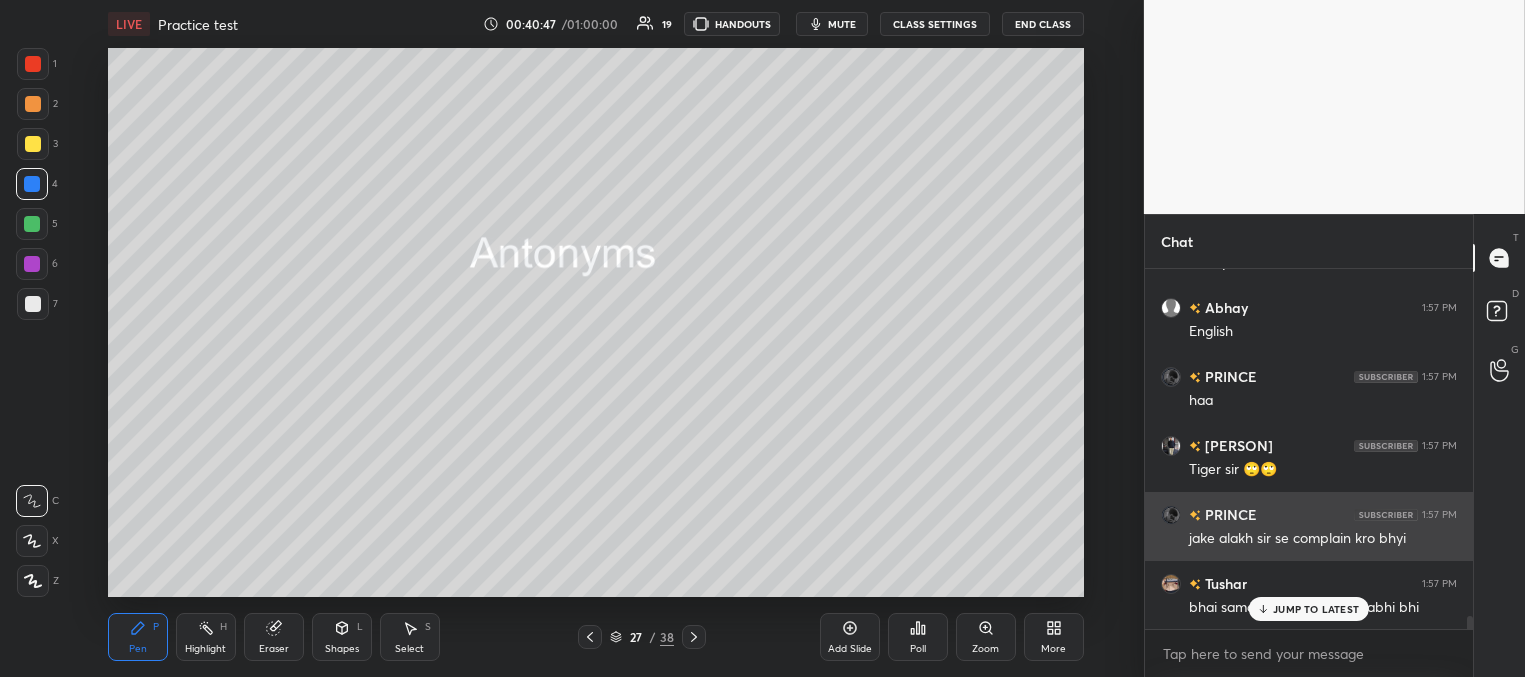 scroll, scrollTop: 9655, scrollLeft: 0, axis: vertical 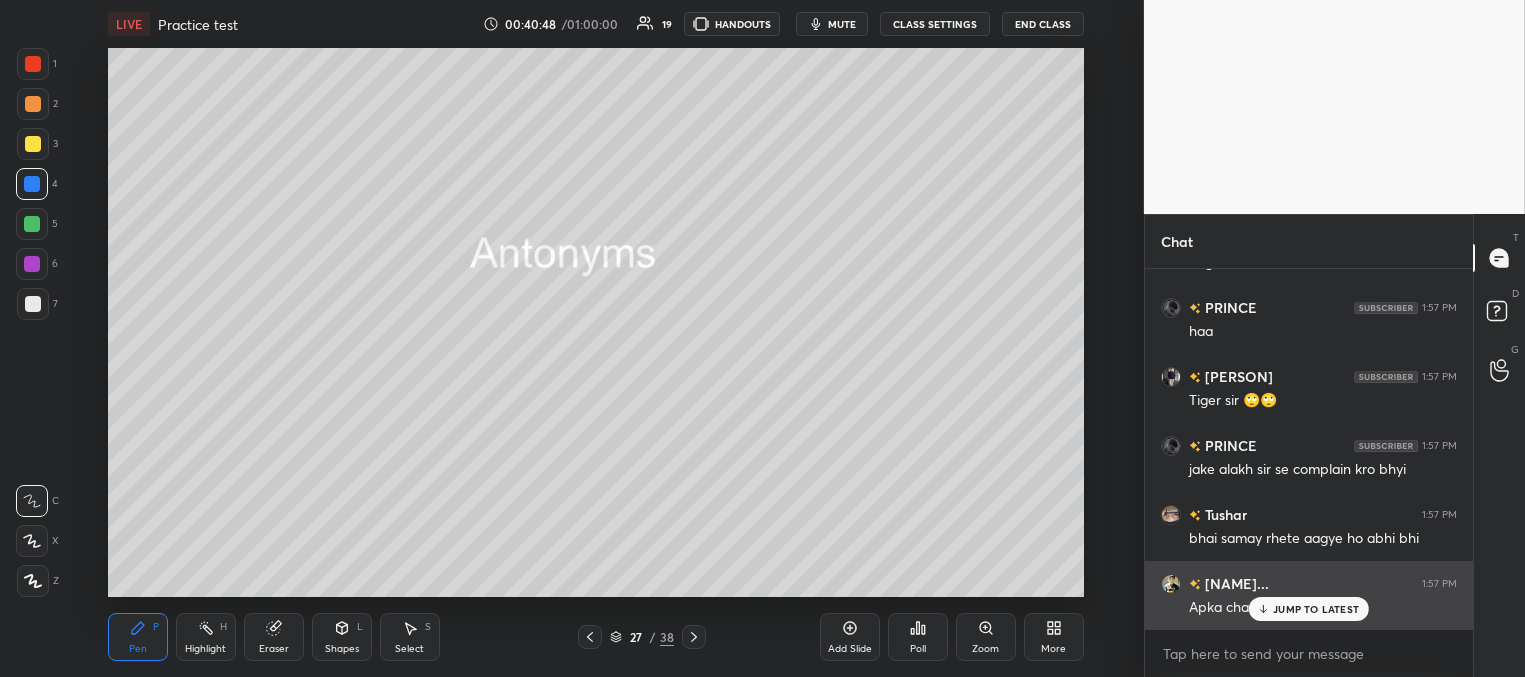 click on "JUMP TO LATEST" at bounding box center [1316, 609] 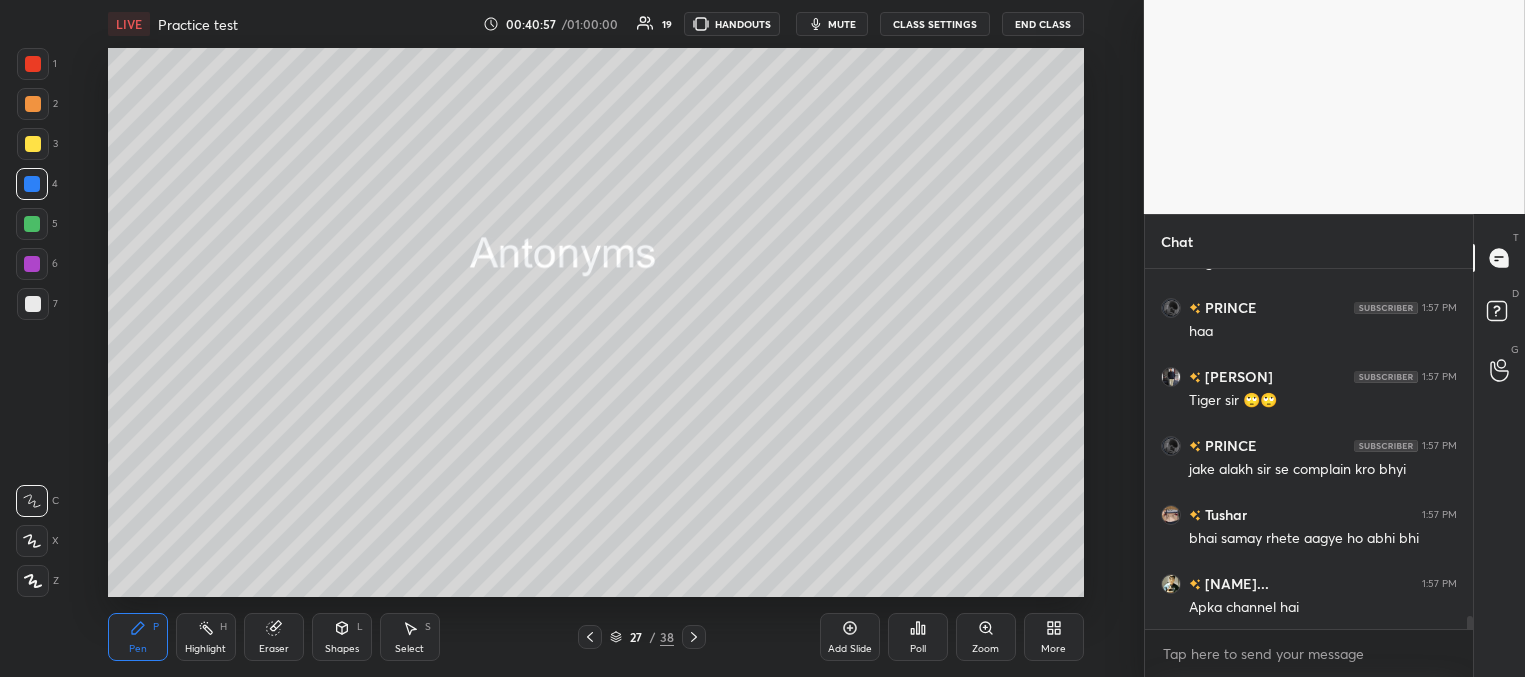 scroll, scrollTop: 9742, scrollLeft: 0, axis: vertical 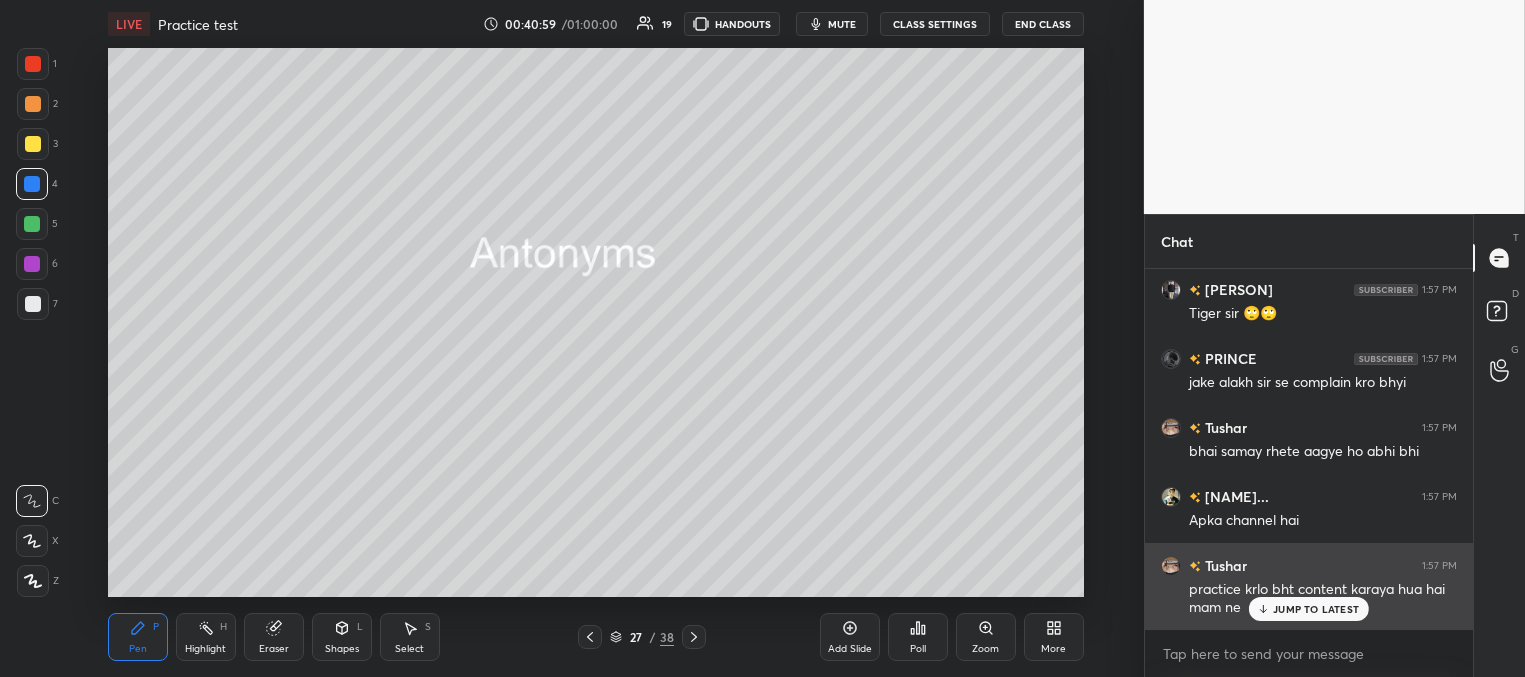 drag, startPoint x: 1278, startPoint y: 613, endPoint x: 1259, endPoint y: 614, distance: 19.026299 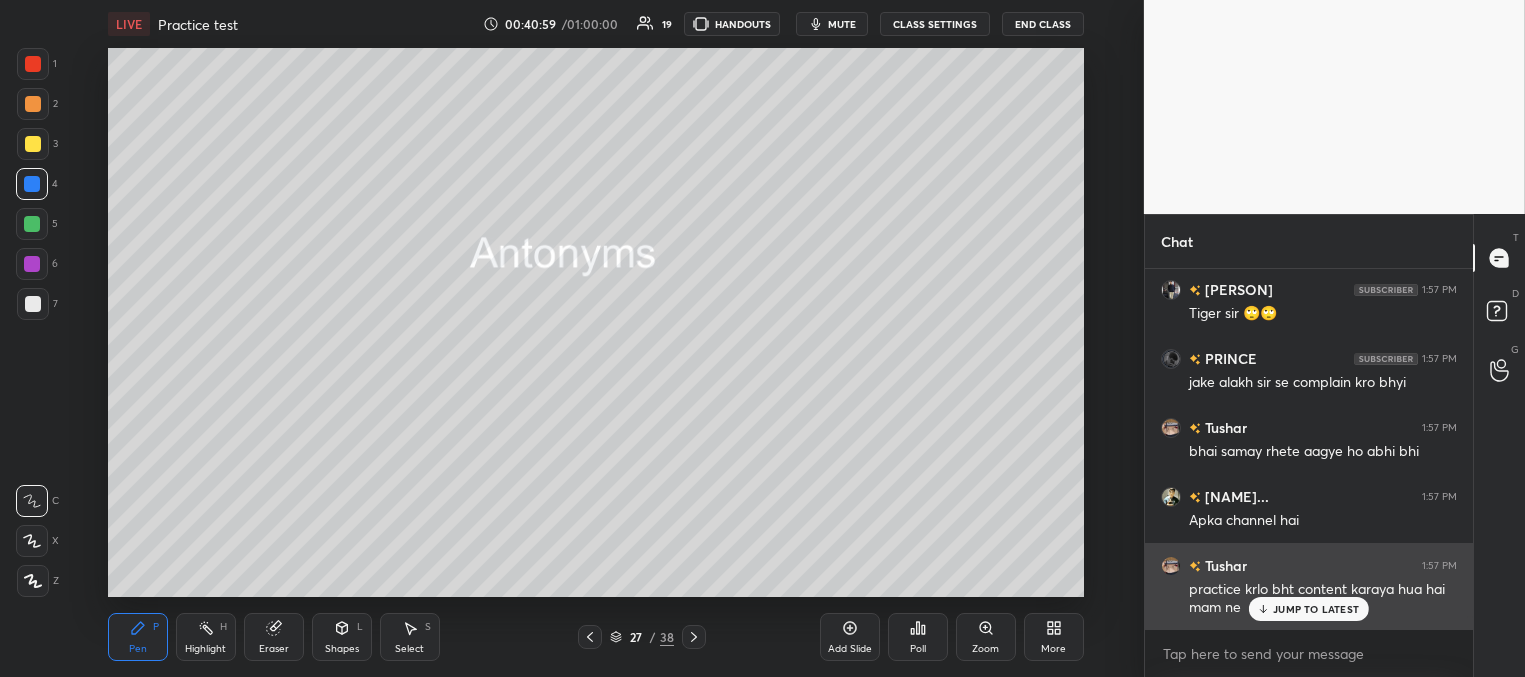 click on "JUMP TO LATEST" at bounding box center (1316, 609) 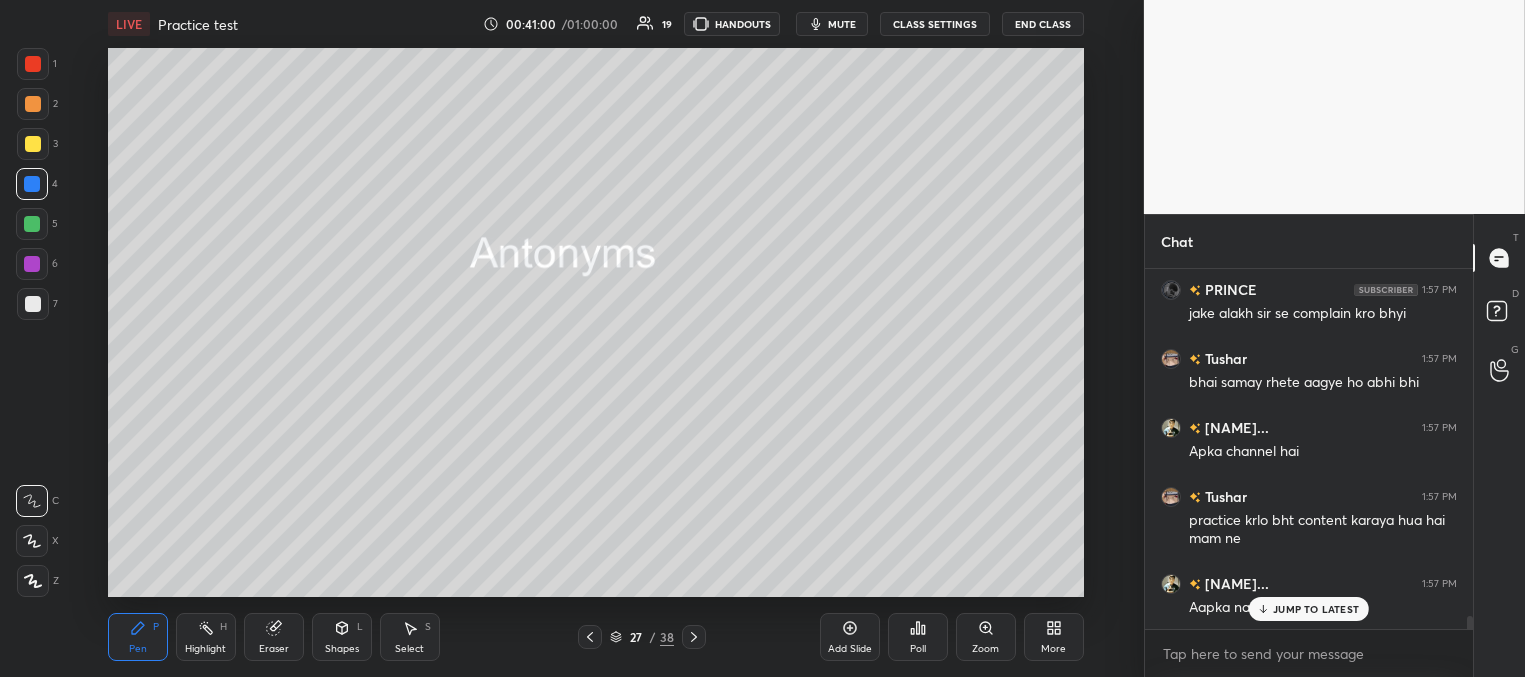 scroll, scrollTop: 9880, scrollLeft: 0, axis: vertical 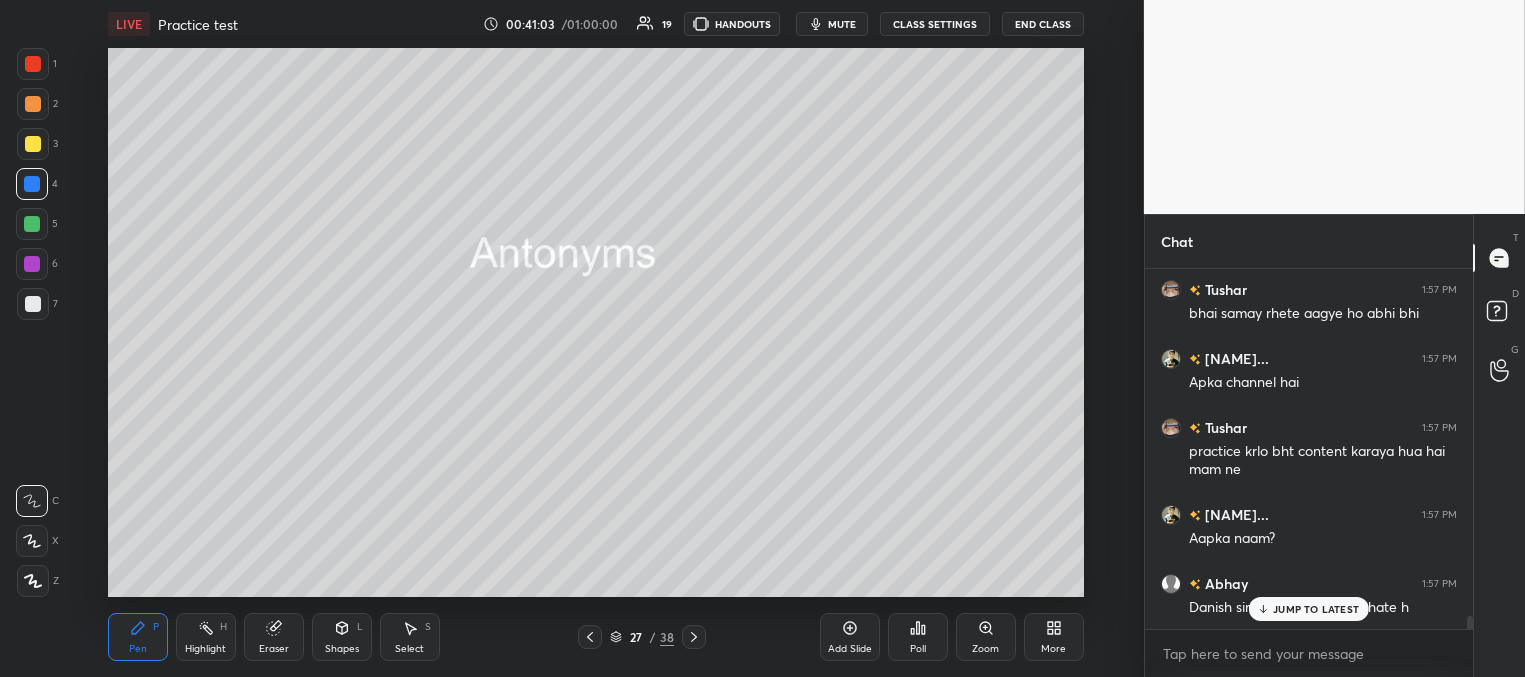 click on "JUMP TO LATEST" at bounding box center [1316, 609] 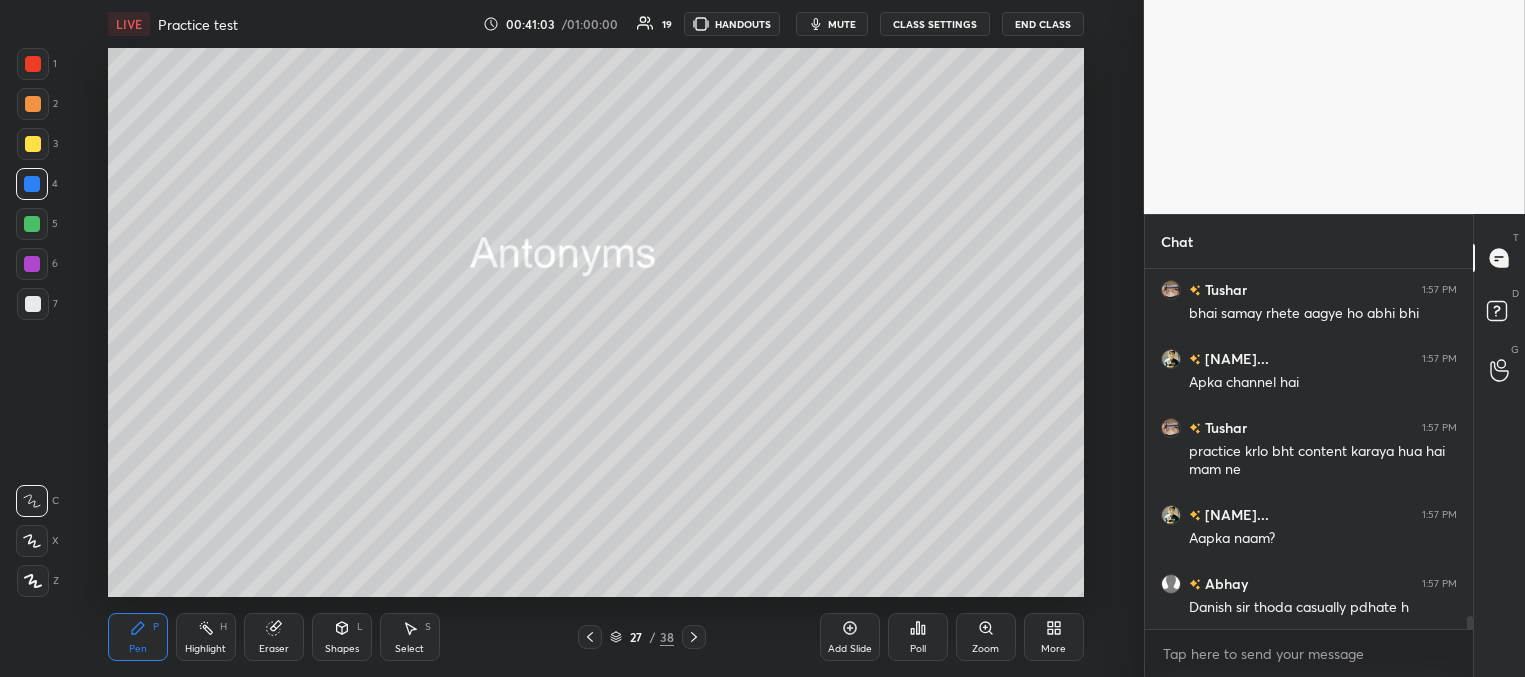scroll, scrollTop: 9967, scrollLeft: 0, axis: vertical 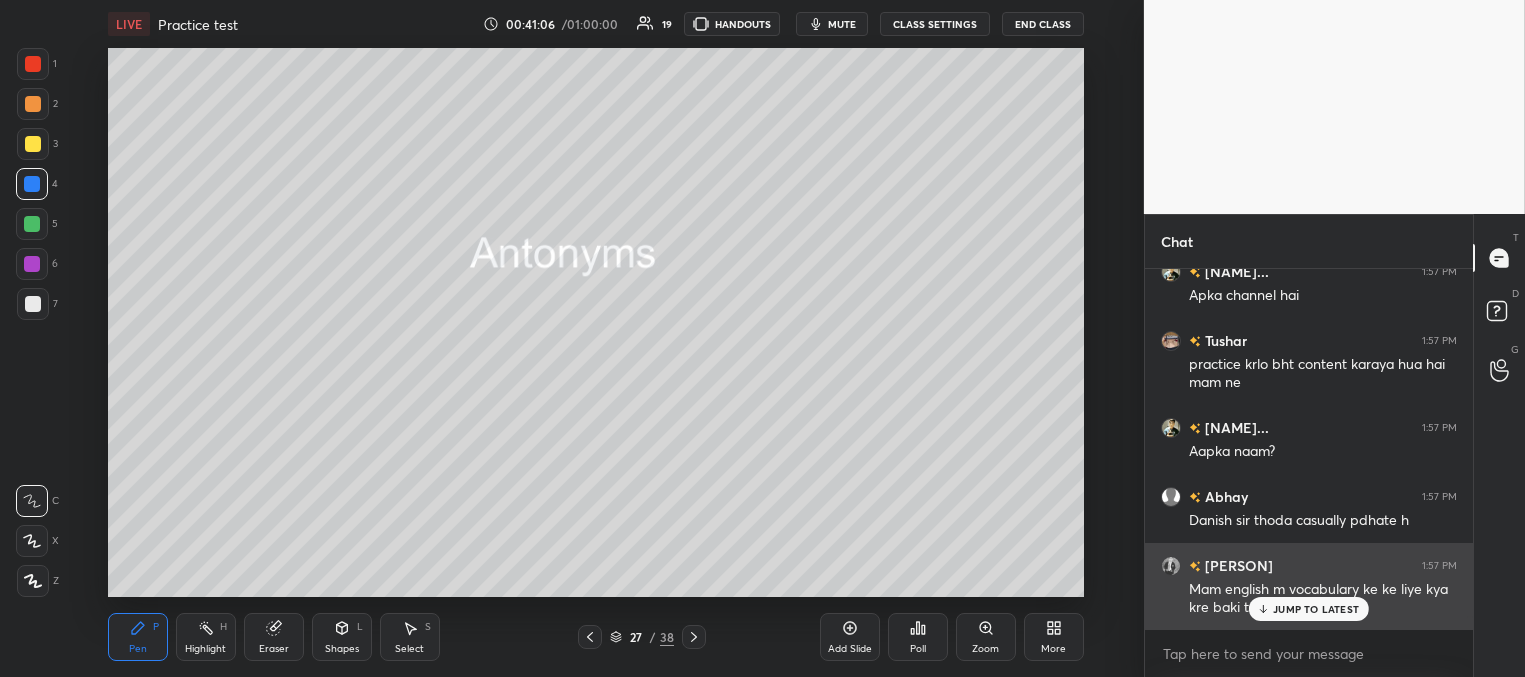 drag, startPoint x: 1301, startPoint y: 609, endPoint x: 1265, endPoint y: 601, distance: 36.878178 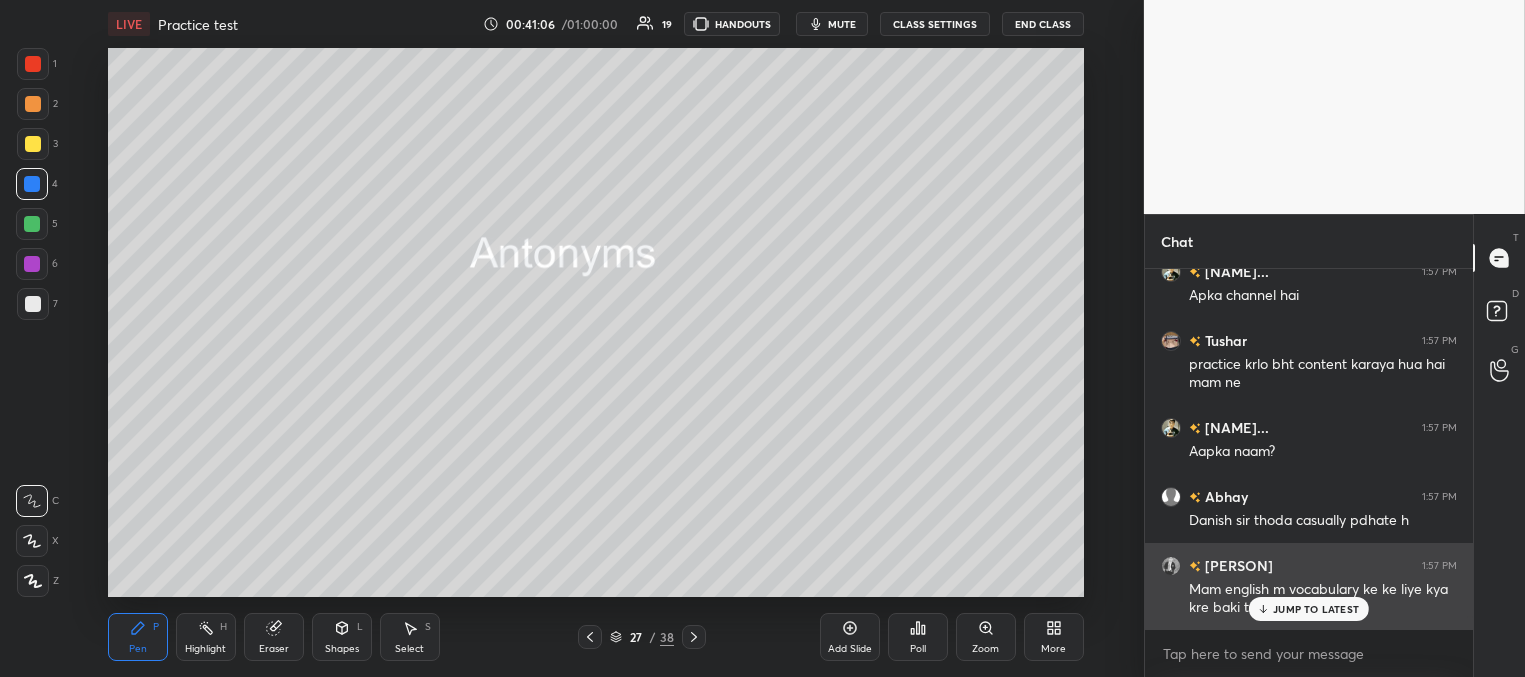 click on "JUMP TO LATEST" at bounding box center [1316, 609] 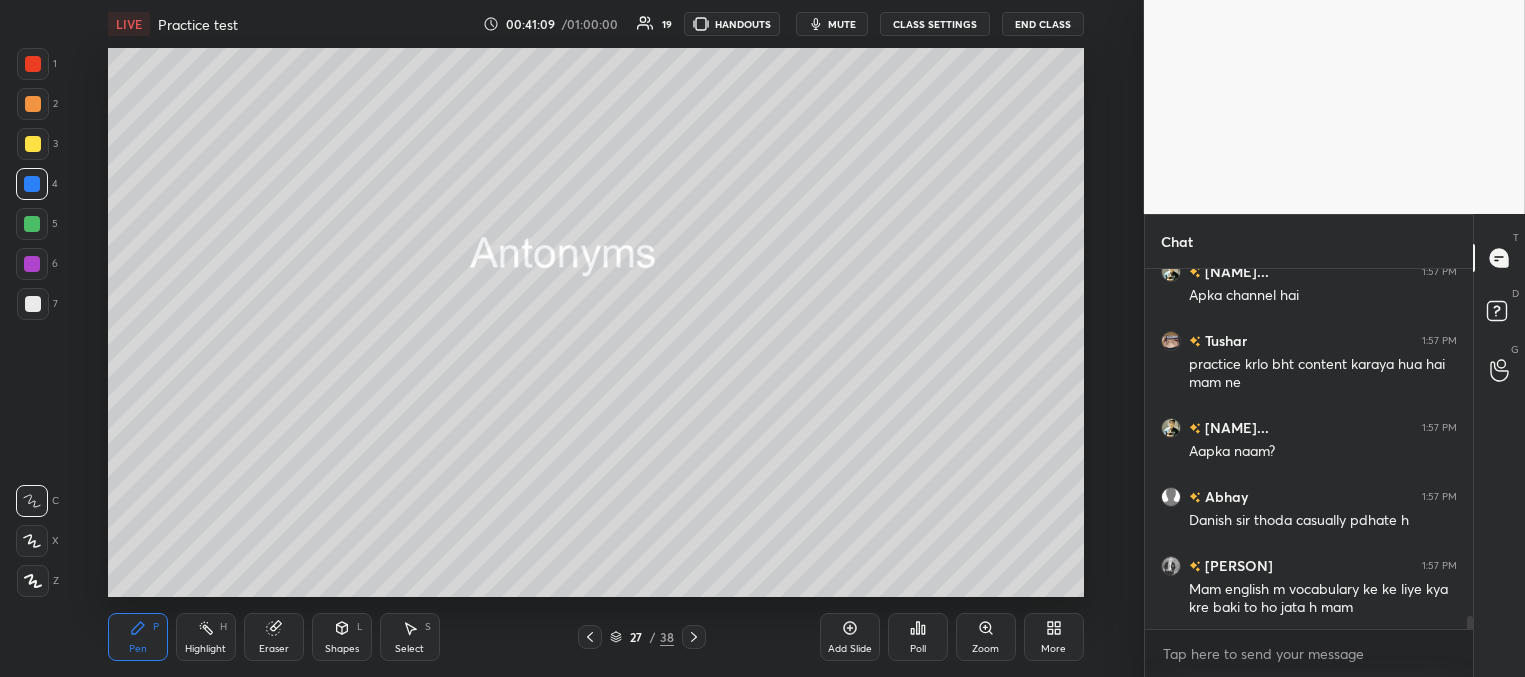 scroll, scrollTop: 10036, scrollLeft: 0, axis: vertical 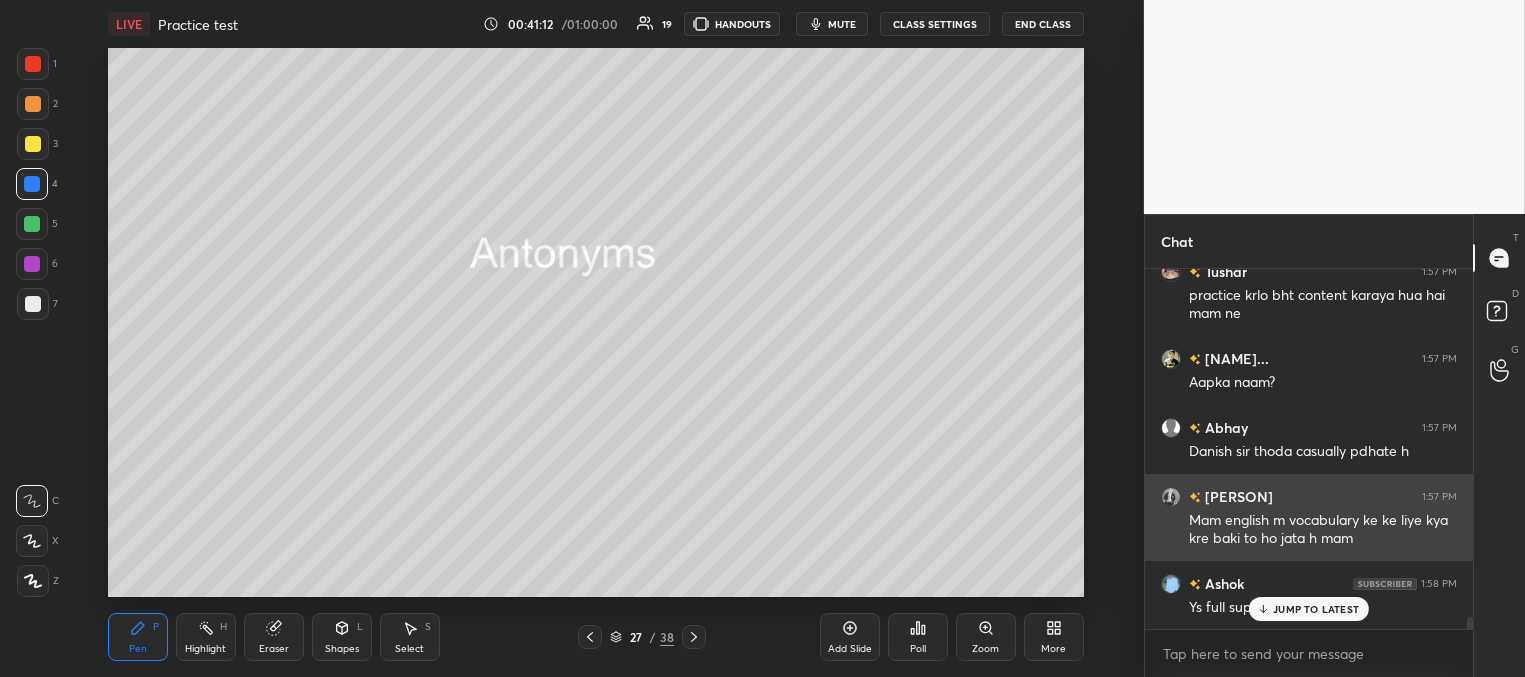 drag, startPoint x: 1288, startPoint y: 606, endPoint x: 1231, endPoint y: 558, distance: 74.518456 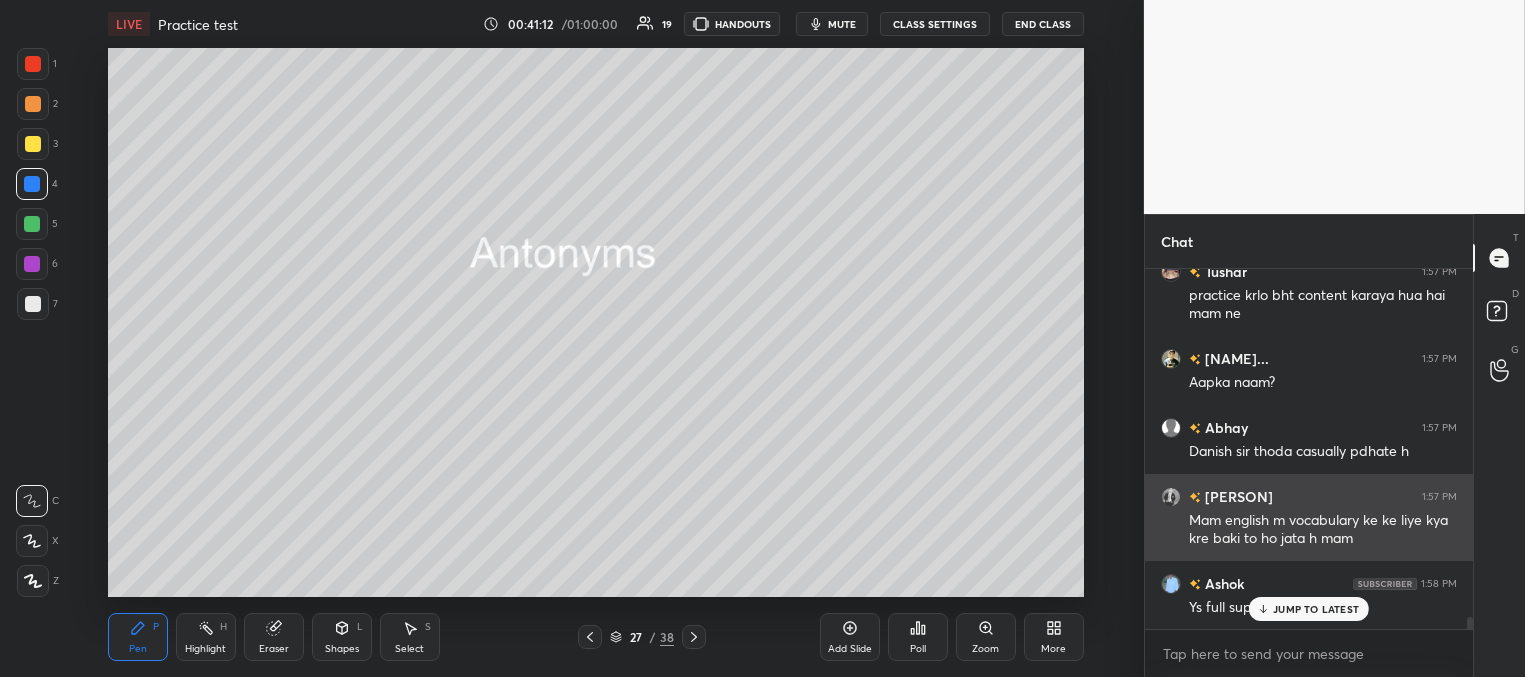 click on "JUMP TO LATEST" at bounding box center (1316, 609) 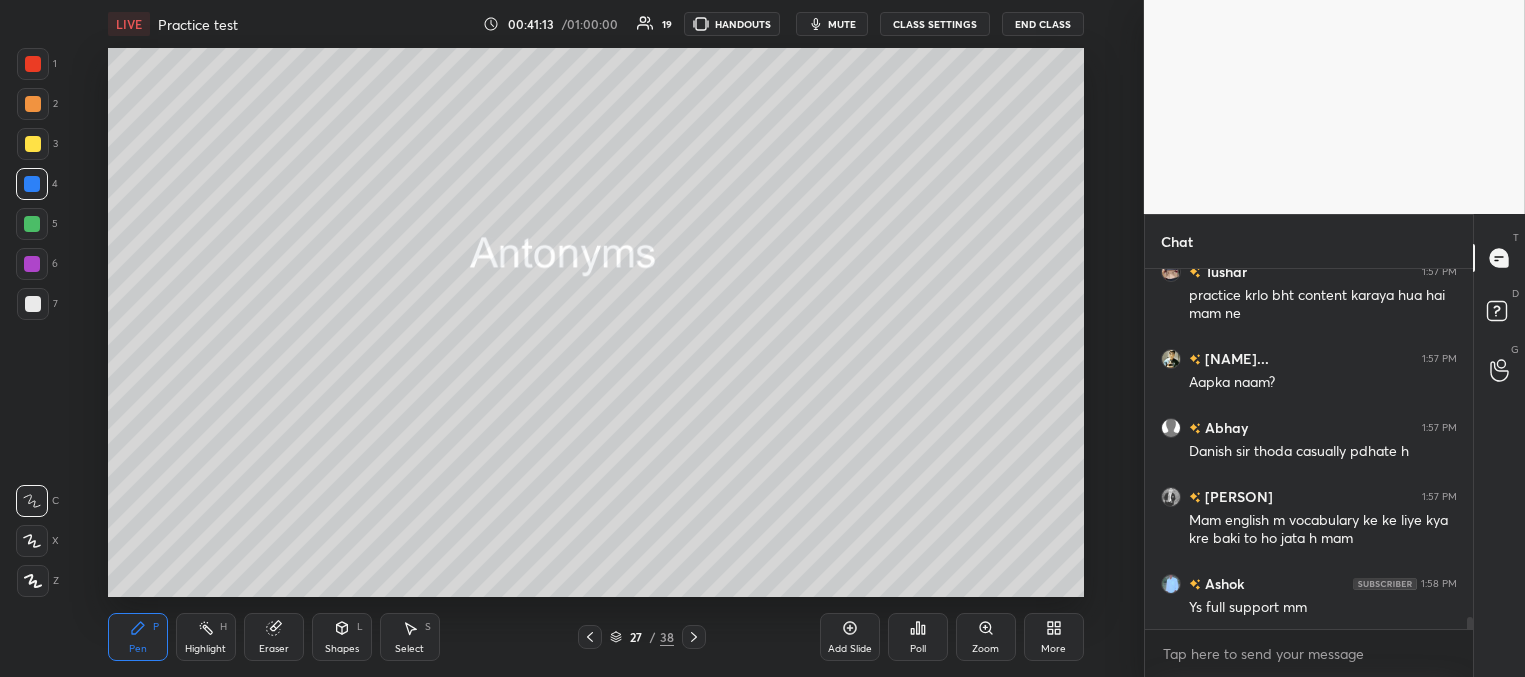 scroll, scrollTop: 10123, scrollLeft: 0, axis: vertical 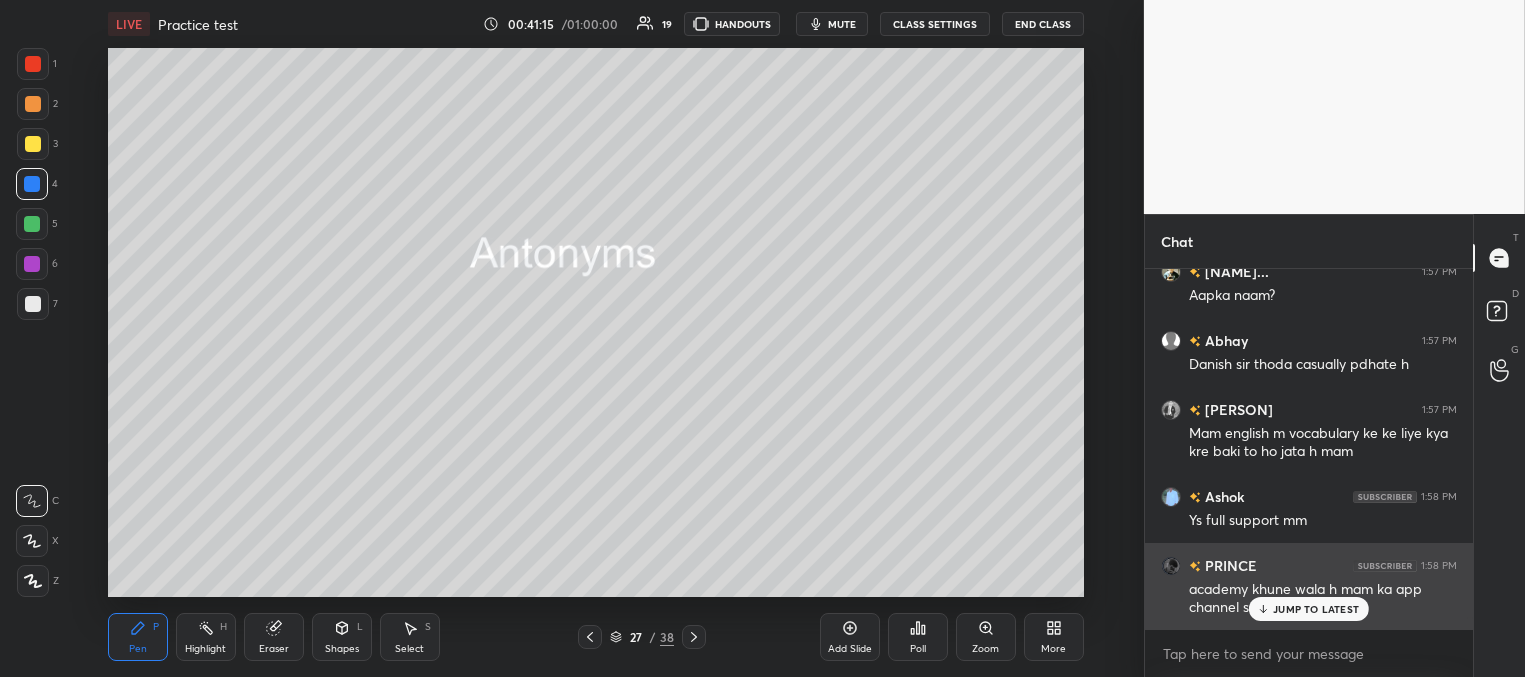 click on "JUMP TO LATEST" at bounding box center [1316, 609] 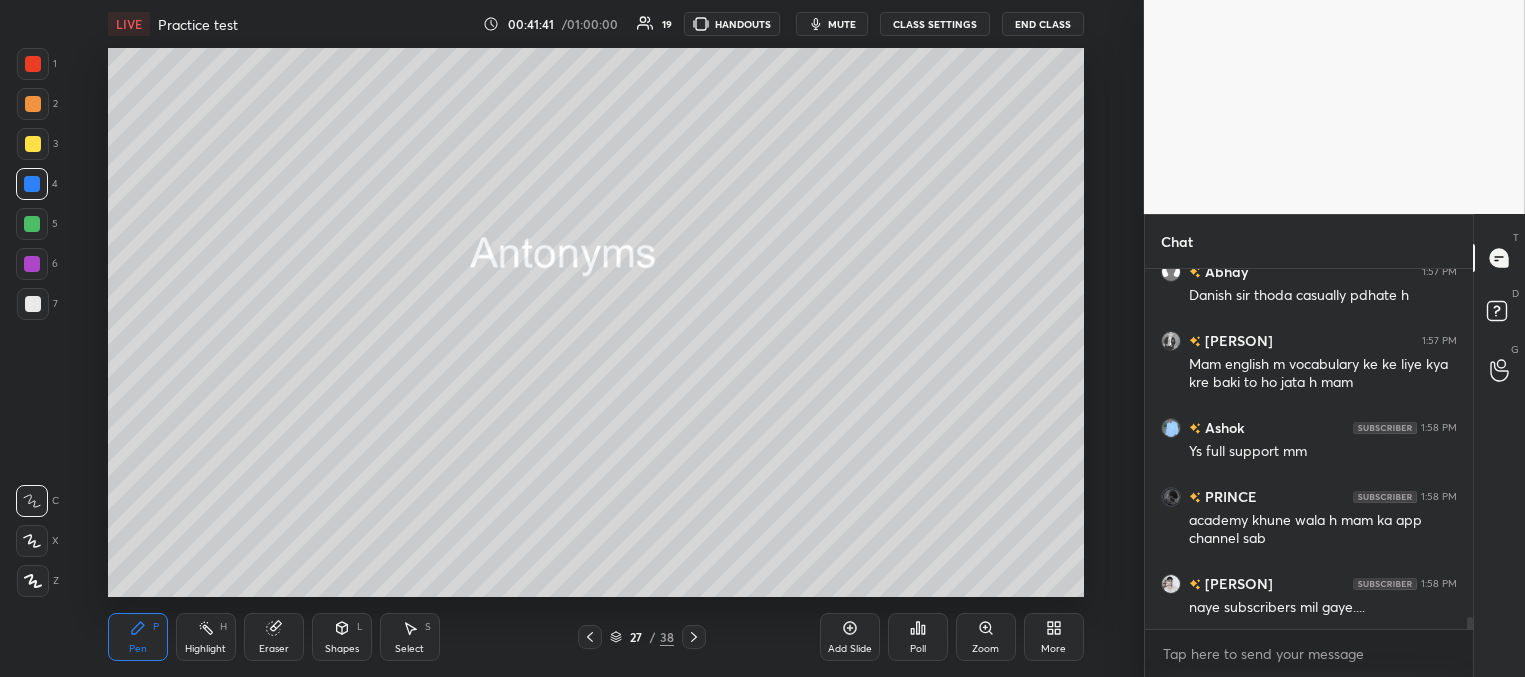scroll, scrollTop: 10261, scrollLeft: 0, axis: vertical 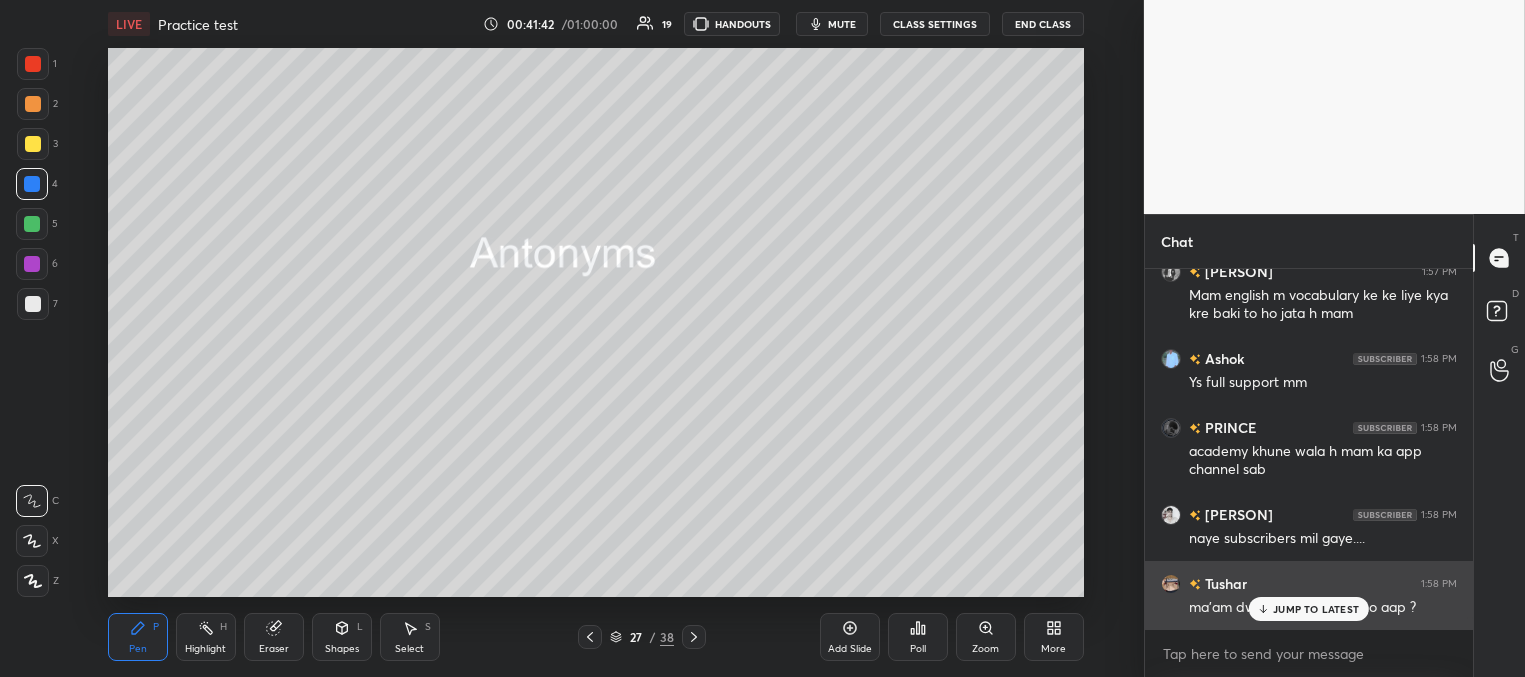 click on "JUMP TO LATEST" at bounding box center (1316, 609) 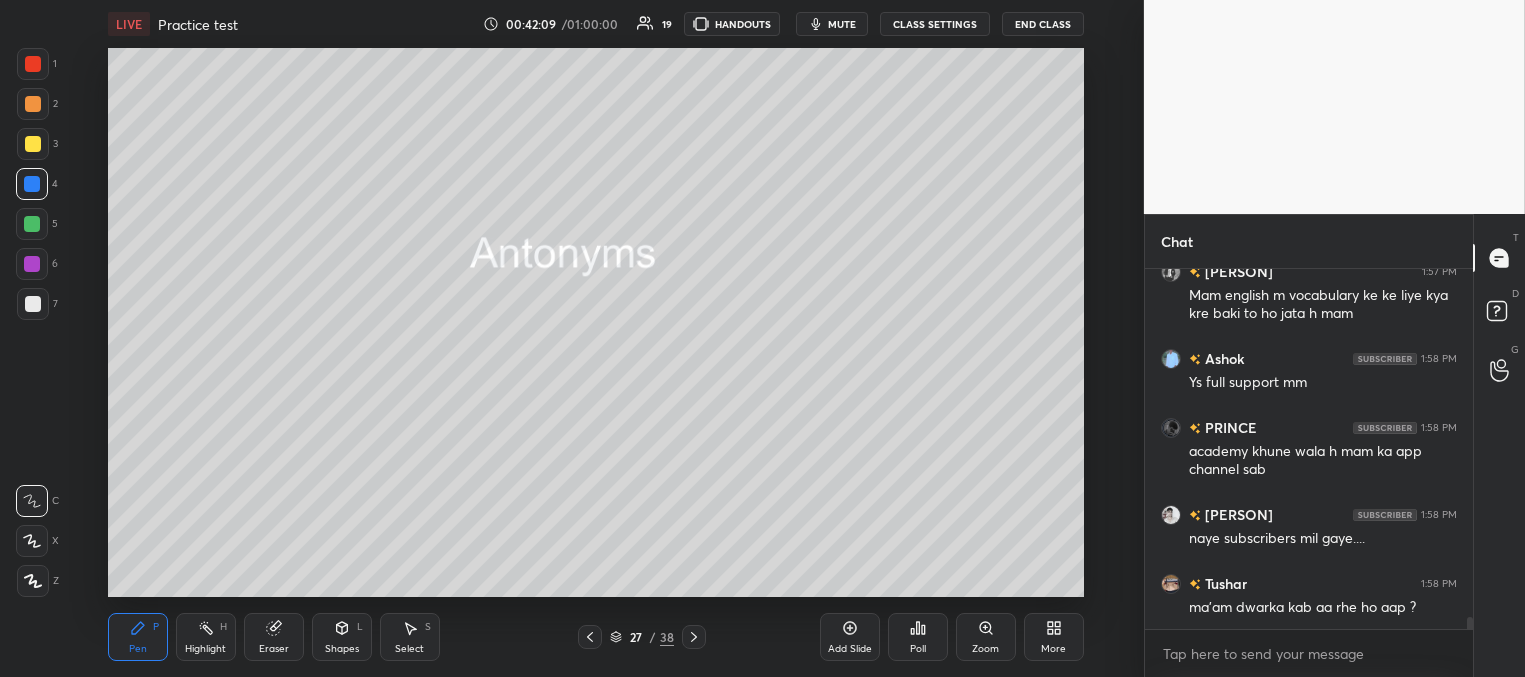 scroll, scrollTop: 10330, scrollLeft: 0, axis: vertical 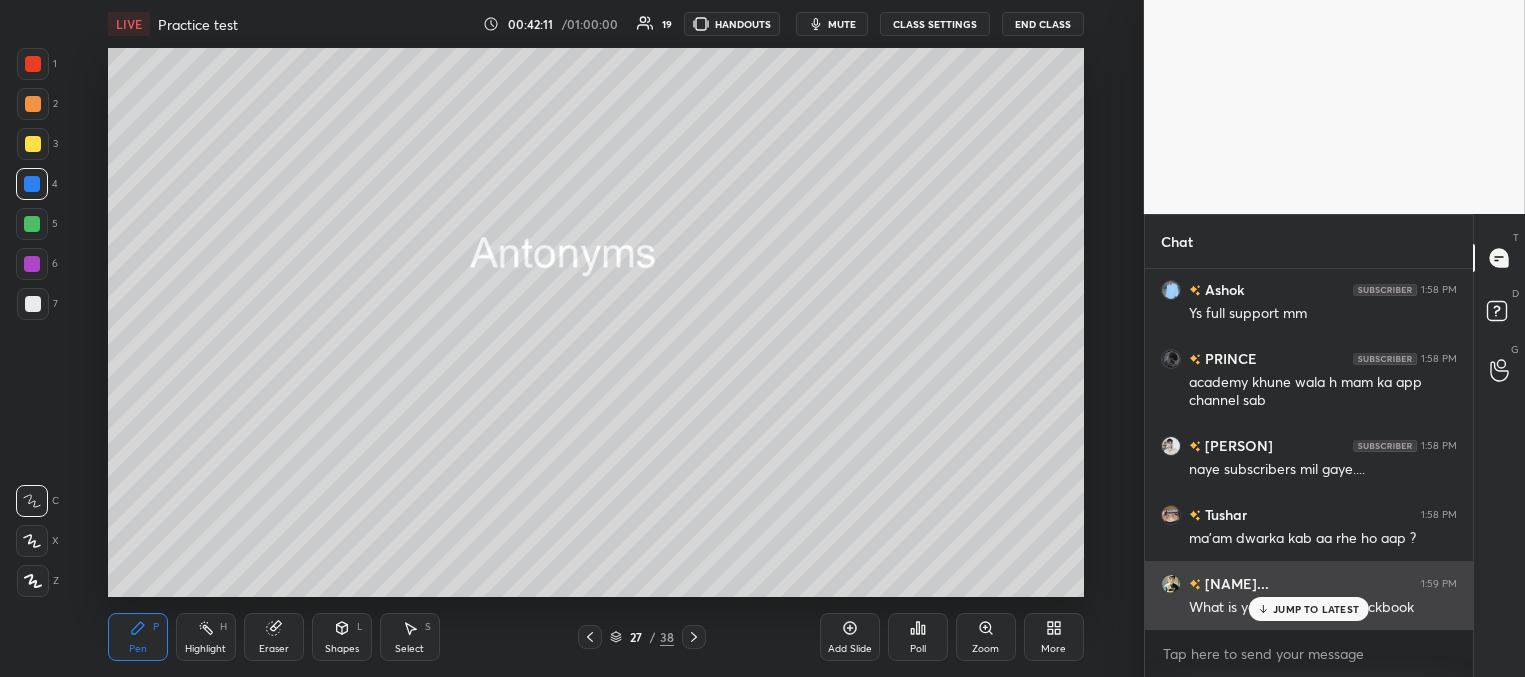 click on "JUMP TO LATEST" at bounding box center [1316, 609] 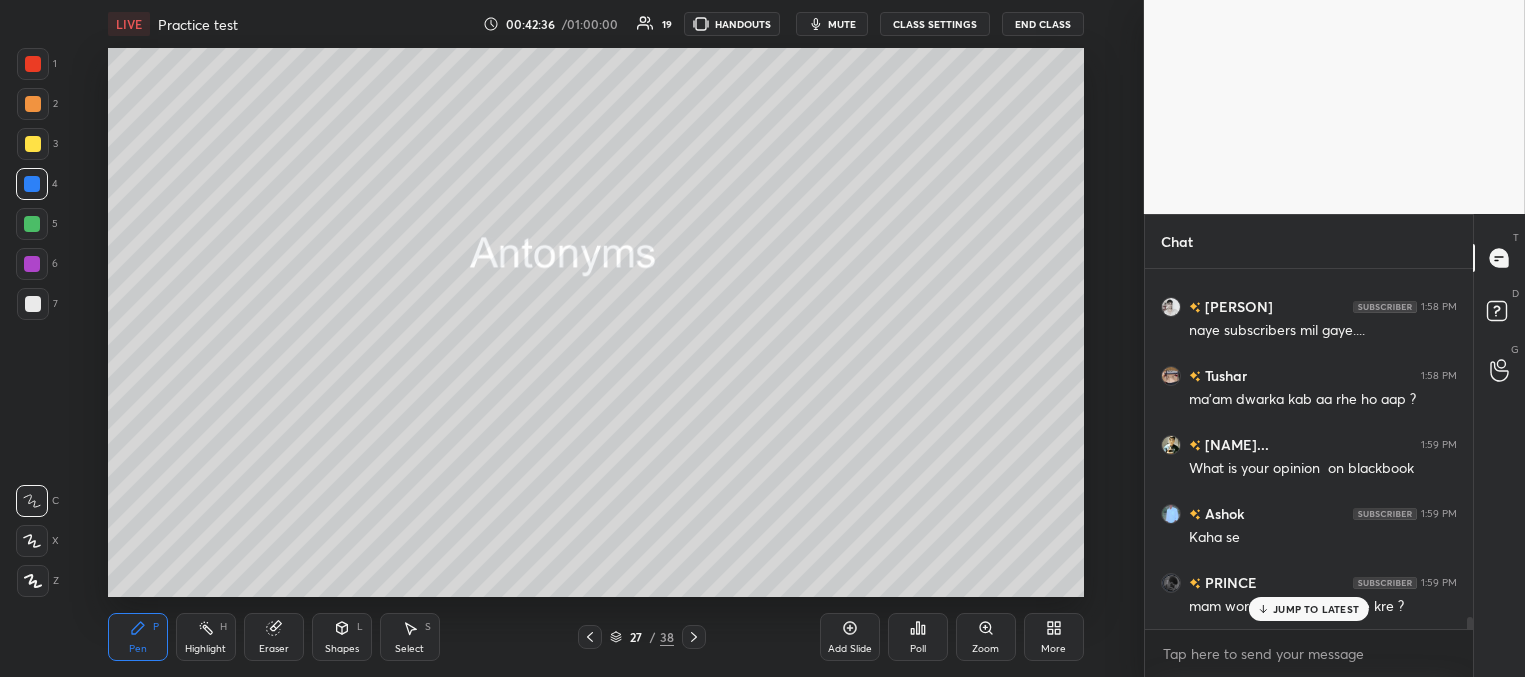 scroll, scrollTop: 10537, scrollLeft: 0, axis: vertical 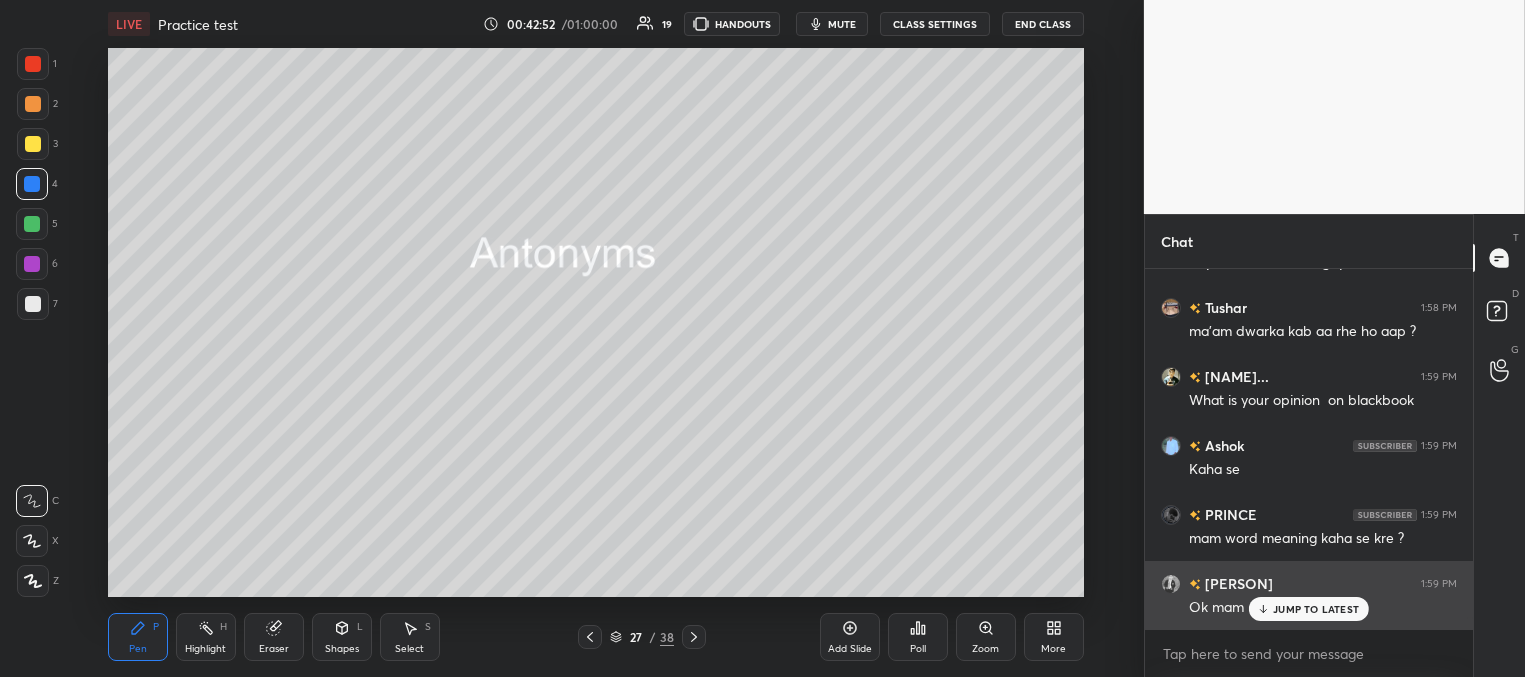 click on "JUMP TO LATEST" at bounding box center (1316, 609) 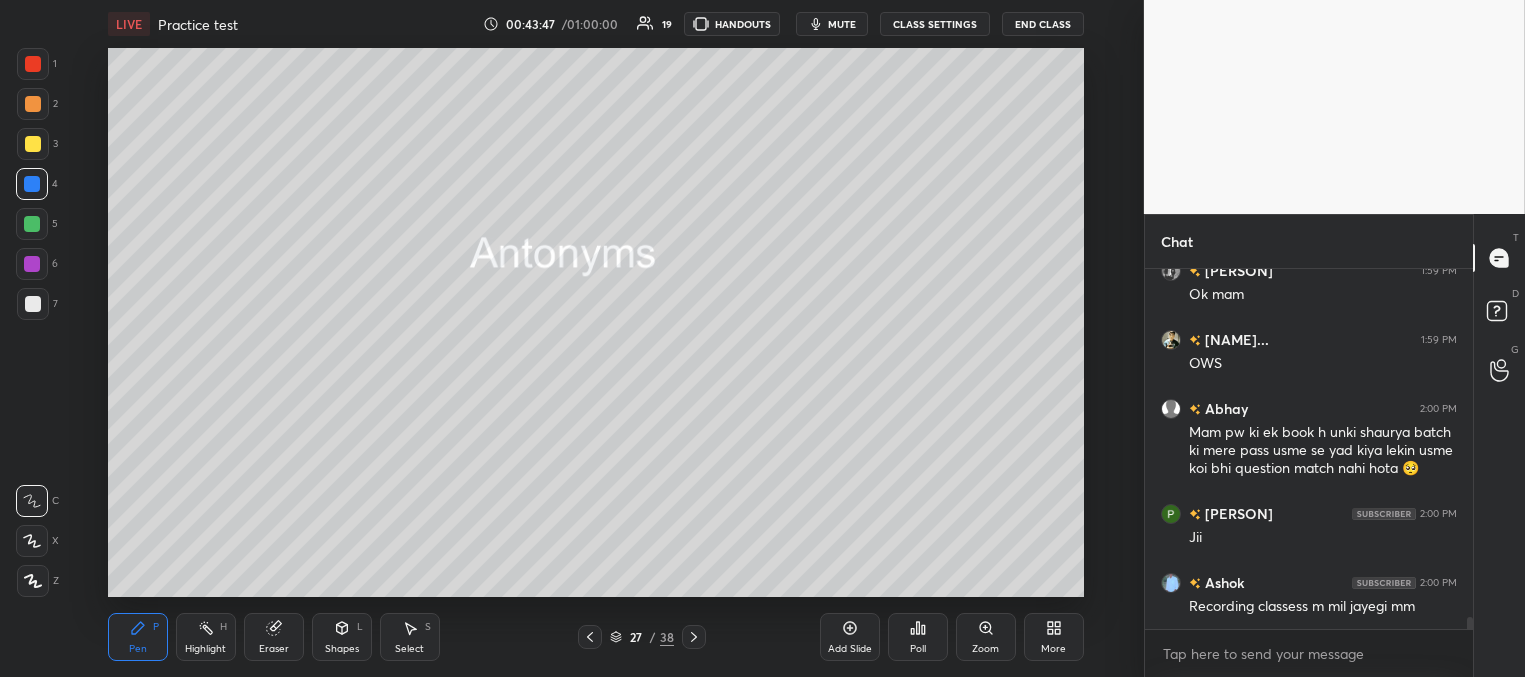 scroll, scrollTop: 10919, scrollLeft: 0, axis: vertical 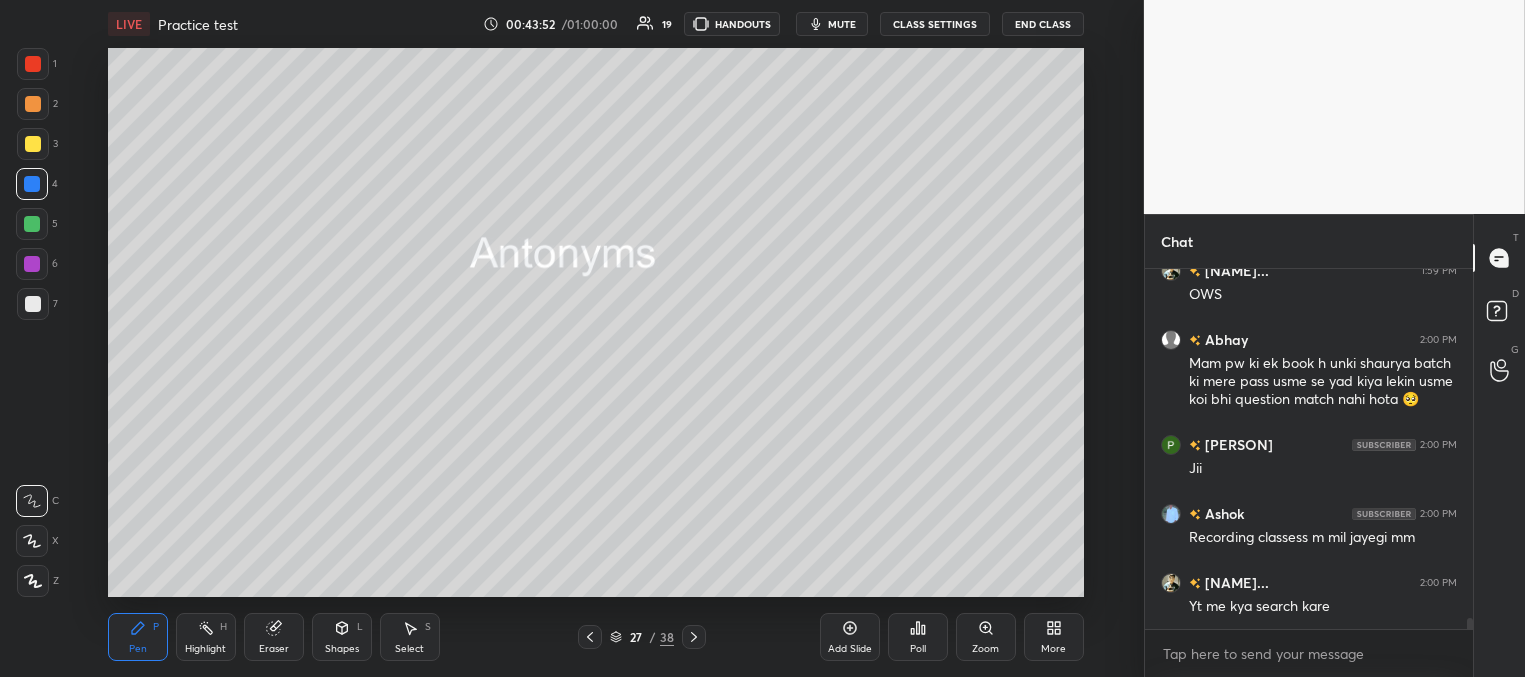 drag, startPoint x: 28, startPoint y: 146, endPoint x: 40, endPoint y: 129, distance: 20.808653 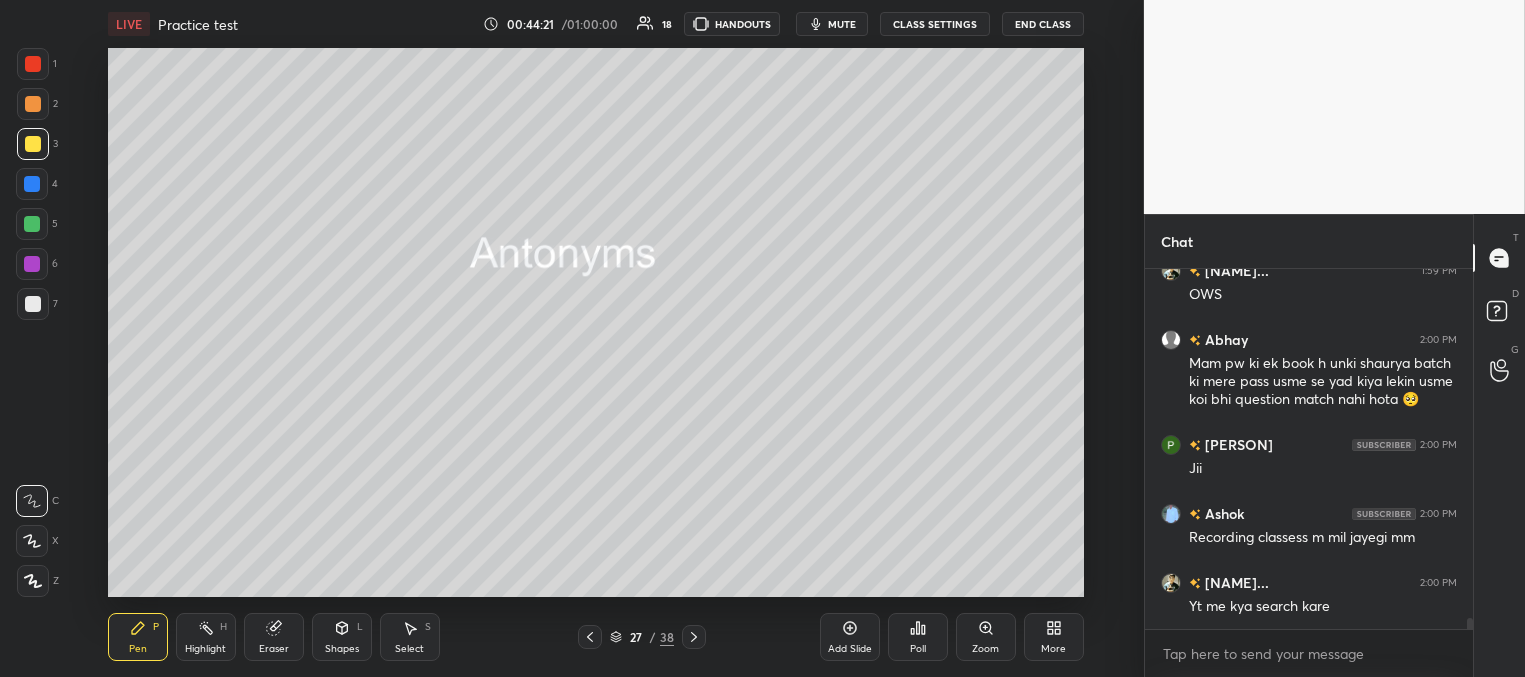 scroll, scrollTop: 10987, scrollLeft: 0, axis: vertical 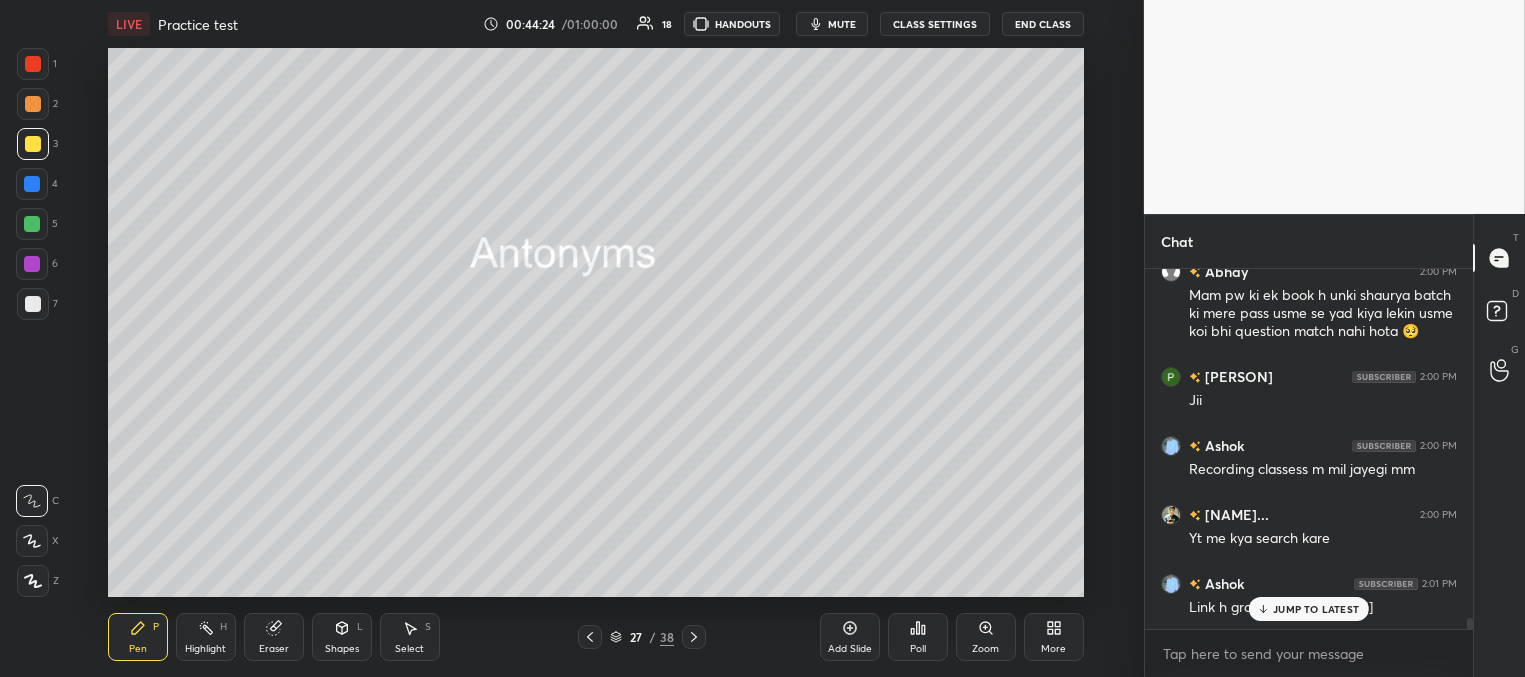 click 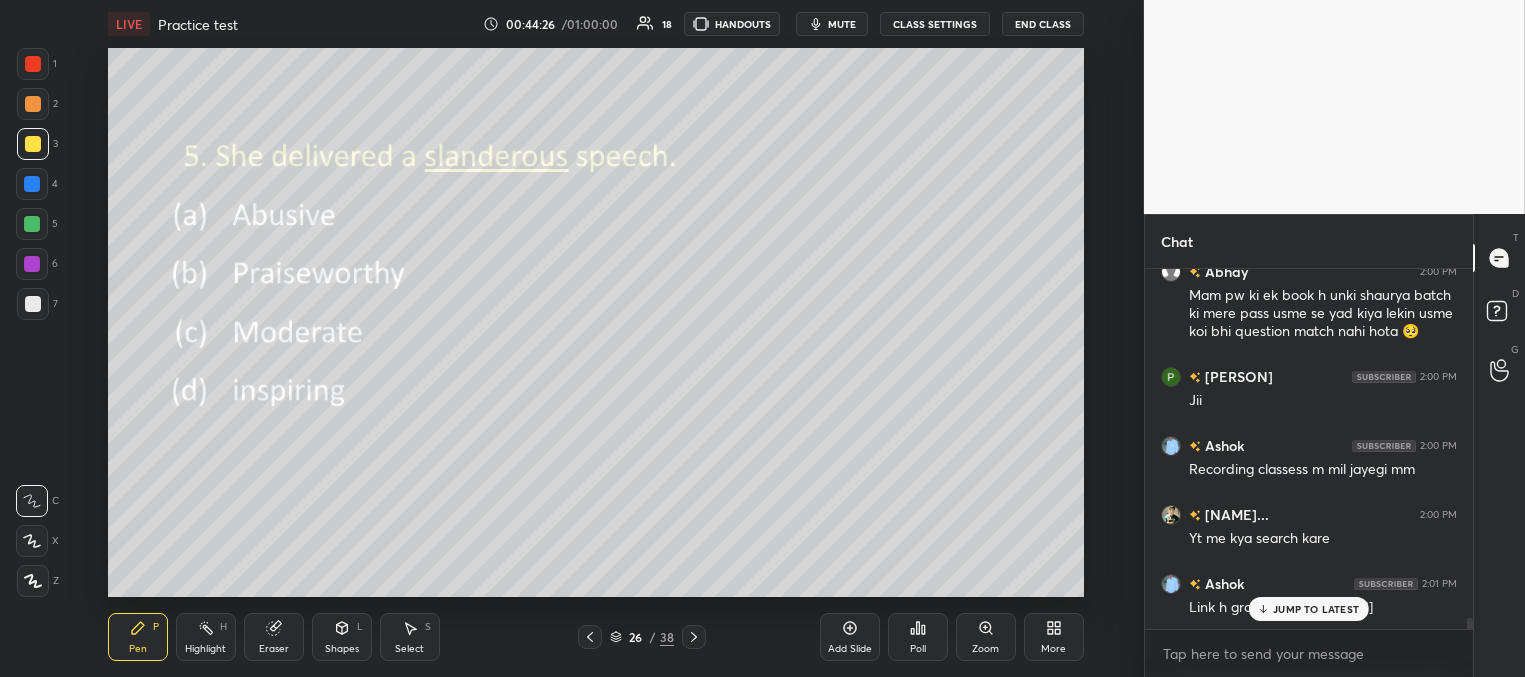 scroll, scrollTop: 11035, scrollLeft: 0, axis: vertical 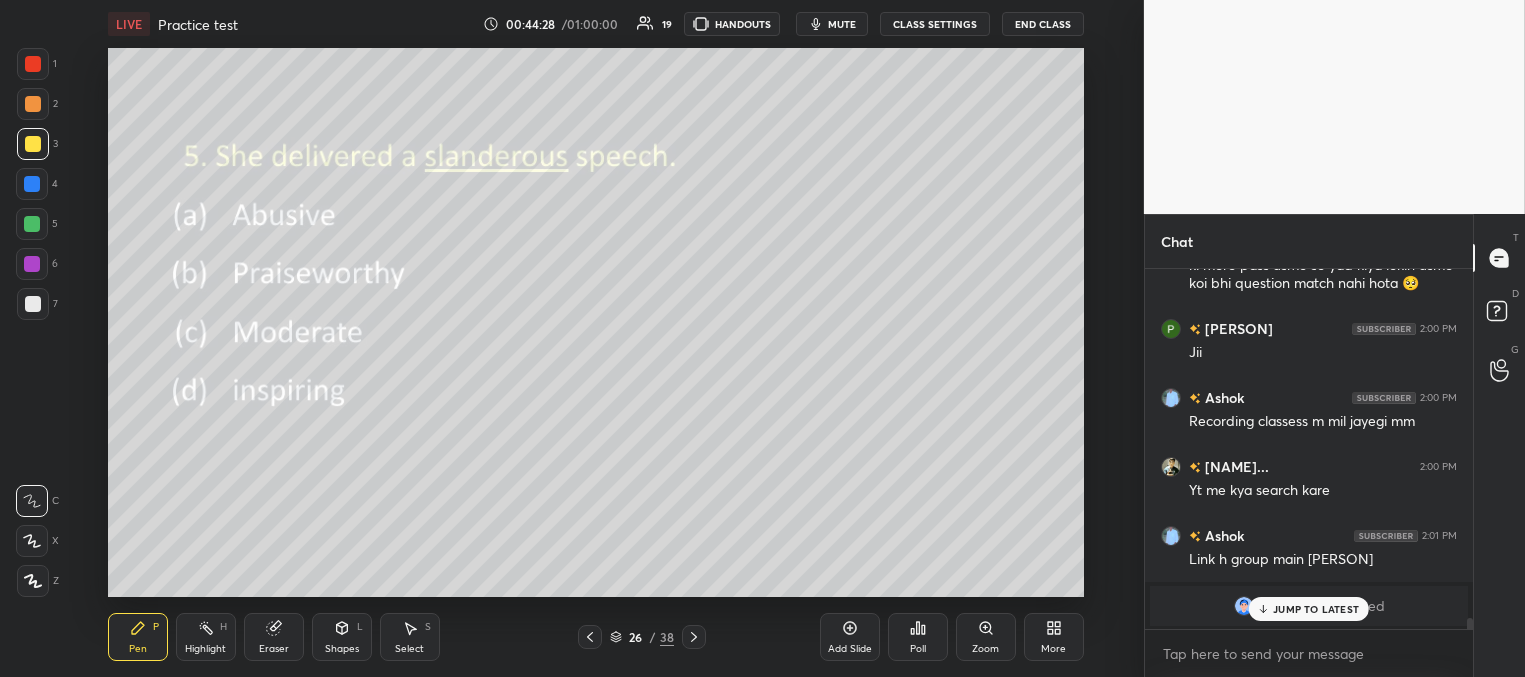 click at bounding box center [590, 637] 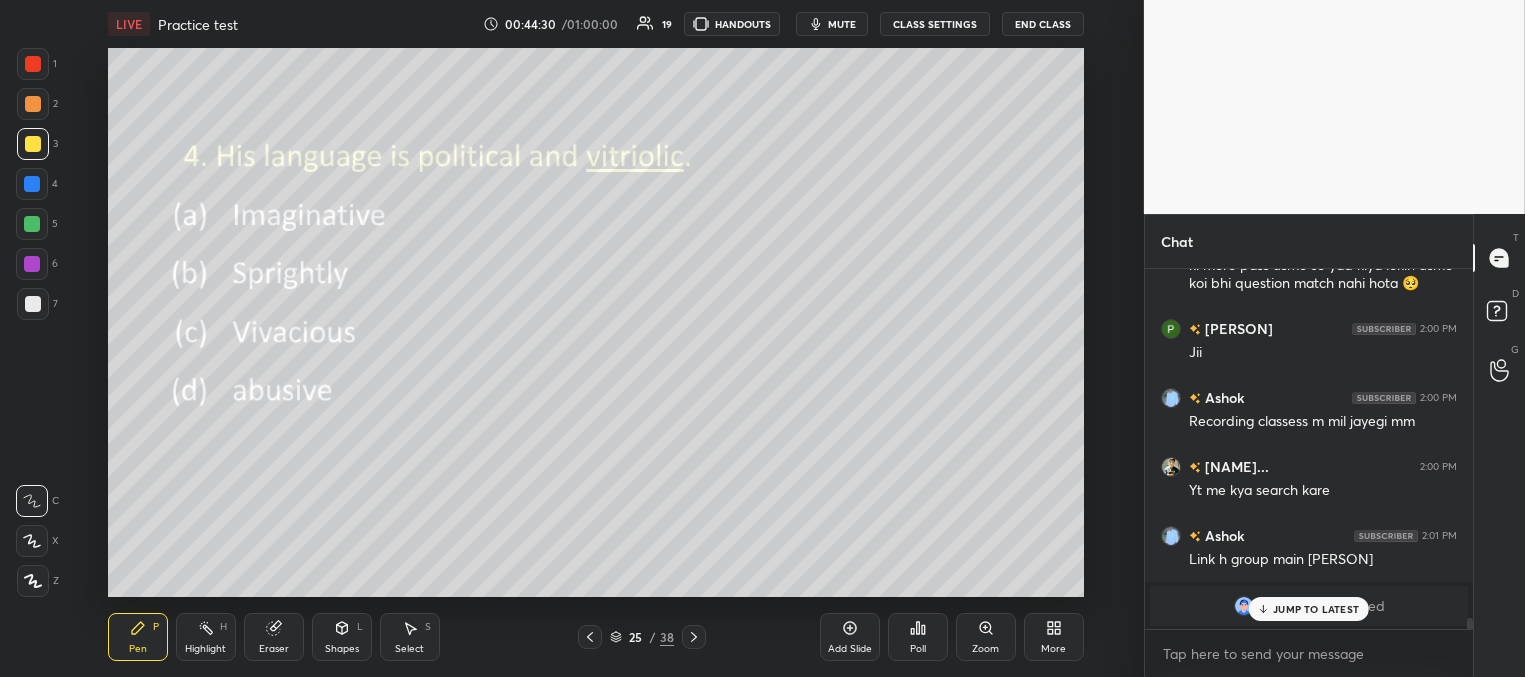 click 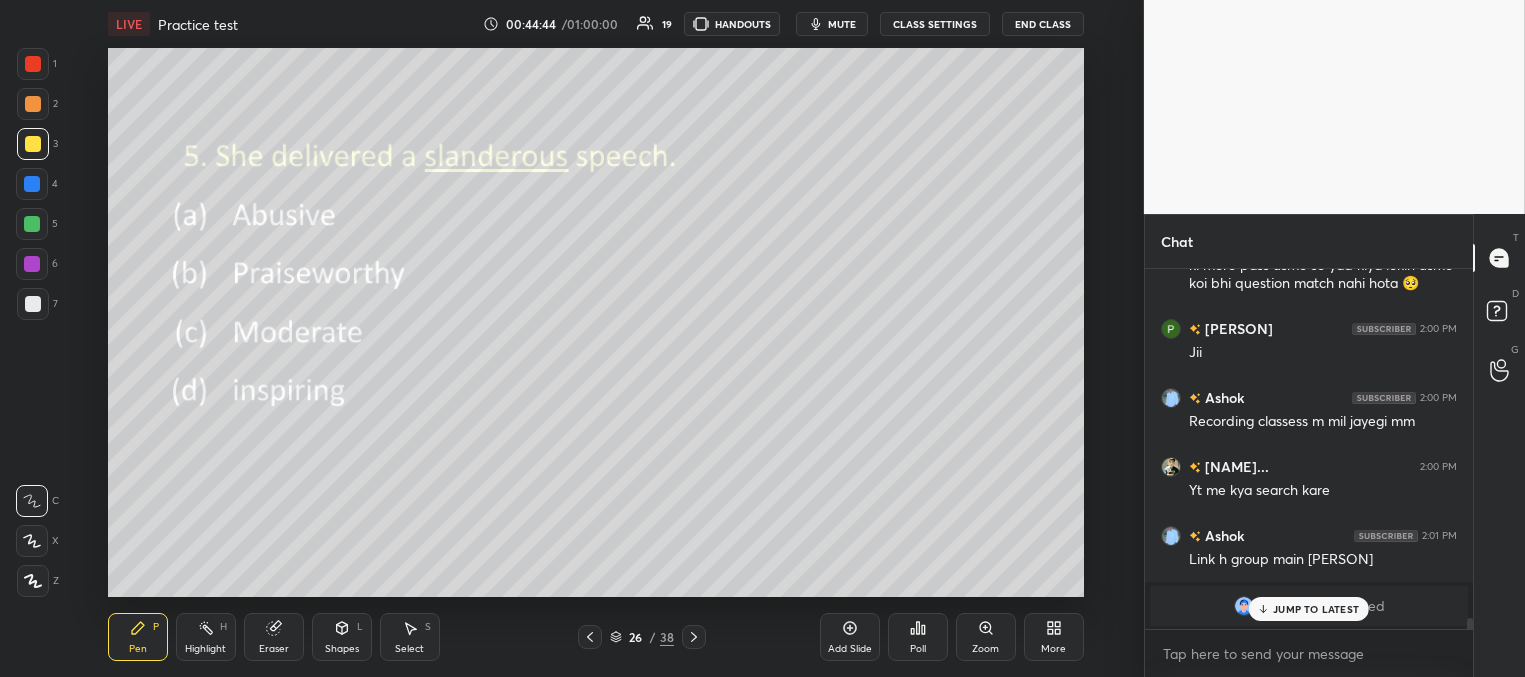 click on "JUMP TO LATEST" at bounding box center [1316, 609] 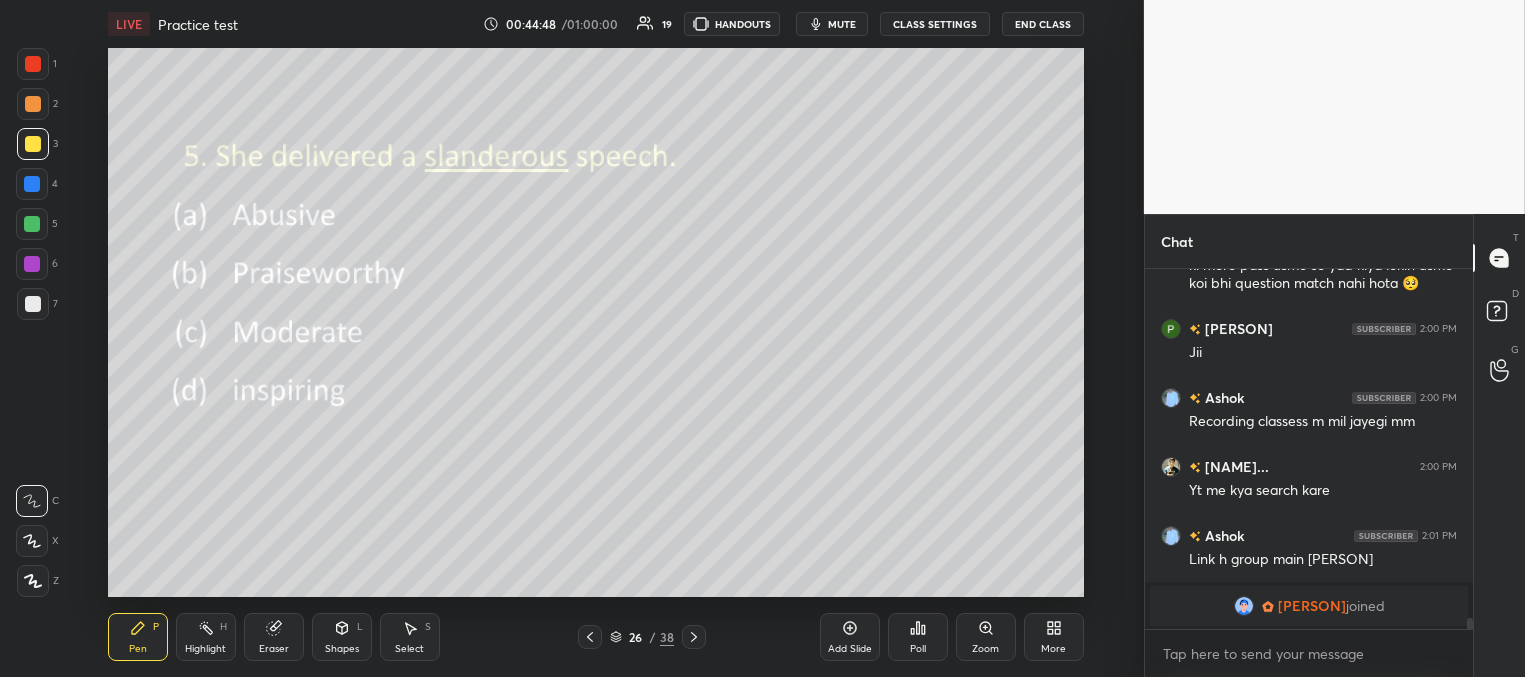 drag, startPoint x: 692, startPoint y: 638, endPoint x: 705, endPoint y: 628, distance: 16.40122 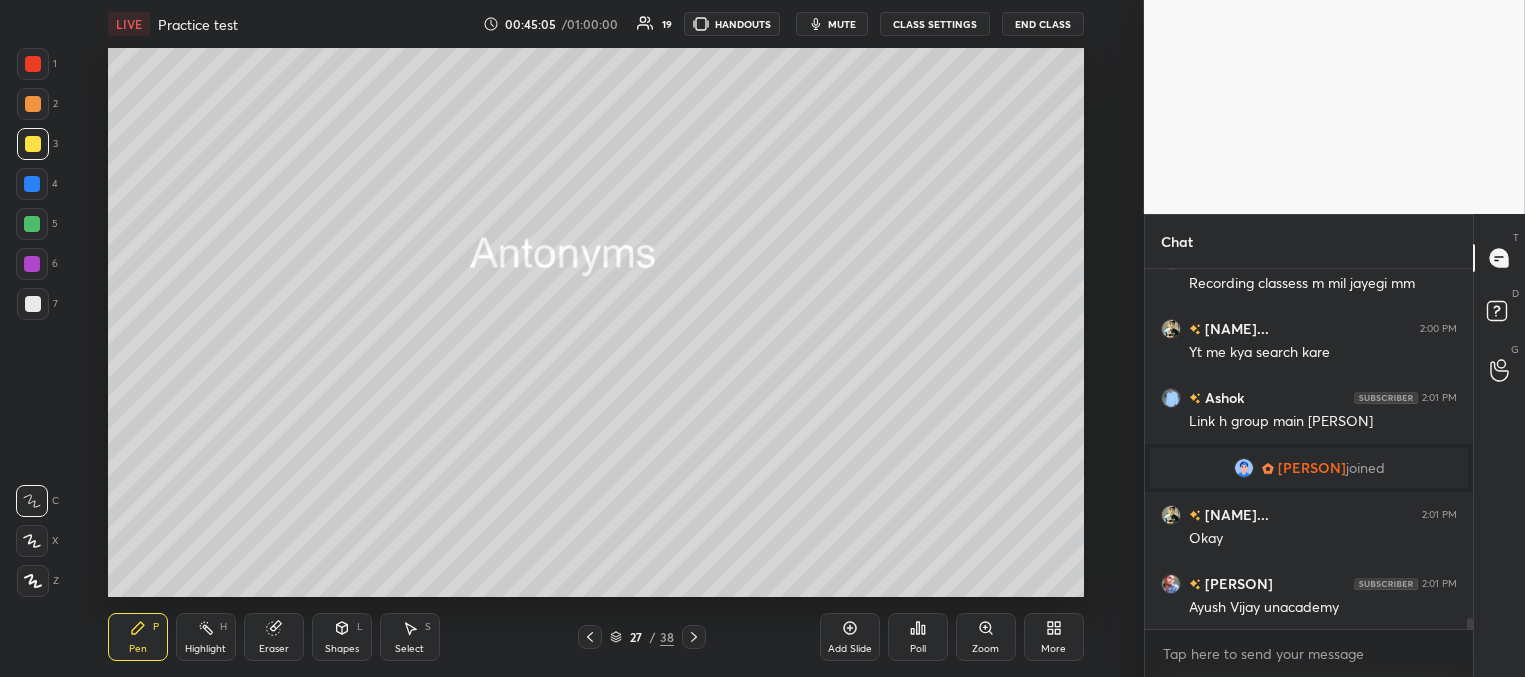 scroll, scrollTop: 11242, scrollLeft: 0, axis: vertical 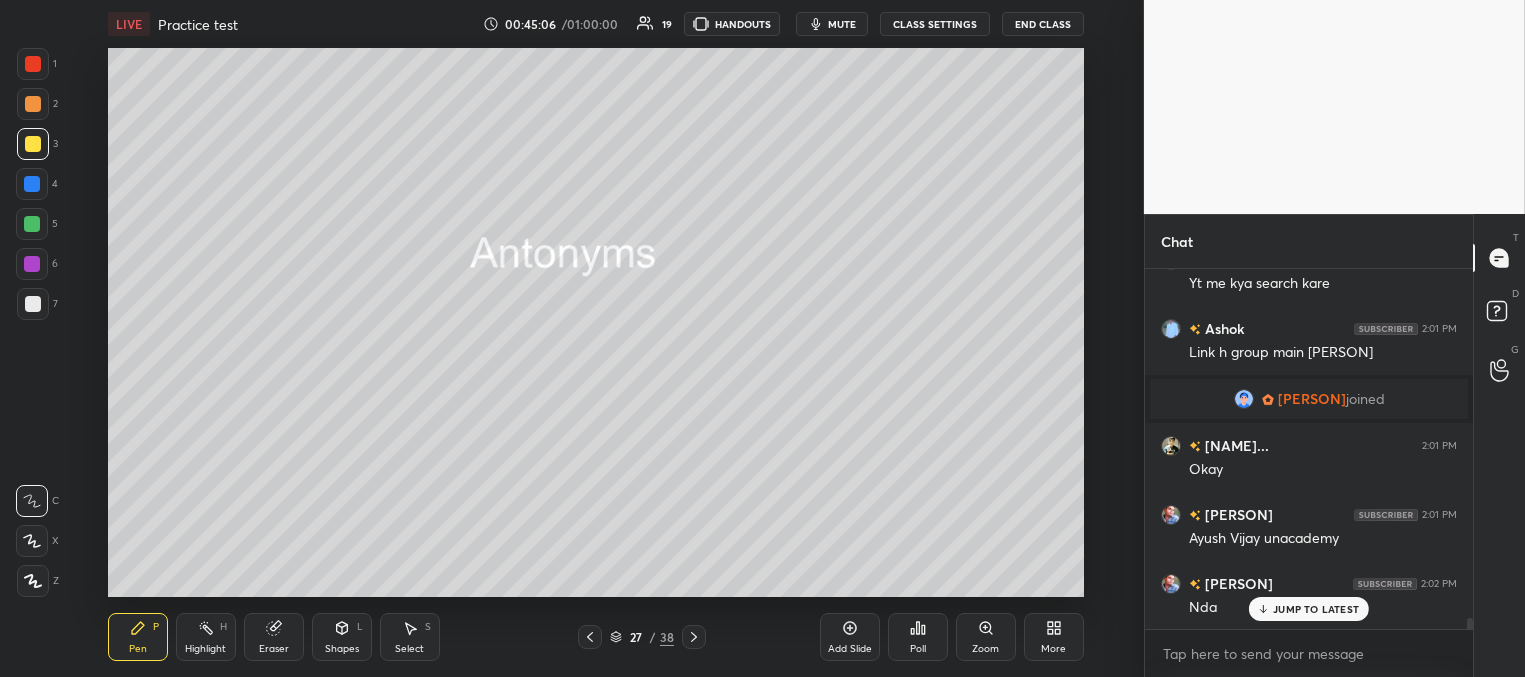 drag, startPoint x: 33, startPoint y: 179, endPoint x: 43, endPoint y: 198, distance: 21.470911 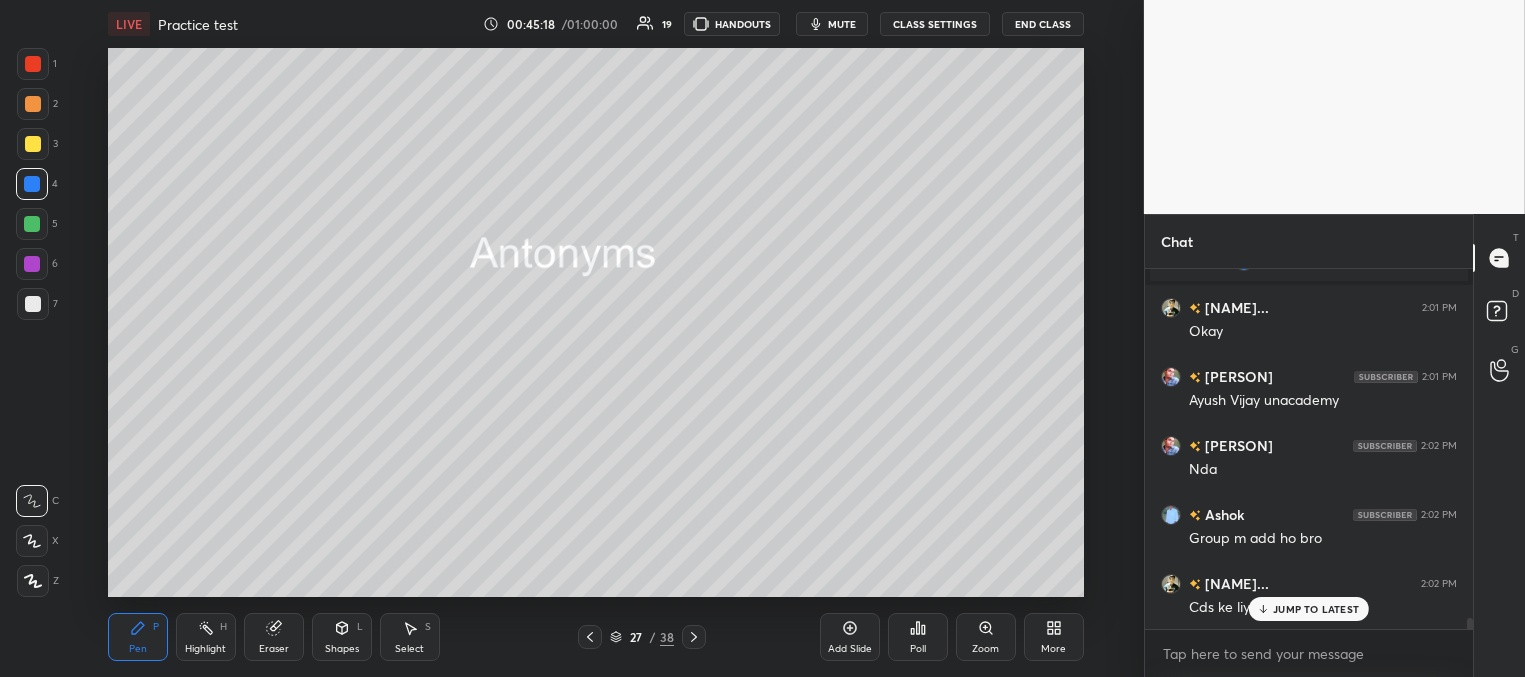 scroll, scrollTop: 11450, scrollLeft: 0, axis: vertical 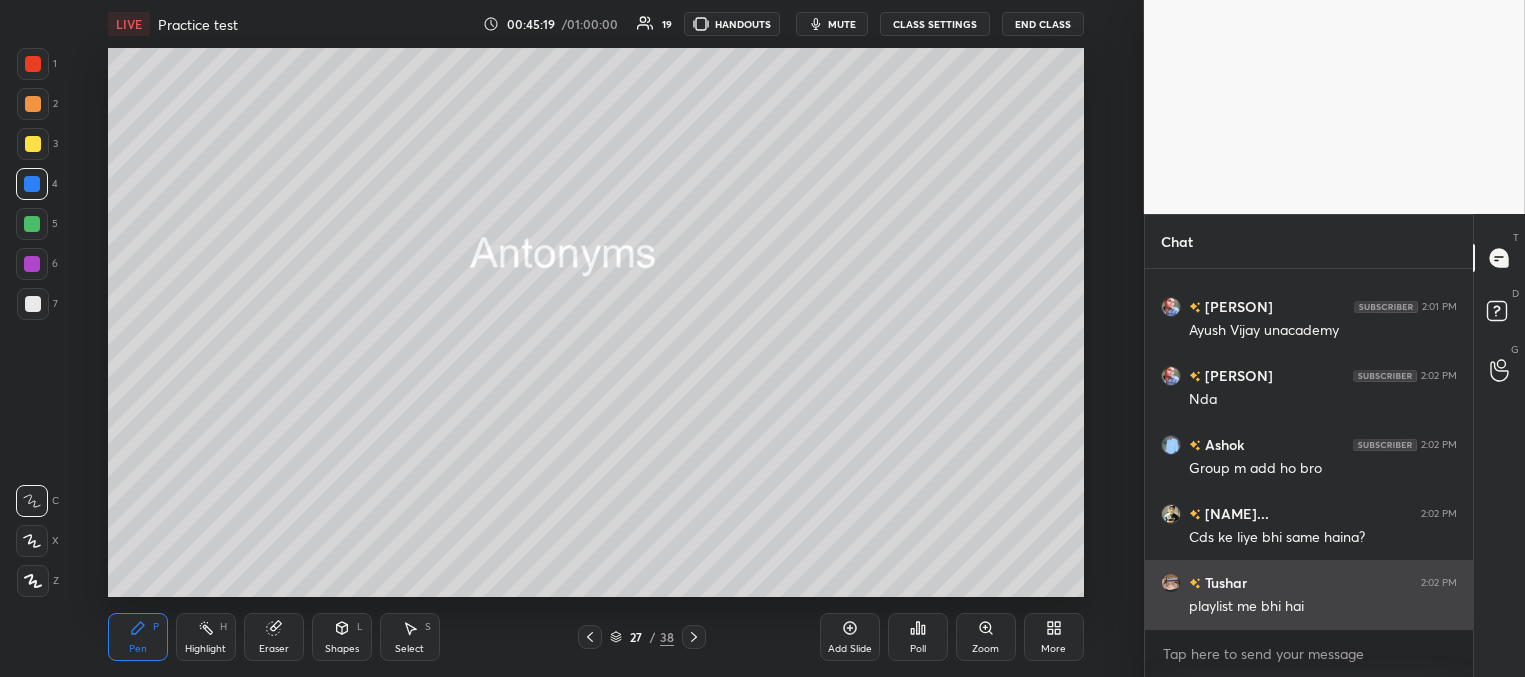 click on "playlist me bhi hai" at bounding box center [1323, 607] 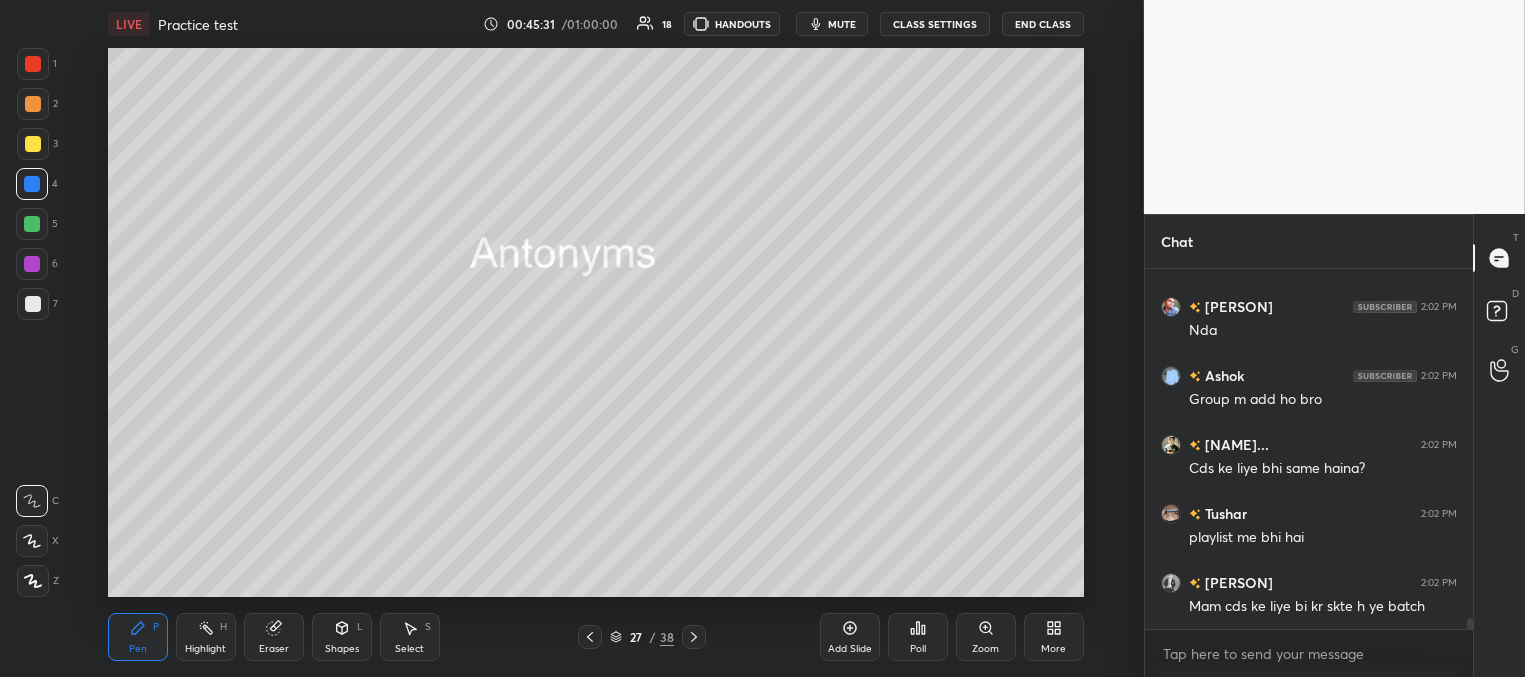 scroll, scrollTop: 11538, scrollLeft: 0, axis: vertical 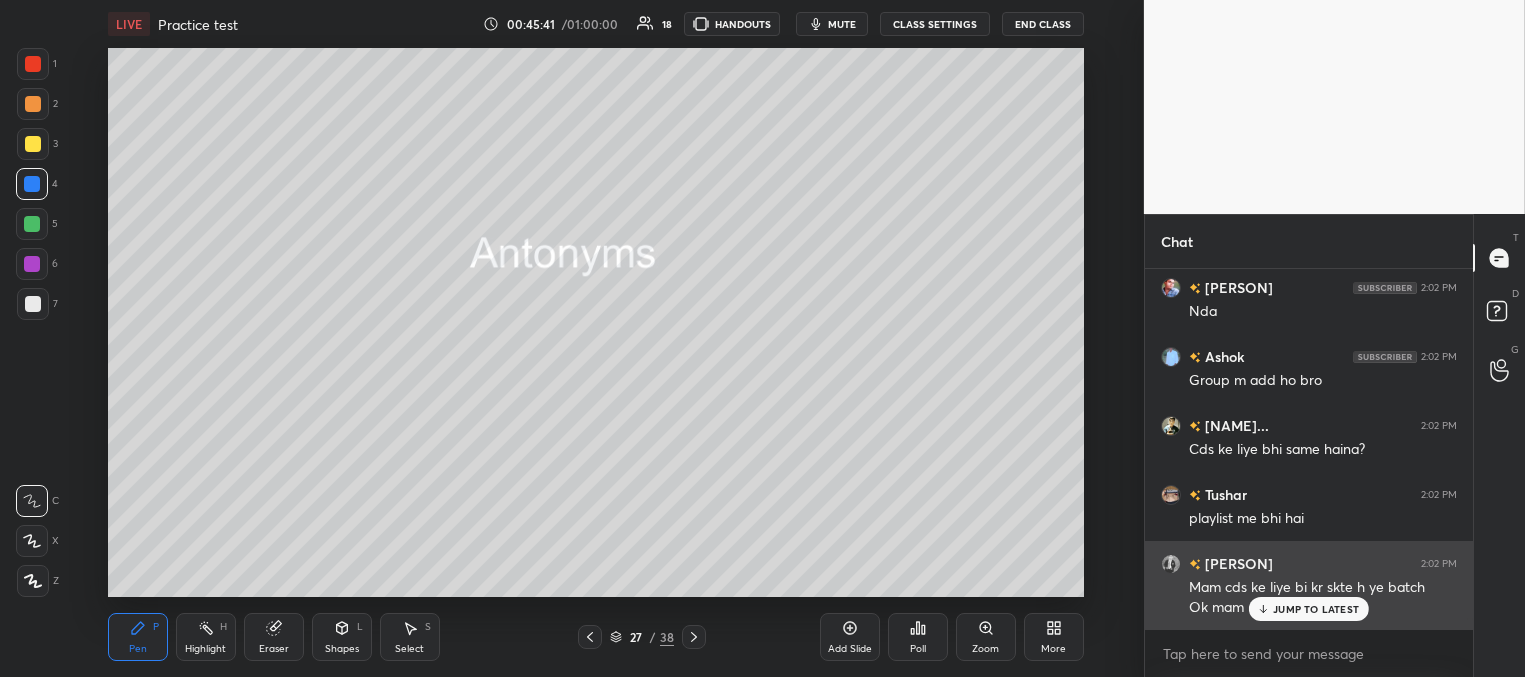 click on "JUMP TO LATEST" at bounding box center [1316, 609] 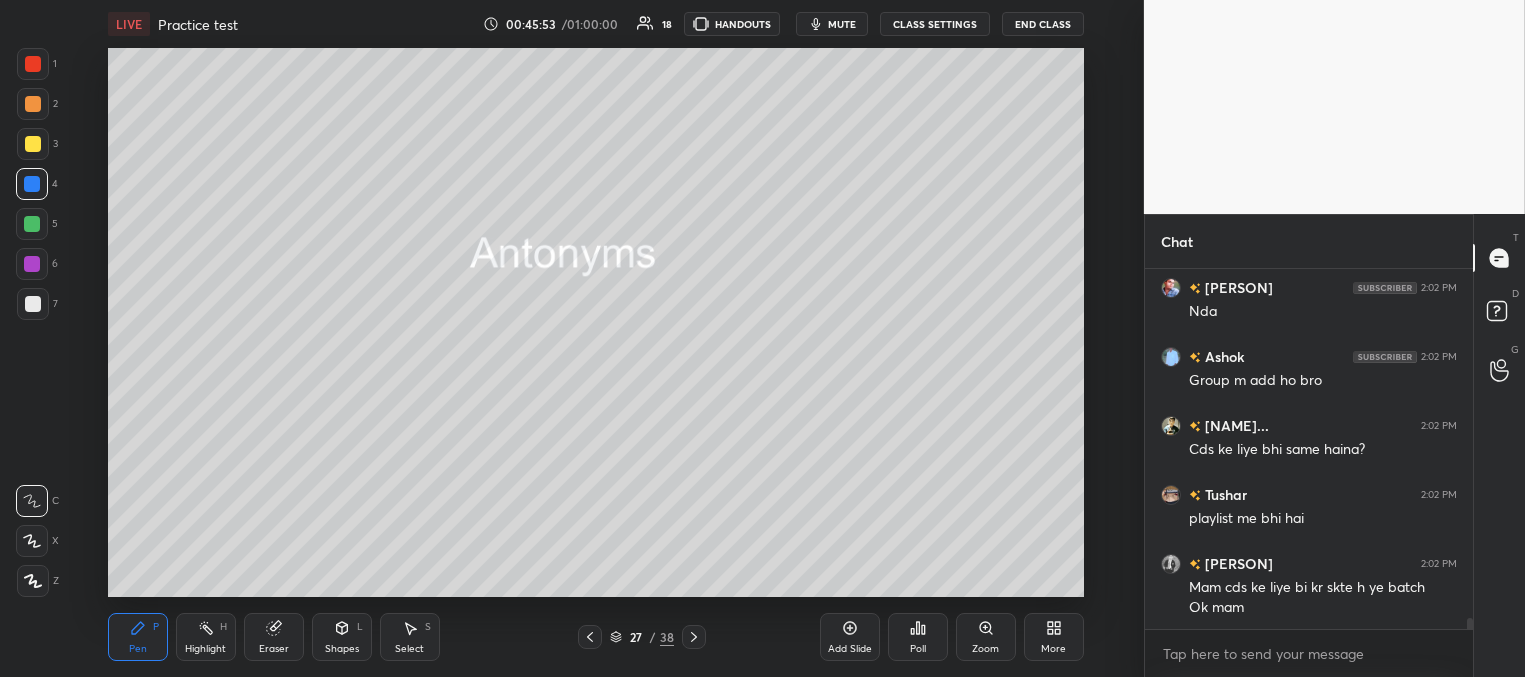 click at bounding box center (33, 144) 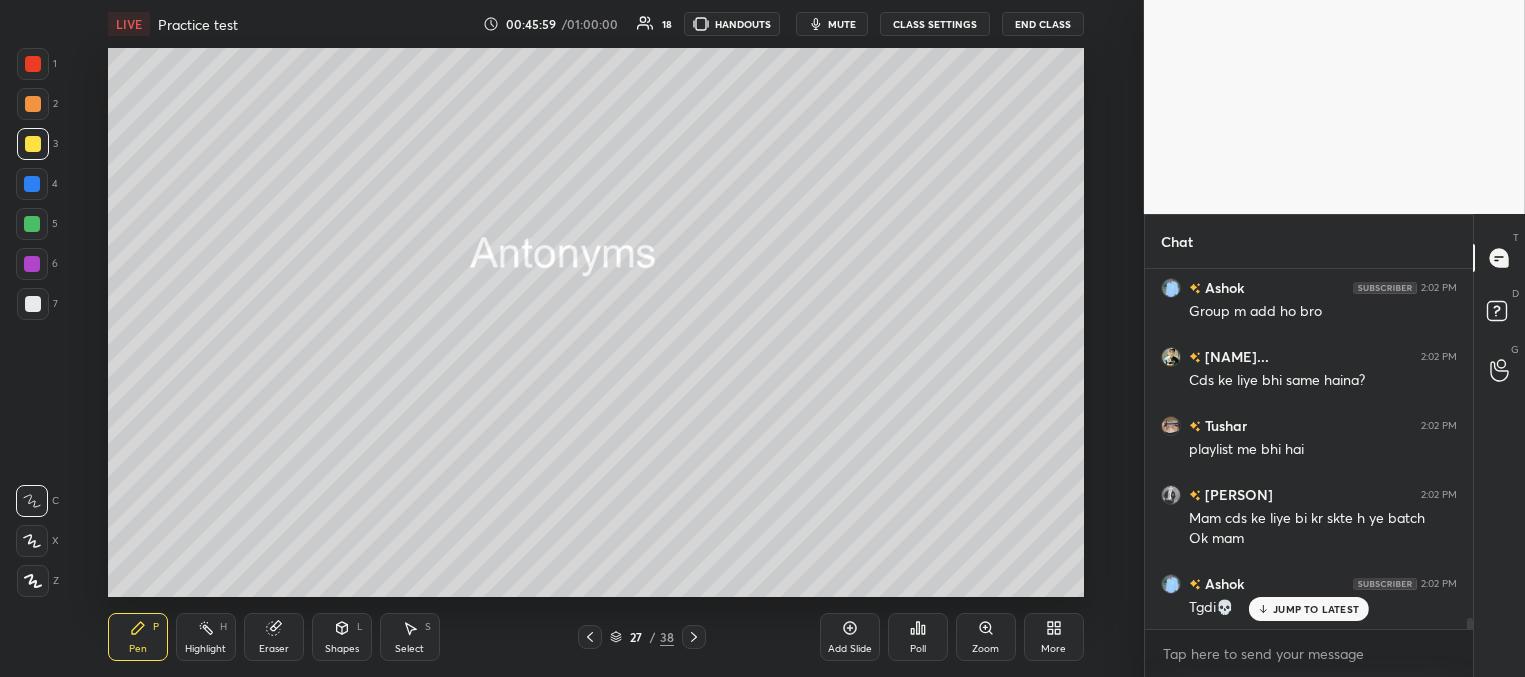 scroll, scrollTop: 11676, scrollLeft: 0, axis: vertical 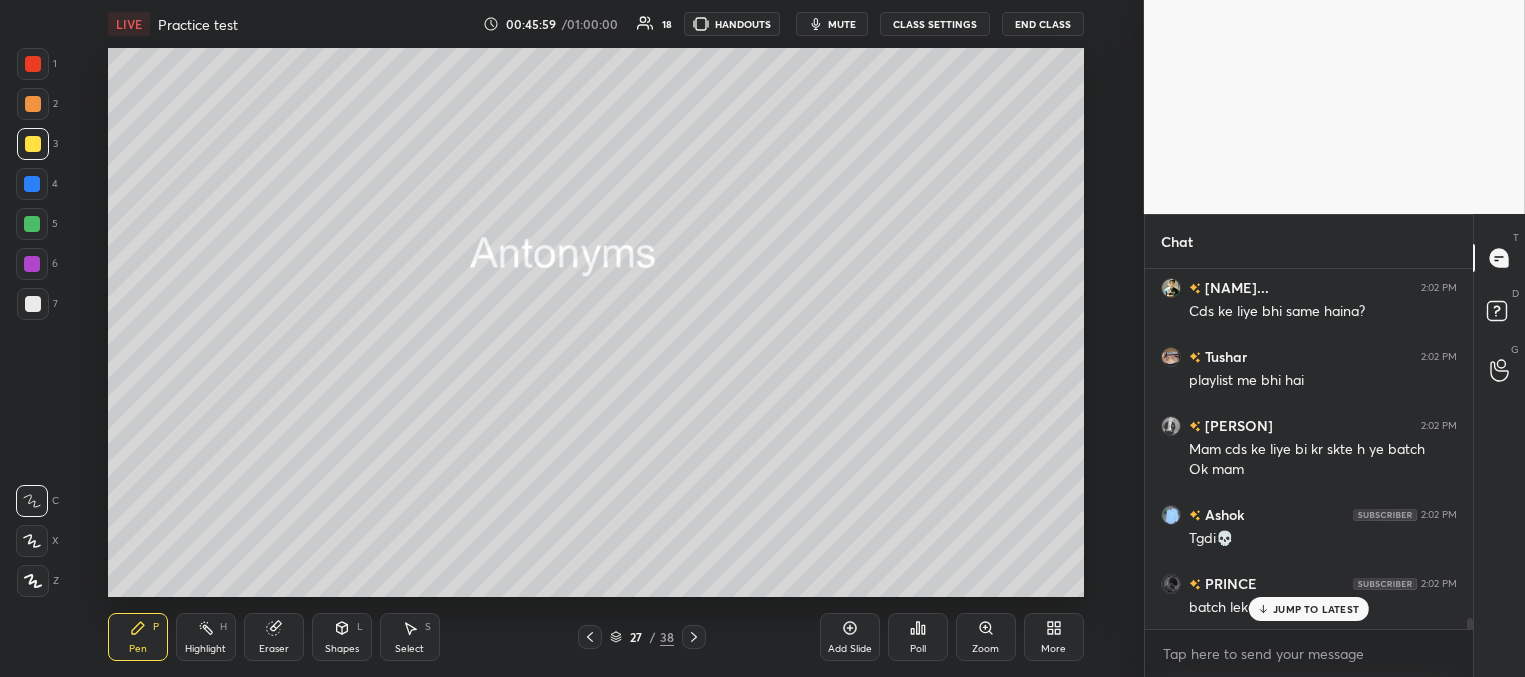 click on "JUMP TO LATEST" at bounding box center (1316, 609) 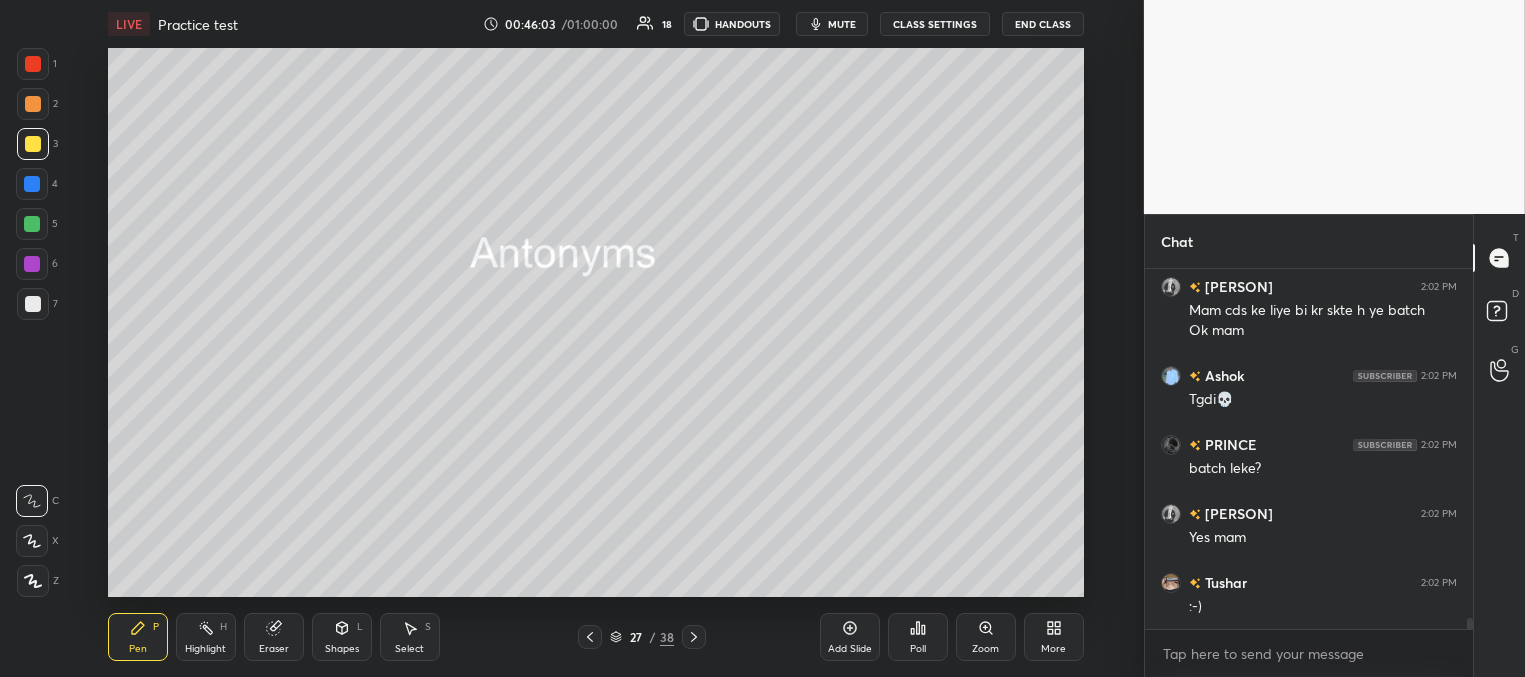 scroll, scrollTop: 11883, scrollLeft: 0, axis: vertical 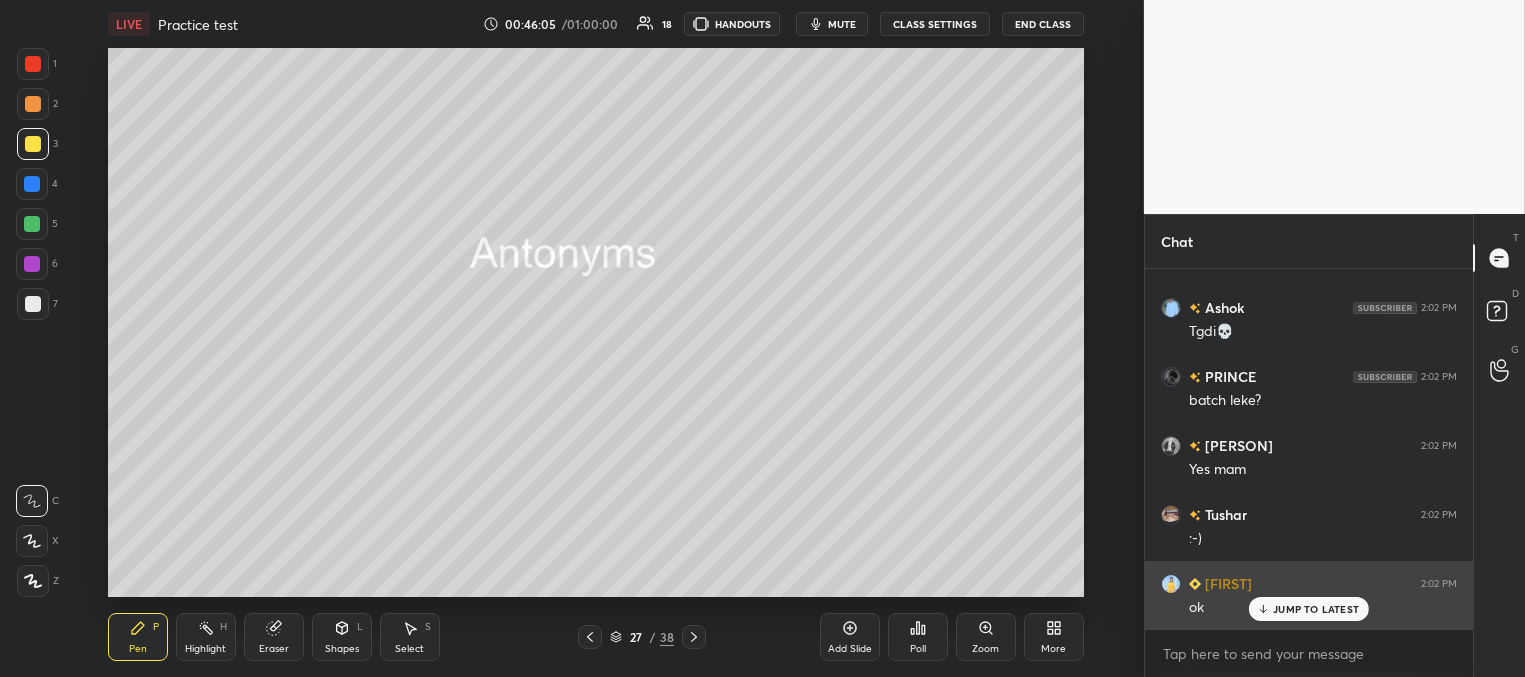 drag, startPoint x: 1283, startPoint y: 609, endPoint x: 1248, endPoint y: 600, distance: 36.138622 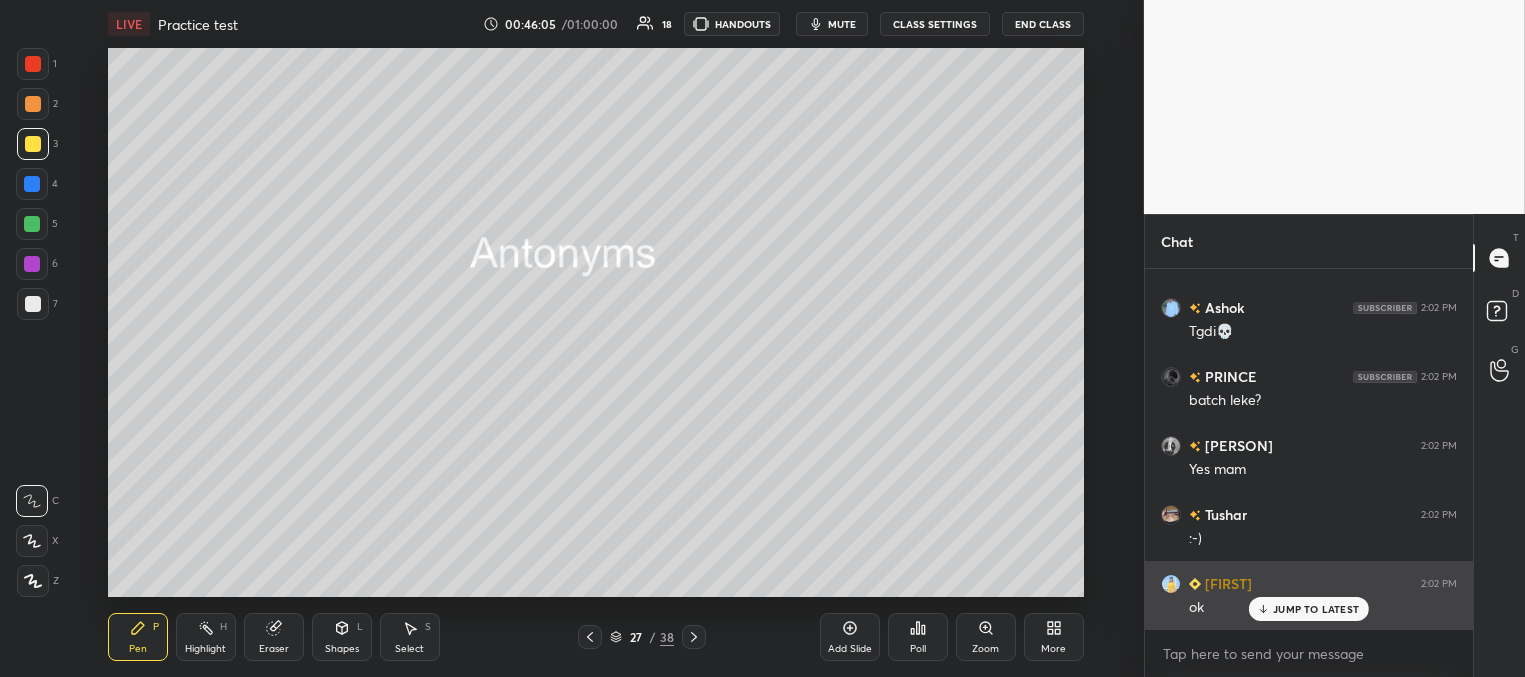 click on "JUMP TO LATEST" at bounding box center [1316, 609] 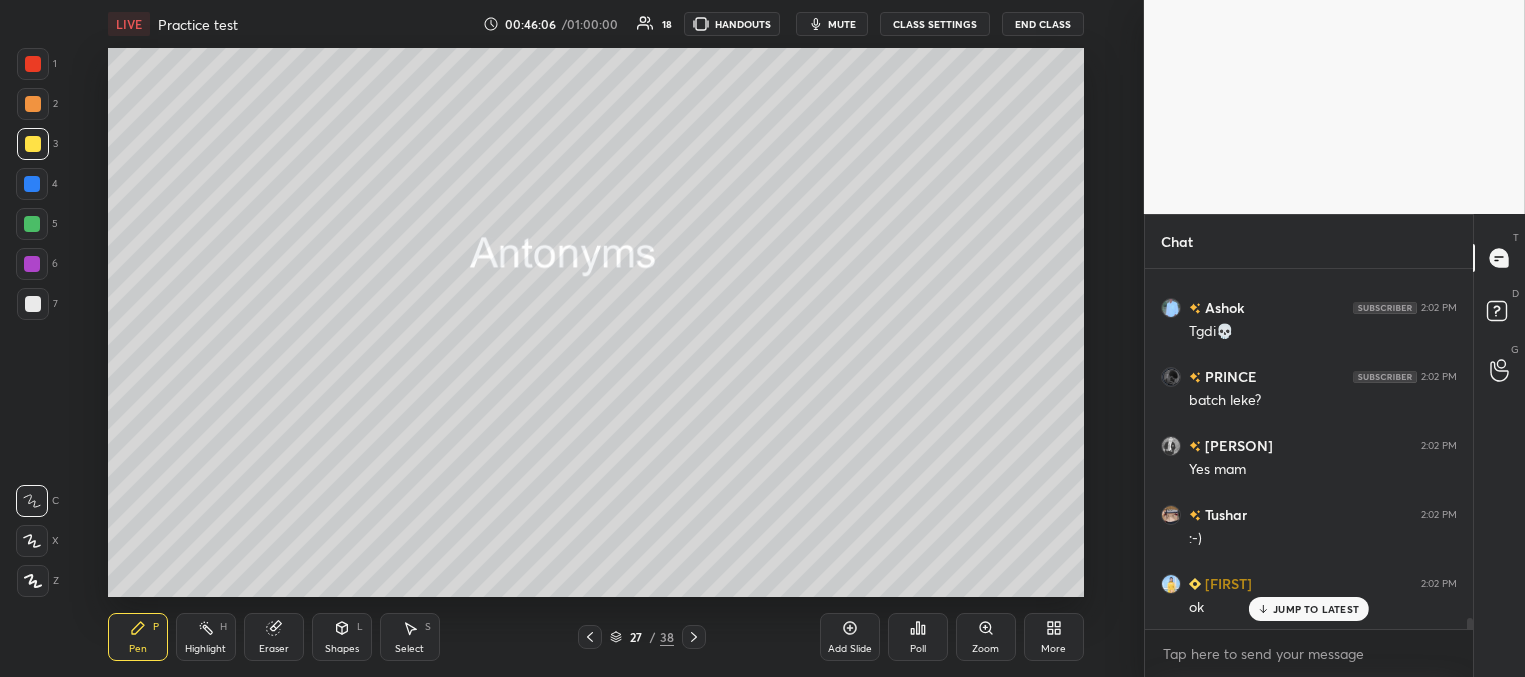 scroll, scrollTop: 11952, scrollLeft: 0, axis: vertical 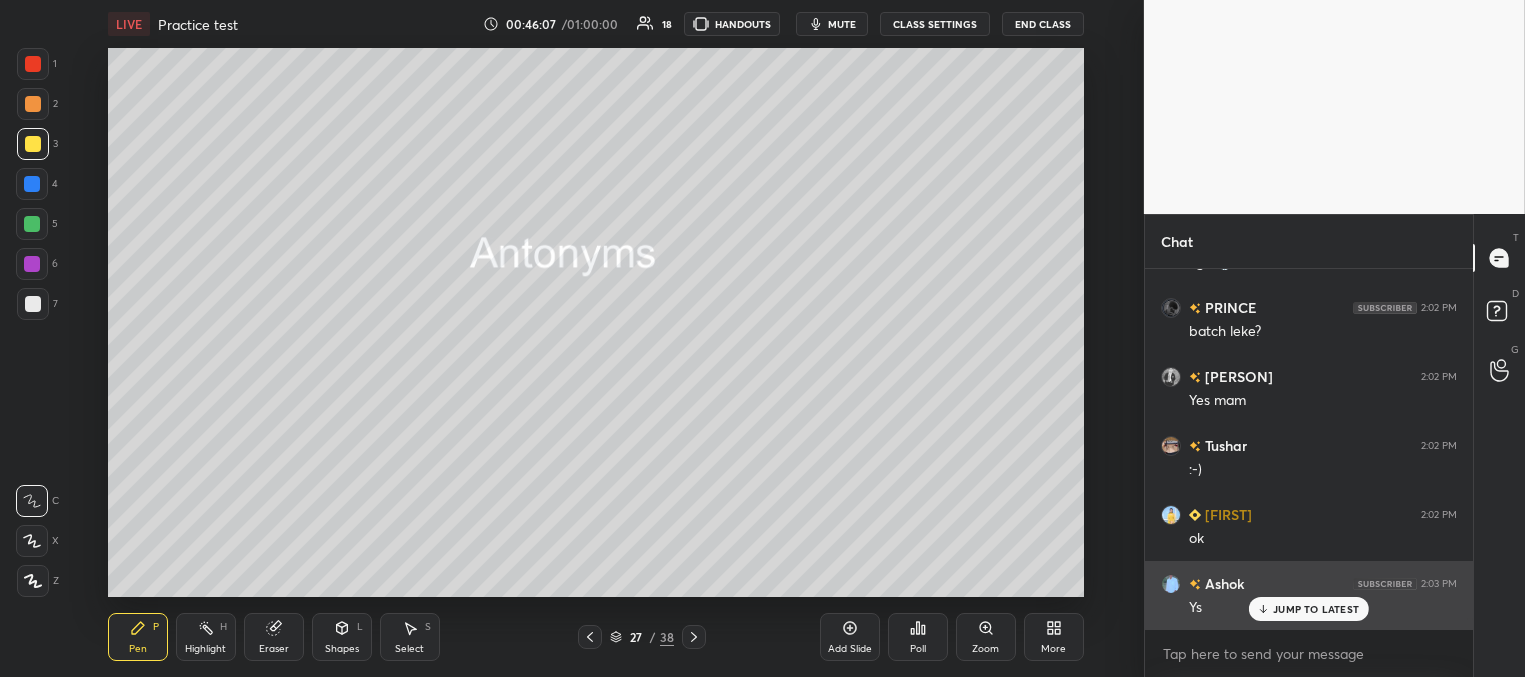 click on "JUMP TO LATEST" at bounding box center [1316, 609] 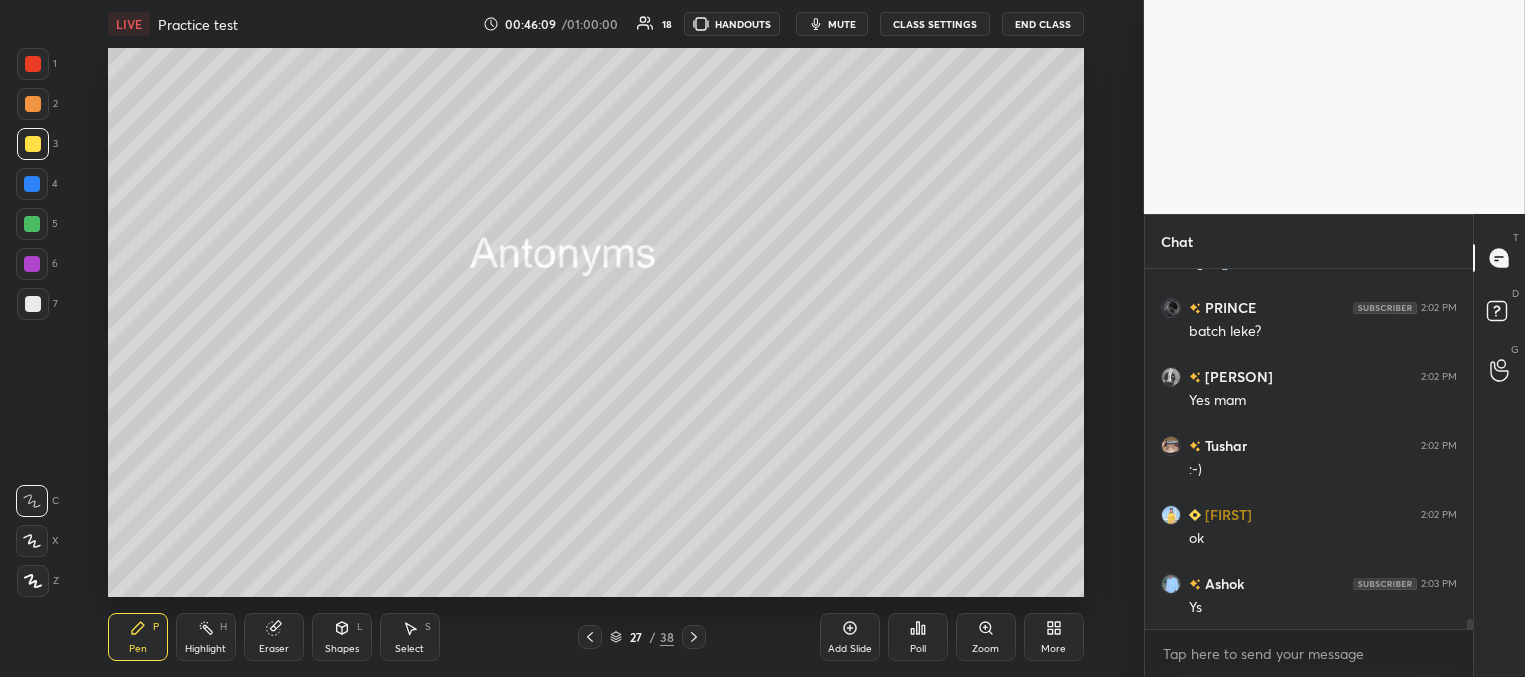 scroll, scrollTop: 12021, scrollLeft: 0, axis: vertical 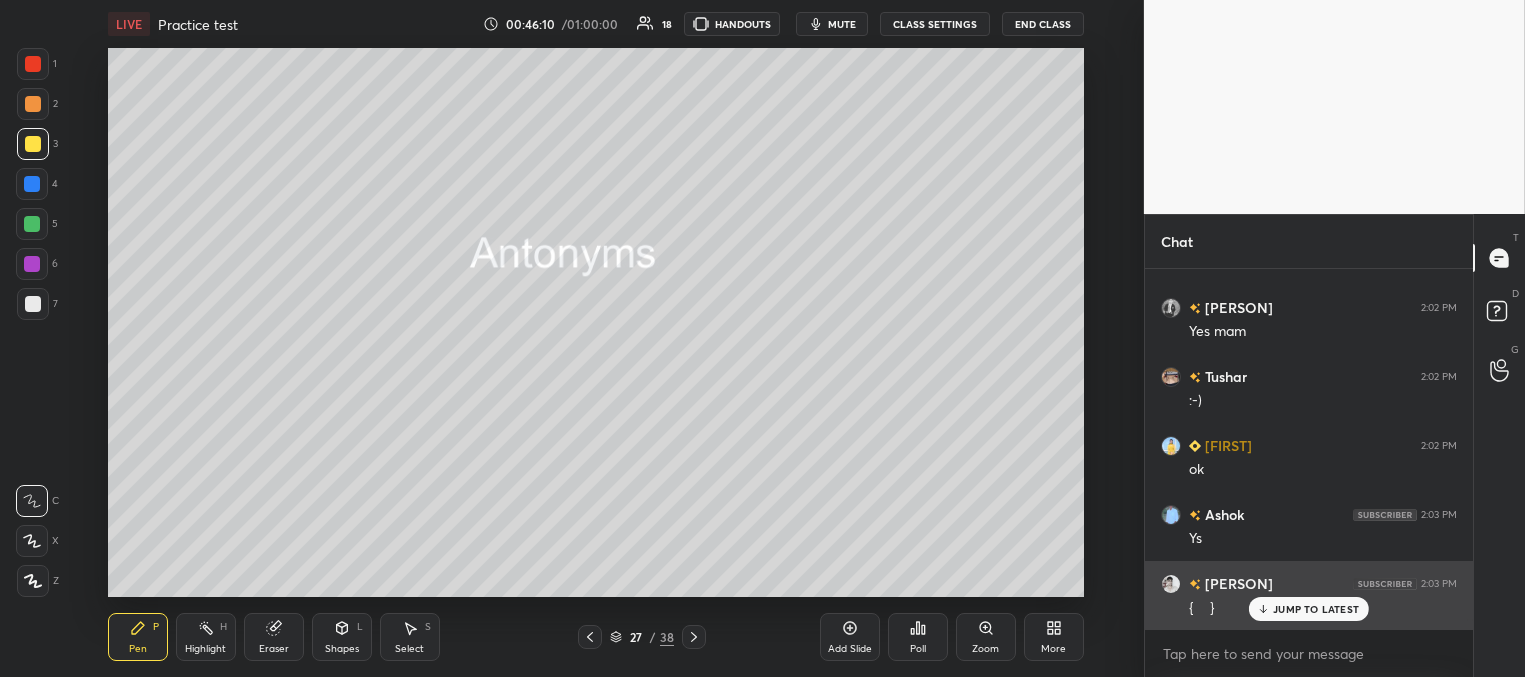 click on "JUMP TO LATEST" at bounding box center (1316, 609) 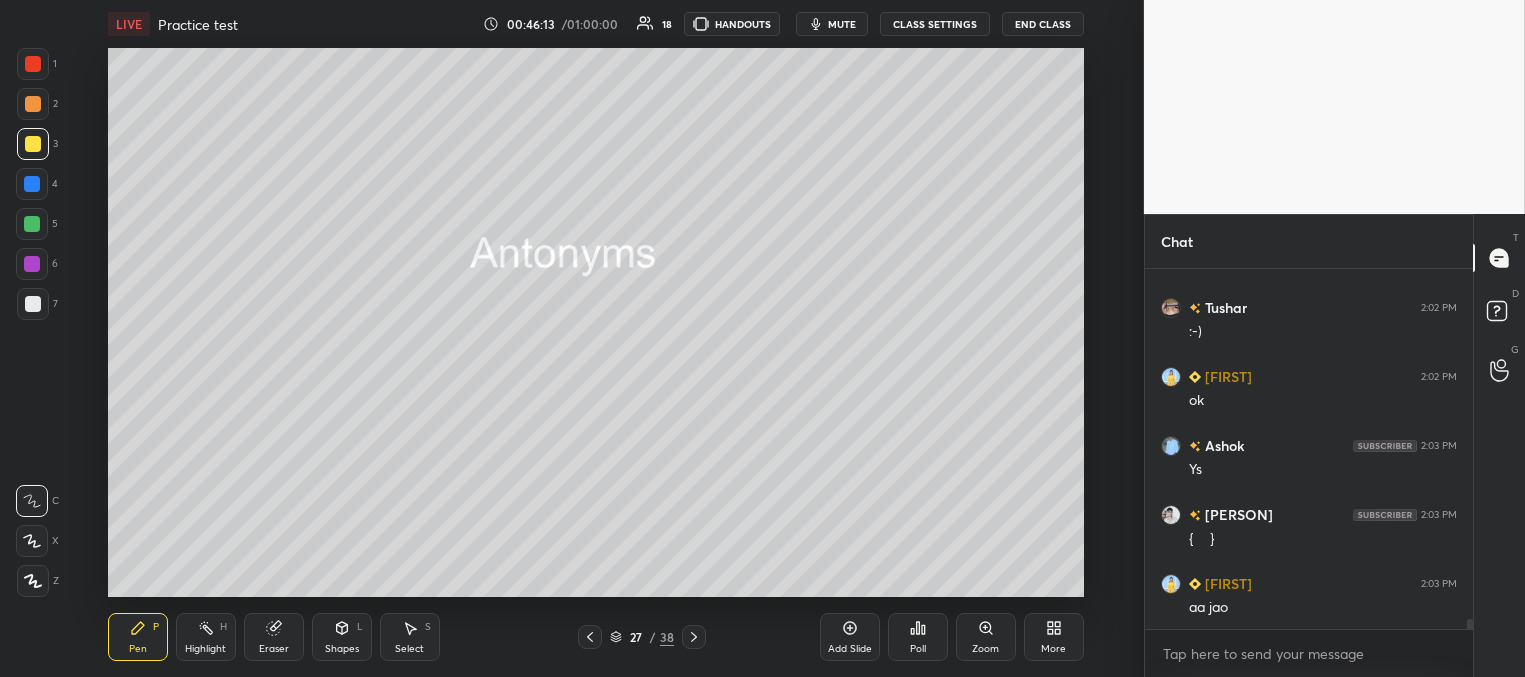 scroll, scrollTop: 12159, scrollLeft: 0, axis: vertical 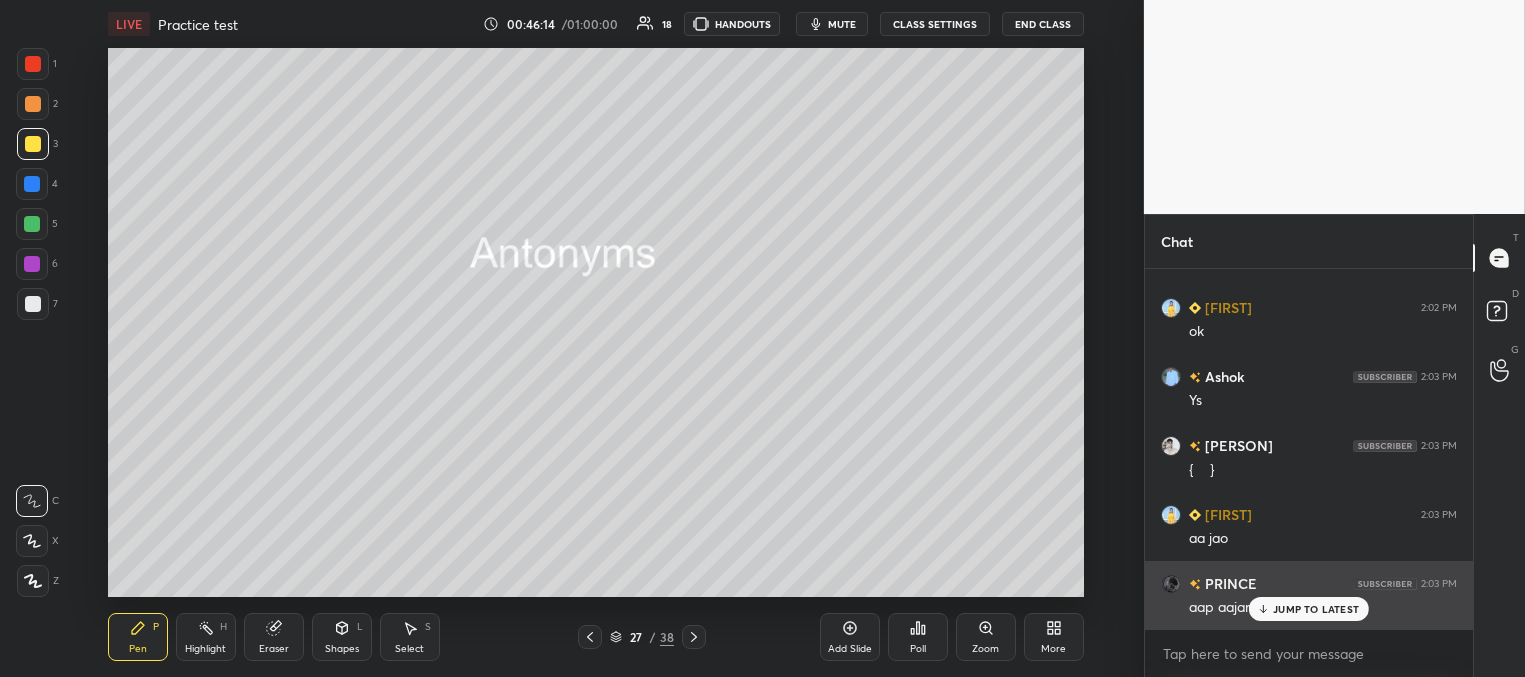 click on "JUMP TO LATEST" at bounding box center (1316, 609) 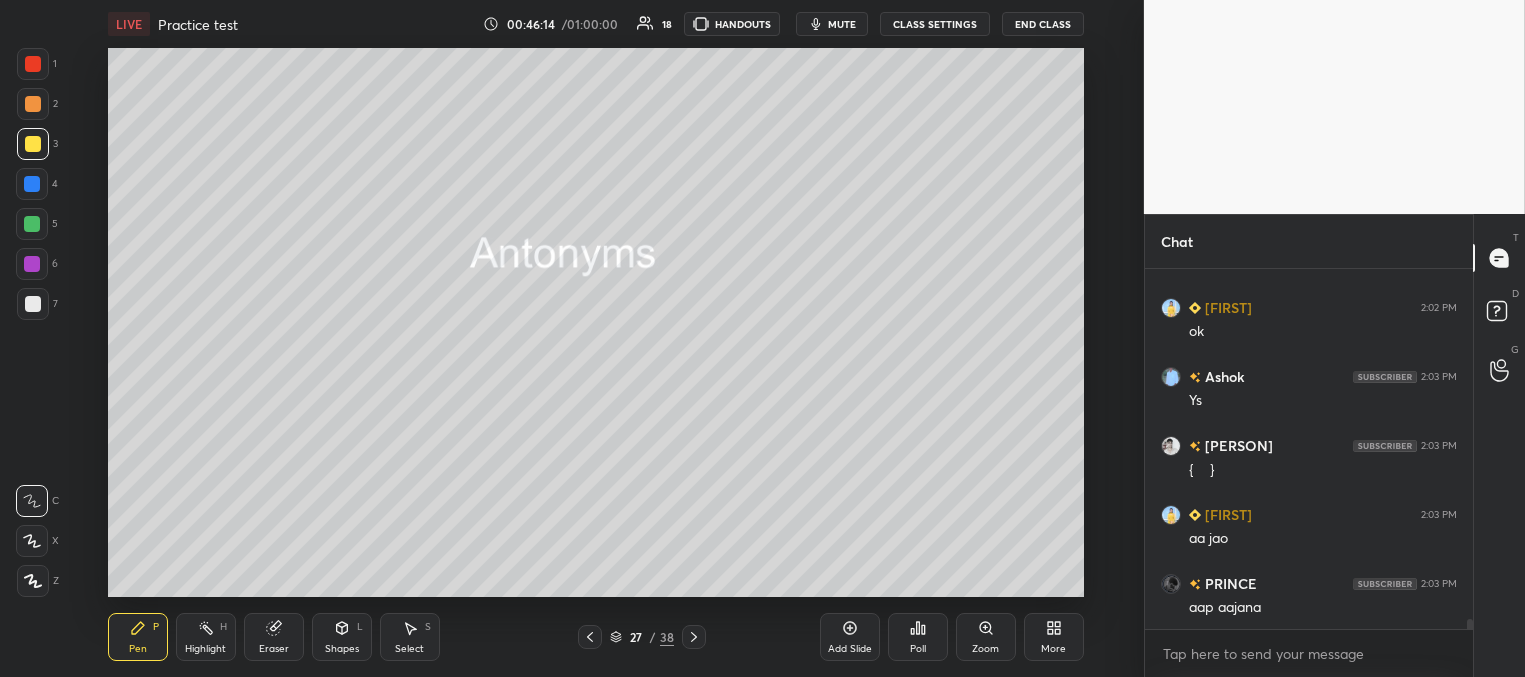 scroll, scrollTop: 12228, scrollLeft: 0, axis: vertical 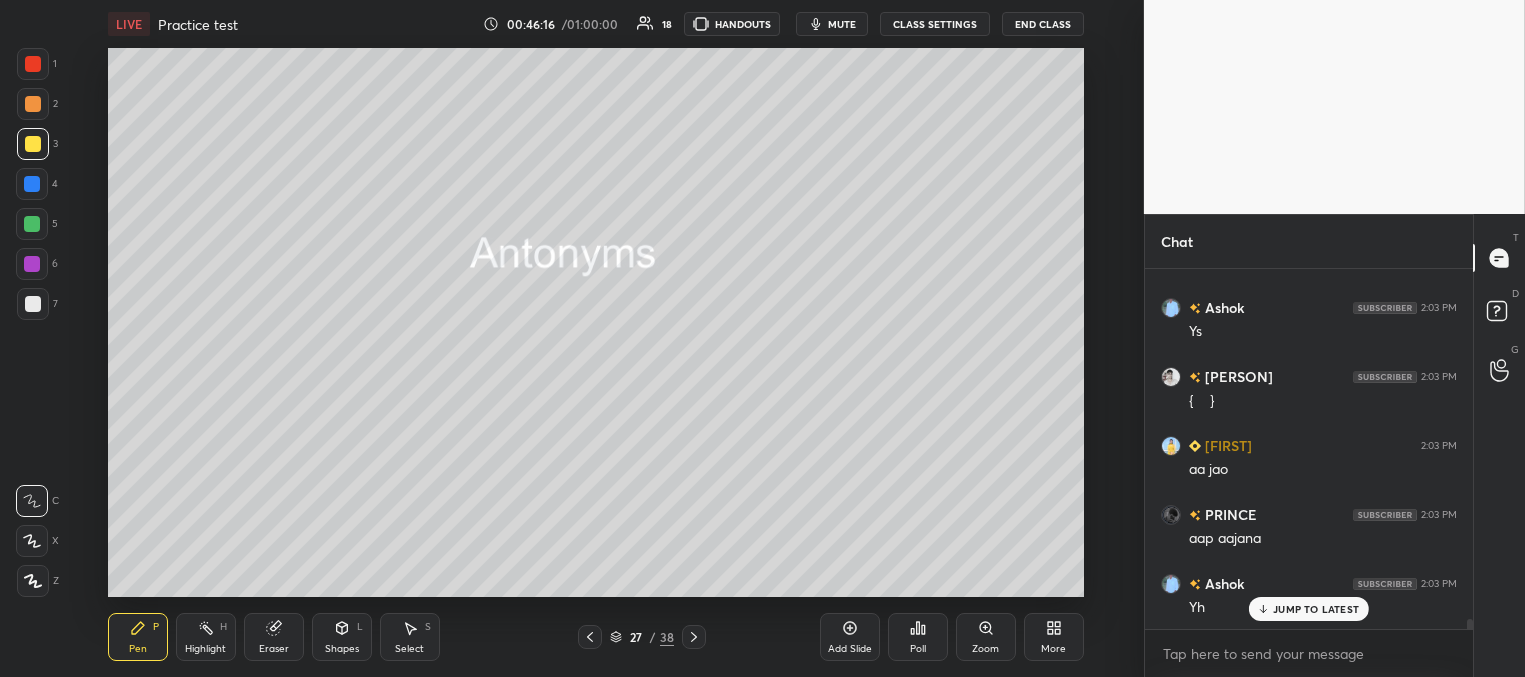 drag, startPoint x: 1276, startPoint y: 609, endPoint x: 1235, endPoint y: 601, distance: 41.773197 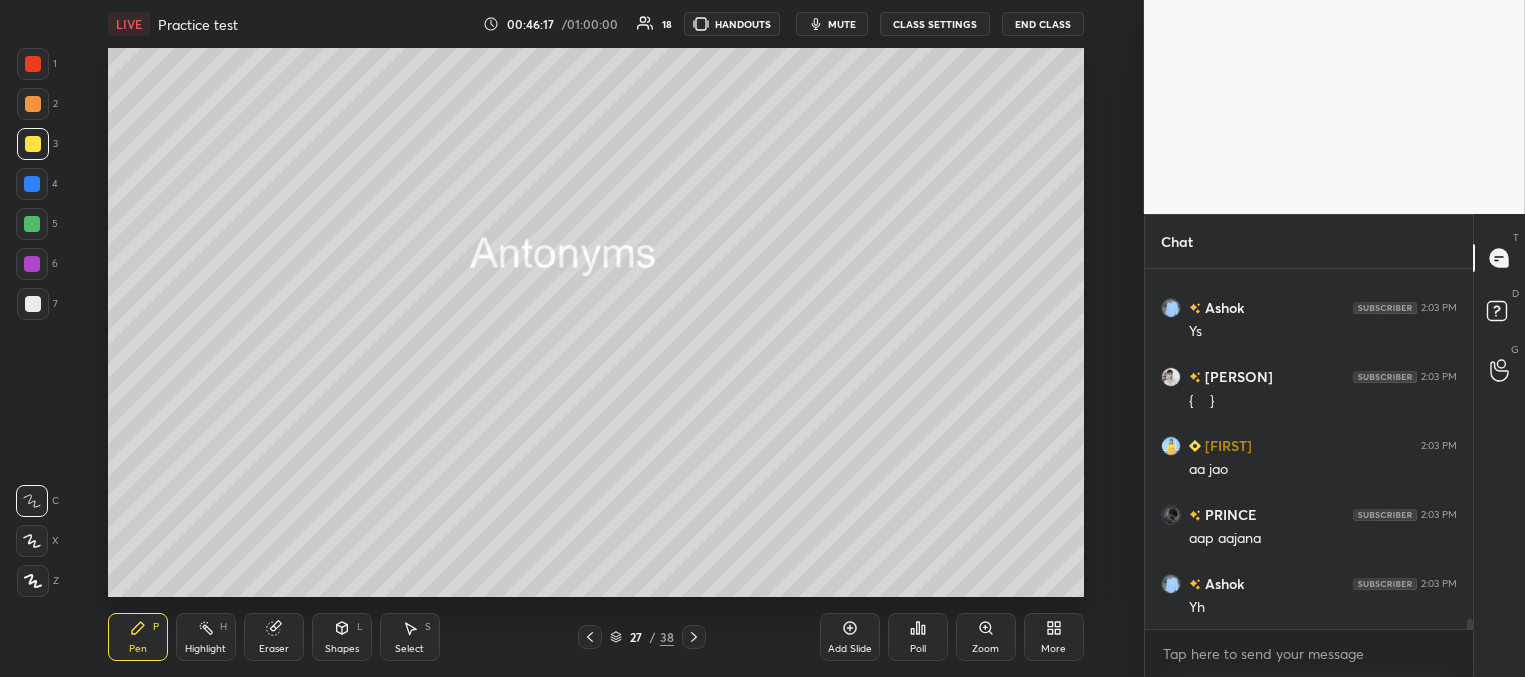 scroll, scrollTop: 12297, scrollLeft: 0, axis: vertical 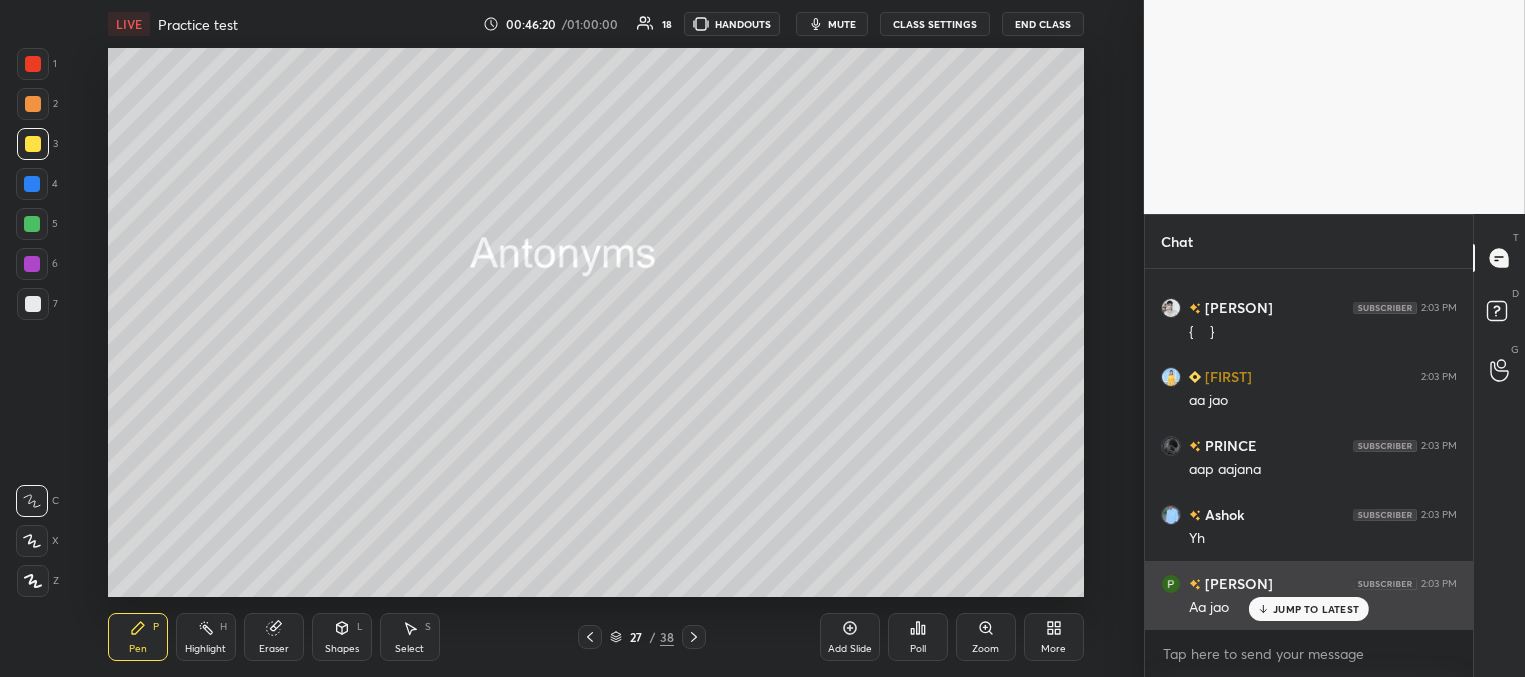 drag, startPoint x: 1272, startPoint y: 605, endPoint x: 1246, endPoint y: 593, distance: 28.635643 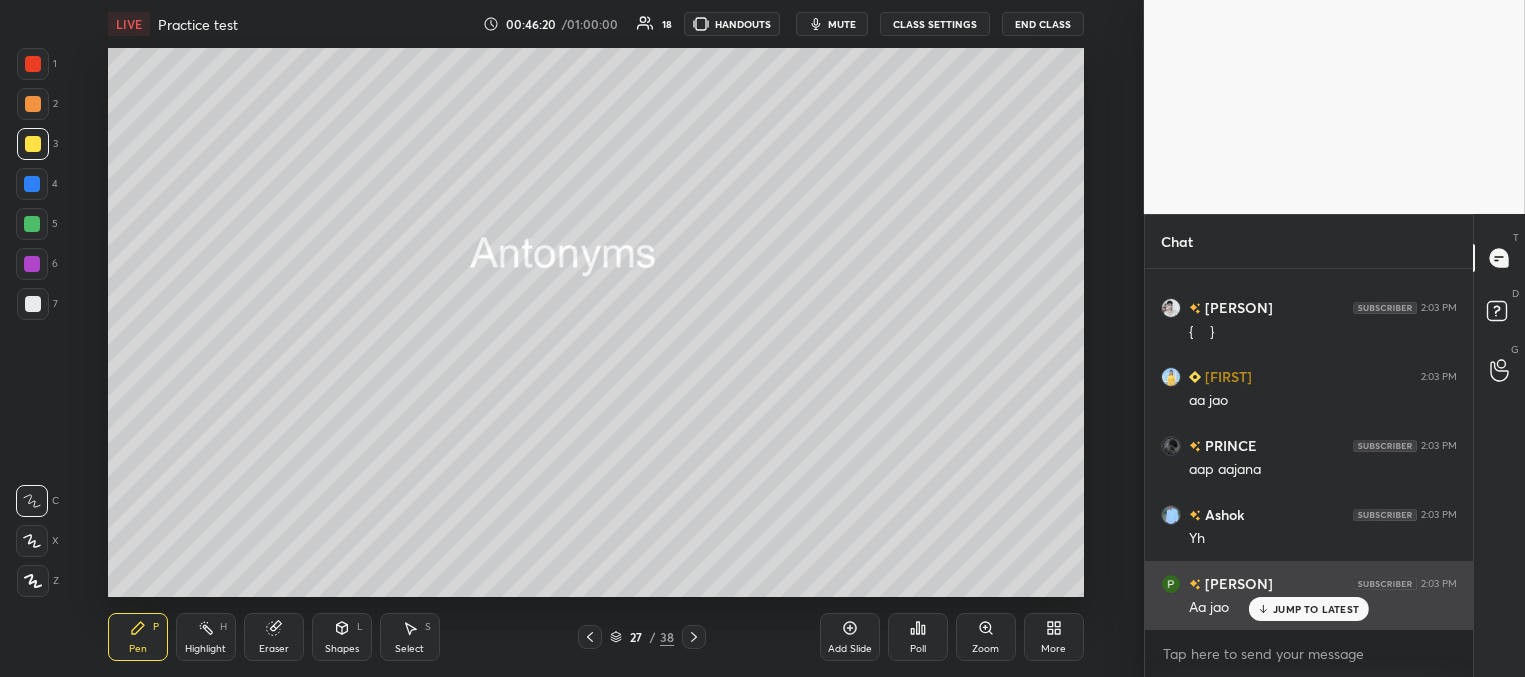 click on "JUMP TO LATEST" at bounding box center (1309, 609) 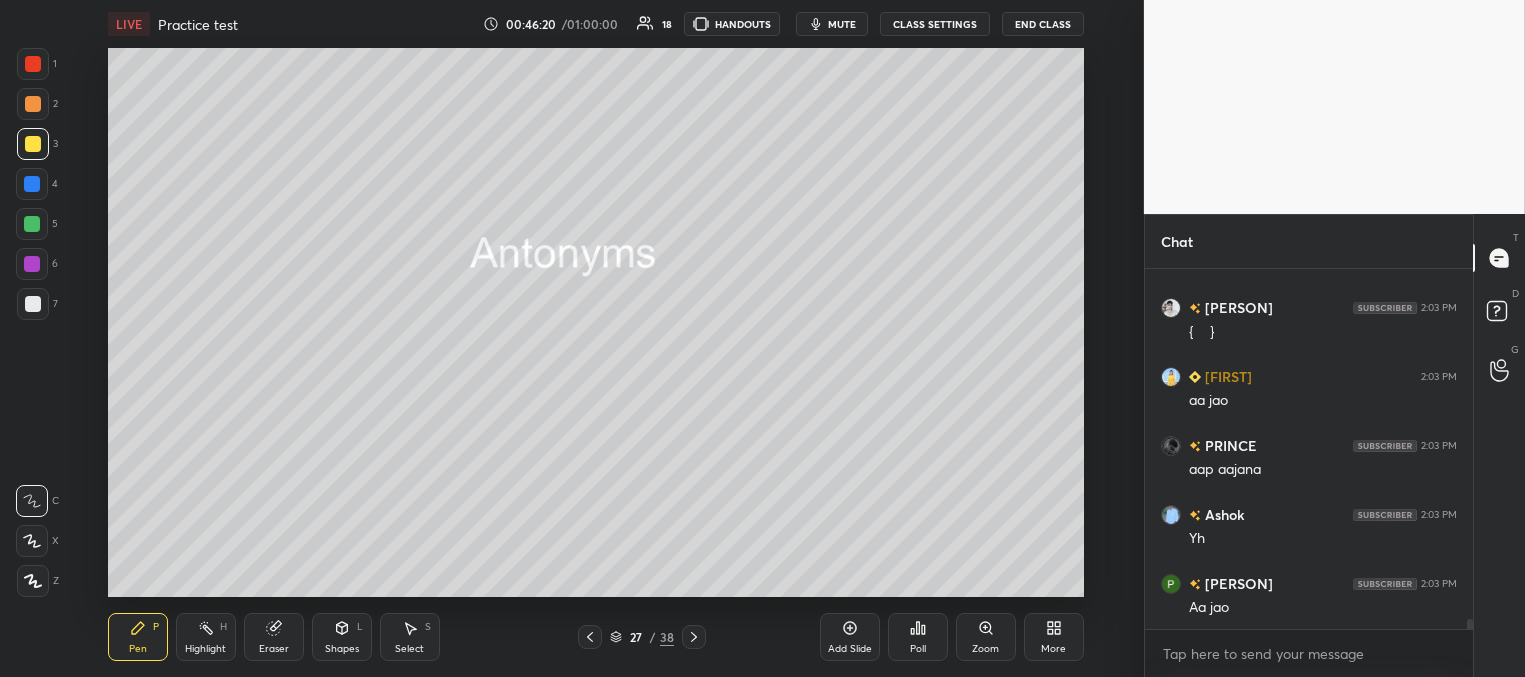 scroll, scrollTop: 12366, scrollLeft: 0, axis: vertical 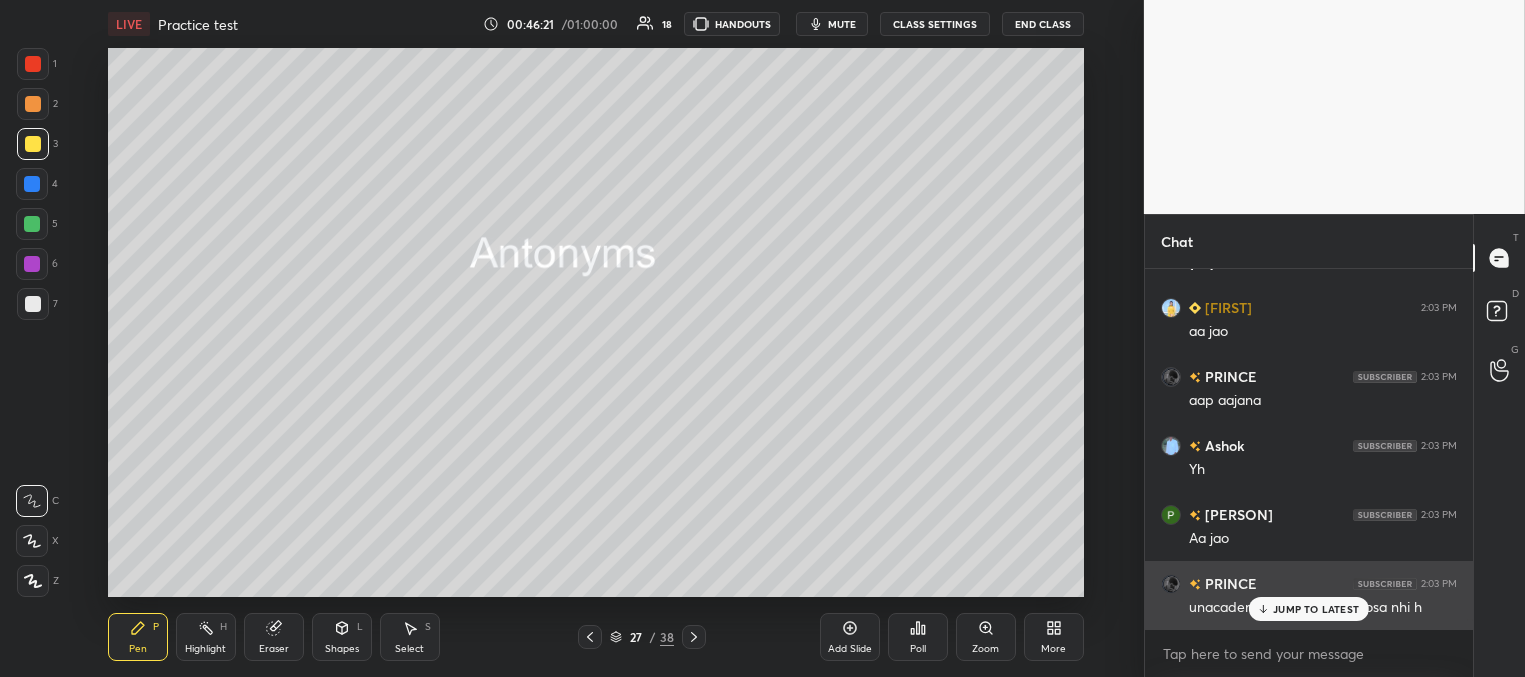 drag, startPoint x: 1271, startPoint y: 610, endPoint x: 1260, endPoint y: 608, distance: 11.18034 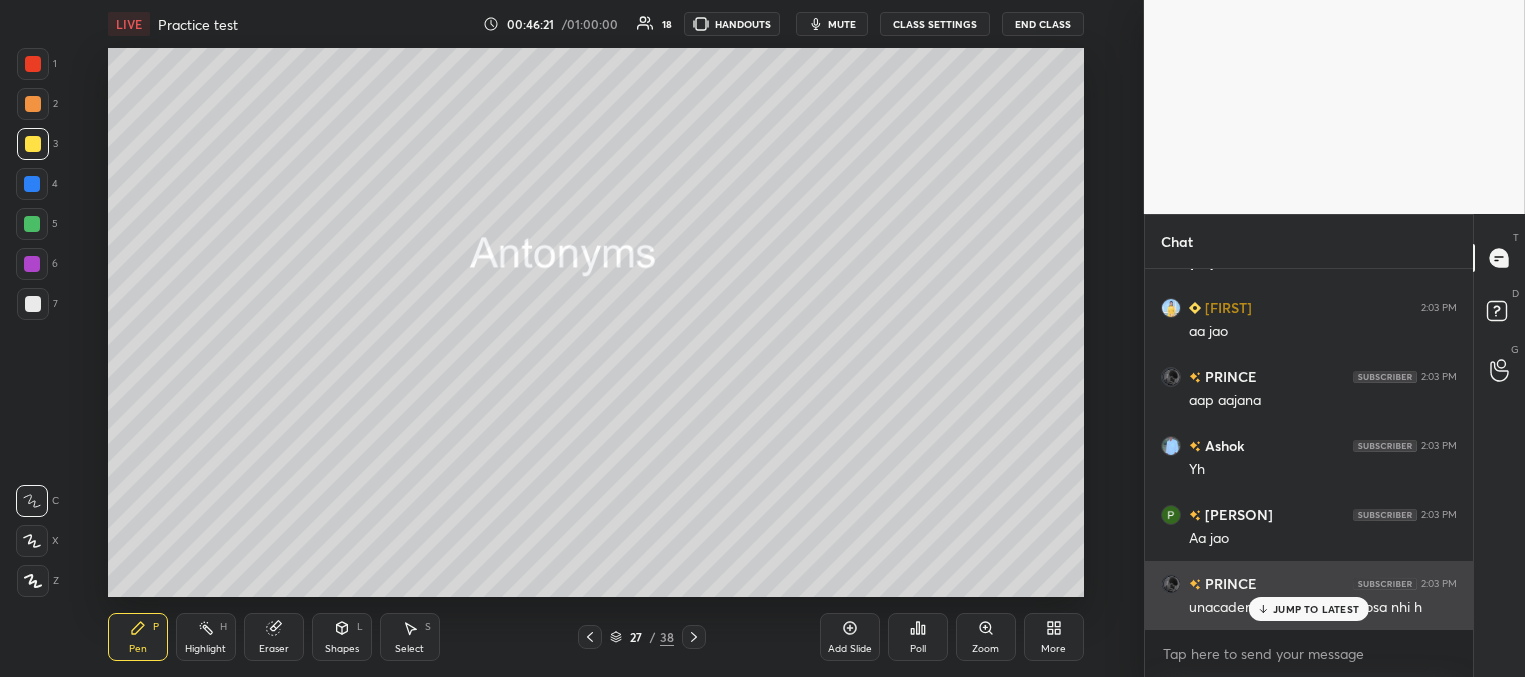 click on "JUMP TO LATEST" at bounding box center [1309, 609] 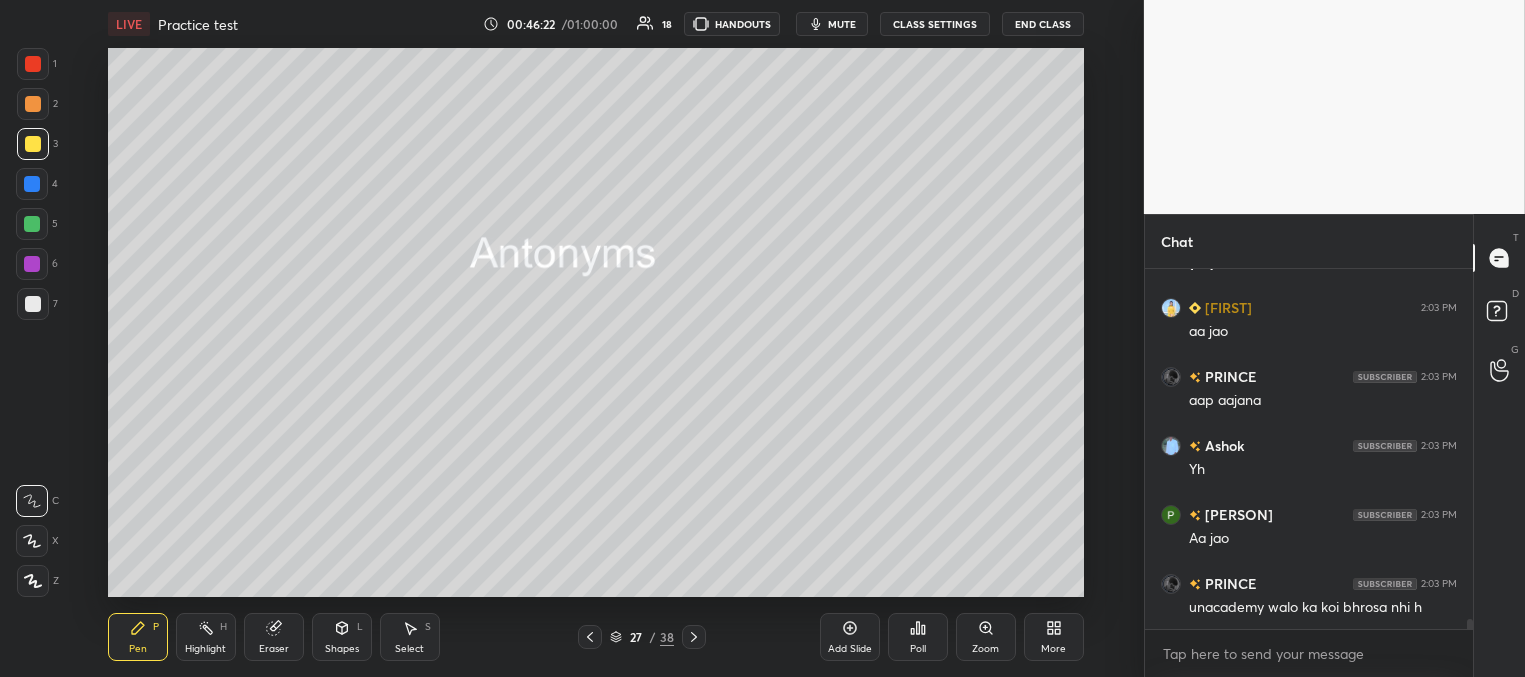 scroll, scrollTop: 12435, scrollLeft: 0, axis: vertical 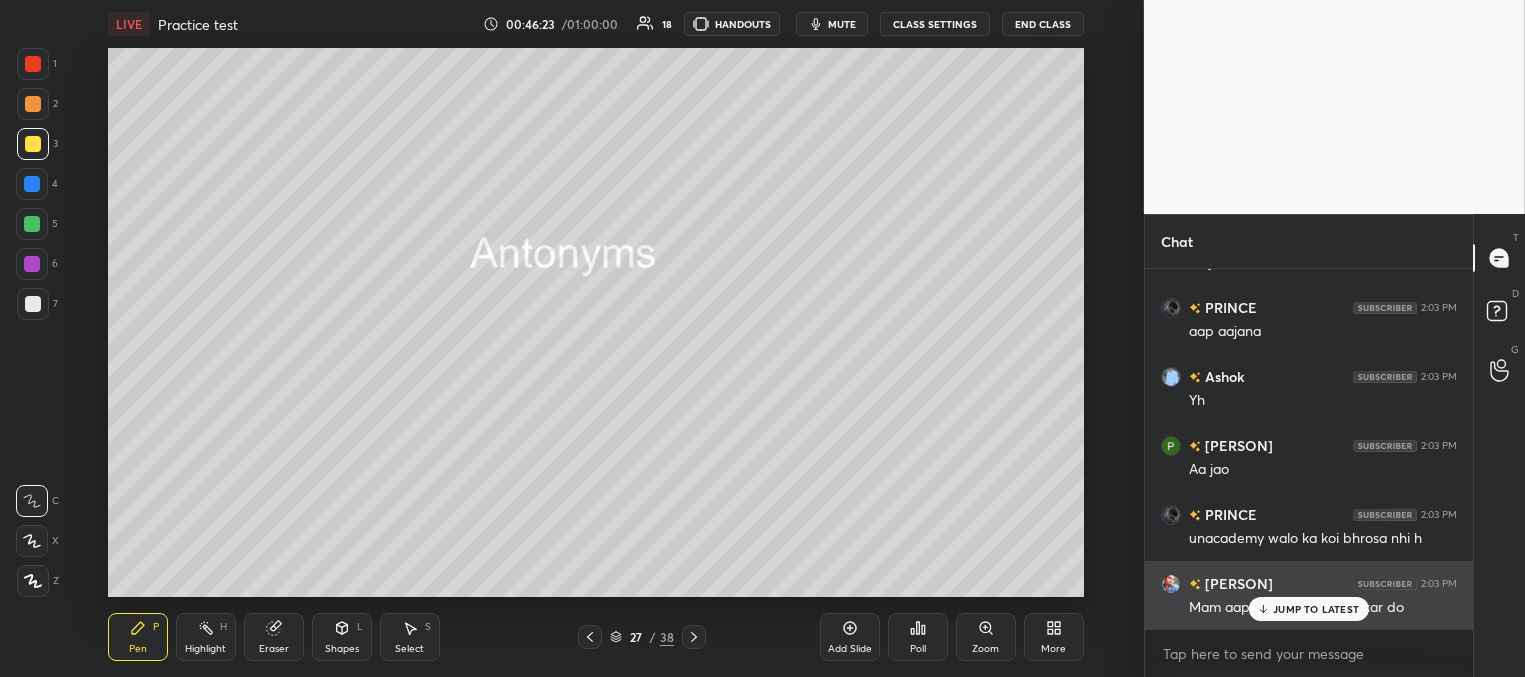 drag, startPoint x: 1301, startPoint y: 608, endPoint x: 1289, endPoint y: 606, distance: 12.165525 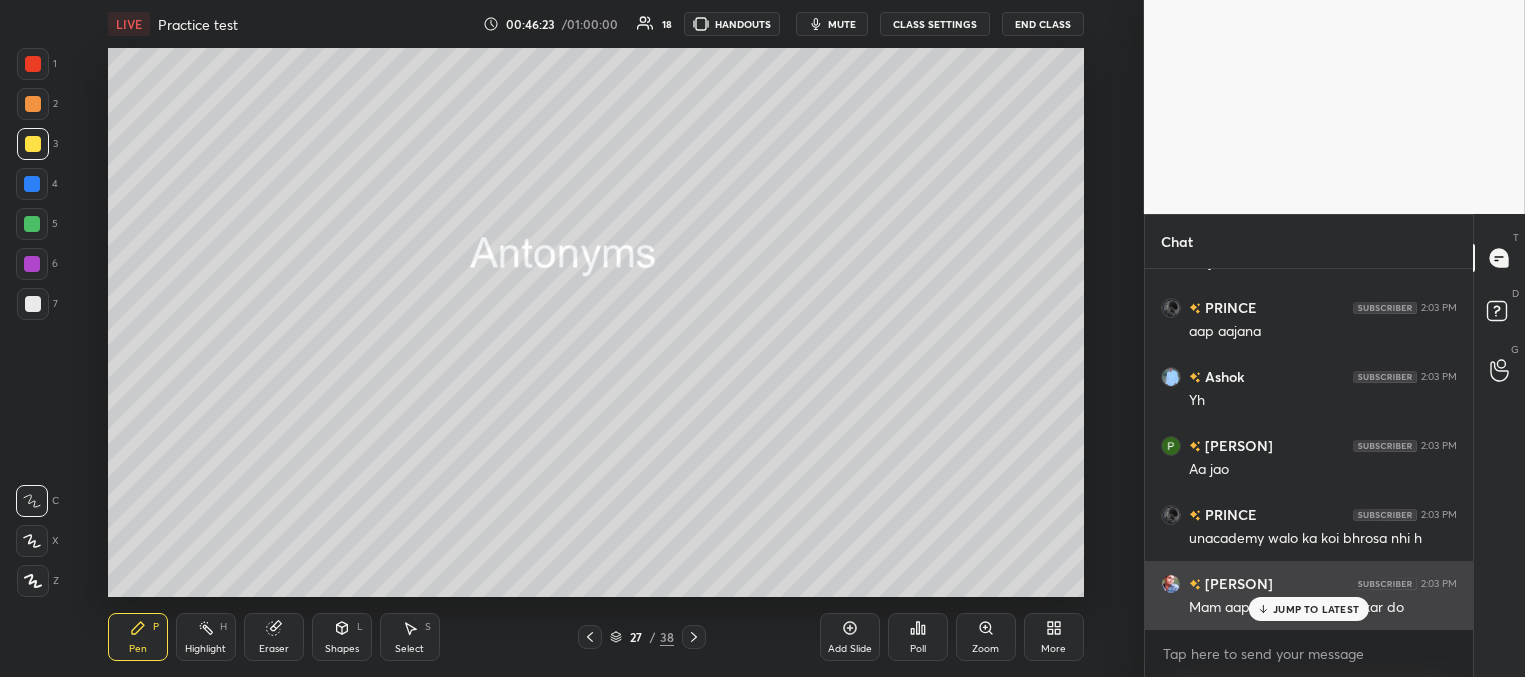 click on "JUMP TO LATEST" at bounding box center (1316, 609) 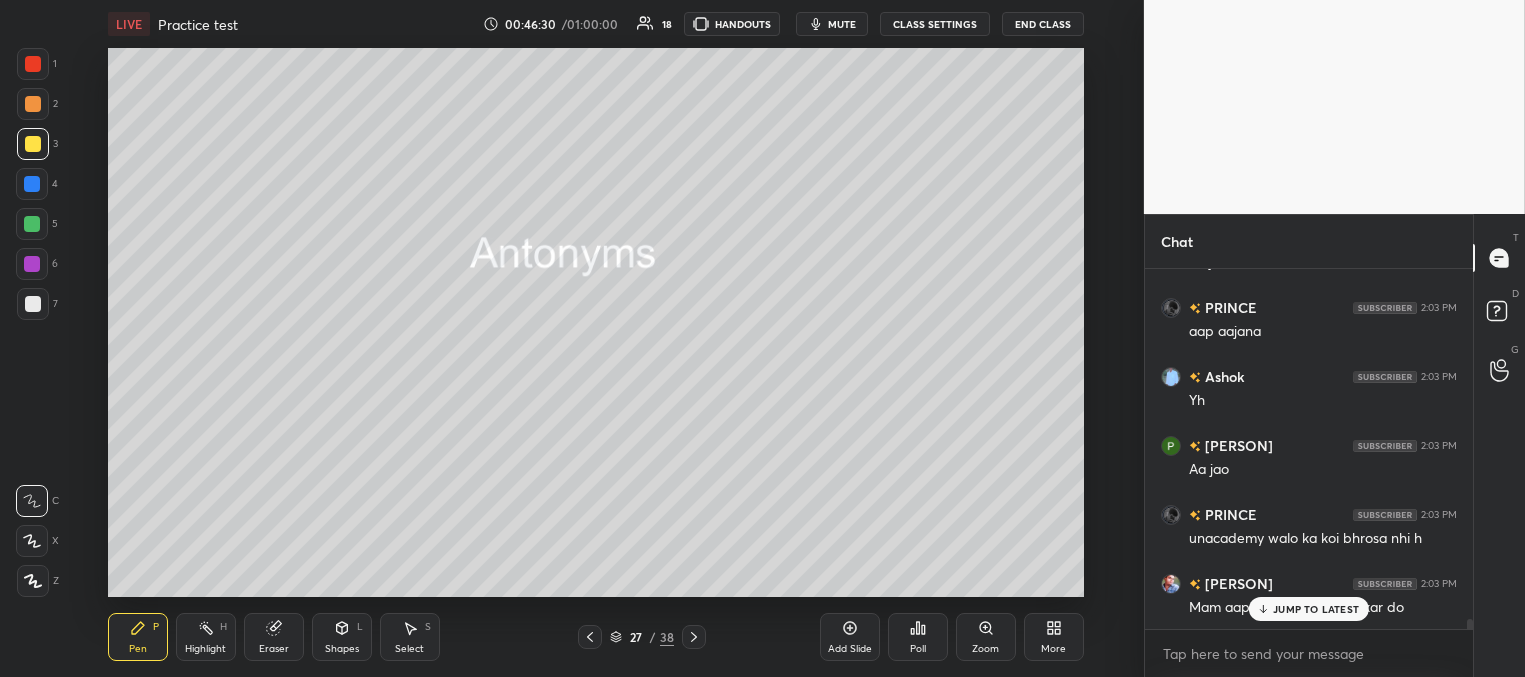 scroll, scrollTop: 12504, scrollLeft: 0, axis: vertical 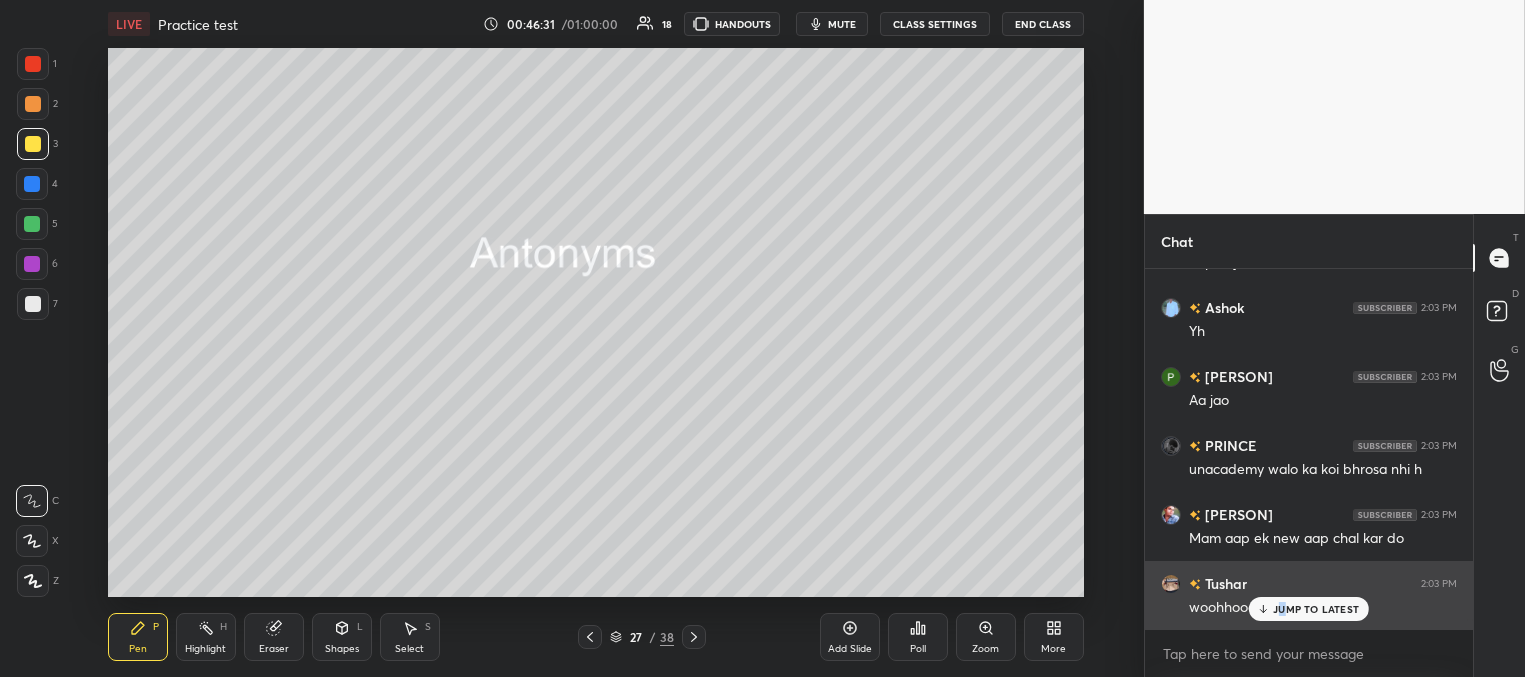 click on "JUMP TO LATEST" at bounding box center (1316, 609) 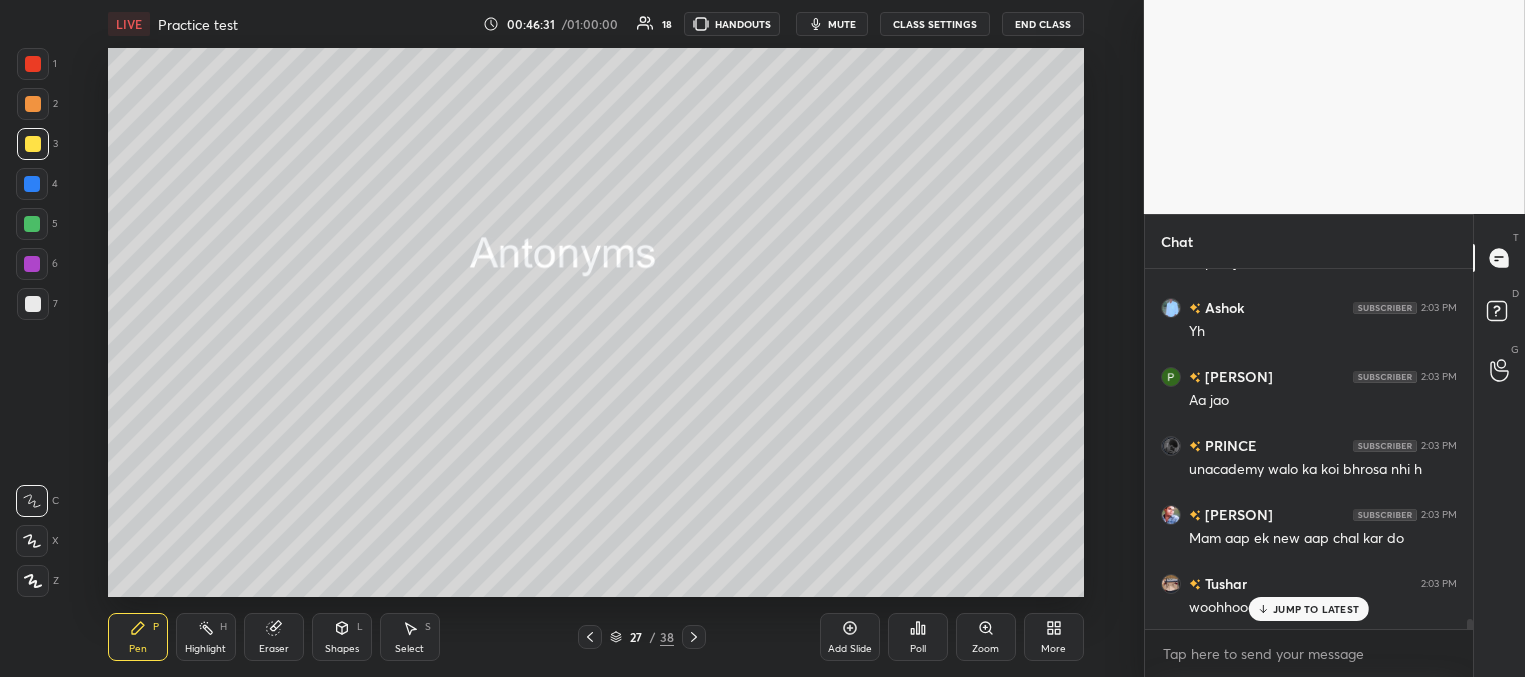 scroll, scrollTop: 12573, scrollLeft: 0, axis: vertical 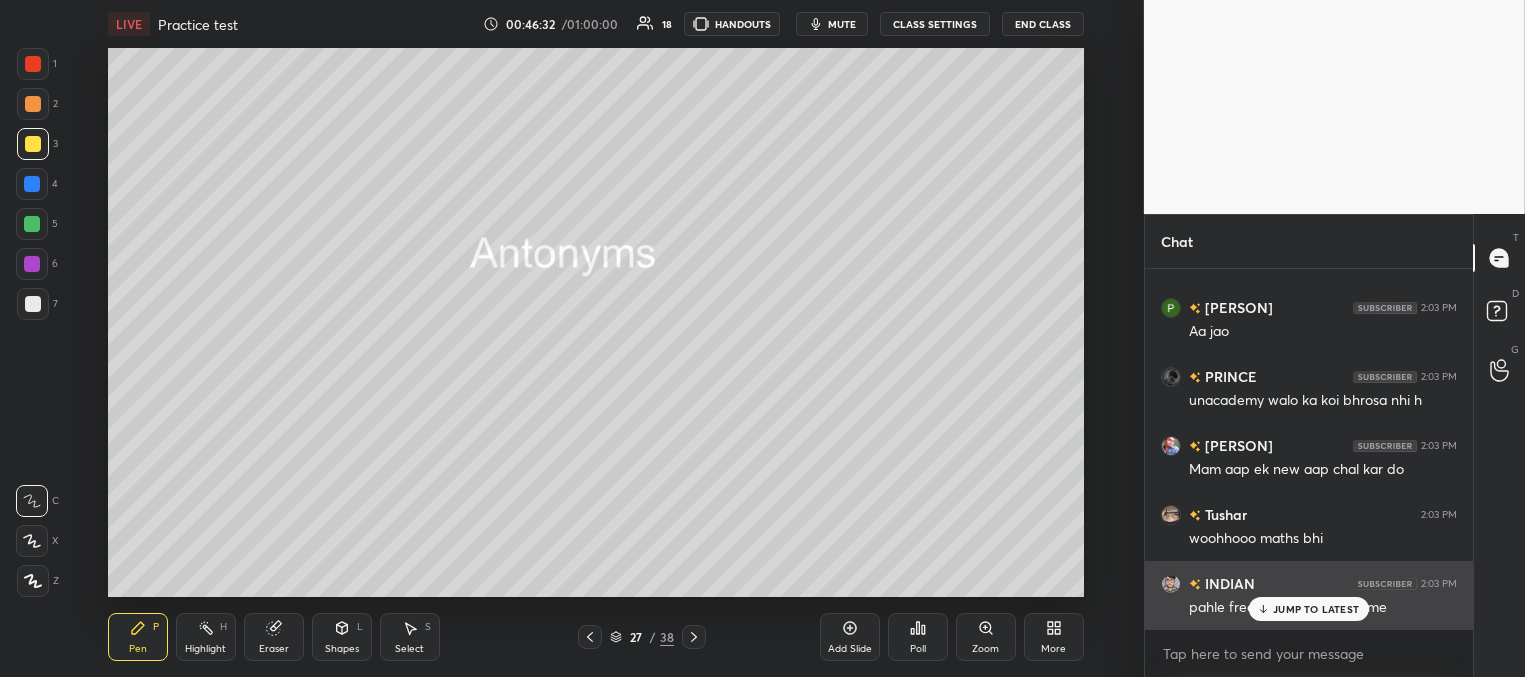 click on "JUMP TO LATEST" at bounding box center (1316, 609) 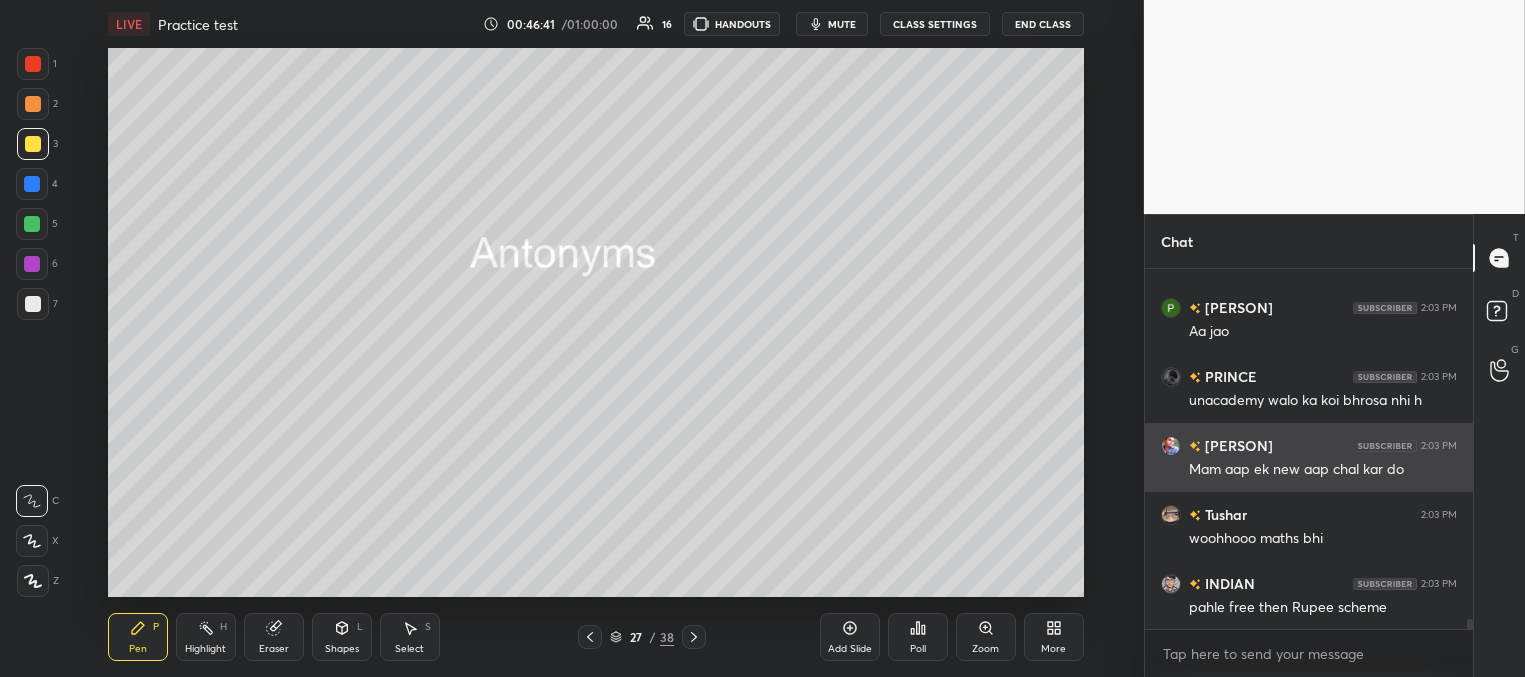scroll, scrollTop: 12642, scrollLeft: 0, axis: vertical 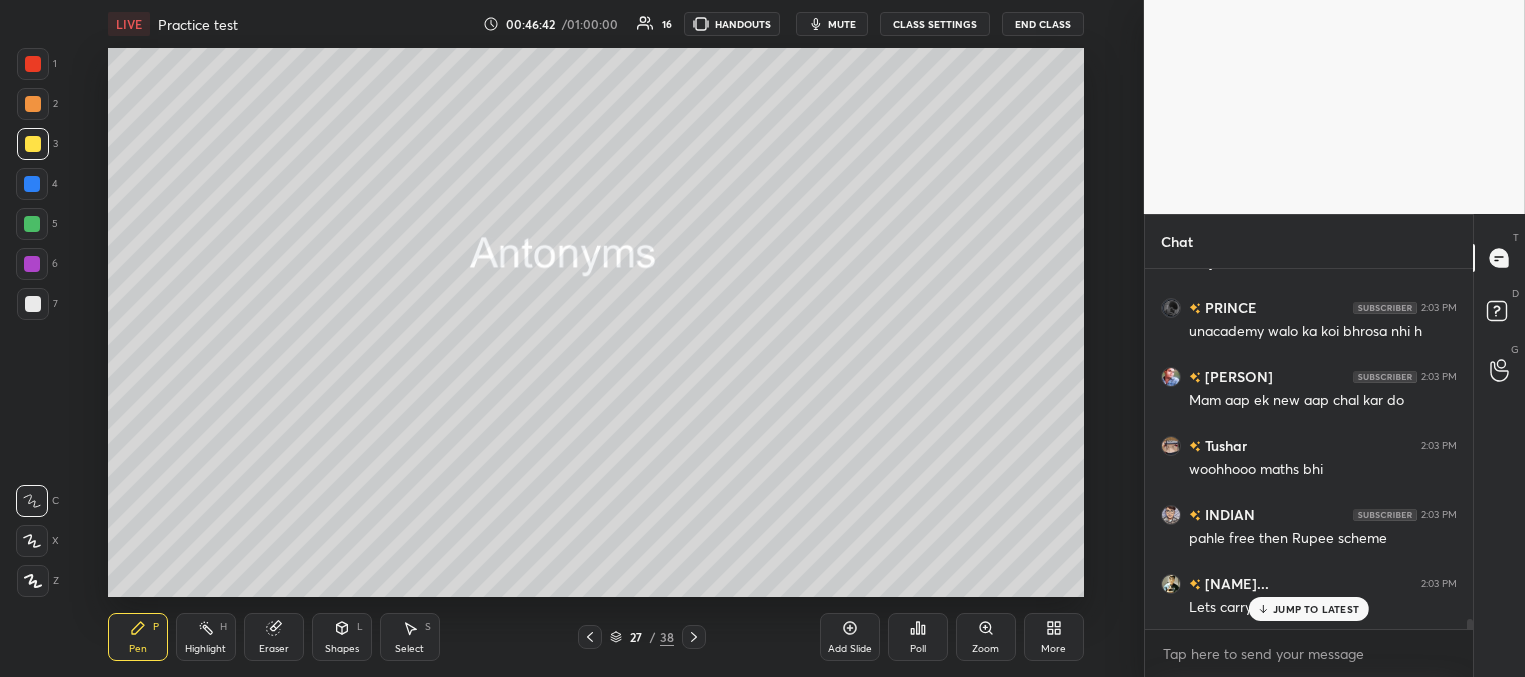 drag, startPoint x: 1283, startPoint y: 608, endPoint x: 1077, endPoint y: 590, distance: 206.78491 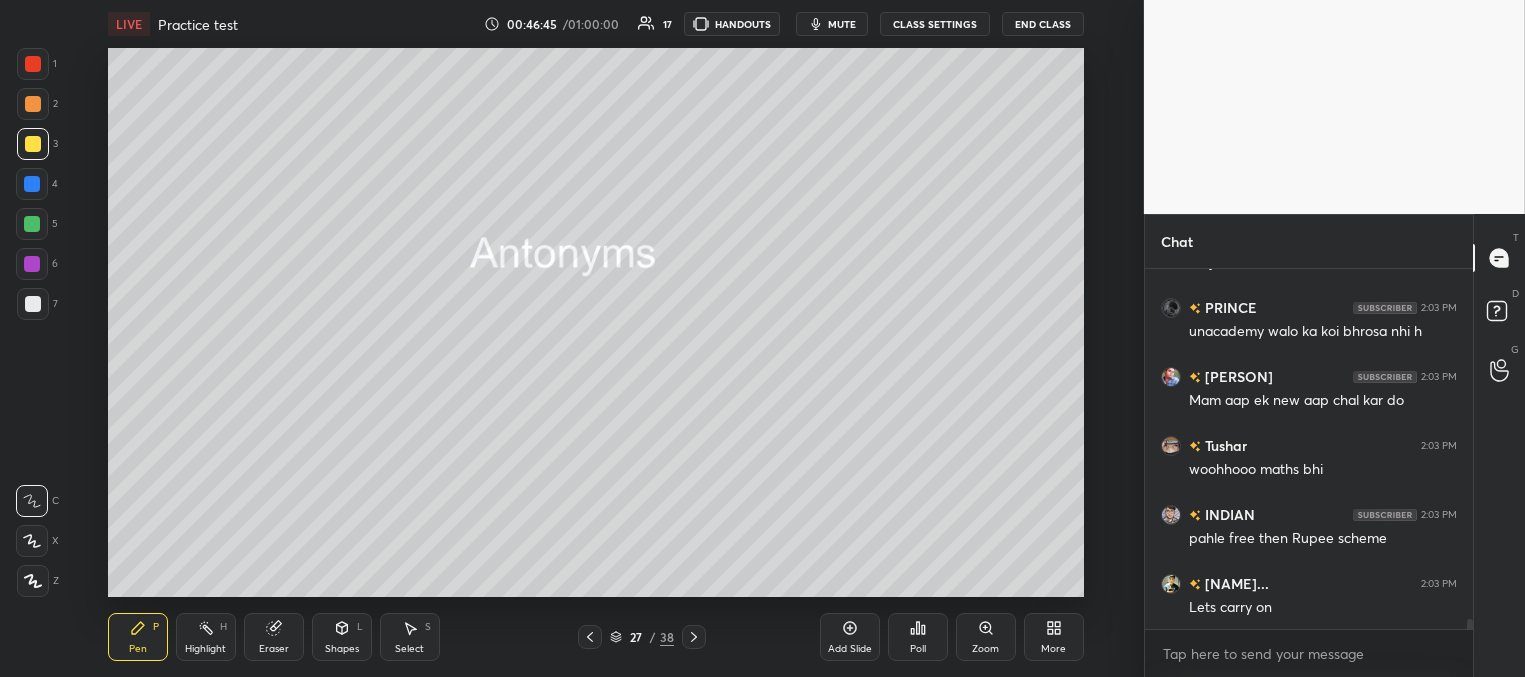 scroll, scrollTop: 12711, scrollLeft: 0, axis: vertical 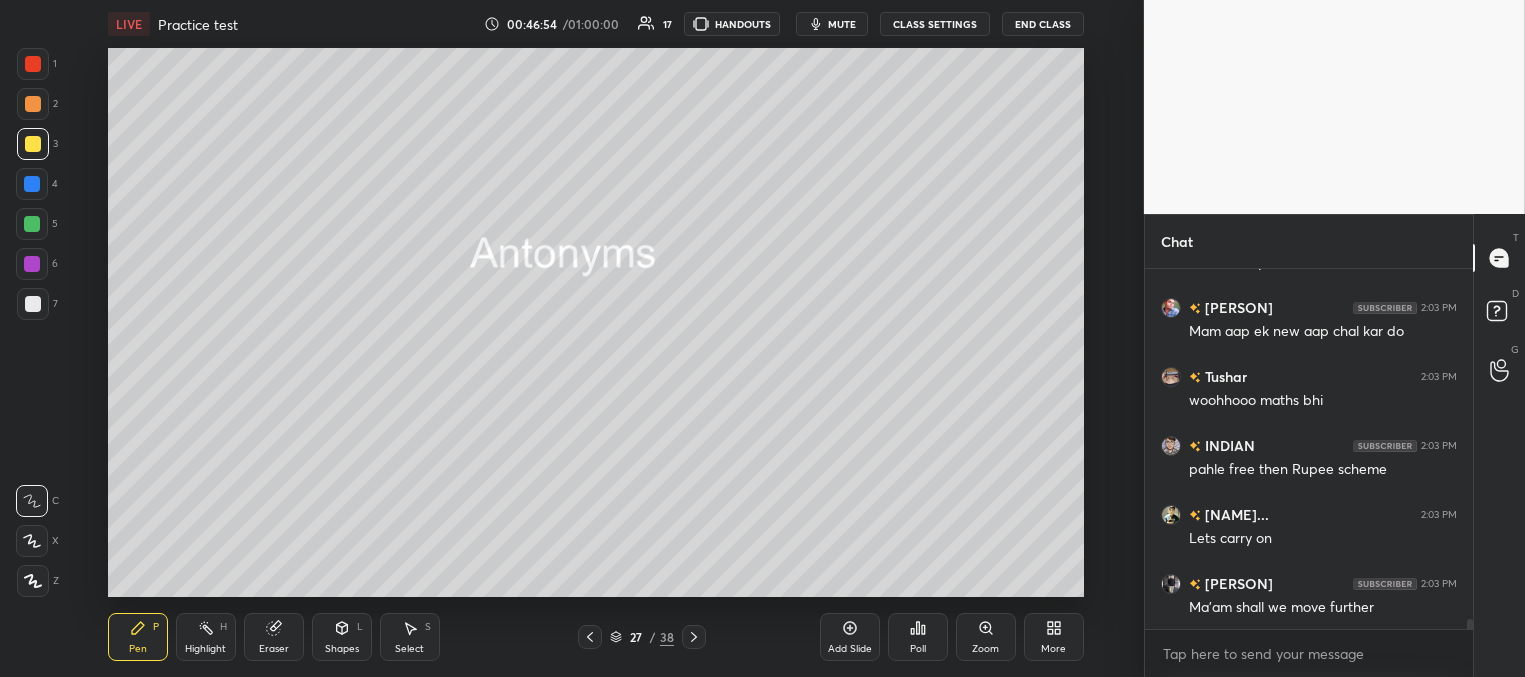 click 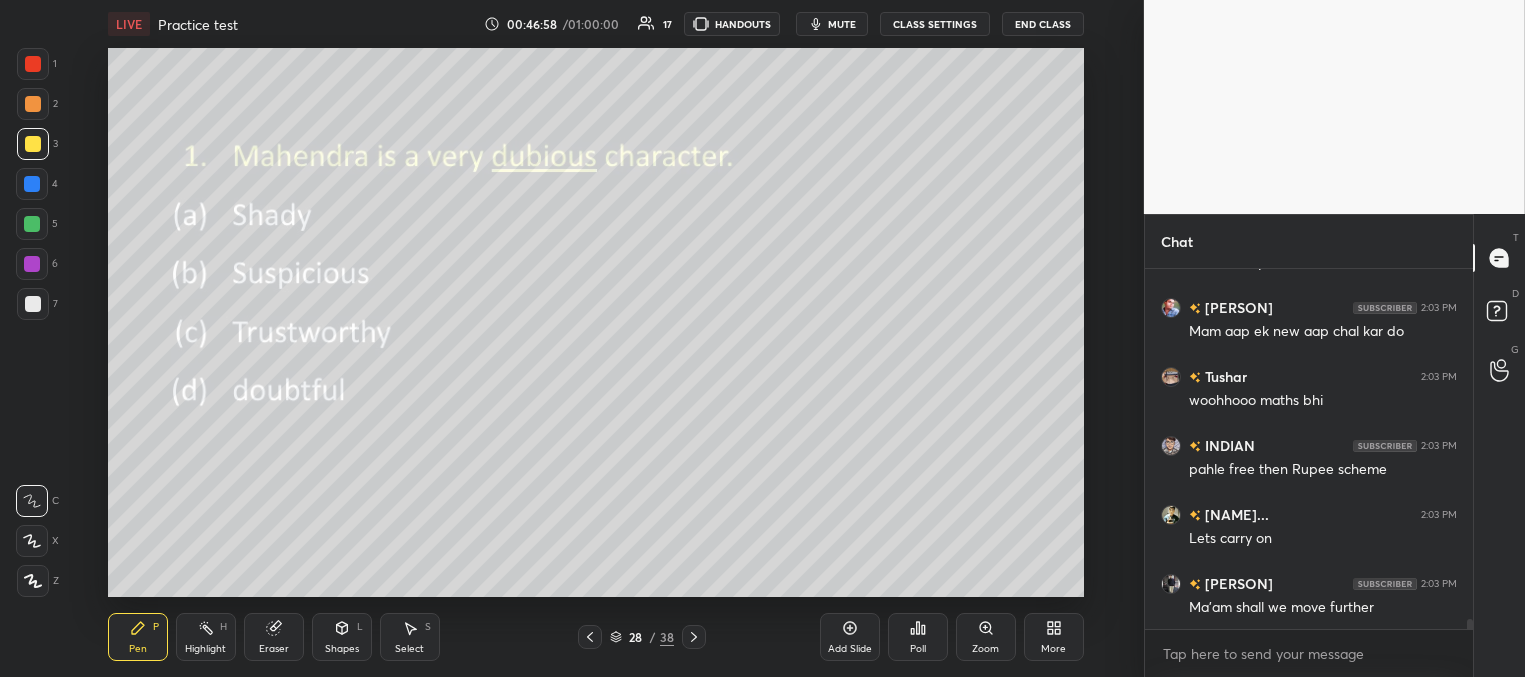 scroll, scrollTop: 12780, scrollLeft: 0, axis: vertical 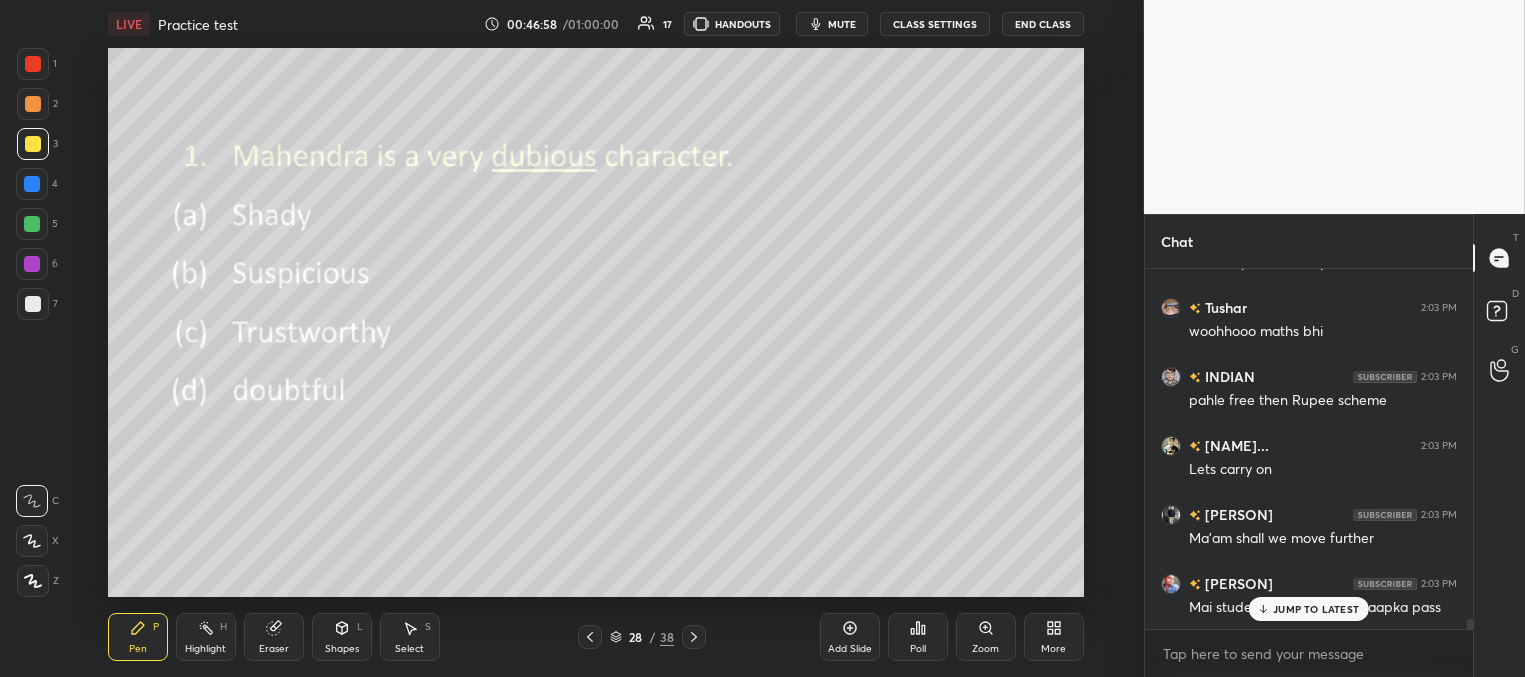 click 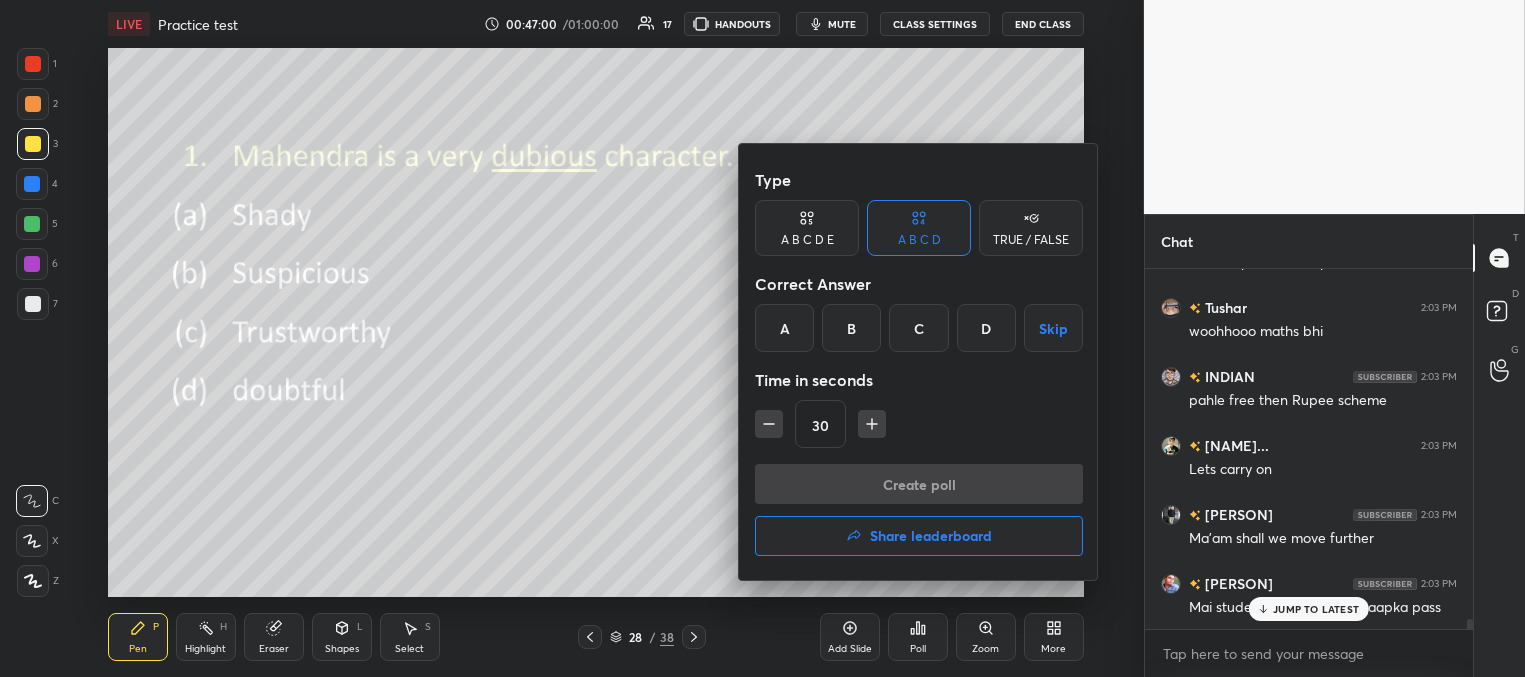 drag, startPoint x: 916, startPoint y: 329, endPoint x: 912, endPoint y: 343, distance: 14.56022 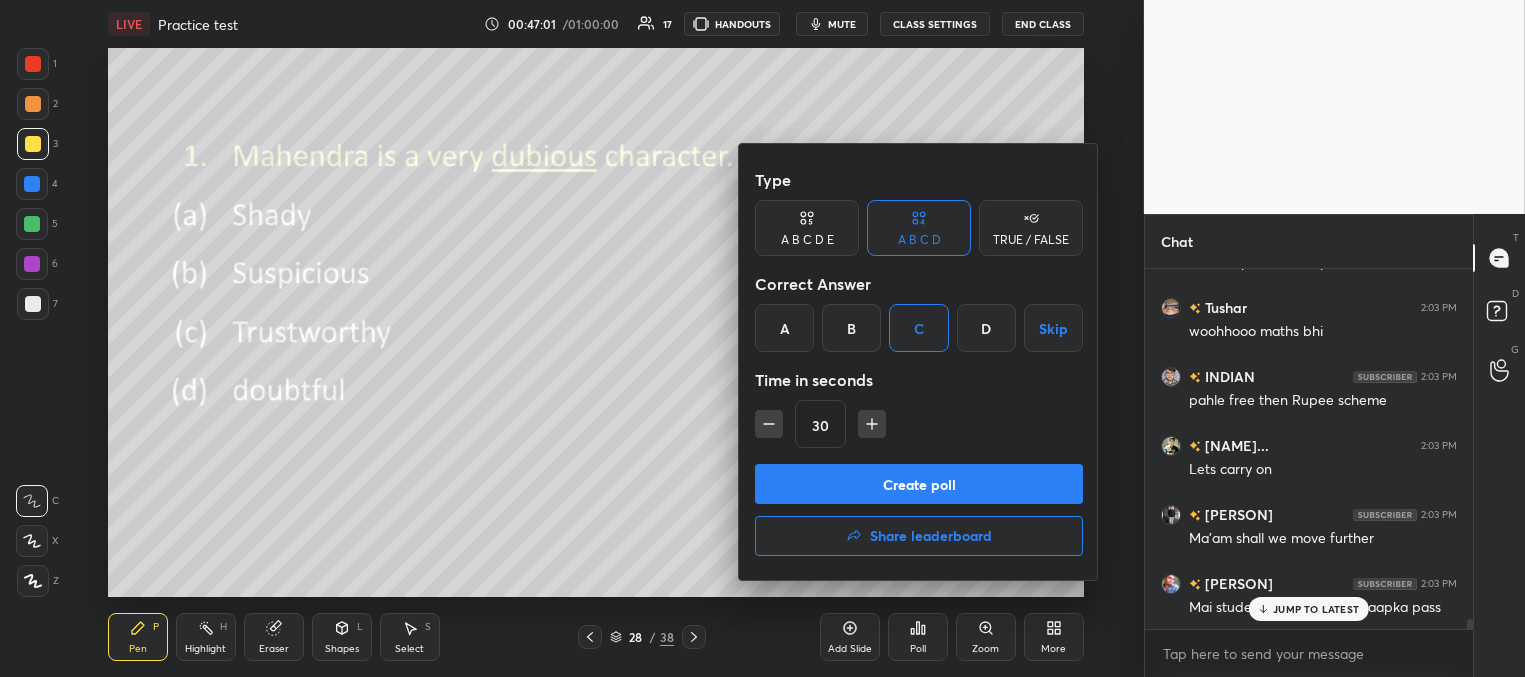 drag, startPoint x: 888, startPoint y: 479, endPoint x: 865, endPoint y: 464, distance: 27.45906 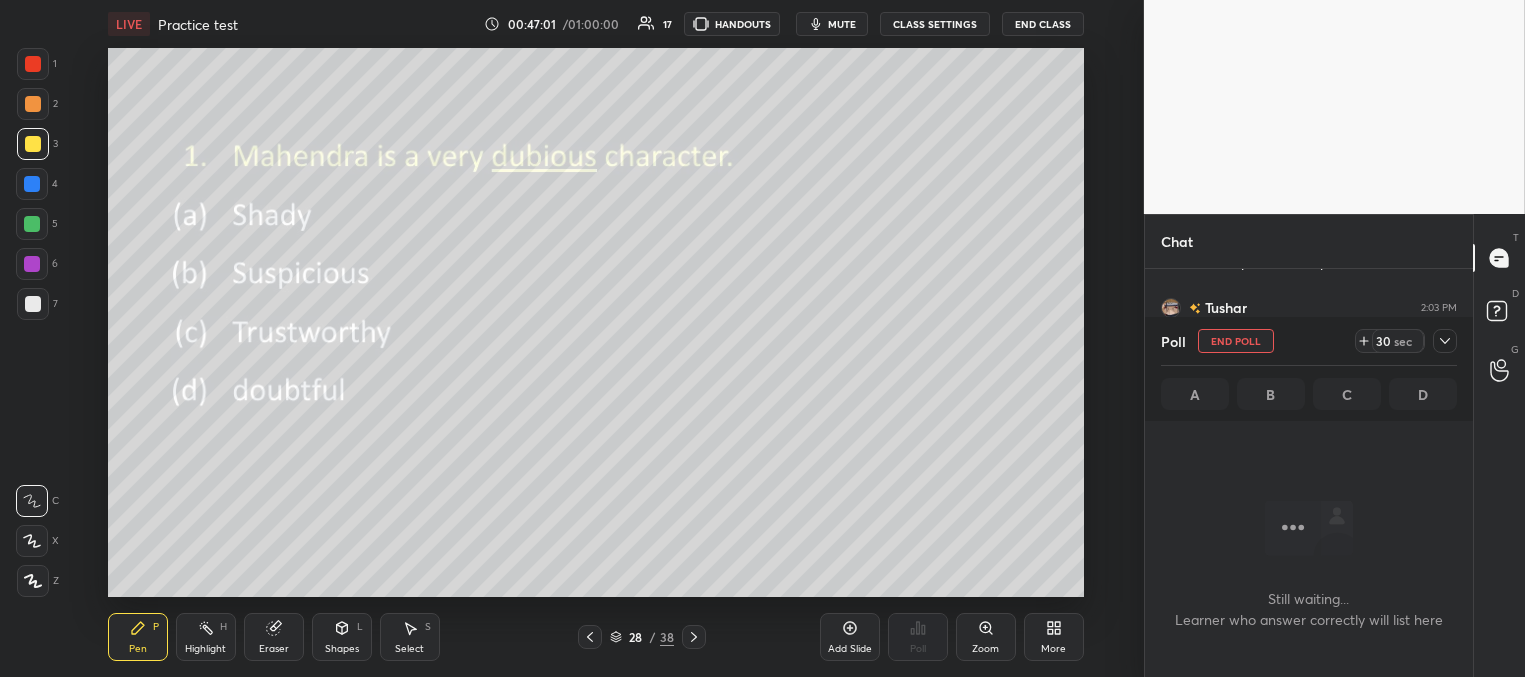 scroll, scrollTop: 7, scrollLeft: 6, axis: both 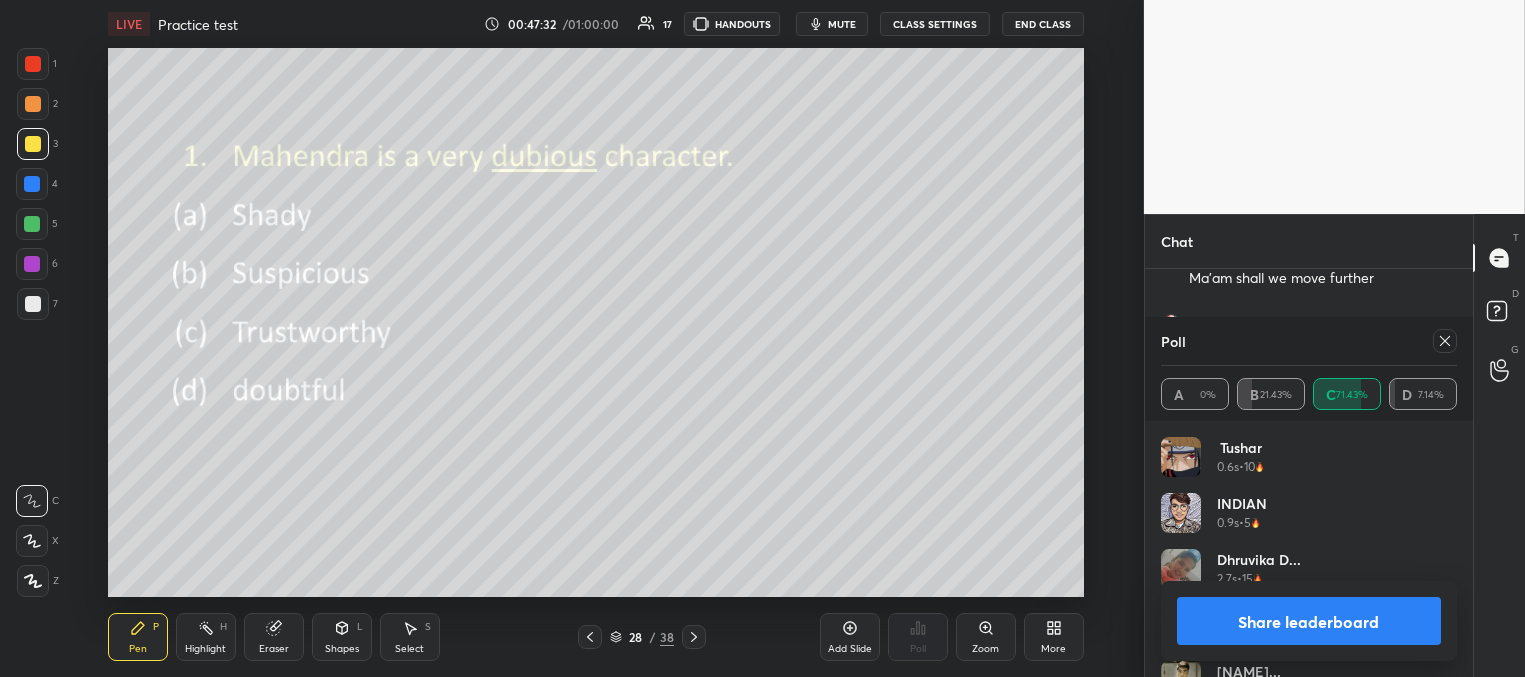 click 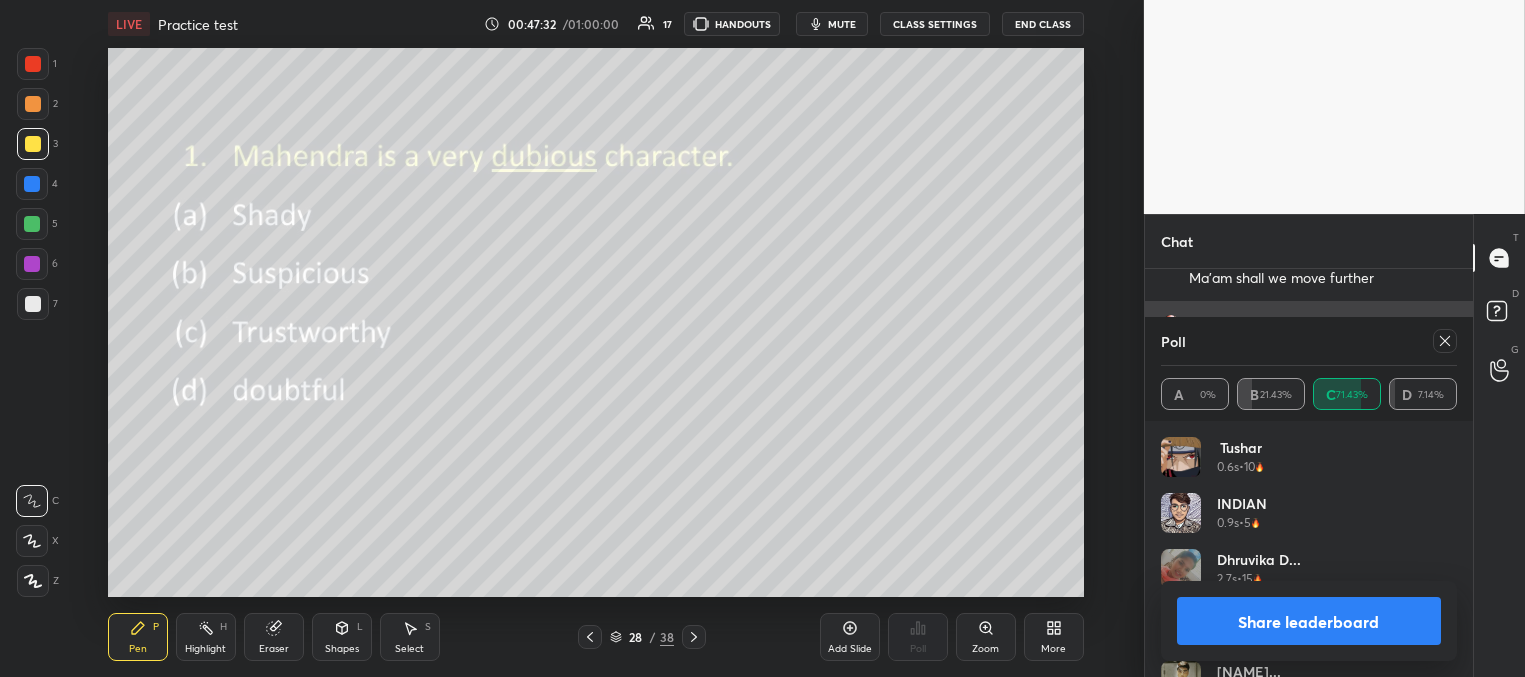 scroll, scrollTop: 165, scrollLeft: 291, axis: both 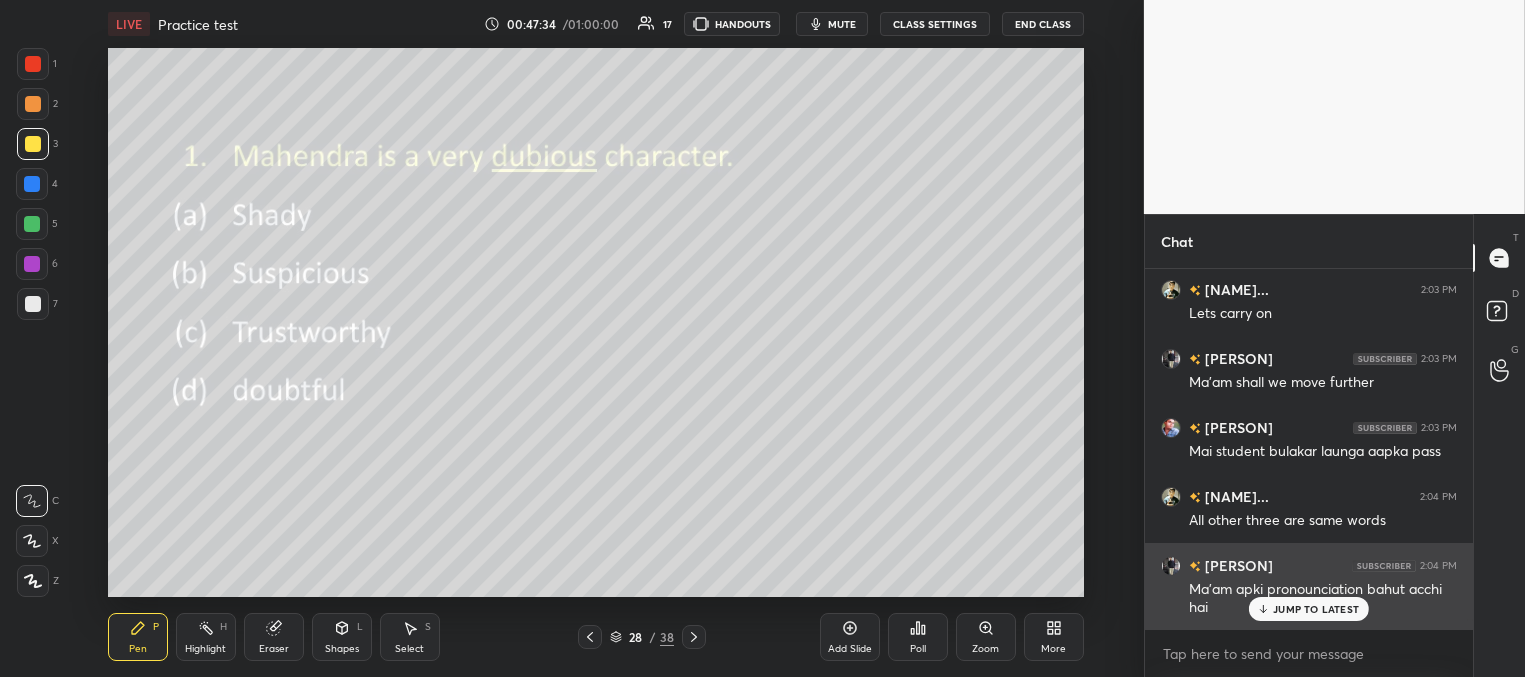 drag, startPoint x: 1284, startPoint y: 606, endPoint x: 1265, endPoint y: 599, distance: 20.248457 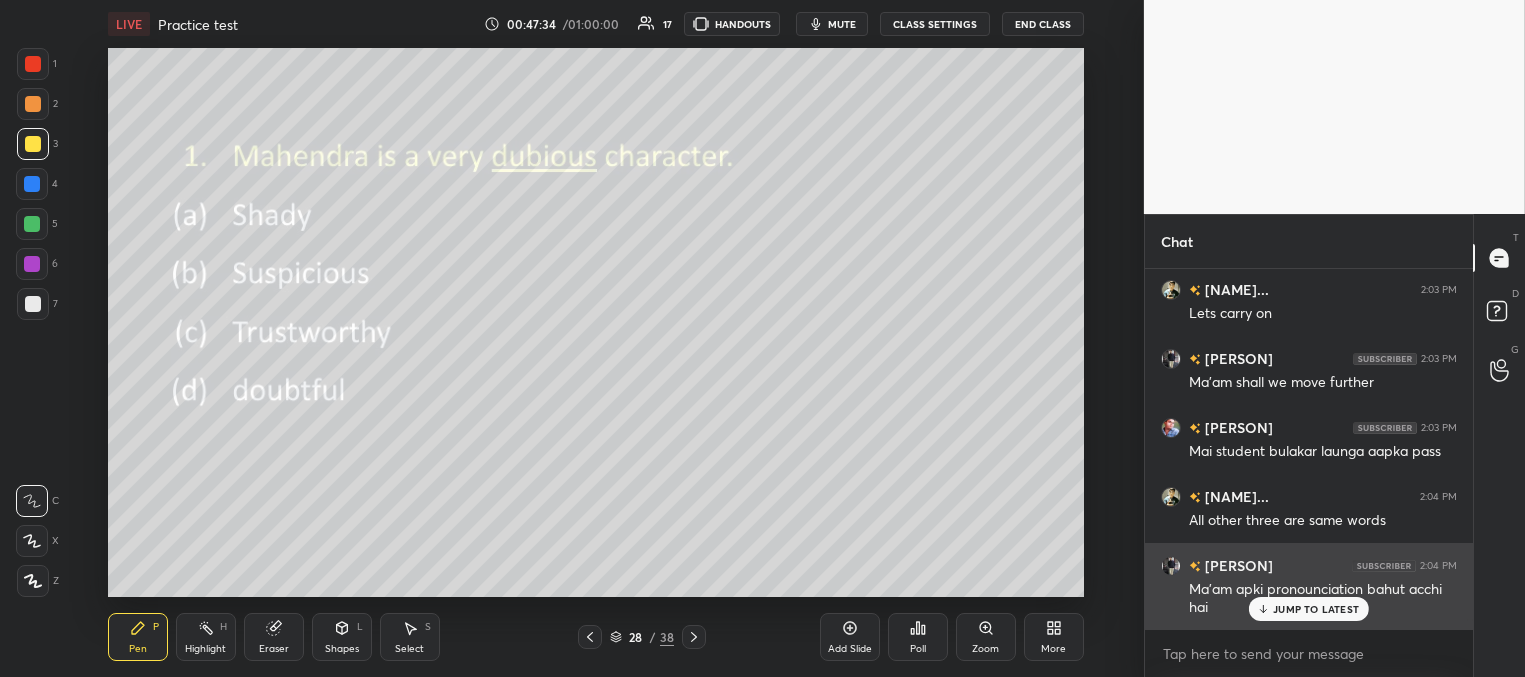 click on "JUMP TO LATEST" at bounding box center (1316, 609) 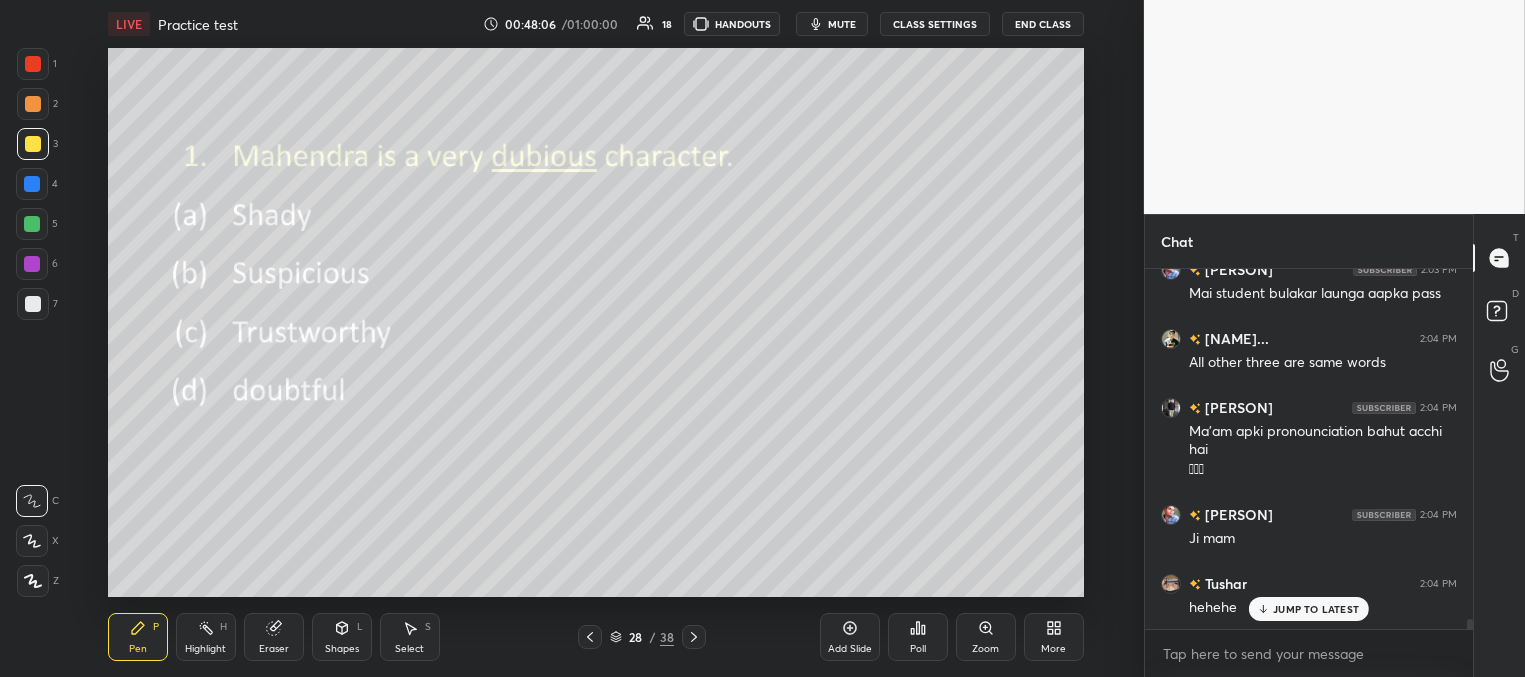 scroll, scrollTop: 13163, scrollLeft: 0, axis: vertical 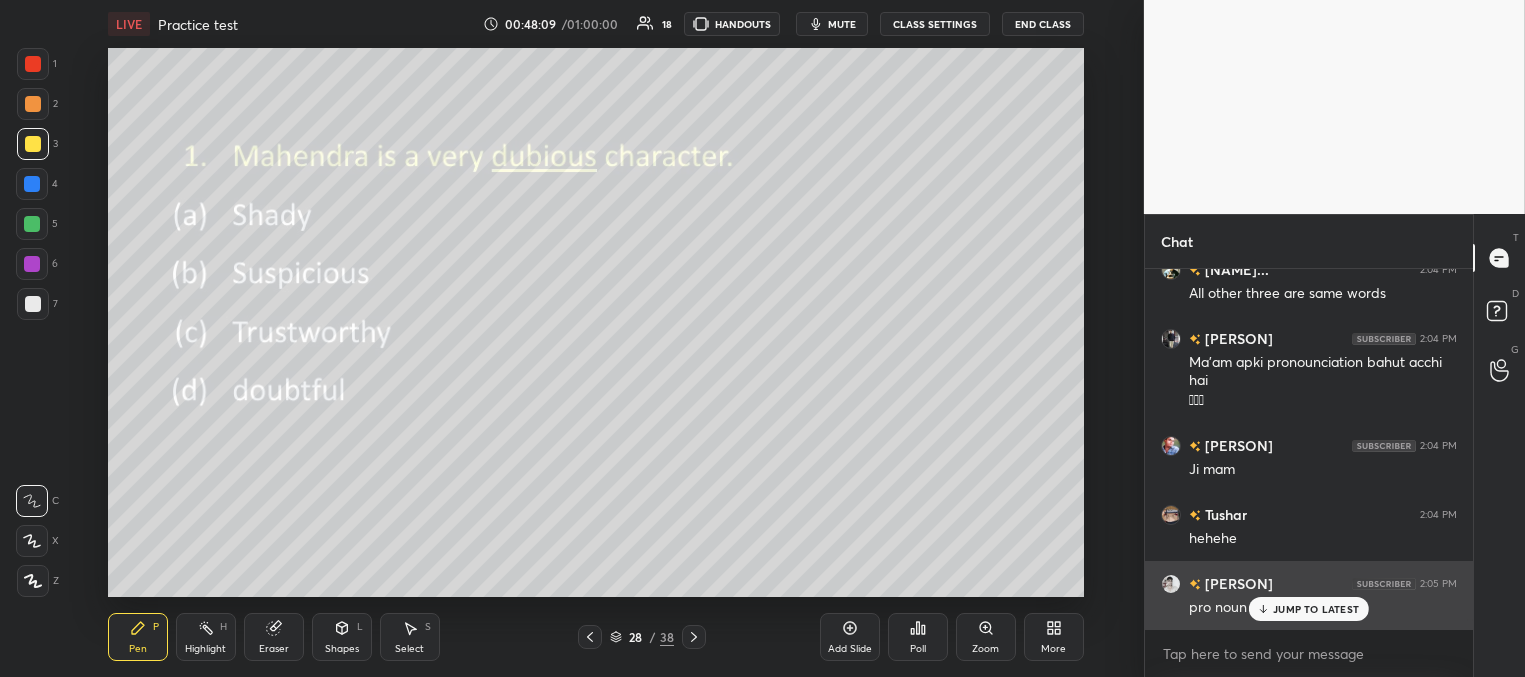 click on "JUMP TO LATEST" at bounding box center (1316, 609) 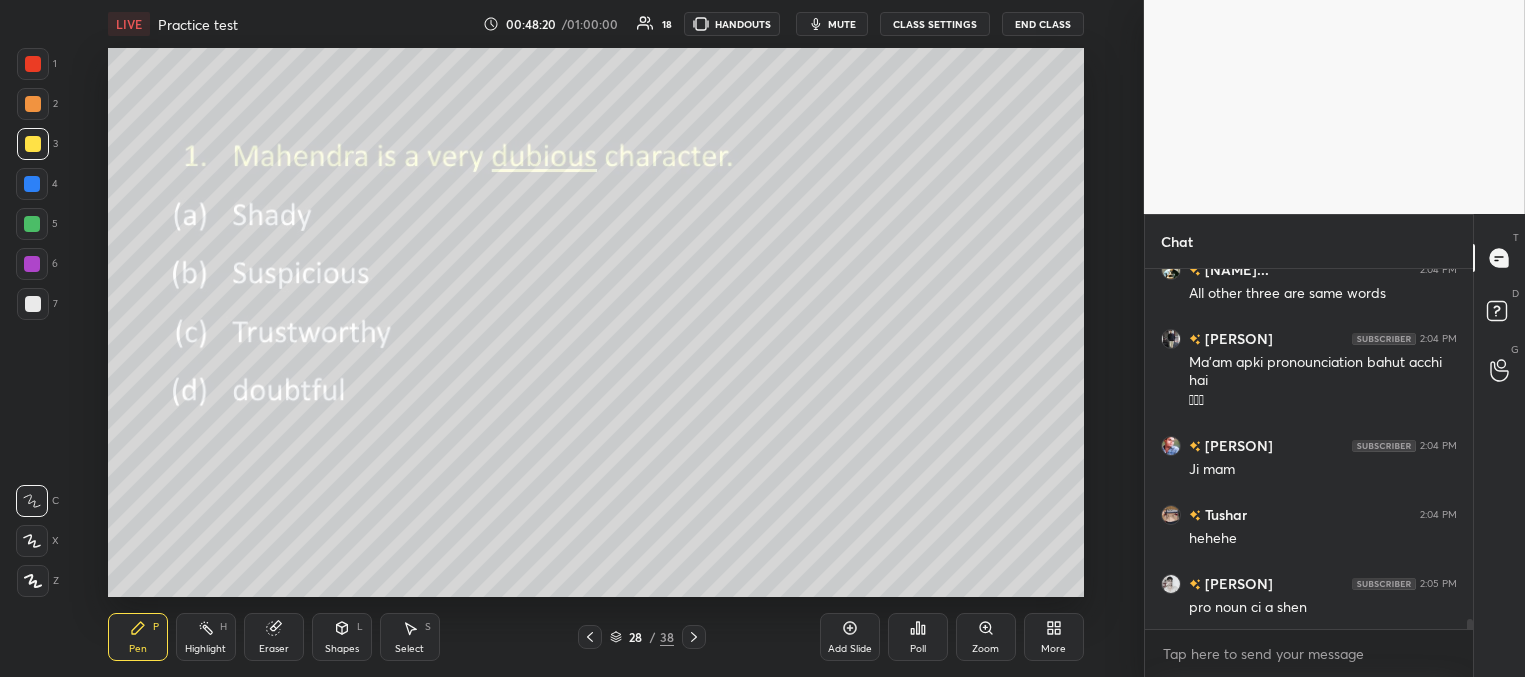 scroll, scrollTop: 13232, scrollLeft: 0, axis: vertical 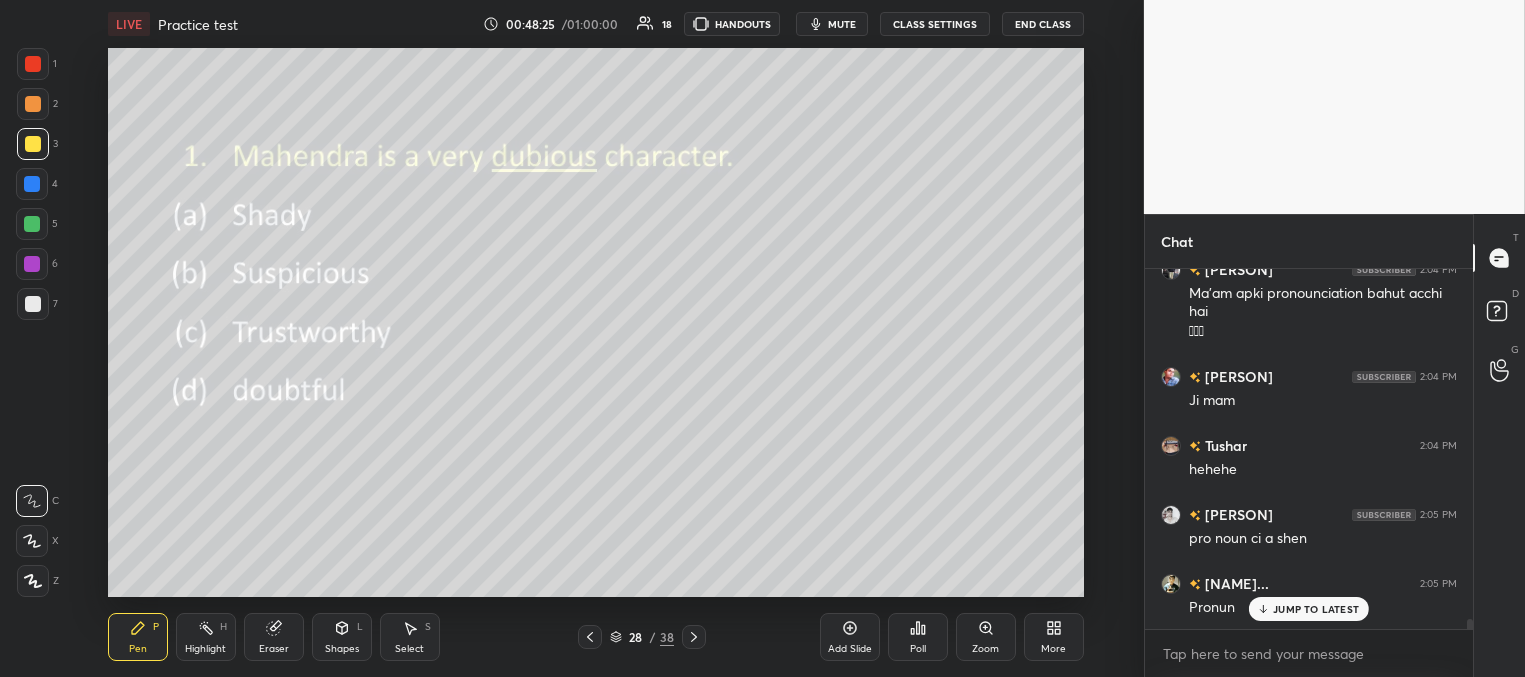 click on "JUMP TO LATEST" at bounding box center (1316, 609) 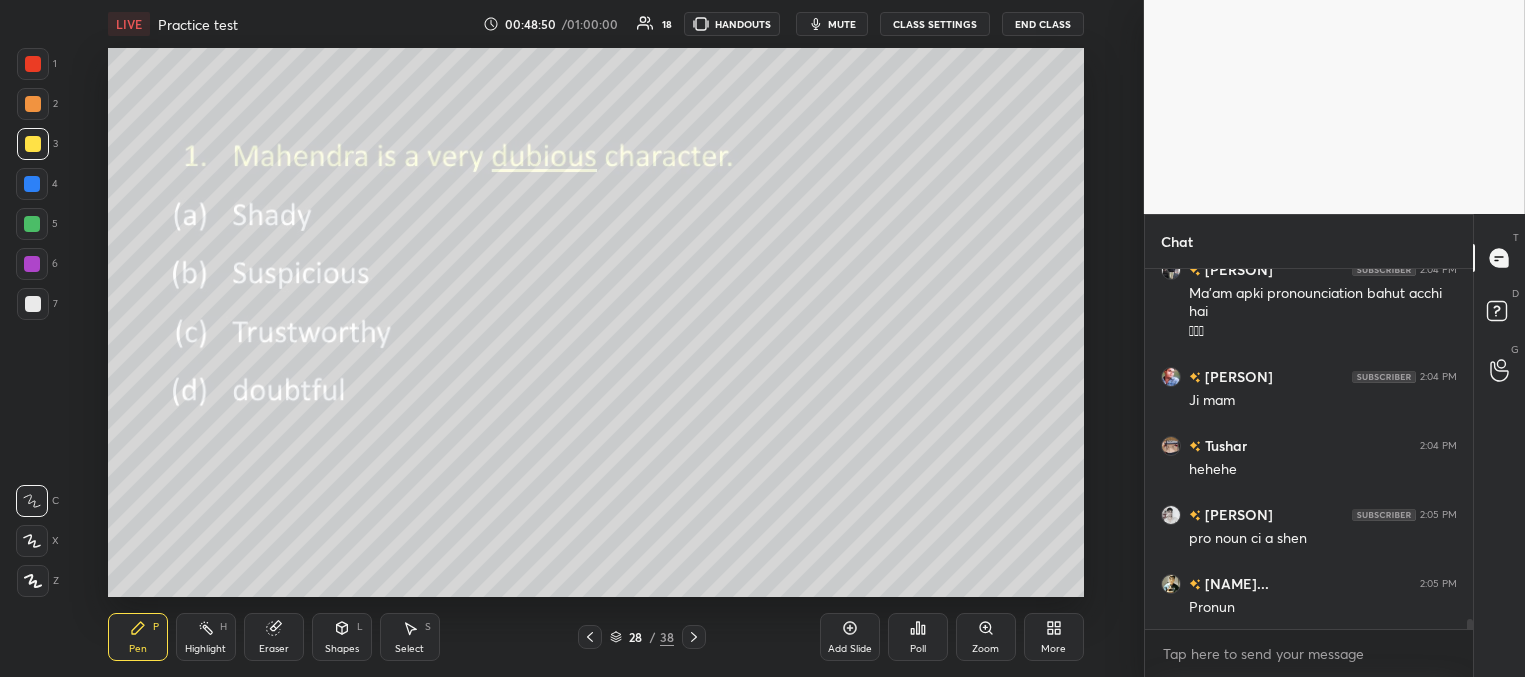 scroll, scrollTop: 13301, scrollLeft: 0, axis: vertical 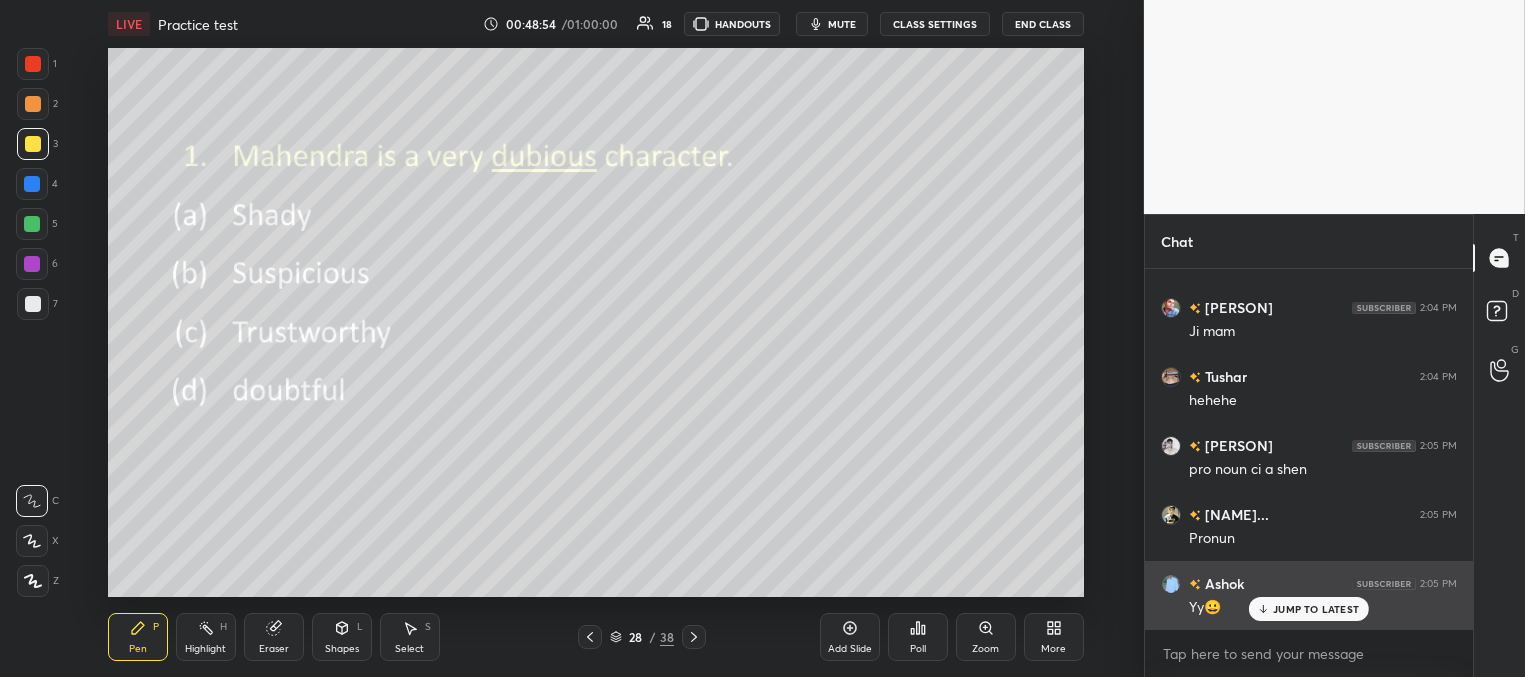 drag, startPoint x: 1290, startPoint y: 610, endPoint x: 1230, endPoint y: 586, distance: 64.62198 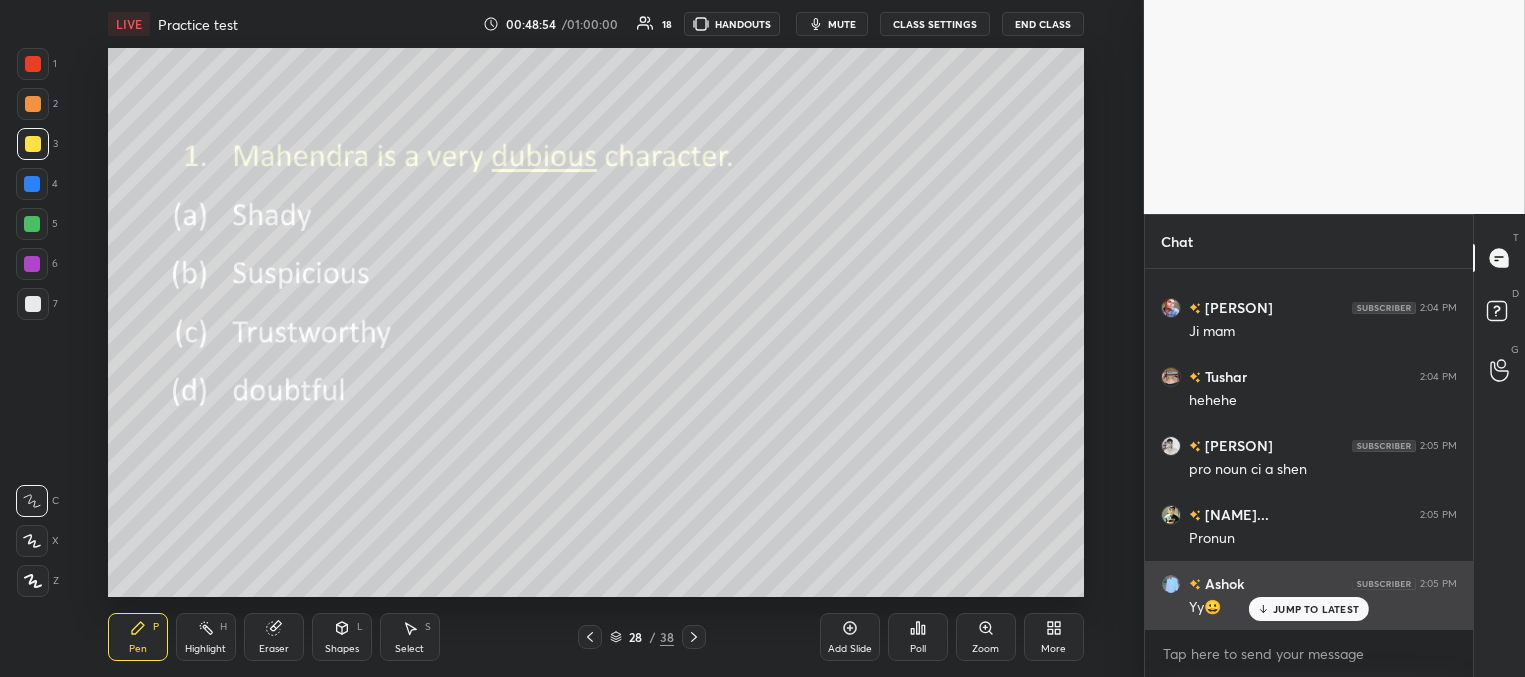 click on "JUMP TO LATEST" at bounding box center (1316, 609) 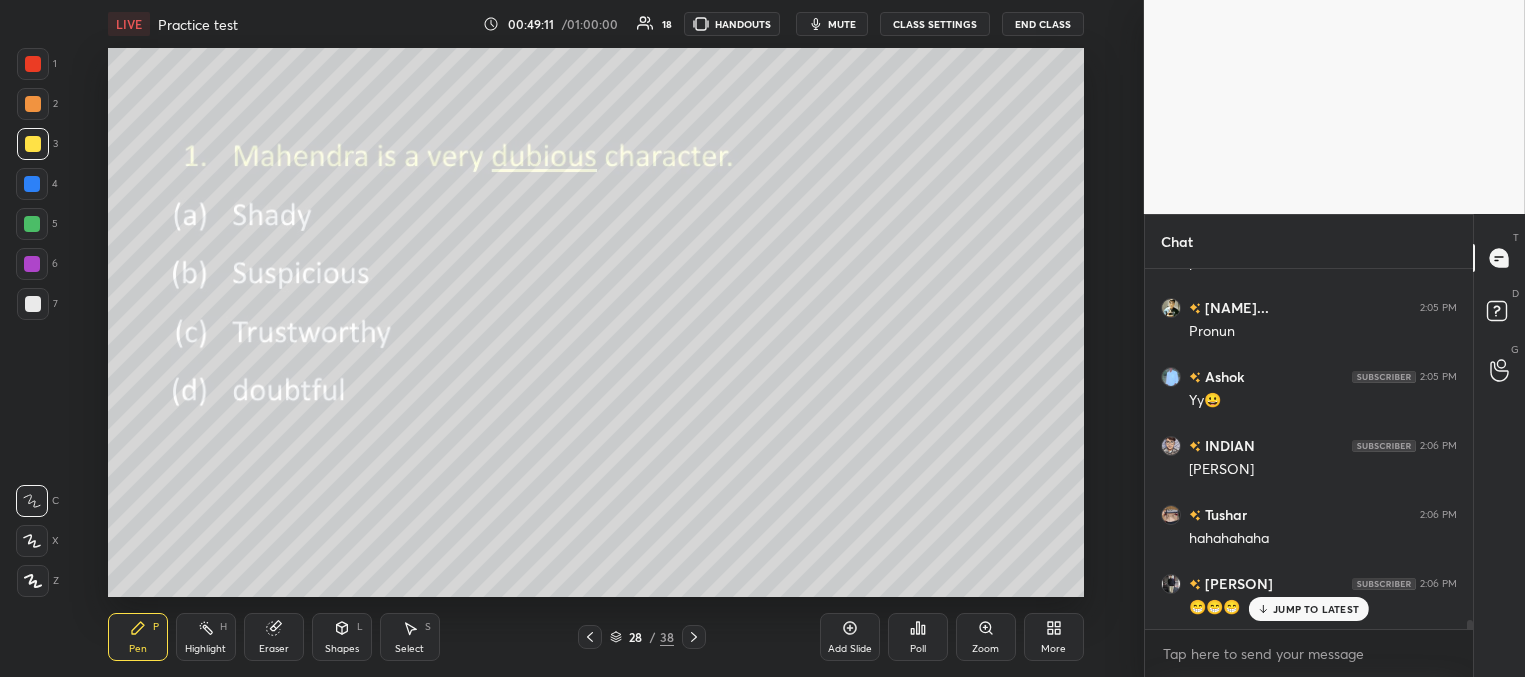 scroll, scrollTop: 13577, scrollLeft: 0, axis: vertical 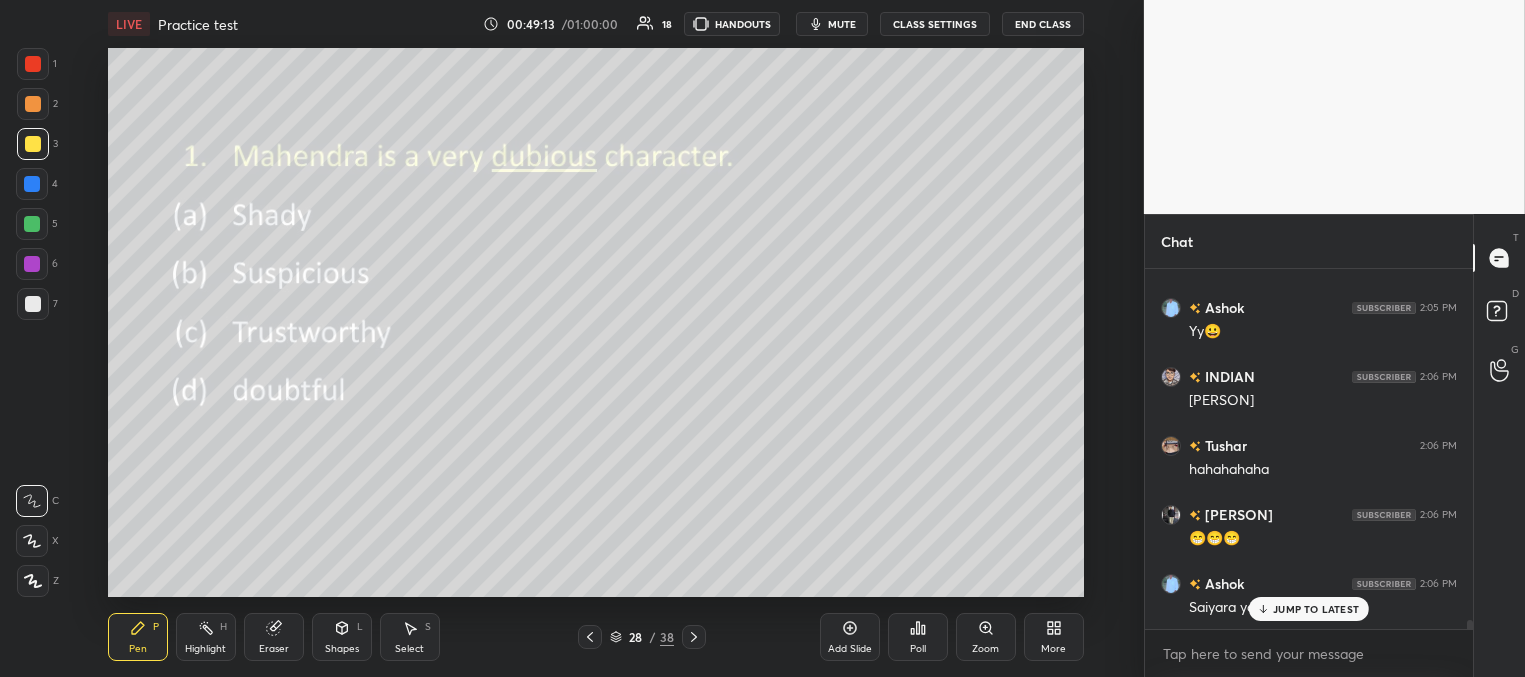 click on "JUMP TO LATEST" at bounding box center (1316, 609) 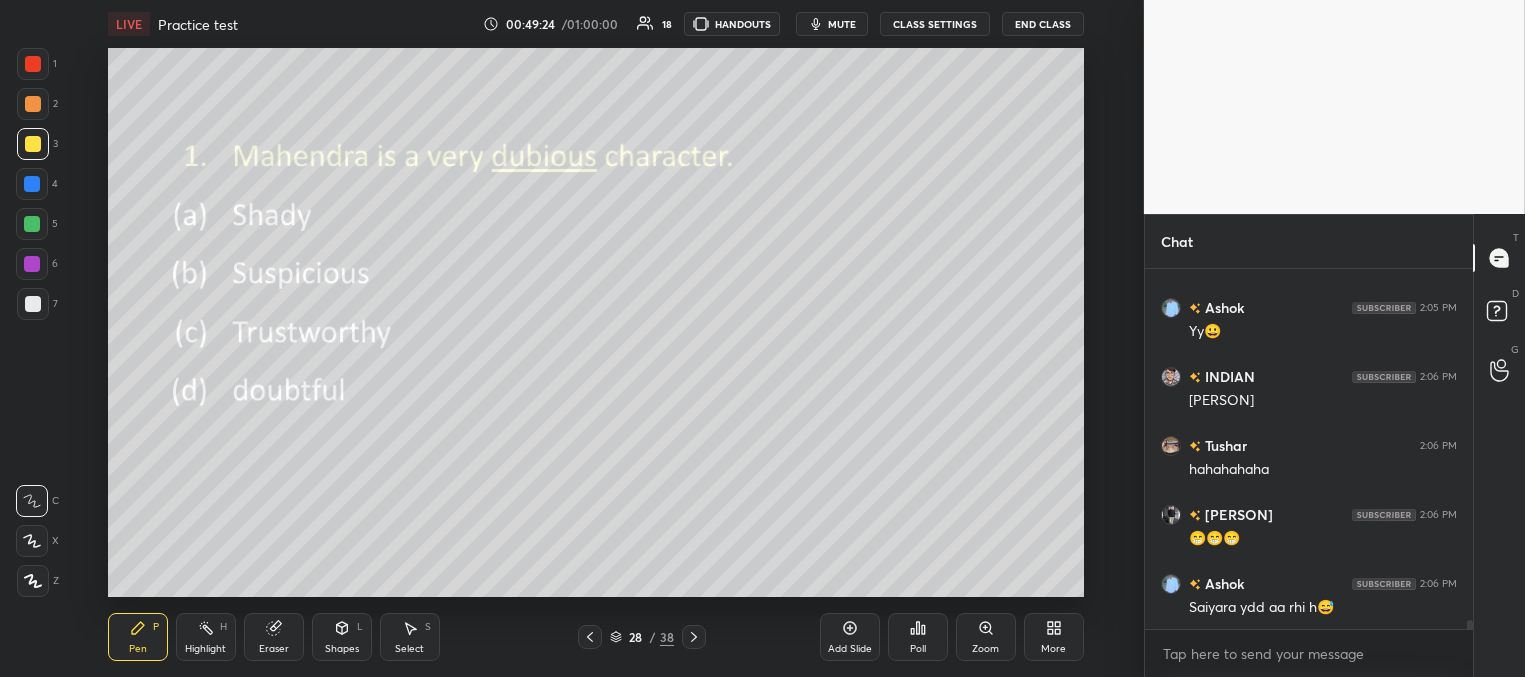 scroll, scrollTop: 13646, scrollLeft: 0, axis: vertical 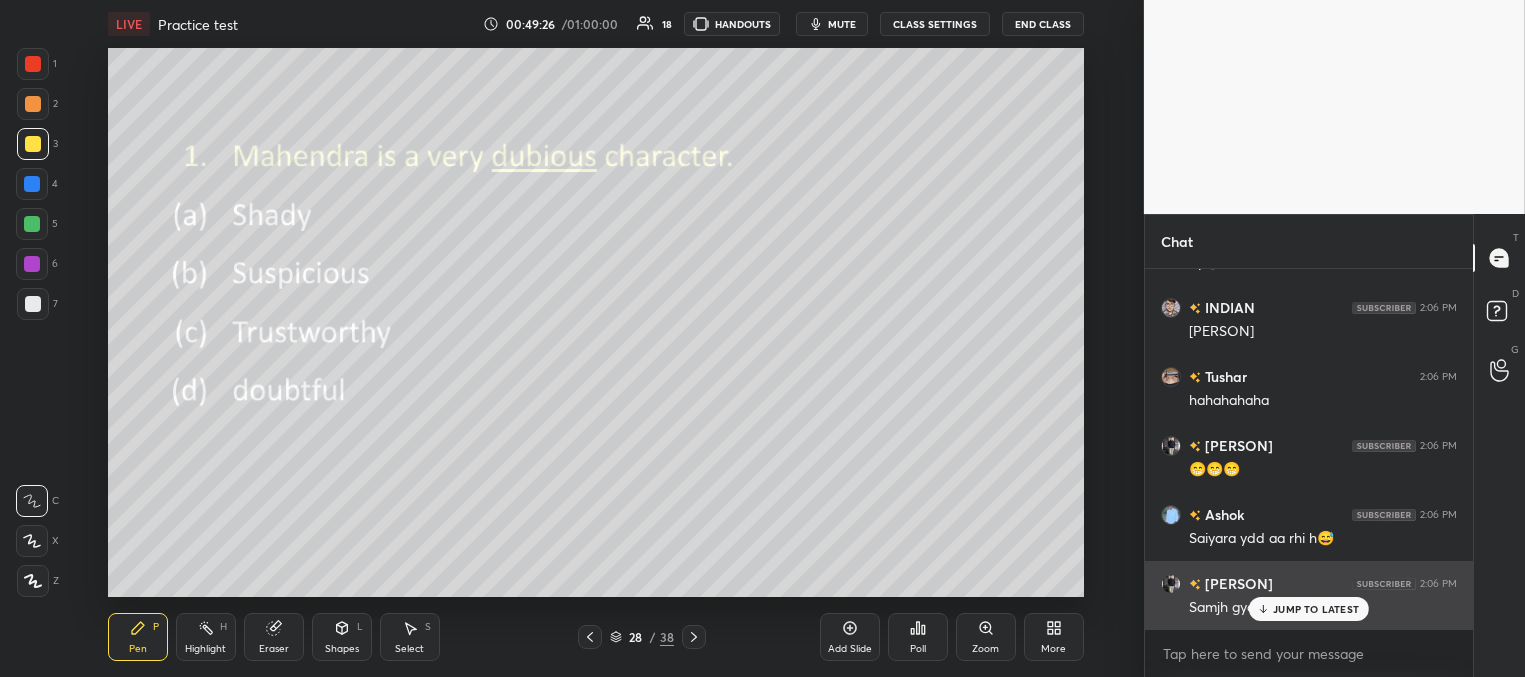 click on "JUMP TO LATEST" at bounding box center [1316, 609] 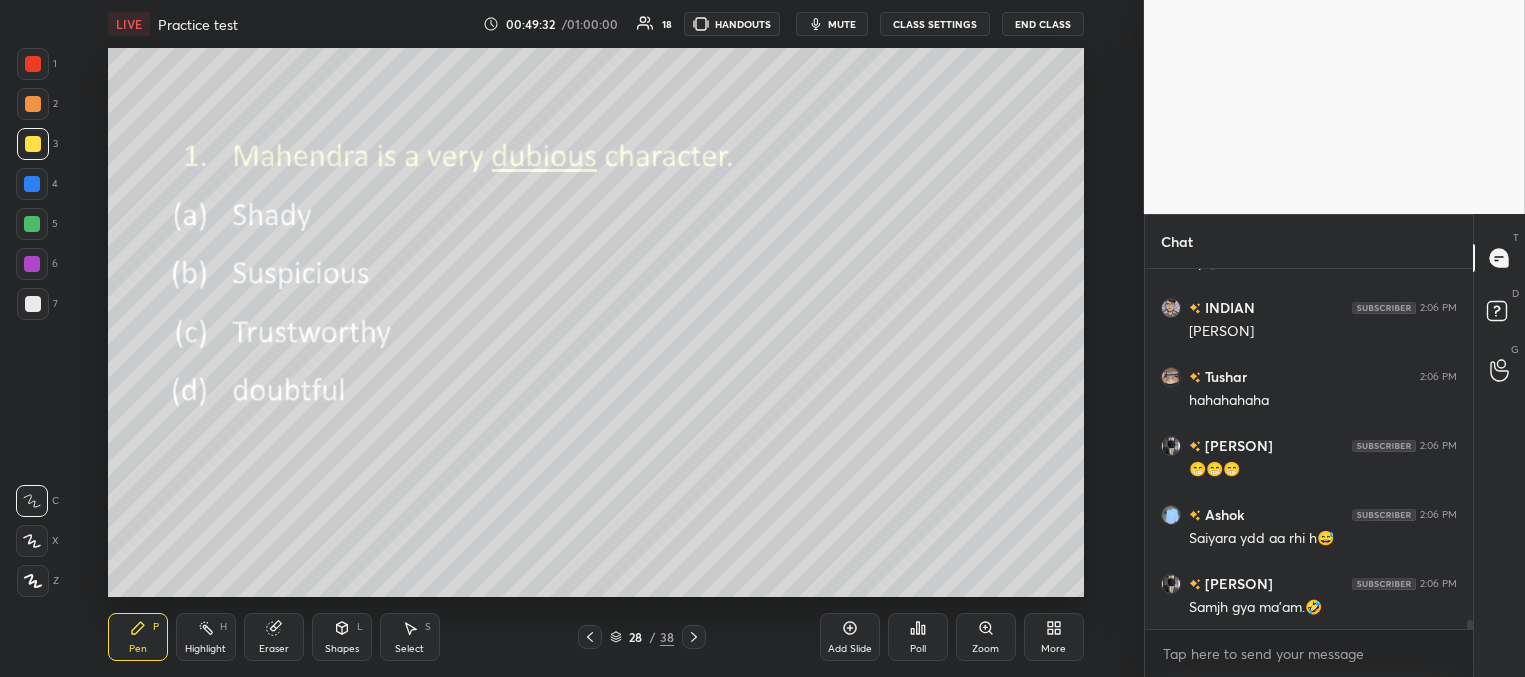 scroll, scrollTop: 13715, scrollLeft: 0, axis: vertical 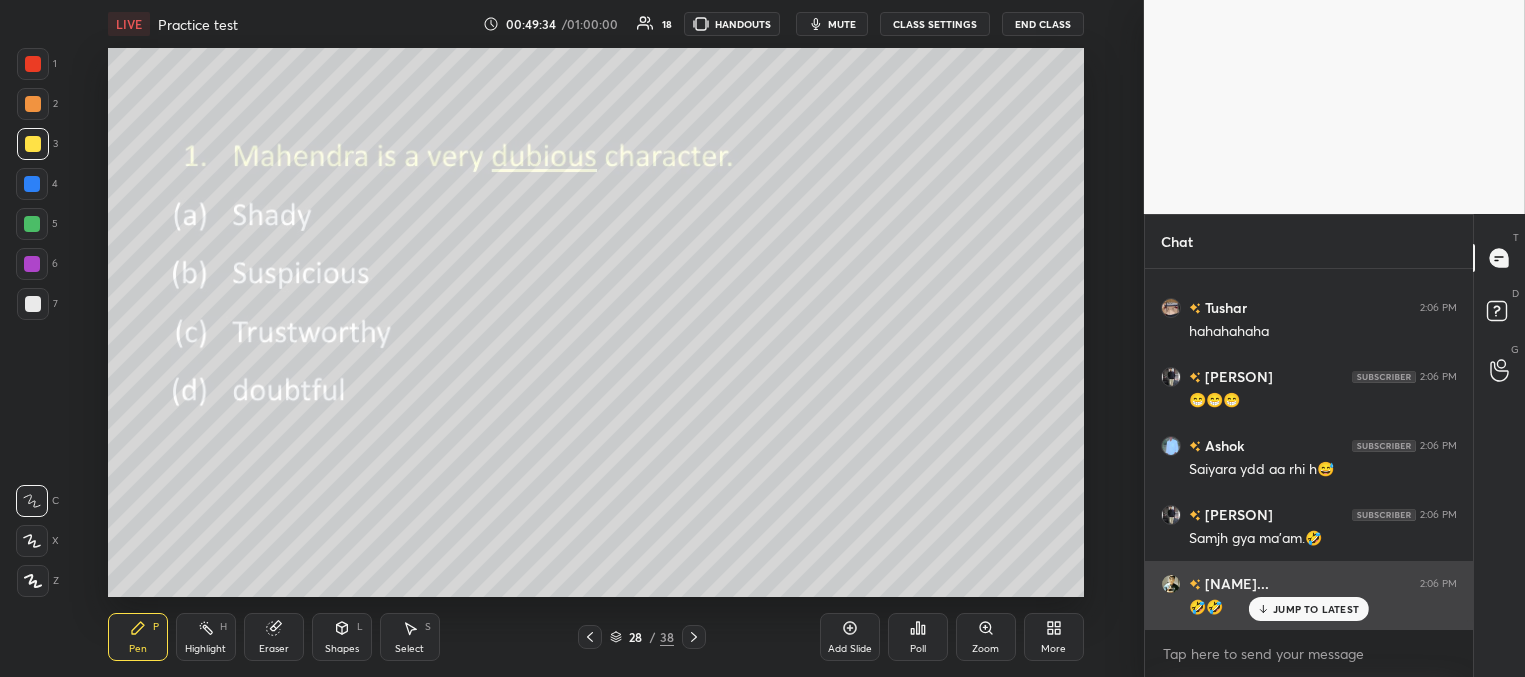 drag, startPoint x: 1277, startPoint y: 598, endPoint x: 1230, endPoint y: 591, distance: 47.518417 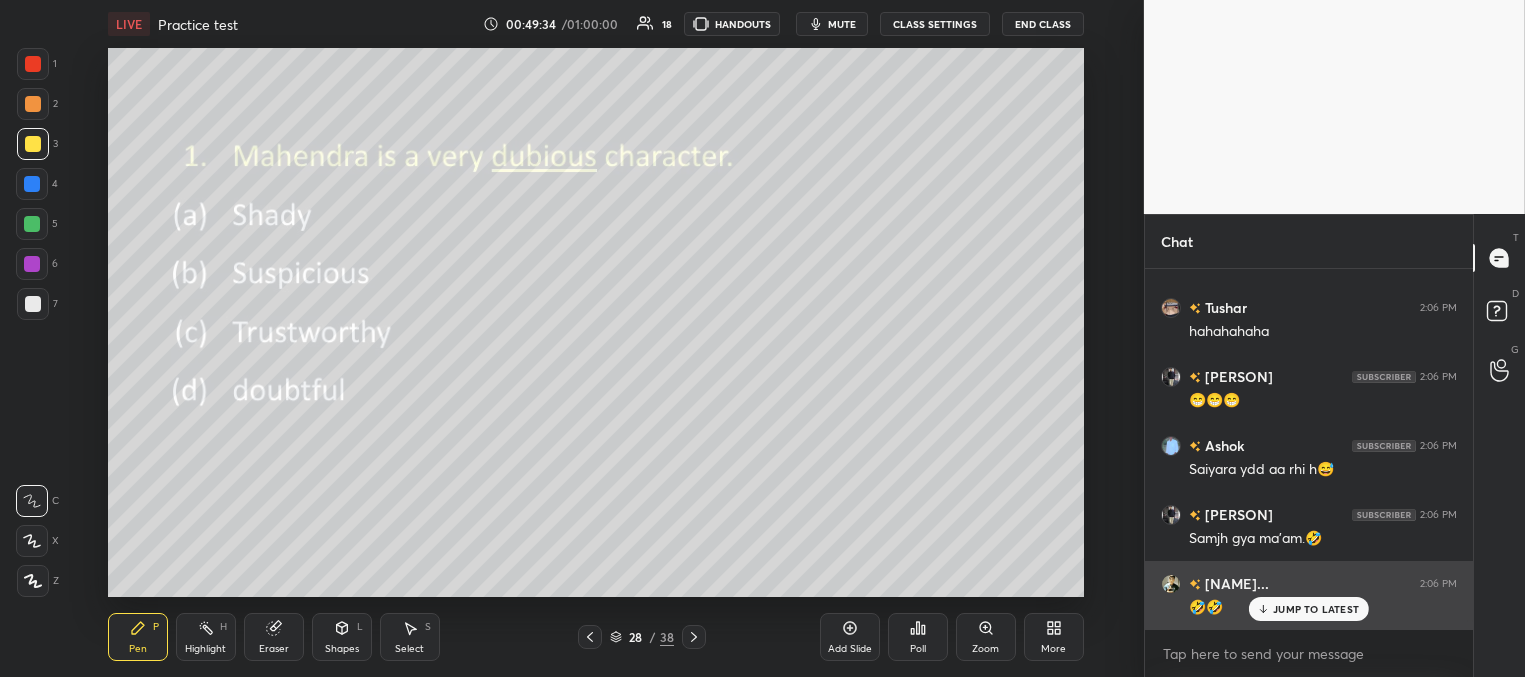 click on "JUMP TO LATEST" at bounding box center (1309, 609) 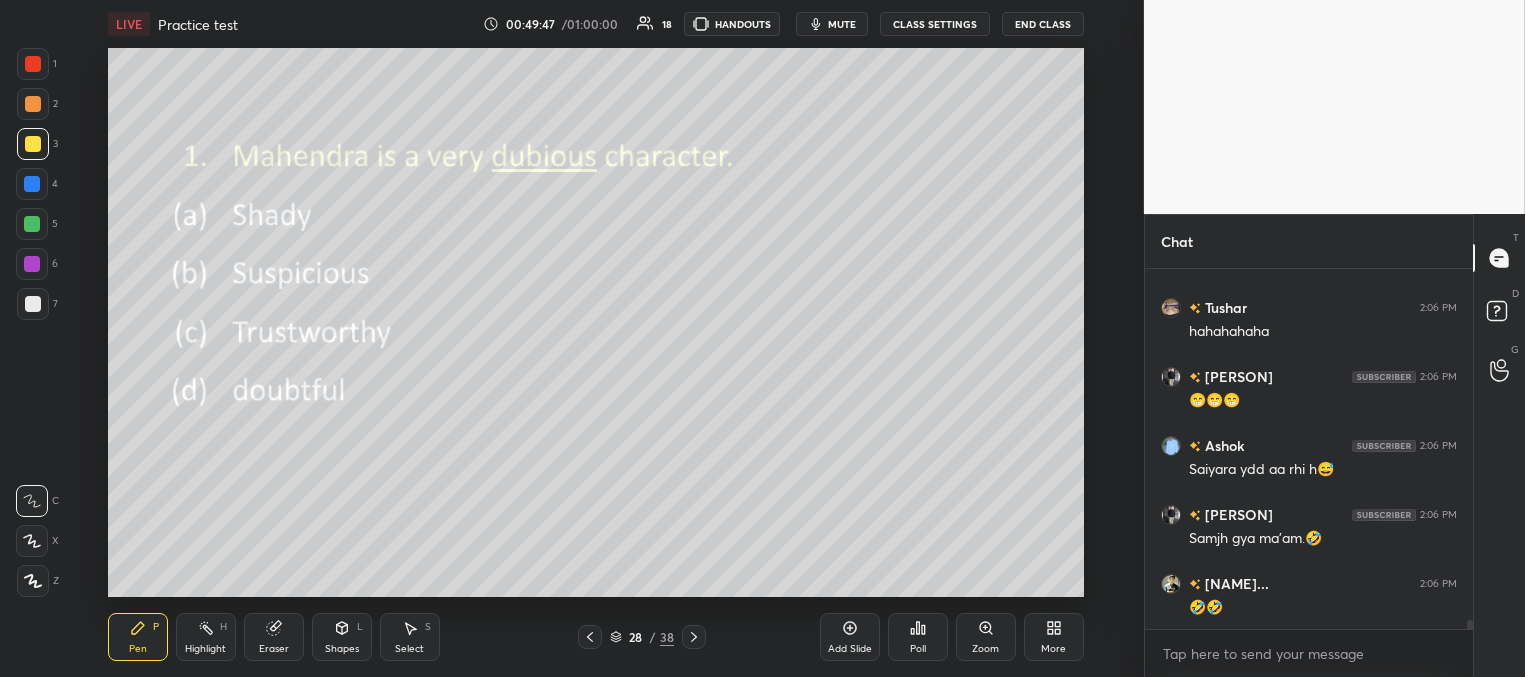 click 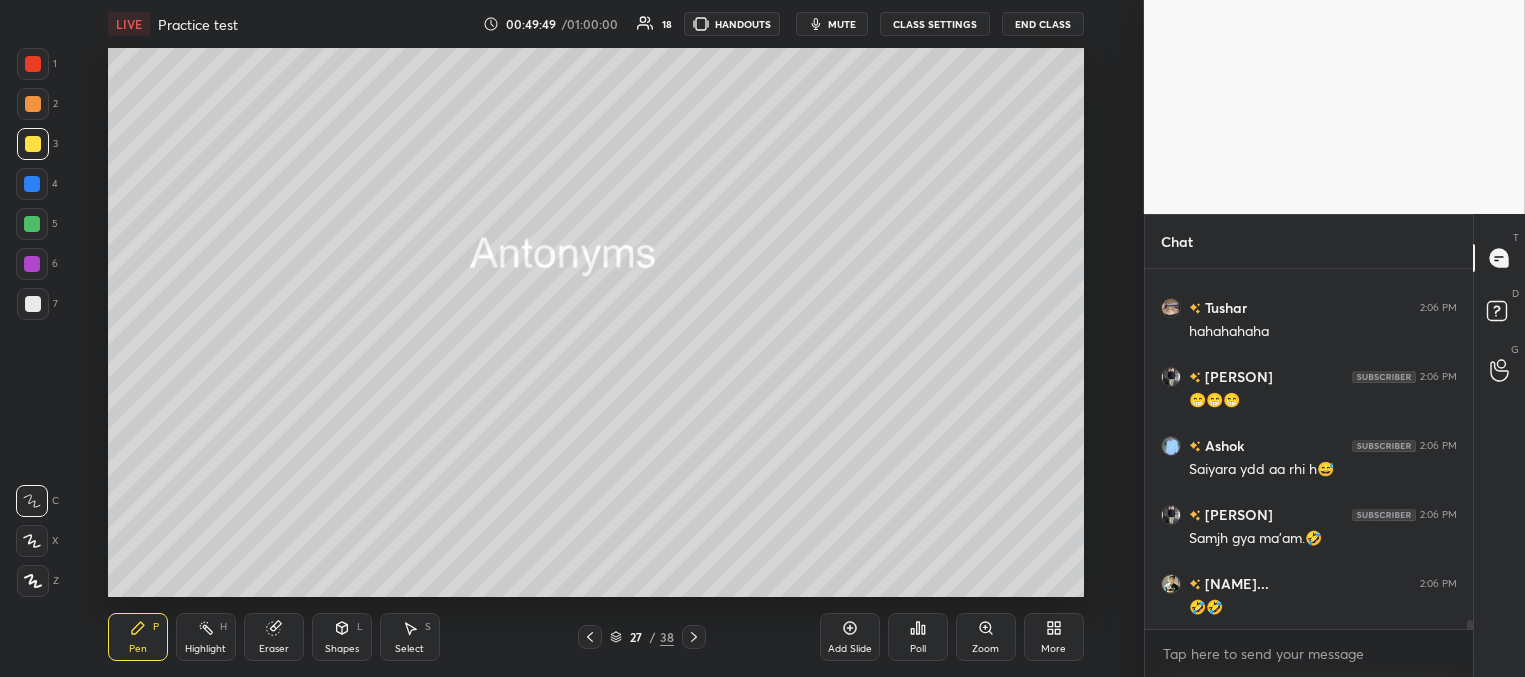 click 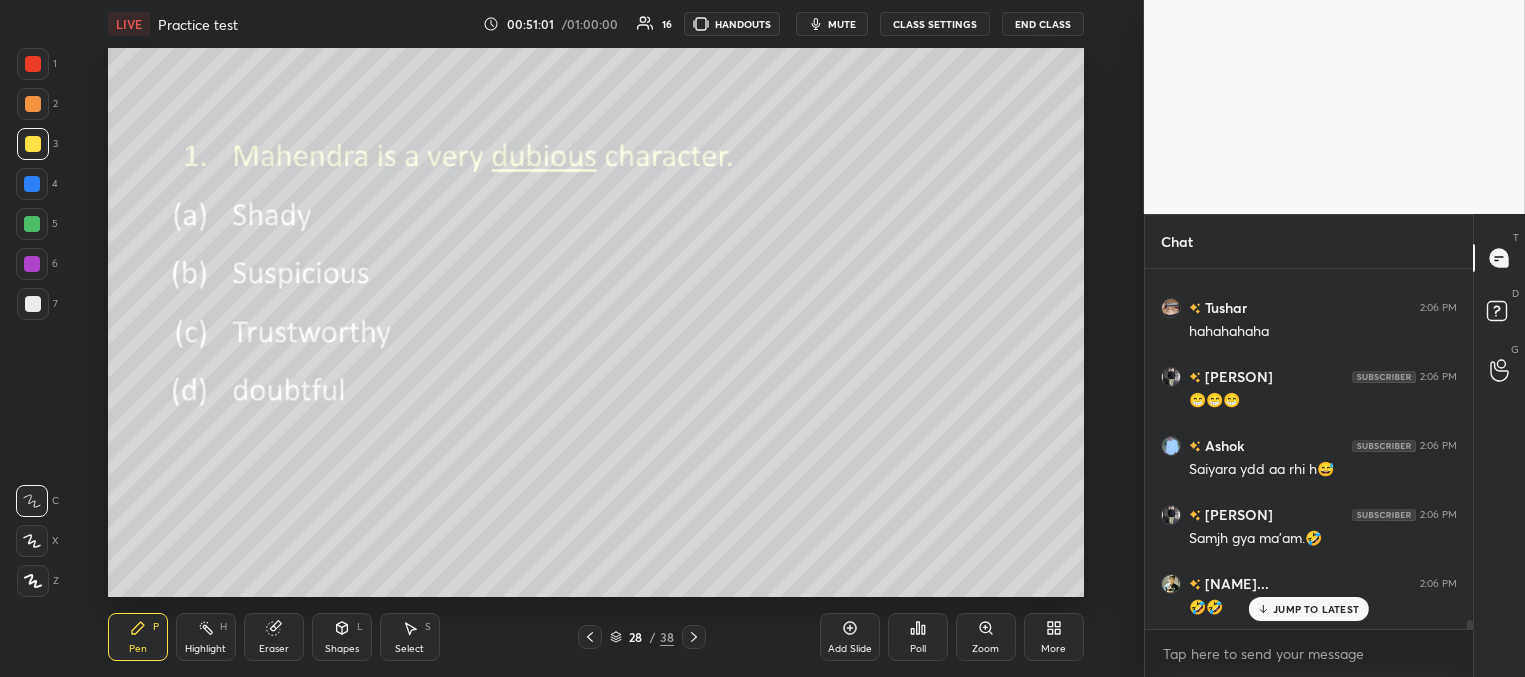 scroll, scrollTop: 13784, scrollLeft: 0, axis: vertical 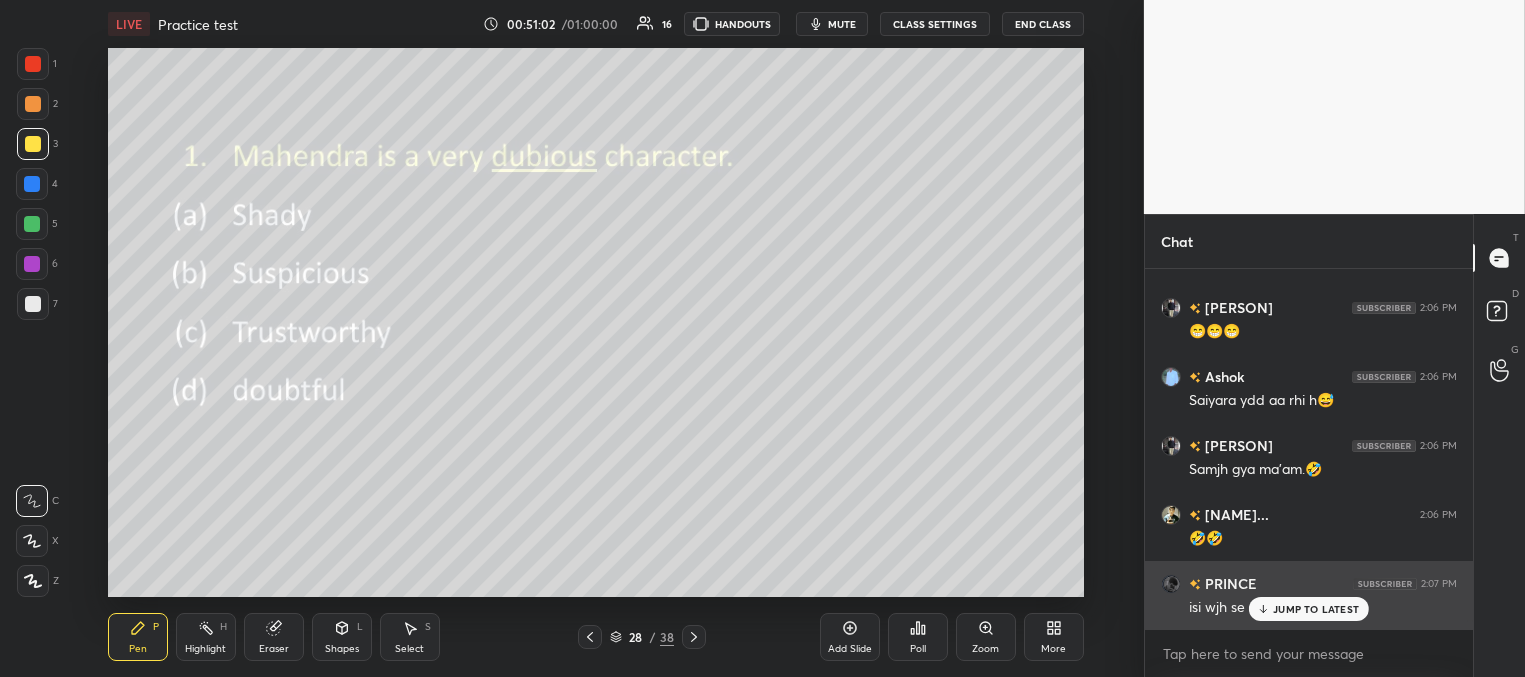 click on "JUMP TO LATEST" at bounding box center [1309, 609] 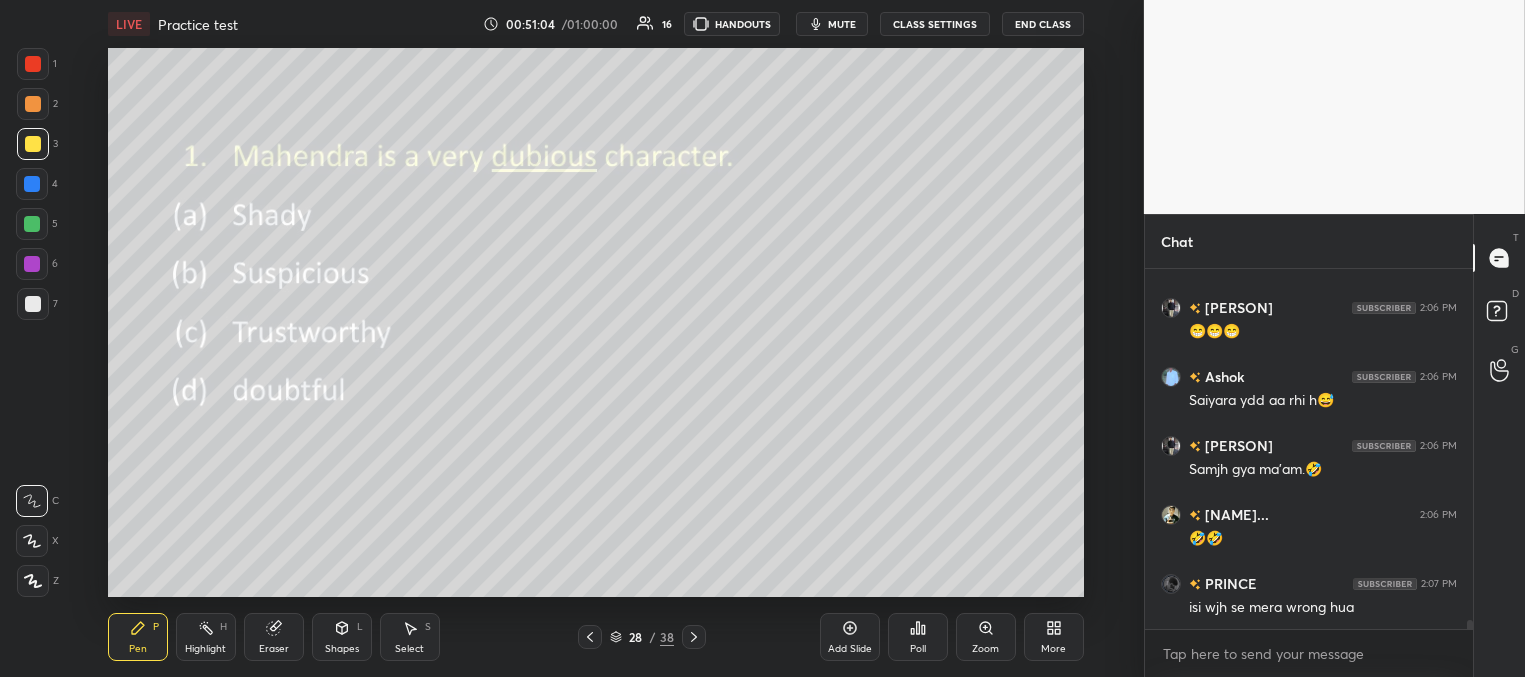 scroll, scrollTop: 13871, scrollLeft: 0, axis: vertical 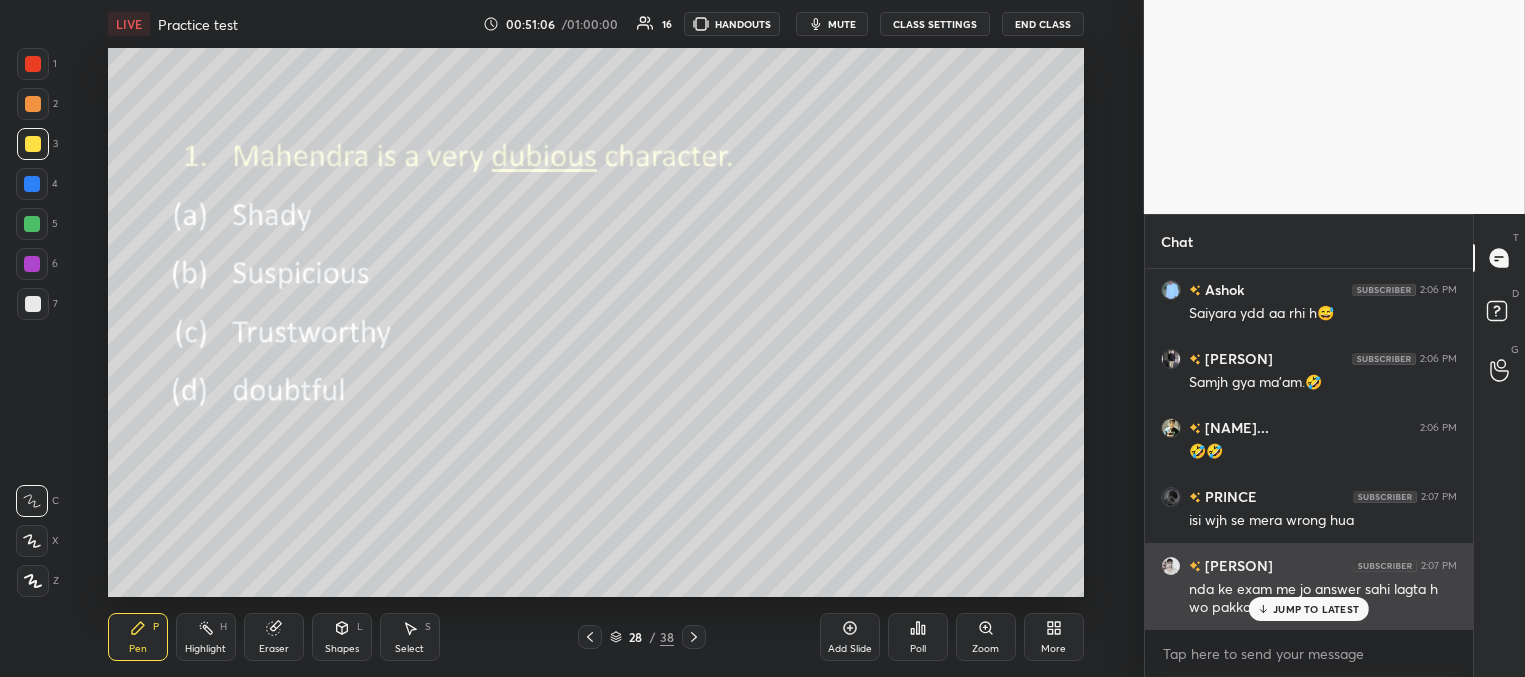 click on "JUMP TO LATEST" at bounding box center [1316, 609] 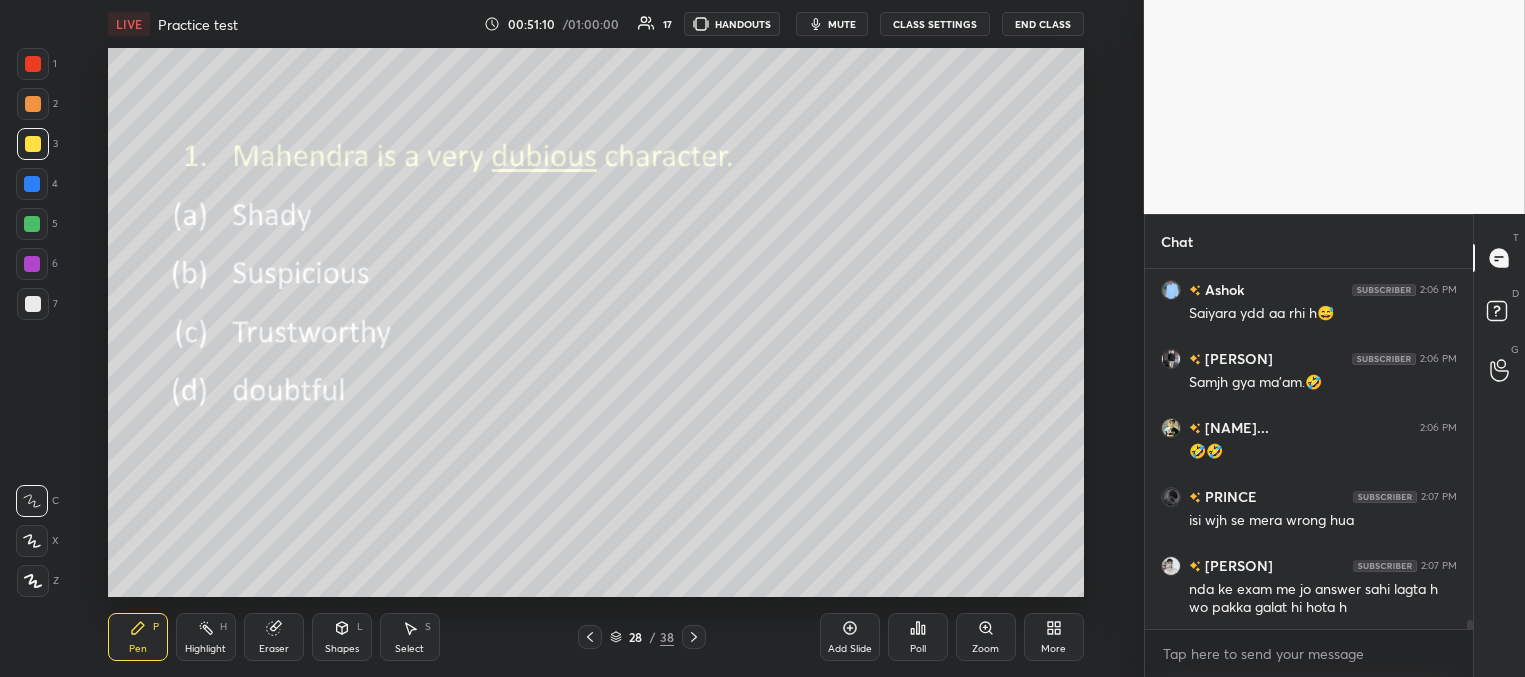 click 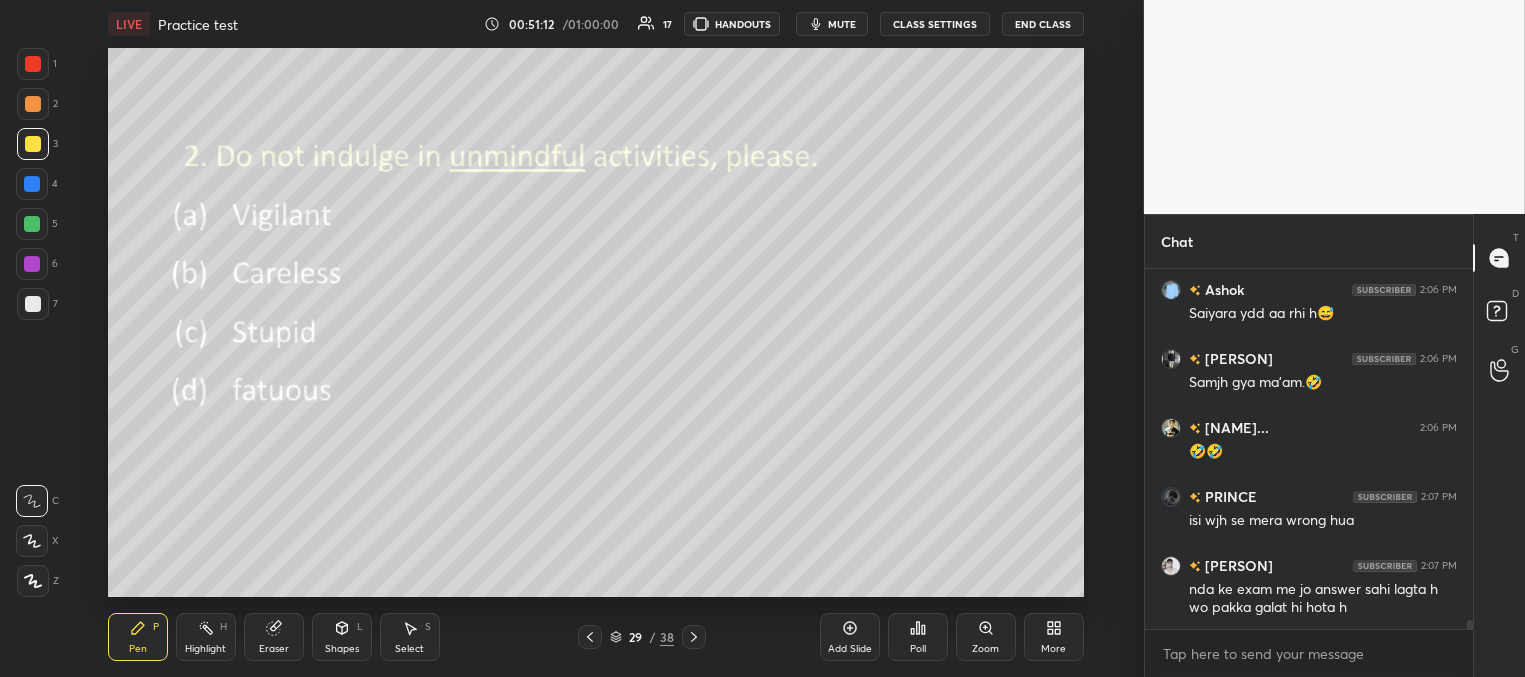 click on "Poll" at bounding box center [918, 637] 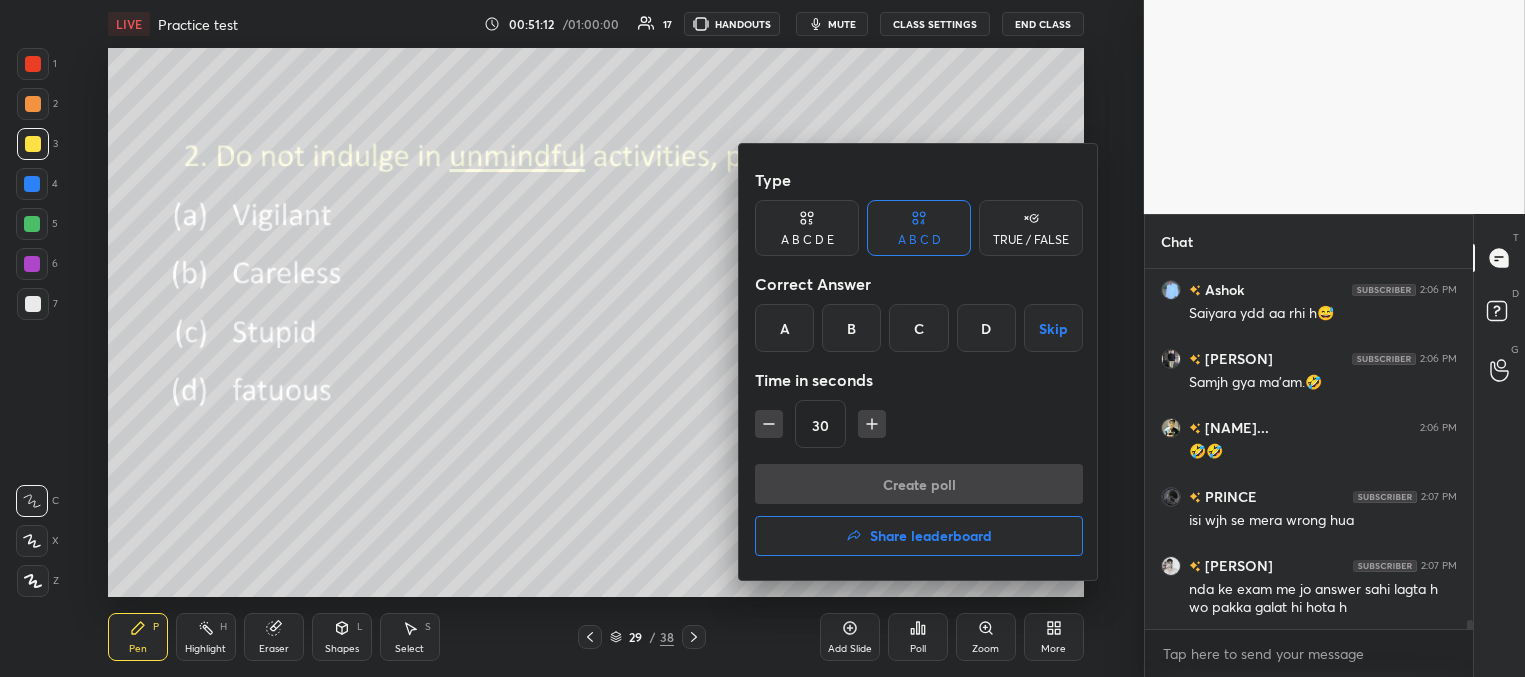scroll, scrollTop: 13940, scrollLeft: 0, axis: vertical 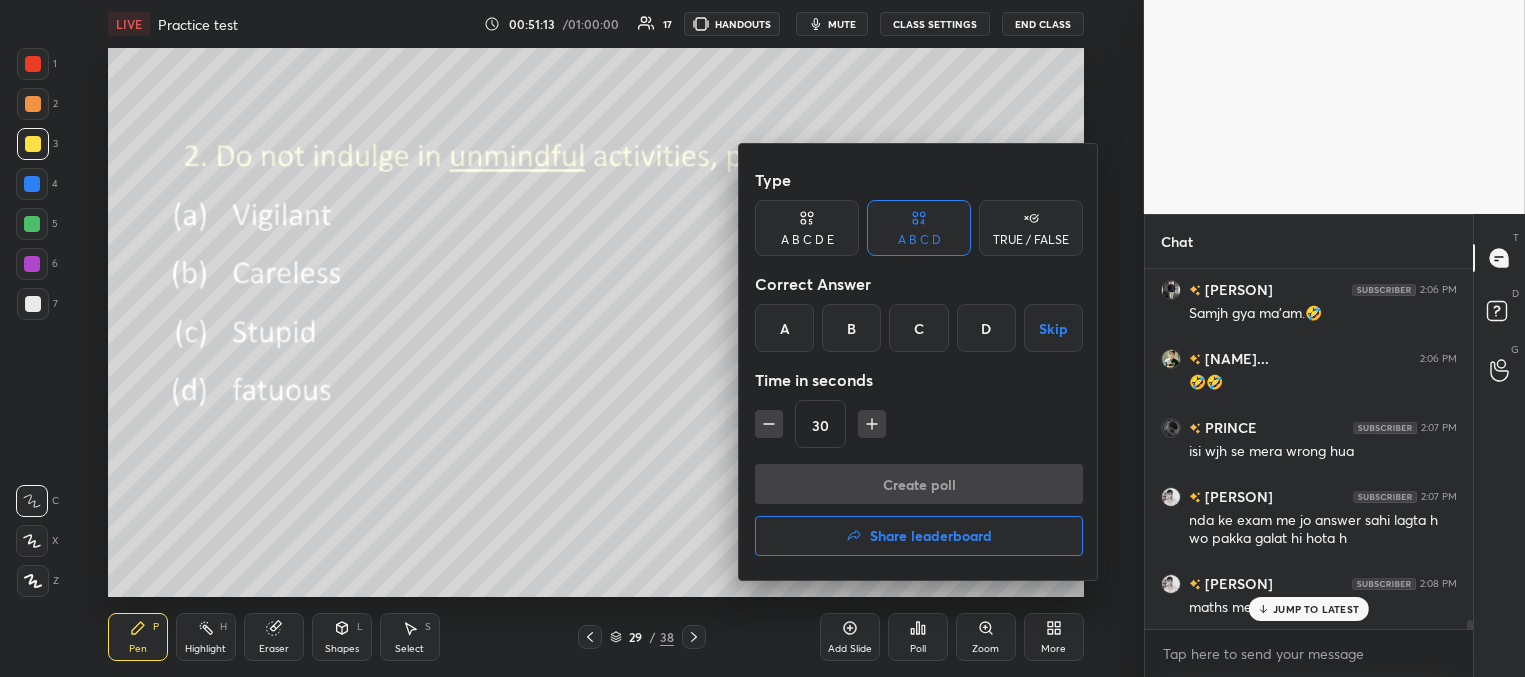 click on "A" at bounding box center [784, 328] 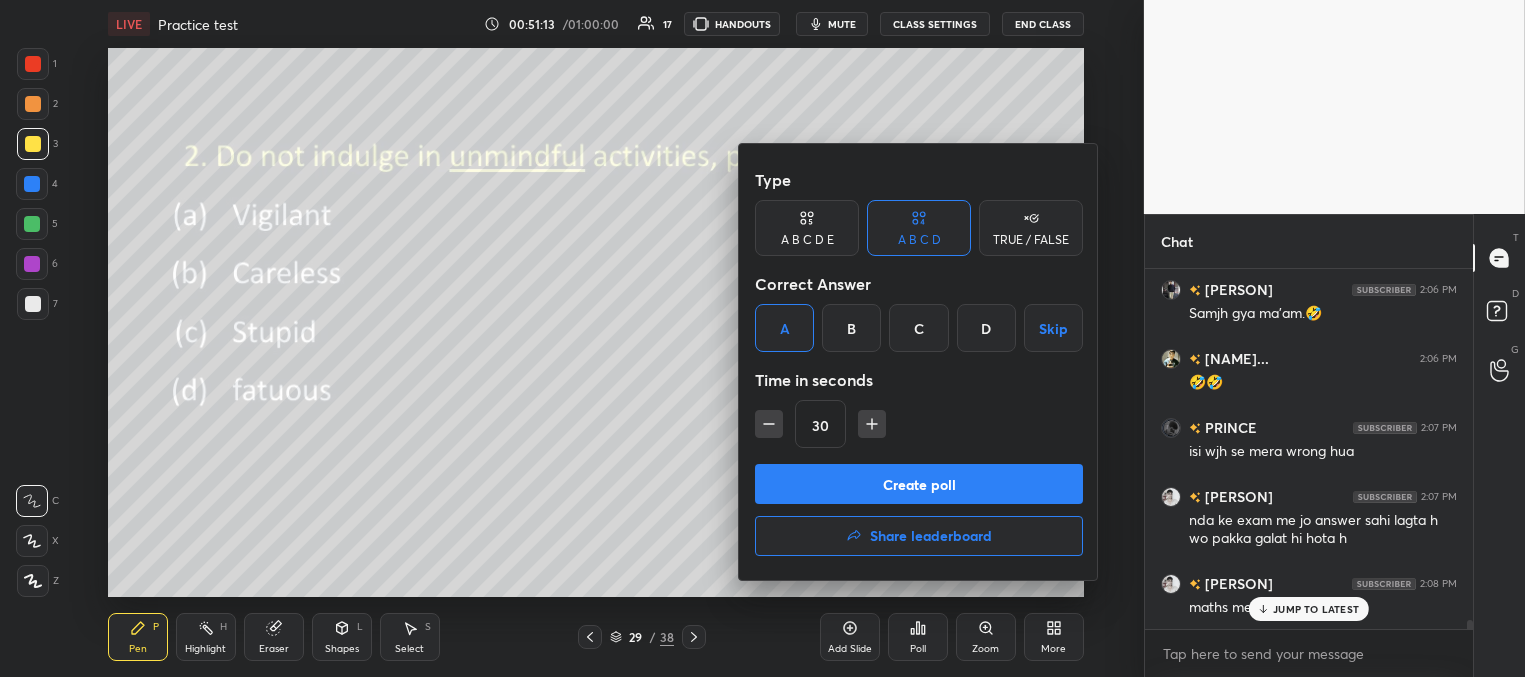 click on "Create poll" at bounding box center [919, 484] 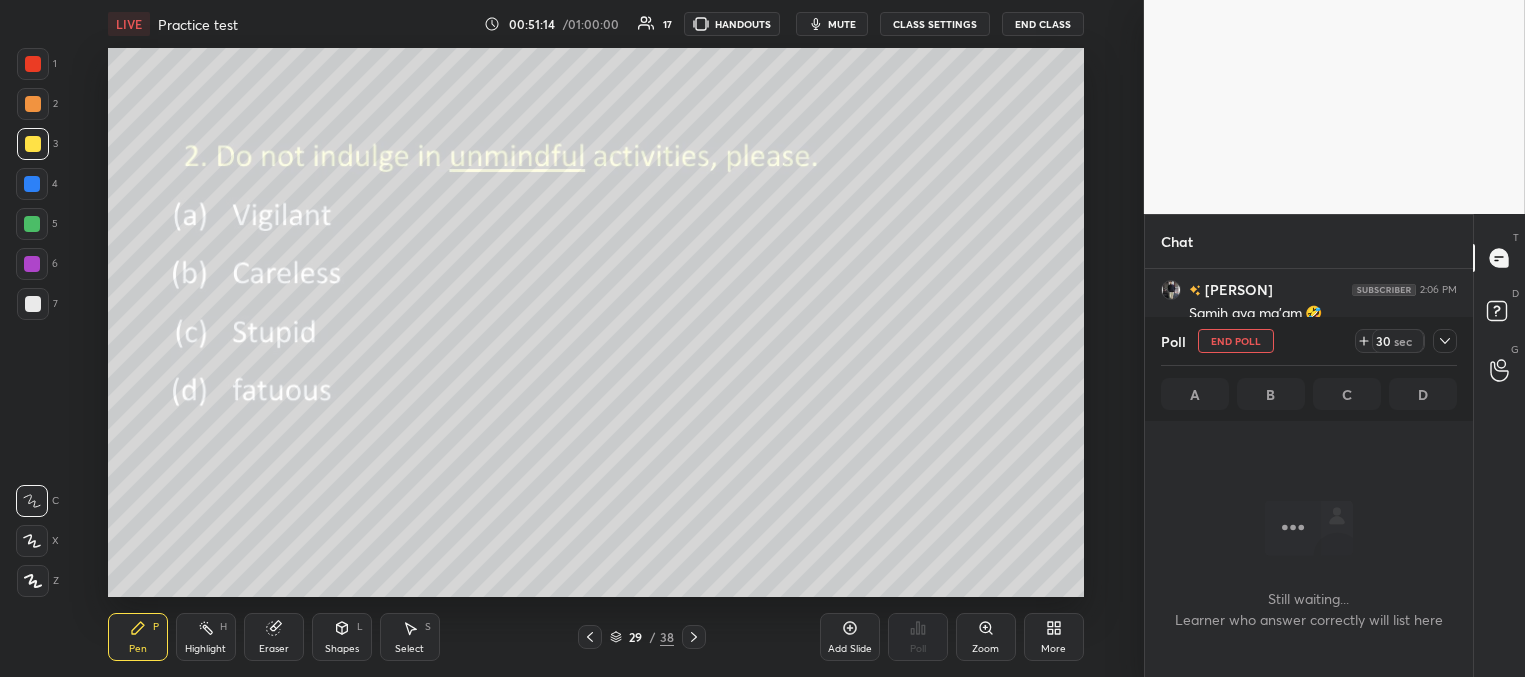 scroll, scrollTop: 7, scrollLeft: 6, axis: both 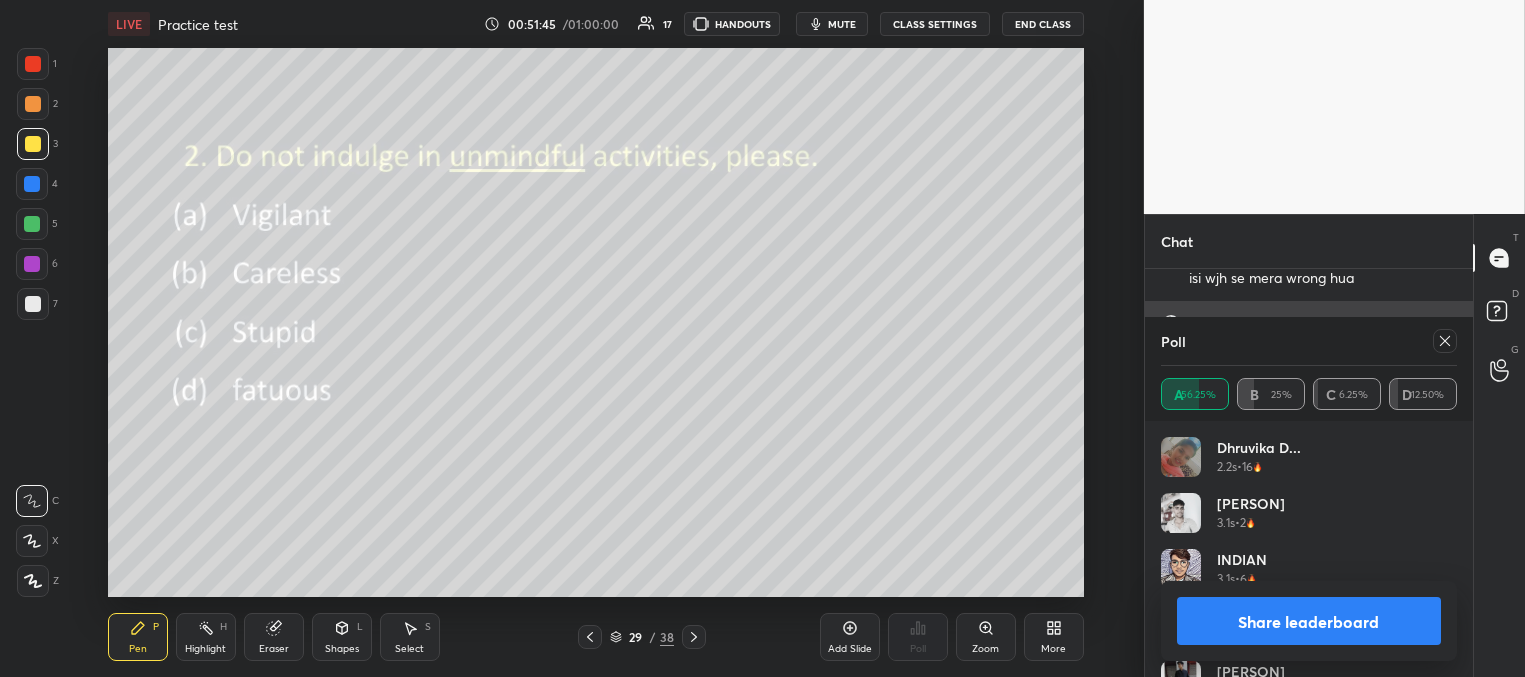 drag, startPoint x: 1446, startPoint y: 338, endPoint x: 1382, endPoint y: 335, distance: 64.070274 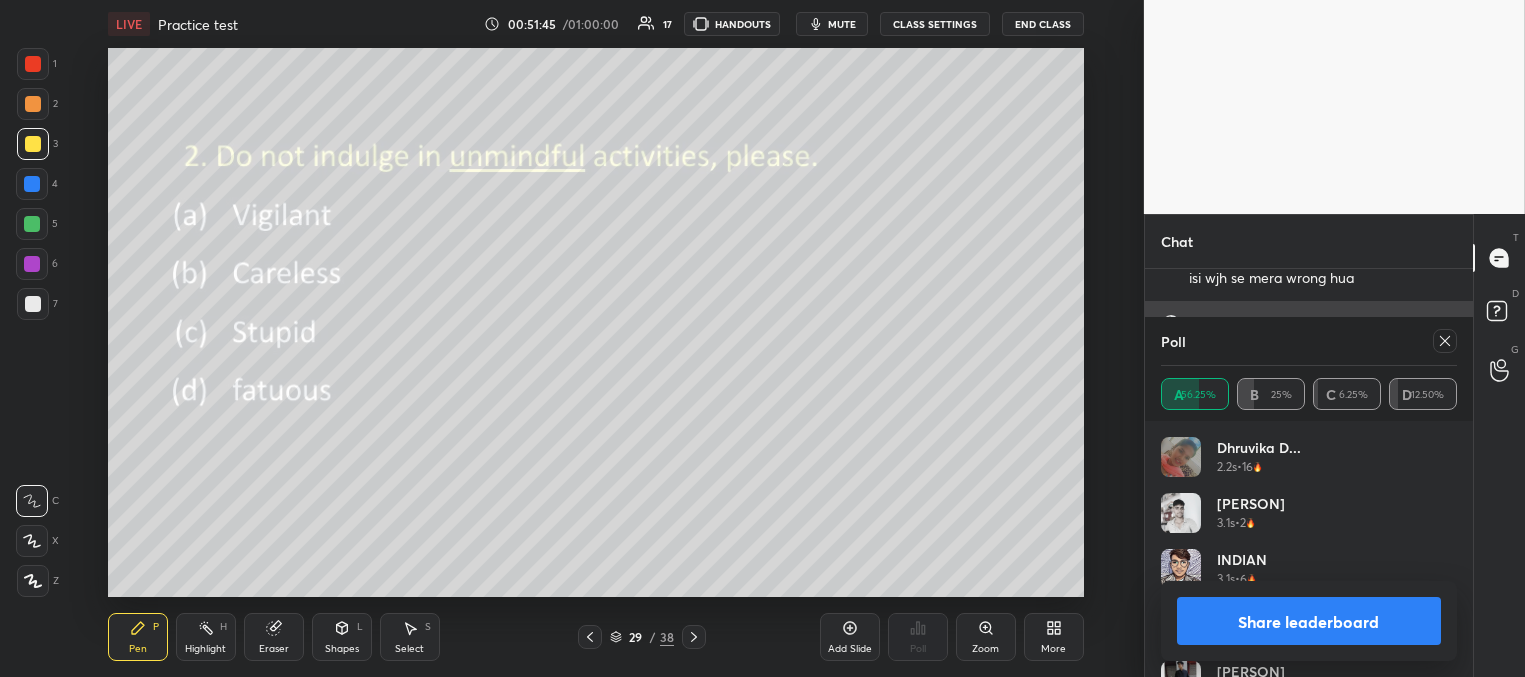 click 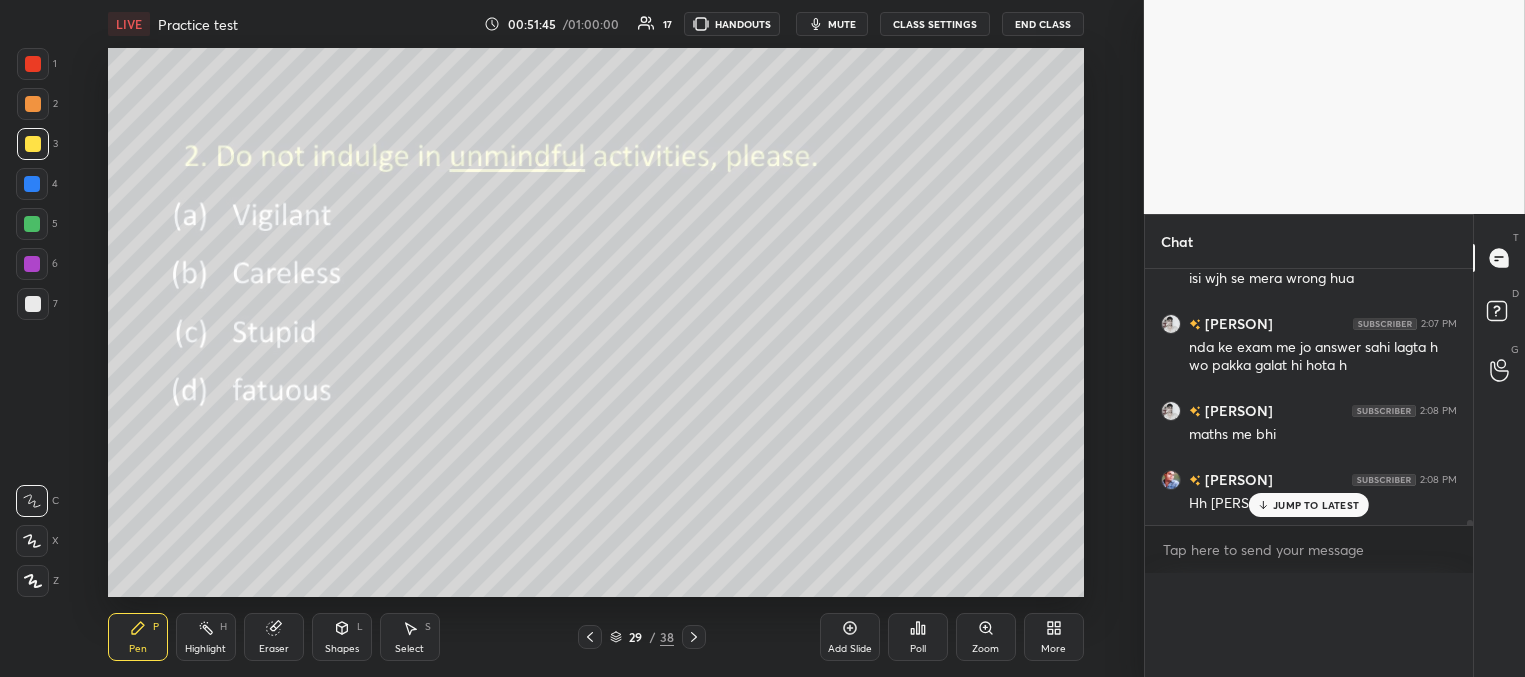 scroll, scrollTop: 0, scrollLeft: 0, axis: both 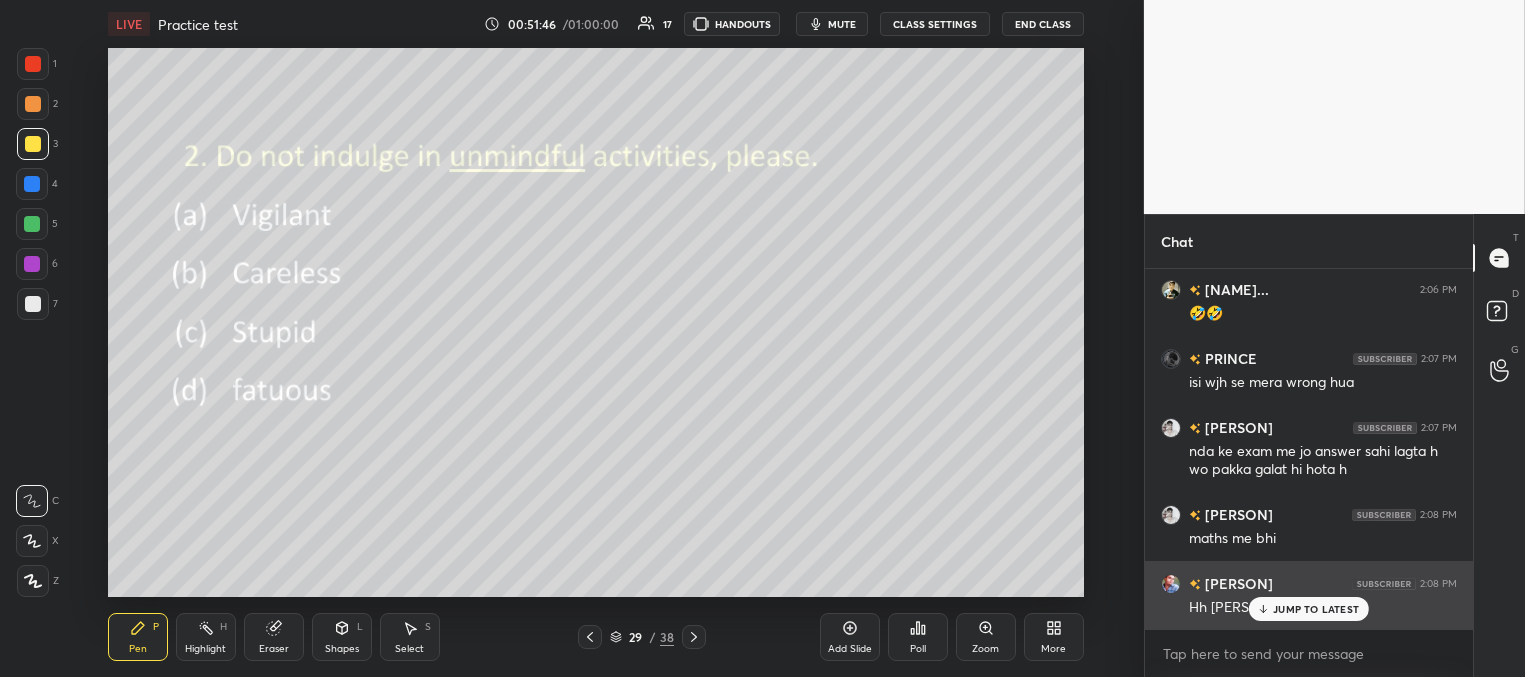 click on "JUMP TO LATEST" at bounding box center (1316, 609) 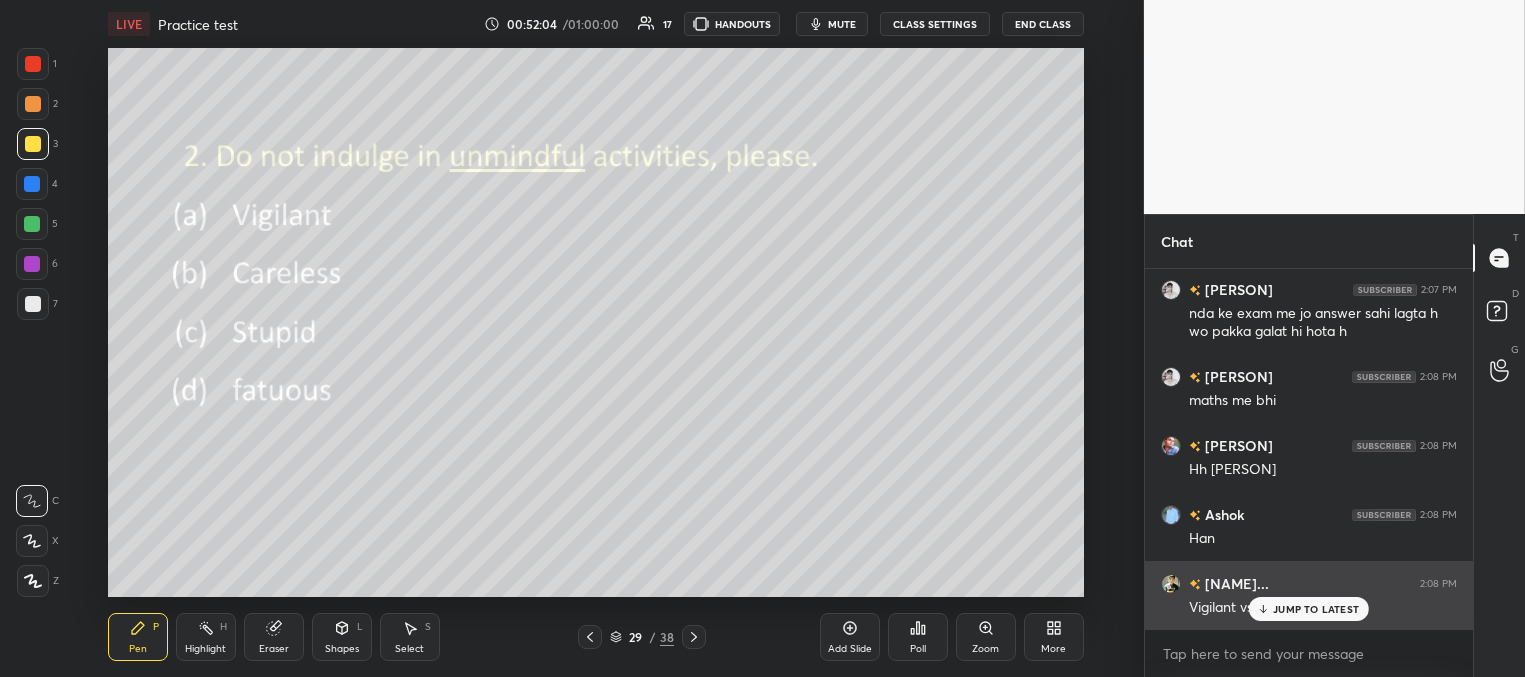 click on "JUMP TO LATEST" at bounding box center [1316, 609] 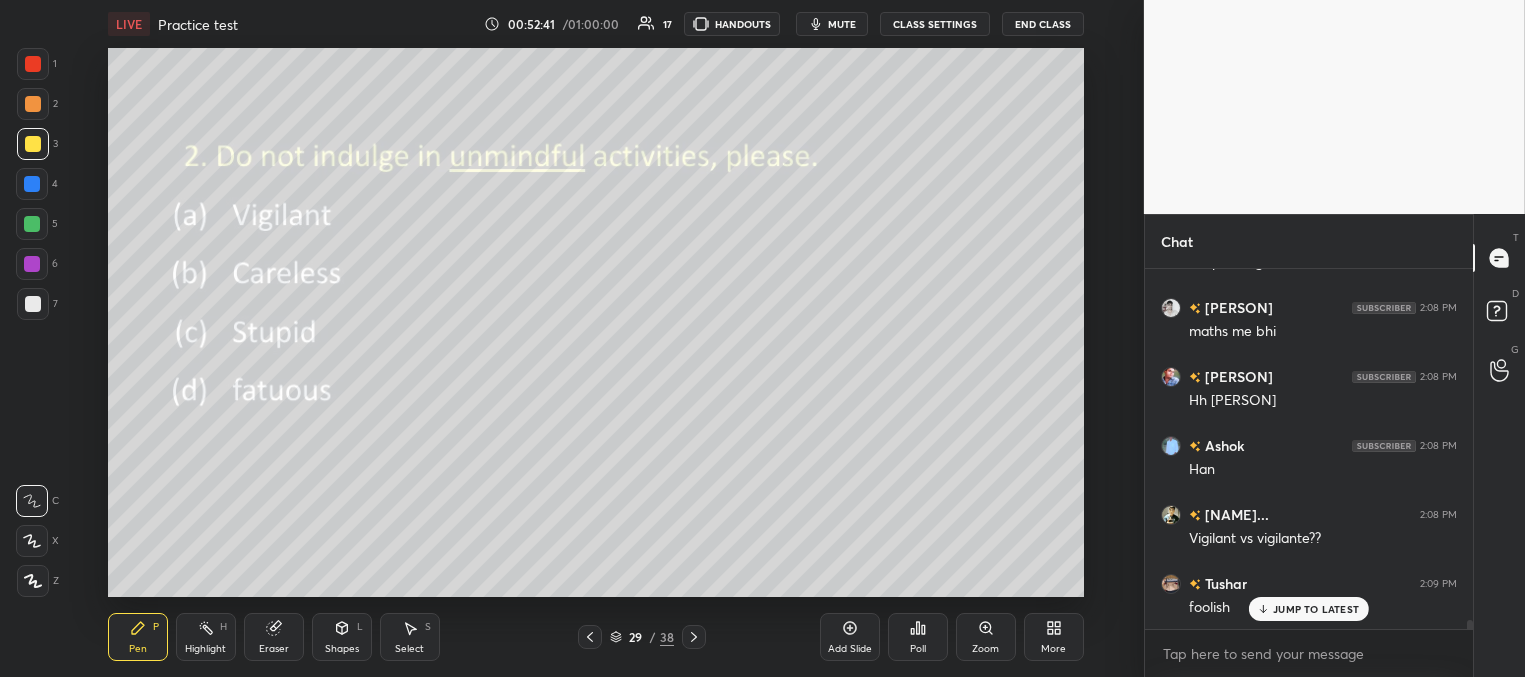 scroll, scrollTop: 14285, scrollLeft: 0, axis: vertical 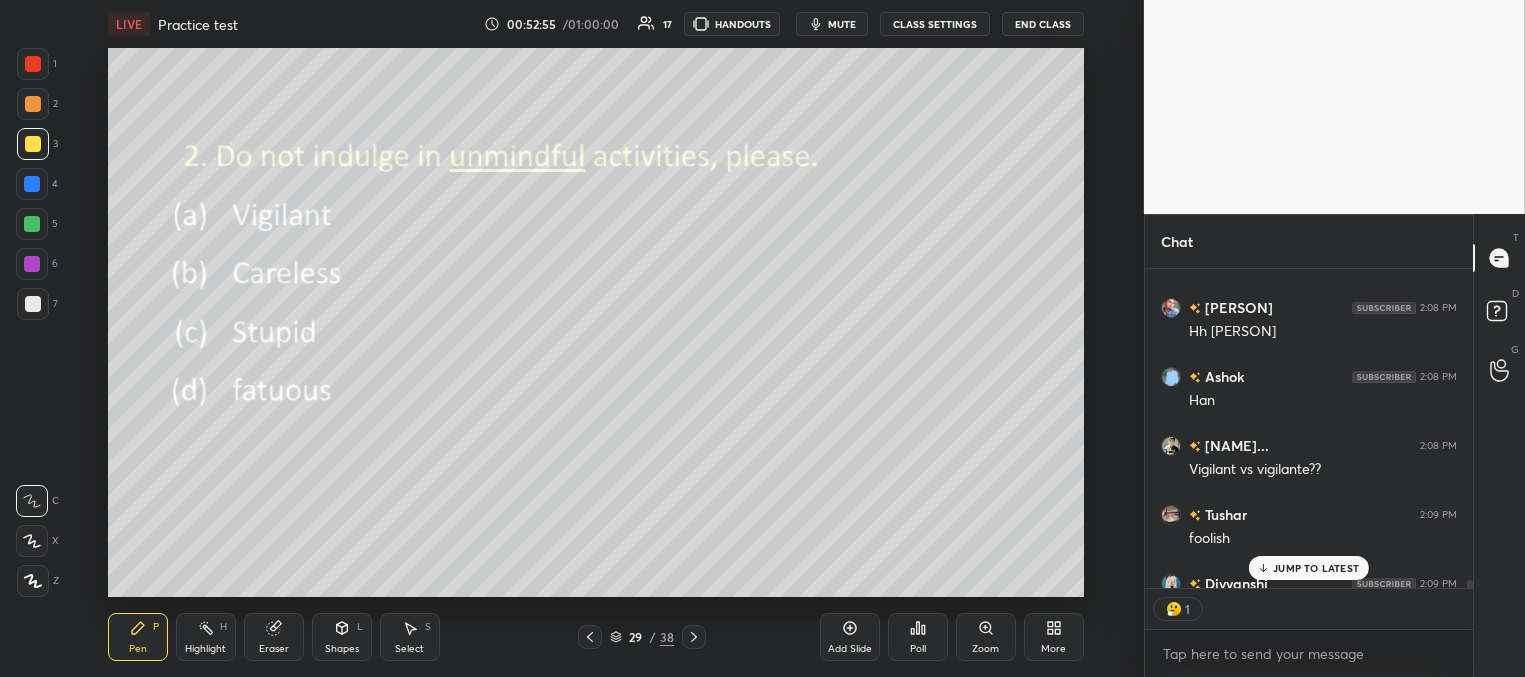 click on "JUMP TO LATEST" at bounding box center [1316, 568] 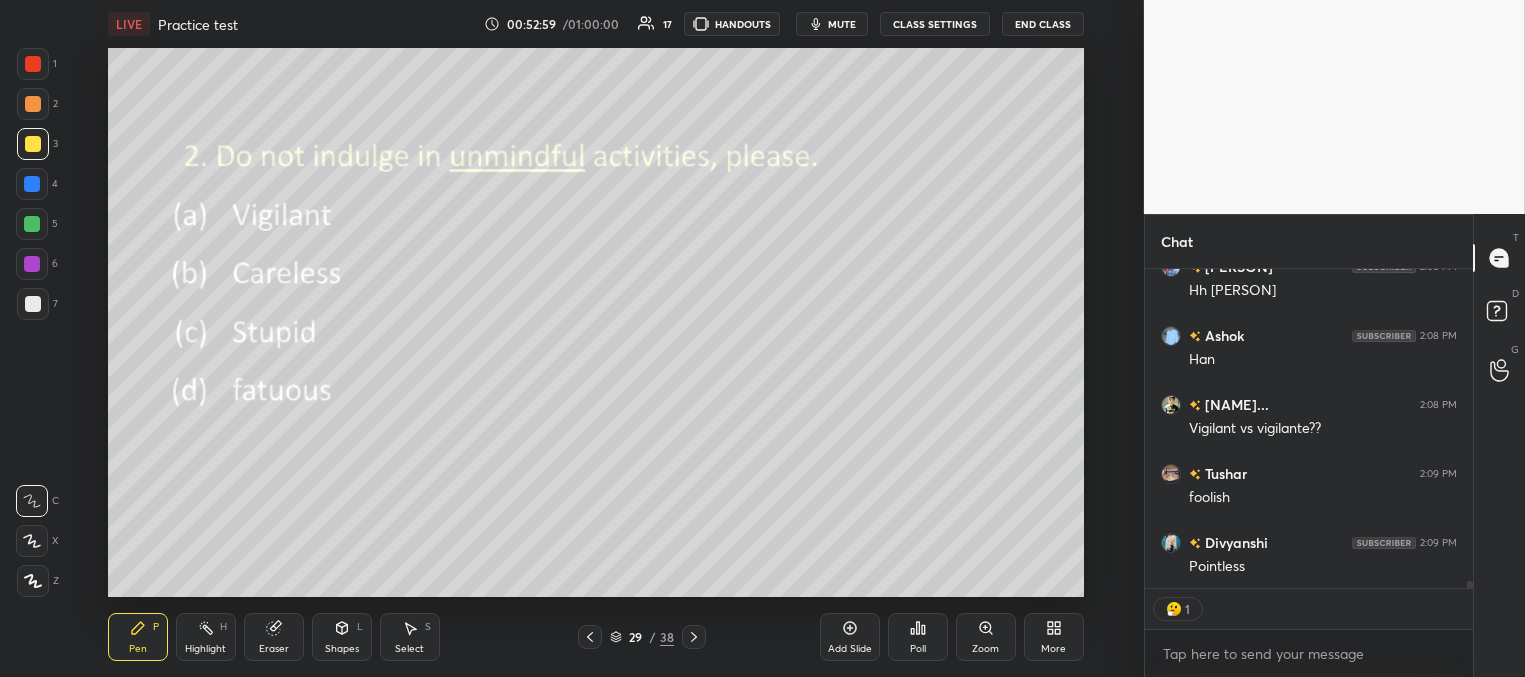 scroll, scrollTop: 14396, scrollLeft: 0, axis: vertical 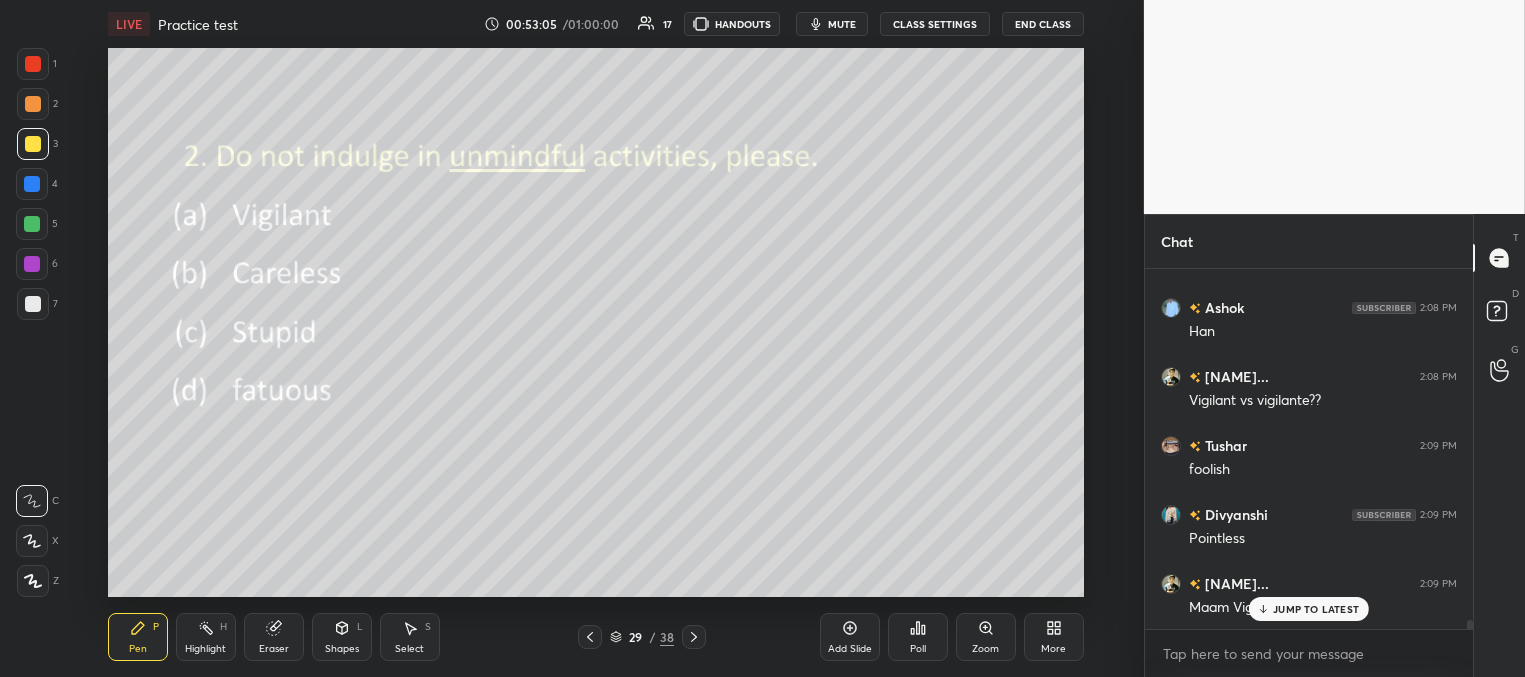 drag, startPoint x: 1284, startPoint y: 611, endPoint x: 1098, endPoint y: 556, distance: 193.96133 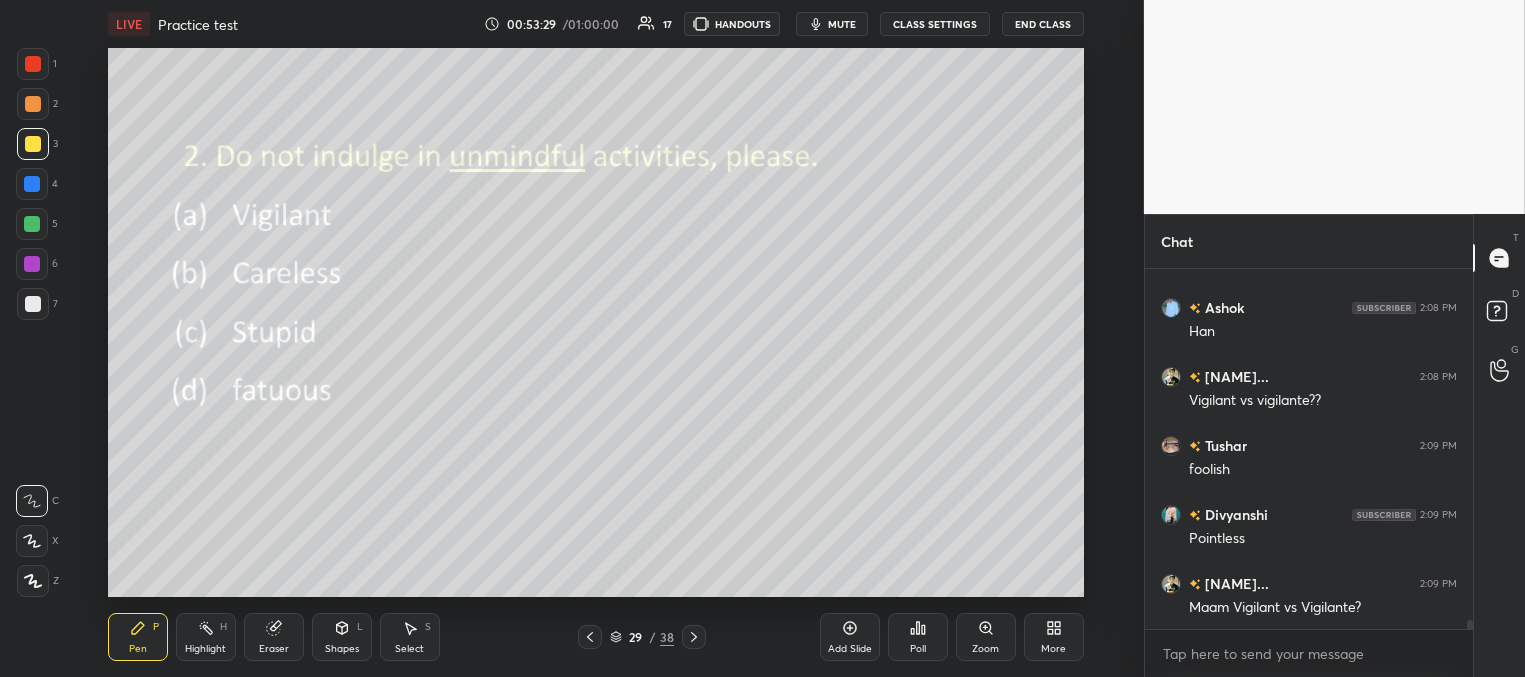 drag, startPoint x: 31, startPoint y: 306, endPoint x: 46, endPoint y: 295, distance: 18.601076 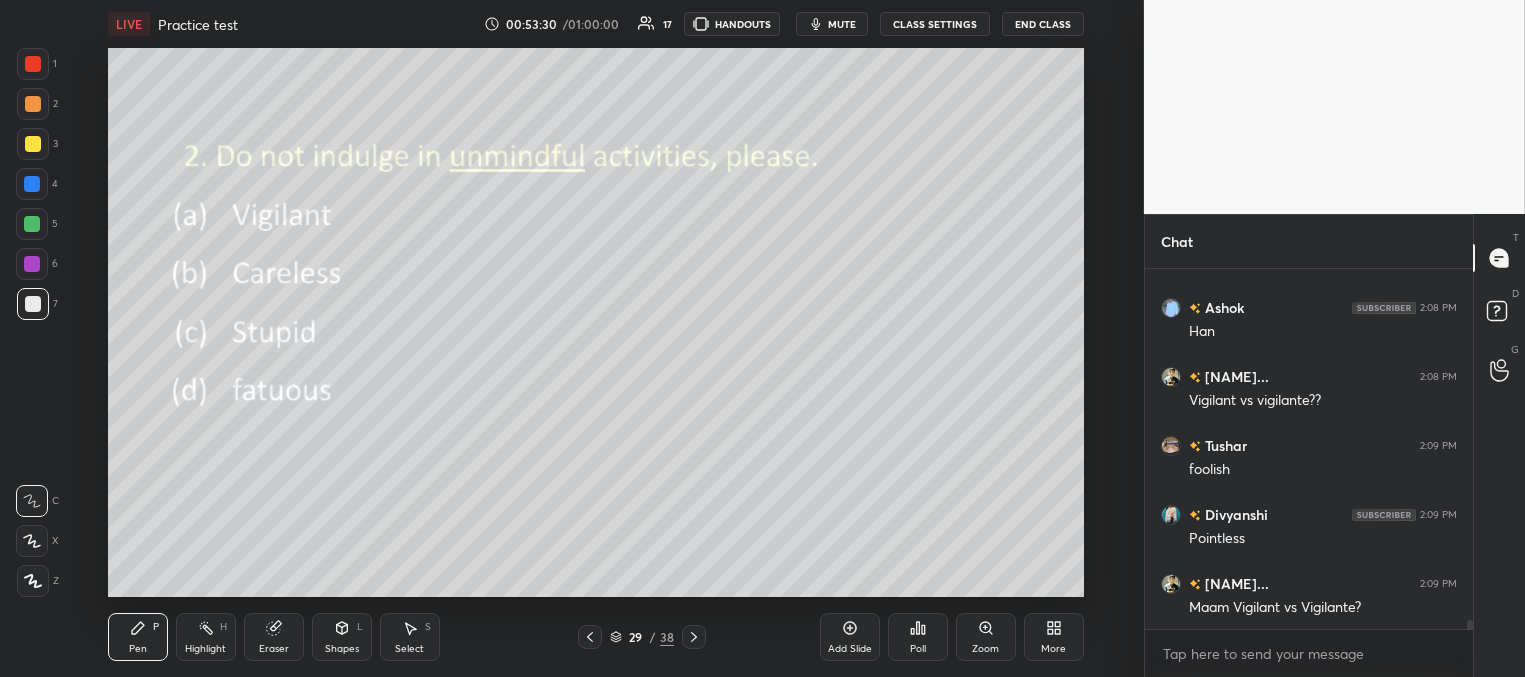 drag, startPoint x: 26, startPoint y: 186, endPoint x: 26, endPoint y: 214, distance: 28 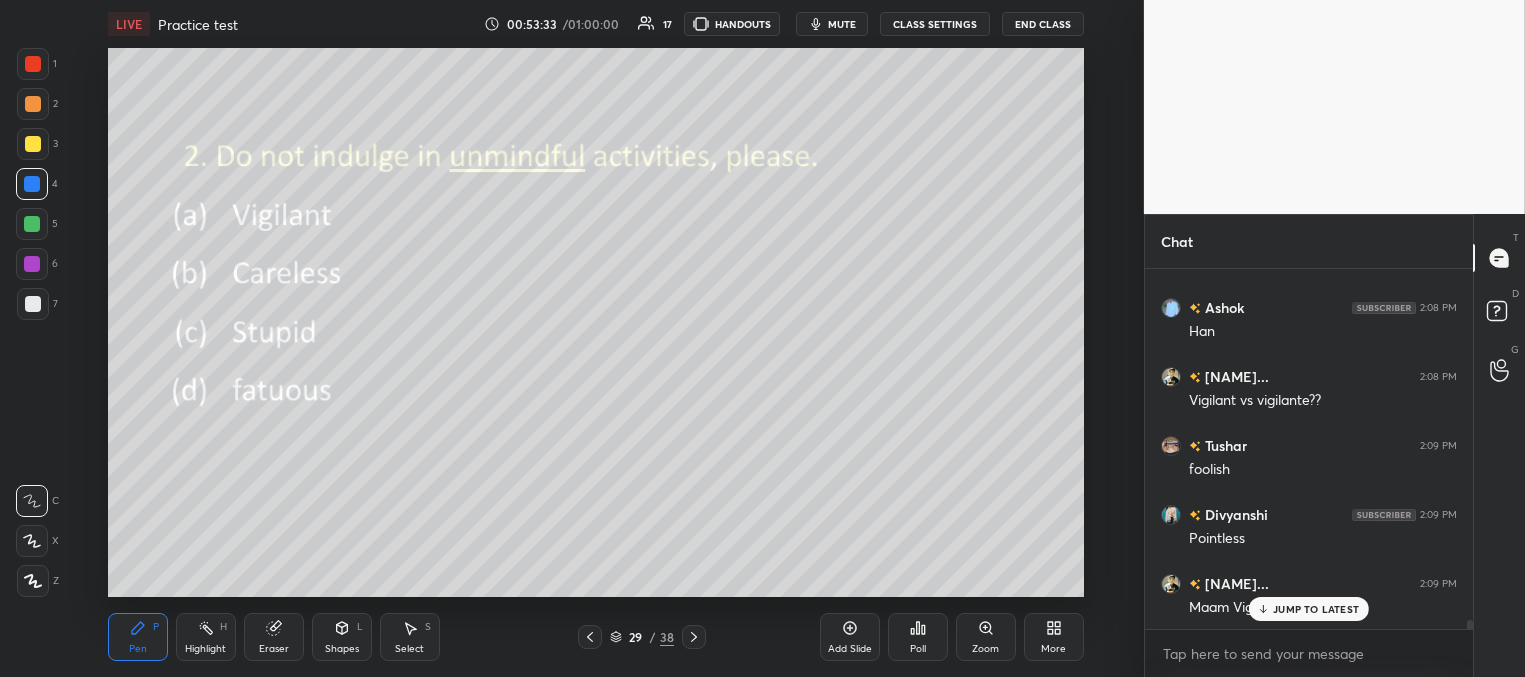 scroll, scrollTop: 14423, scrollLeft: 0, axis: vertical 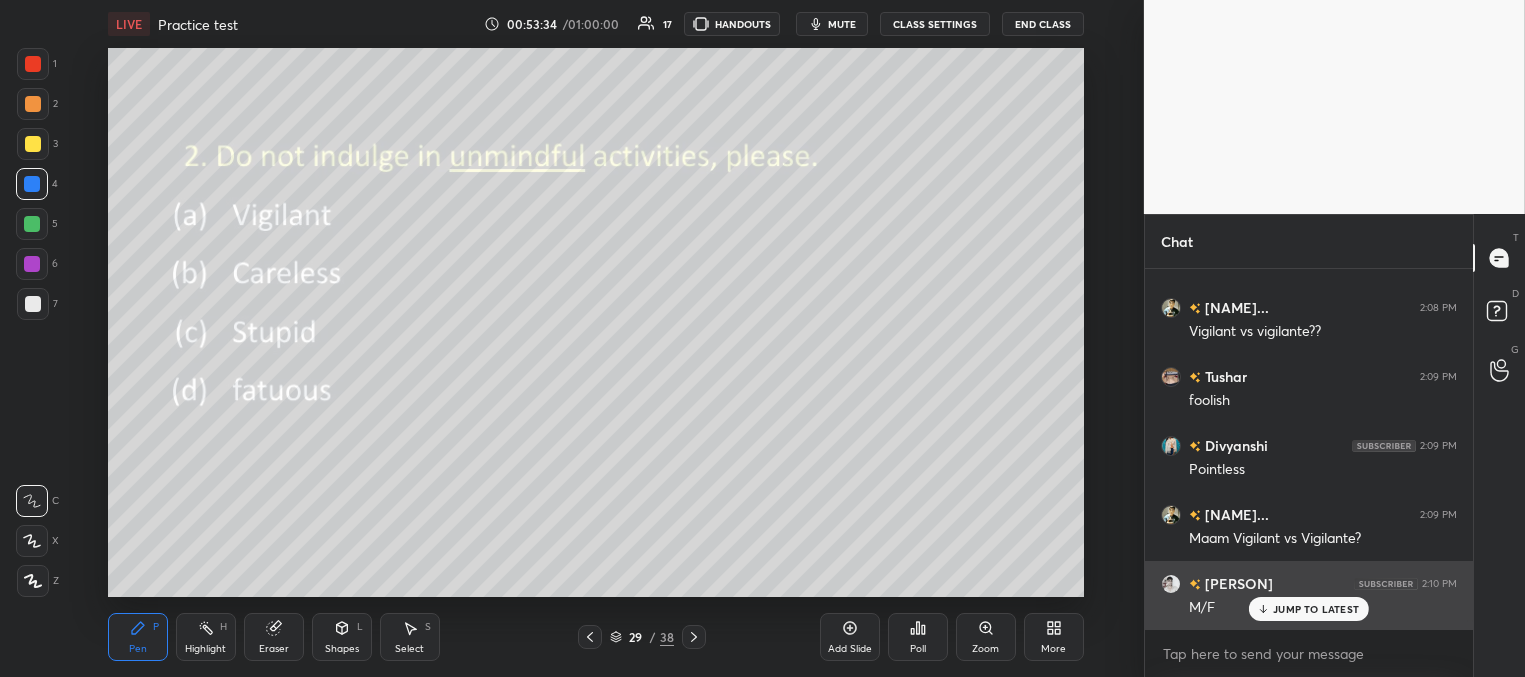 click on "JUMP TO LATEST" at bounding box center (1316, 609) 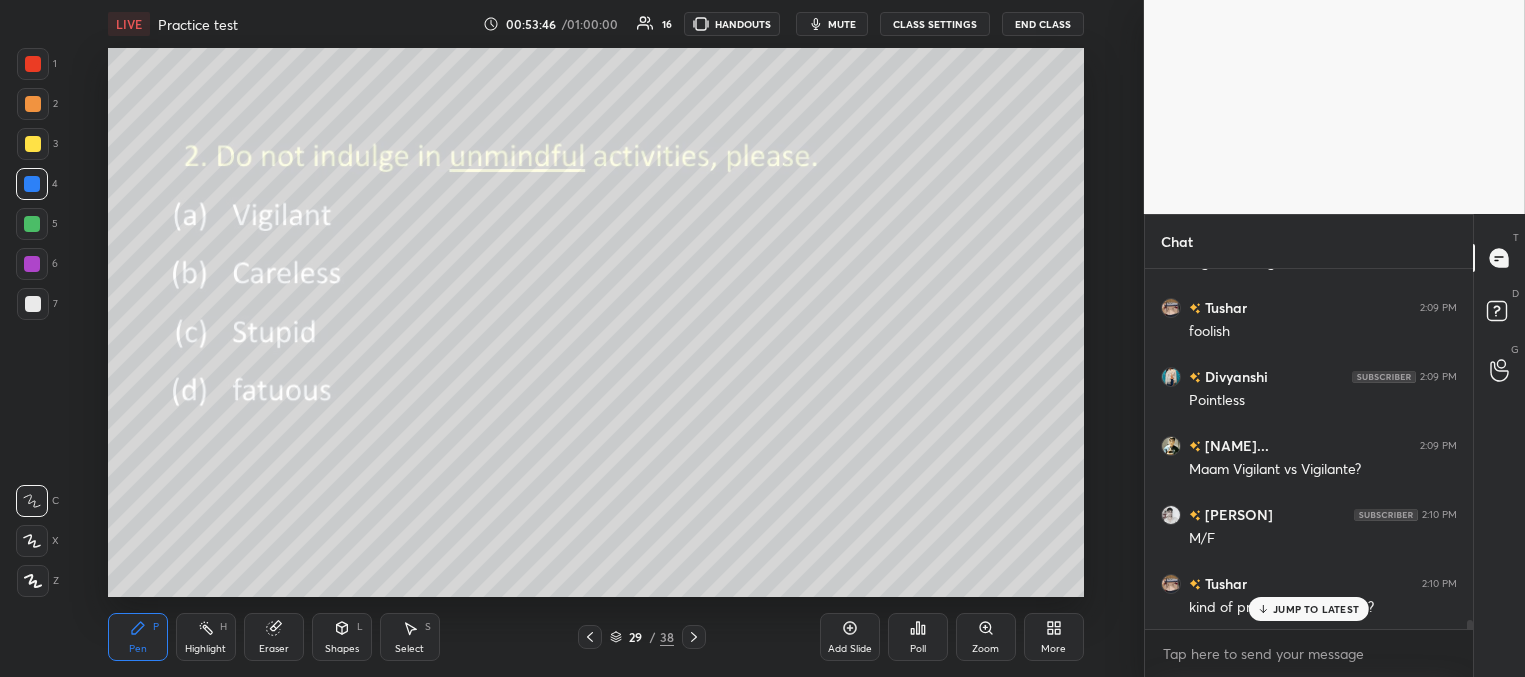 scroll, scrollTop: 14561, scrollLeft: 0, axis: vertical 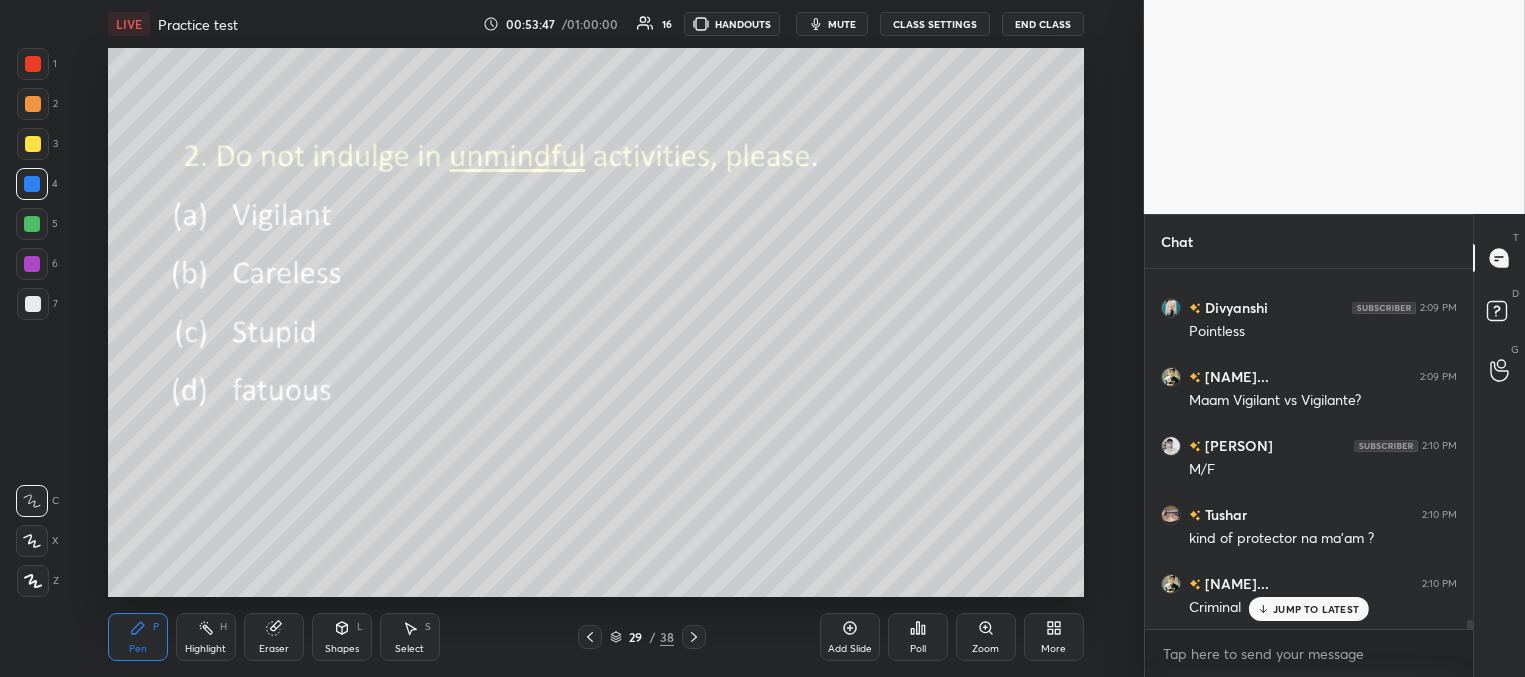 click on "JUMP TO LATEST" at bounding box center (1316, 609) 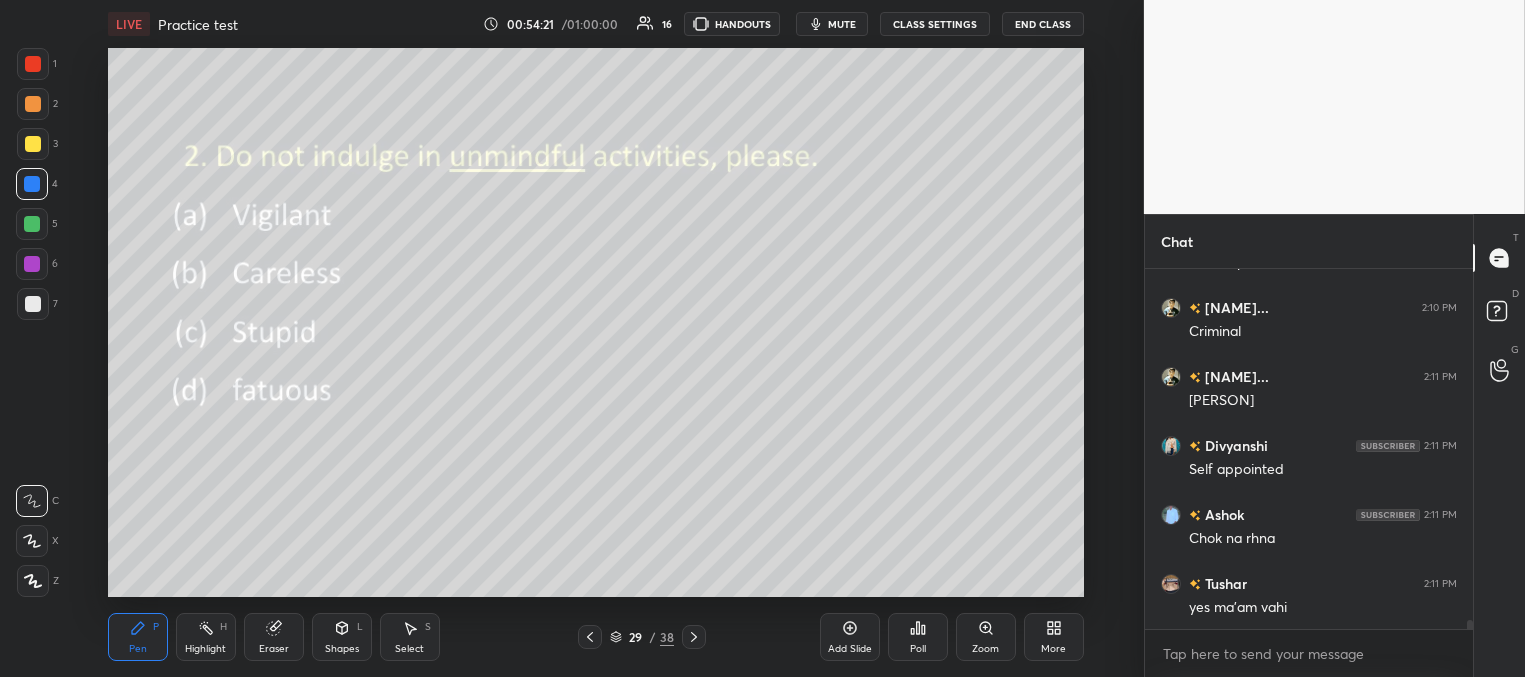 scroll, scrollTop: 14906, scrollLeft: 0, axis: vertical 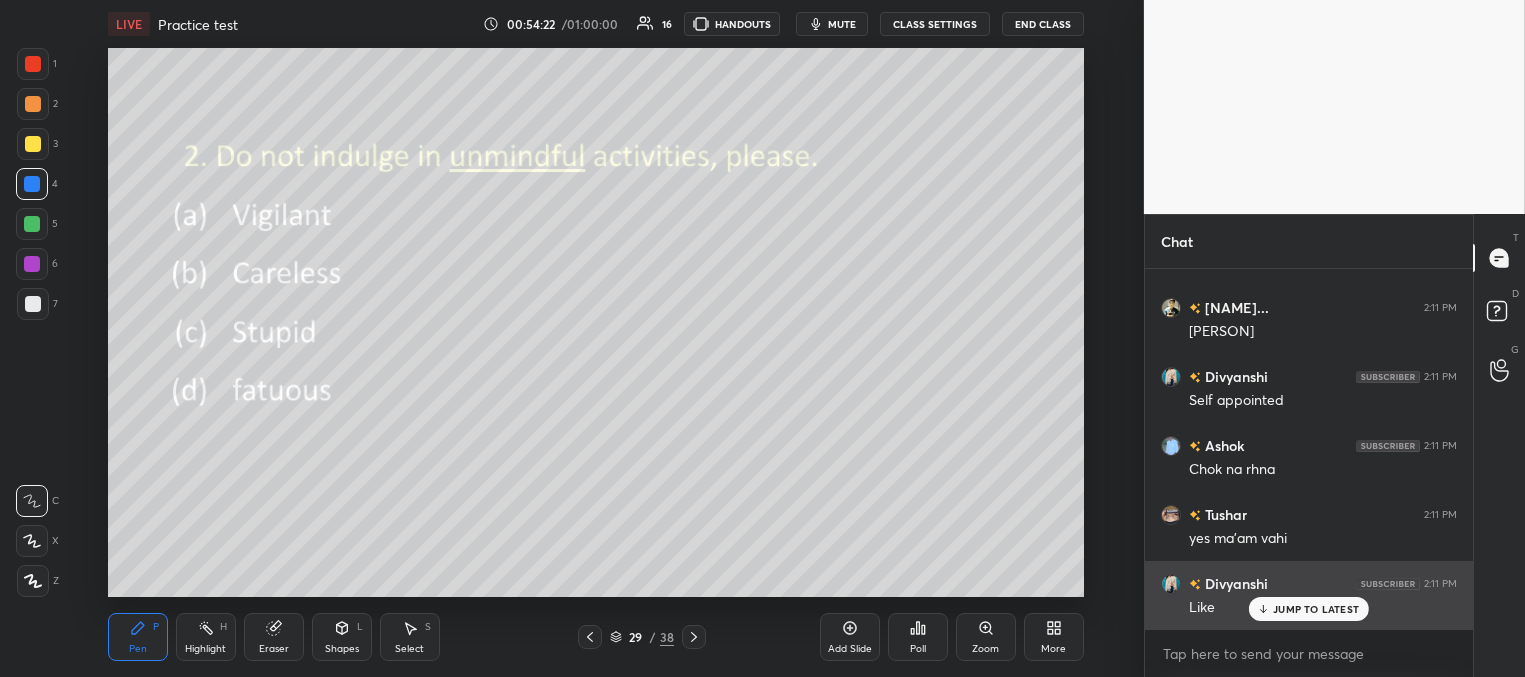 click on "JUMP TO LATEST" at bounding box center (1309, 609) 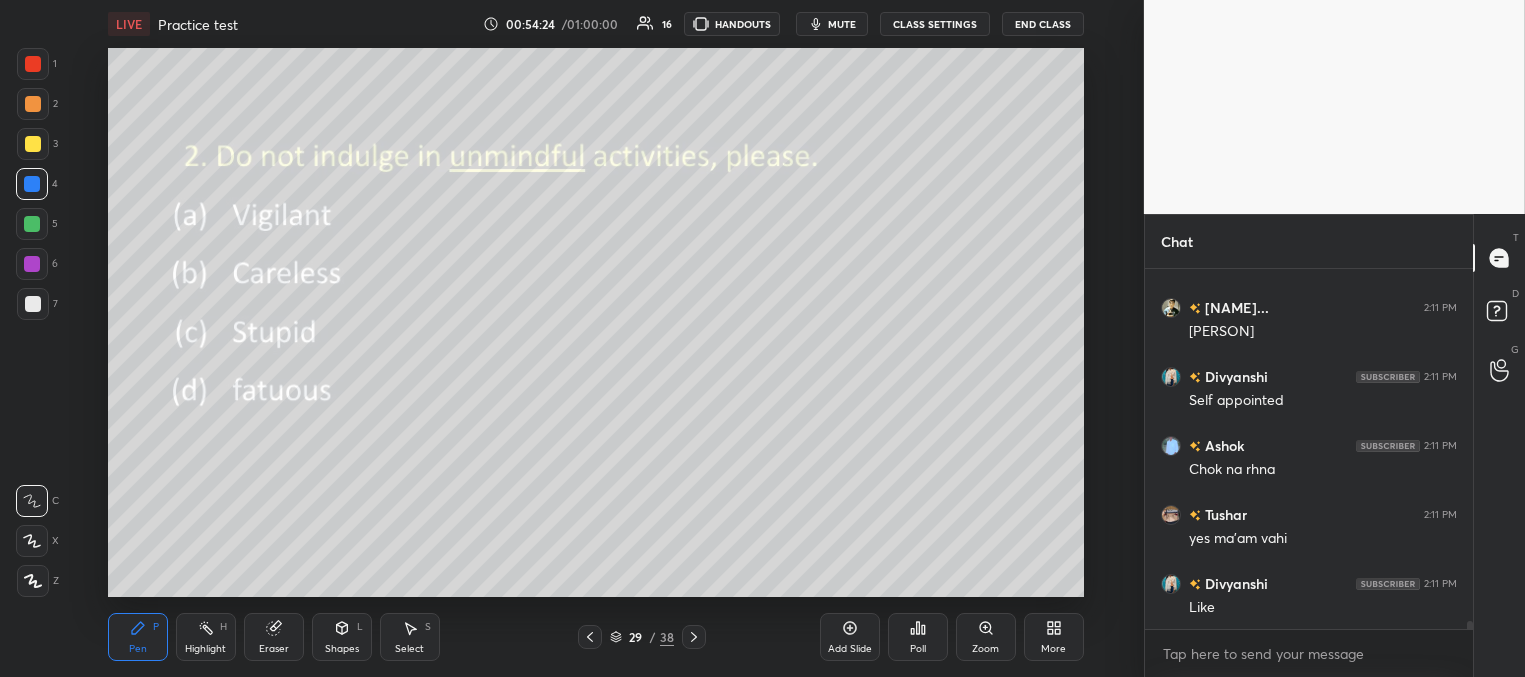 click at bounding box center (694, 637) 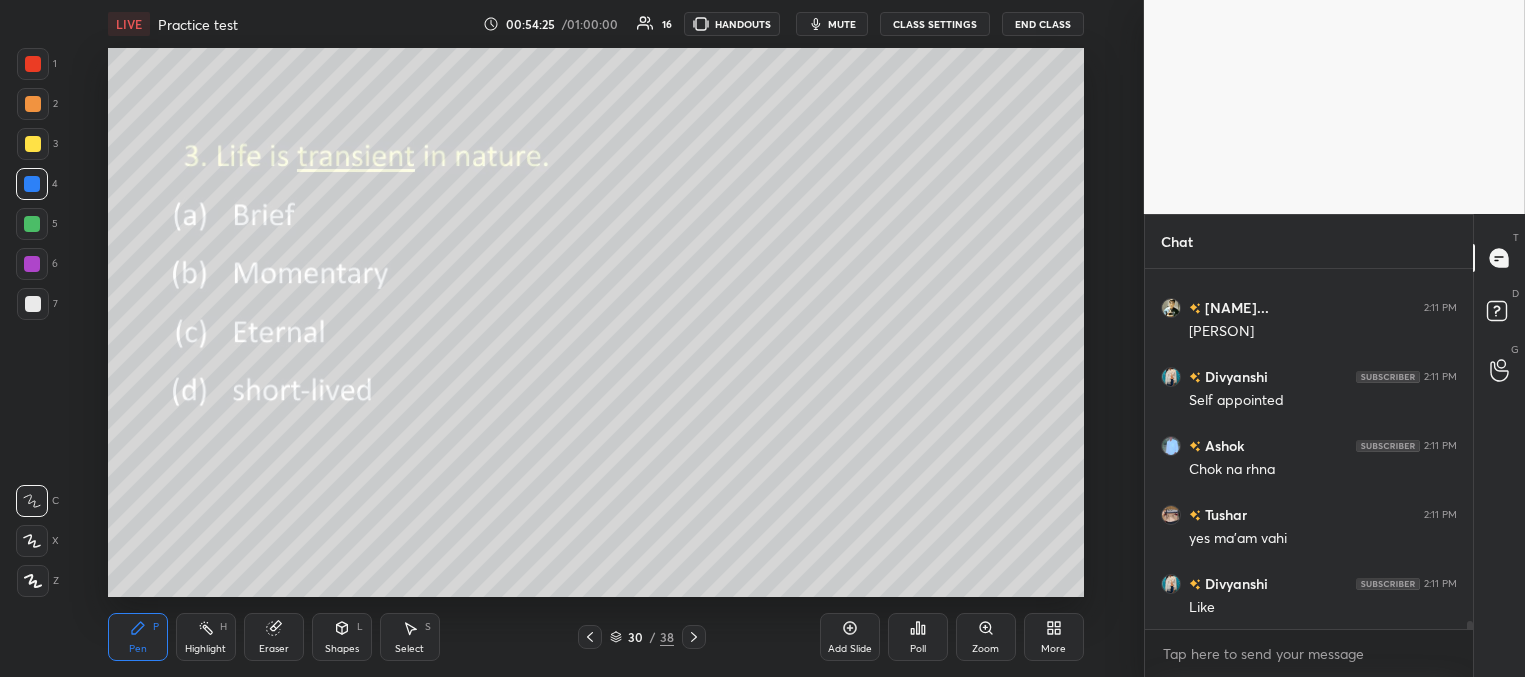 click on "Poll" at bounding box center (918, 649) 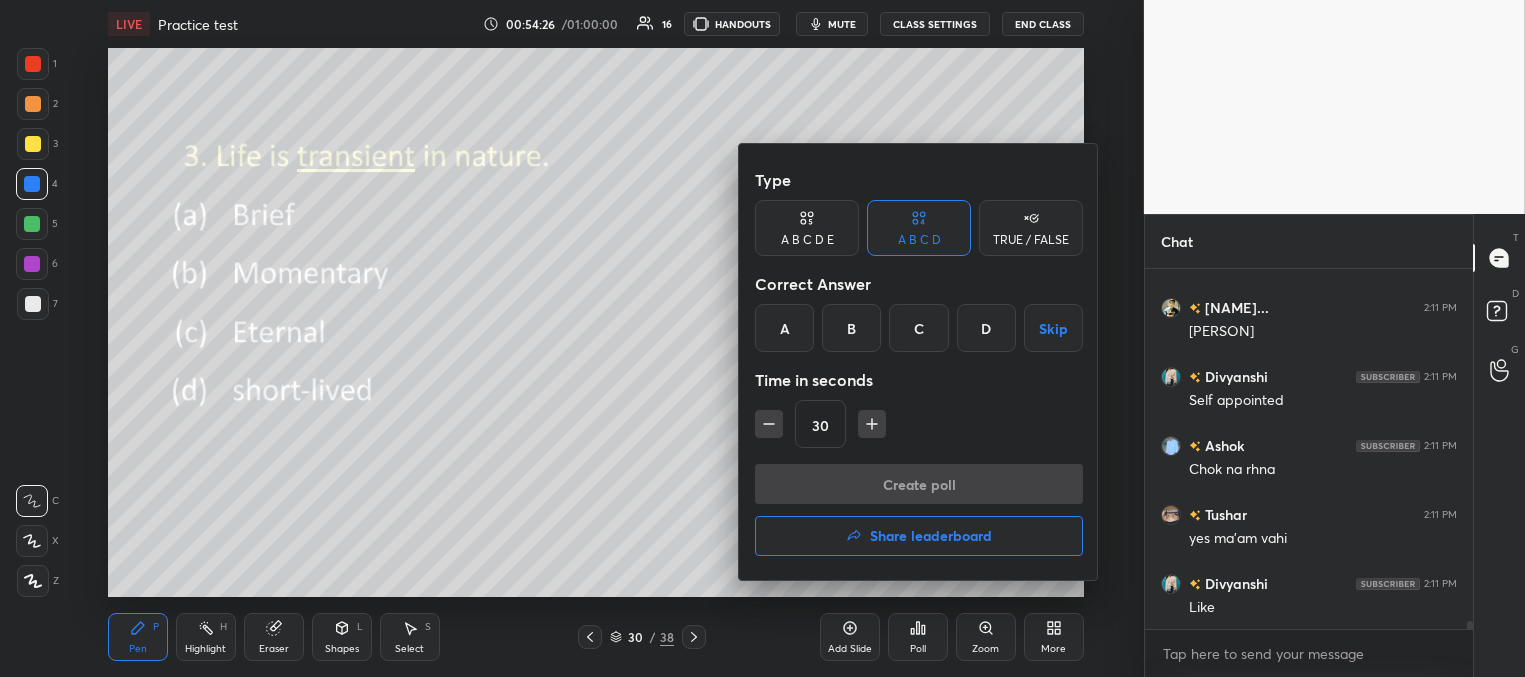 click on "C" at bounding box center [918, 328] 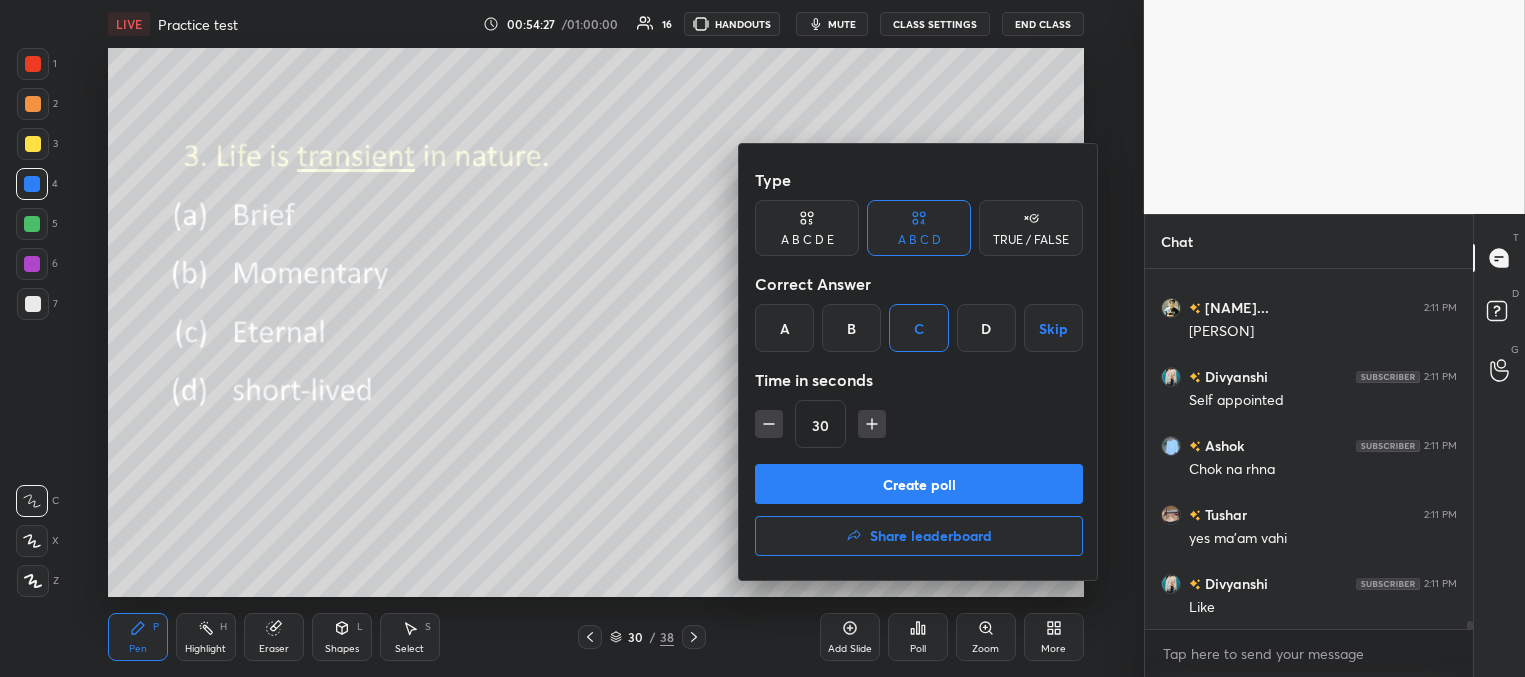 click on "Create poll" at bounding box center [919, 484] 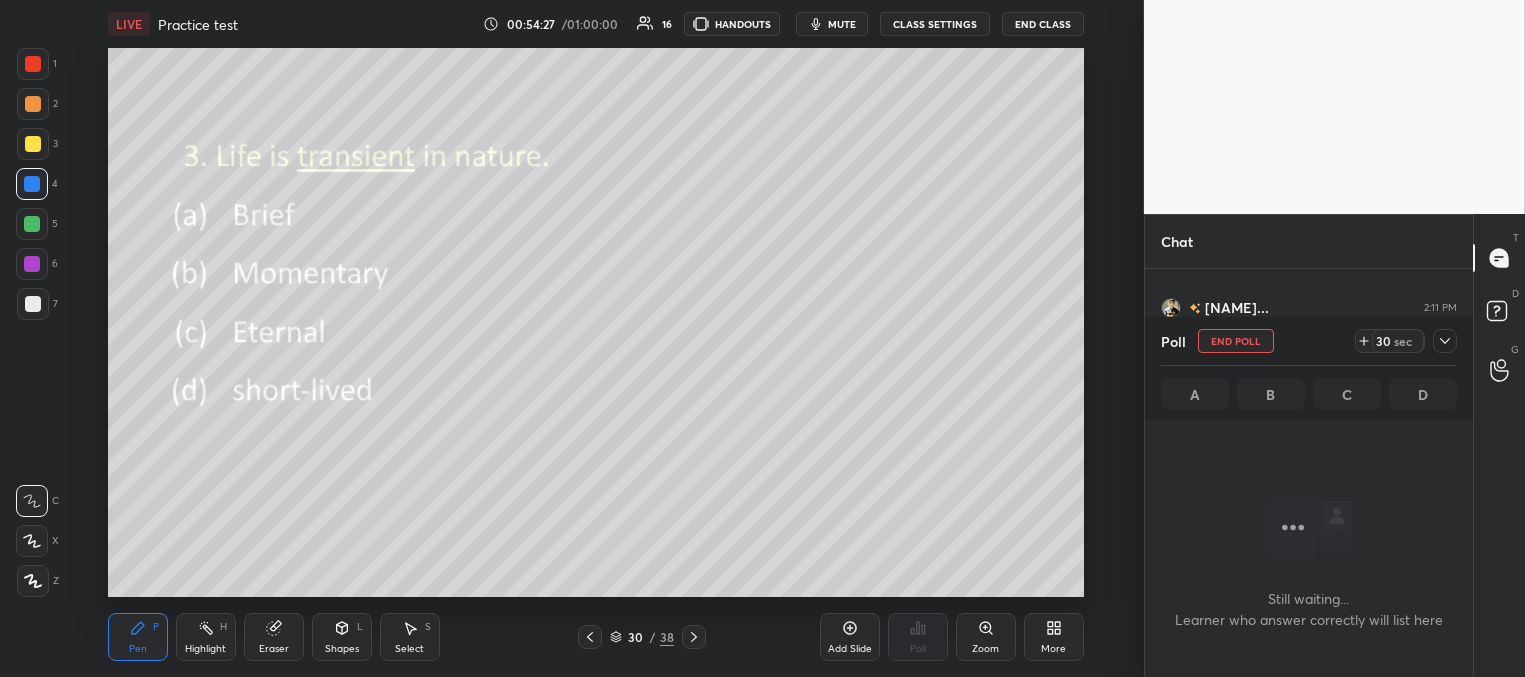 scroll, scrollTop: 334, scrollLeft: 322, axis: both 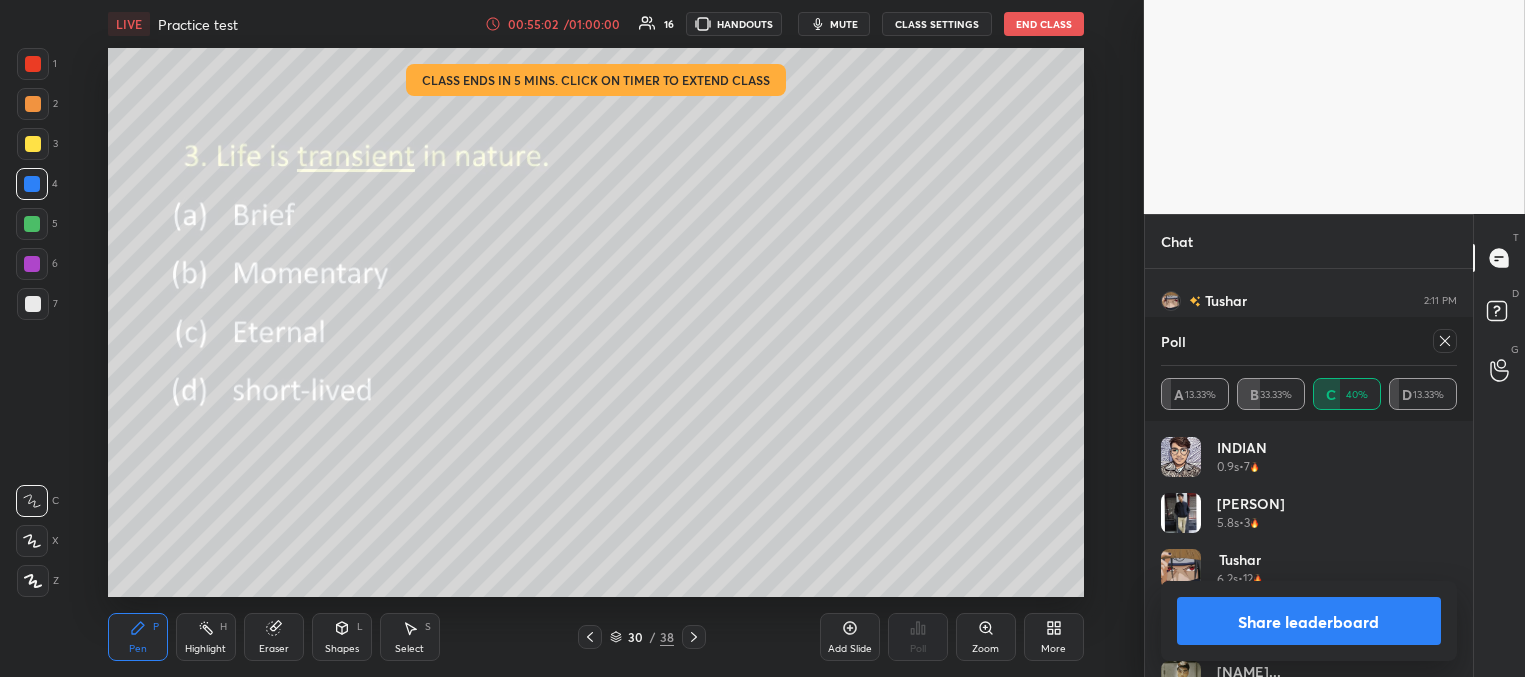 click 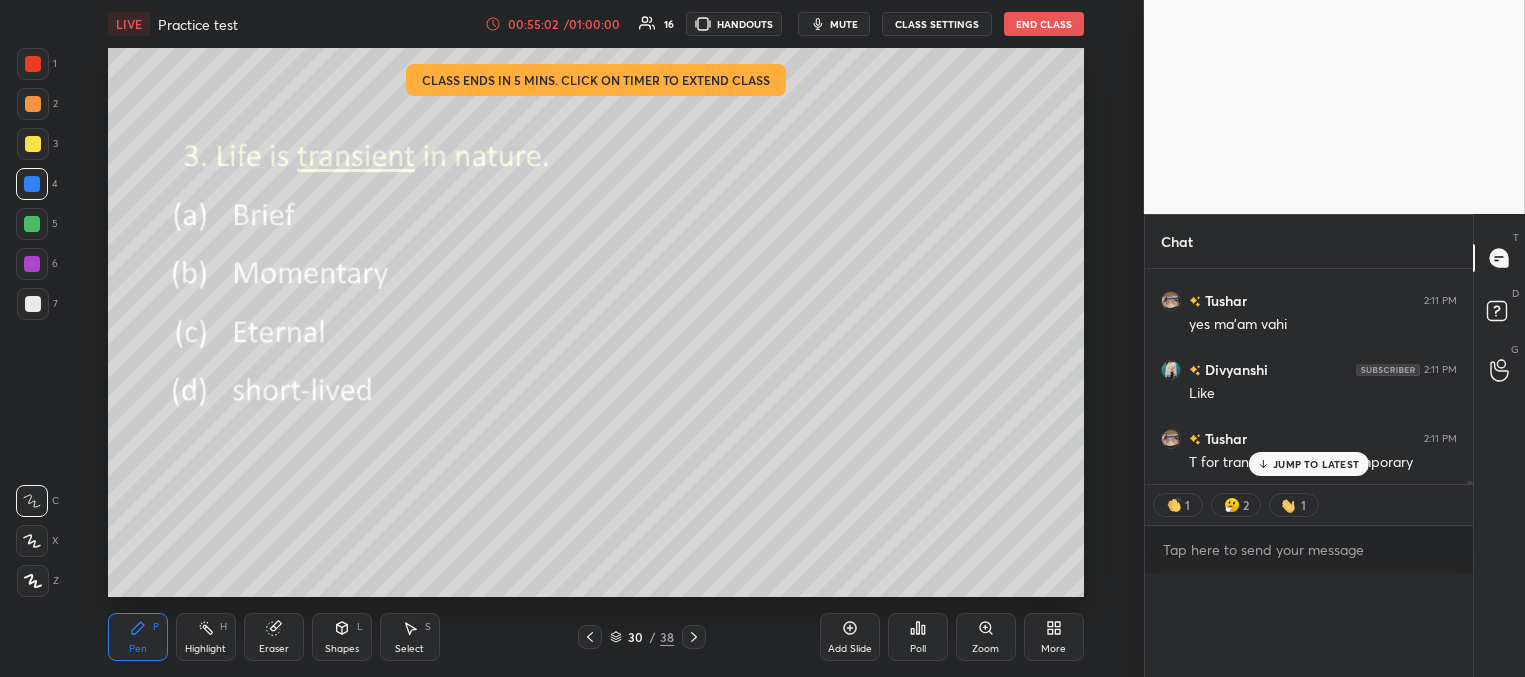 scroll, scrollTop: 0, scrollLeft: 6, axis: horizontal 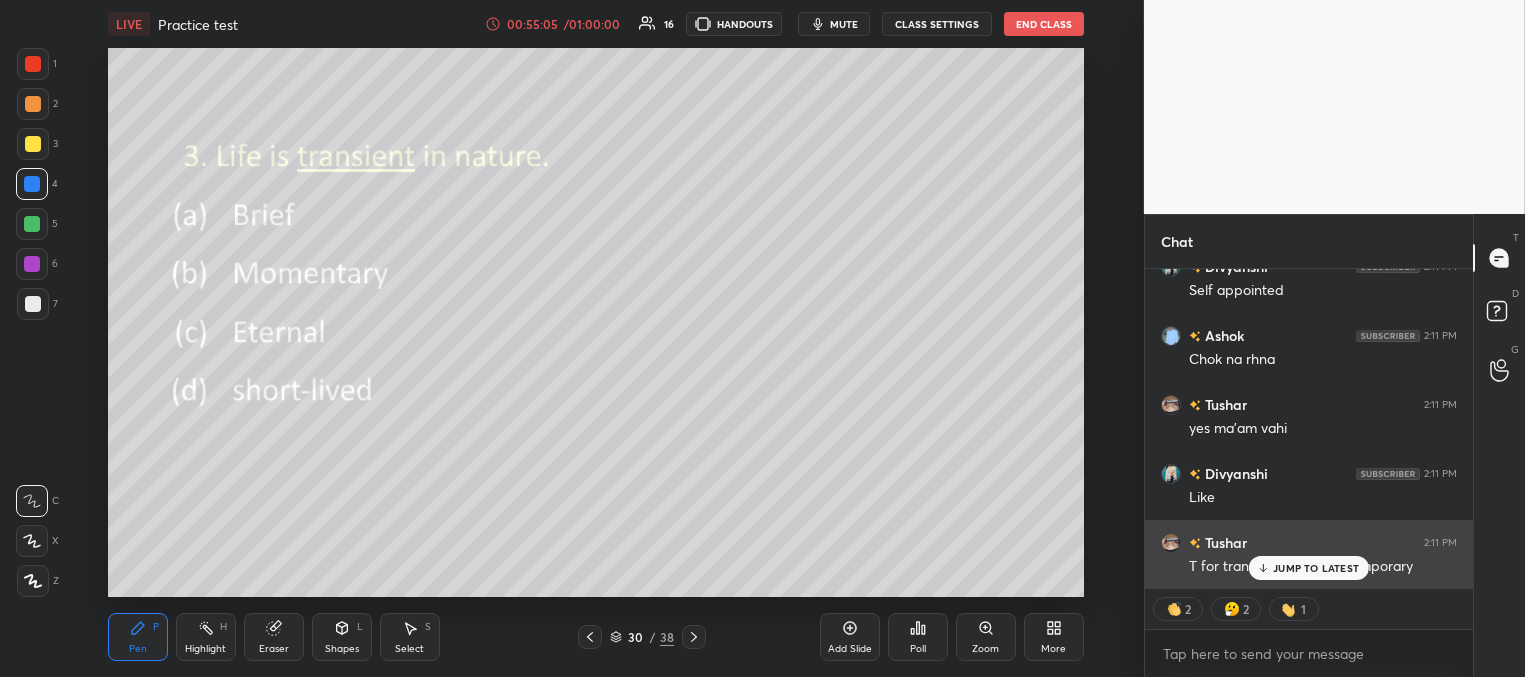 click 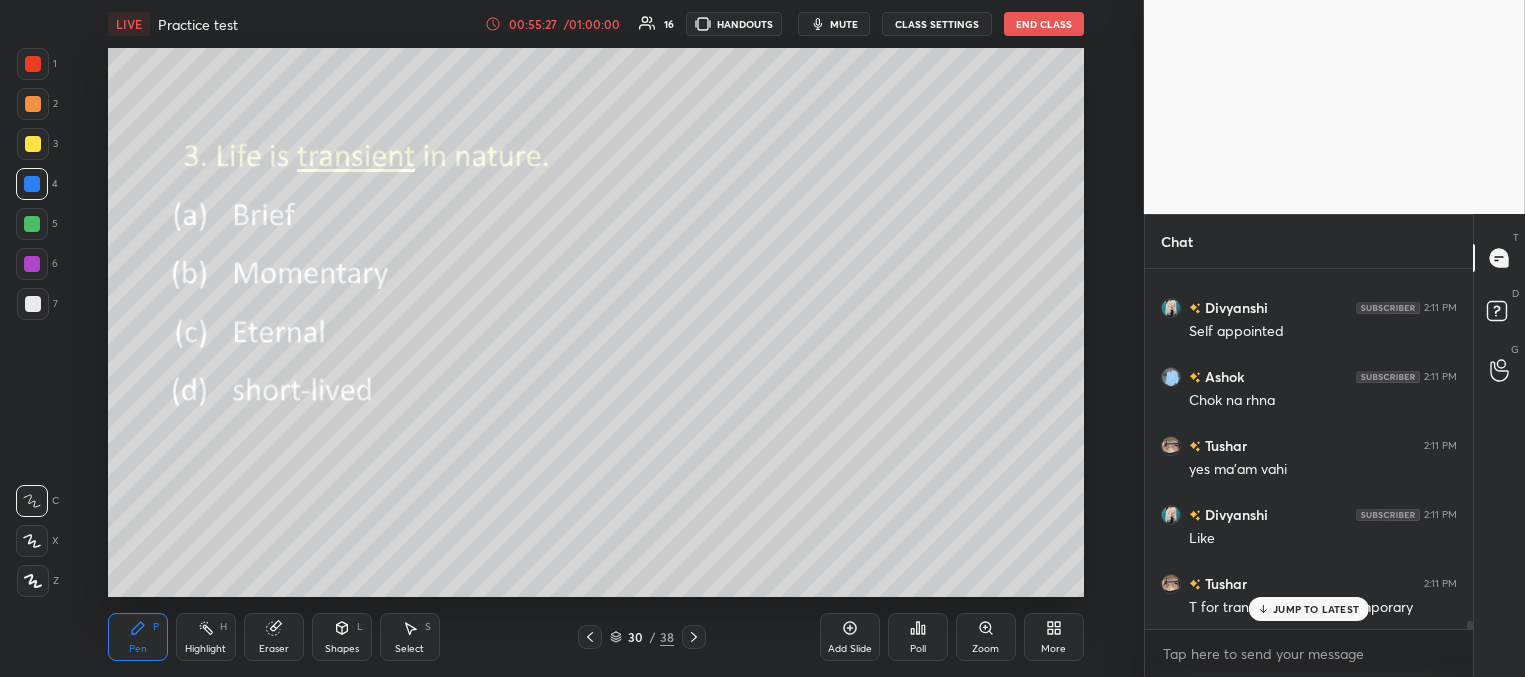 click on "JUMP TO LATEST" at bounding box center [1316, 609] 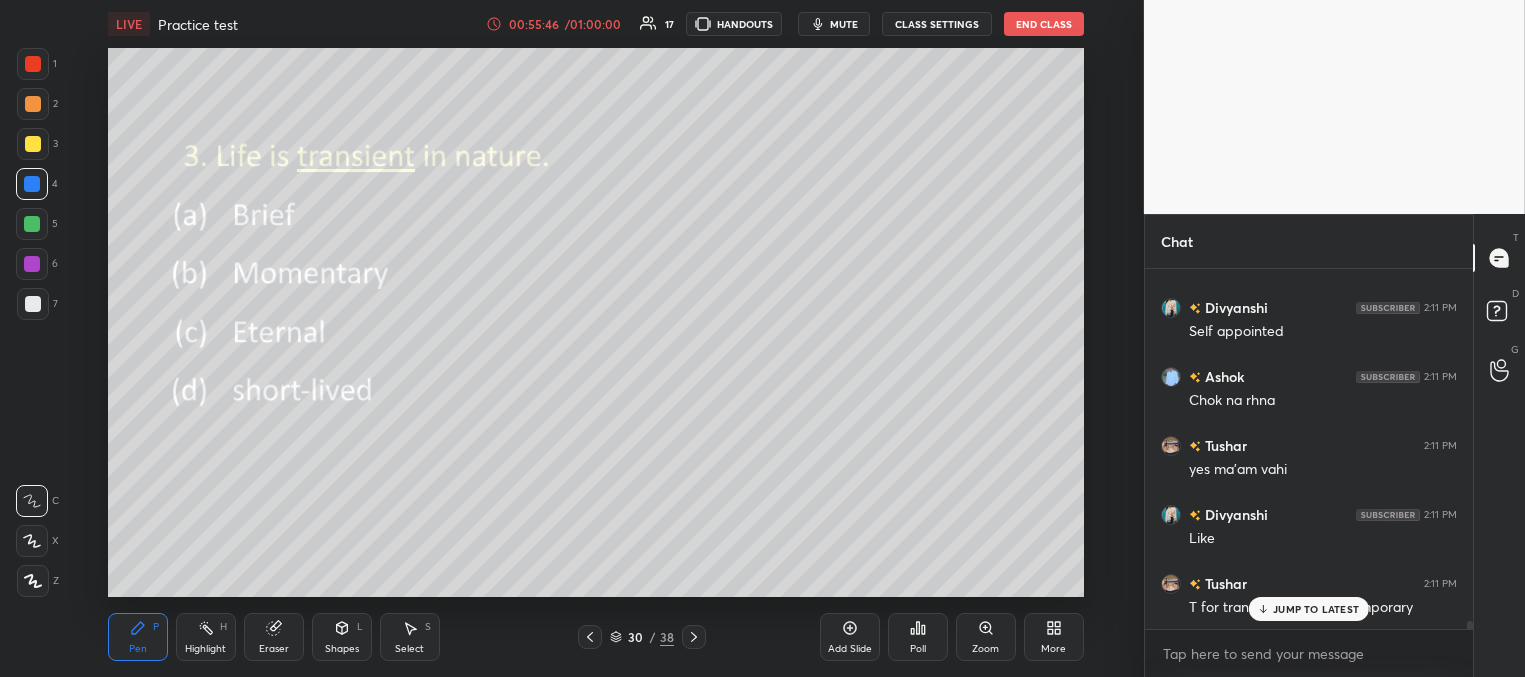 scroll, scrollTop: 15044, scrollLeft: 0, axis: vertical 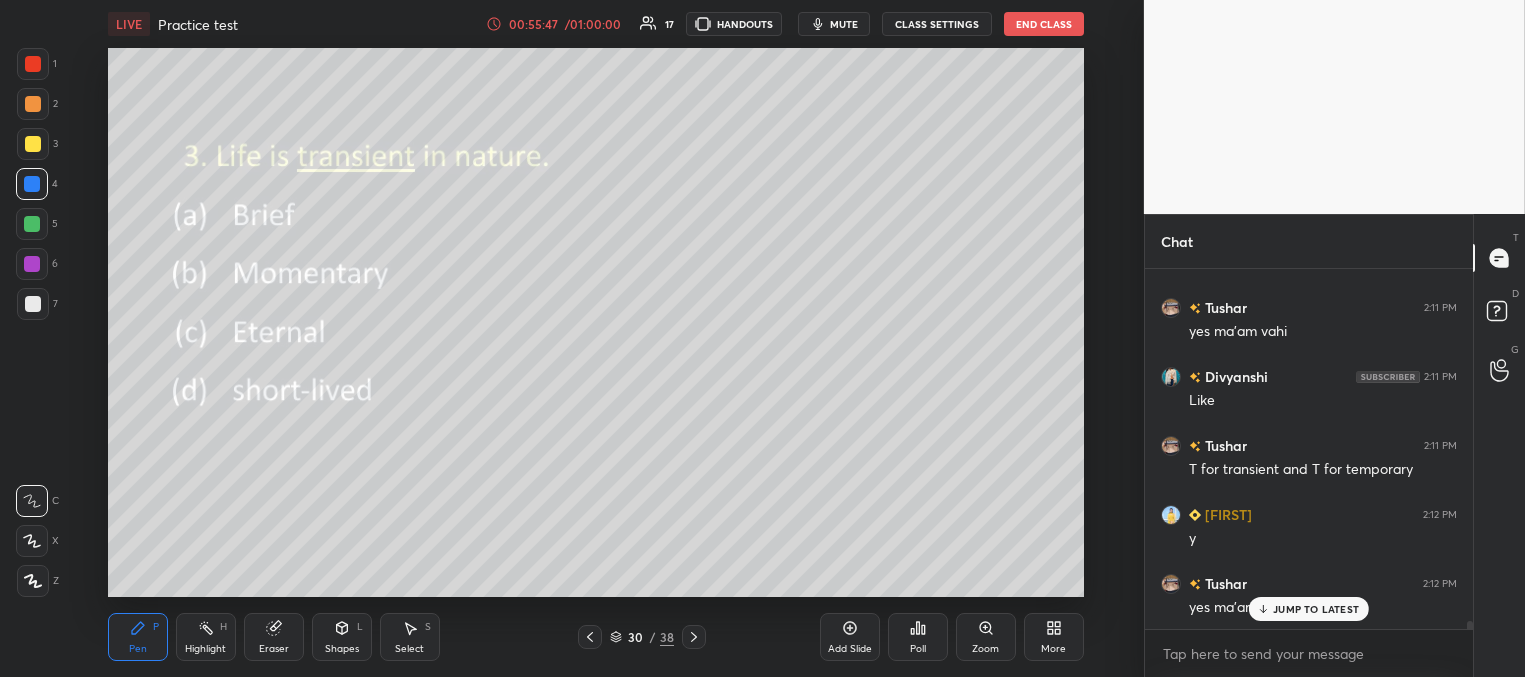 click on "JUMP TO LATEST" at bounding box center [1309, 609] 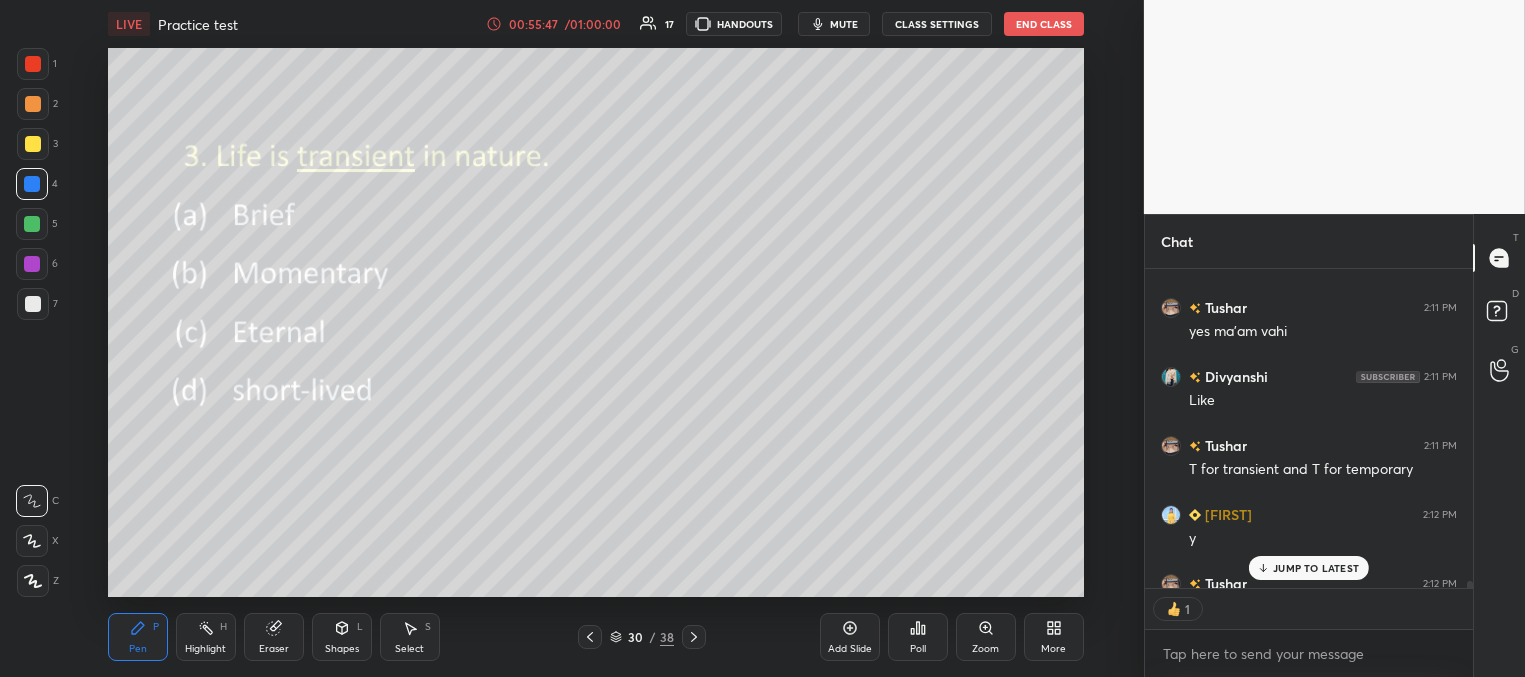 scroll, scrollTop: 333, scrollLeft: 322, axis: both 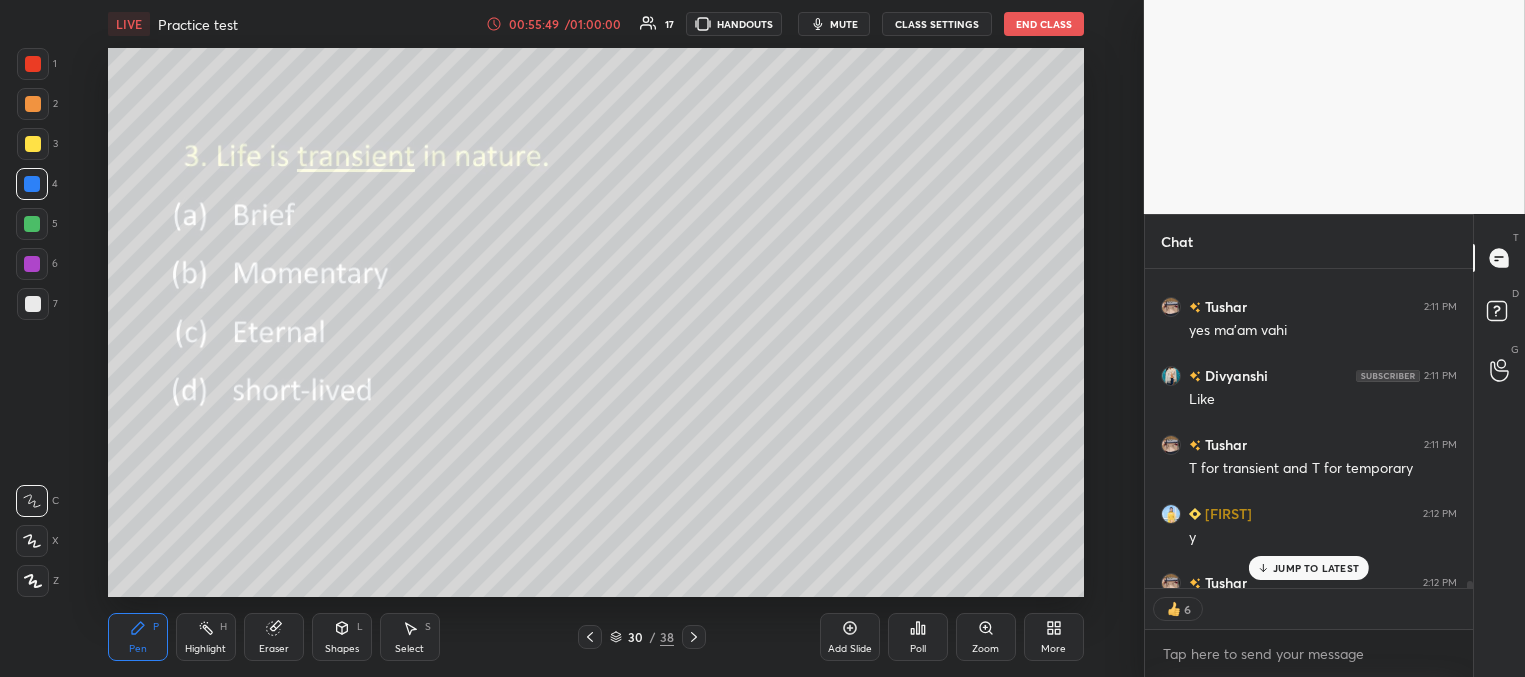 click on "JUMP TO LATEST" at bounding box center [1316, 568] 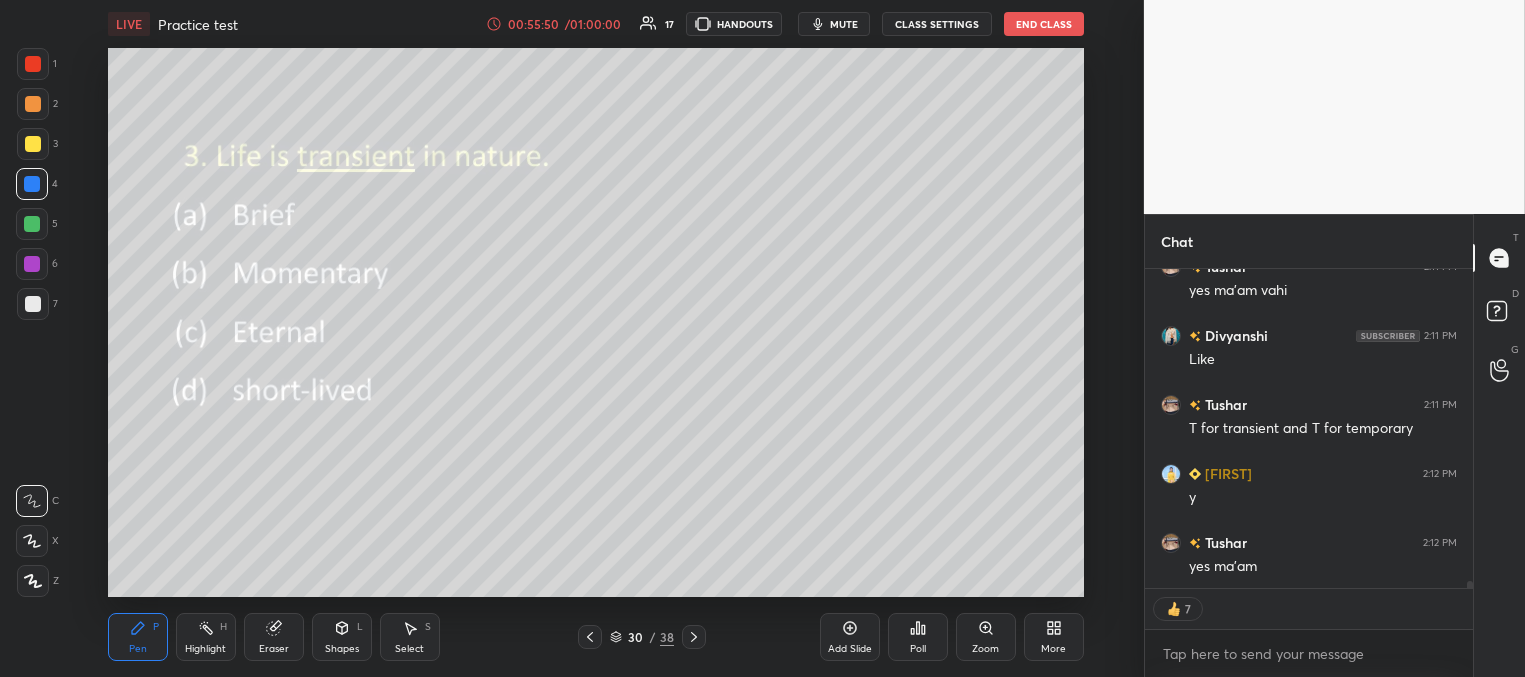 click 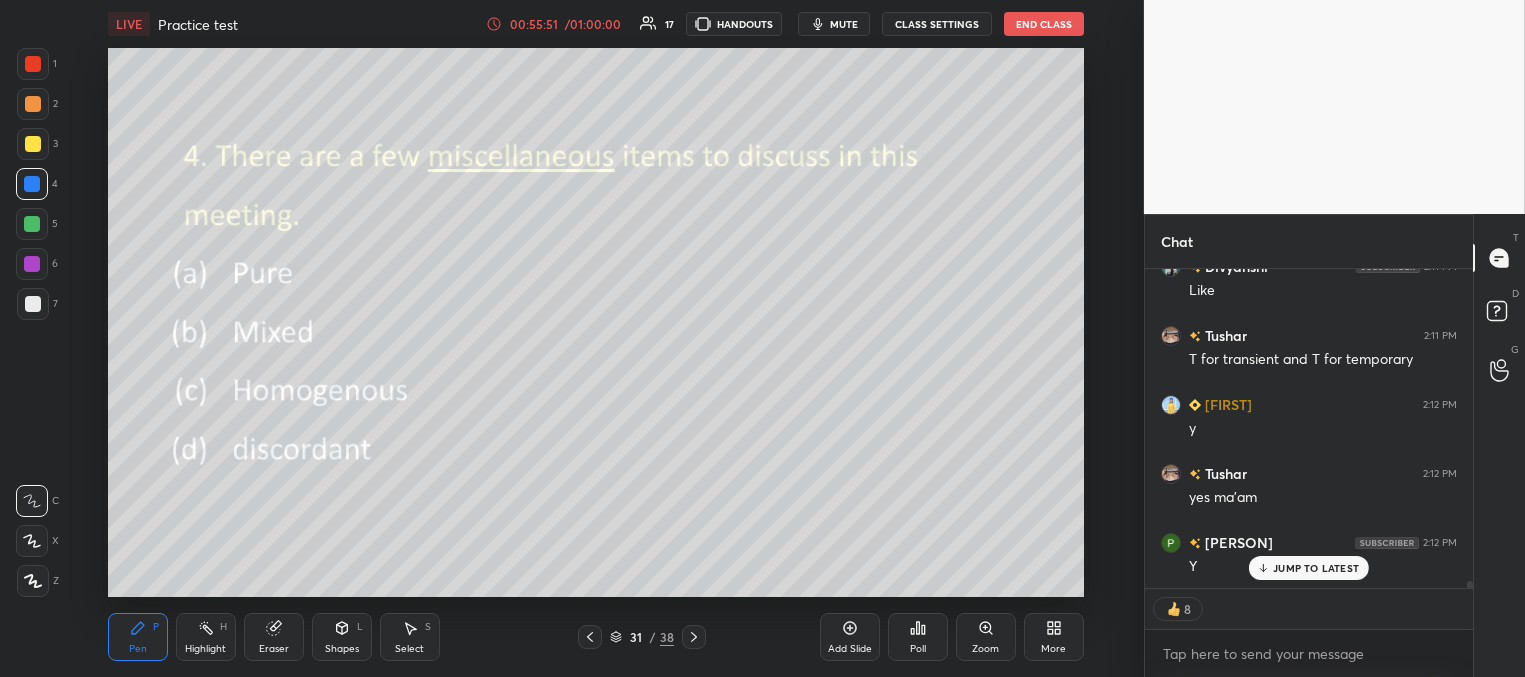 click on "Poll" at bounding box center (918, 637) 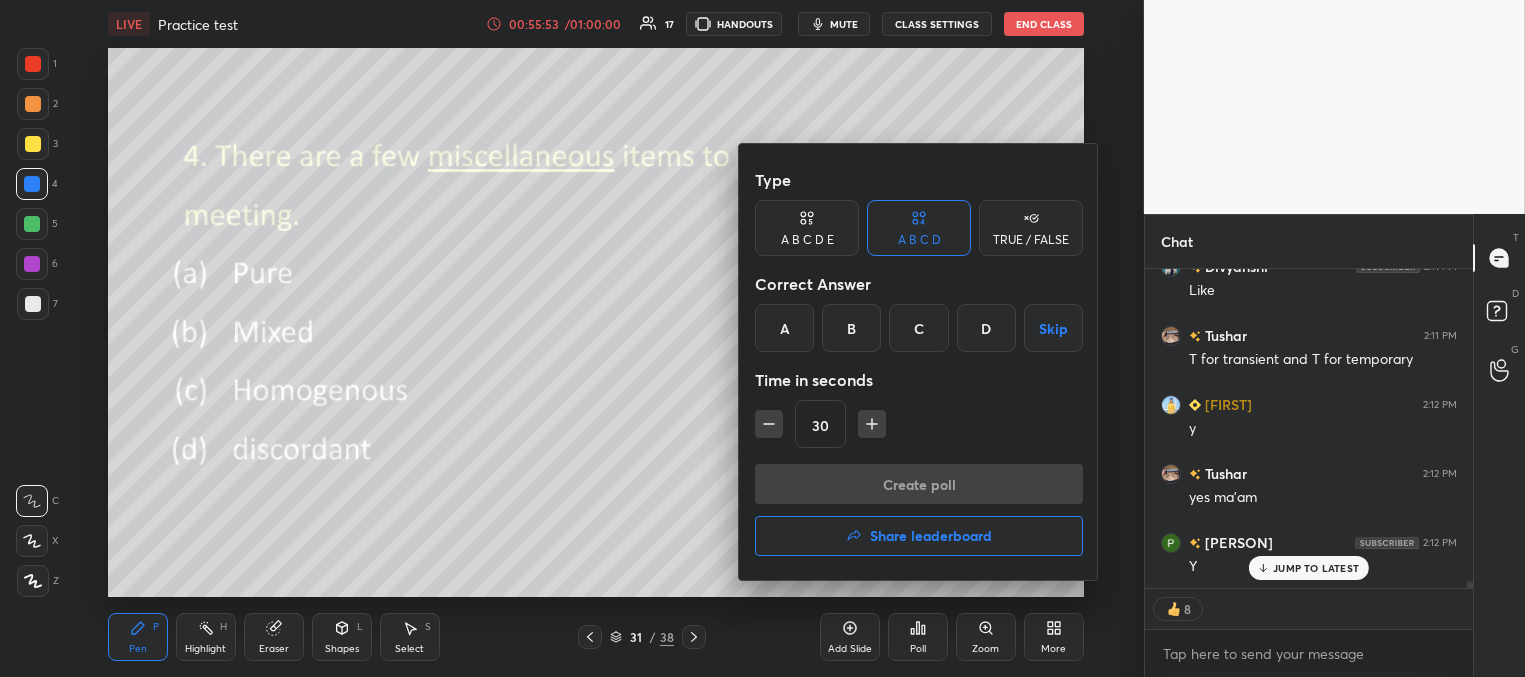 drag, startPoint x: 925, startPoint y: 326, endPoint x: 917, endPoint y: 347, distance: 22.472204 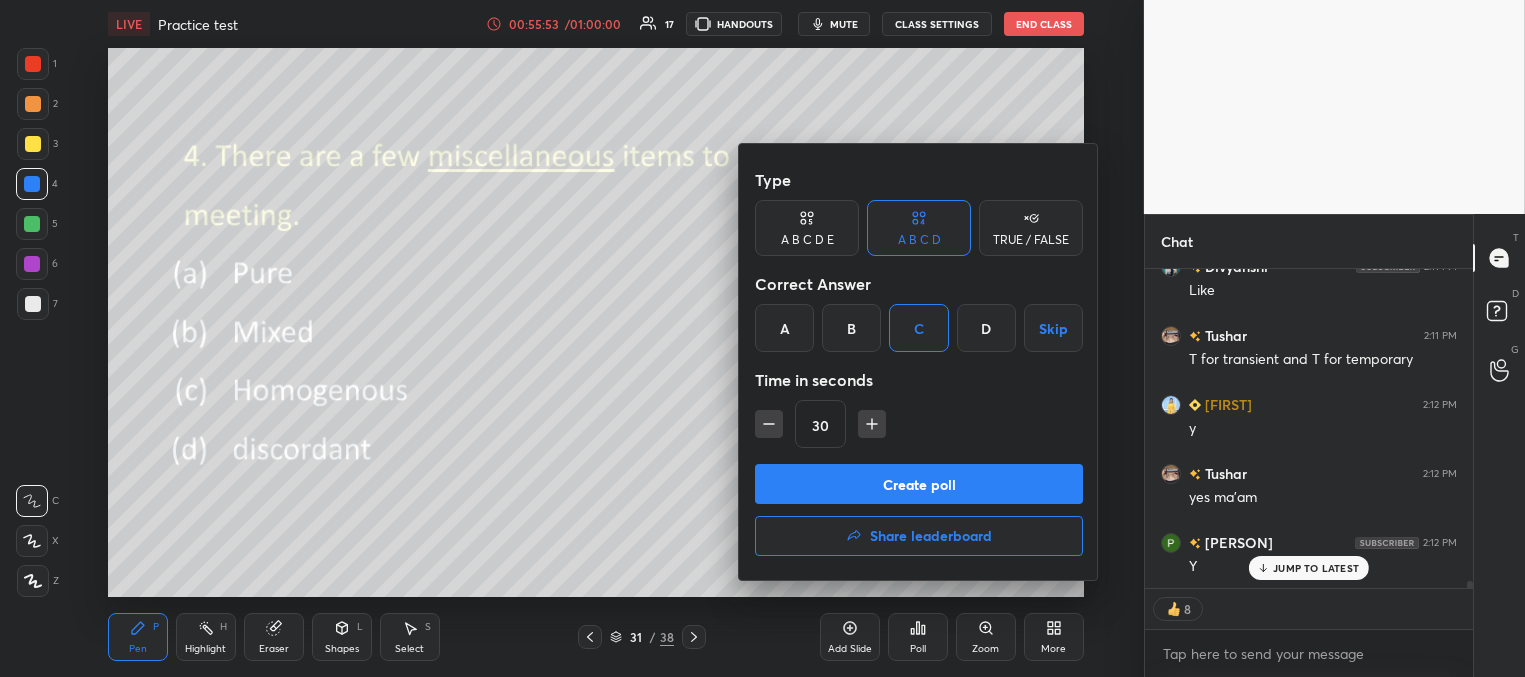 click on "Create poll" at bounding box center [919, 484] 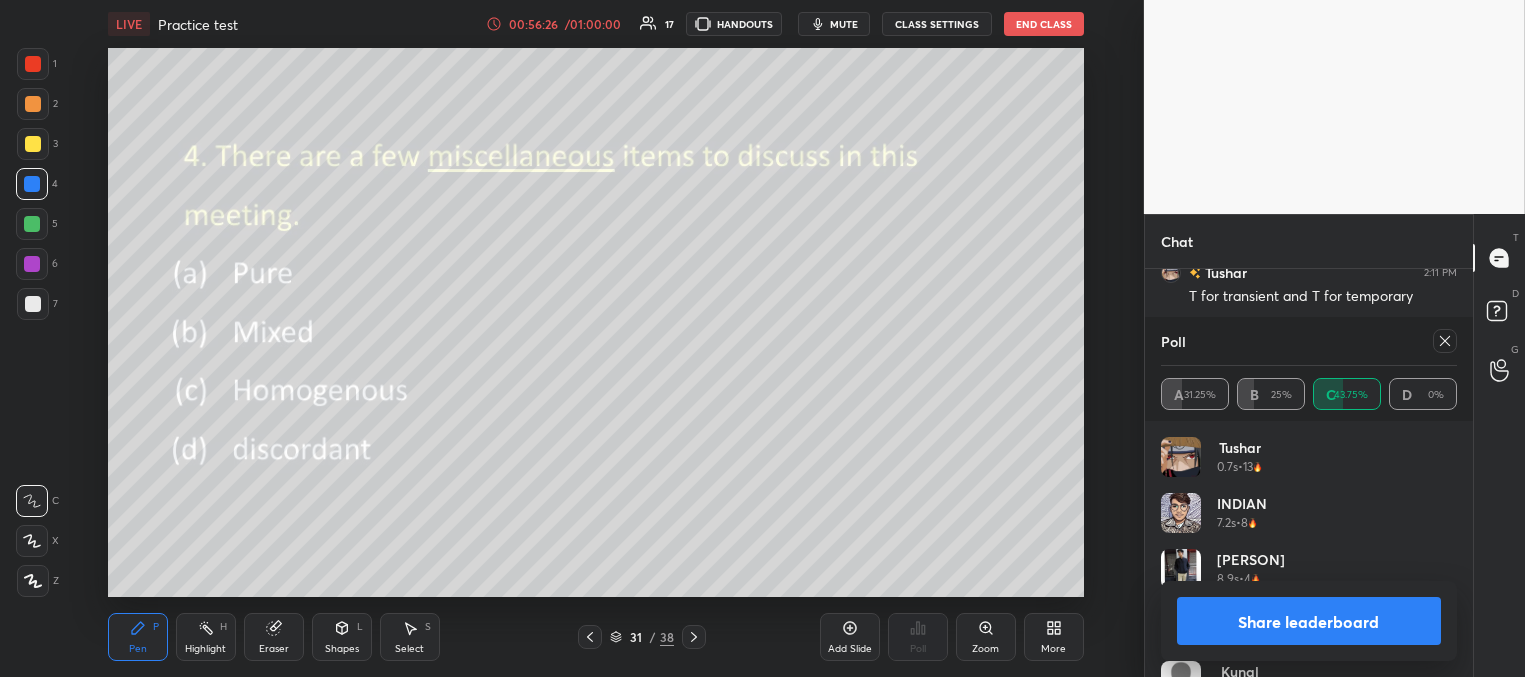 click 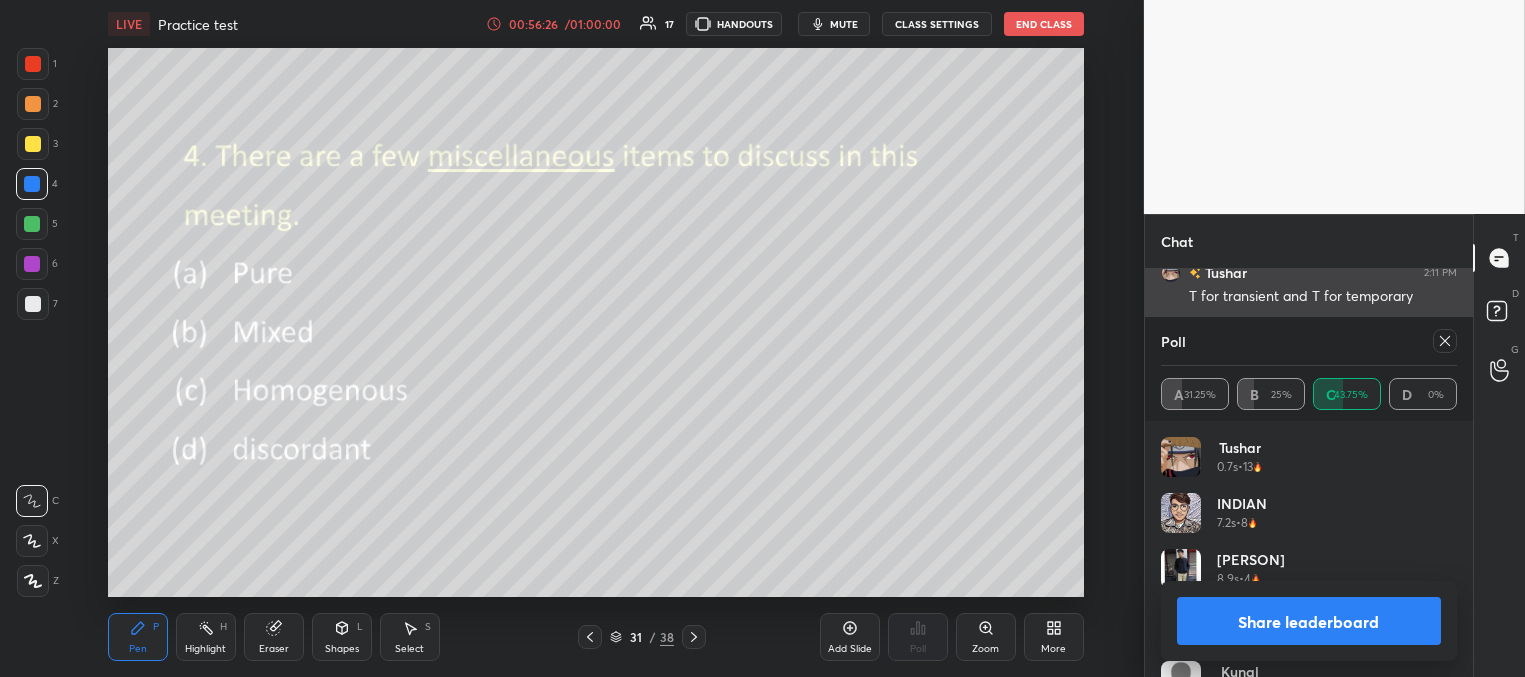 scroll, scrollTop: 165, scrollLeft: 291, axis: both 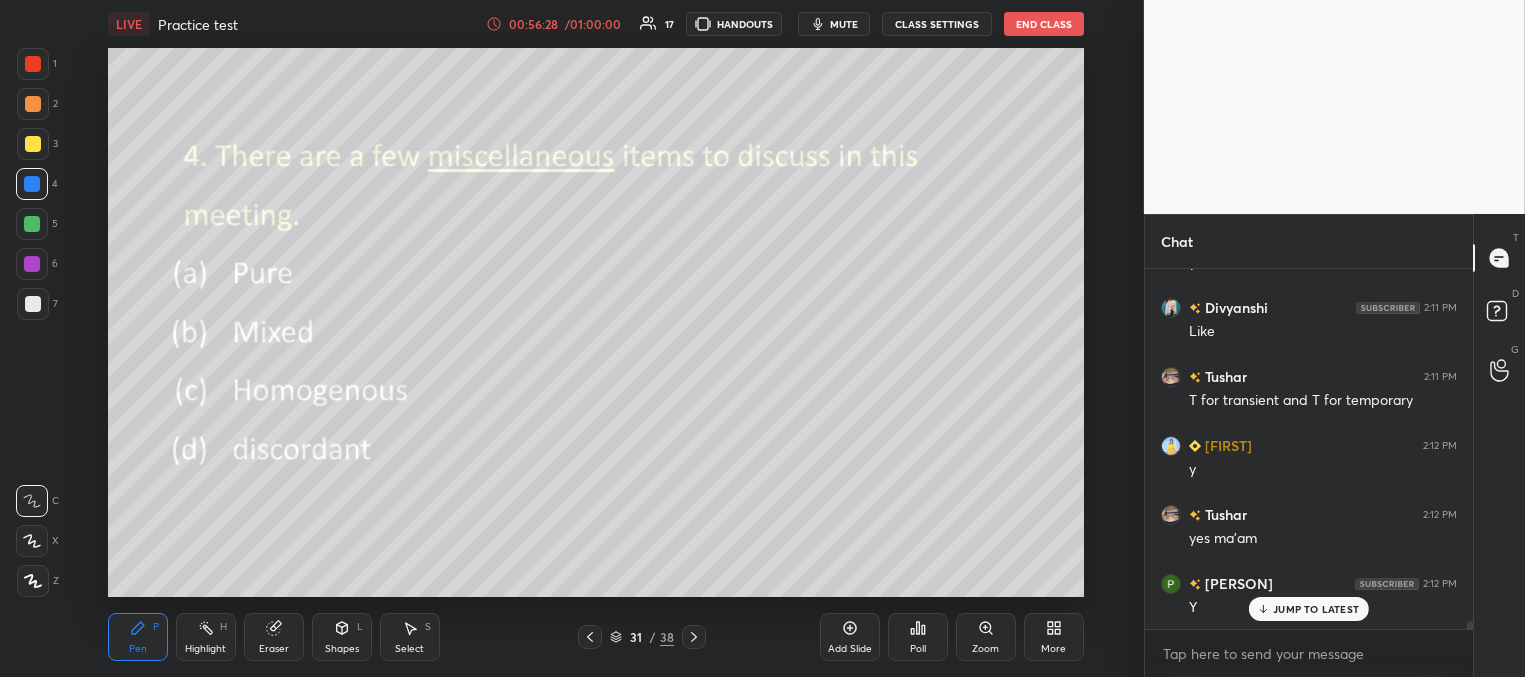 click on "JUMP TO LATEST" at bounding box center (1316, 609) 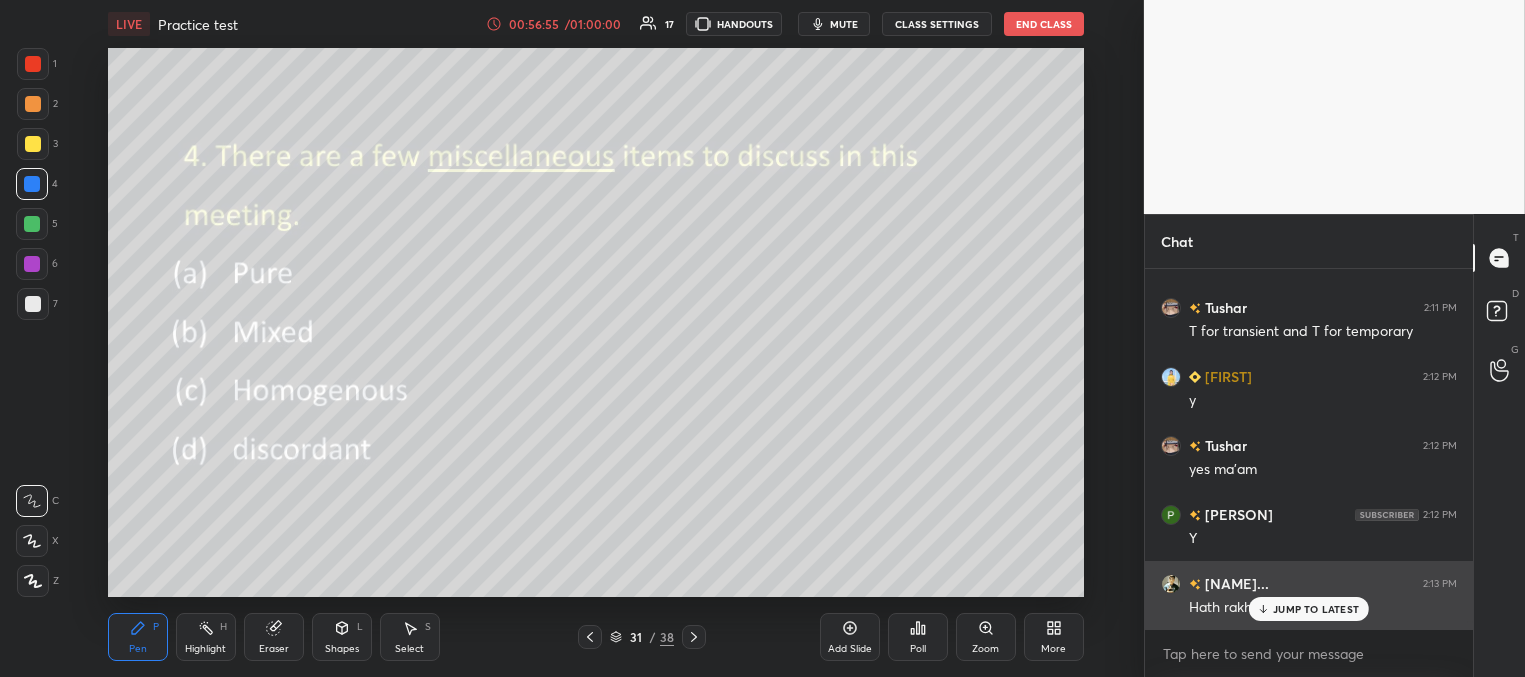 drag, startPoint x: 1292, startPoint y: 613, endPoint x: 1267, endPoint y: 603, distance: 26.925823 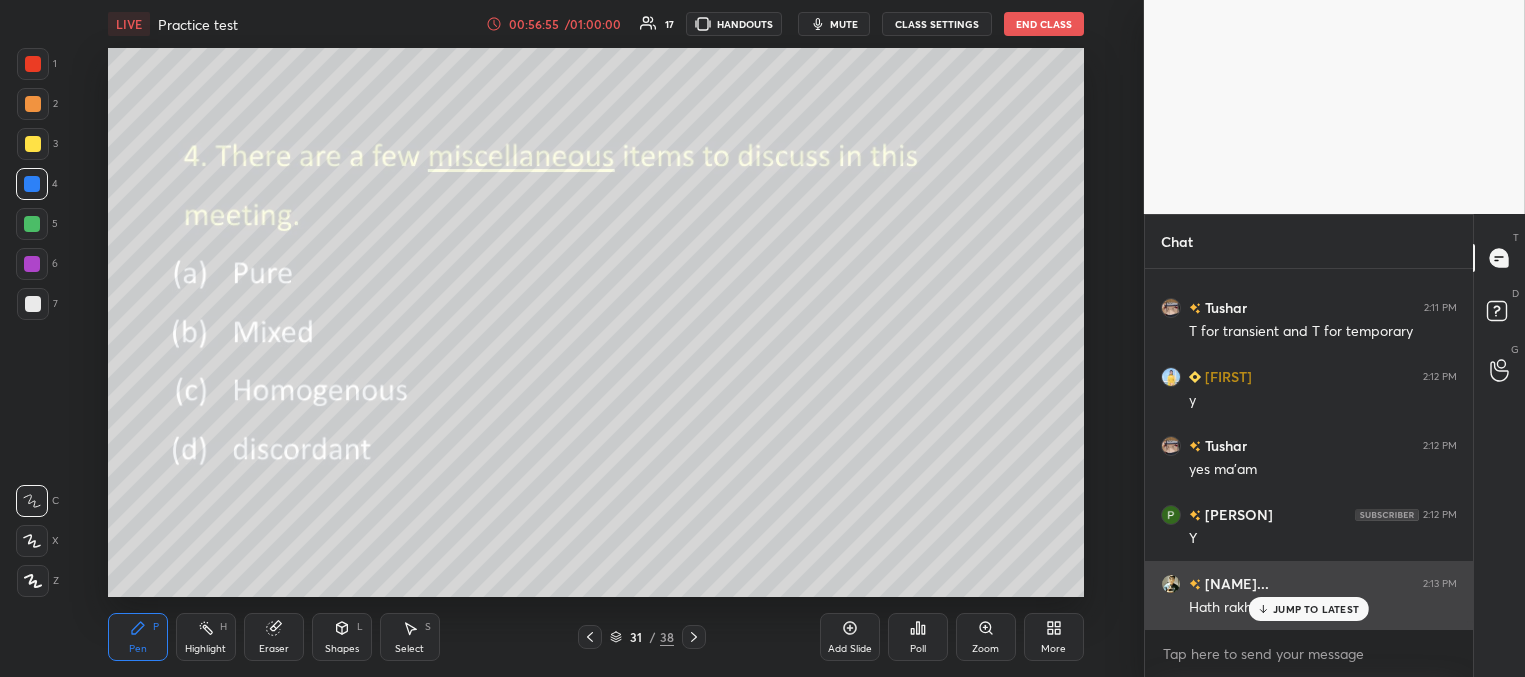 click on "JUMP TO LATEST" at bounding box center (1316, 609) 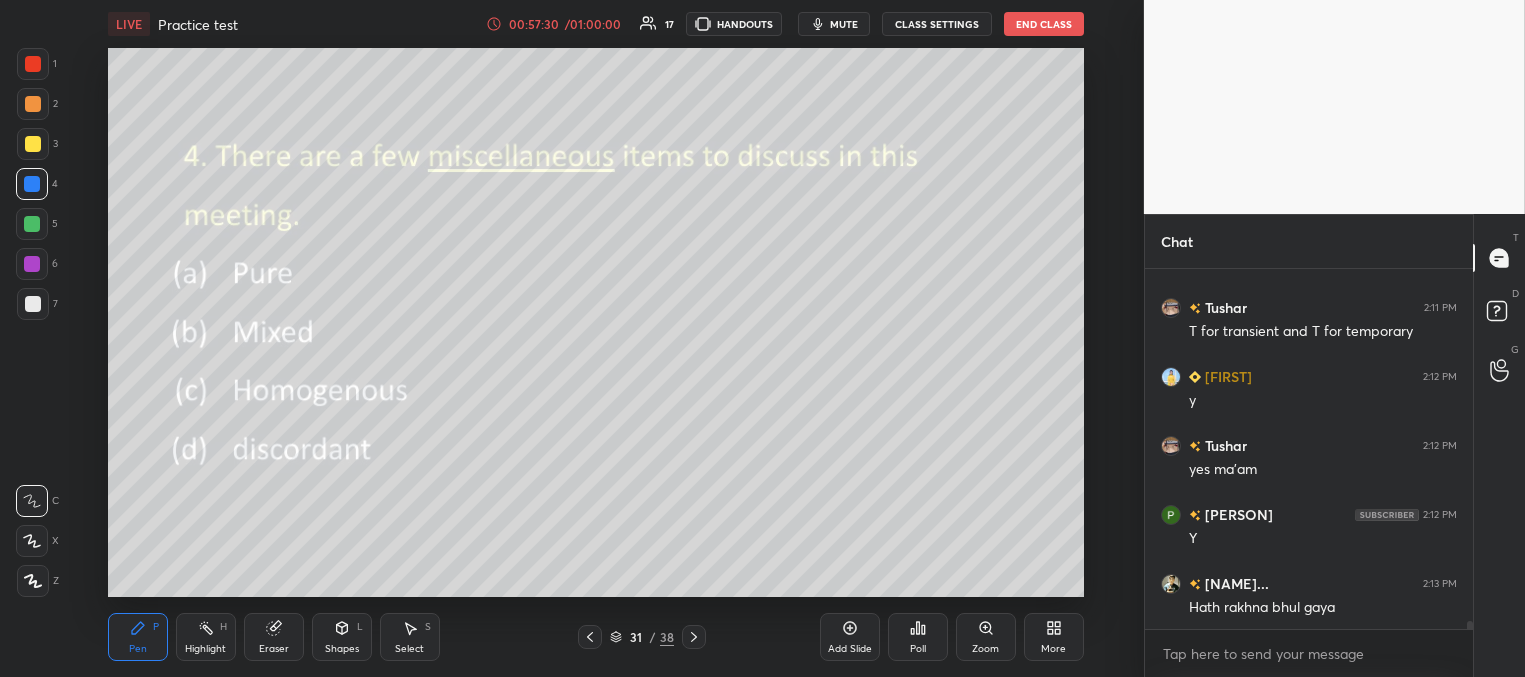 scroll, scrollTop: 15320, scrollLeft: 0, axis: vertical 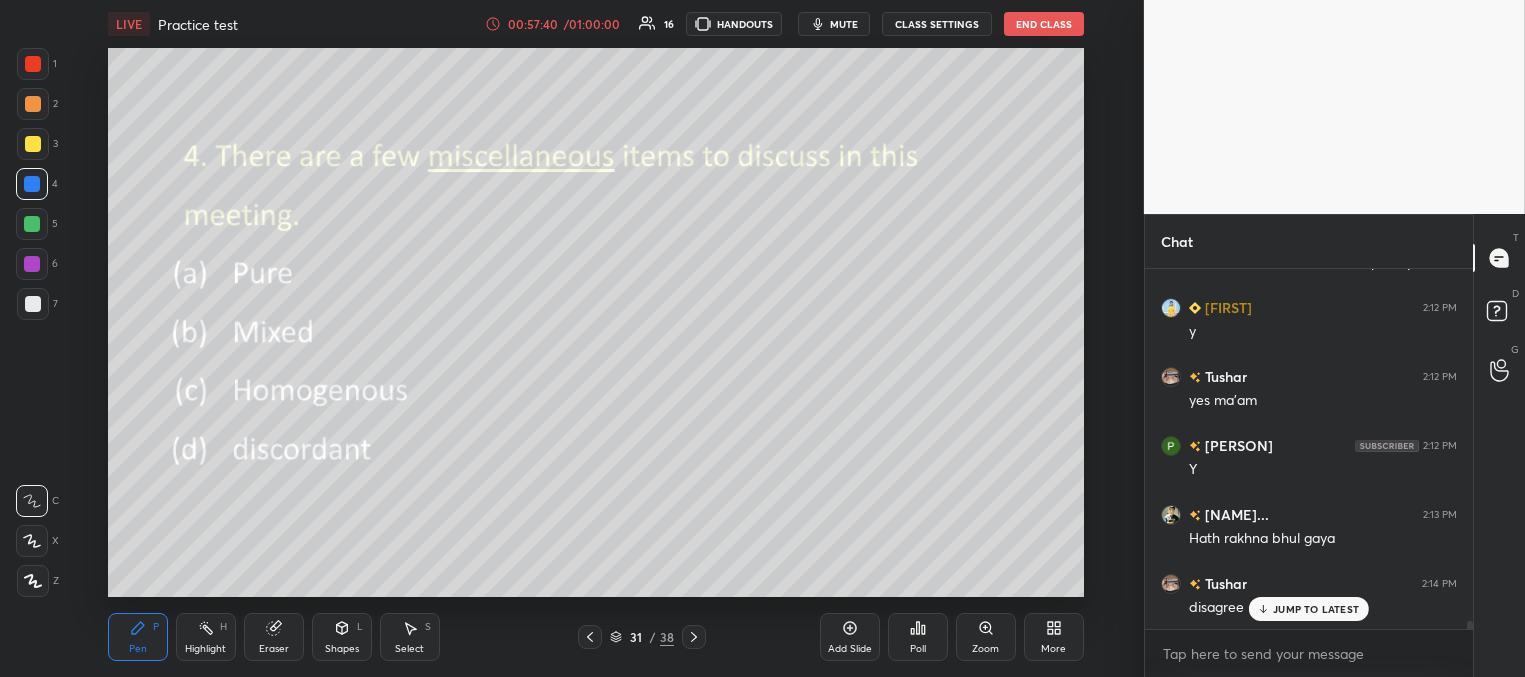 click 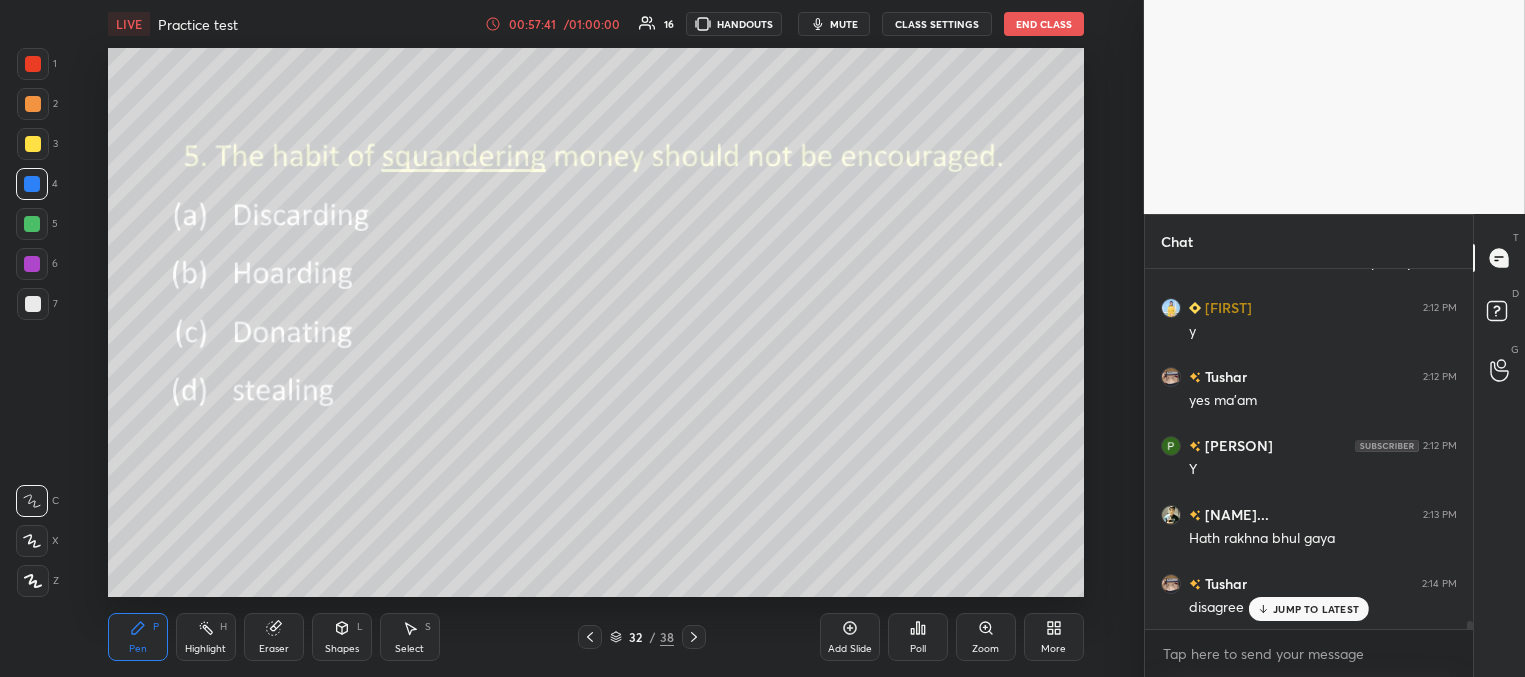 click on "Poll" at bounding box center [918, 637] 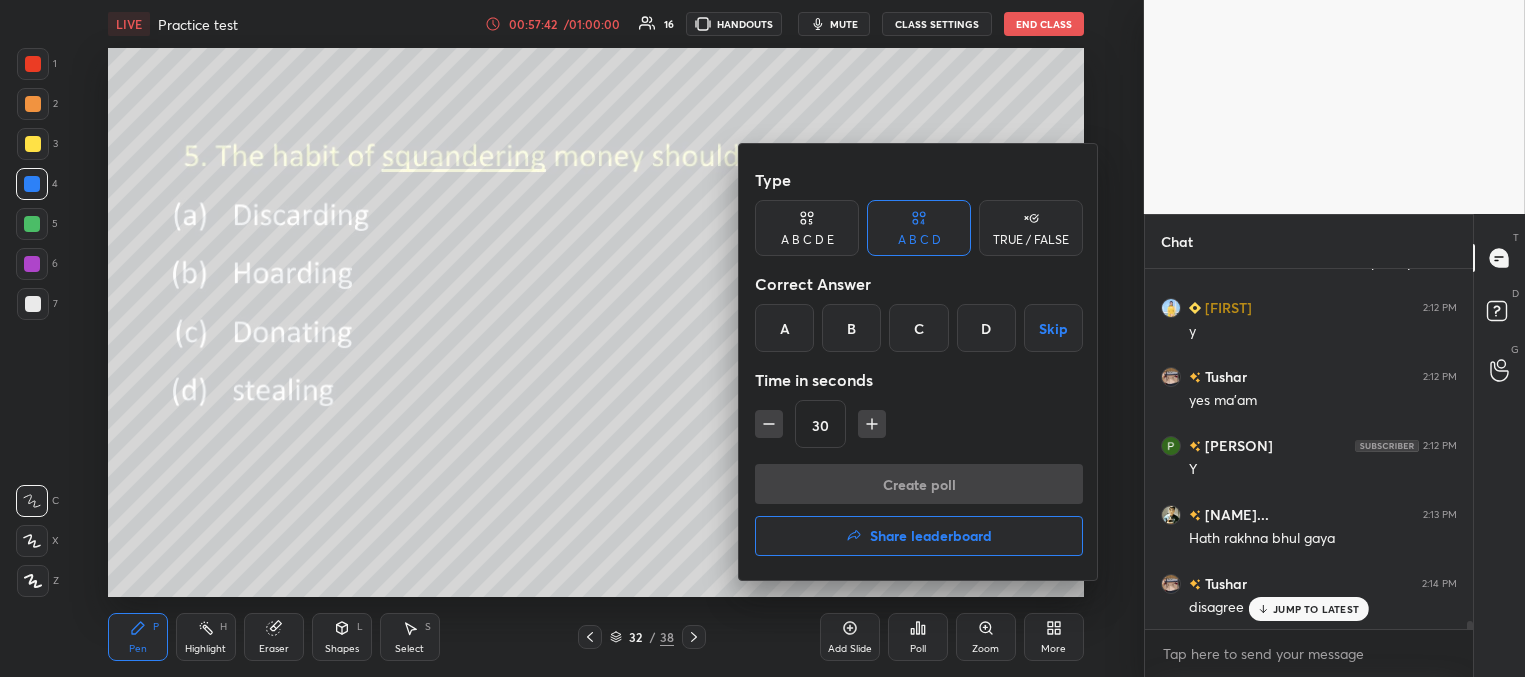 click on "B" at bounding box center (851, 328) 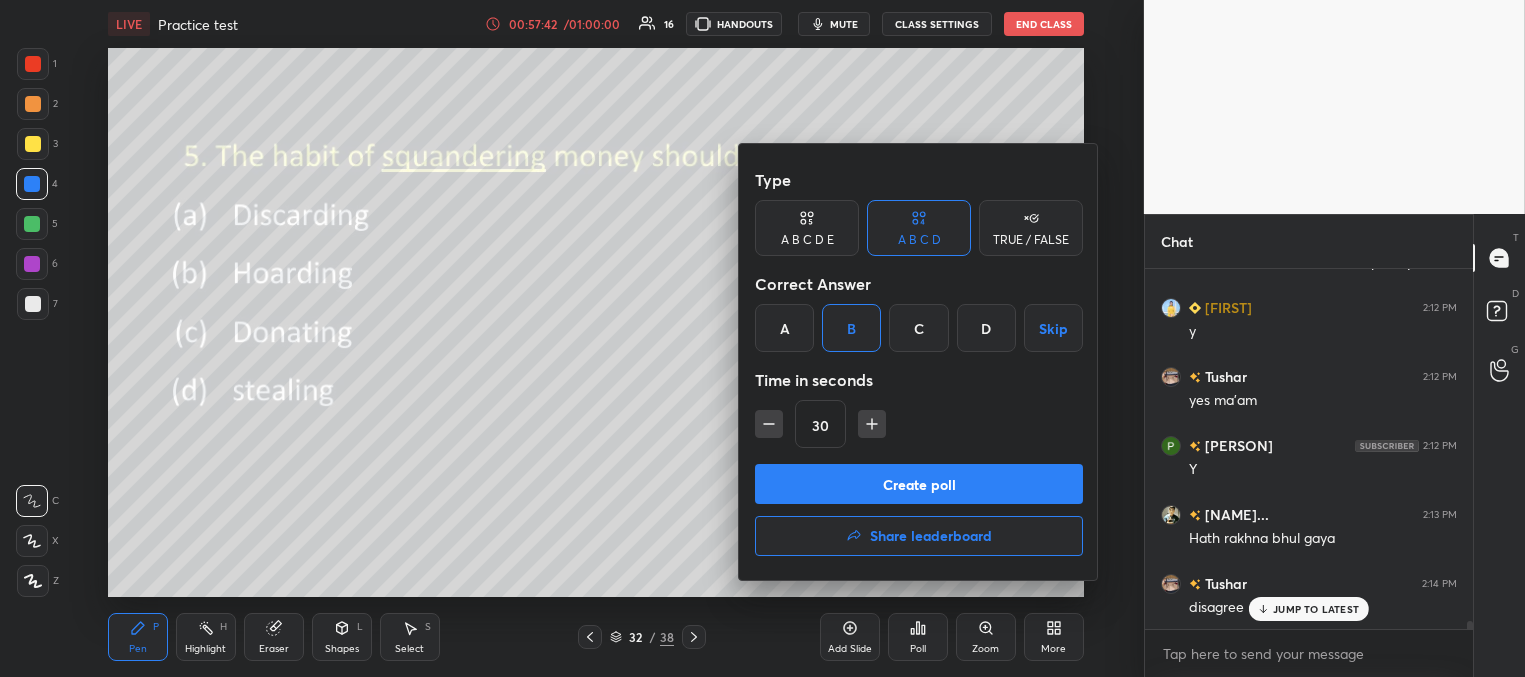 click on "Create poll" at bounding box center (919, 484) 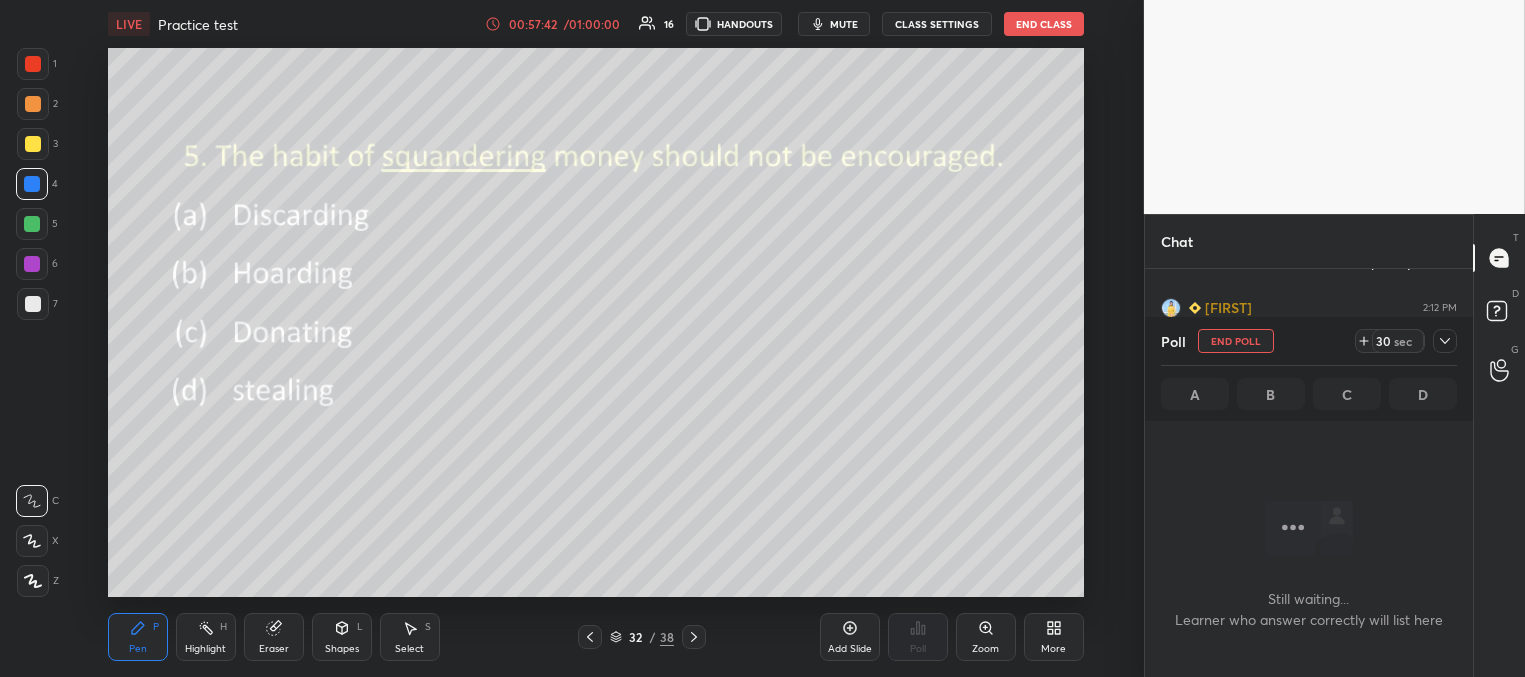 scroll, scrollTop: 288, scrollLeft: 322, axis: both 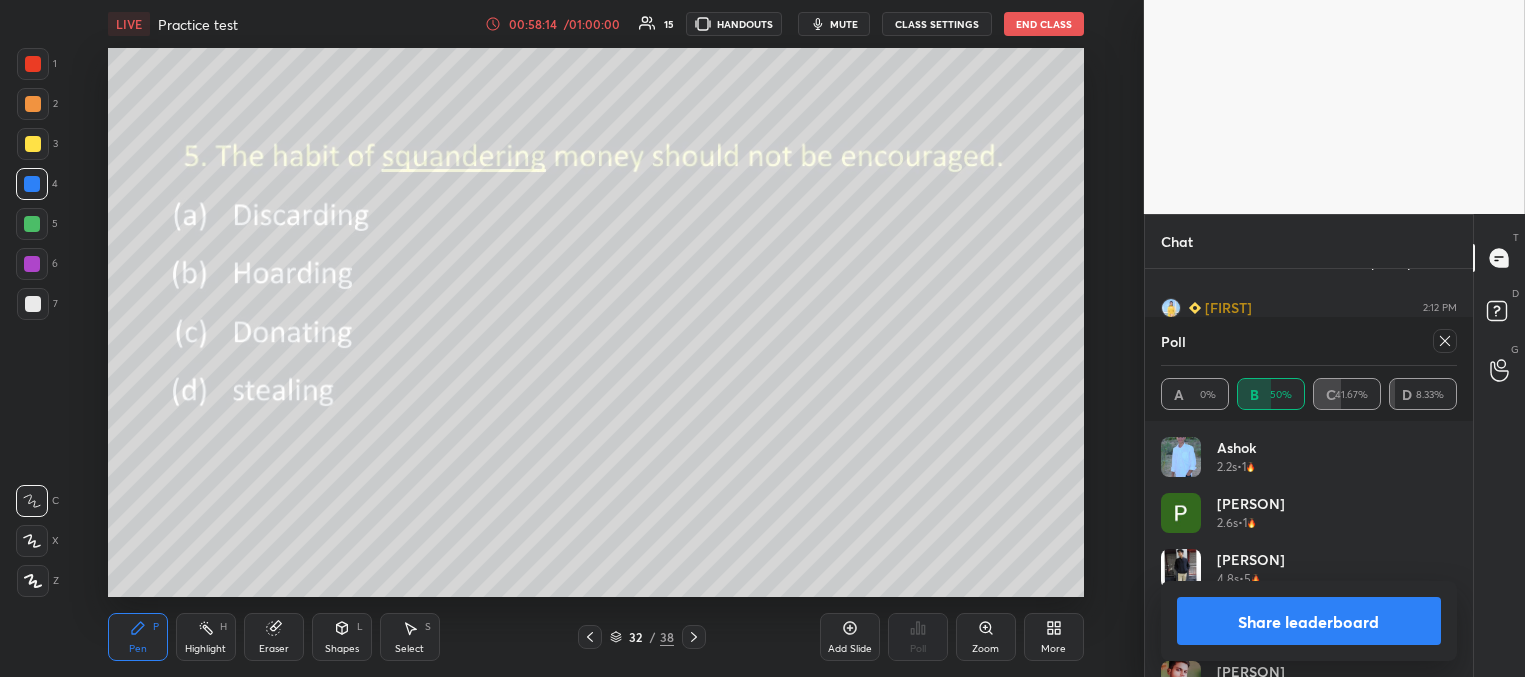 click 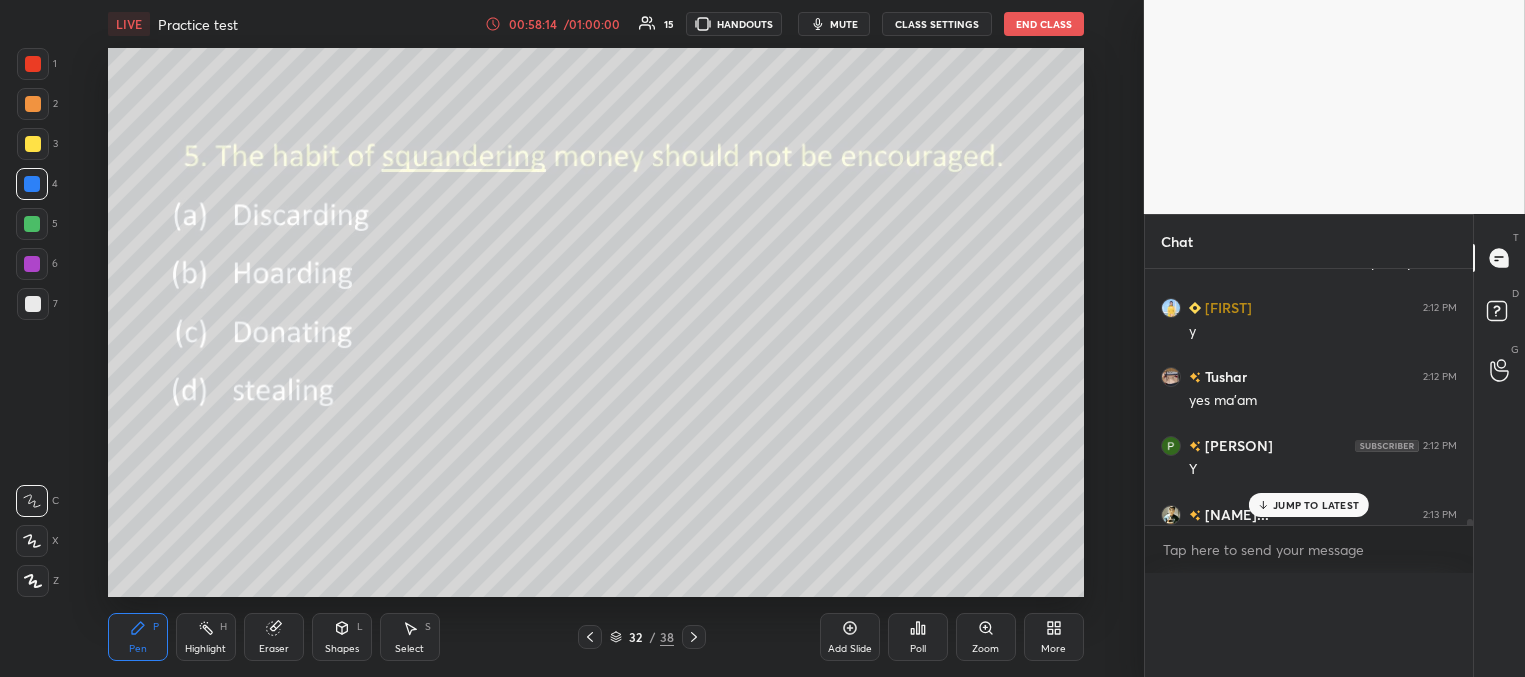 scroll, scrollTop: 3, scrollLeft: 291, axis: both 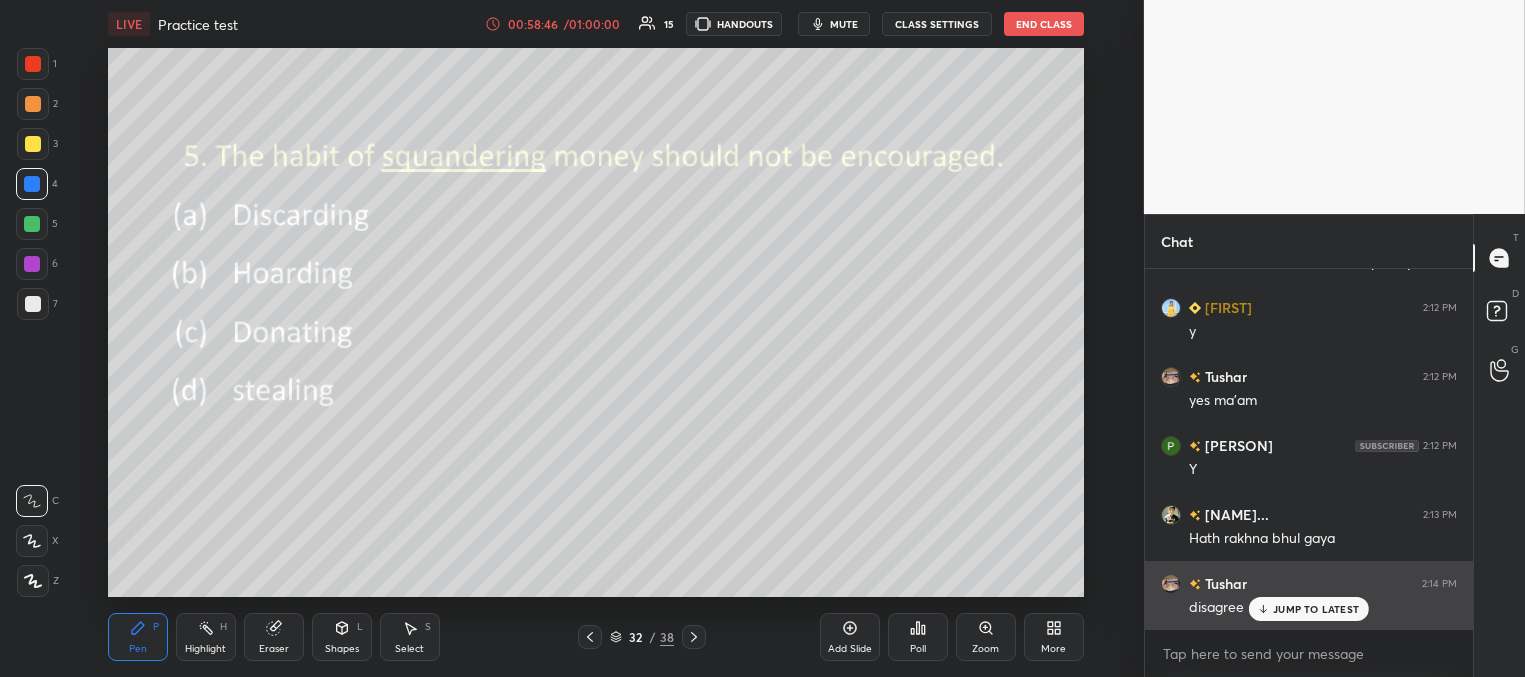 click on "JUMP TO LATEST" at bounding box center (1316, 609) 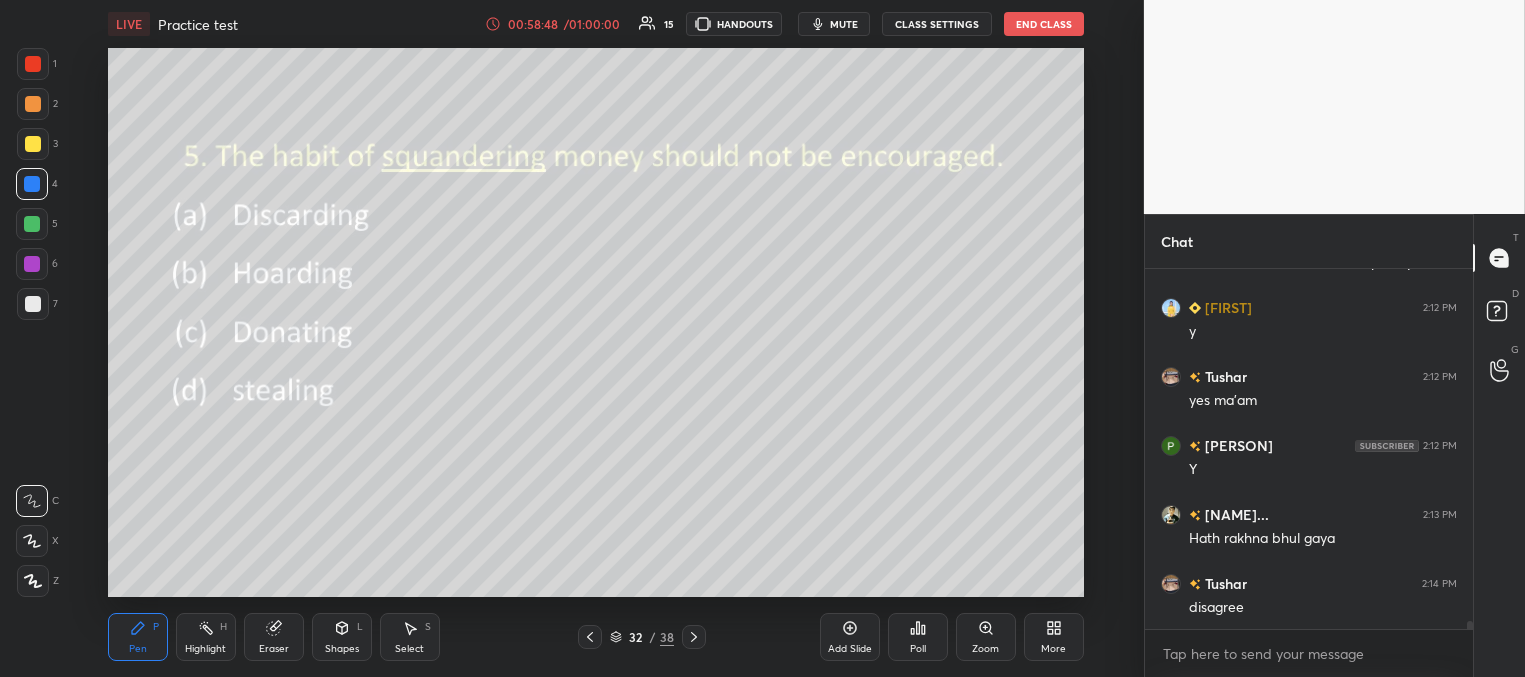 click 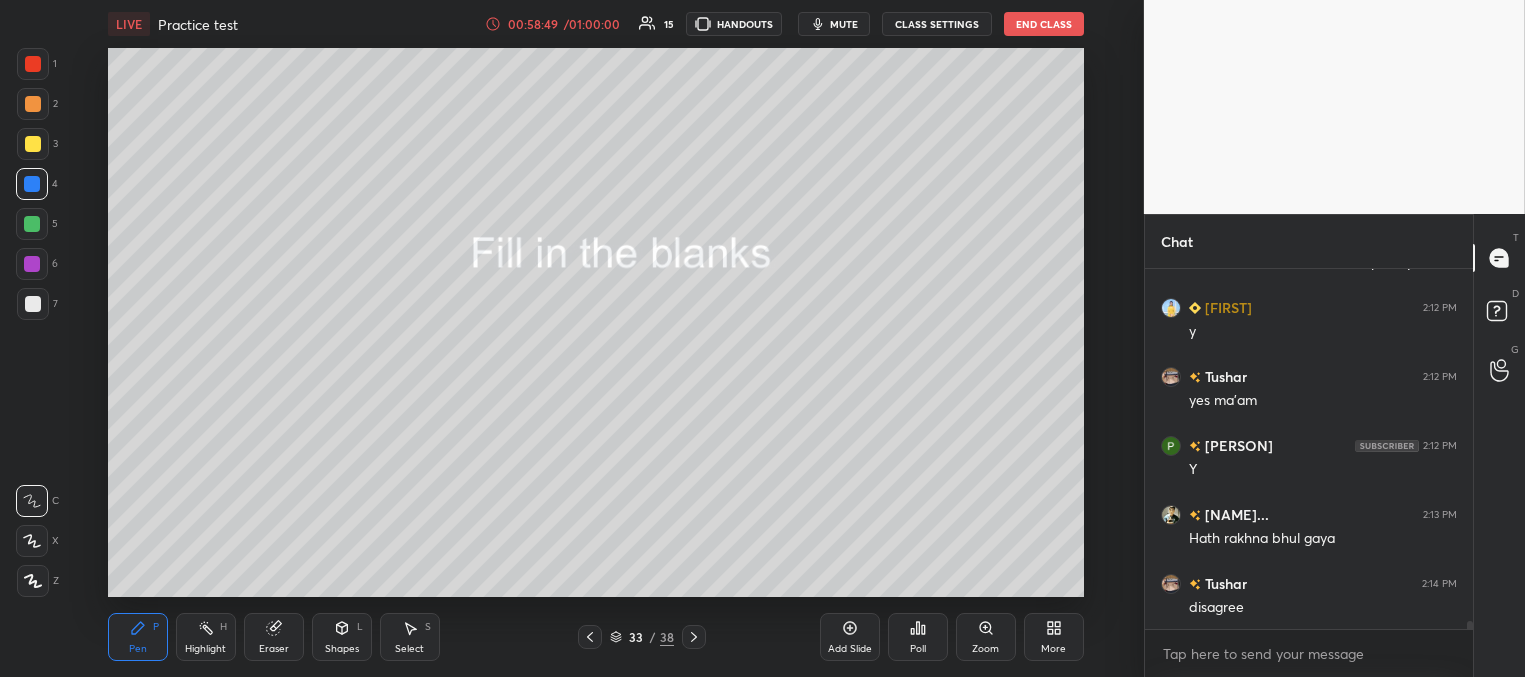 click 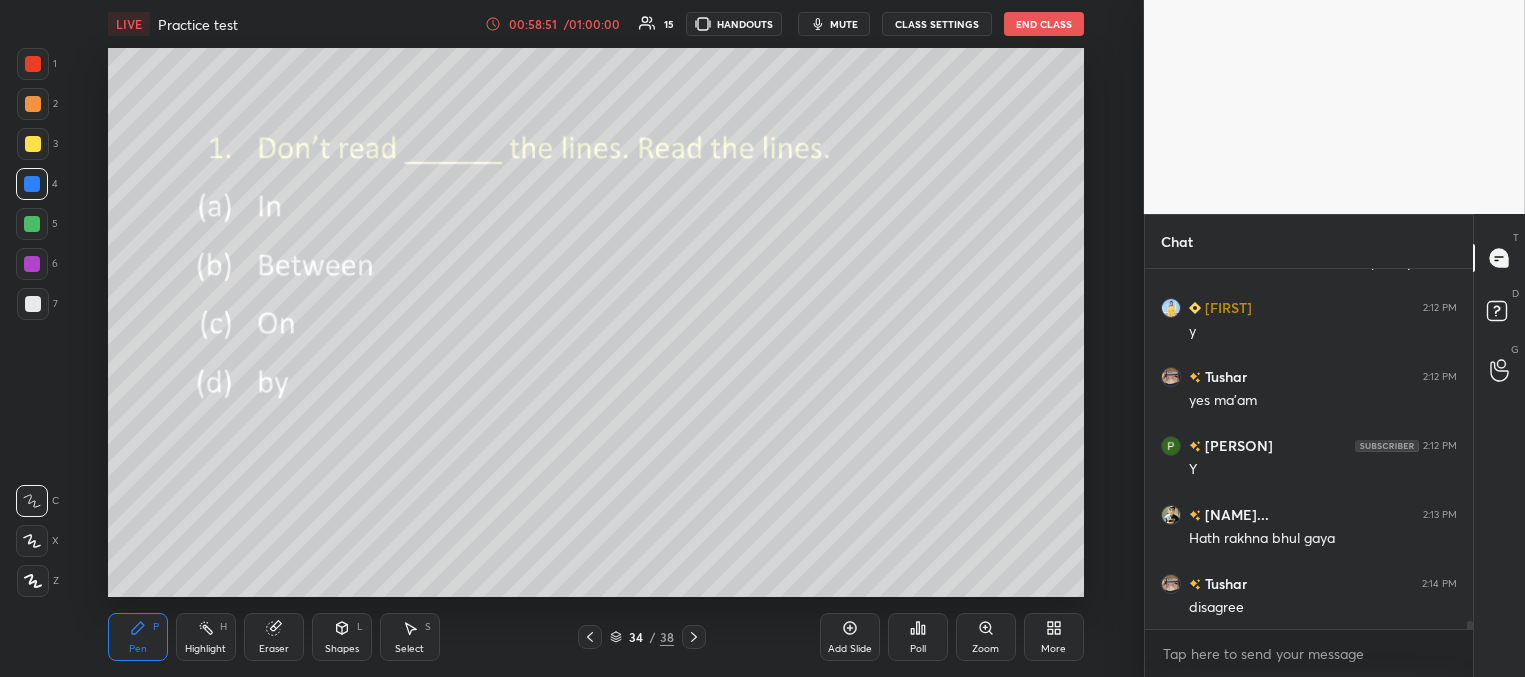 click on "Poll" at bounding box center (918, 637) 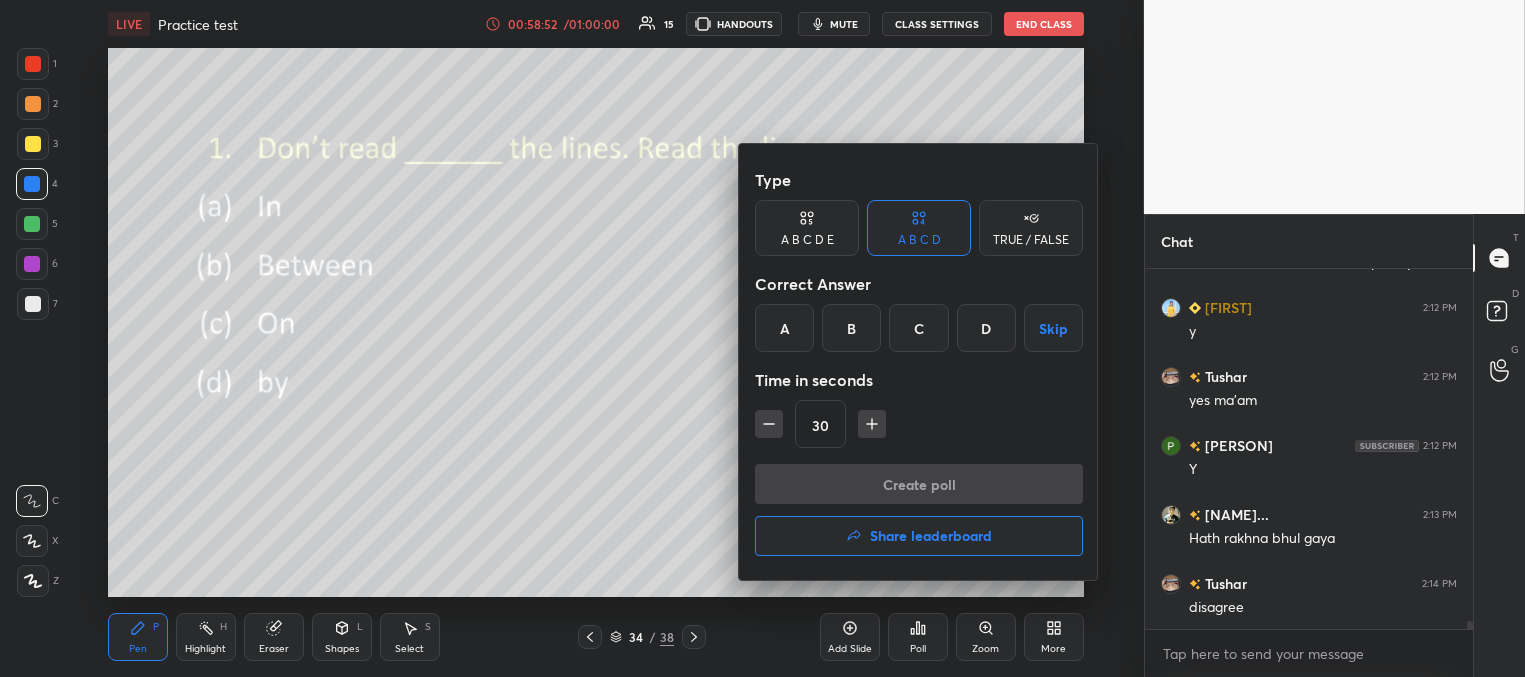 click on "B" at bounding box center [851, 328] 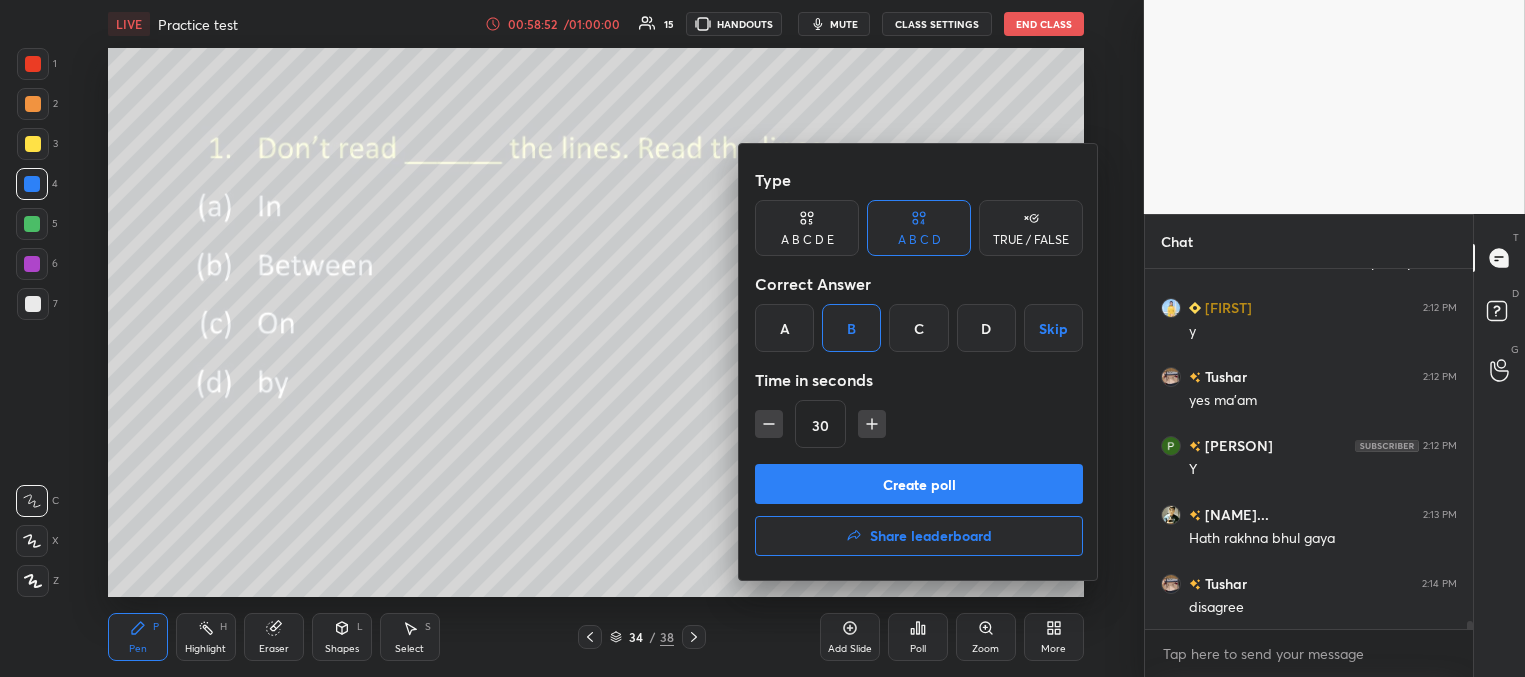 click on "Create poll" at bounding box center (919, 484) 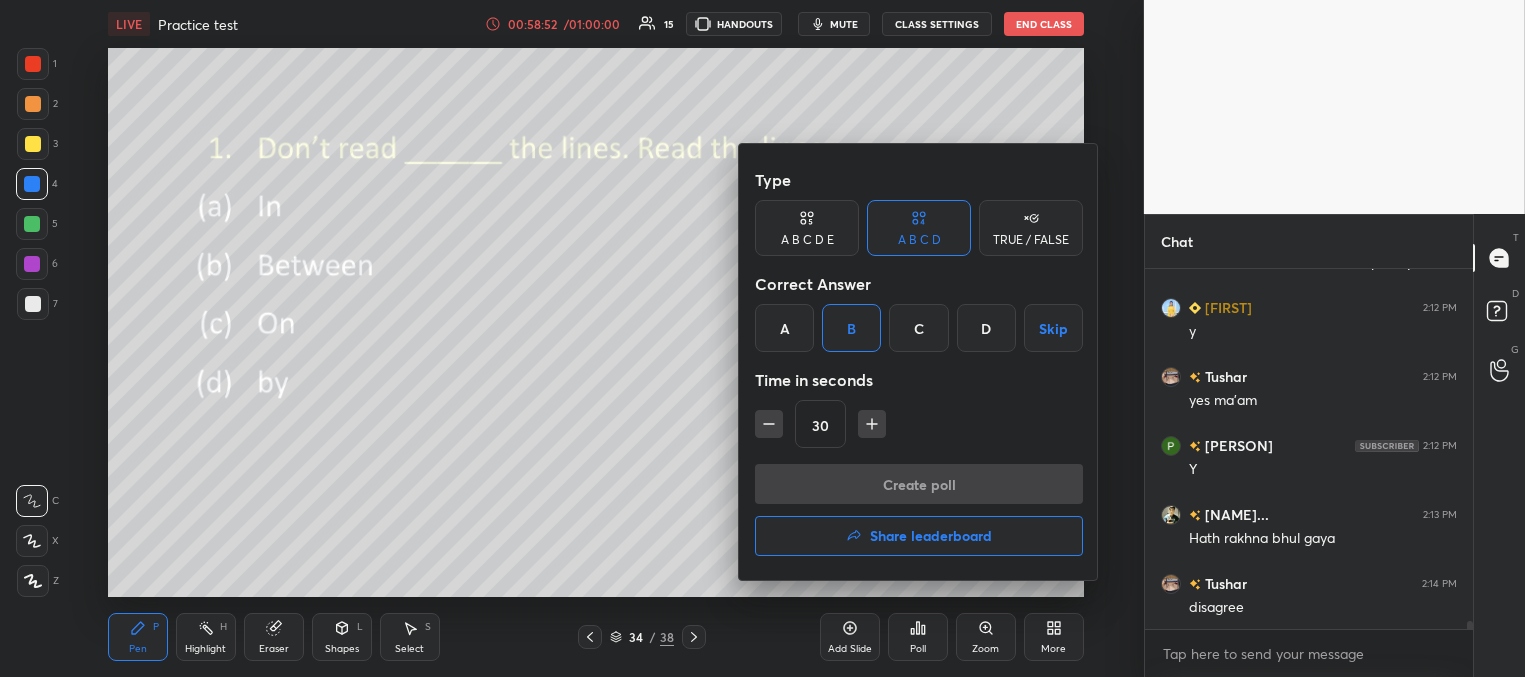 scroll, scrollTop: 334, scrollLeft: 322, axis: both 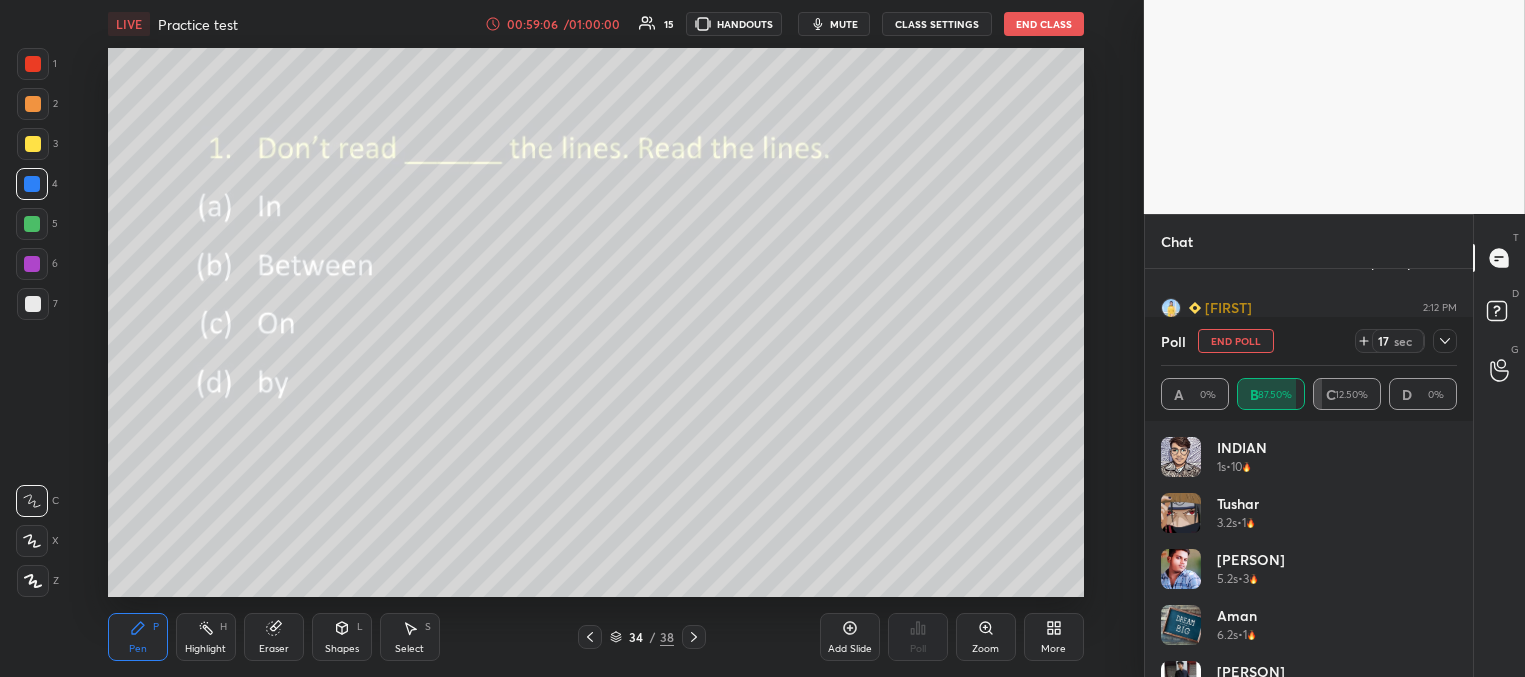 drag, startPoint x: 266, startPoint y: 642, endPoint x: 248, endPoint y: 601, distance: 44.777225 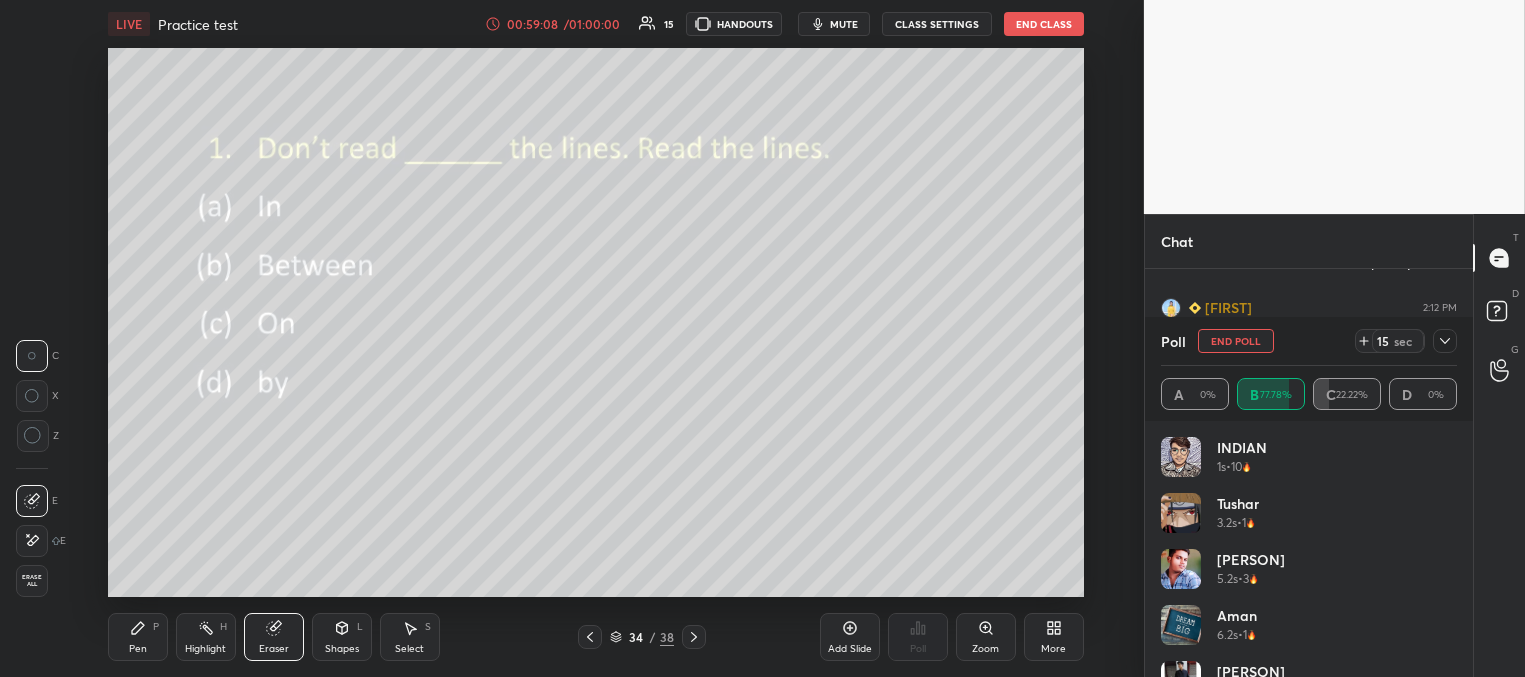 click 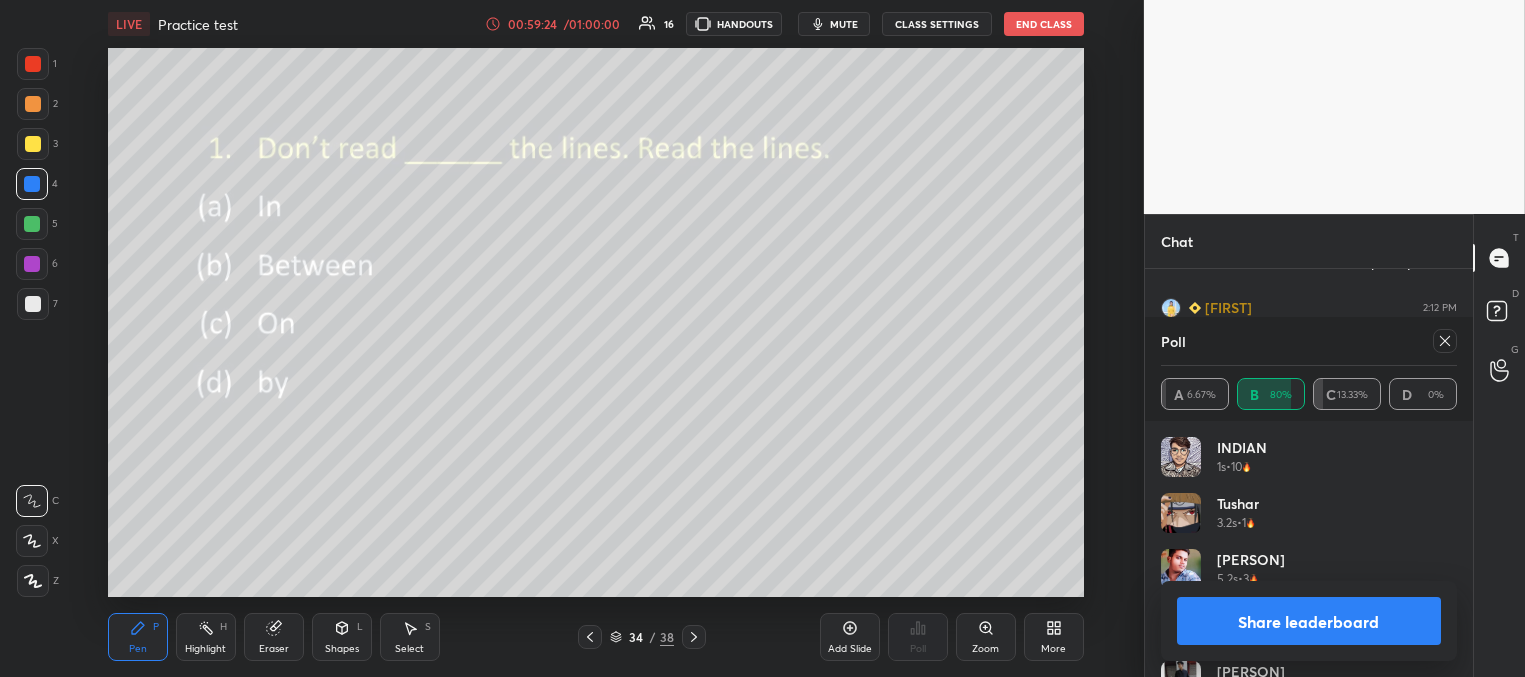 click 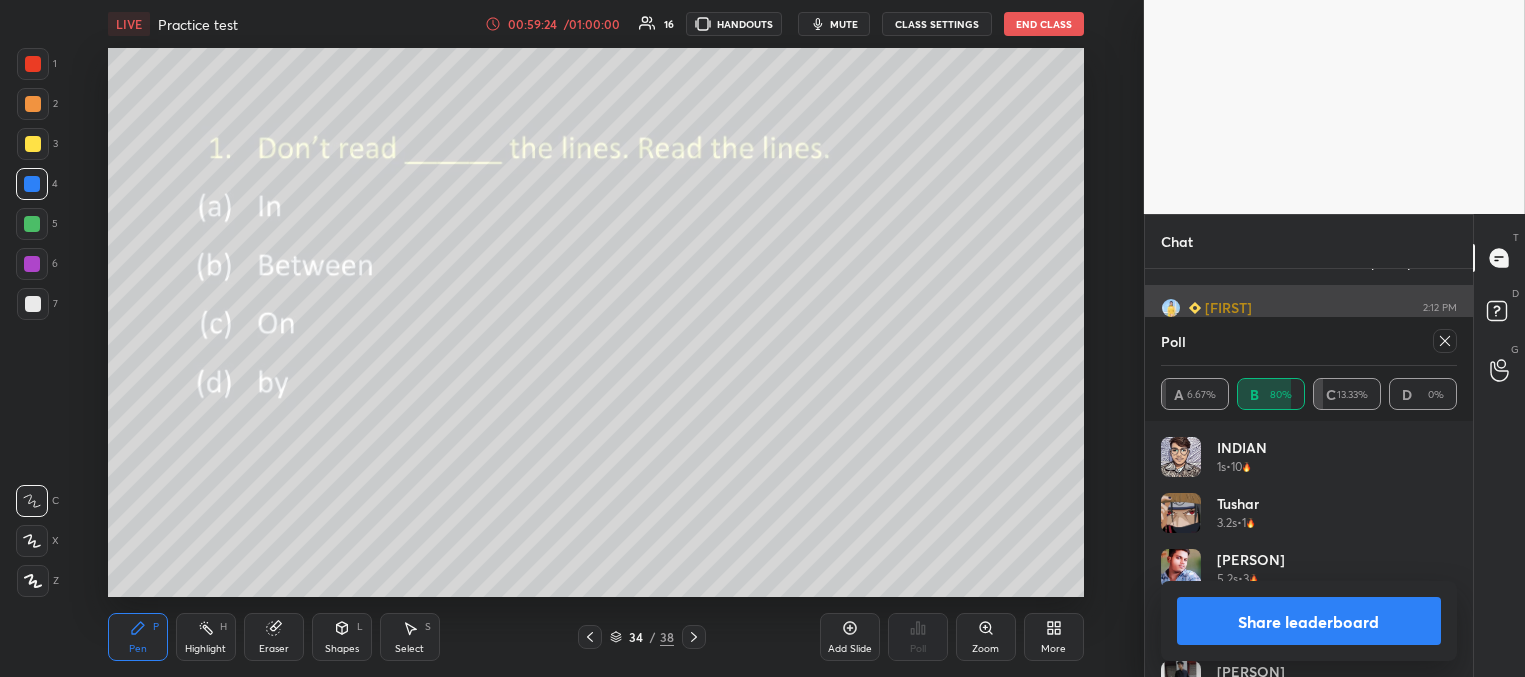 scroll, scrollTop: 164, scrollLeft: 291, axis: both 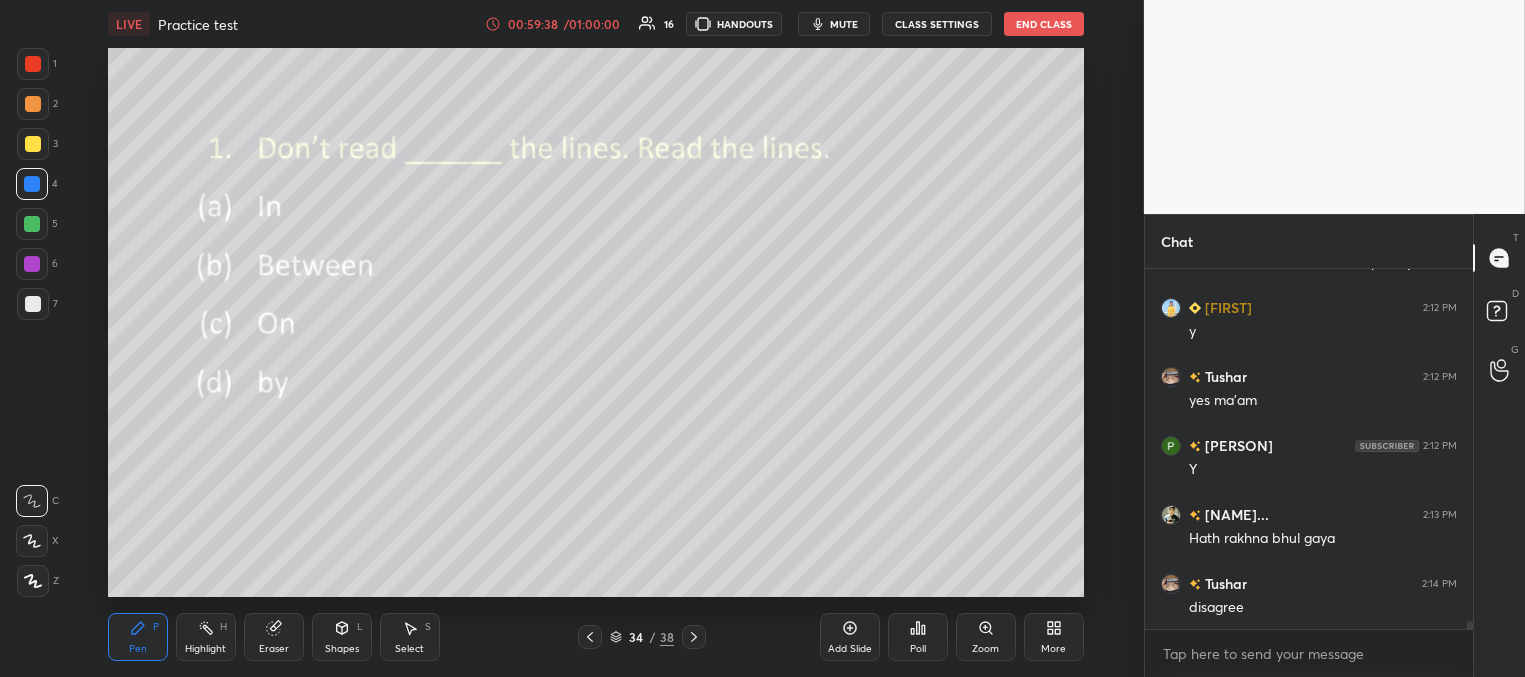 click 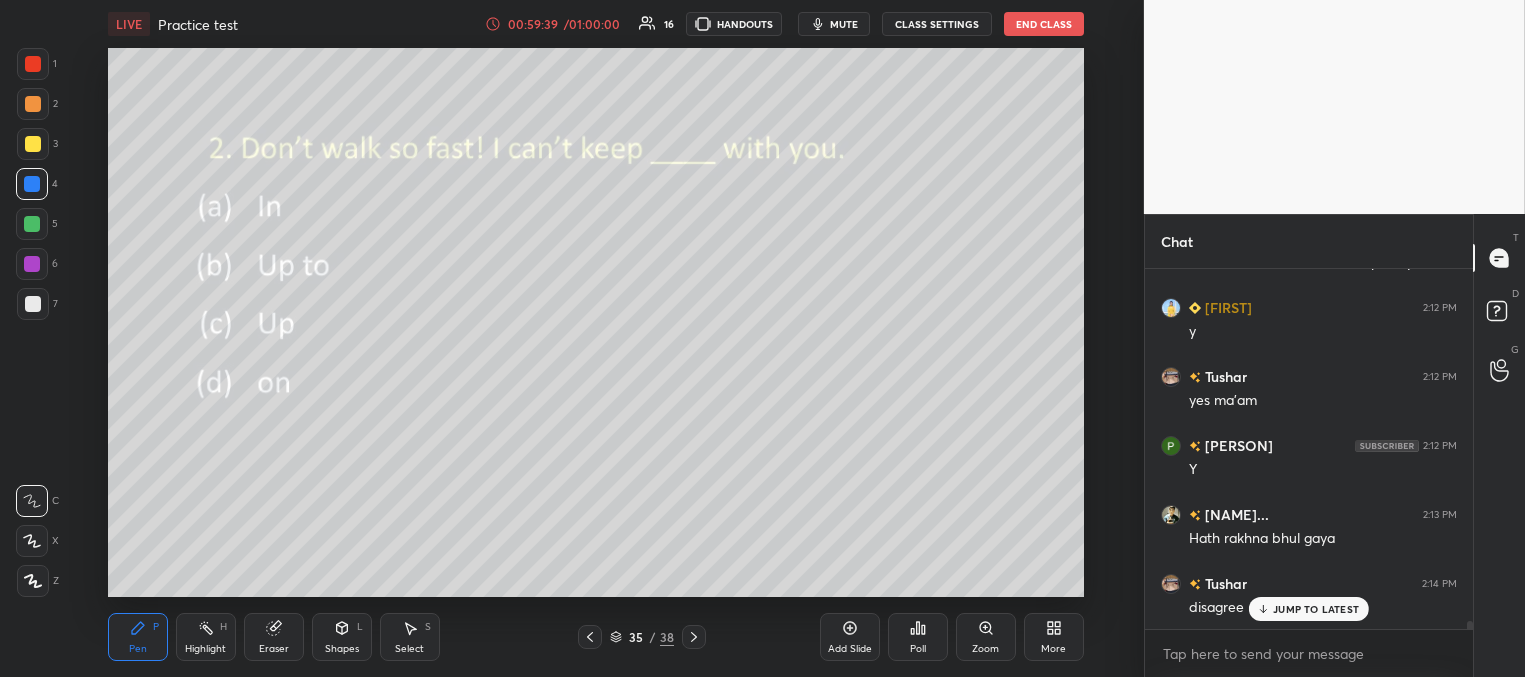 scroll, scrollTop: 15389, scrollLeft: 0, axis: vertical 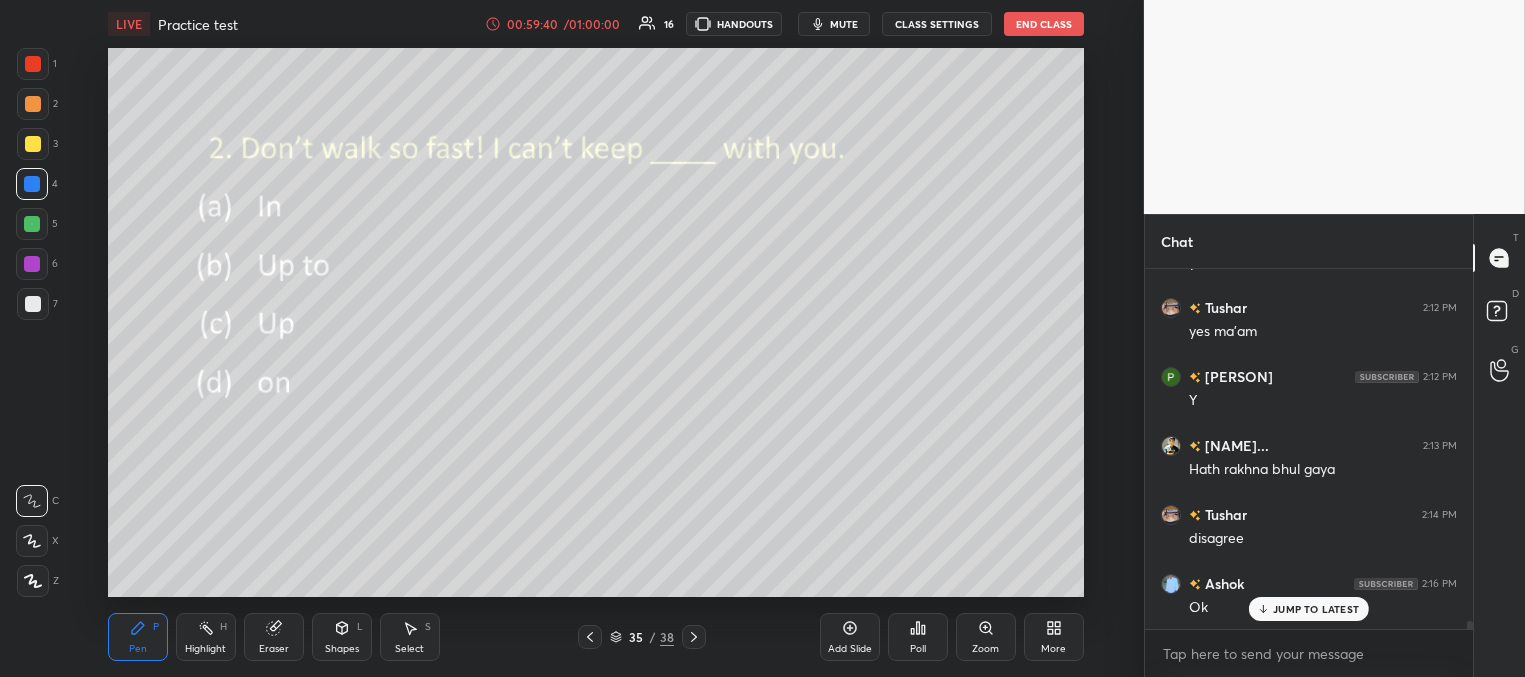 click on "Poll" at bounding box center (918, 637) 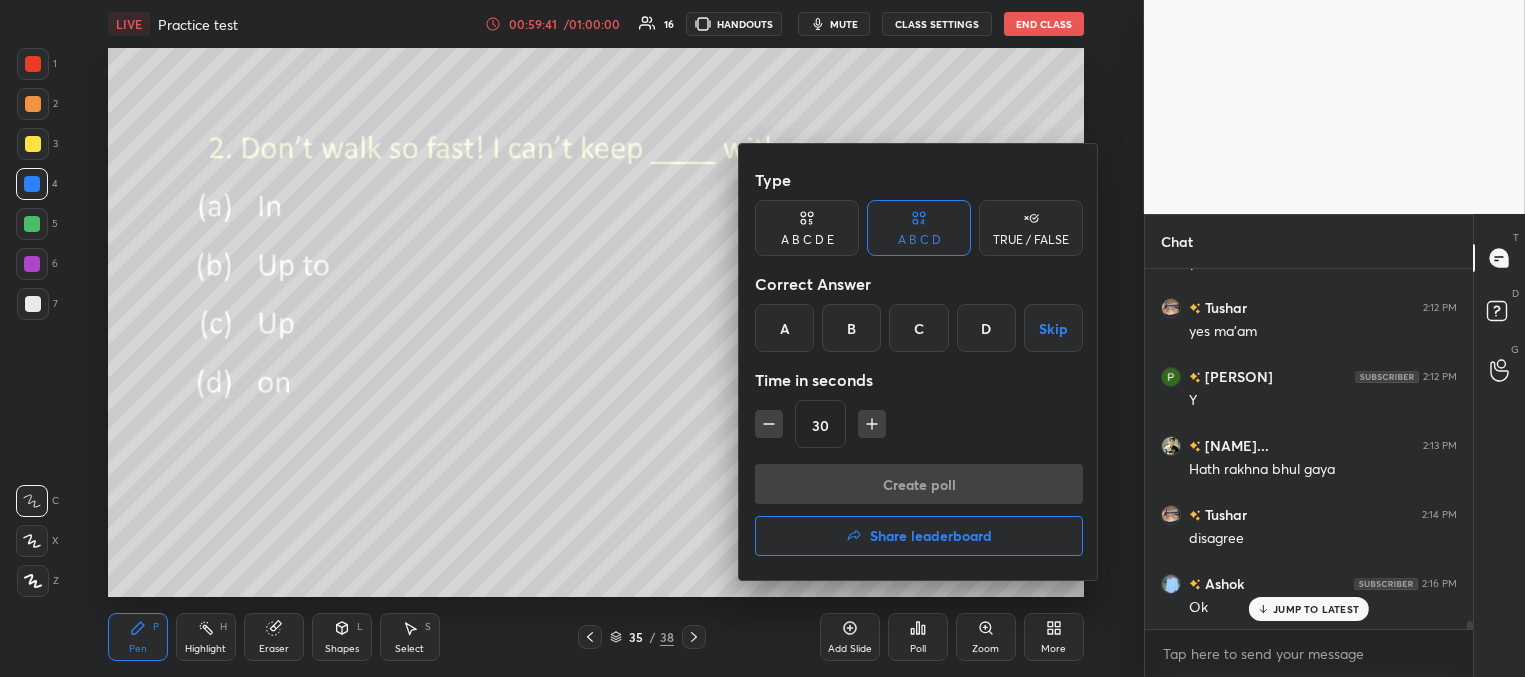 drag, startPoint x: 912, startPoint y: 322, endPoint x: 907, endPoint y: 333, distance: 12.083046 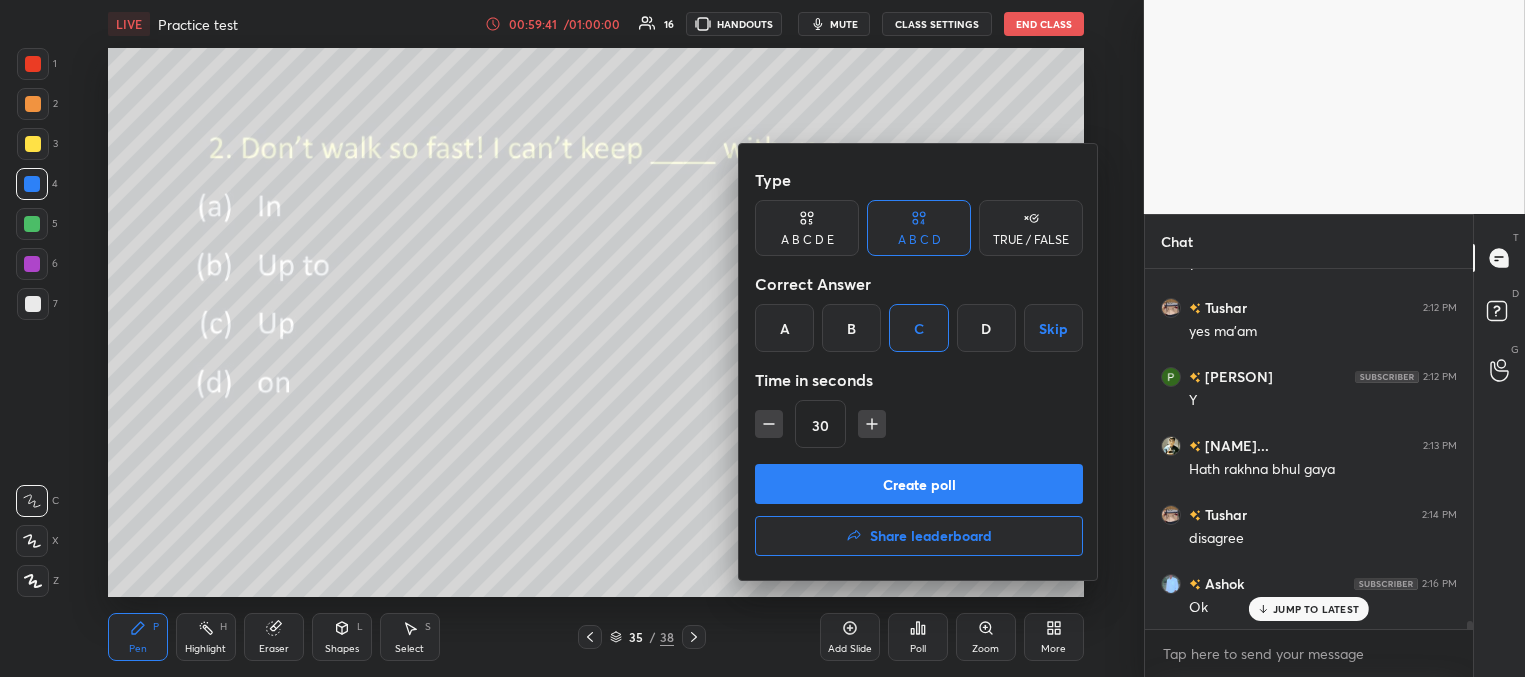click on "Create poll" at bounding box center [919, 484] 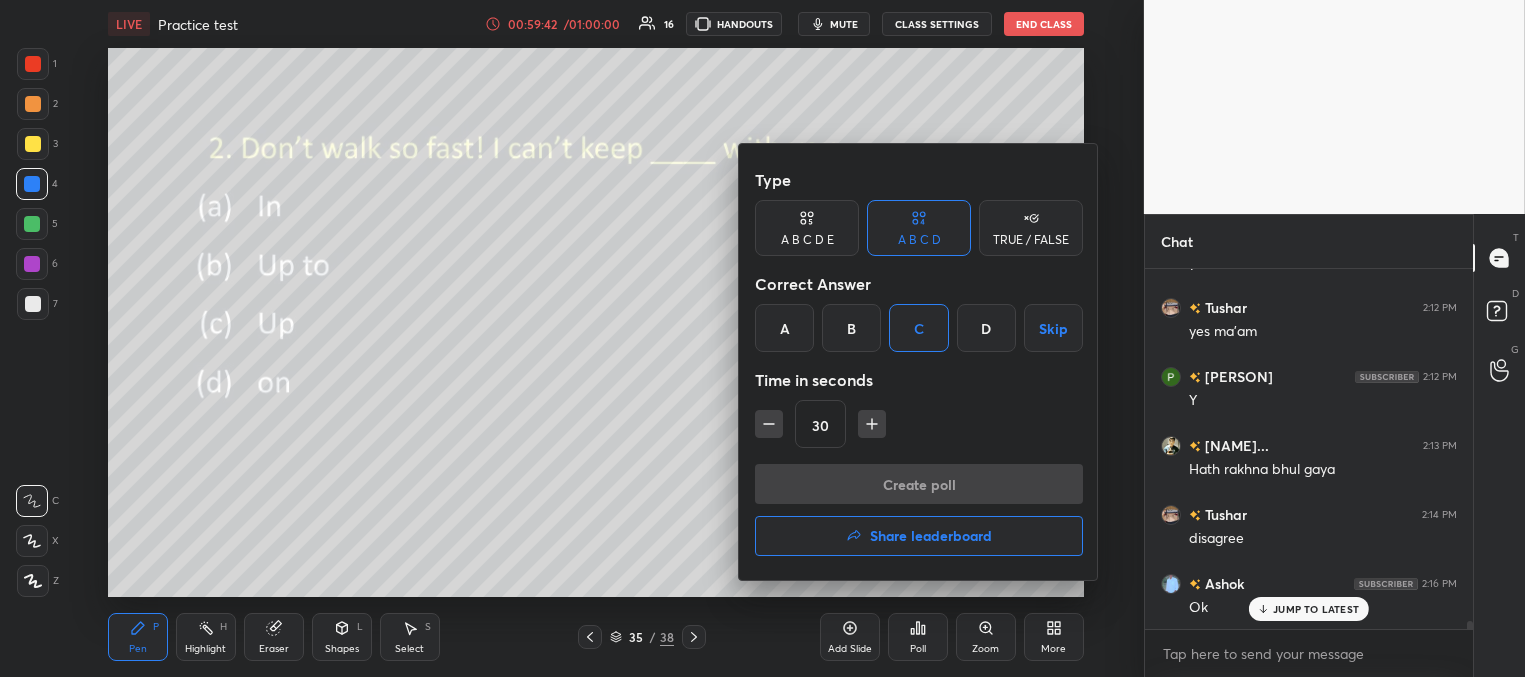 scroll, scrollTop: 334, scrollLeft: 322, axis: both 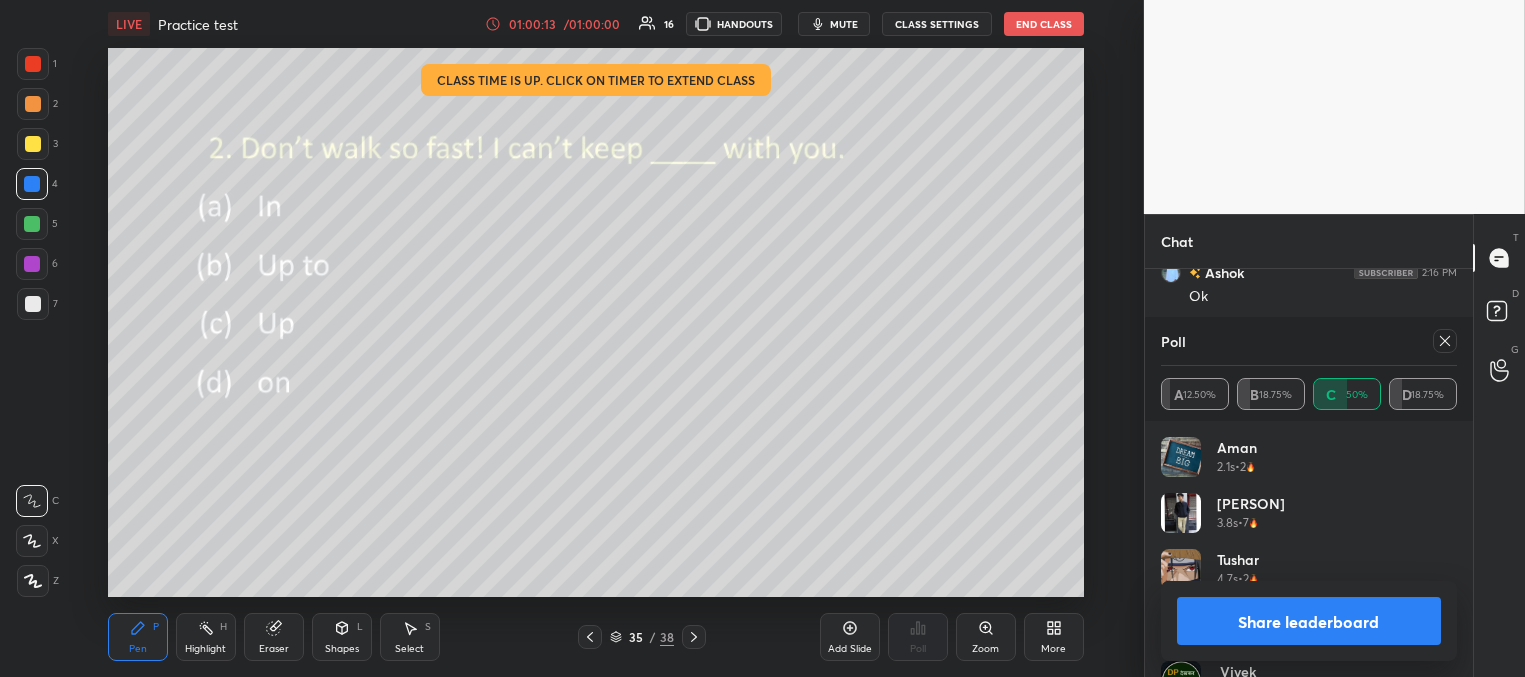 drag, startPoint x: 1449, startPoint y: 339, endPoint x: 1327, endPoint y: 325, distance: 122.80065 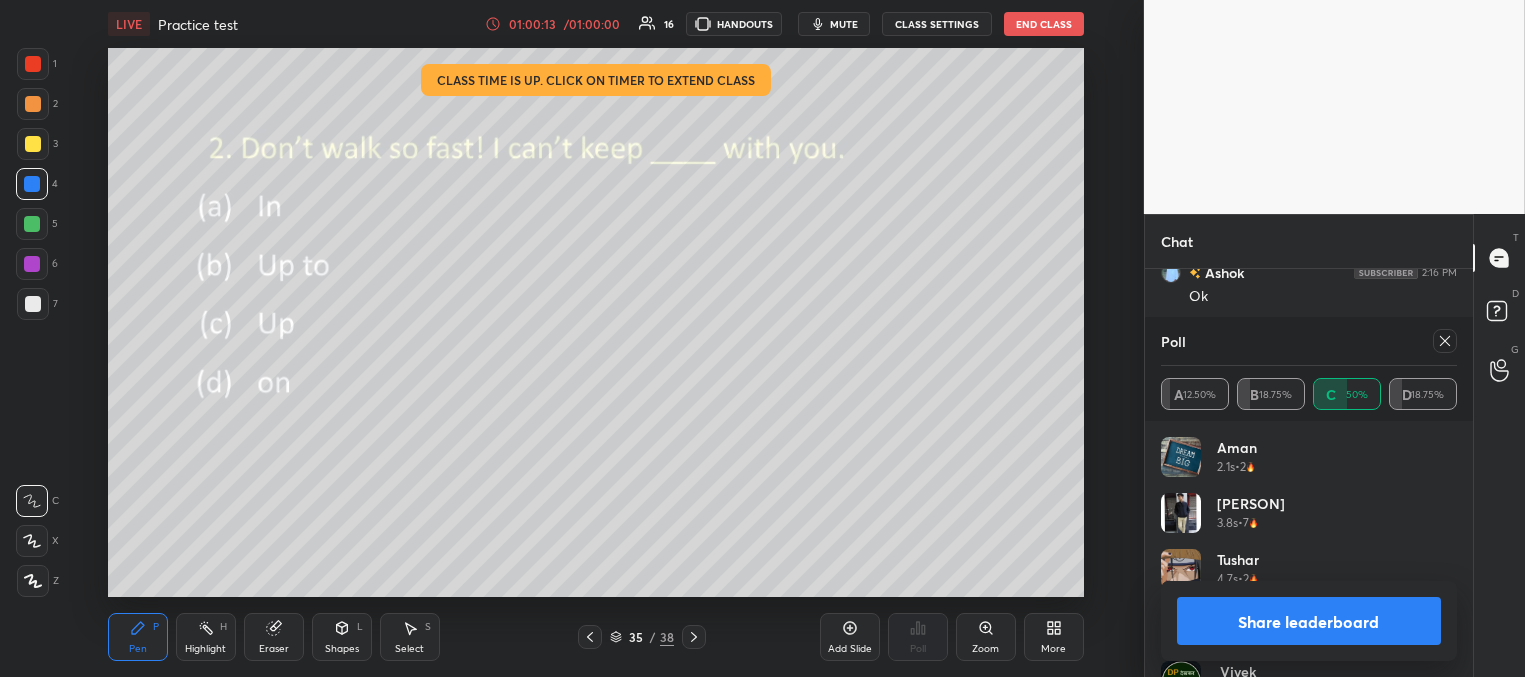 click 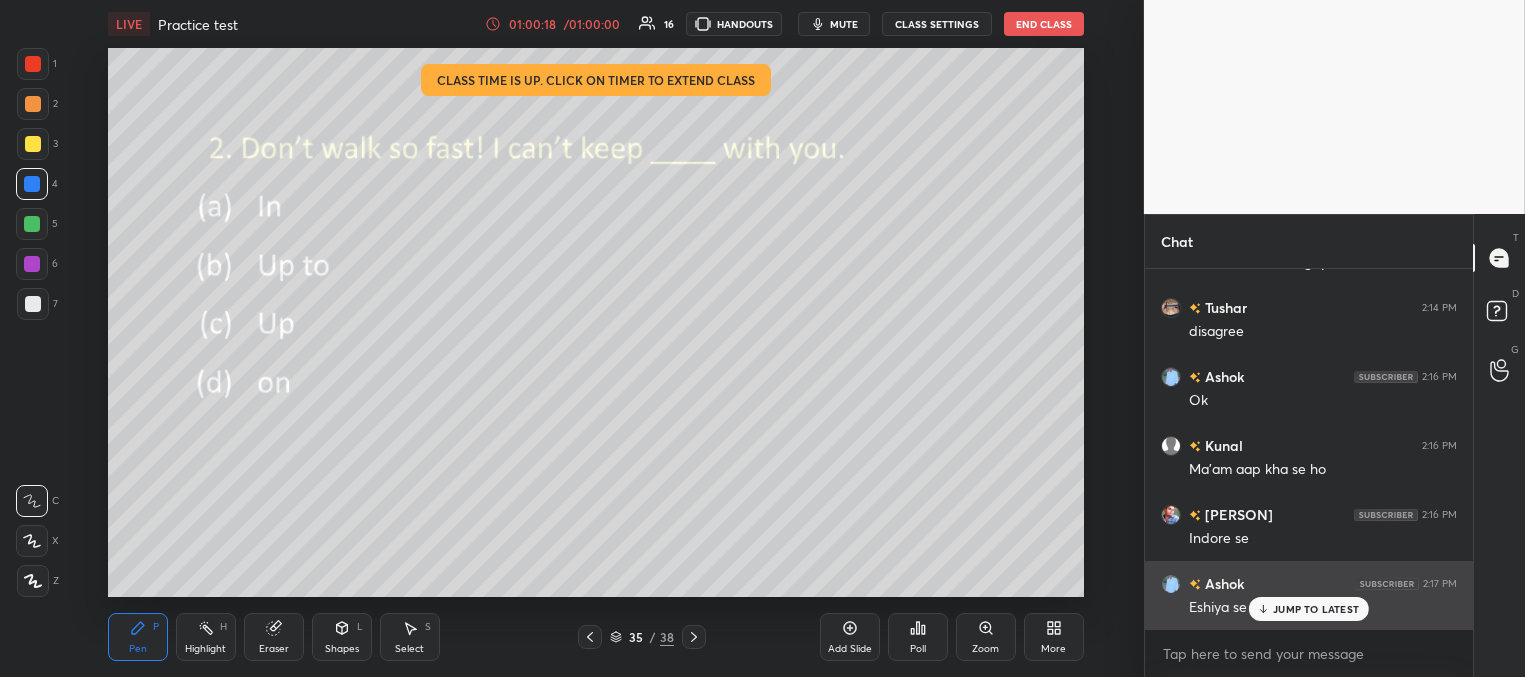 drag, startPoint x: 1300, startPoint y: 614, endPoint x: 1265, endPoint y: 603, distance: 36.687874 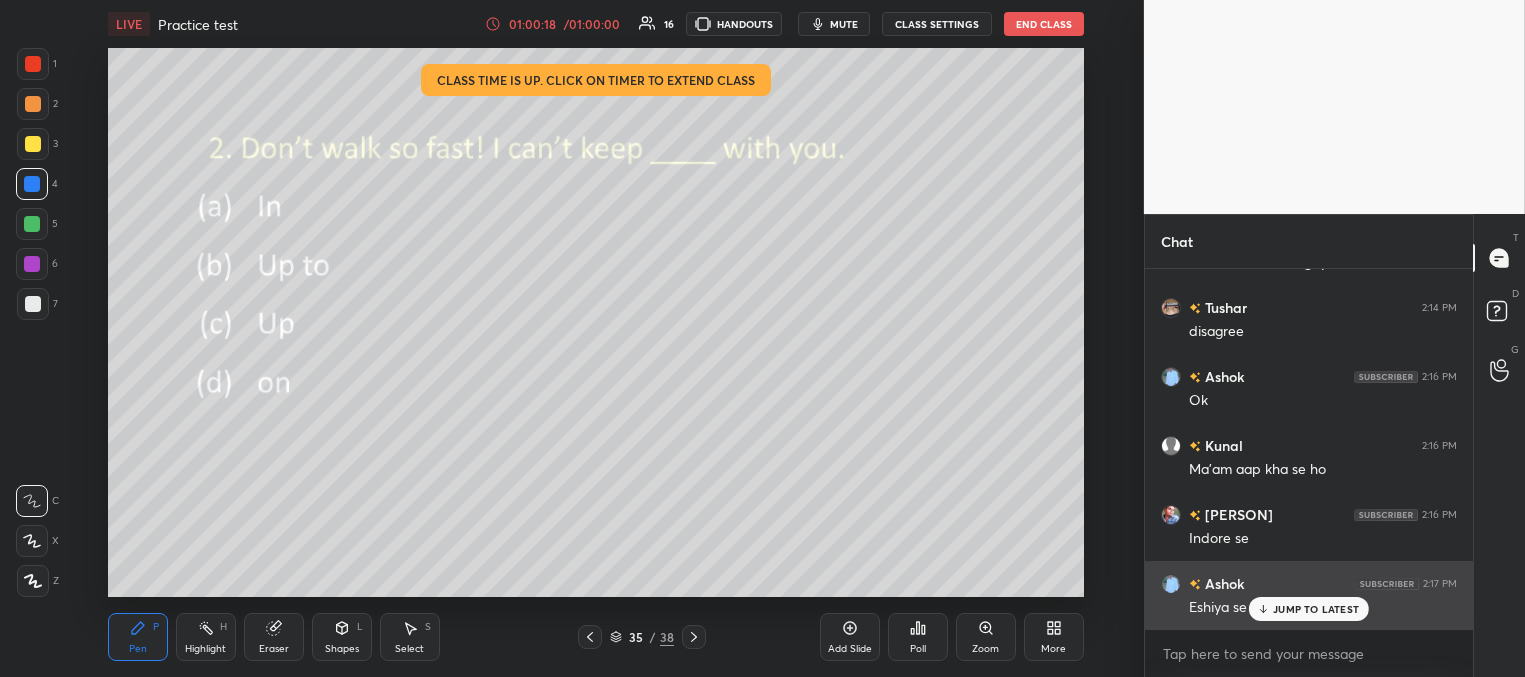 click on "JUMP TO LATEST" at bounding box center [1316, 609] 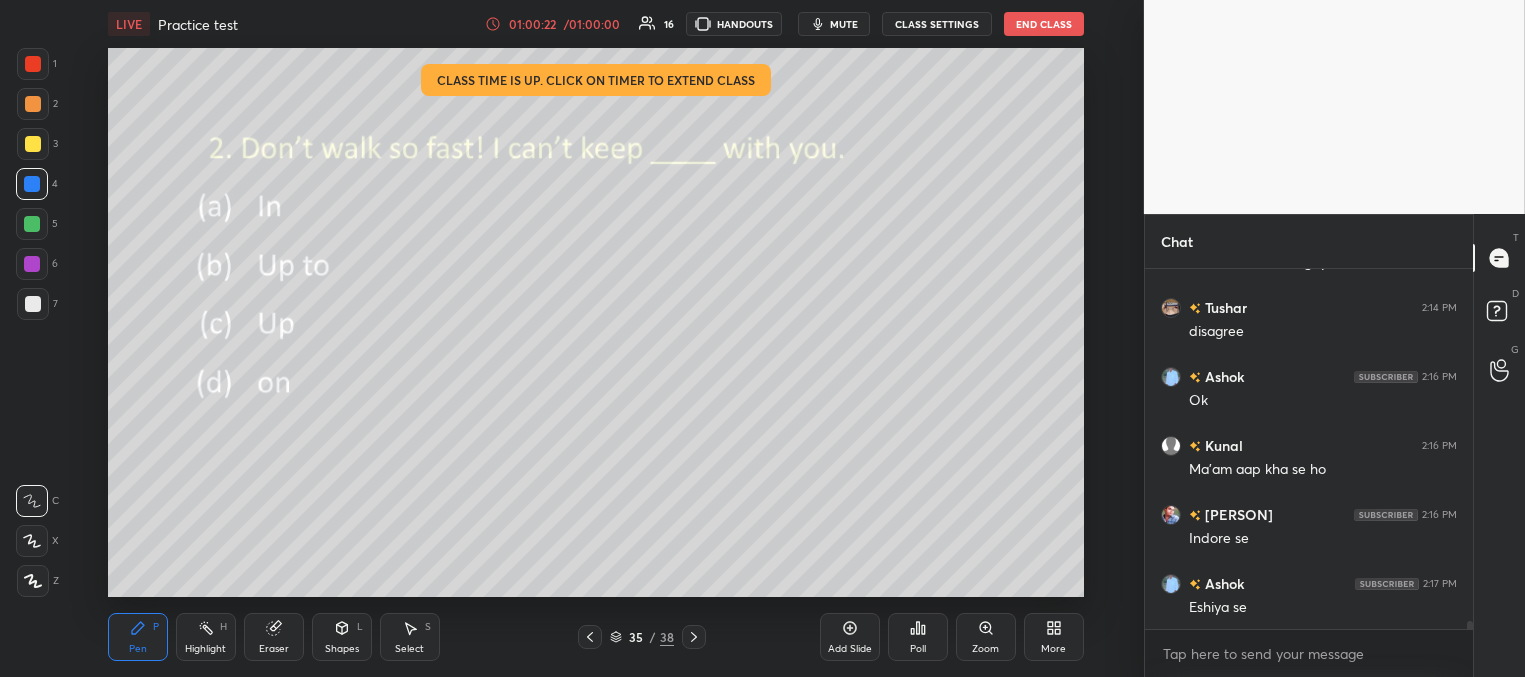 click 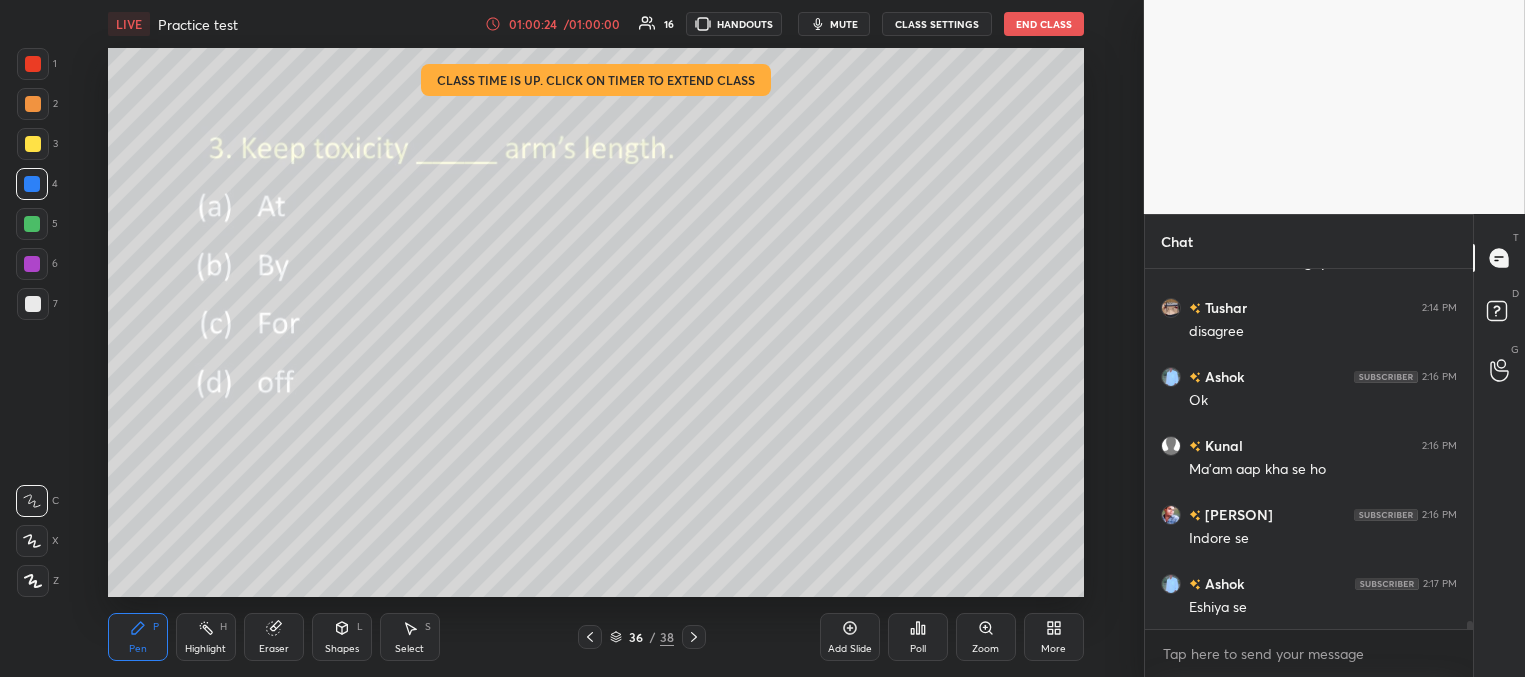 click 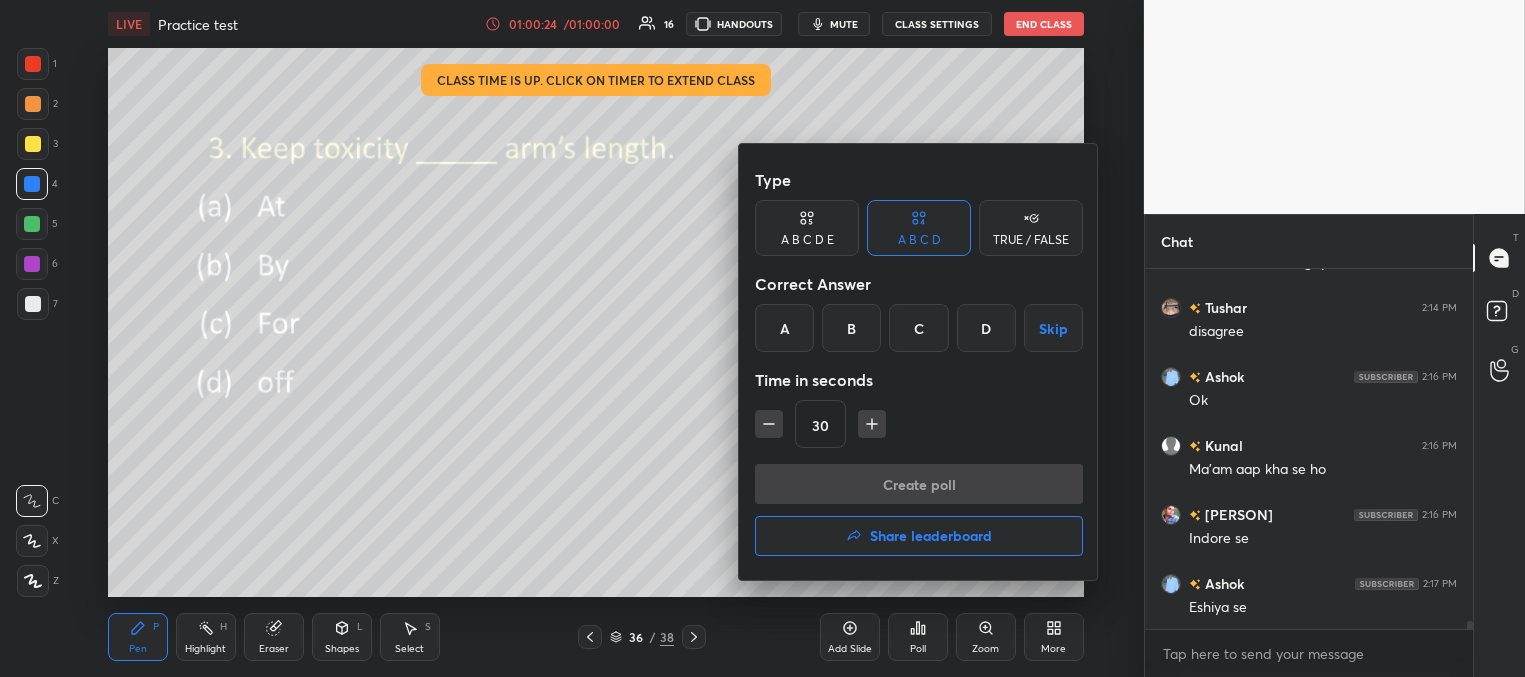 click on "A" at bounding box center [784, 328] 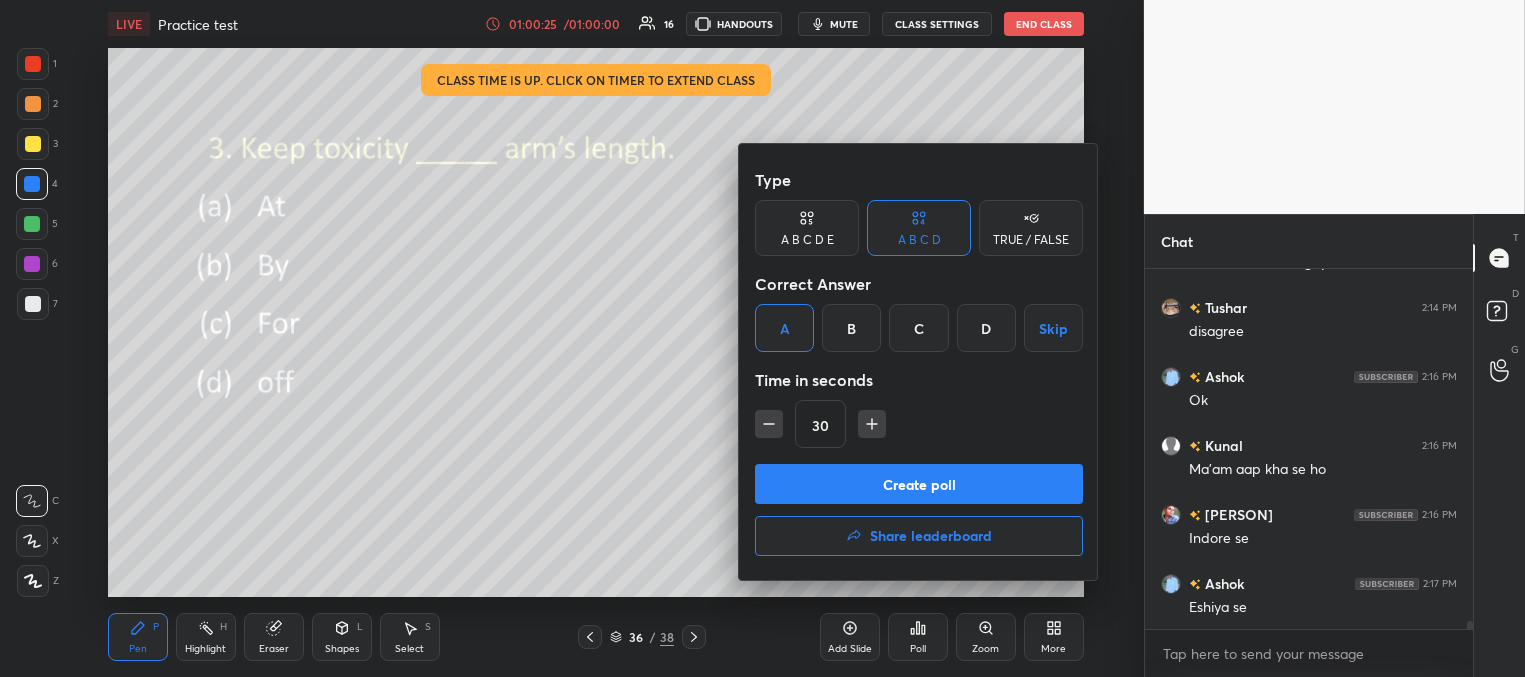drag, startPoint x: 847, startPoint y: 492, endPoint x: 846, endPoint y: 479, distance: 13.038404 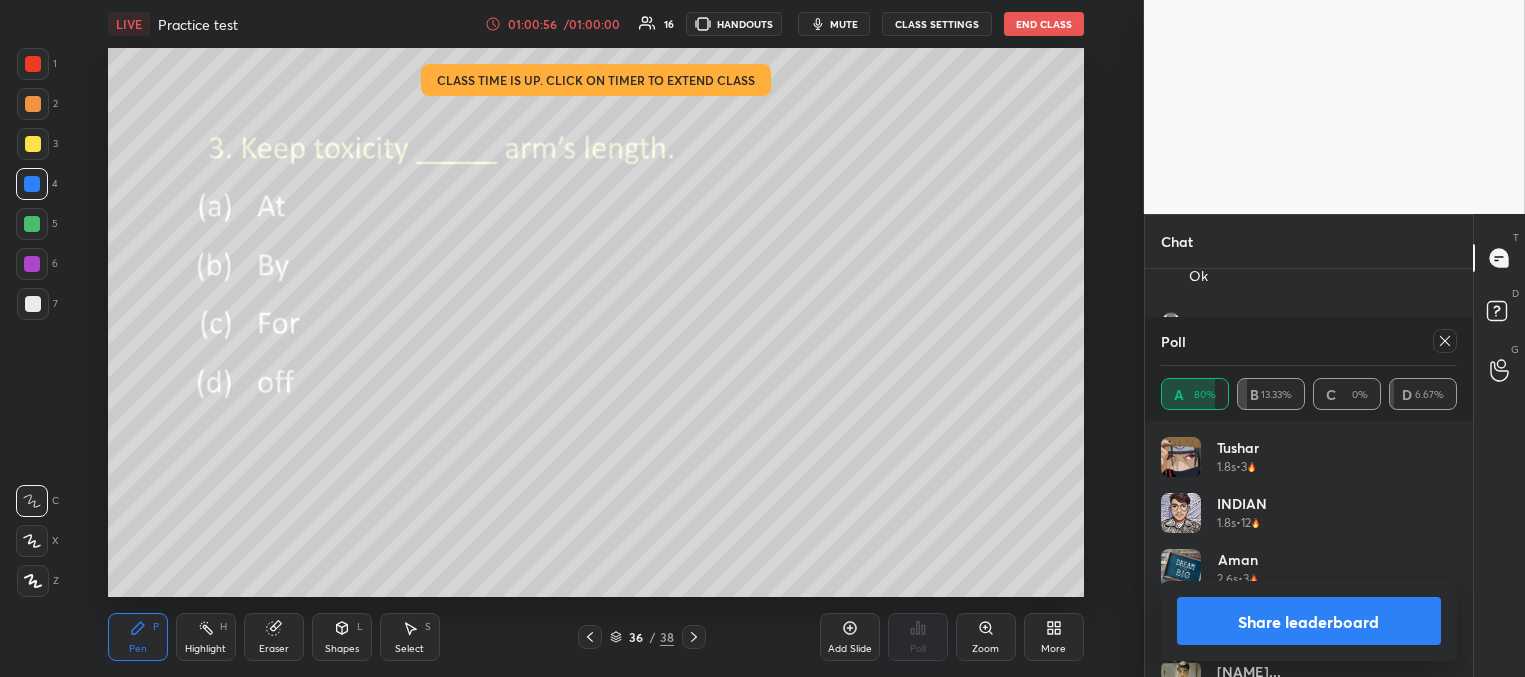 click 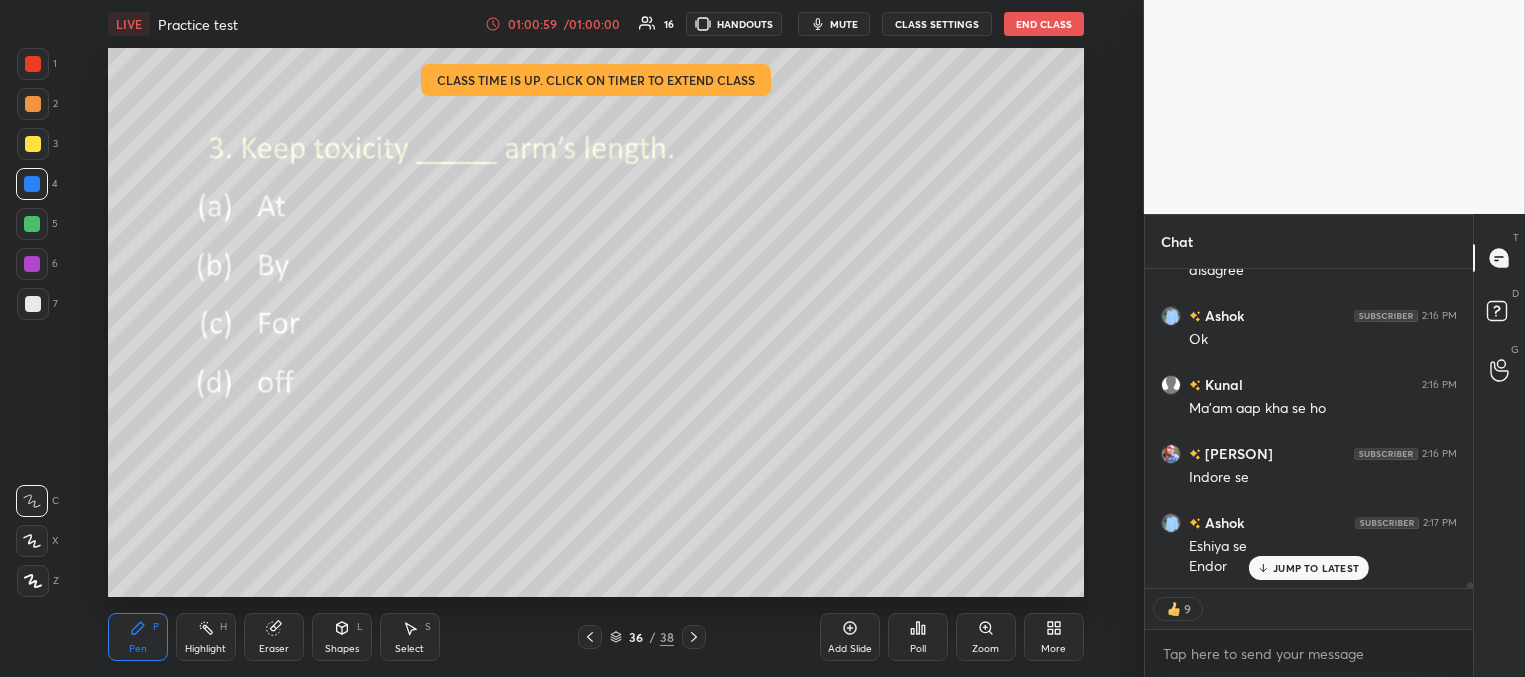 click on "JUMP TO LATEST" at bounding box center [1316, 568] 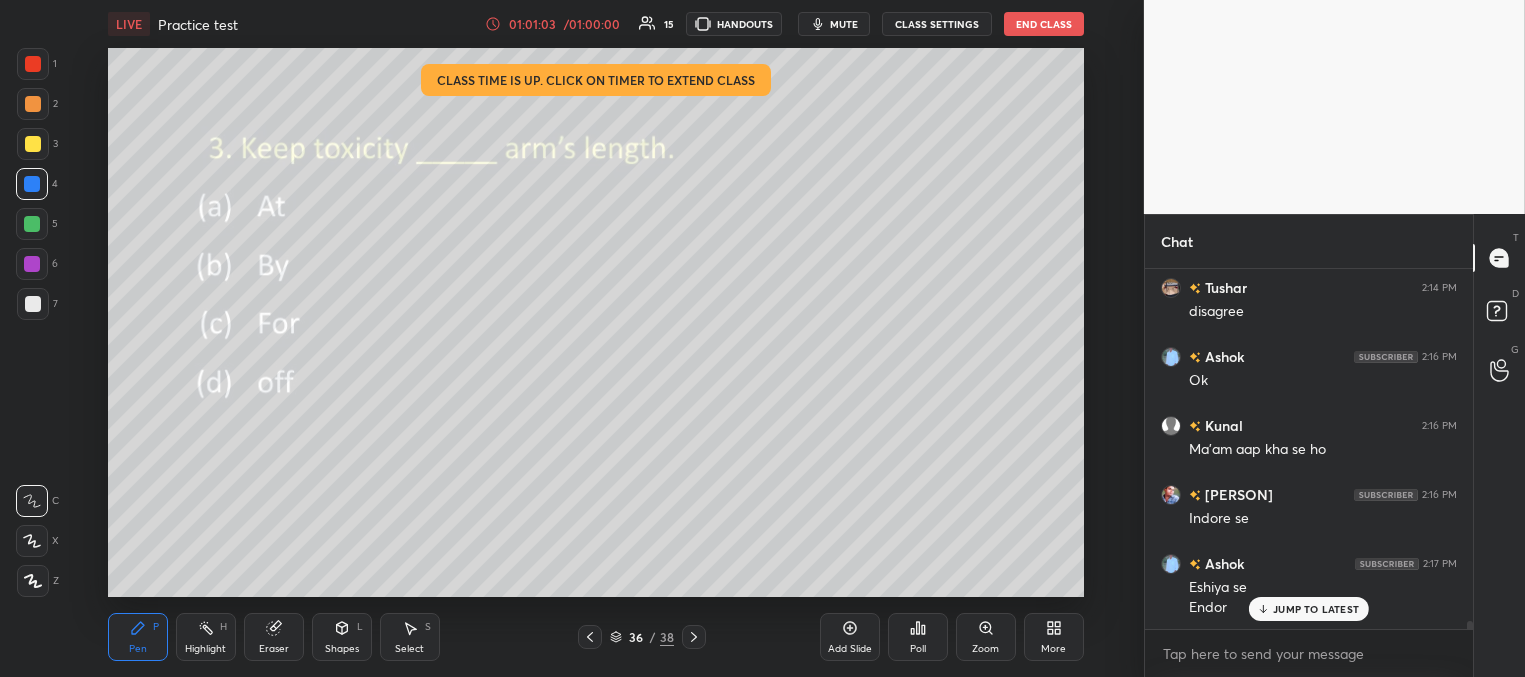 click 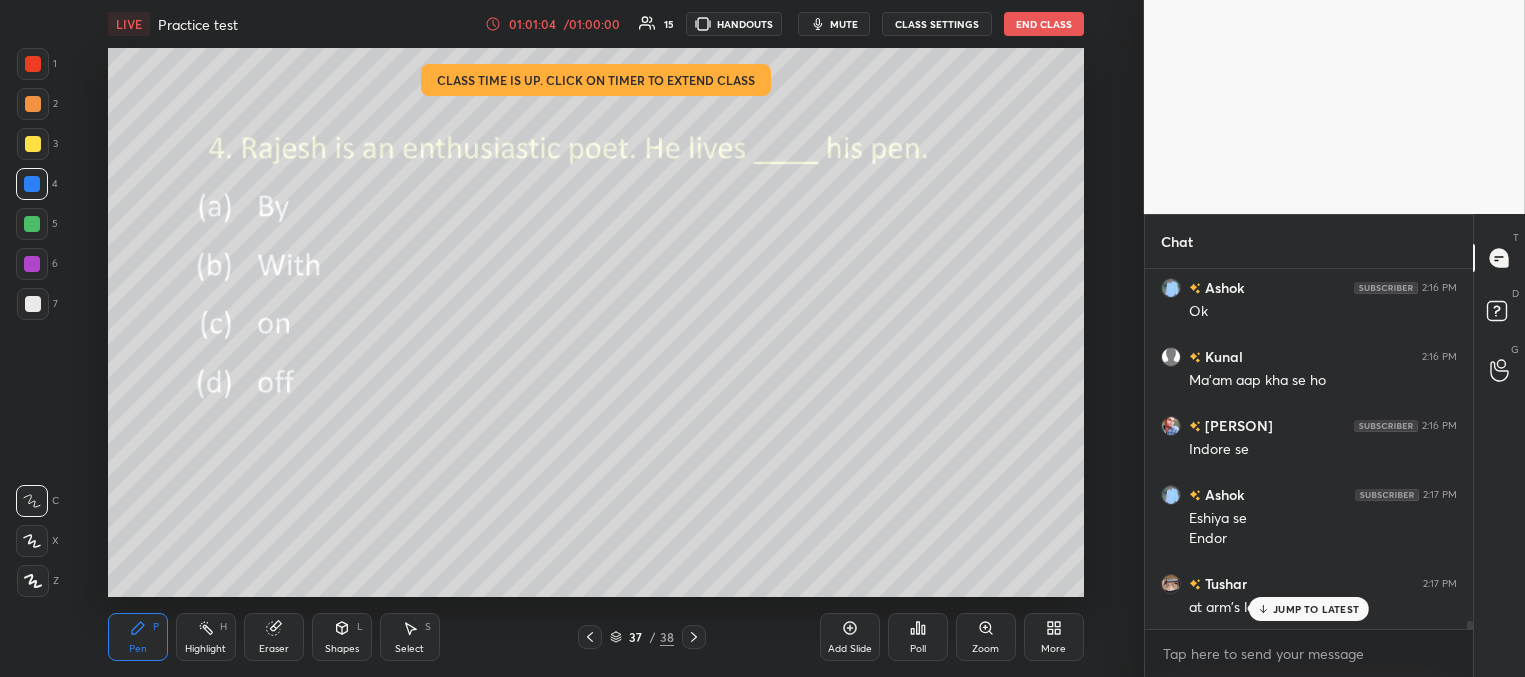 click on "Poll" at bounding box center [918, 637] 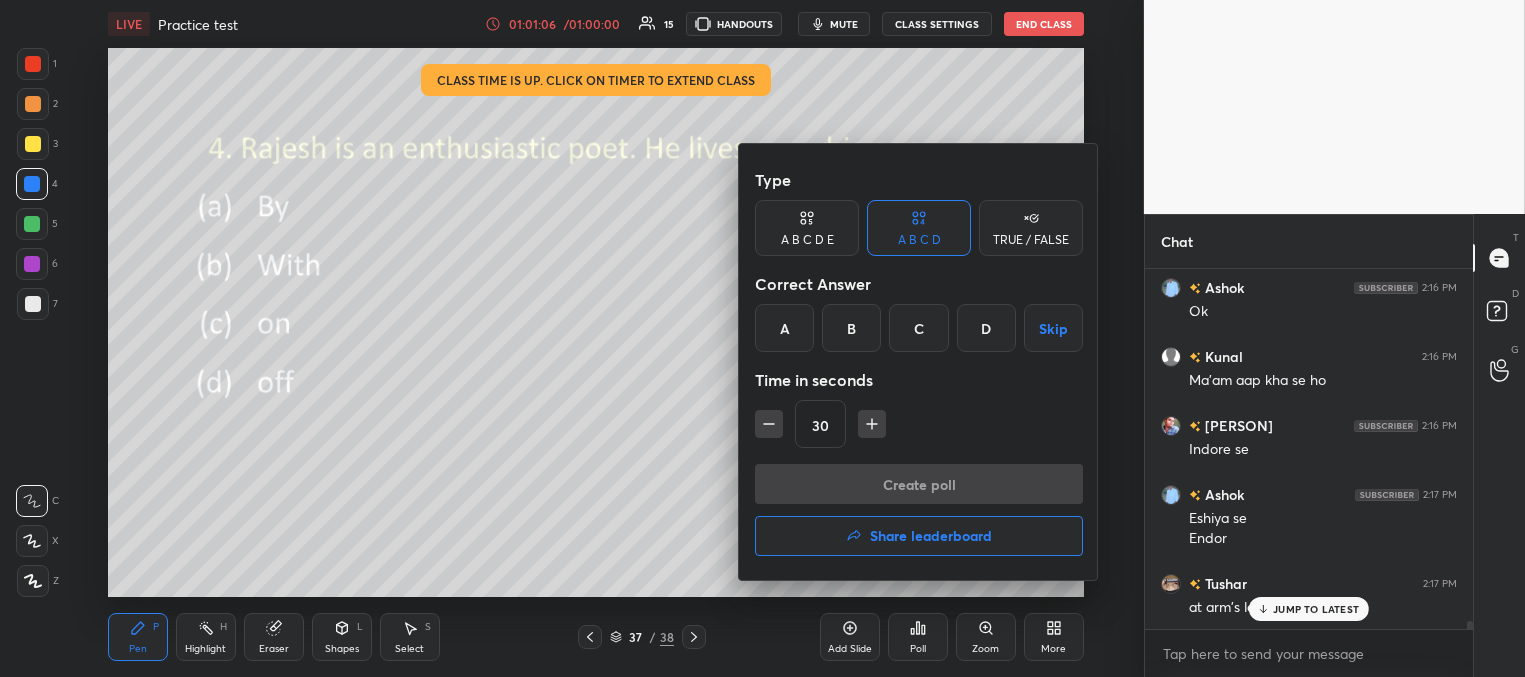 click on "D" at bounding box center [986, 328] 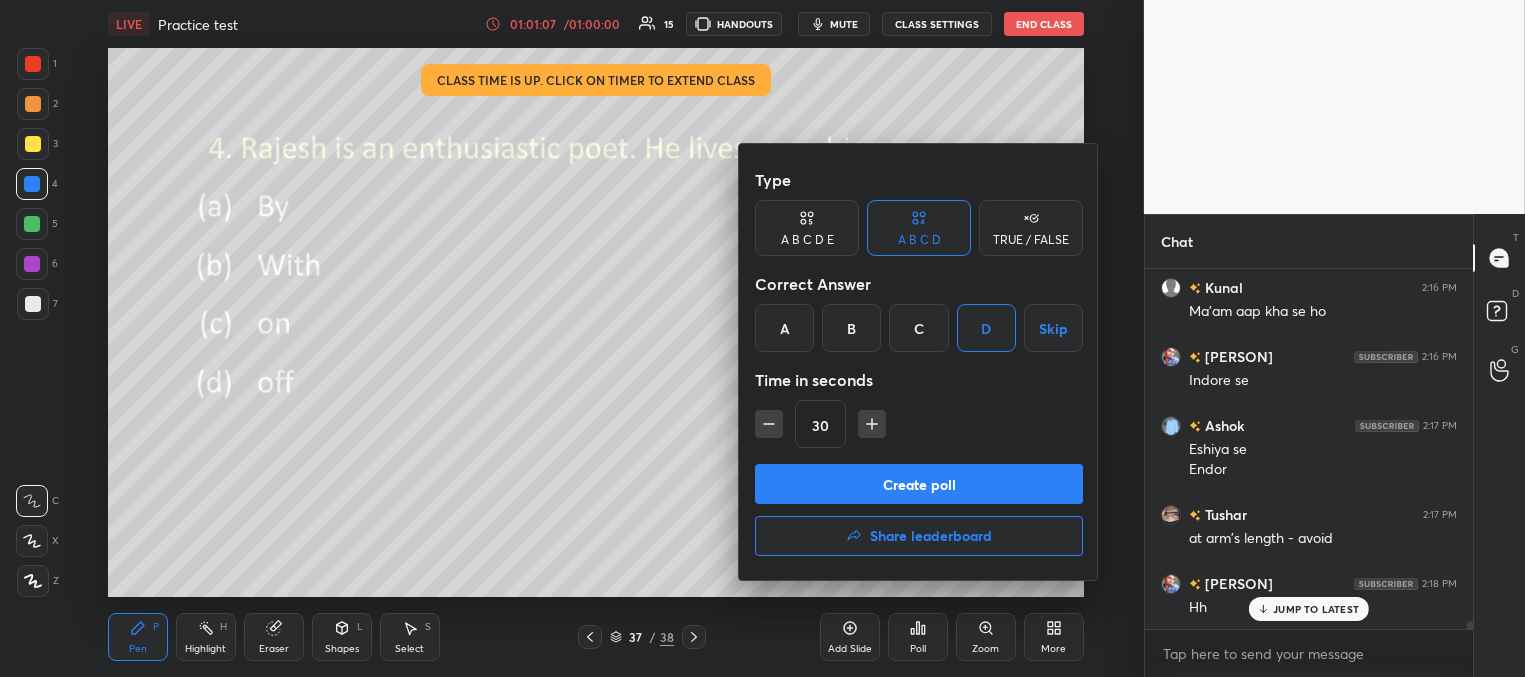 click on "Create poll" at bounding box center (919, 484) 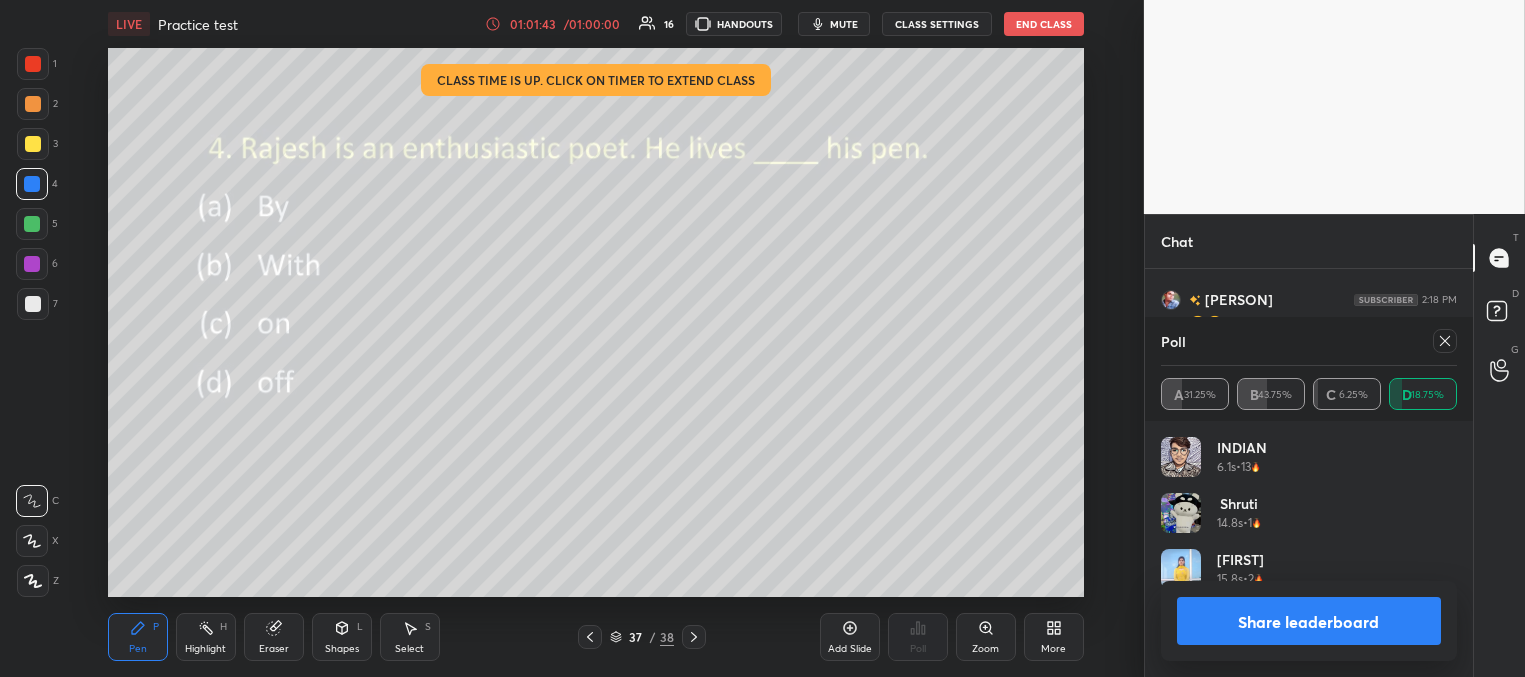 click 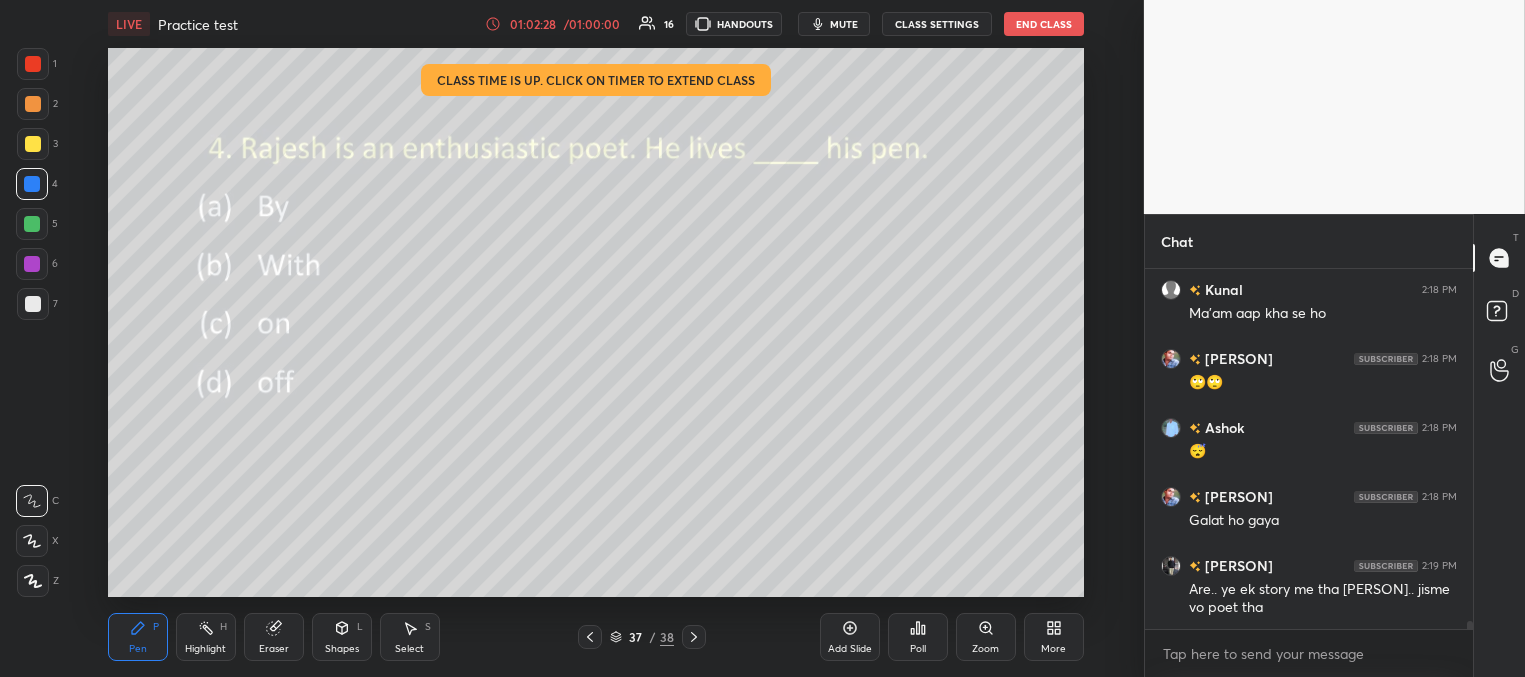 click 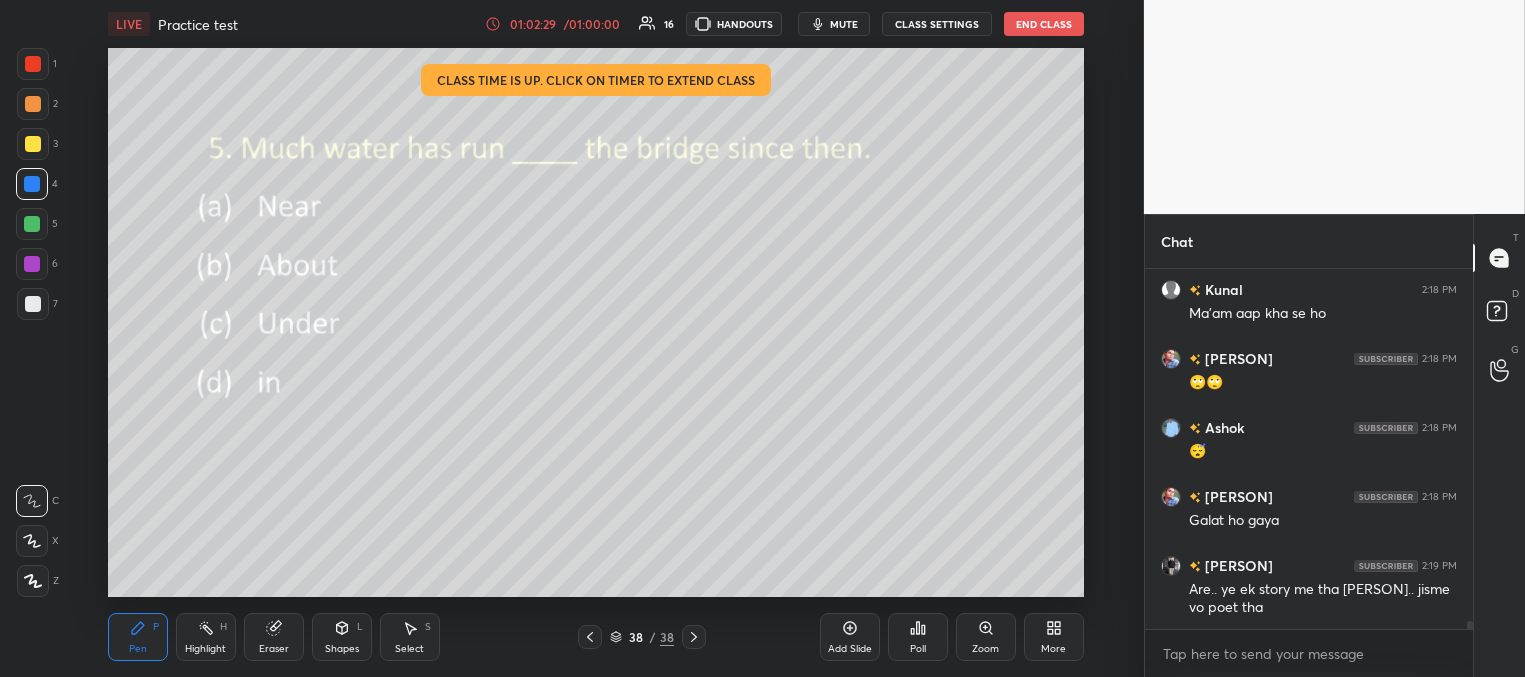 click on "Poll" at bounding box center [918, 649] 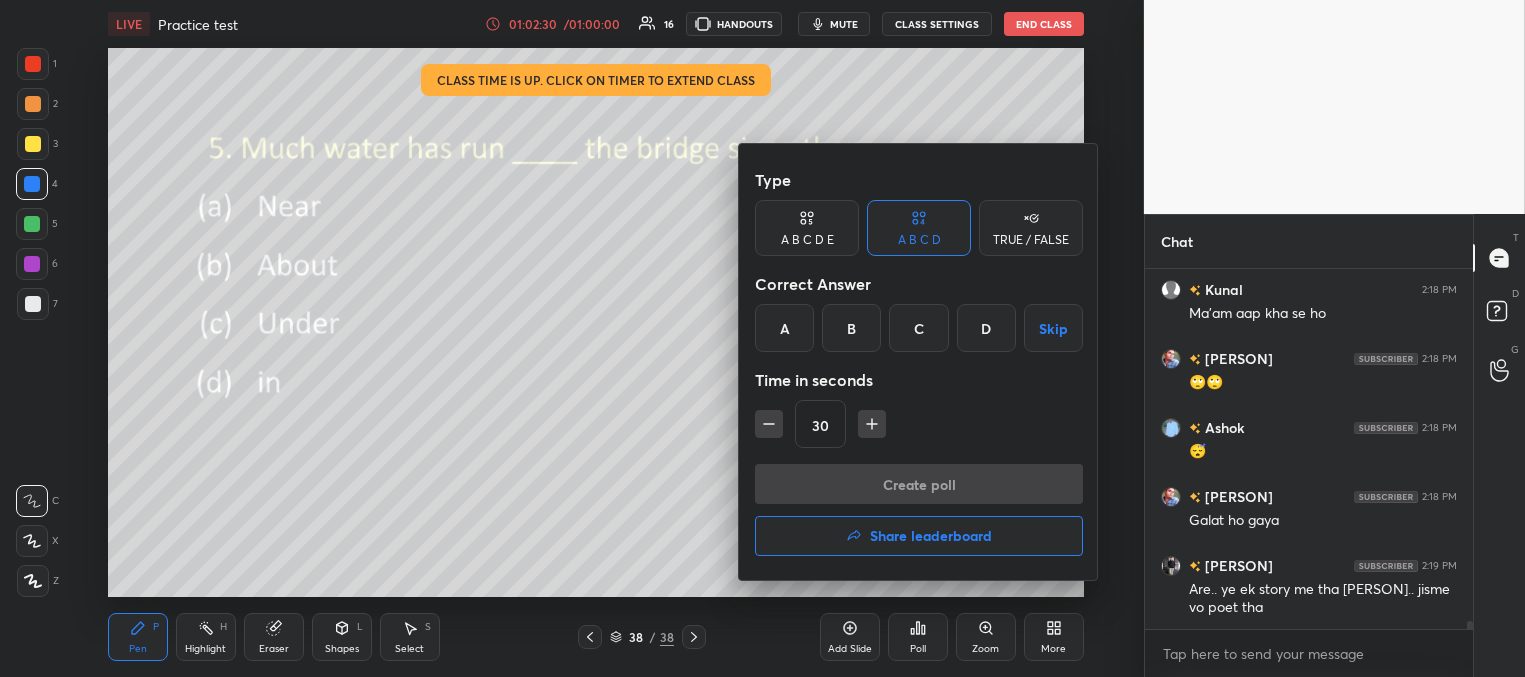 drag, startPoint x: 929, startPoint y: 325, endPoint x: 921, endPoint y: 416, distance: 91.350975 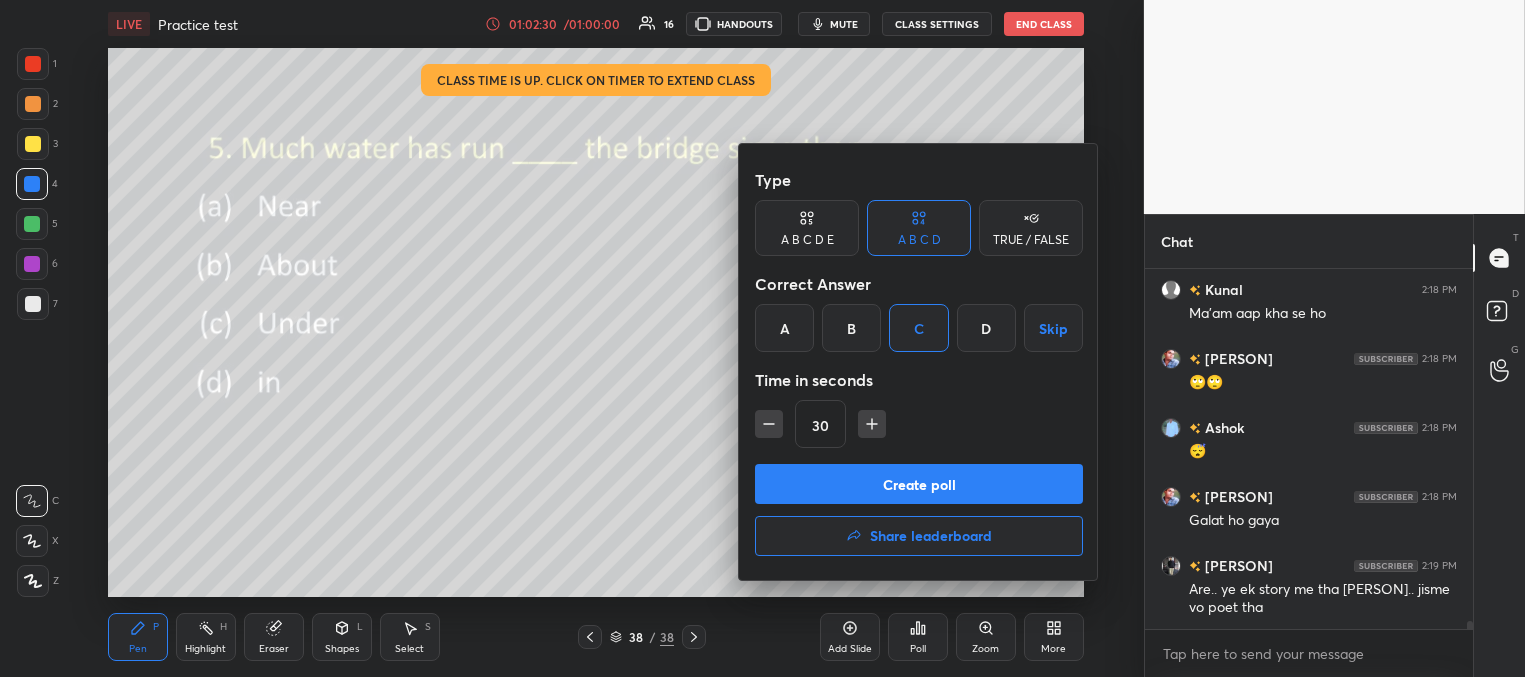 click on "Create poll" at bounding box center [919, 484] 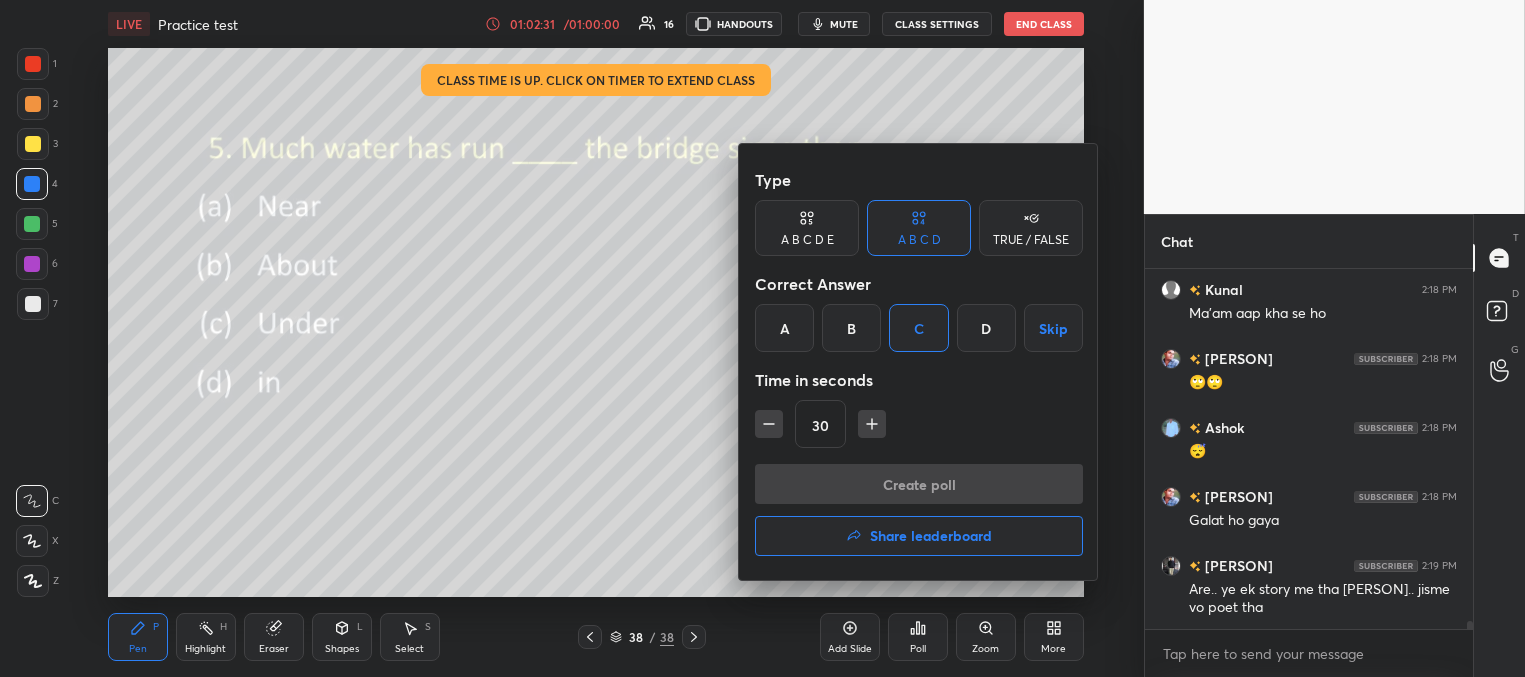 scroll, scrollTop: 334, scrollLeft: 322, axis: both 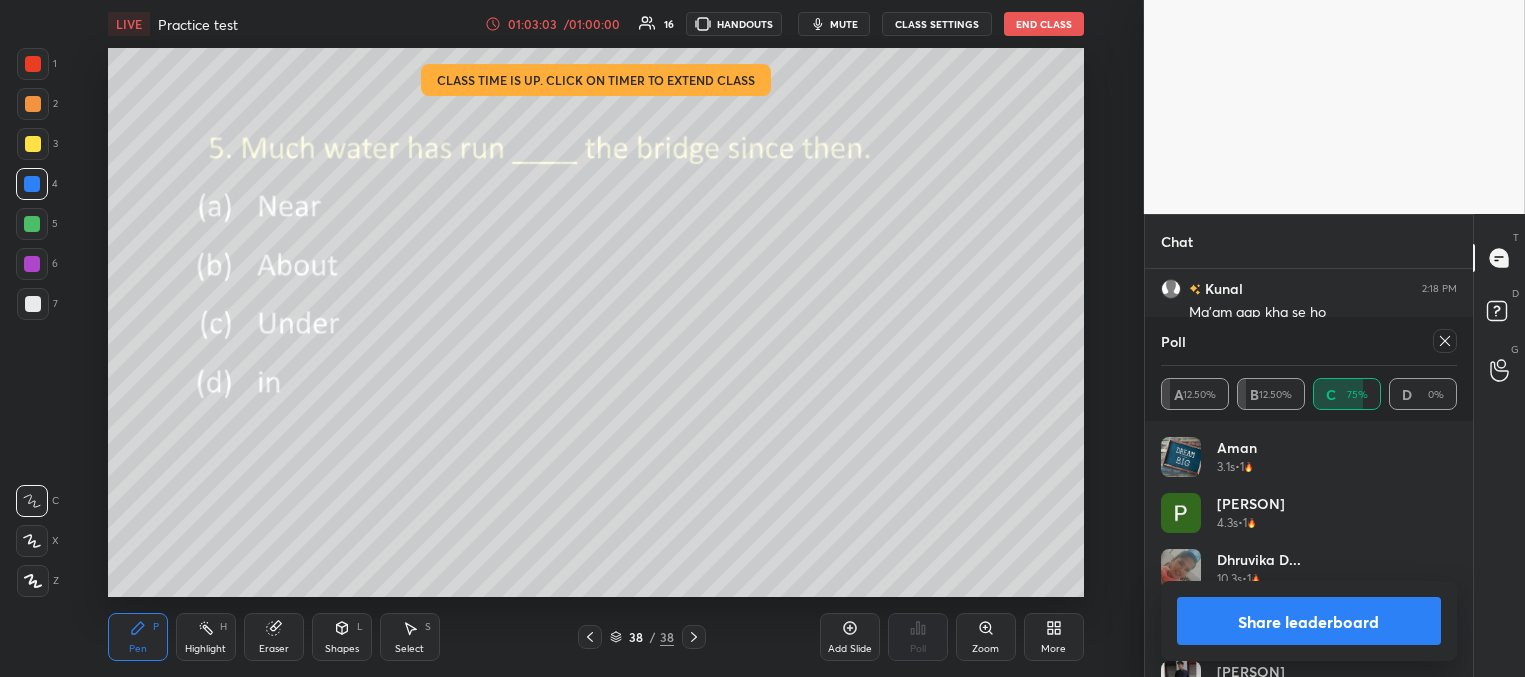 drag, startPoint x: 1446, startPoint y: 339, endPoint x: 1433, endPoint y: 346, distance: 14.764823 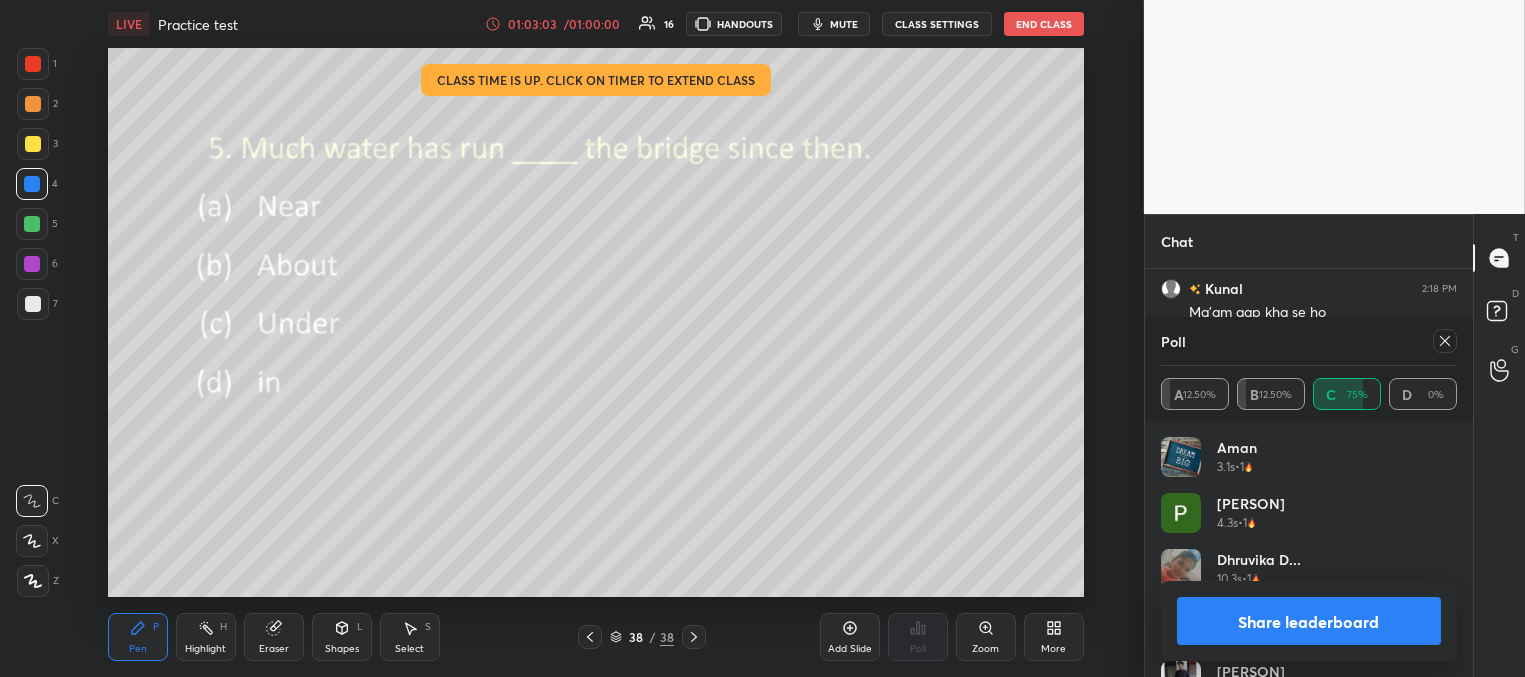 click 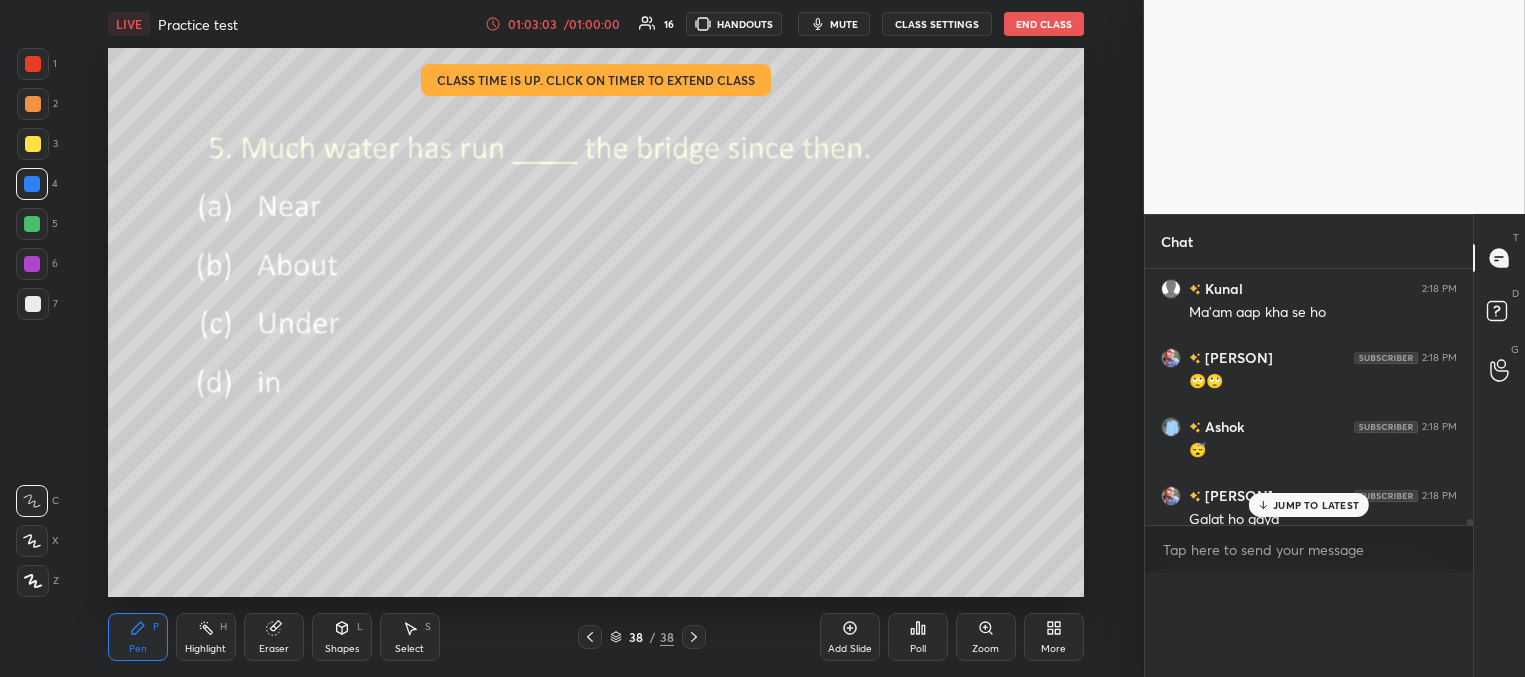 scroll, scrollTop: 3, scrollLeft: 291, axis: both 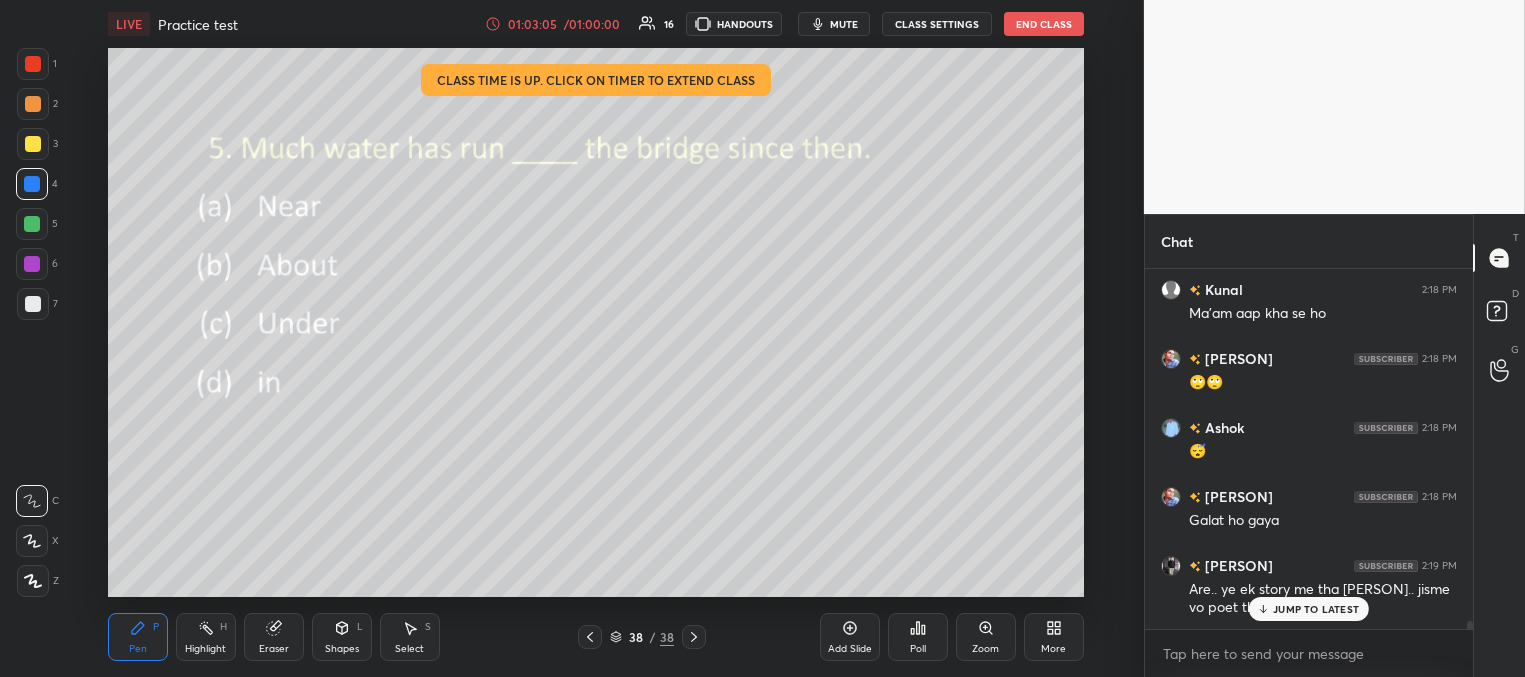click on "JUMP TO LATEST" at bounding box center [1316, 609] 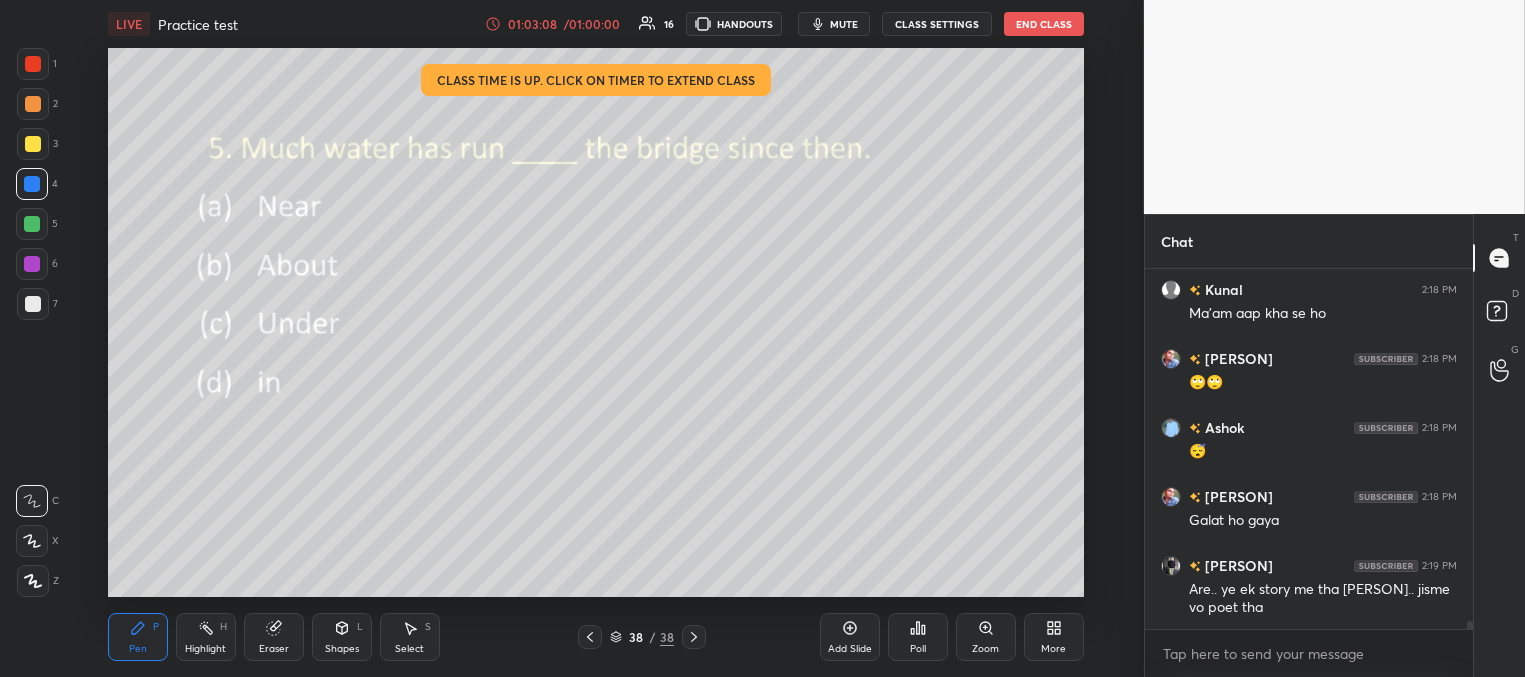 click on "mute" at bounding box center [844, 24] 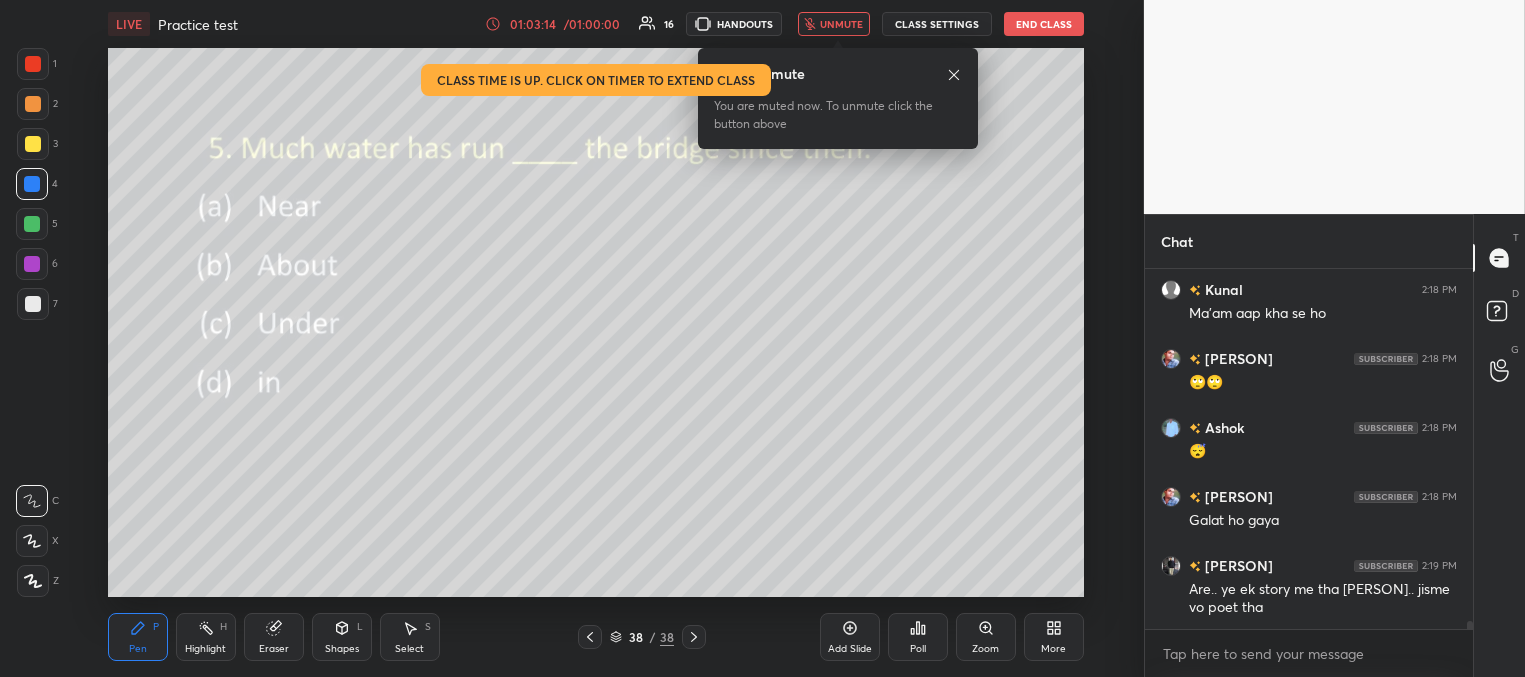 click on "unmute" at bounding box center (834, 24) 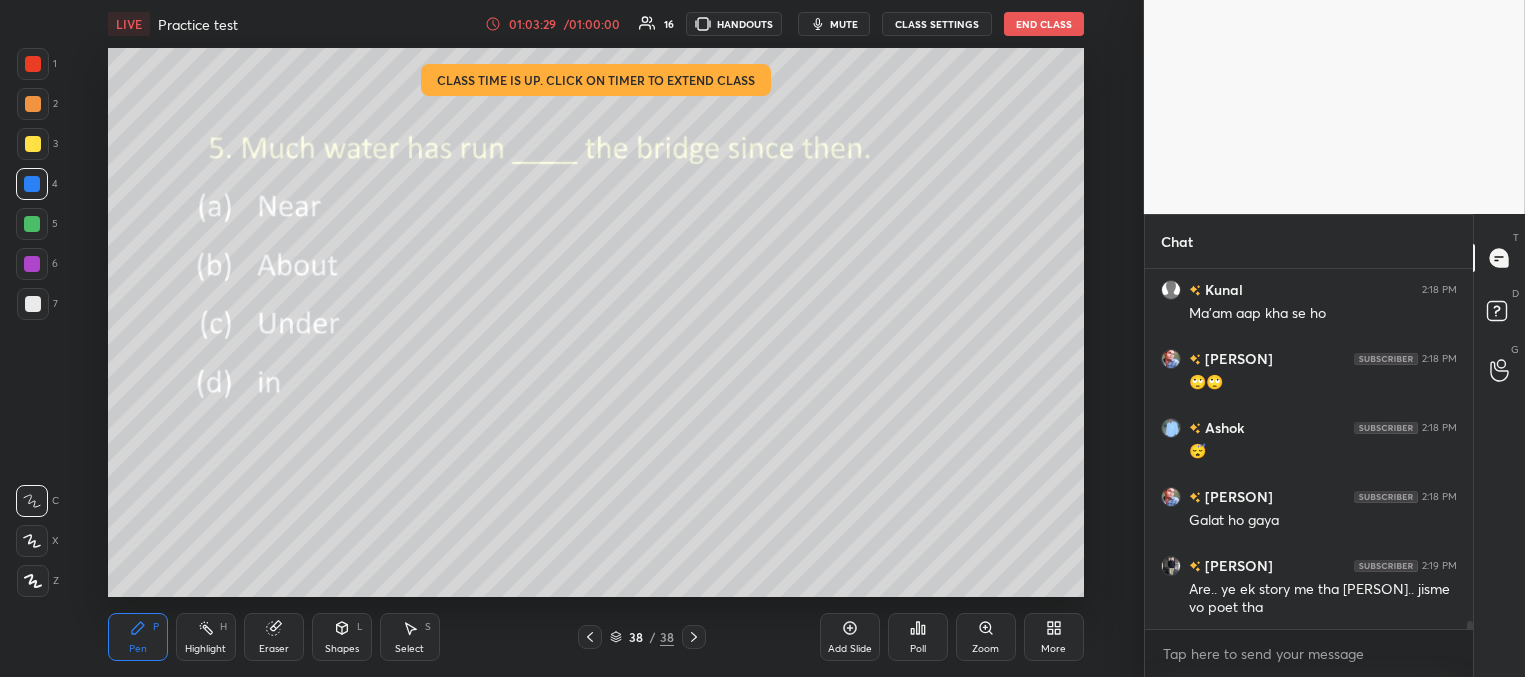 click on "Poll" at bounding box center [918, 637] 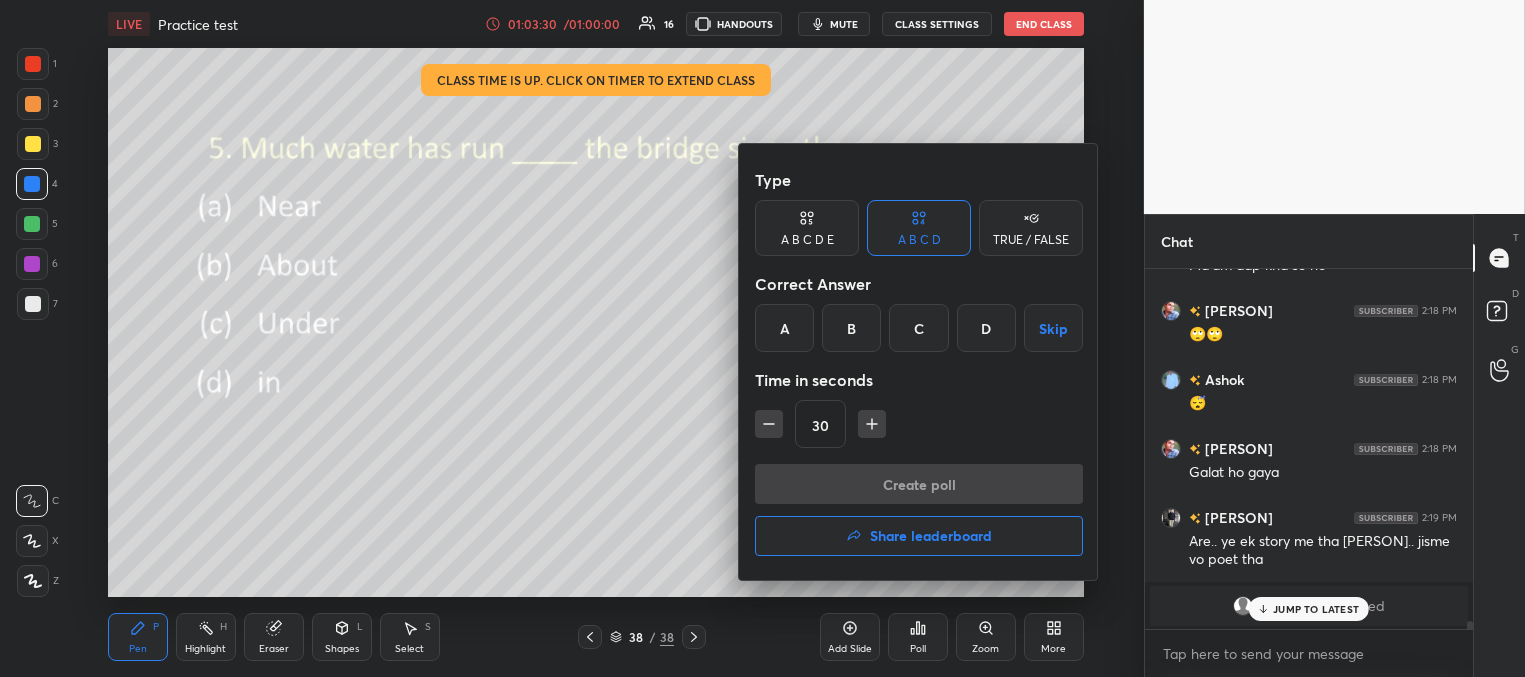 click on "Share leaderboard" at bounding box center [931, 536] 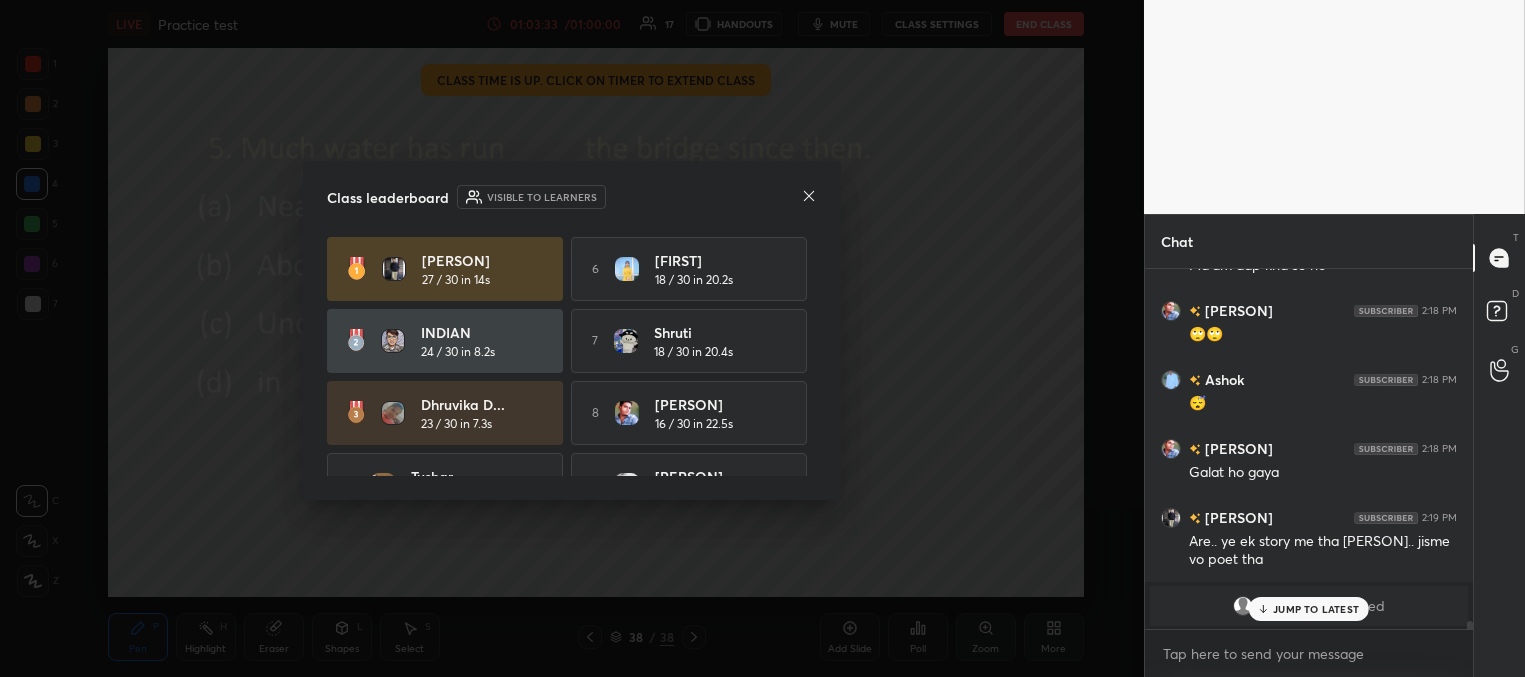 click on "JUMP TO LATEST" at bounding box center [1309, 609] 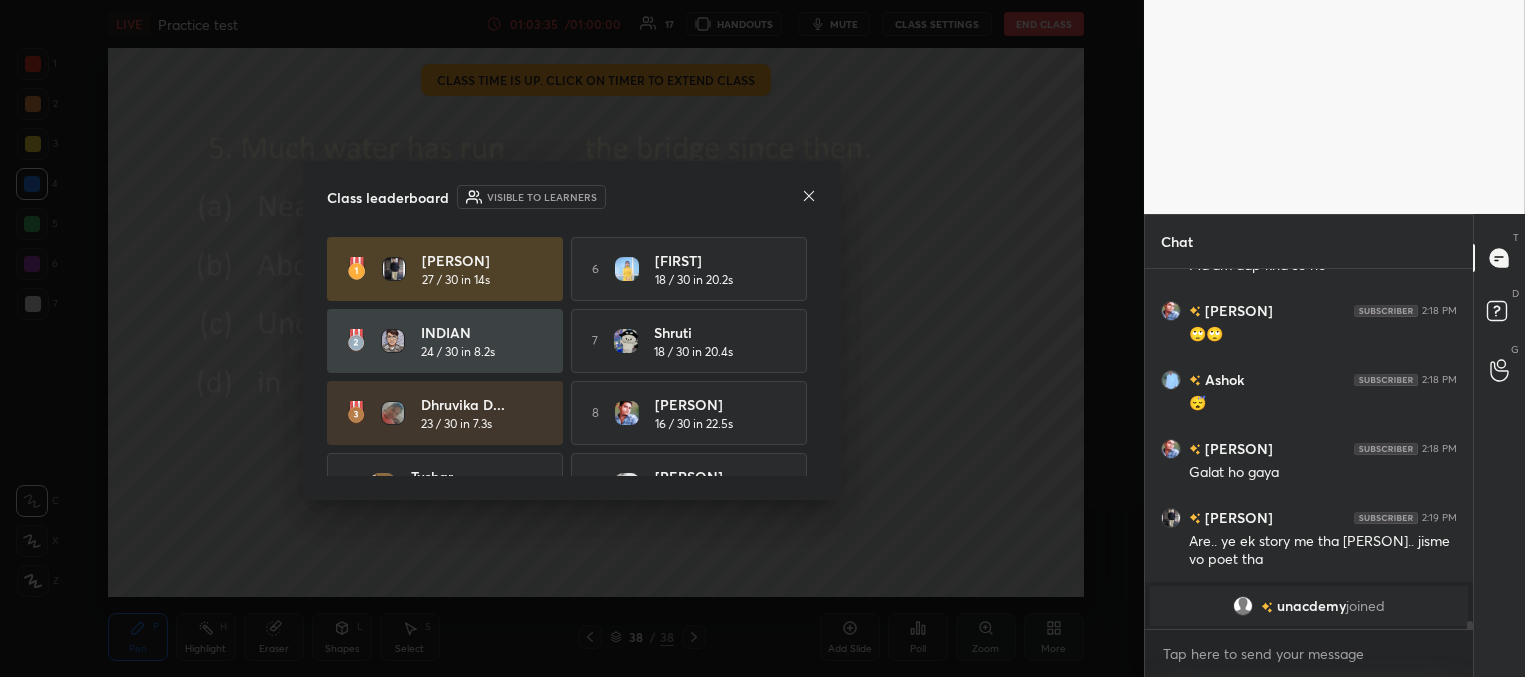 scroll, scrollTop: 1, scrollLeft: 0, axis: vertical 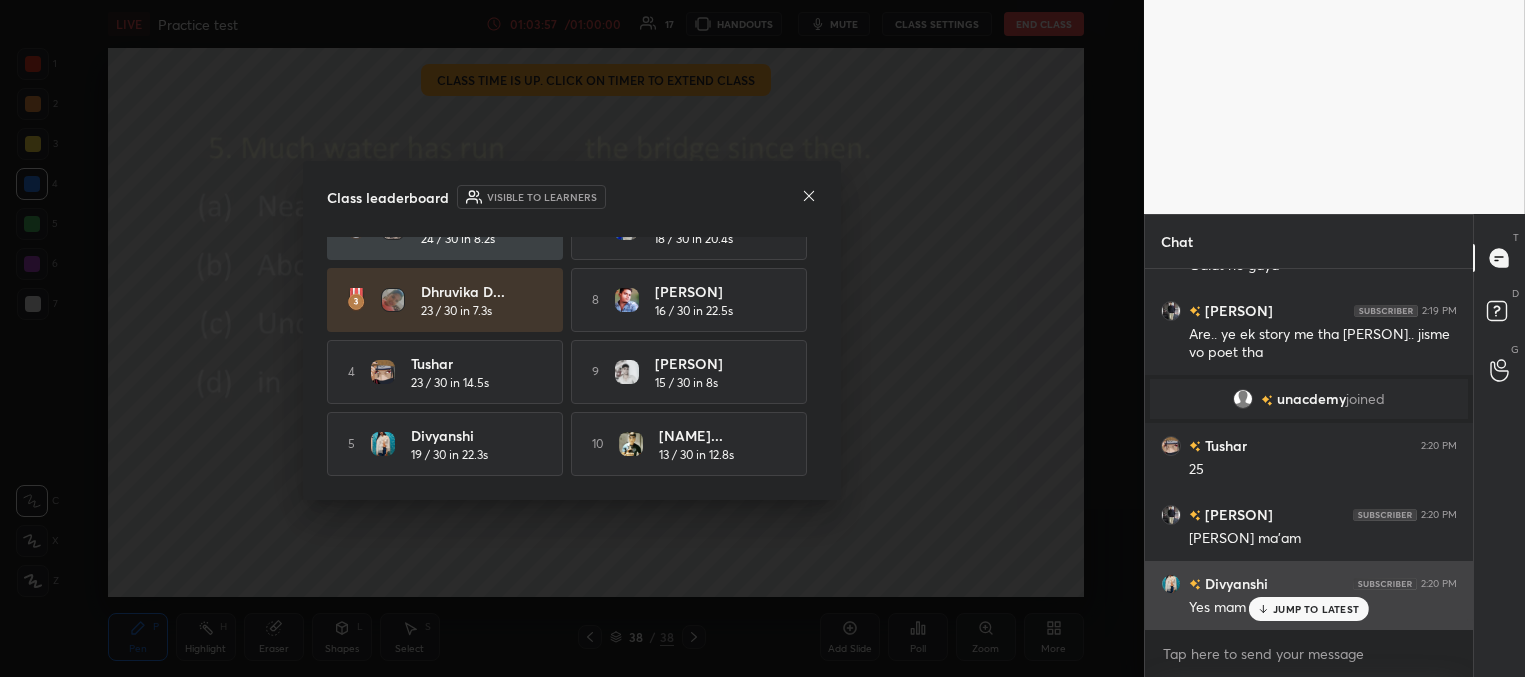 drag, startPoint x: 1279, startPoint y: 613, endPoint x: 1269, endPoint y: 609, distance: 10.770329 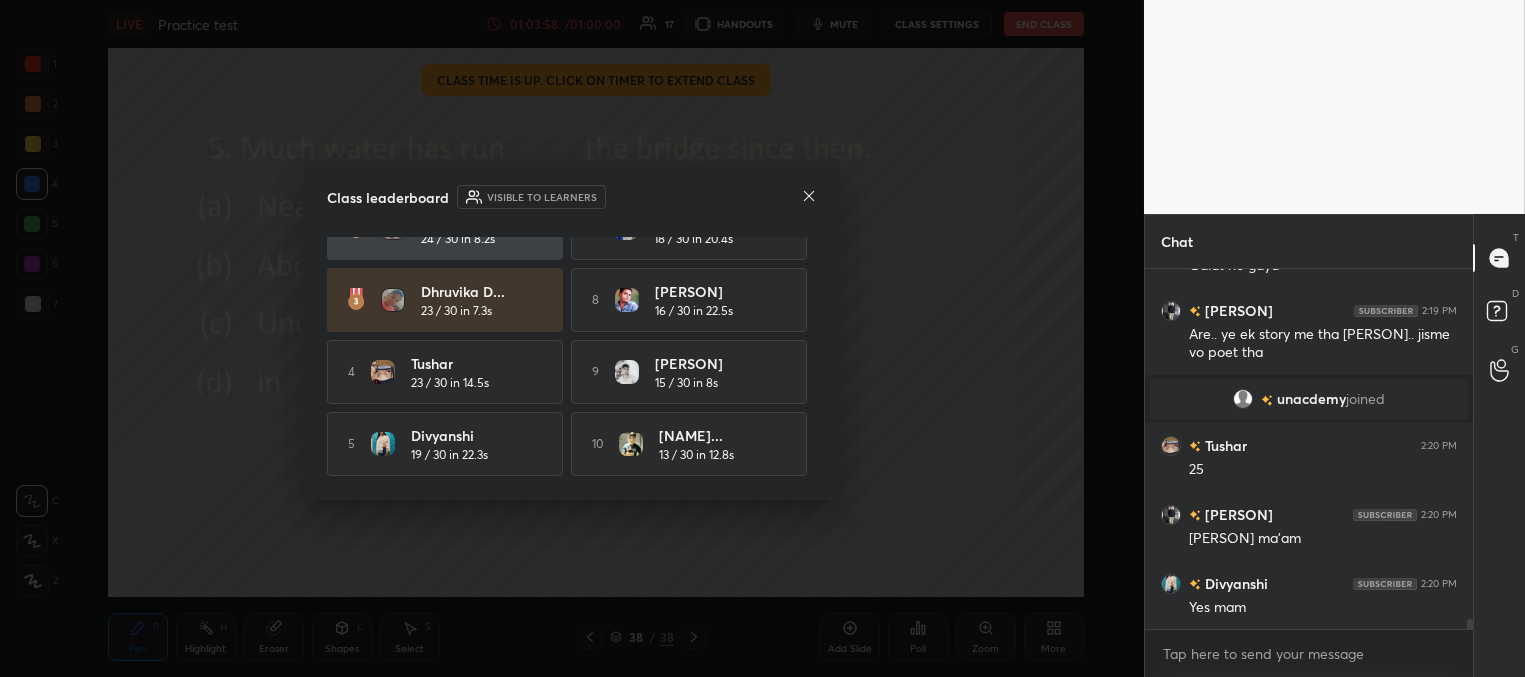scroll, scrollTop: 13186, scrollLeft: 0, axis: vertical 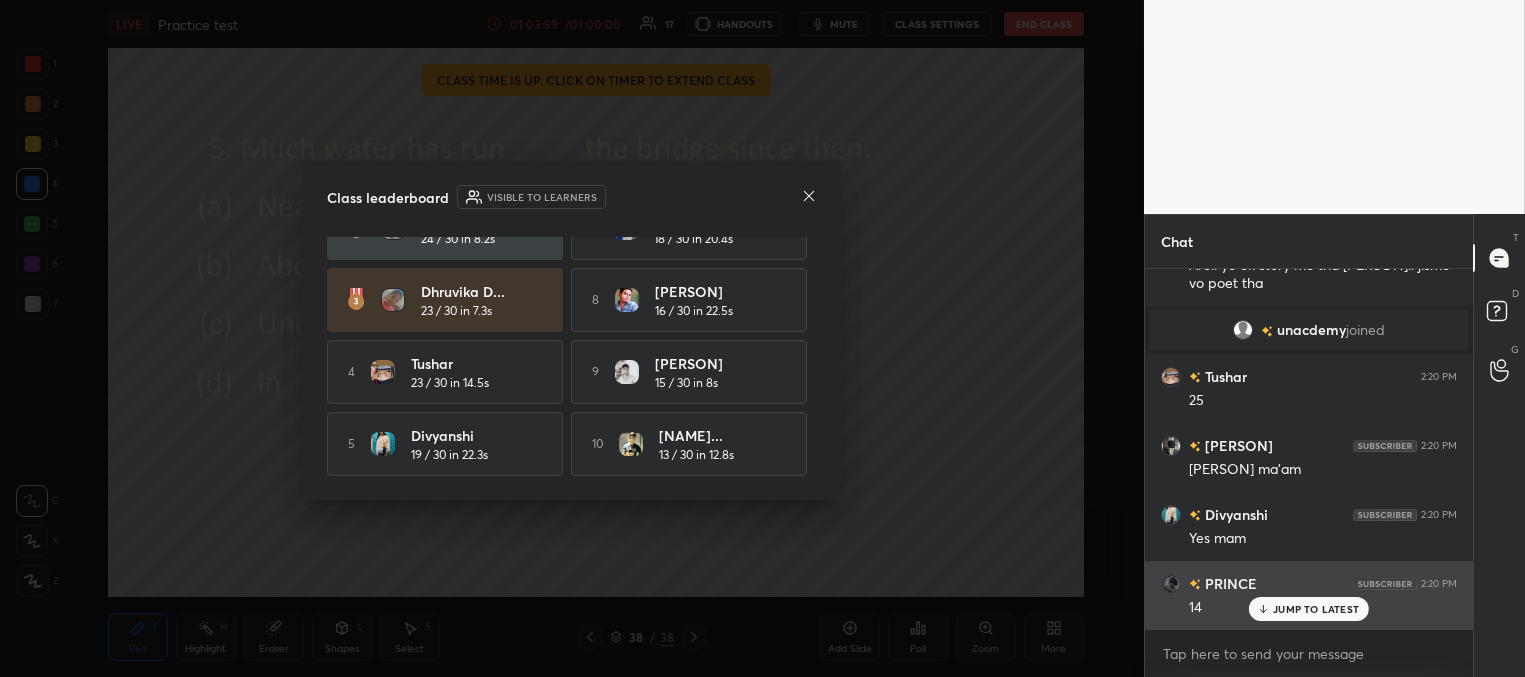 click 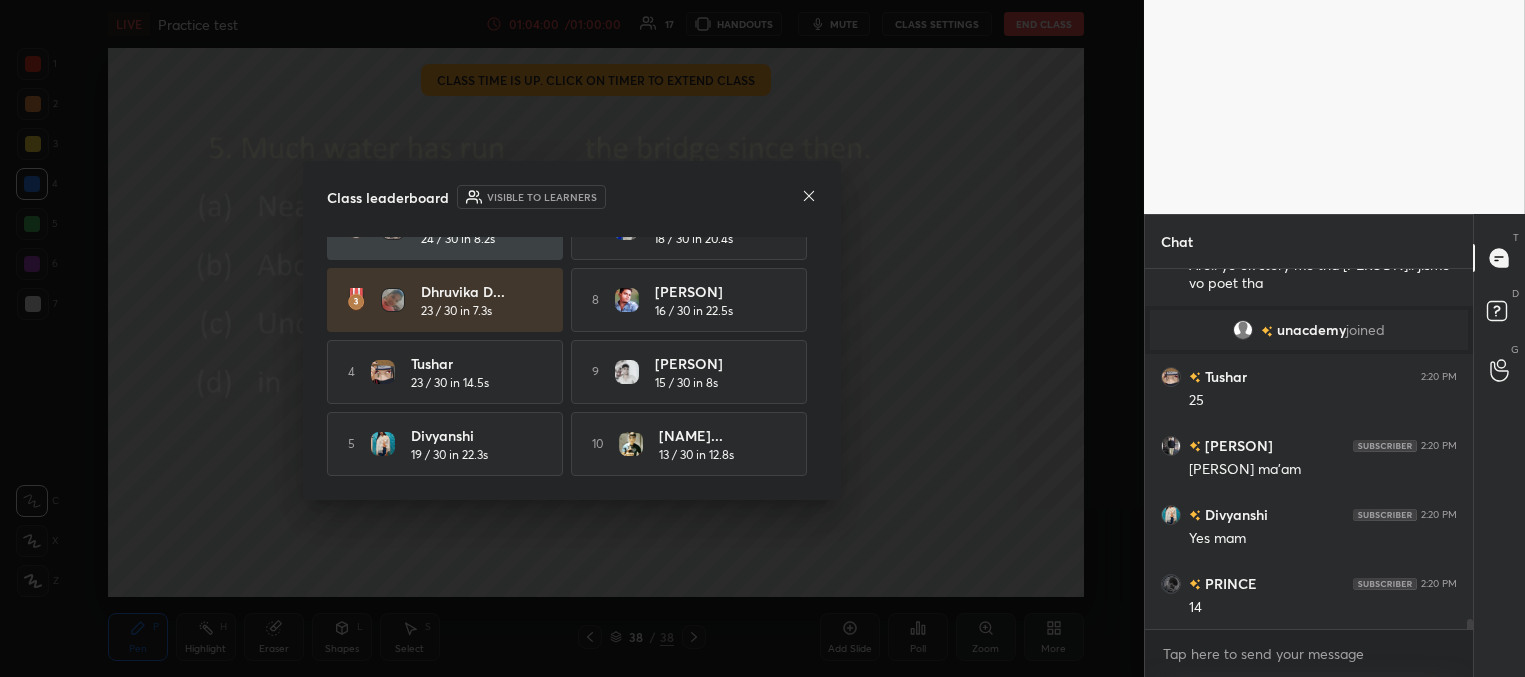 scroll, scrollTop: 13273, scrollLeft: 0, axis: vertical 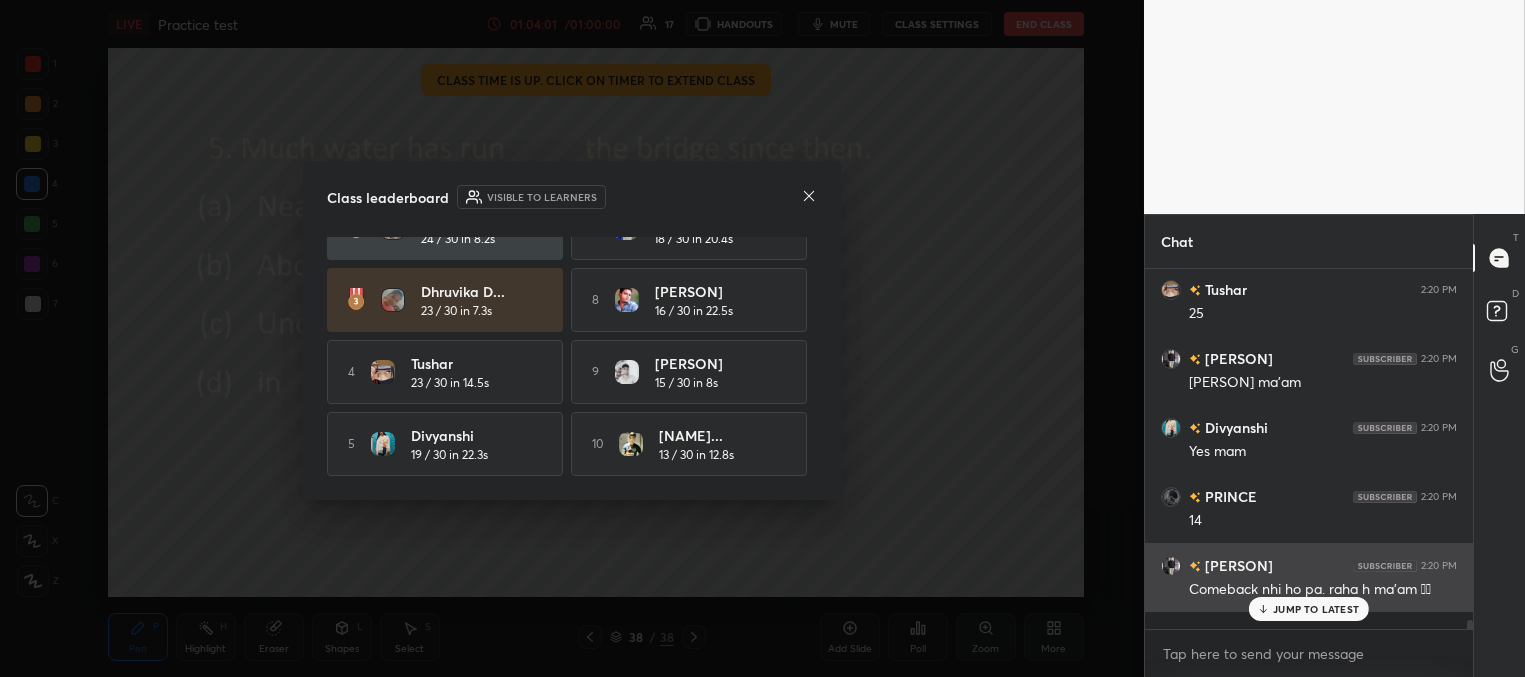 drag, startPoint x: 1284, startPoint y: 608, endPoint x: 1271, endPoint y: 606, distance: 13.152946 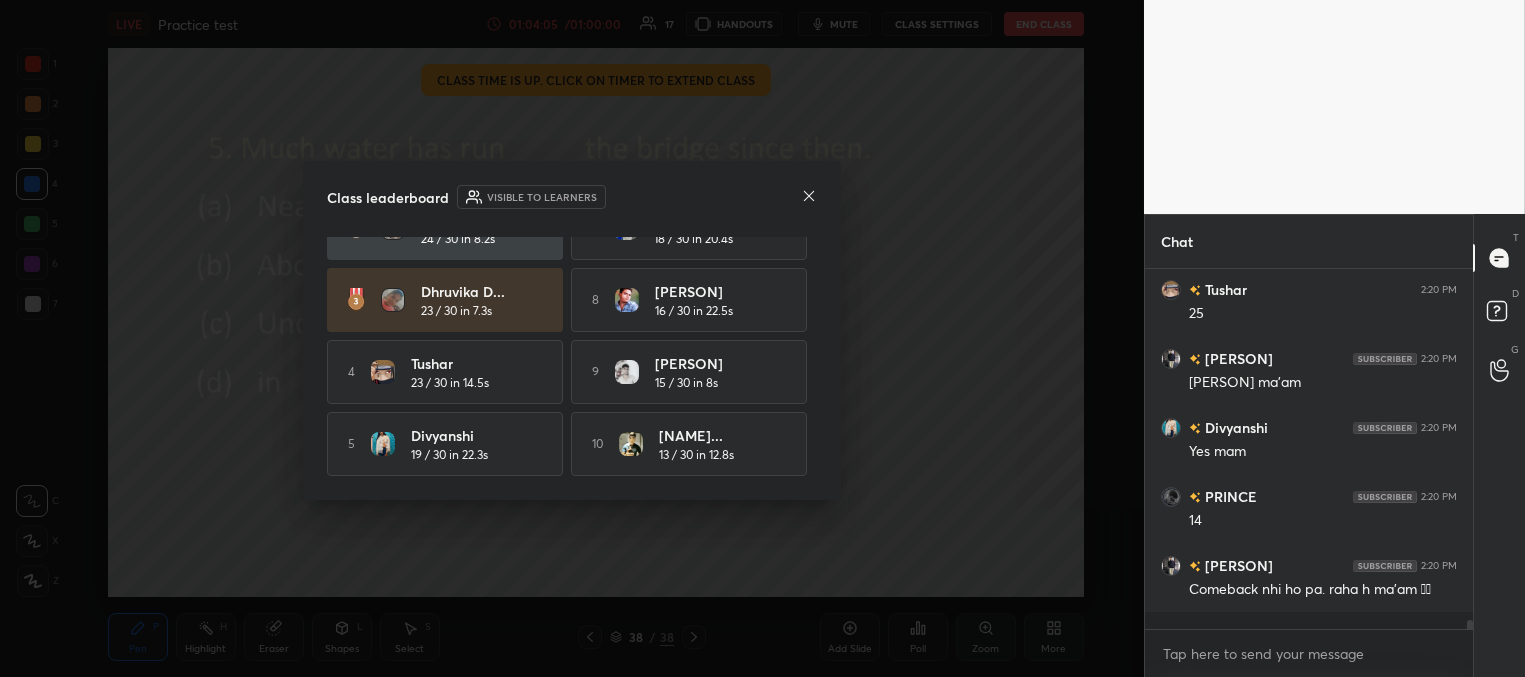 click 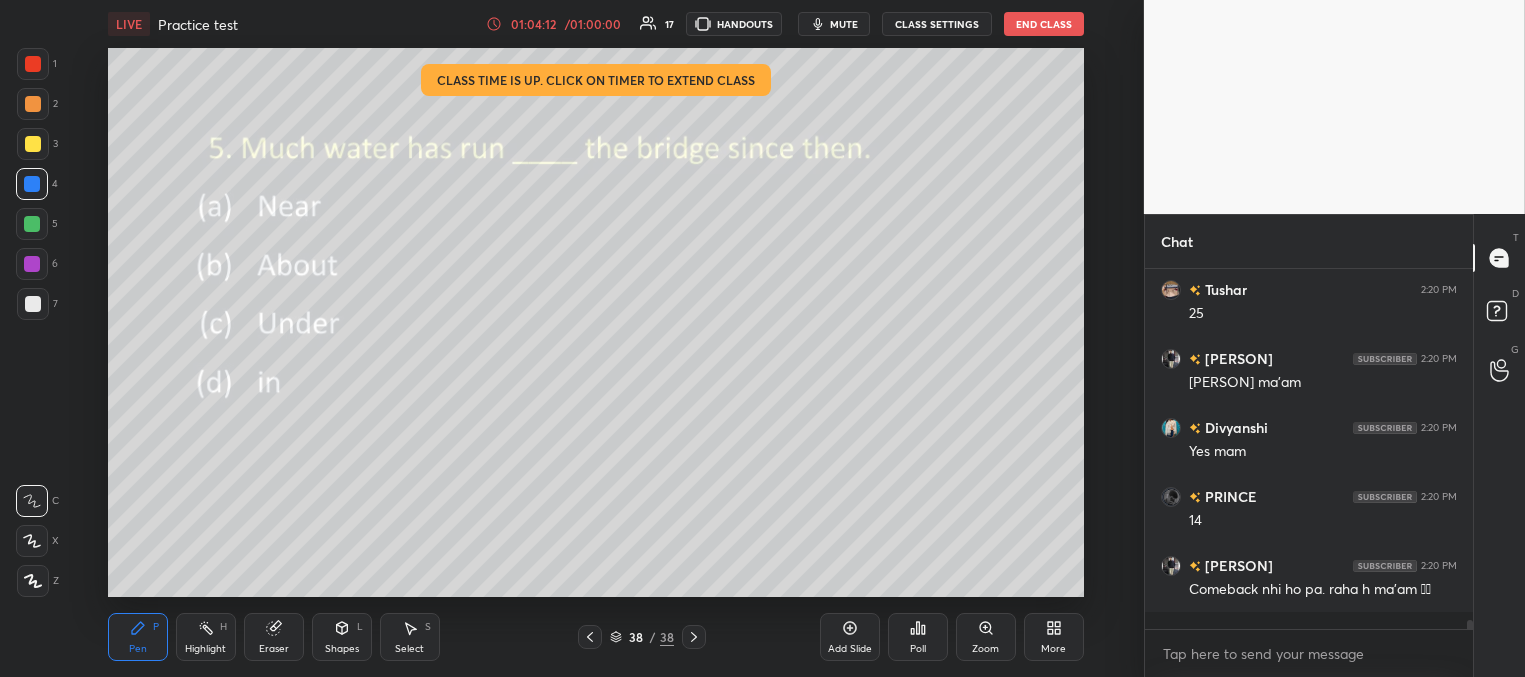 scroll, scrollTop: 13342, scrollLeft: 0, axis: vertical 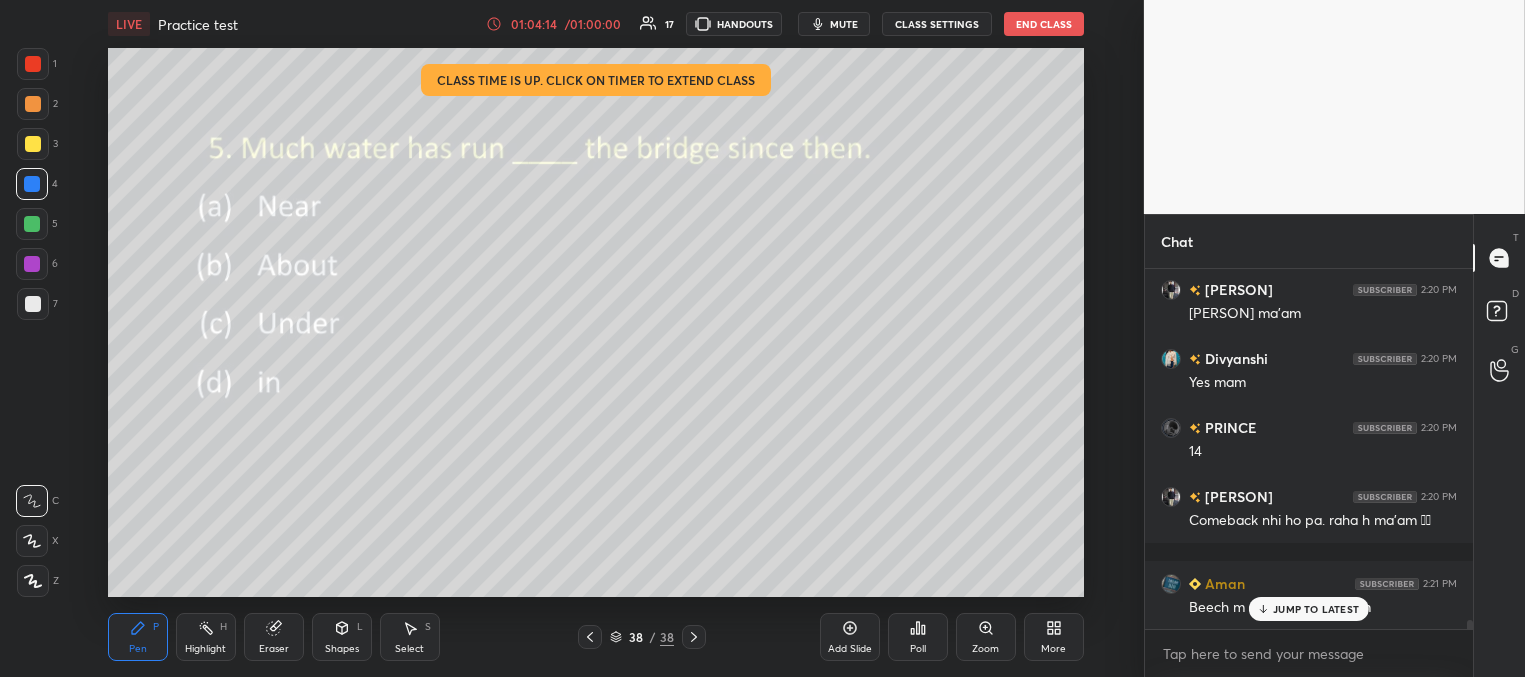click on "JUMP TO LATEST" at bounding box center (1309, 609) 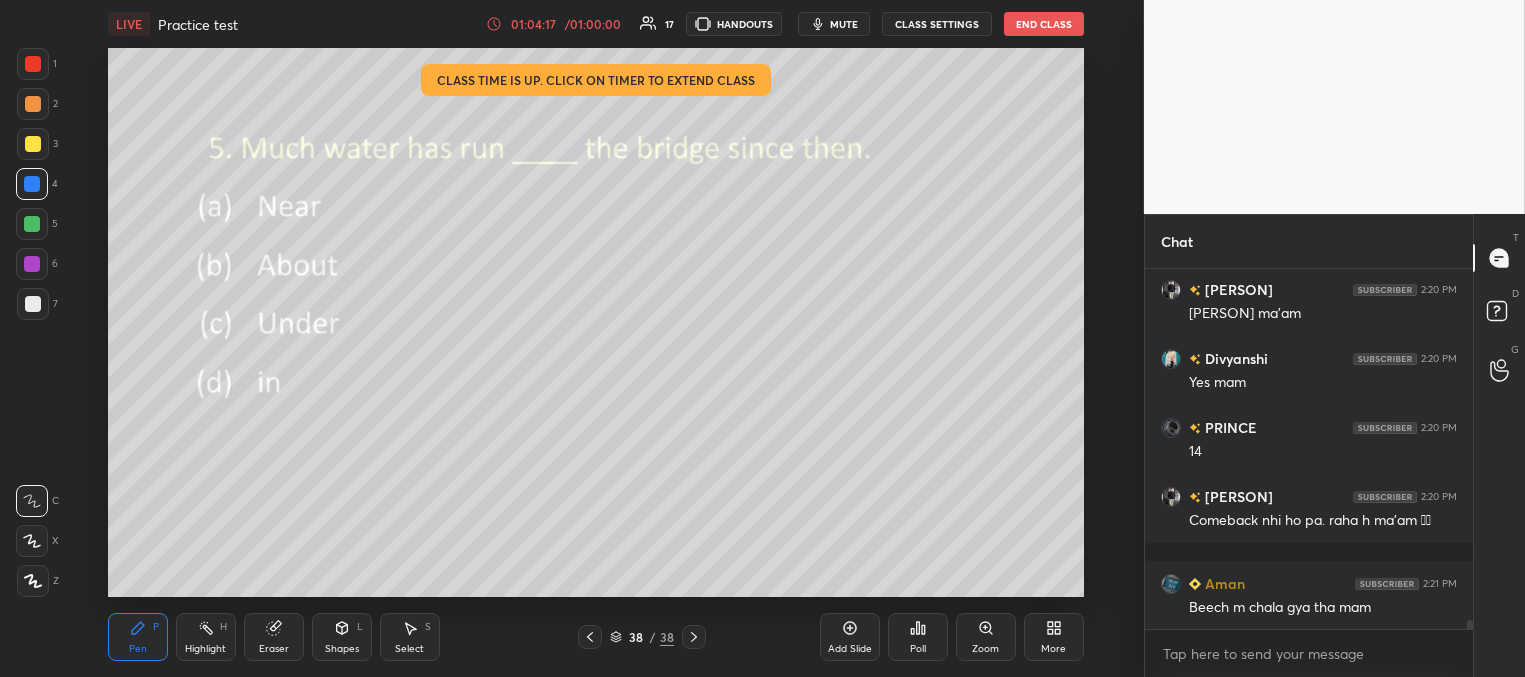 scroll, scrollTop: 13411, scrollLeft: 0, axis: vertical 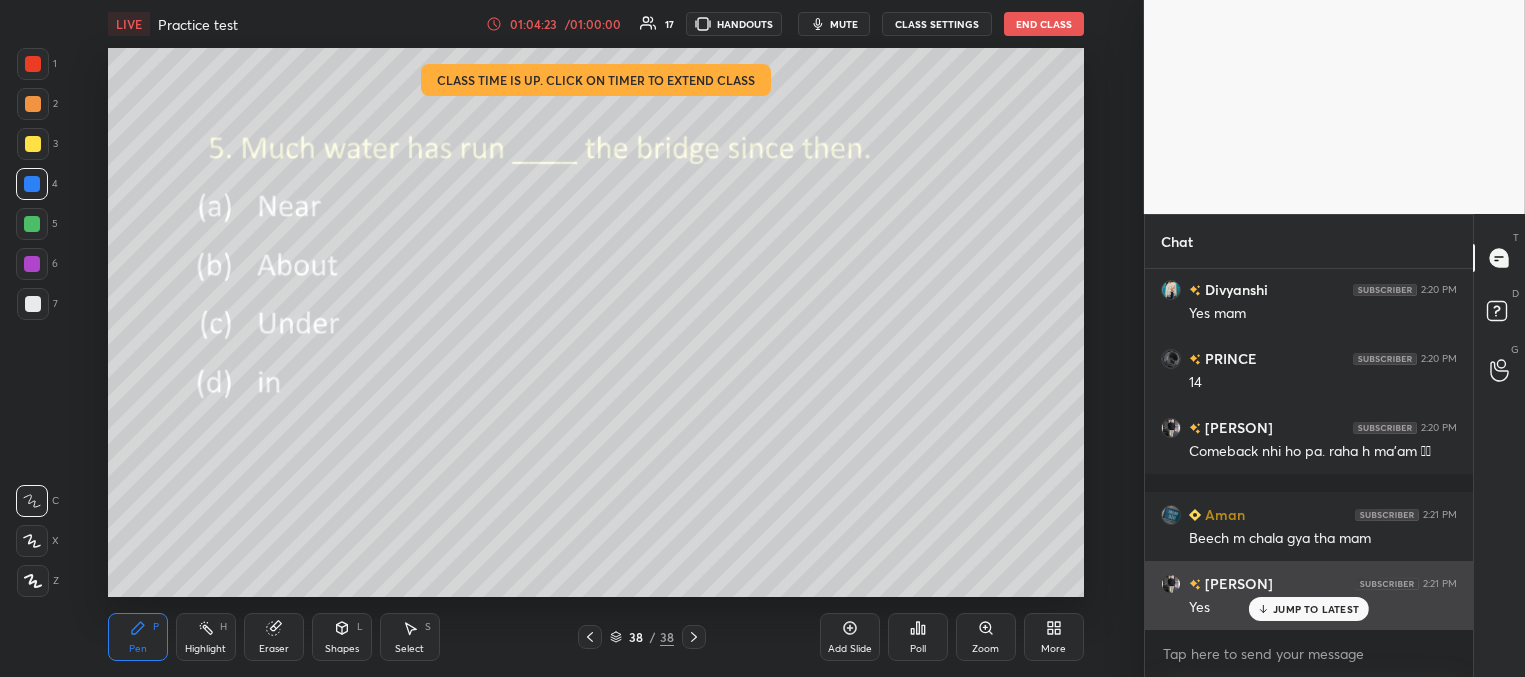 drag, startPoint x: 1272, startPoint y: 613, endPoint x: 1248, endPoint y: 601, distance: 26.832815 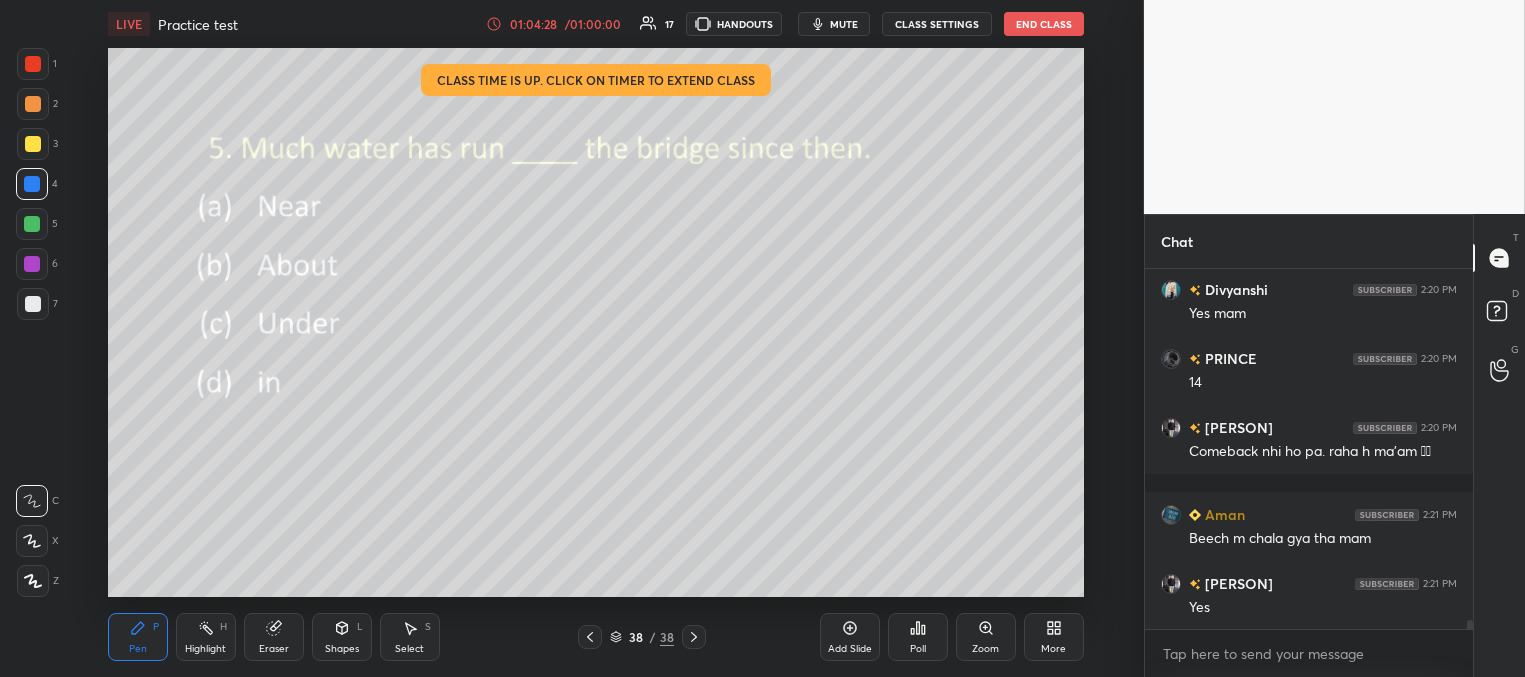 scroll, scrollTop: 13480, scrollLeft: 0, axis: vertical 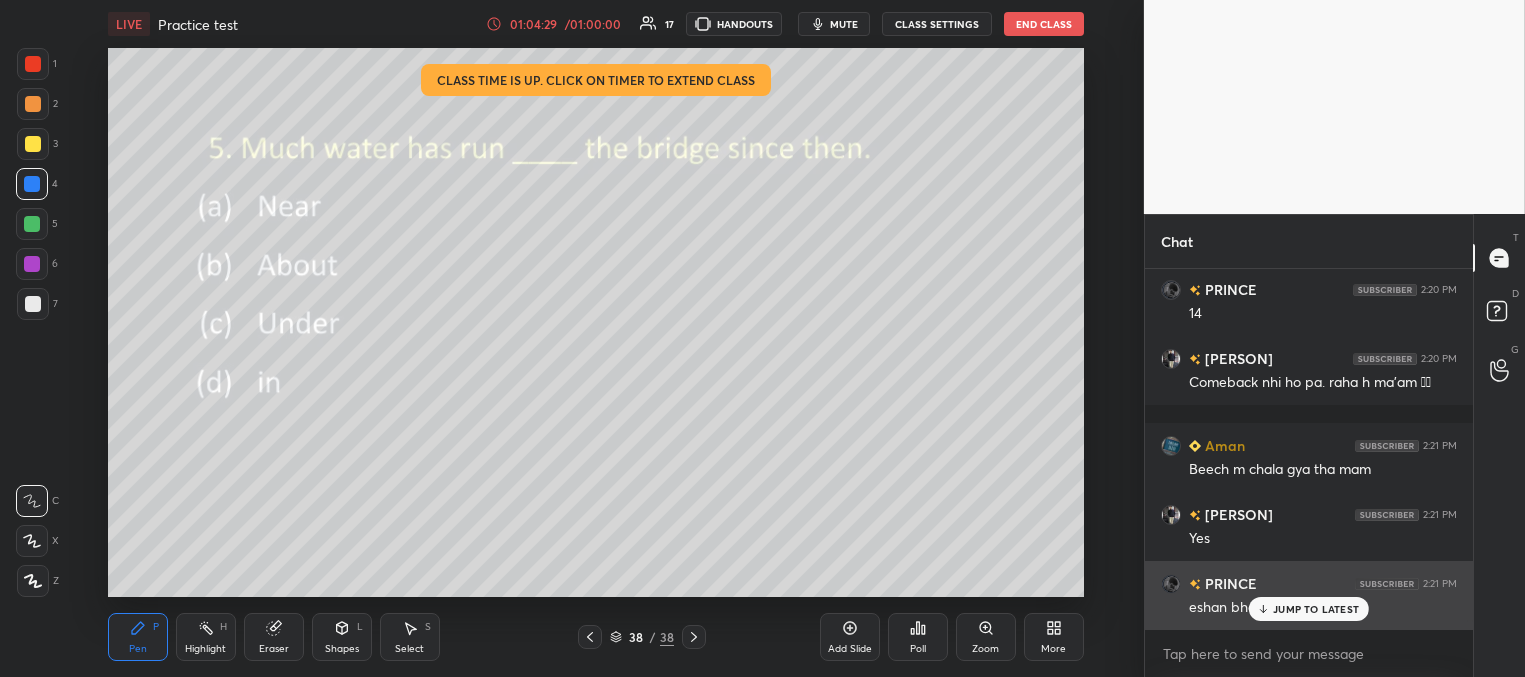 click on "JUMP TO LATEST" at bounding box center [1316, 609] 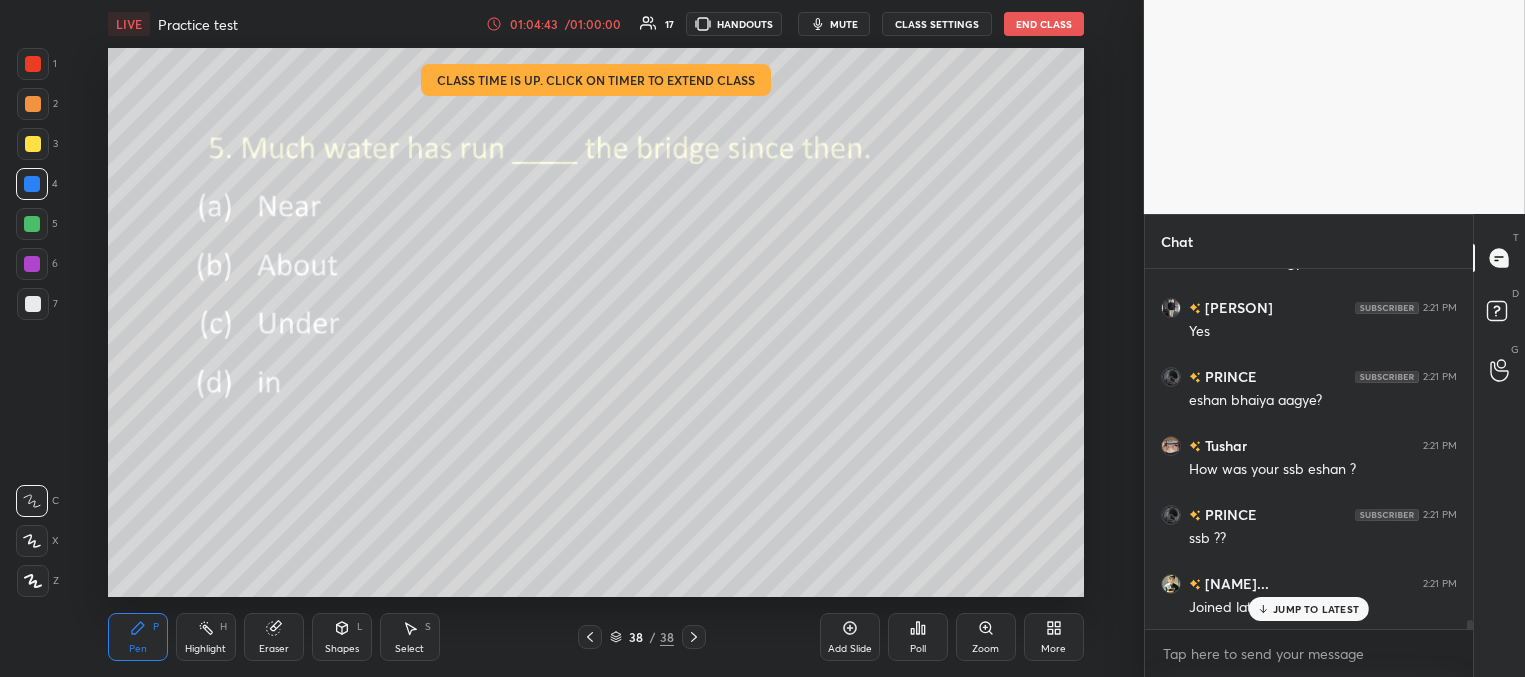 scroll, scrollTop: 13756, scrollLeft: 0, axis: vertical 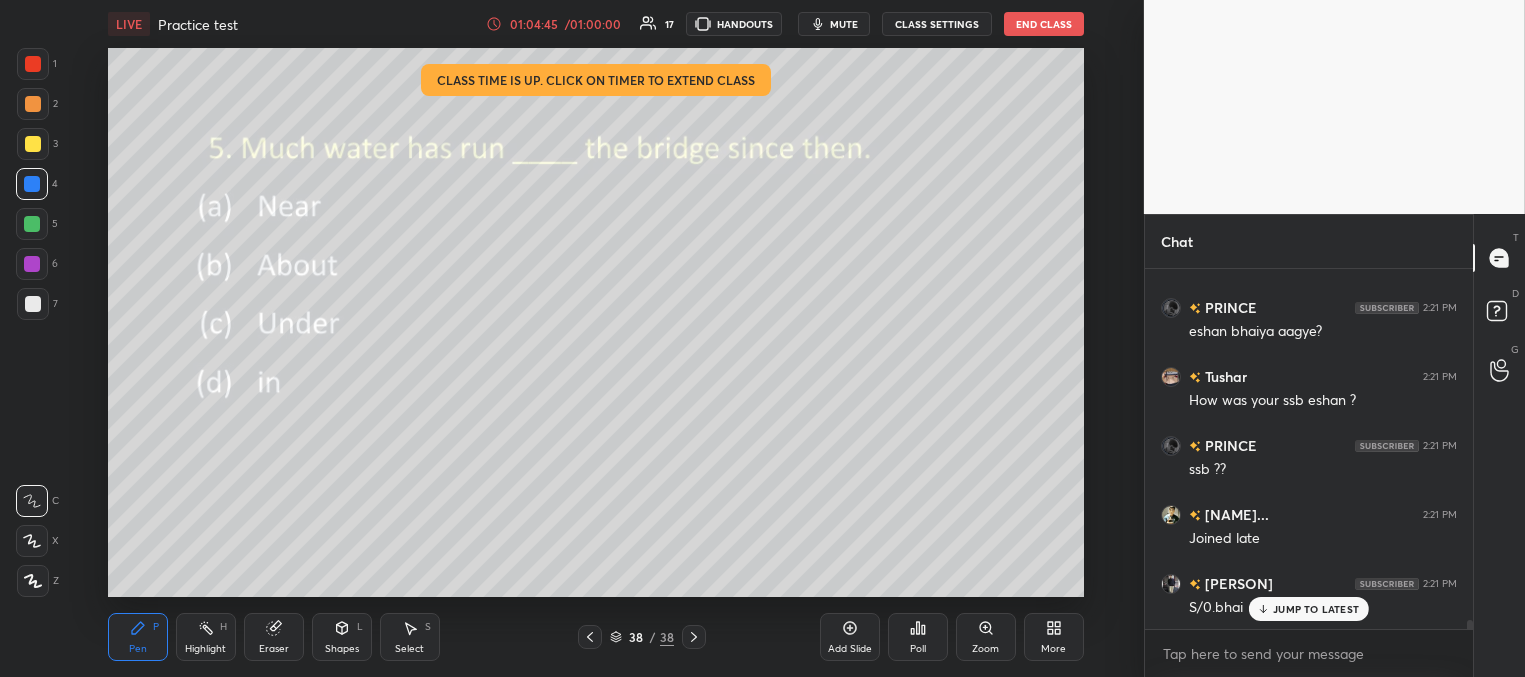 click on "mute" at bounding box center (844, 24) 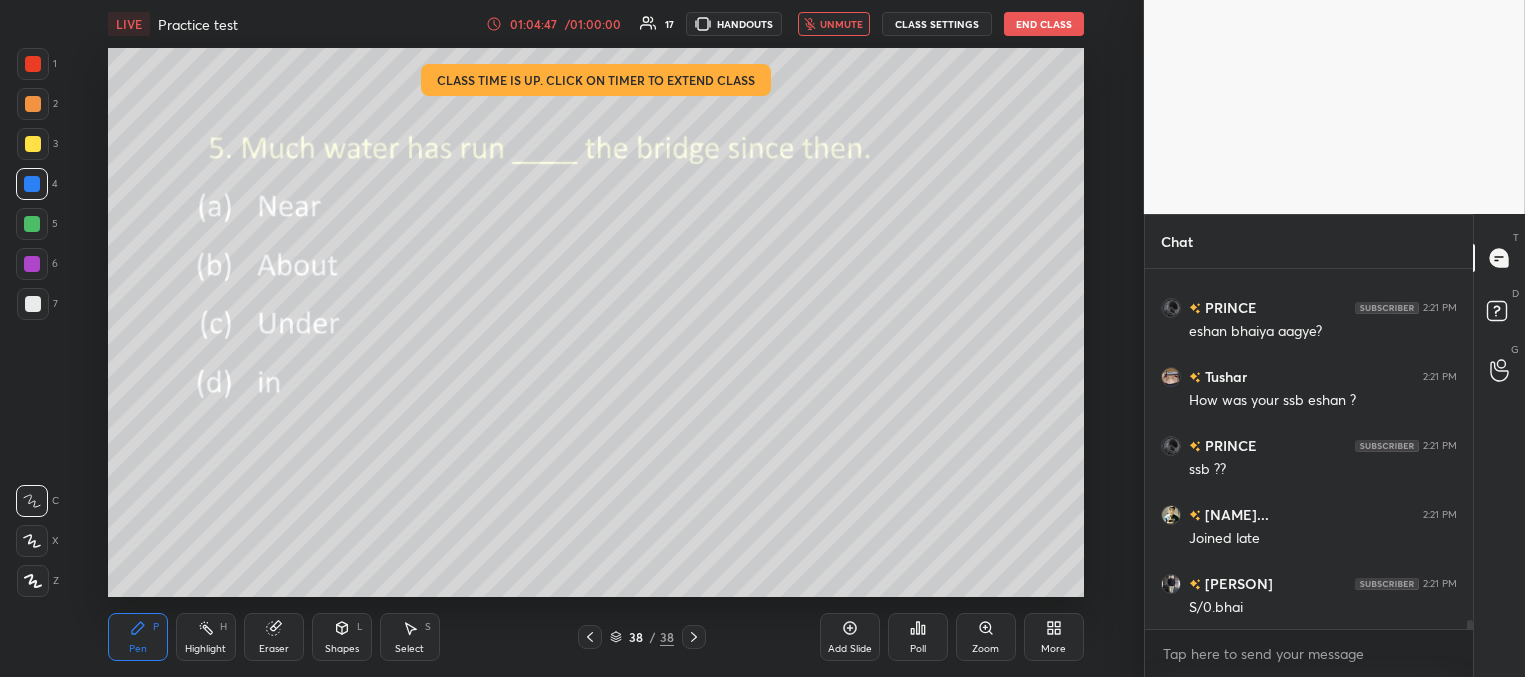 scroll, scrollTop: 13825, scrollLeft: 0, axis: vertical 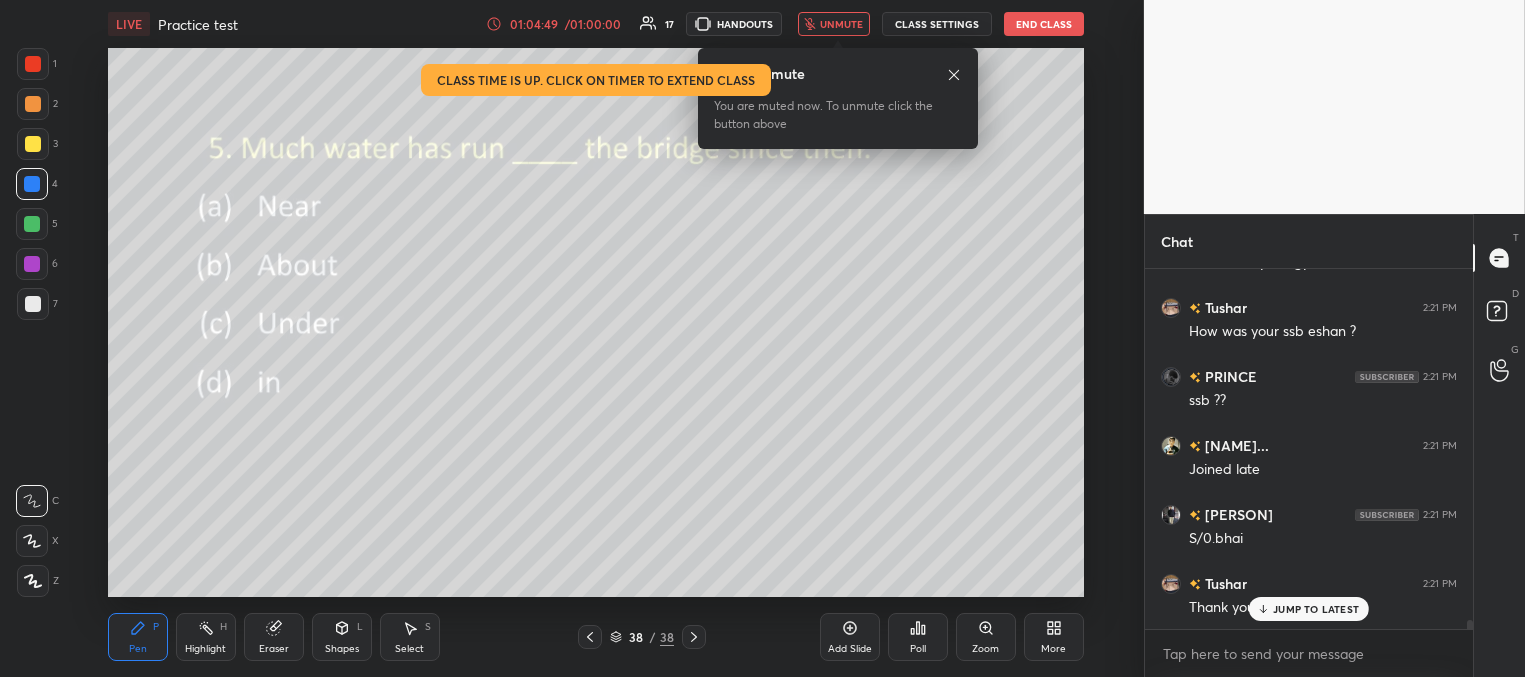click on "unmute" at bounding box center [834, 24] 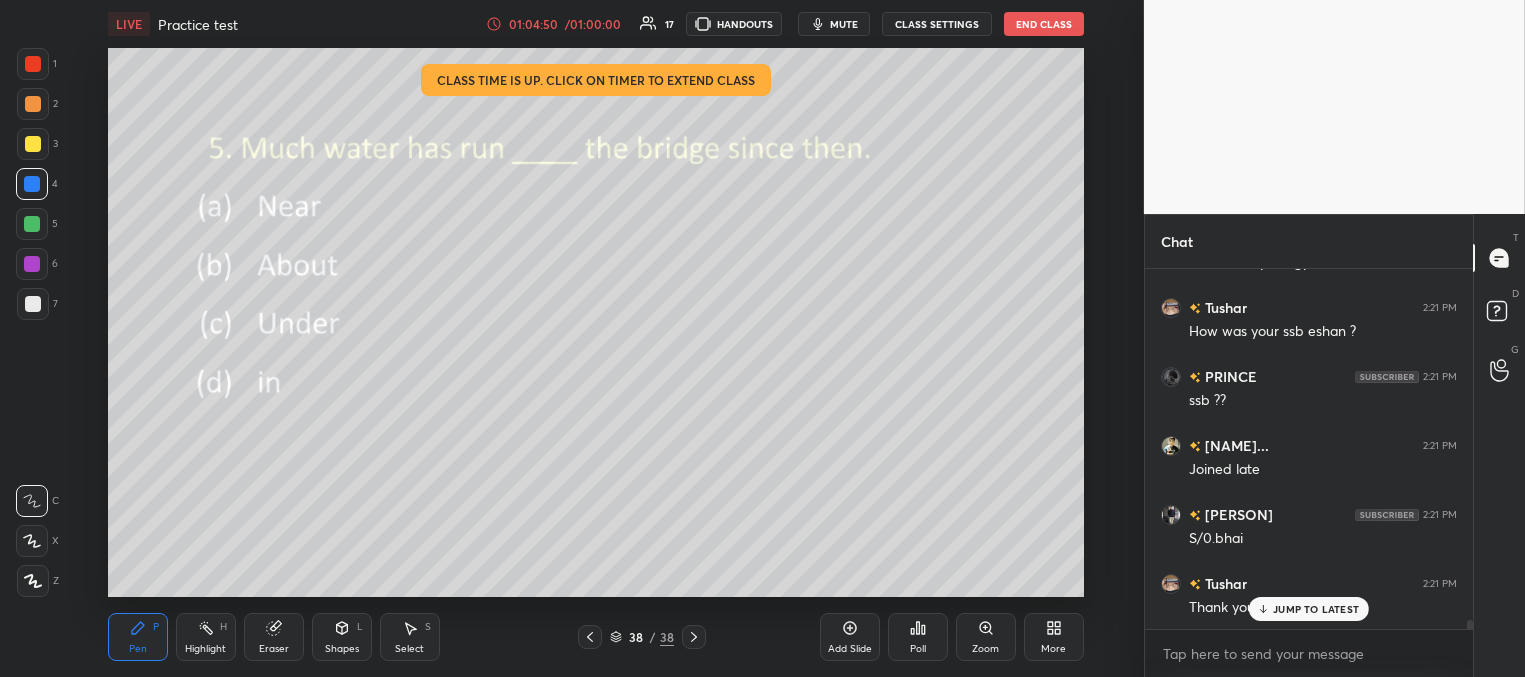 click on "JUMP TO LATEST" at bounding box center (1309, 609) 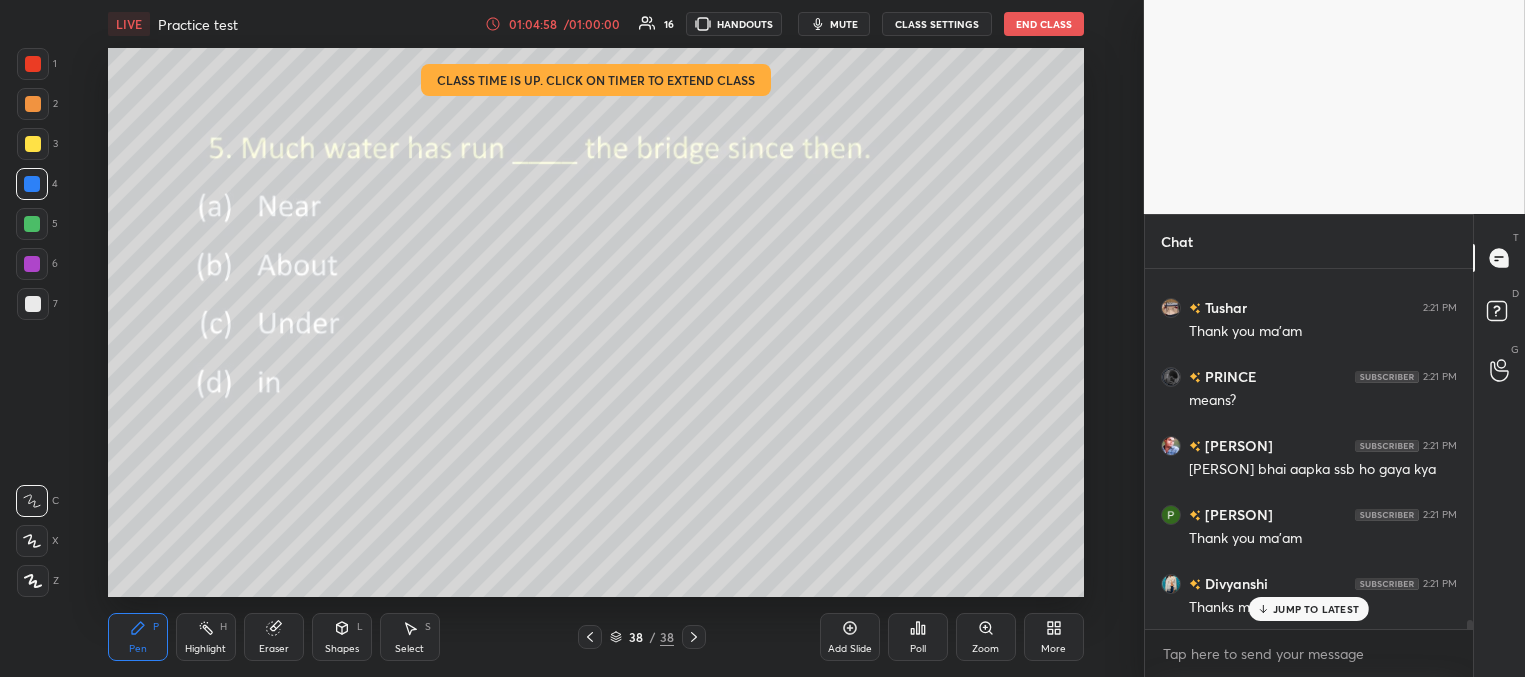 scroll, scrollTop: 14170, scrollLeft: 0, axis: vertical 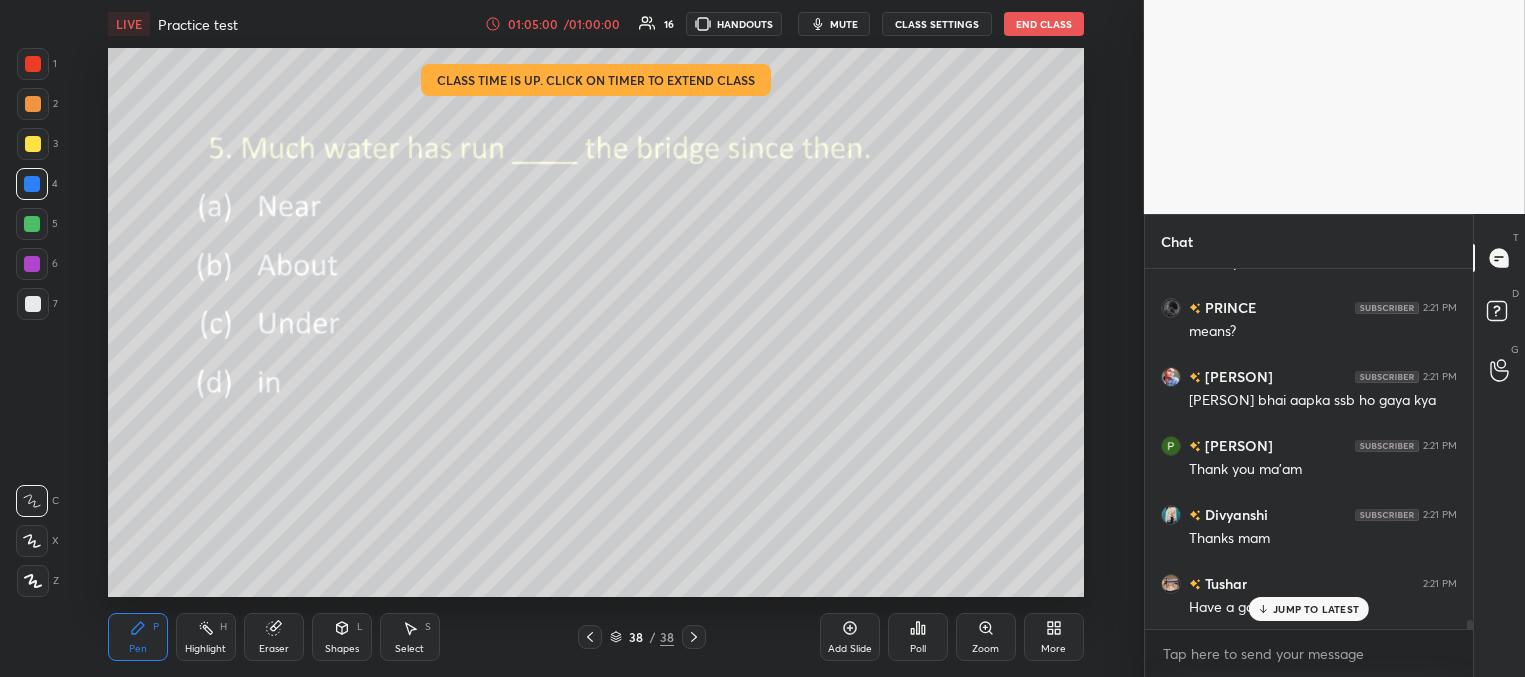 click on "JUMP TO LATEST" at bounding box center [1316, 609] 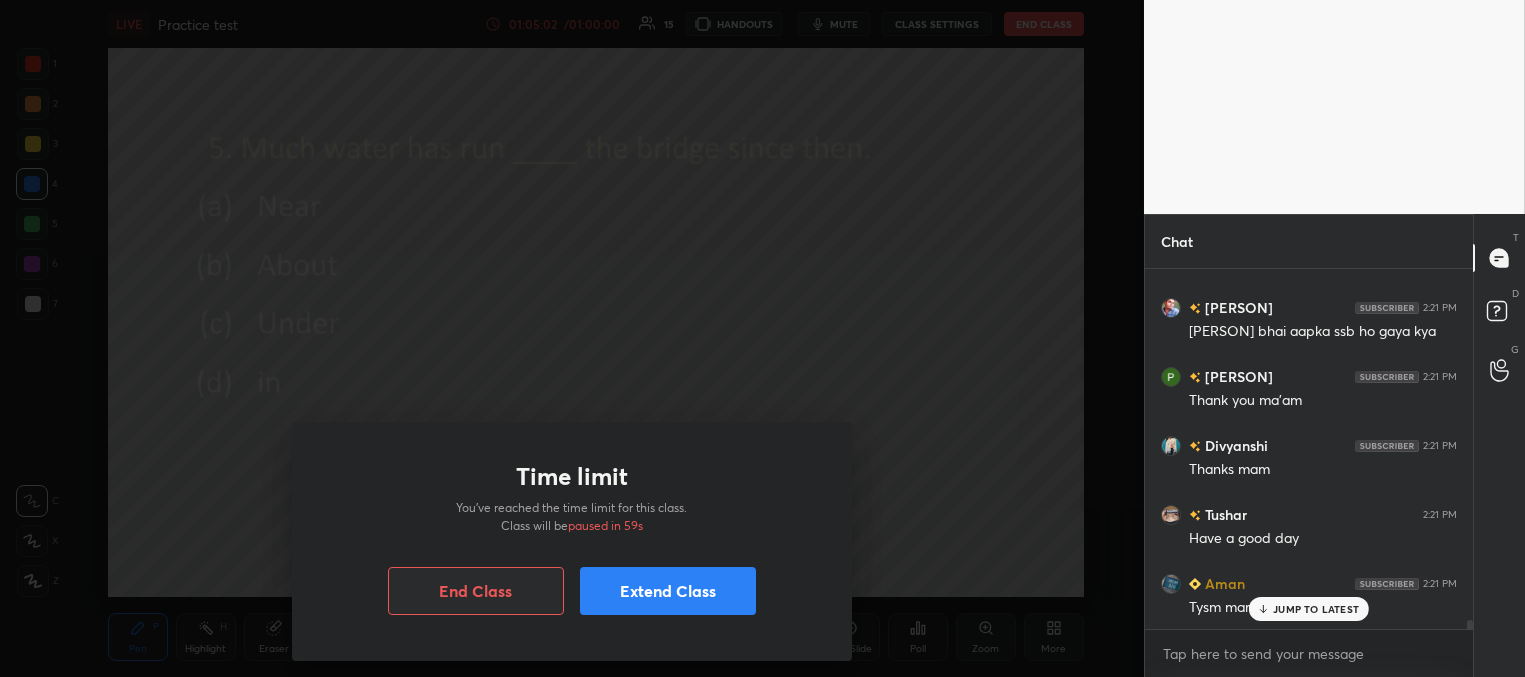 scroll, scrollTop: 14308, scrollLeft: 0, axis: vertical 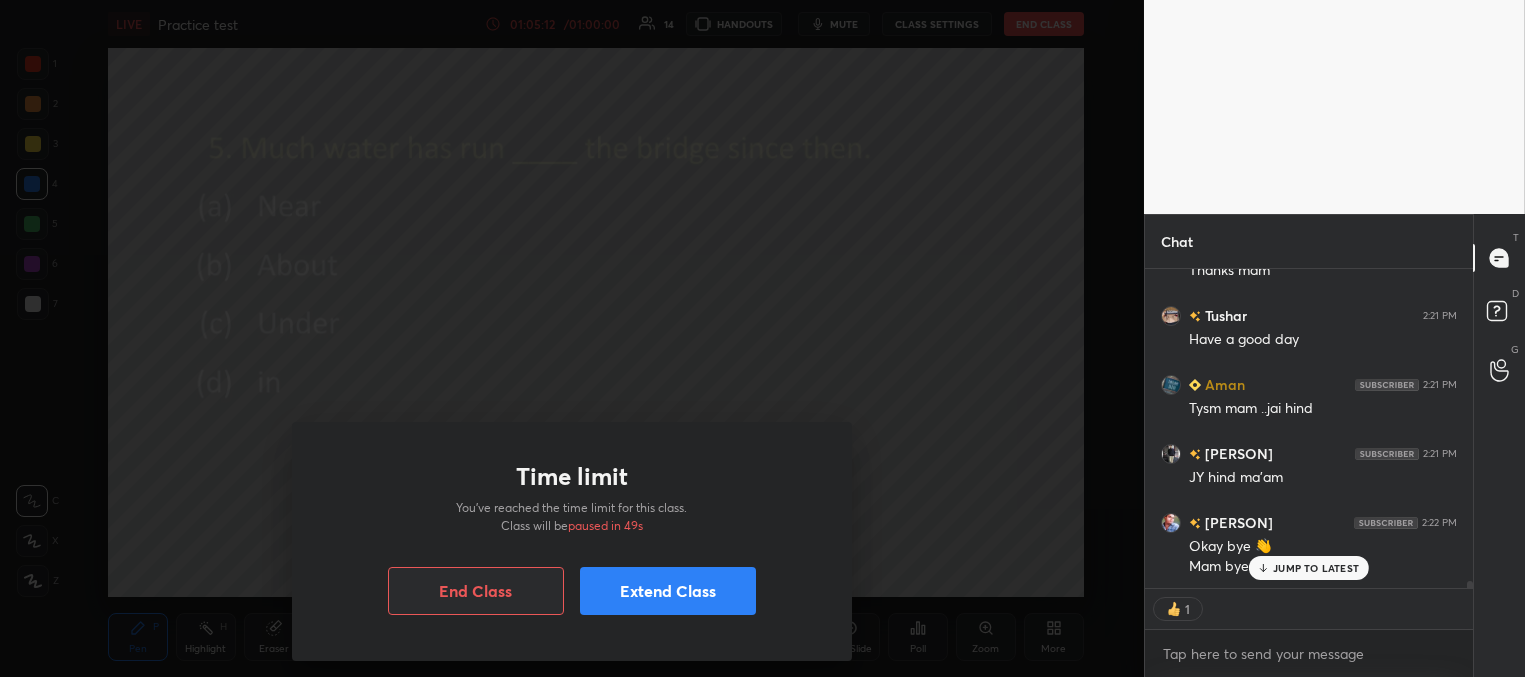 click on "End Class" at bounding box center (476, 591) 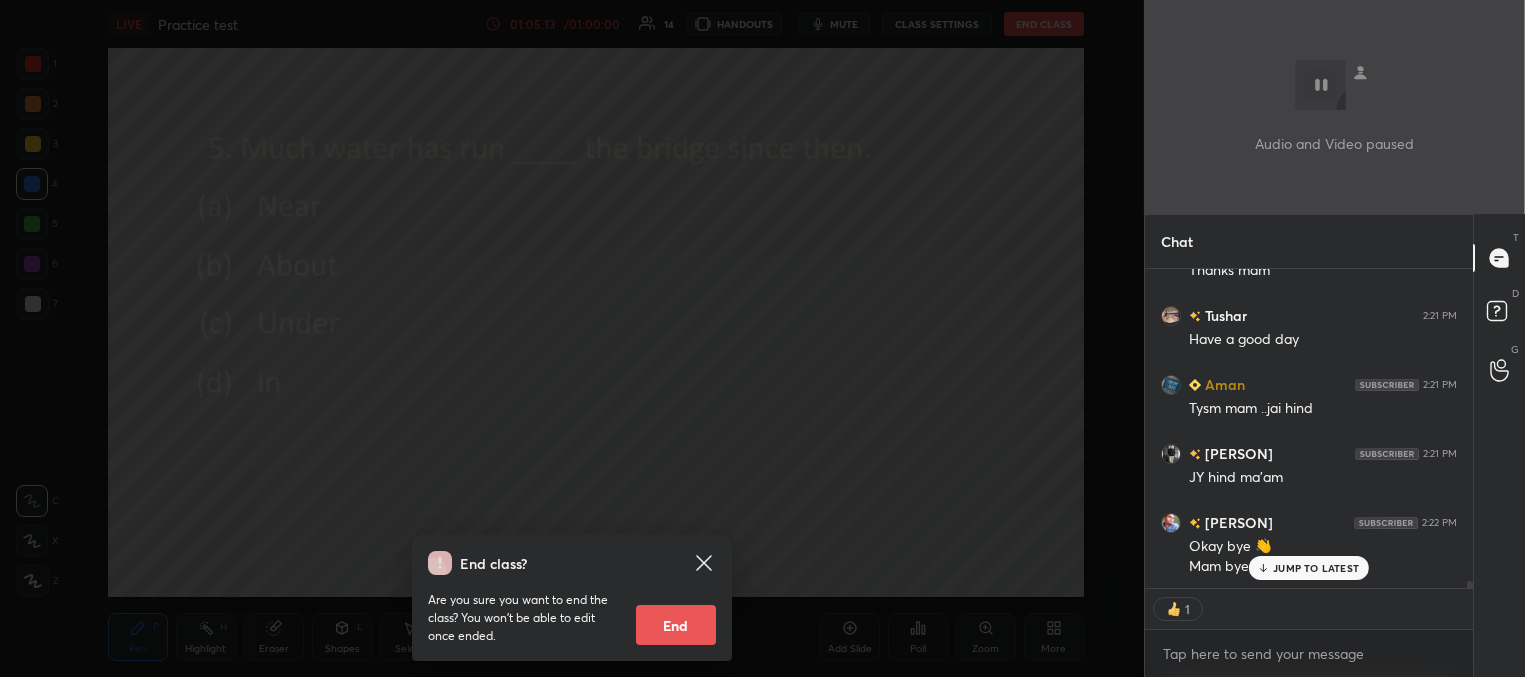 scroll, scrollTop: 7, scrollLeft: 6, axis: both 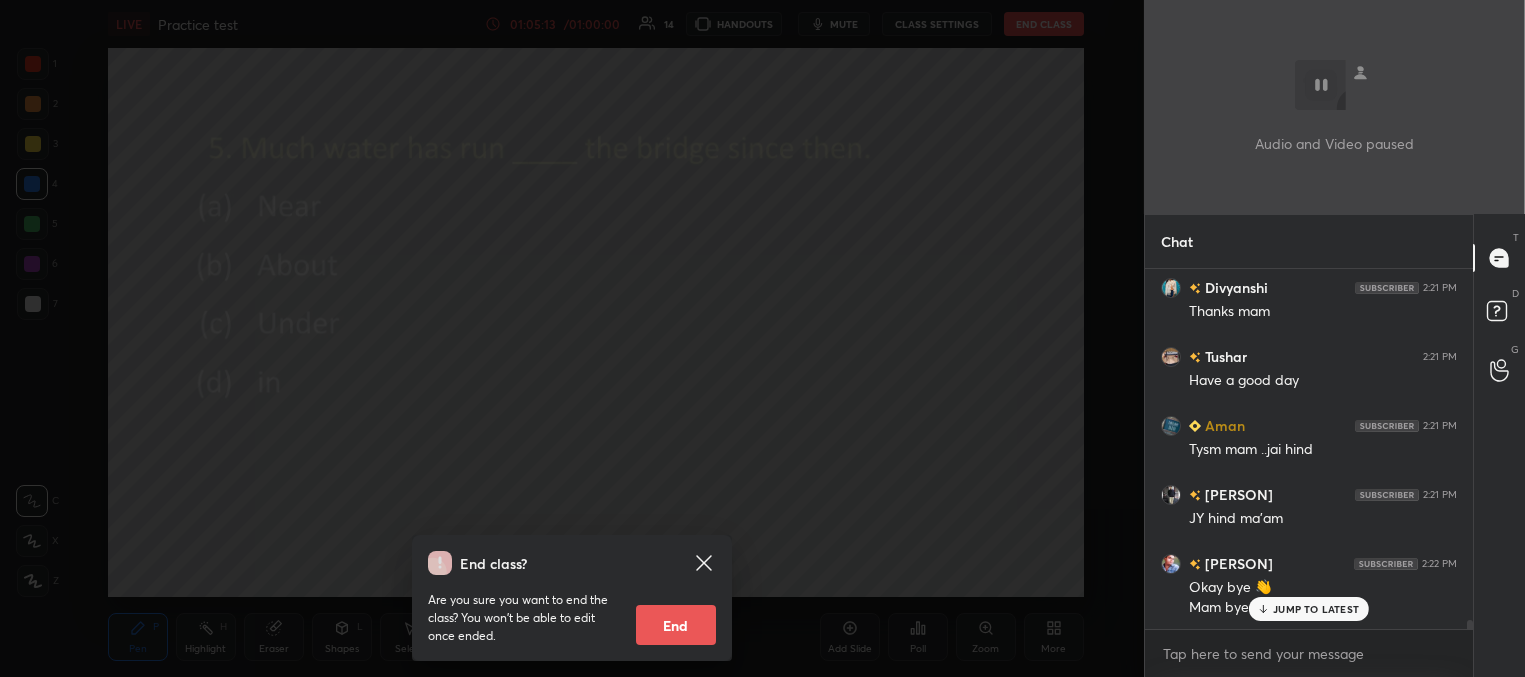 click on "End" at bounding box center [676, 625] 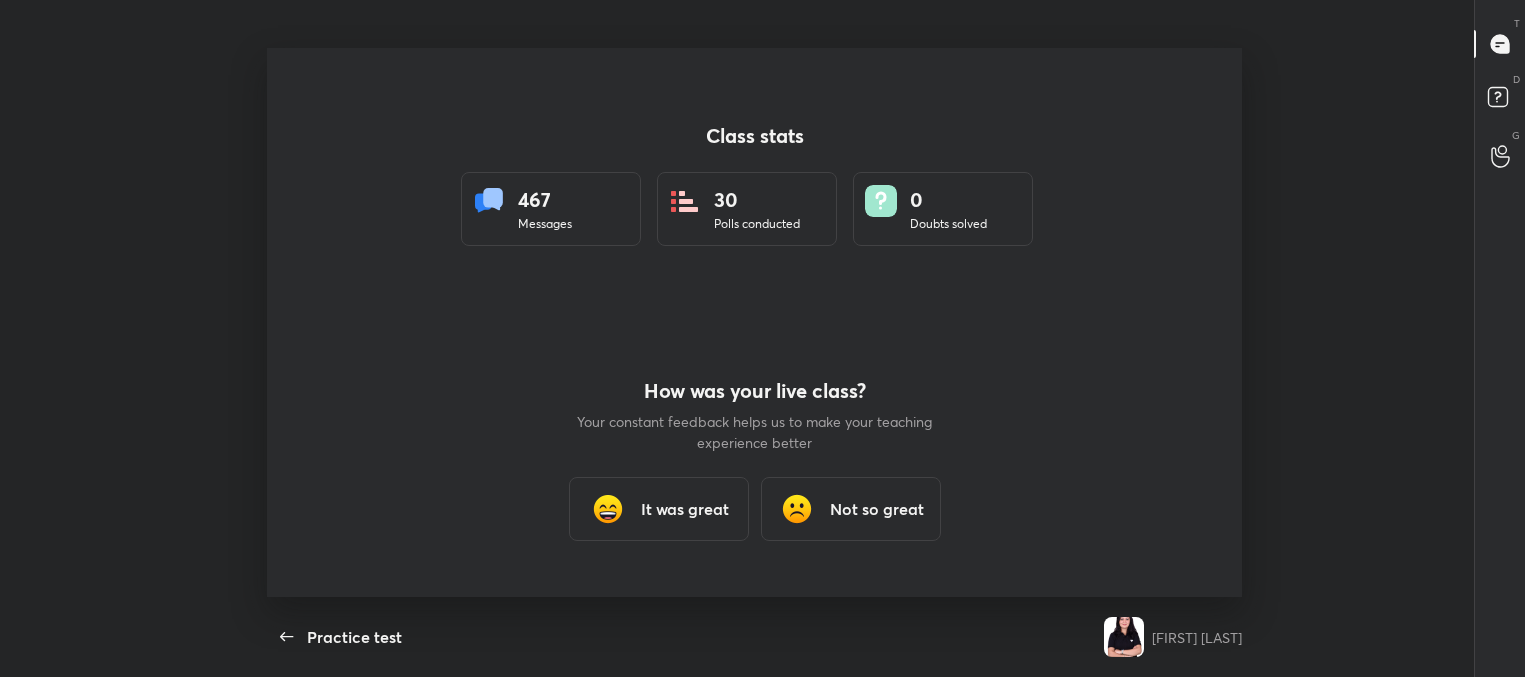 scroll, scrollTop: 99450, scrollLeft: 98735, axis: both 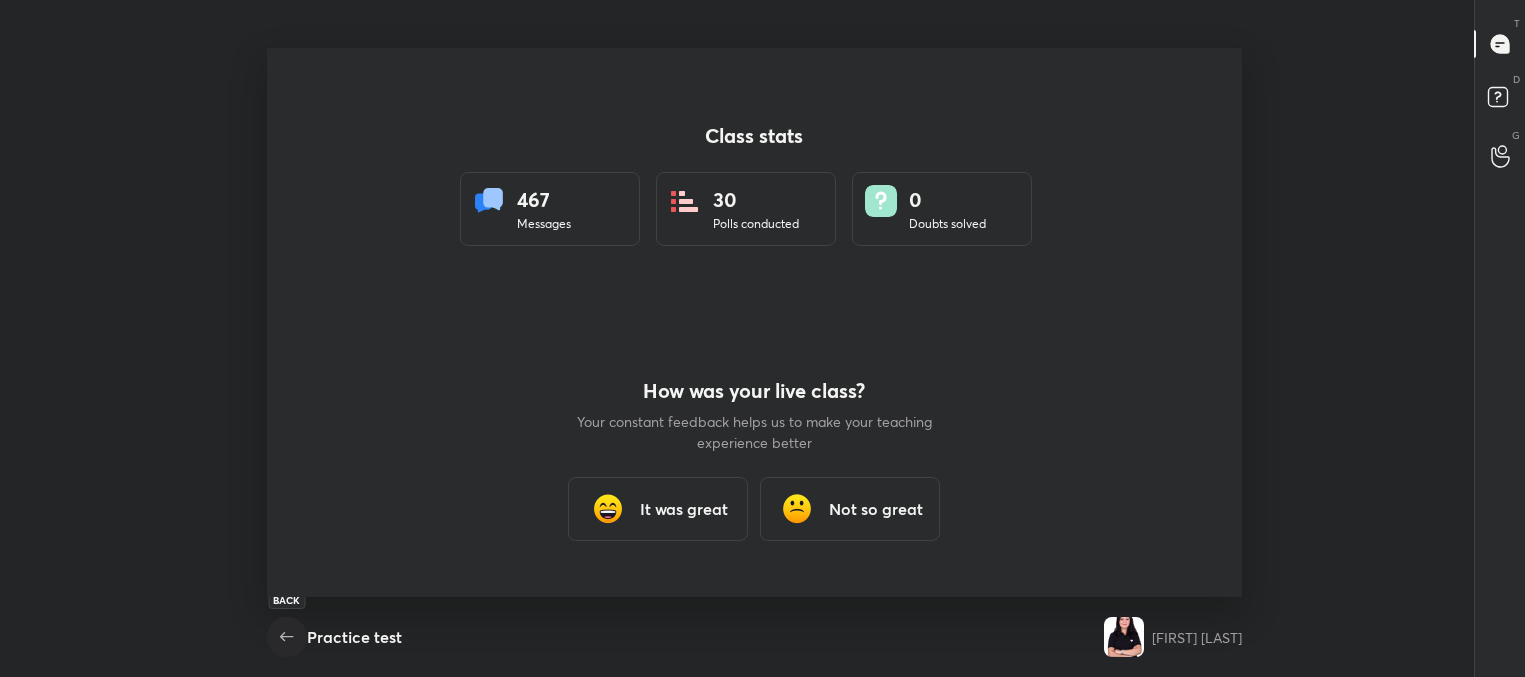 click 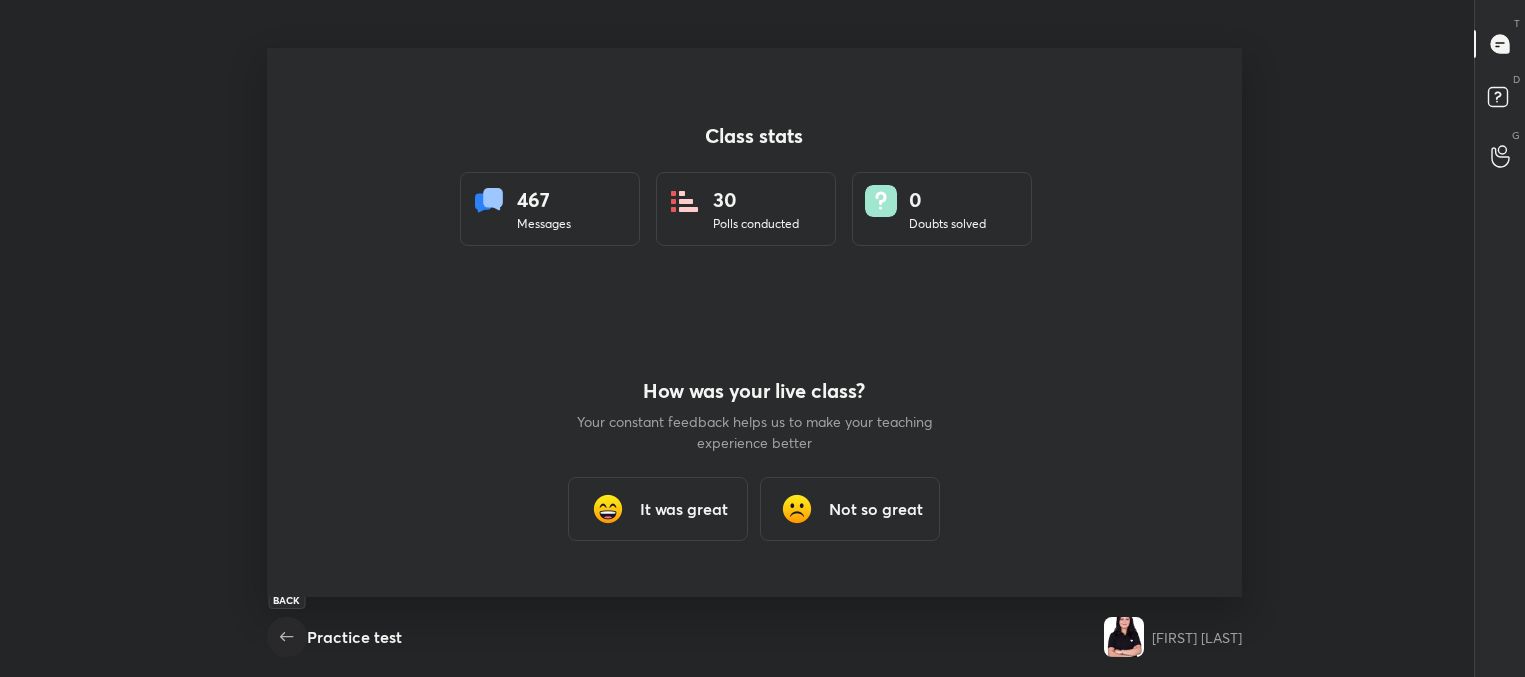 click 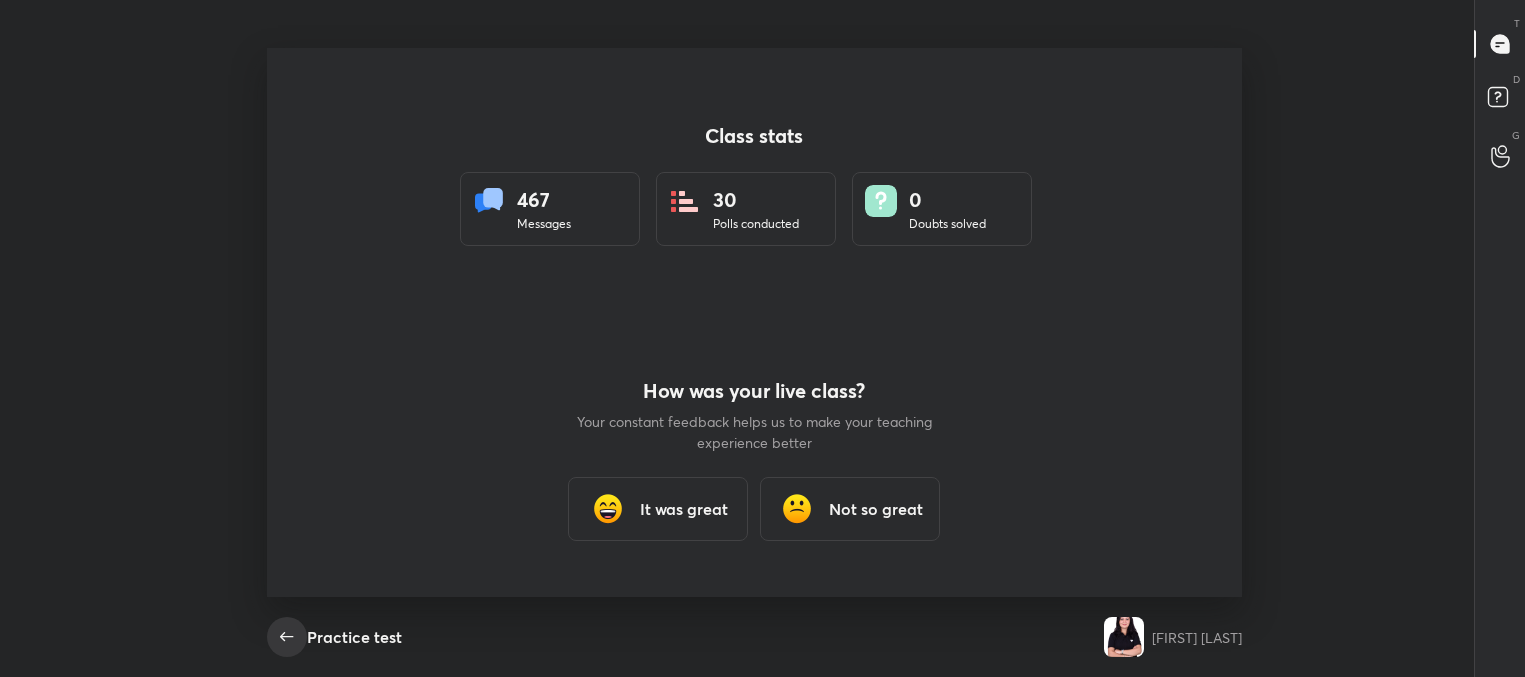click 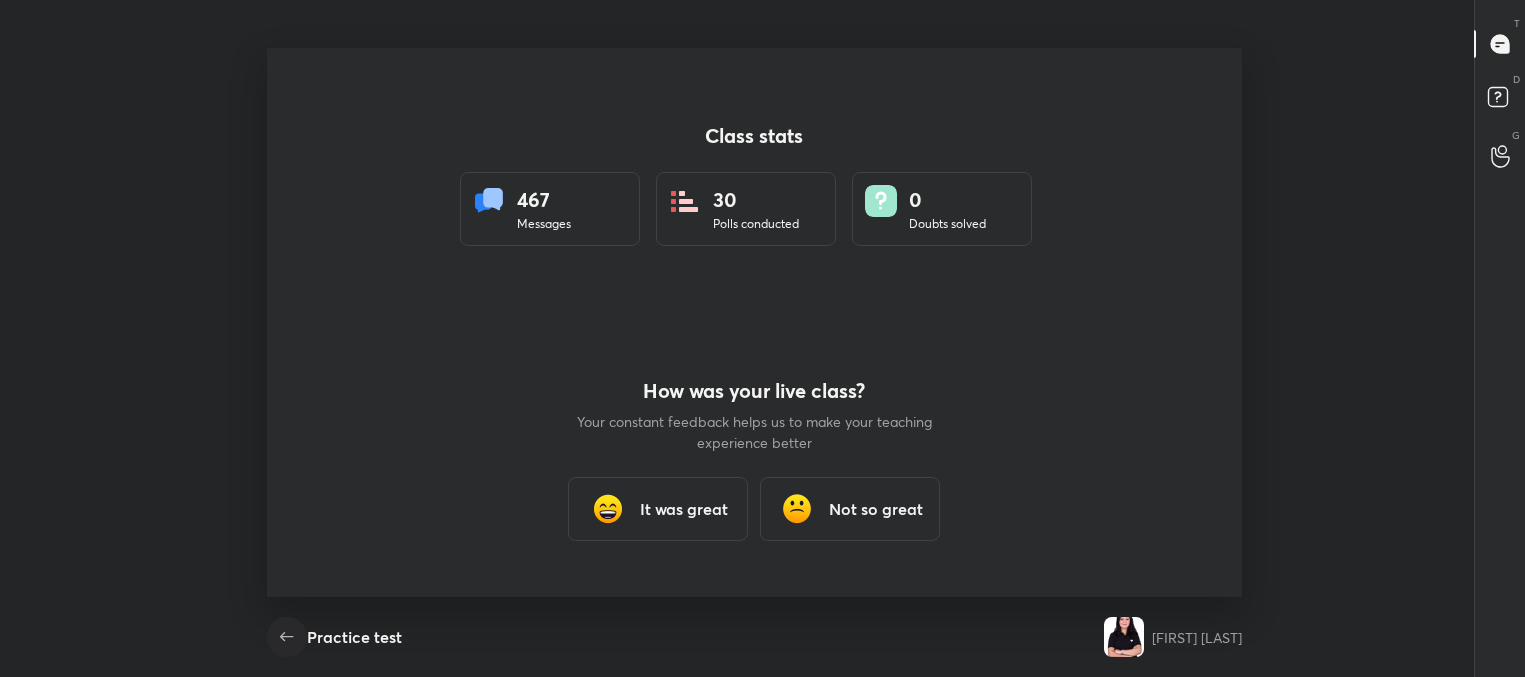 click 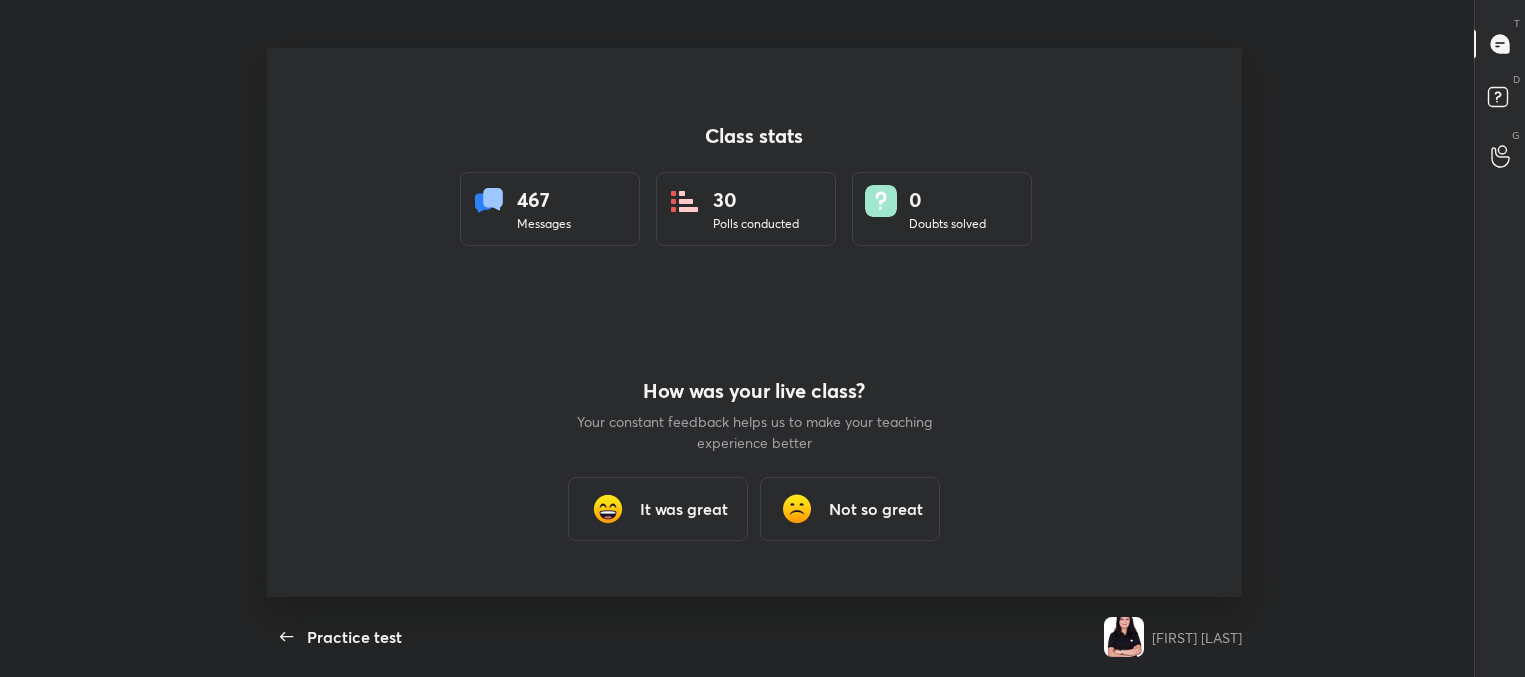 click on "It was great" at bounding box center [684, 509] 